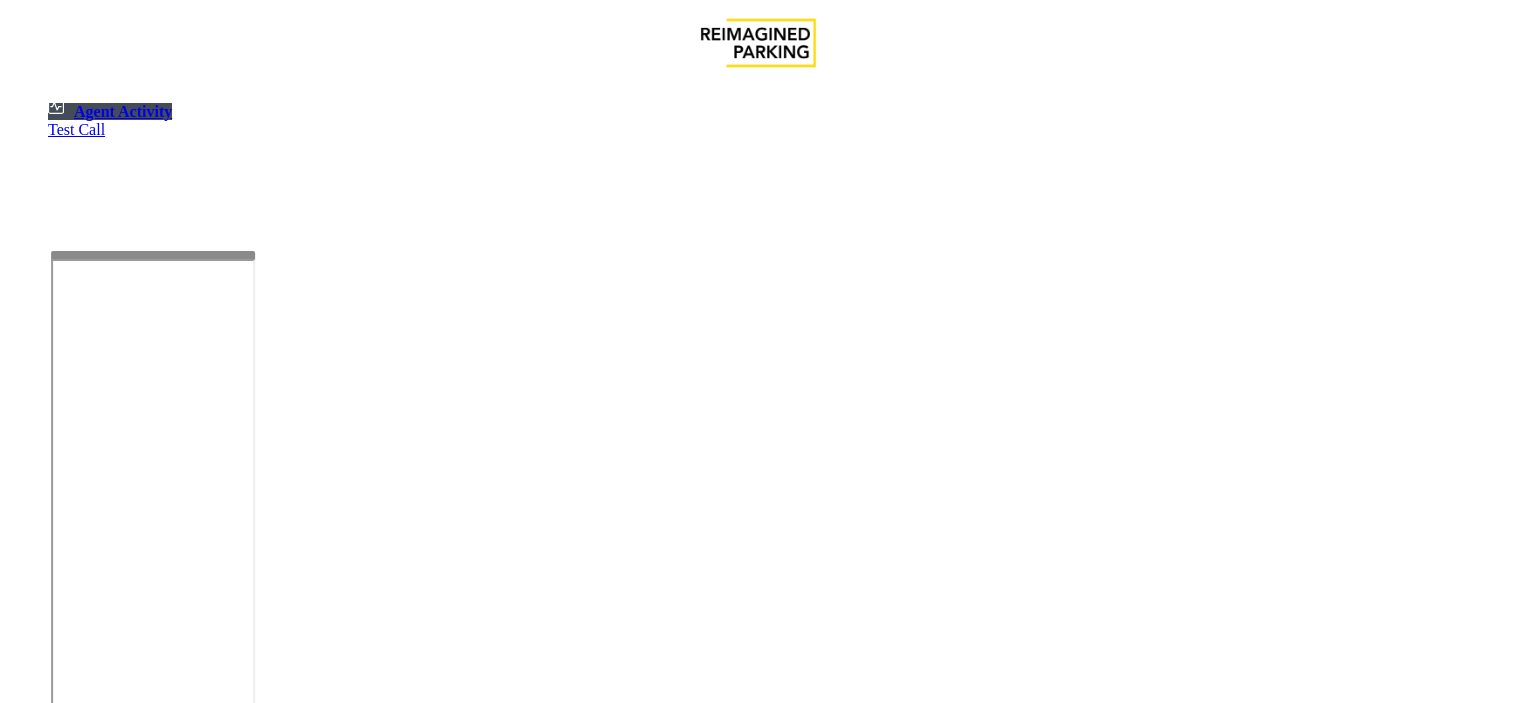 scroll, scrollTop: 0, scrollLeft: 0, axis: both 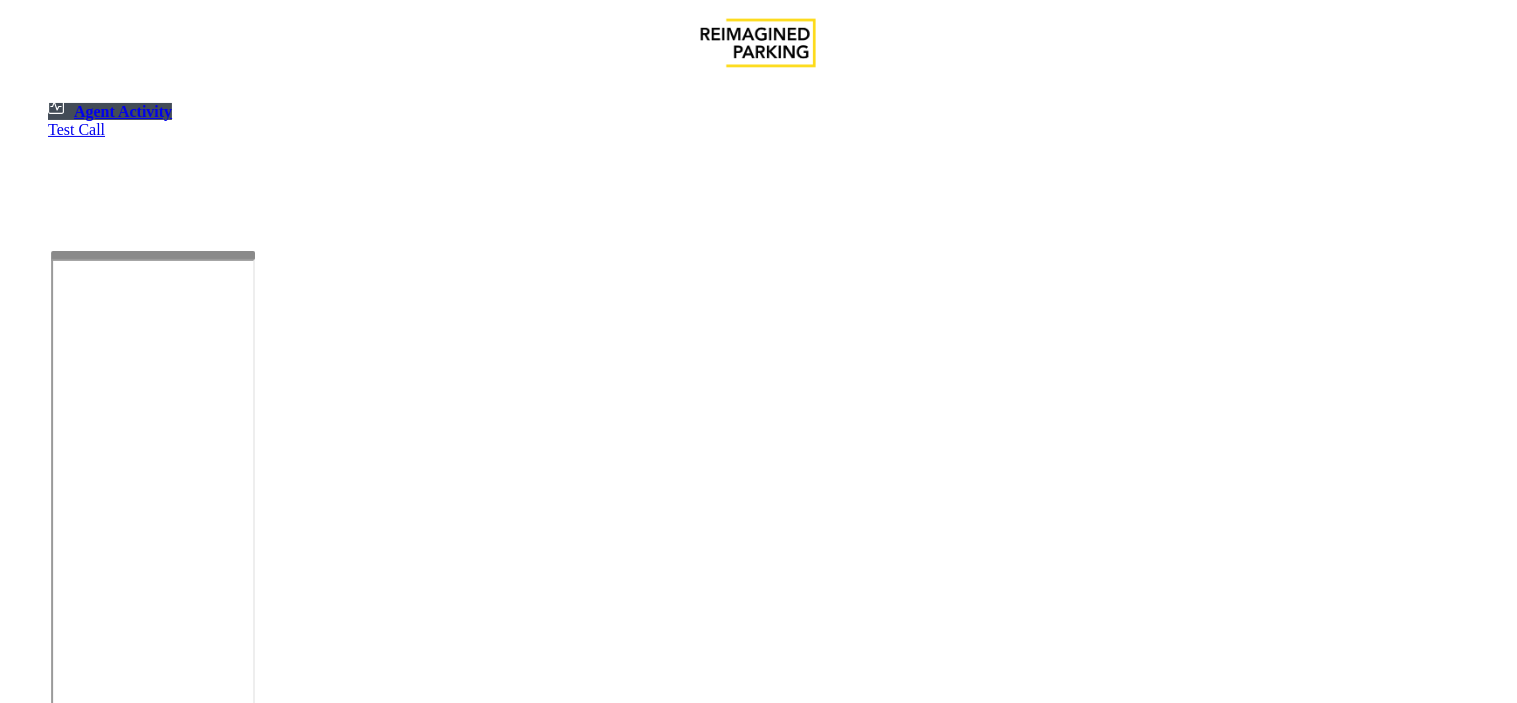 click on "Agent Activity Logout" at bounding box center [758, 1178] 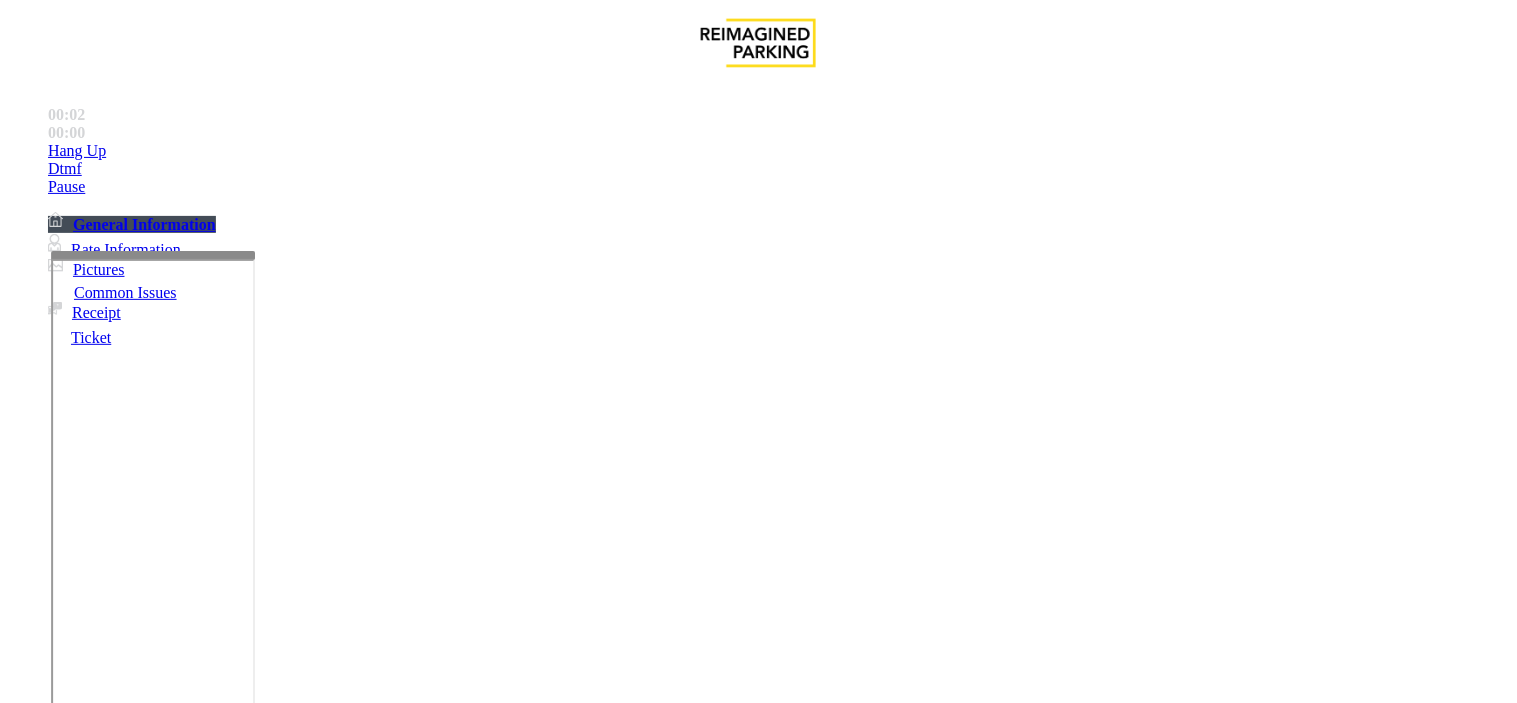 scroll, scrollTop: 1444, scrollLeft: 0, axis: vertical 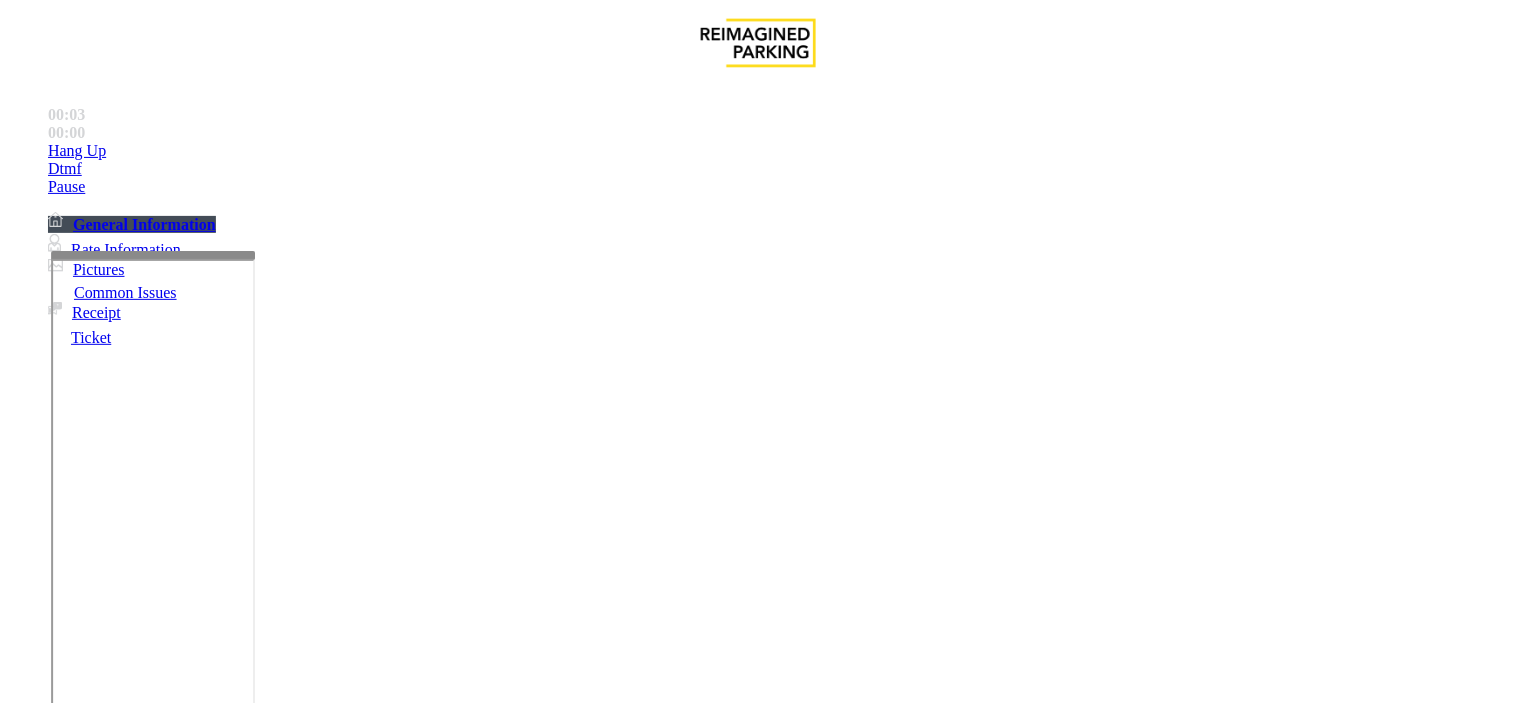 click on "IMP009-0501 - One York- JMS-1York-WS" at bounding box center (58, 3596) 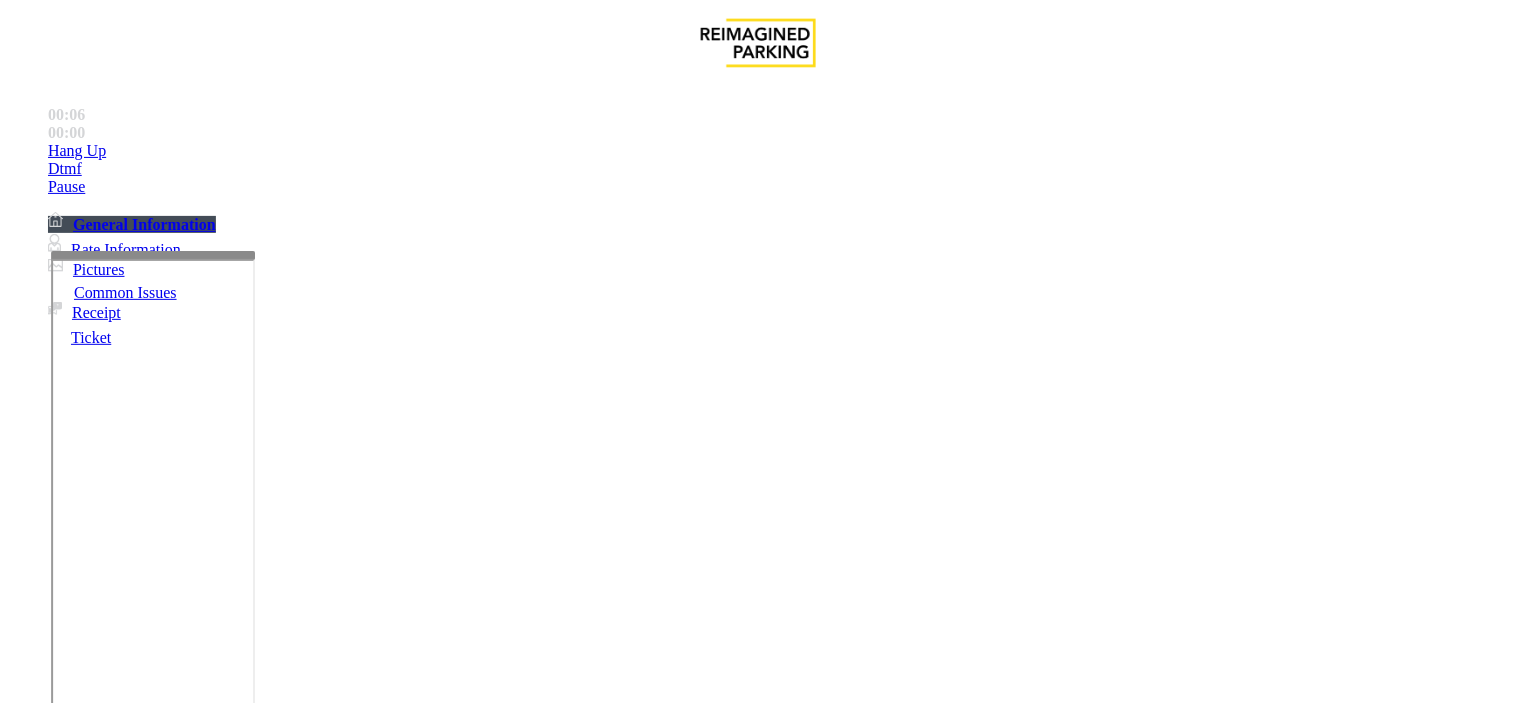 drag, startPoint x: 805, startPoint y: 561, endPoint x: 770, endPoint y: 542, distance: 39.824615 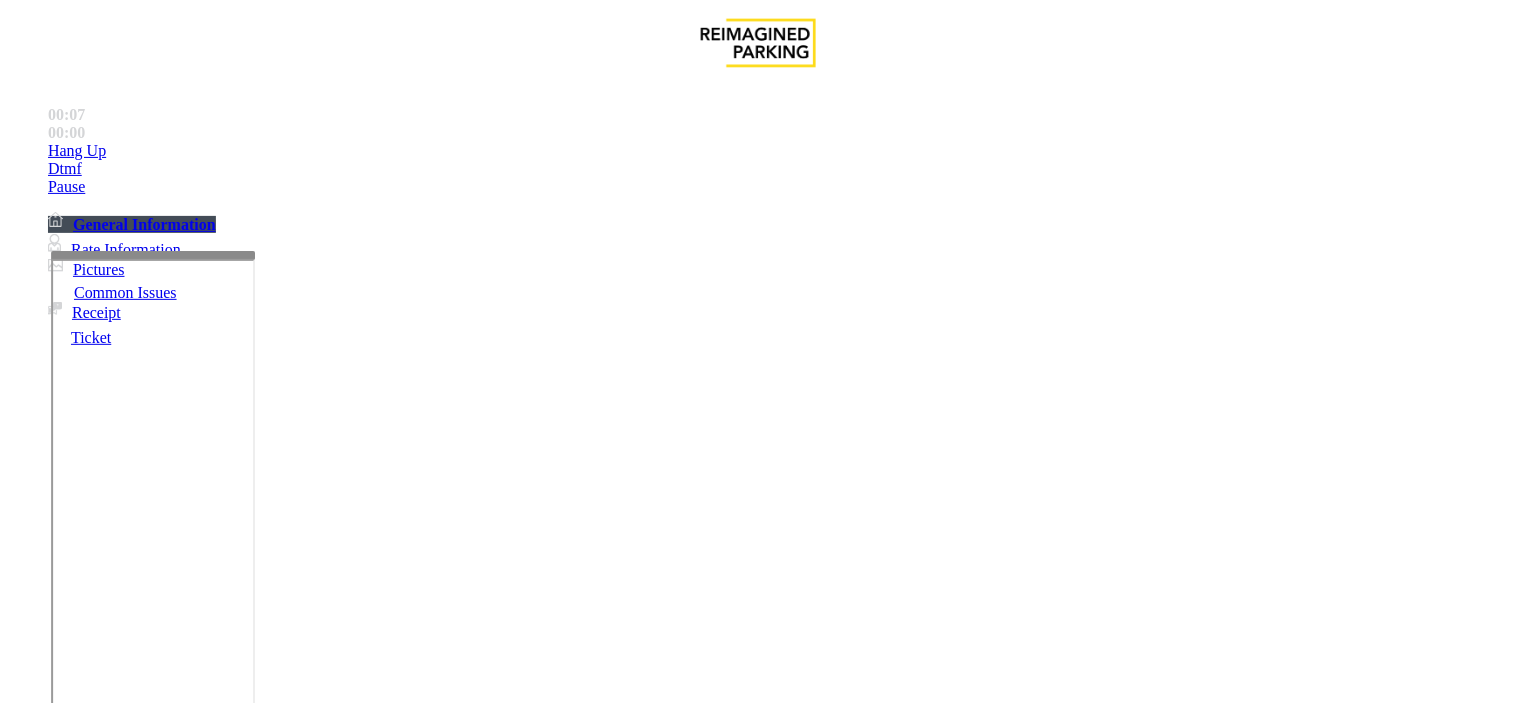 copy on "IMP009-0501" 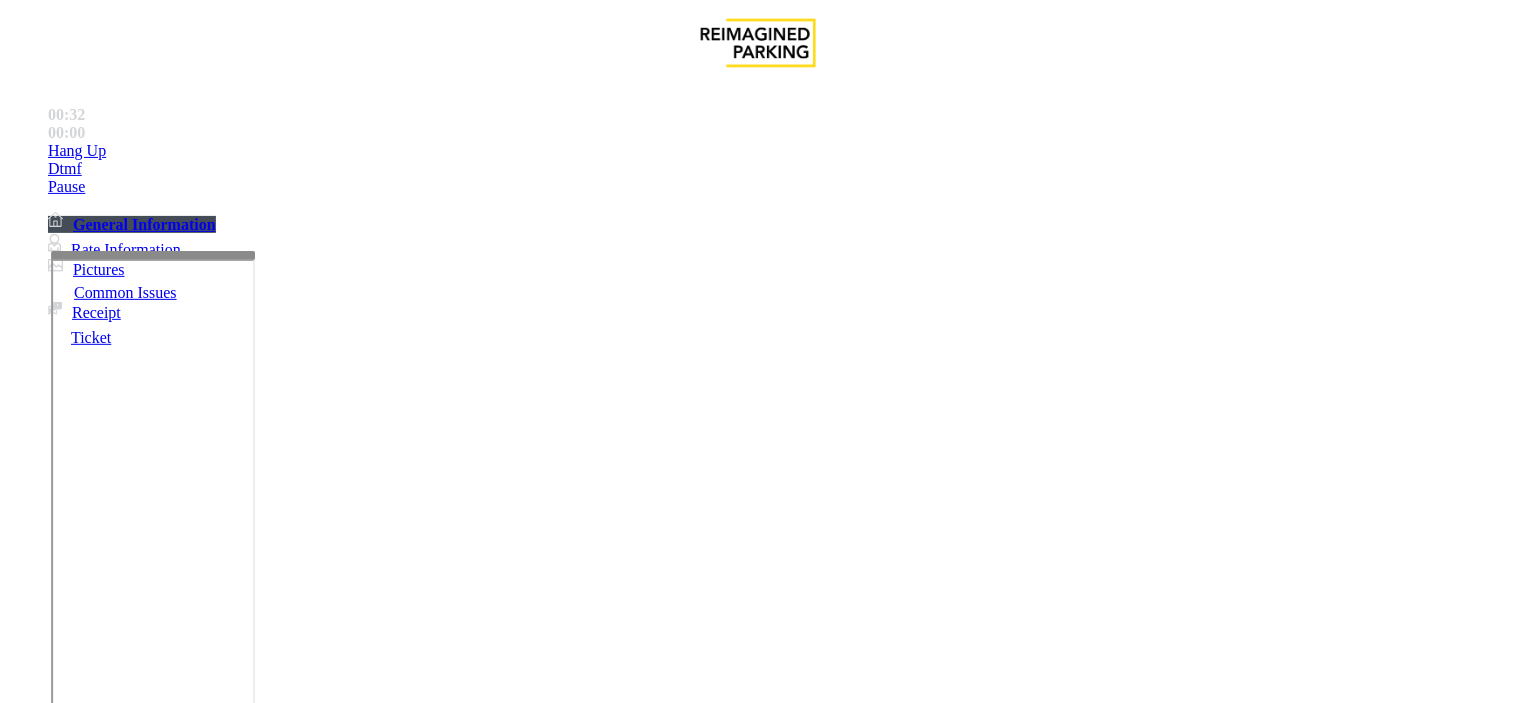 scroll, scrollTop: 1444, scrollLeft: 0, axis: vertical 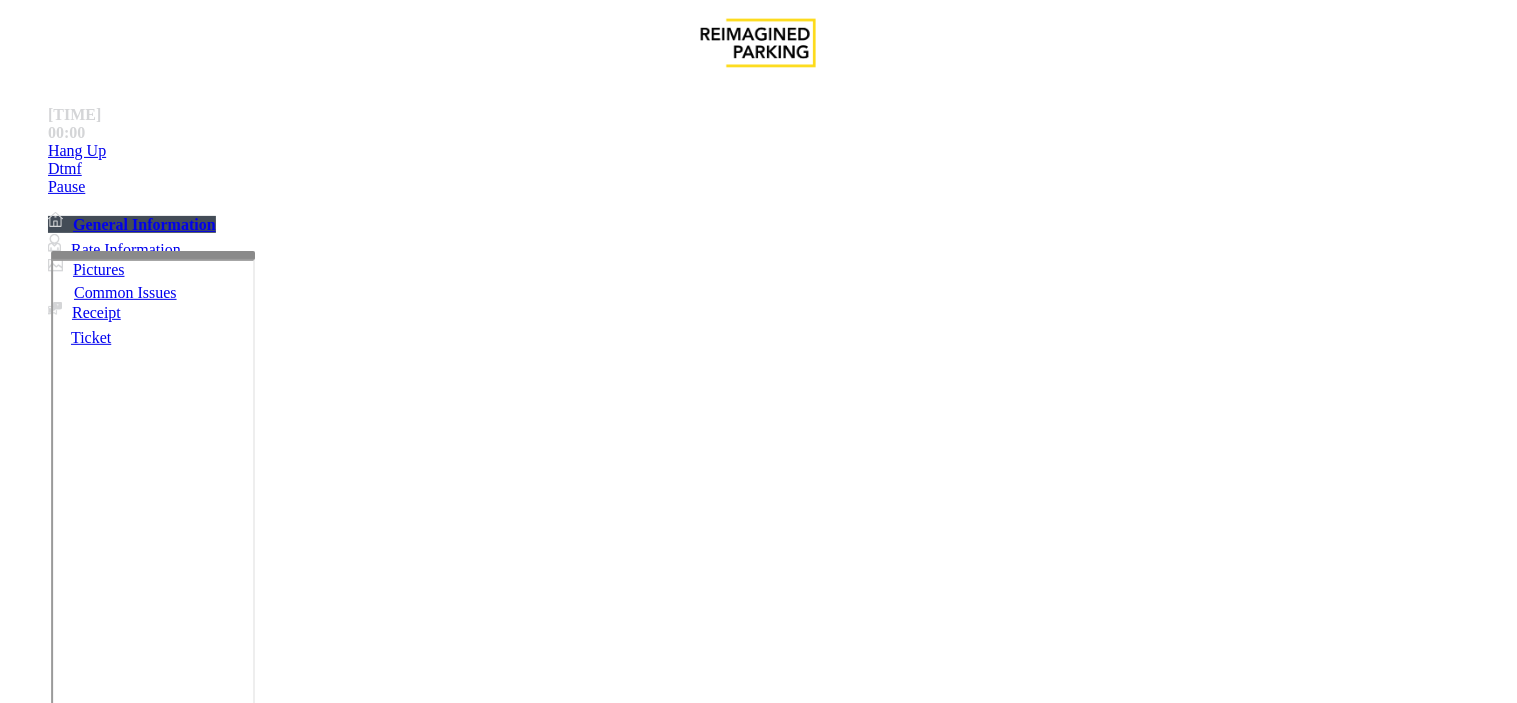 click on "Payment Issue" at bounding box center [167, 1356] 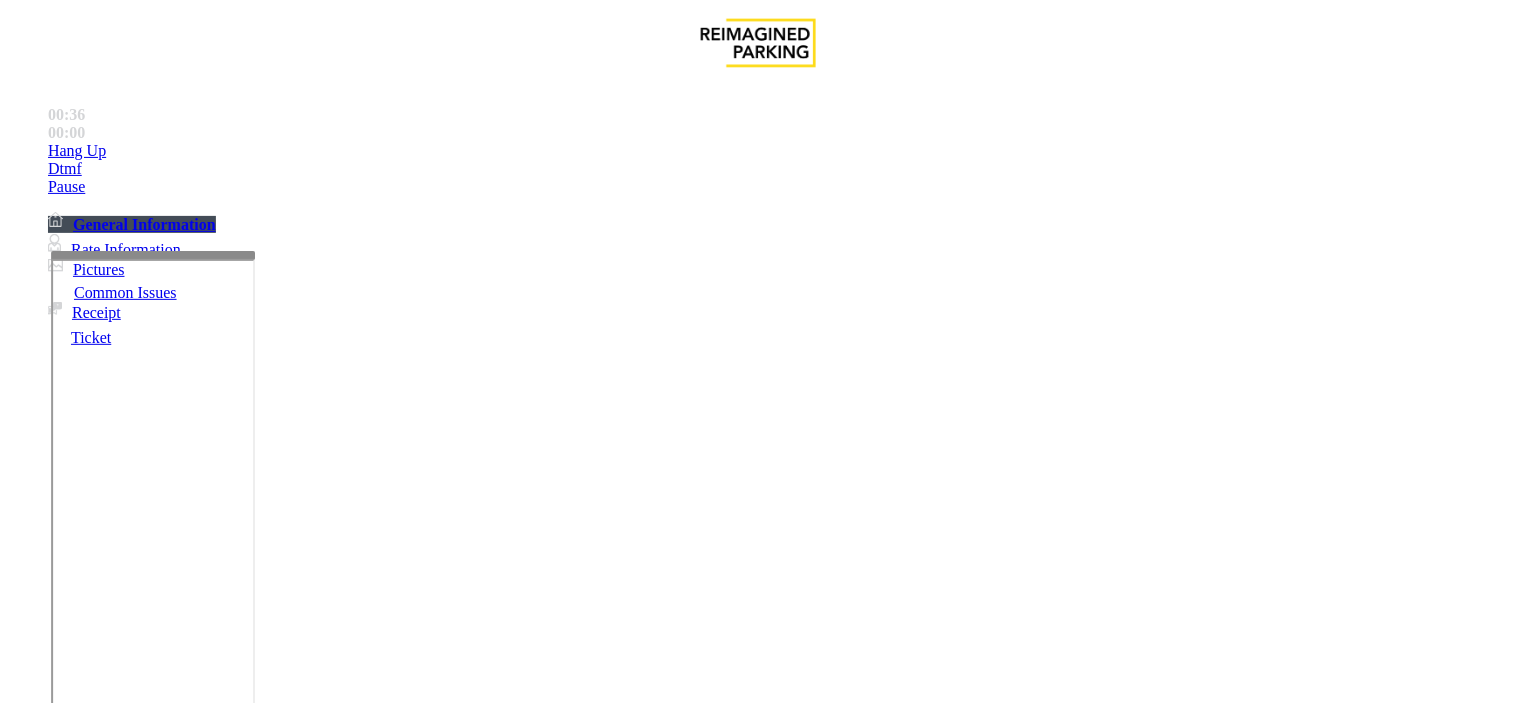 click on "Credit Card Not Reading" at bounding box center (109, 1356) 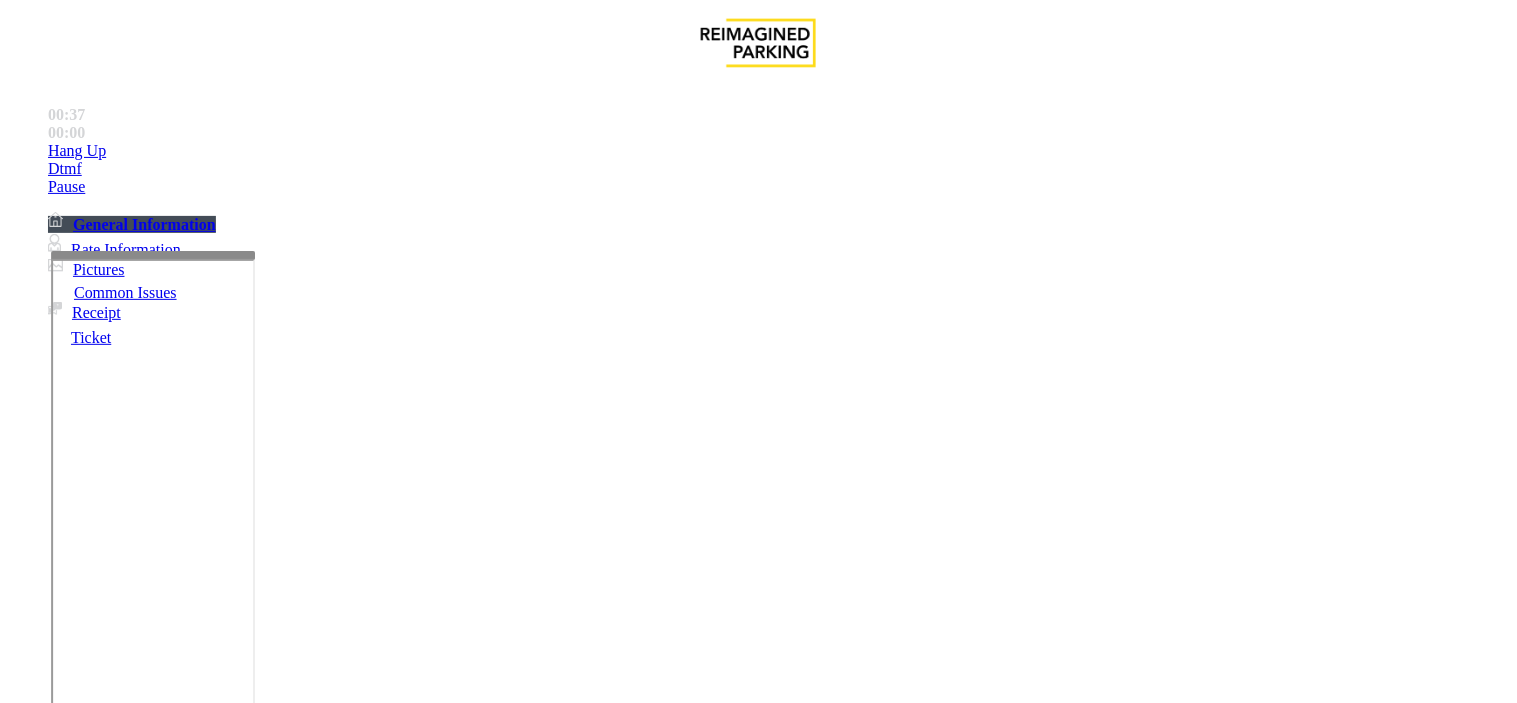 drag, startPoint x: 498, startPoint y: 178, endPoint x: 260, endPoint y: 156, distance: 239.01465 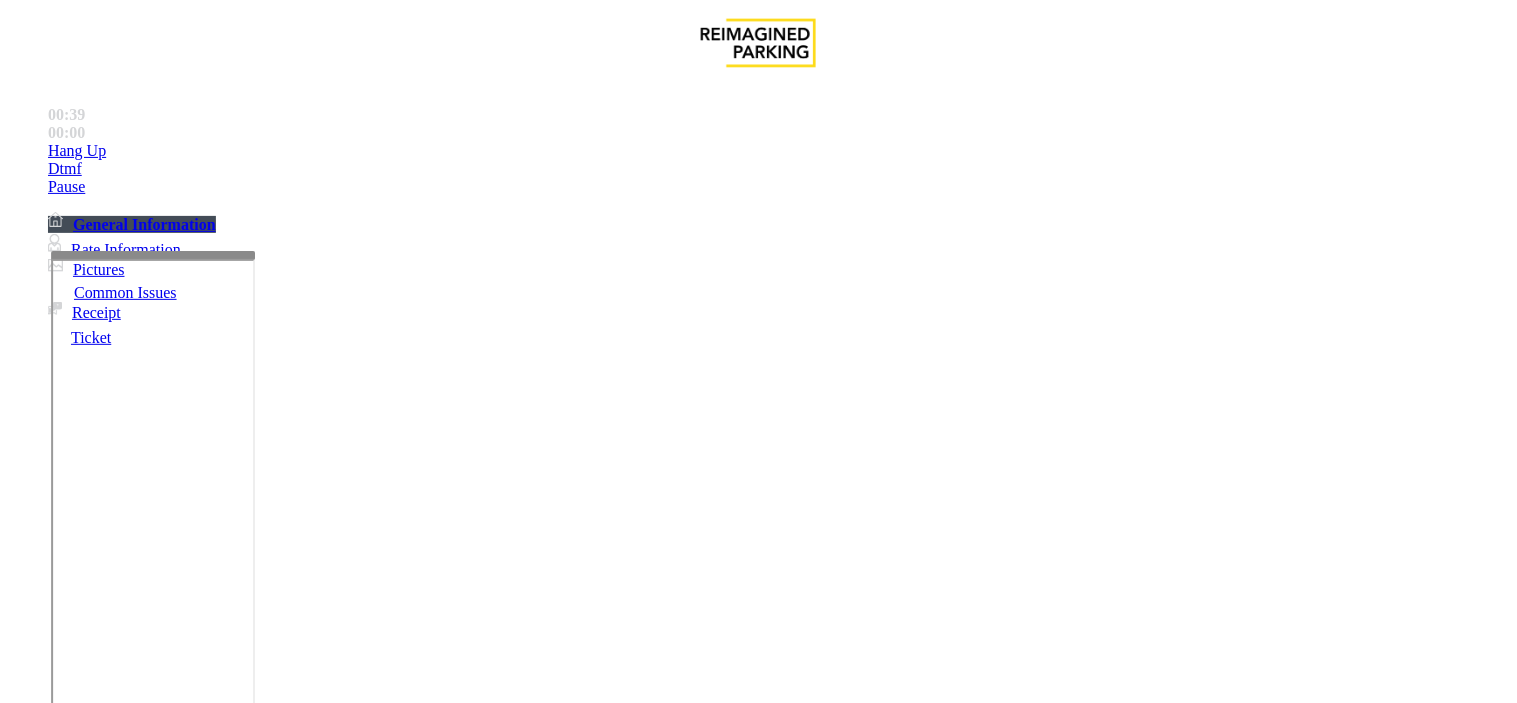 type on "**********" 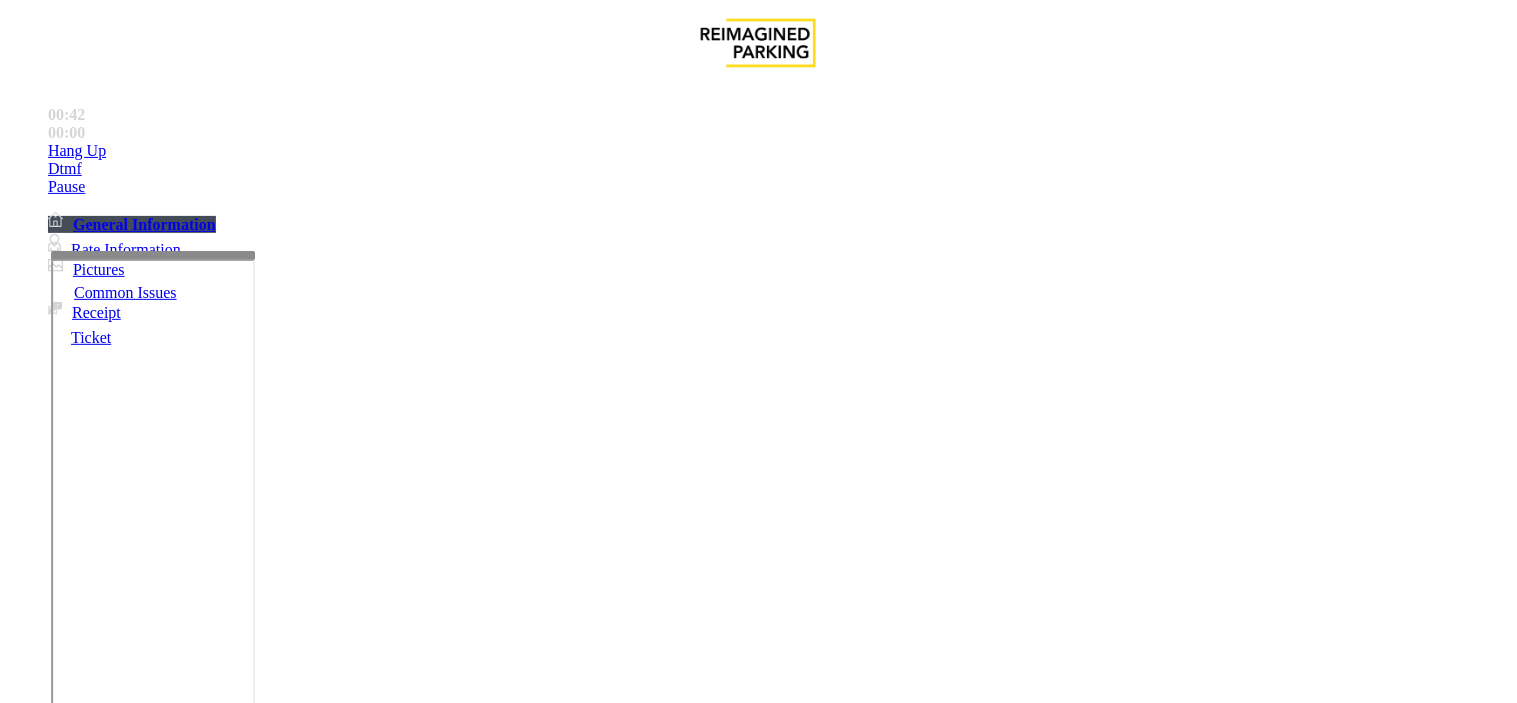 type on "**" 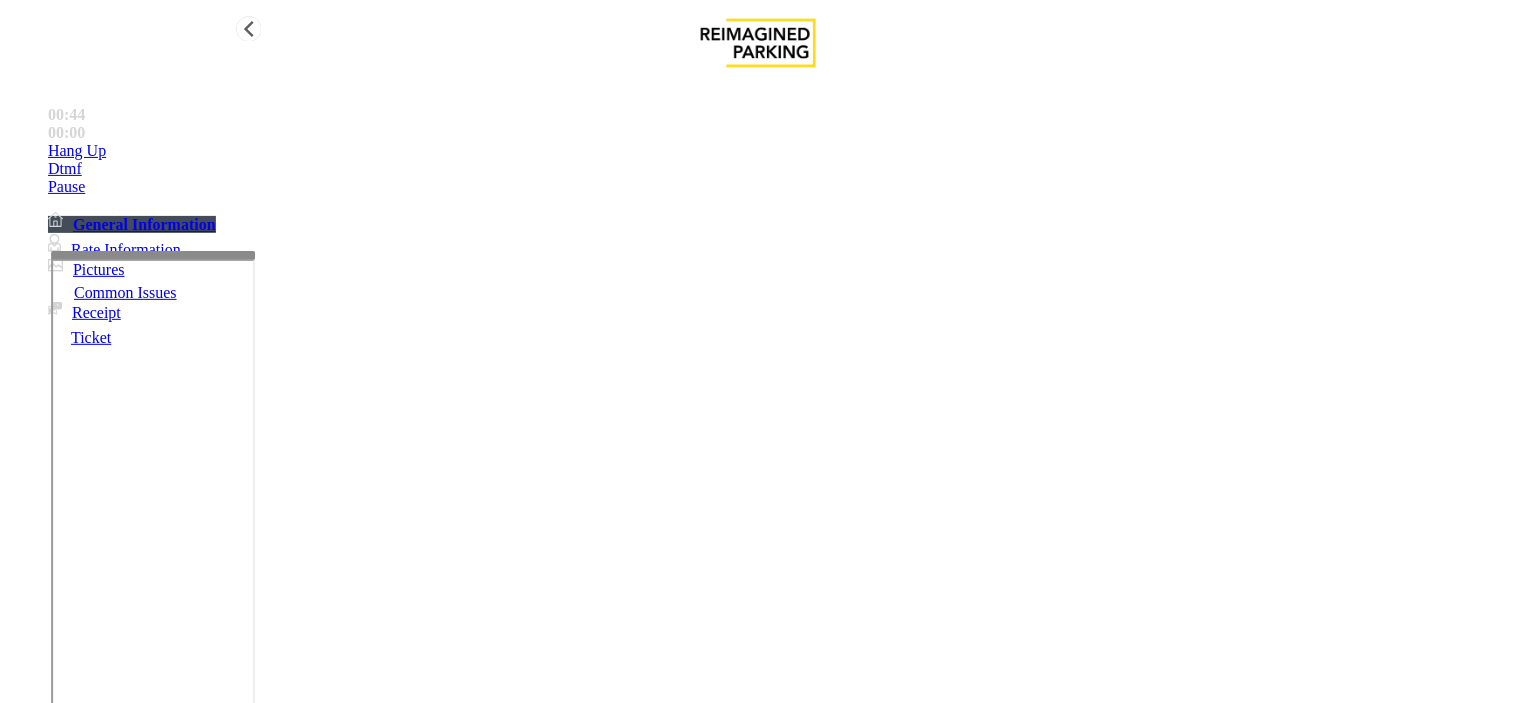 click on "Hang Up" at bounding box center [778, 151] 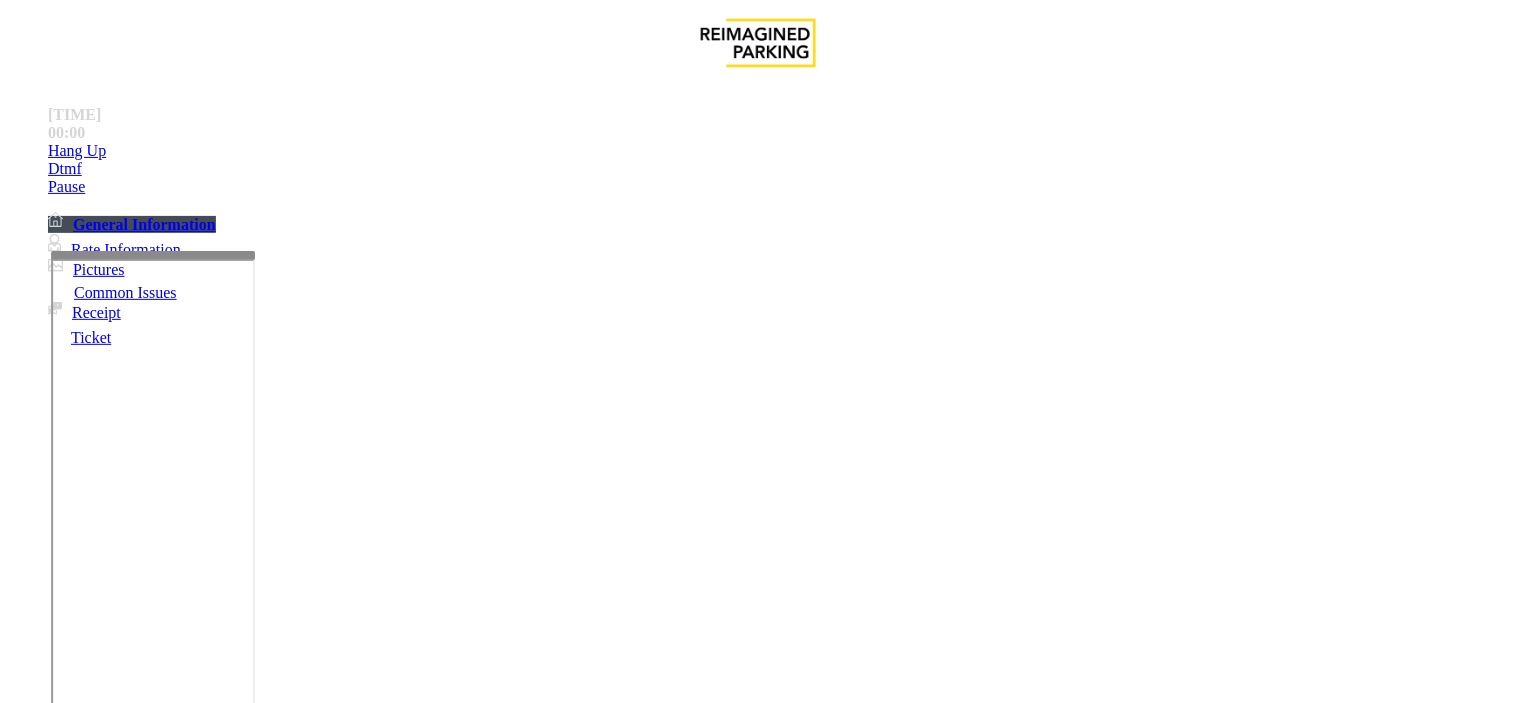 click on "Notes:                      Send alerts to manager" at bounding box center (758, 1377) 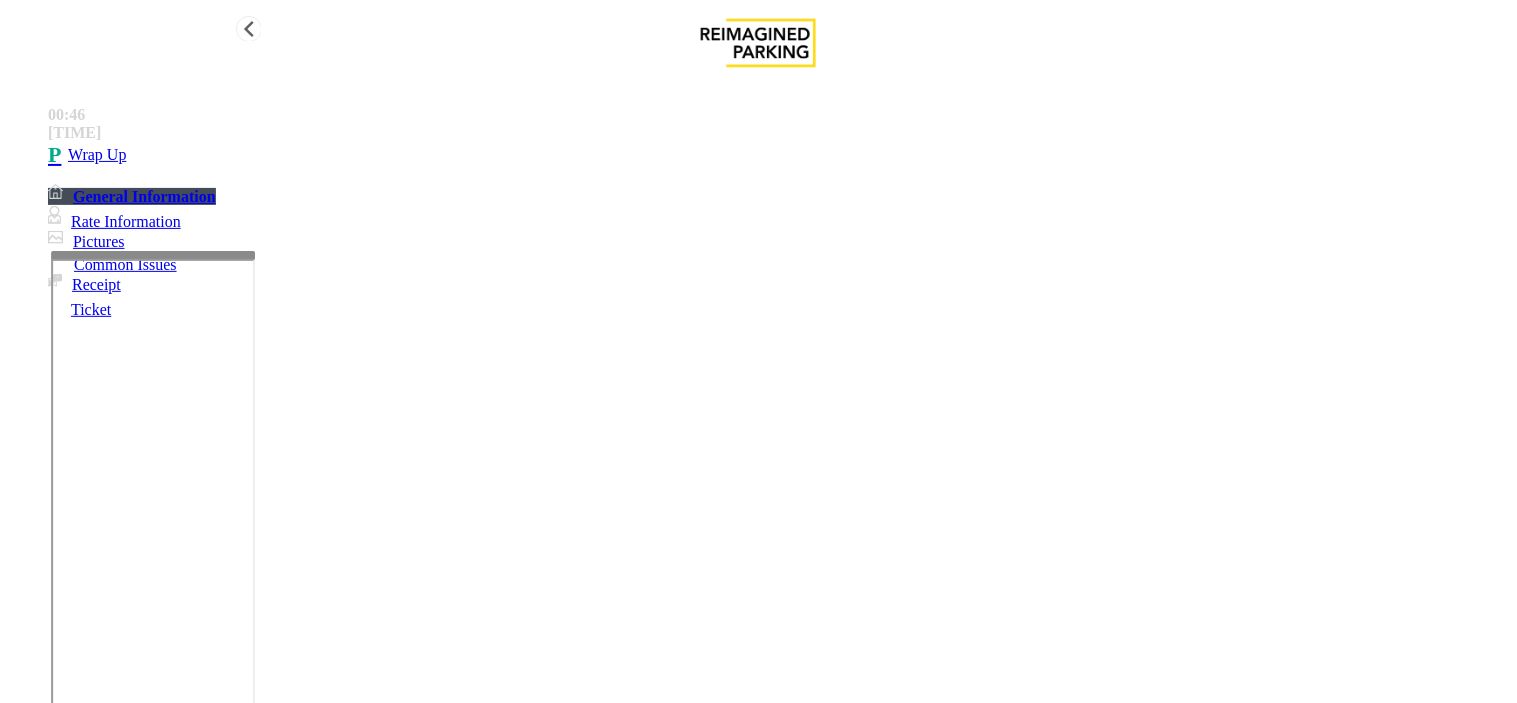 type on "**********" 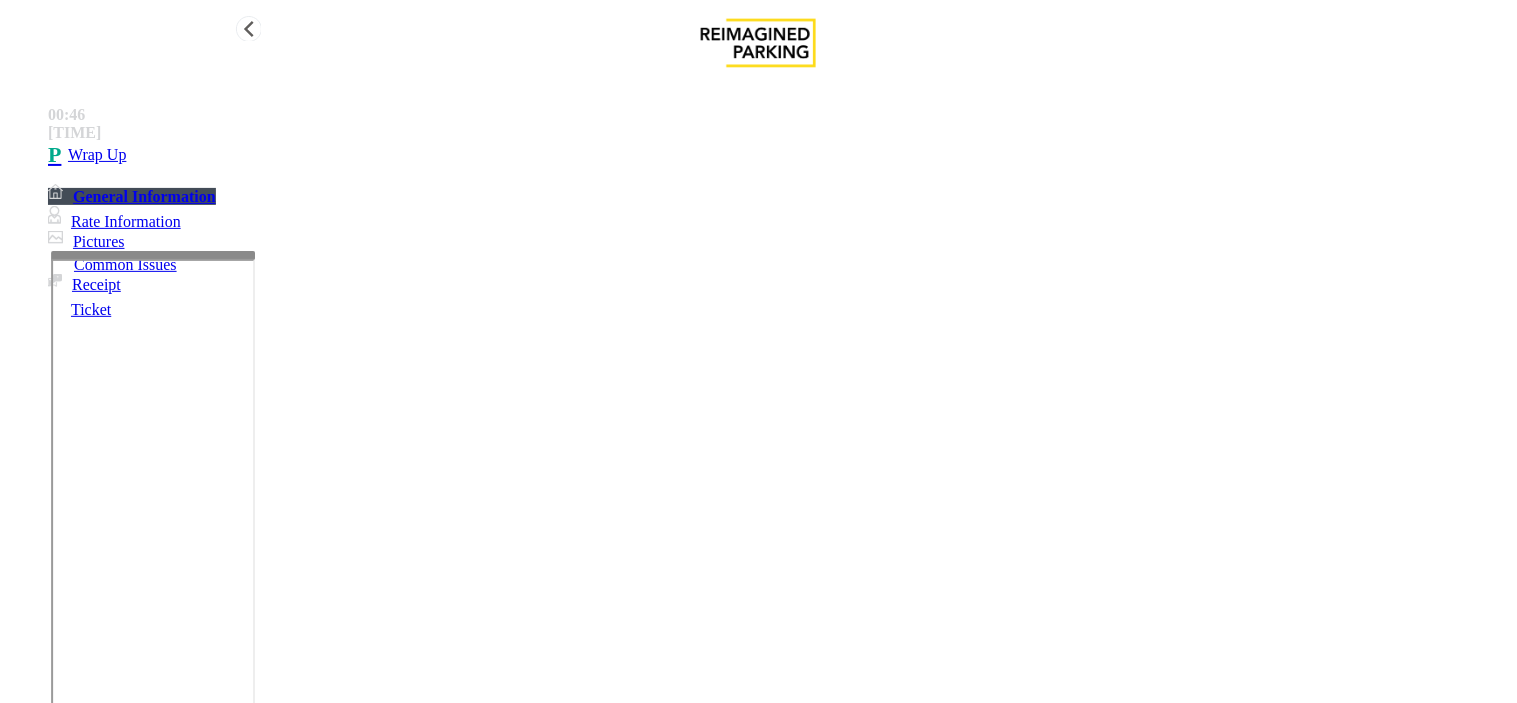 click on "Wrap Up" at bounding box center [778, 155] 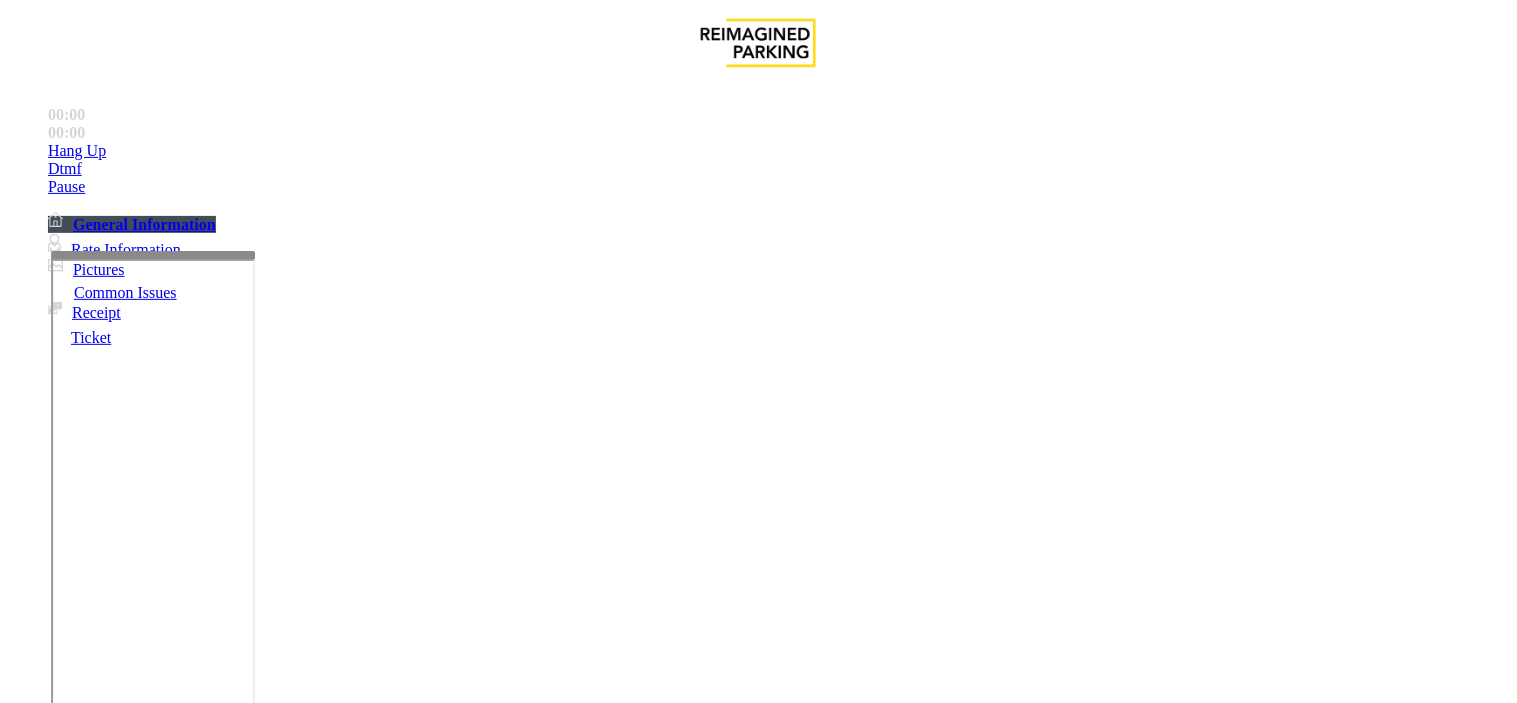 scroll, scrollTop: 222, scrollLeft: 0, axis: vertical 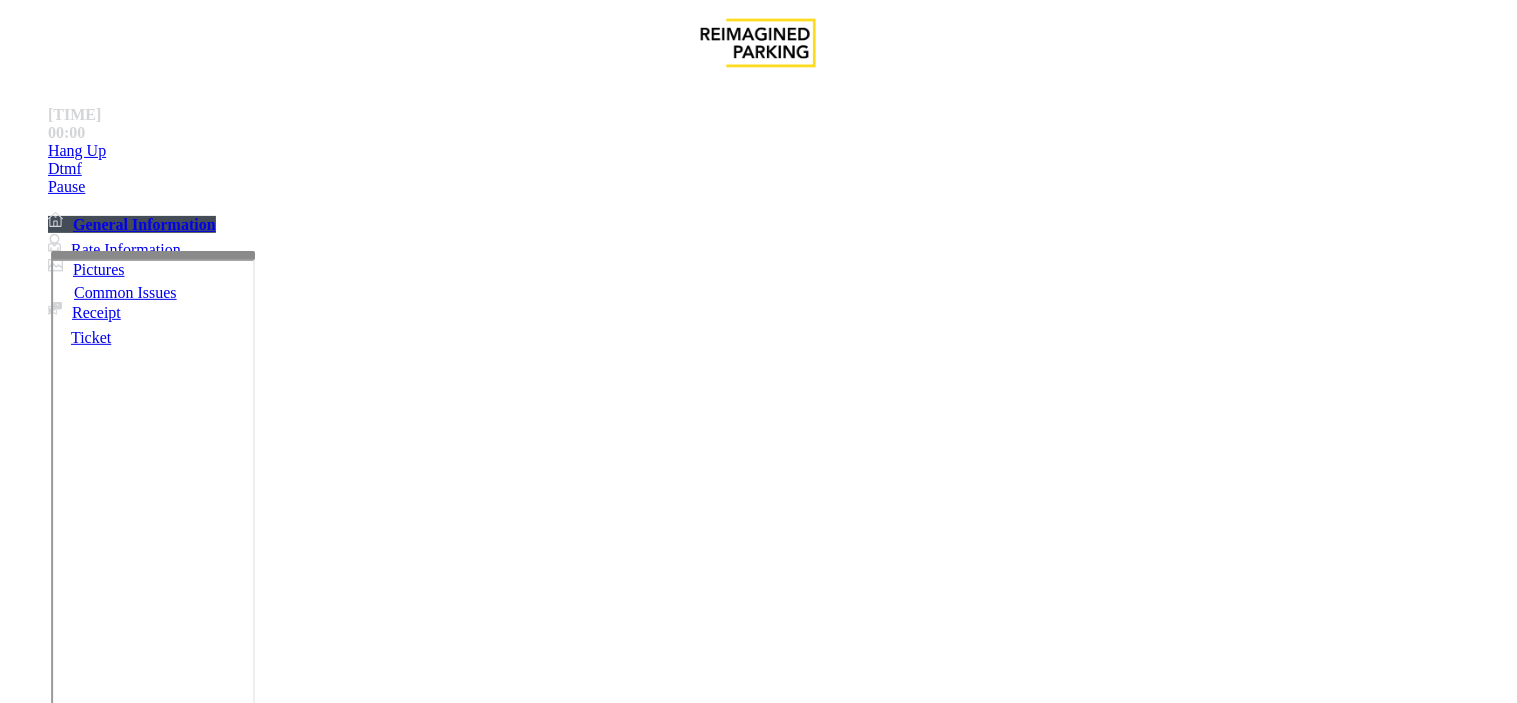 click on "Equipment Issue" at bounding box center (483, 1356) 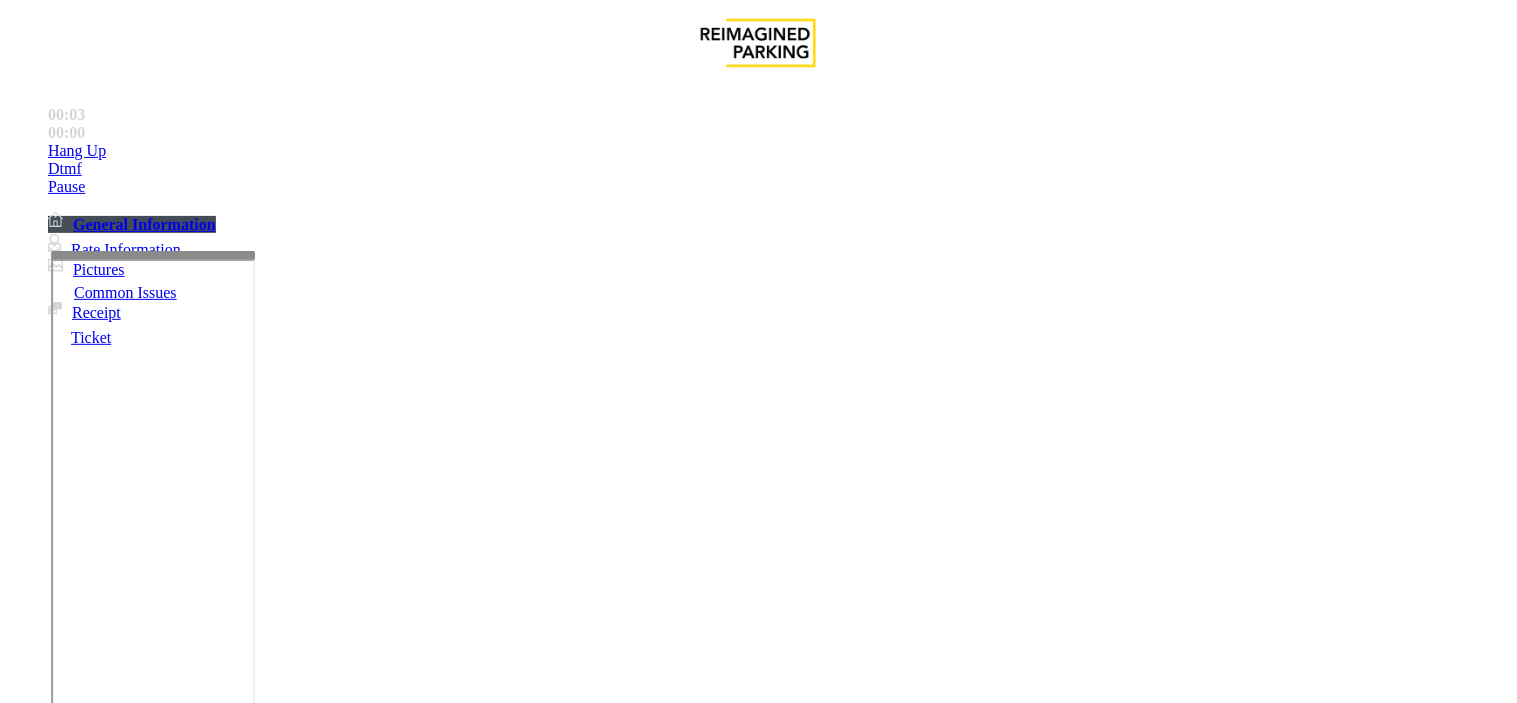 click on "Vend Gate" at bounding box center [69, 1524] 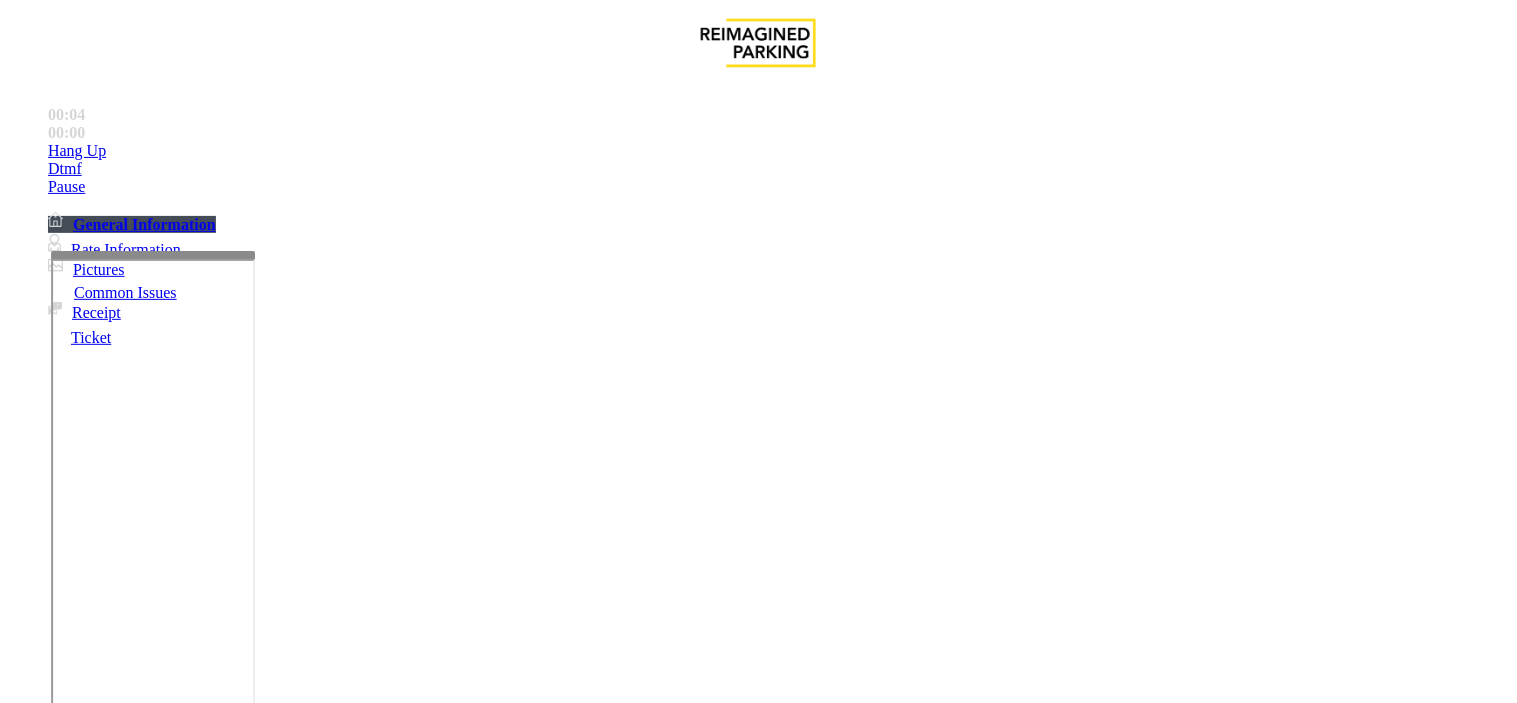 click on "Issue" at bounding box center (42, 1323) 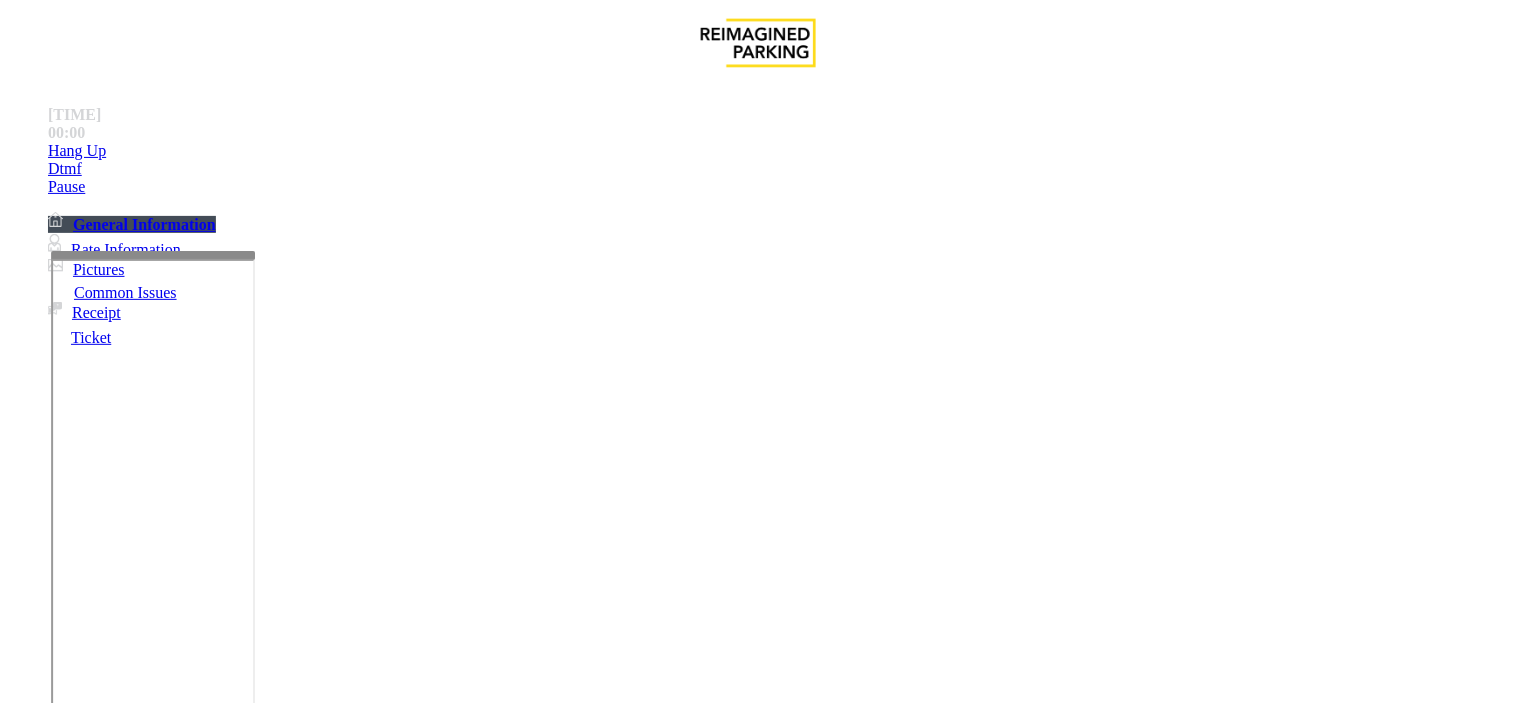 click on "Forgot Card / Transponder / KeyFob" at bounding box center [317, 1356] 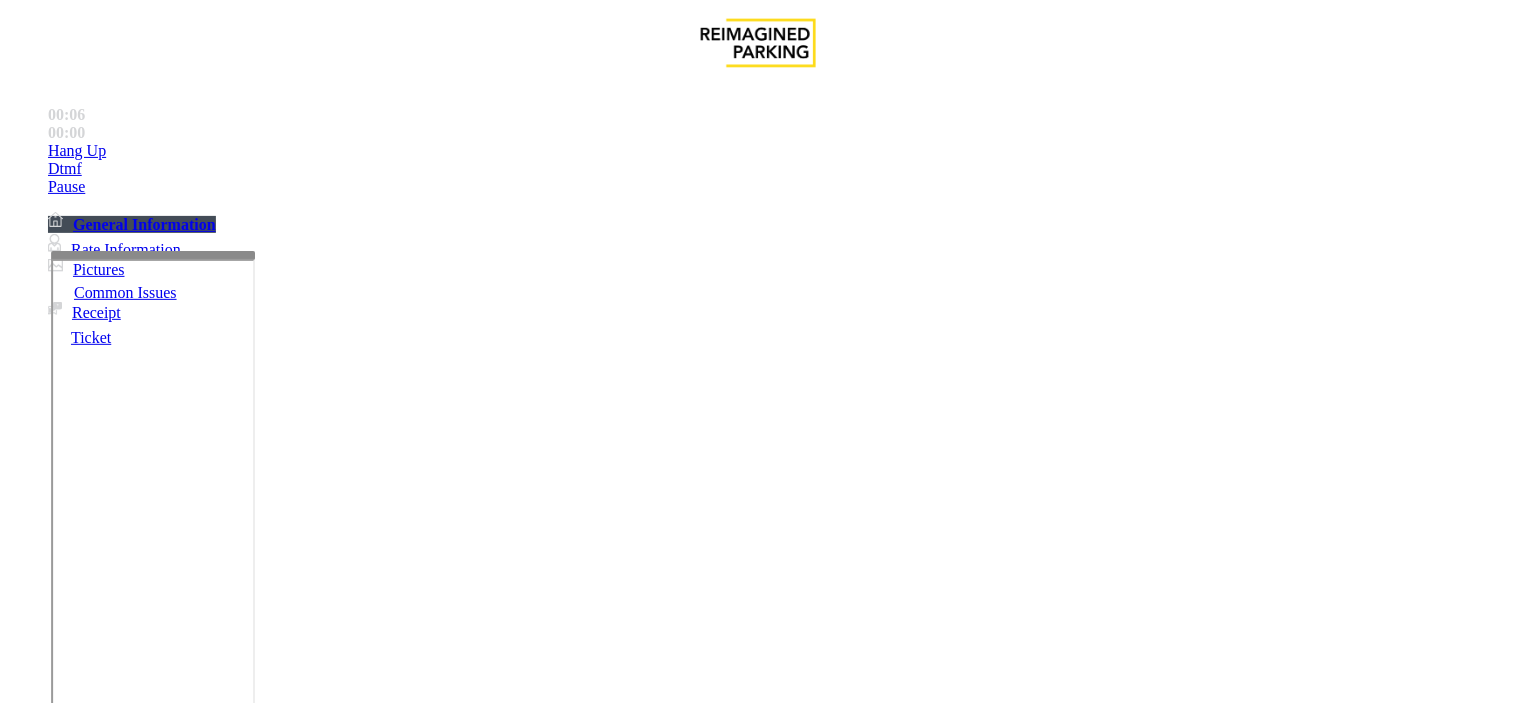 click at bounding box center (96, 1378) 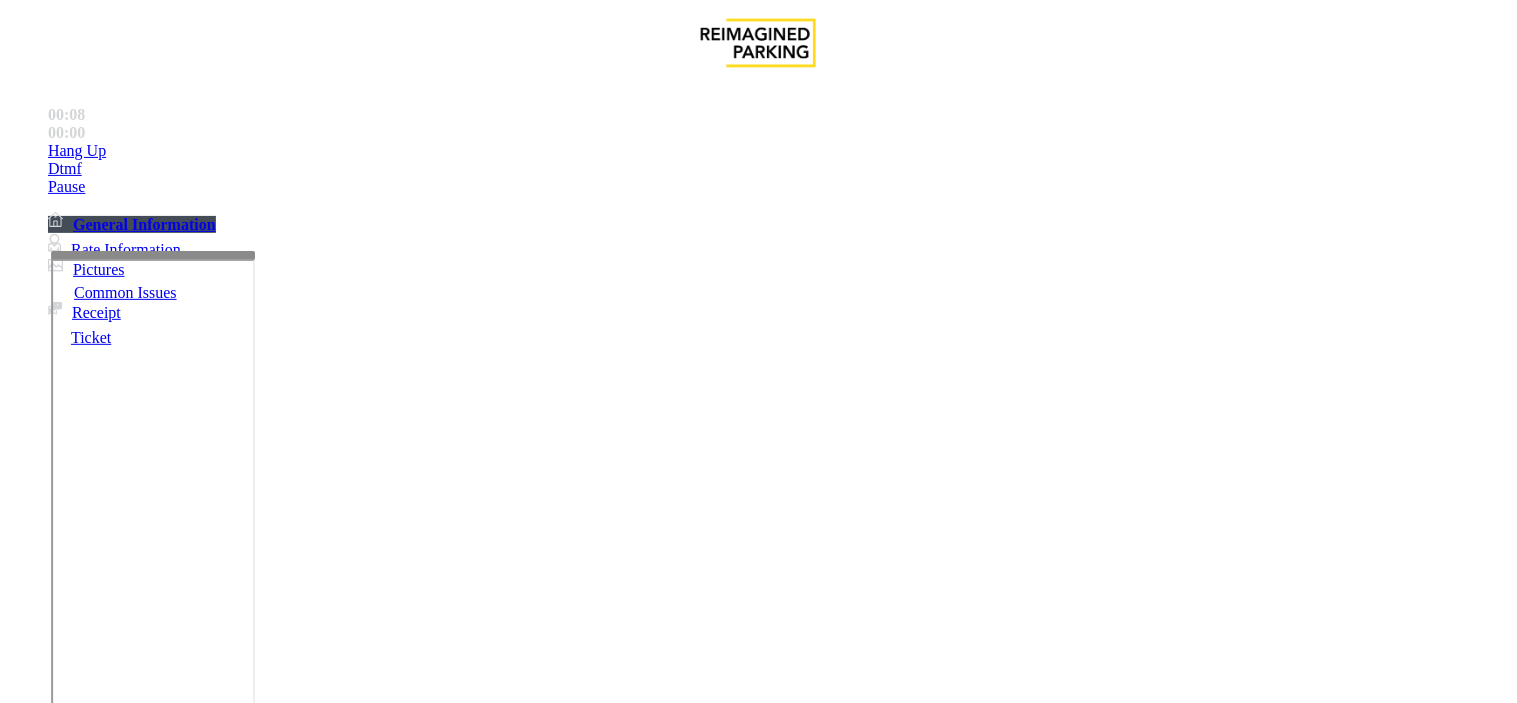 type on "**" 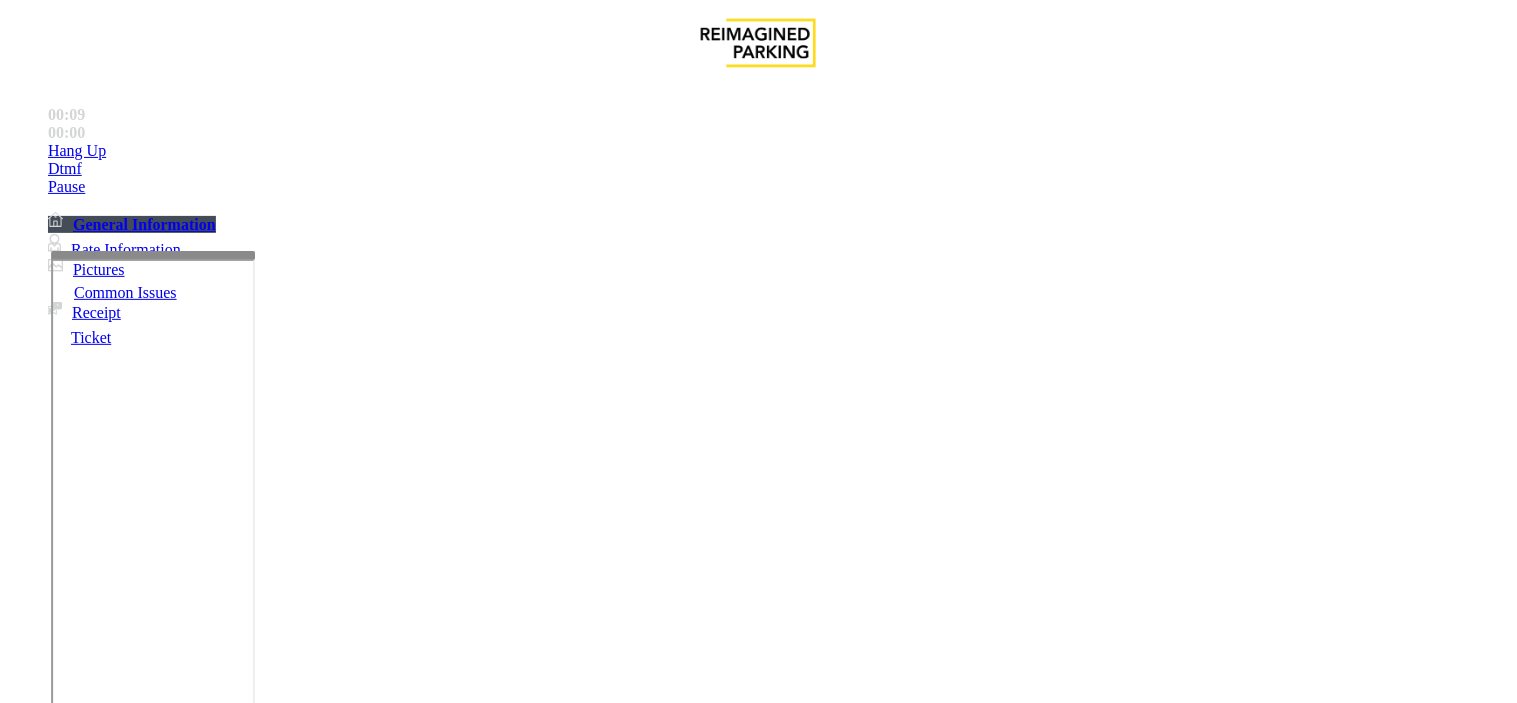 click on "VEND ALL CALLS UNTIL FURTHER NOTICE. Do not even read the agent page." at bounding box center (895, 2877) 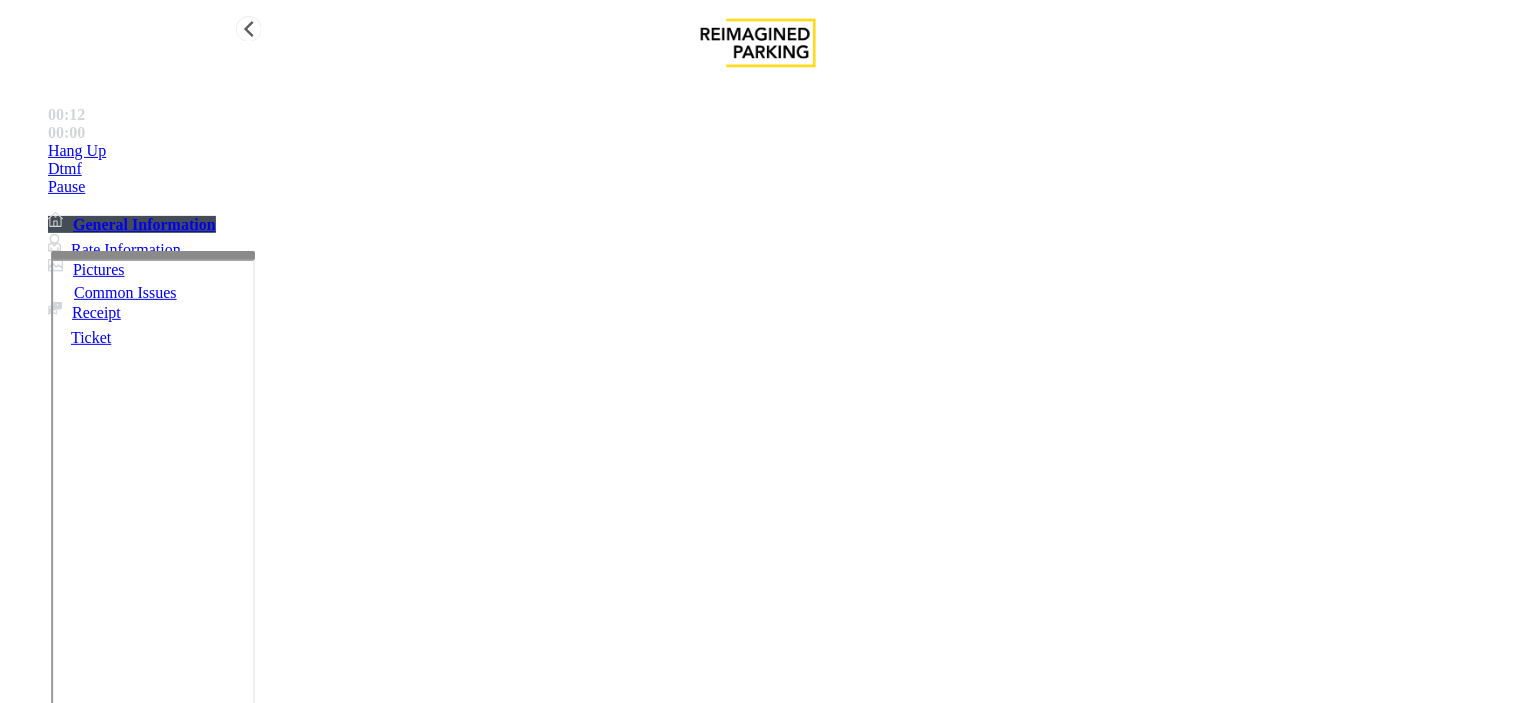 type on "**********" 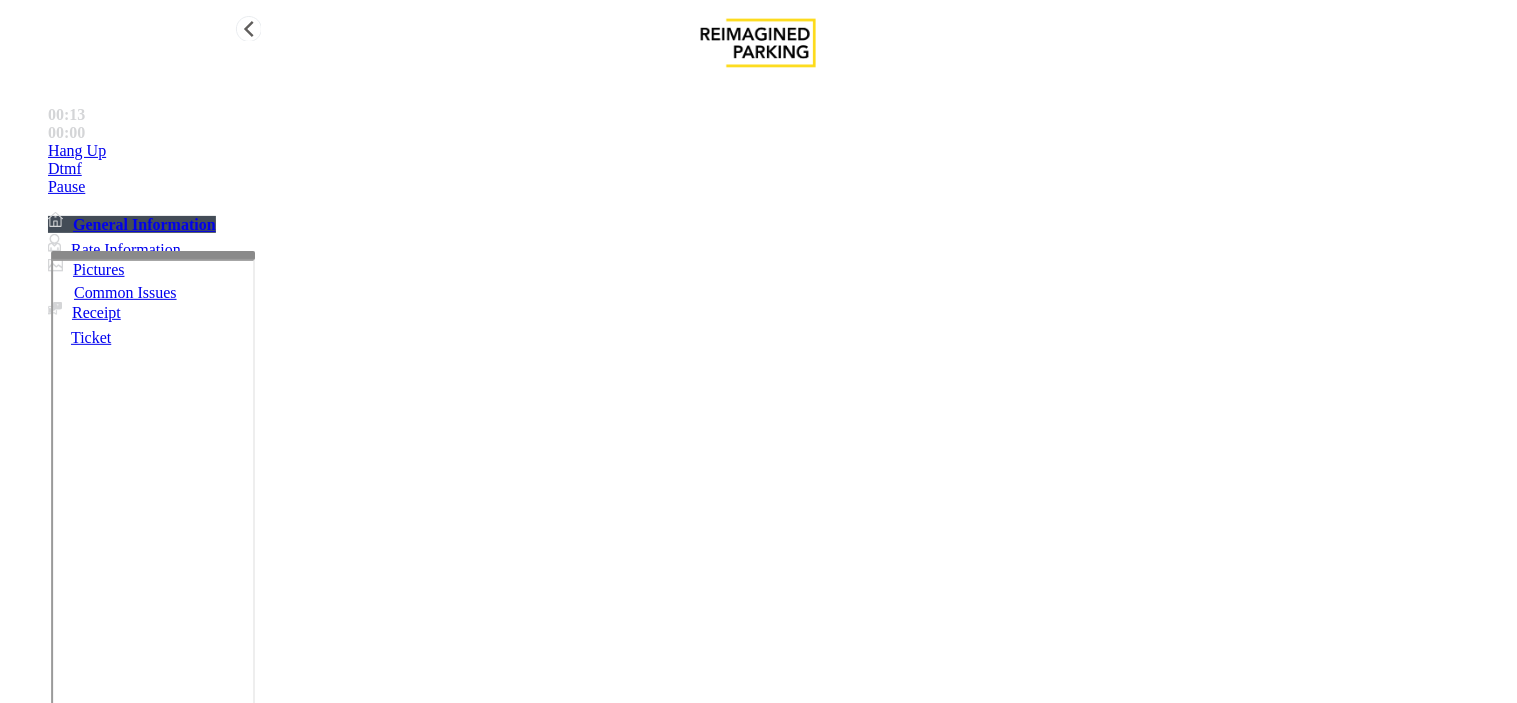 click on "Hang Up" at bounding box center [778, 151] 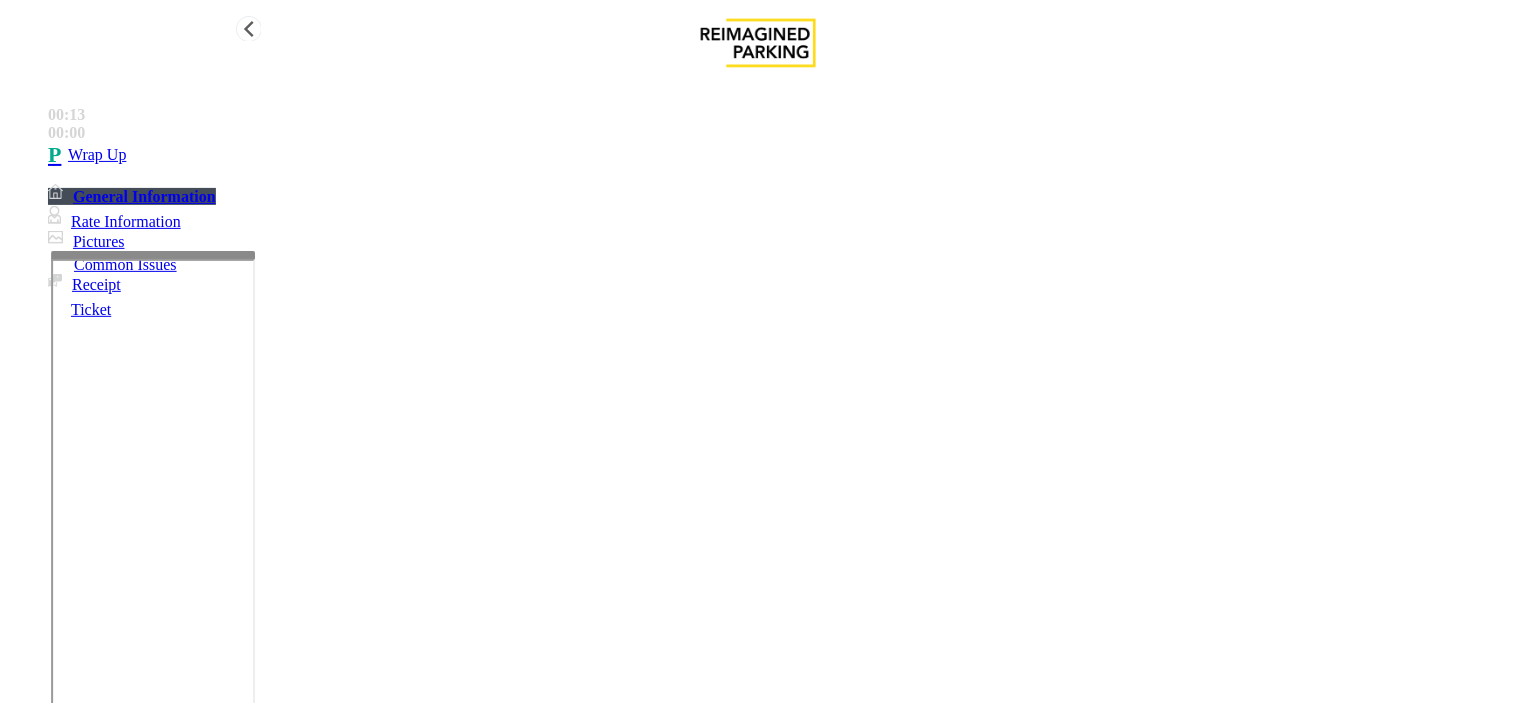 click on "Wrap Up" at bounding box center (778, 155) 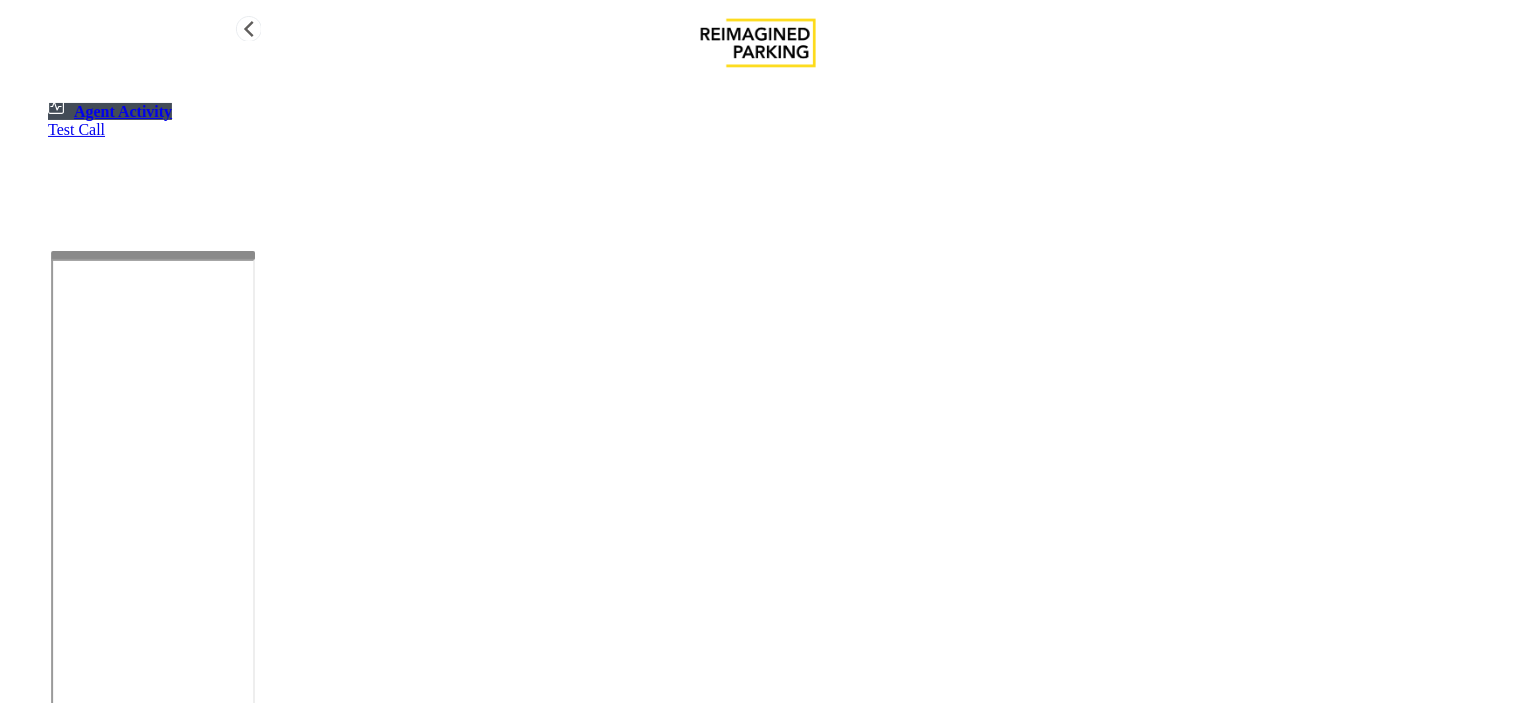 click on "Test Call" at bounding box center (778, 130) 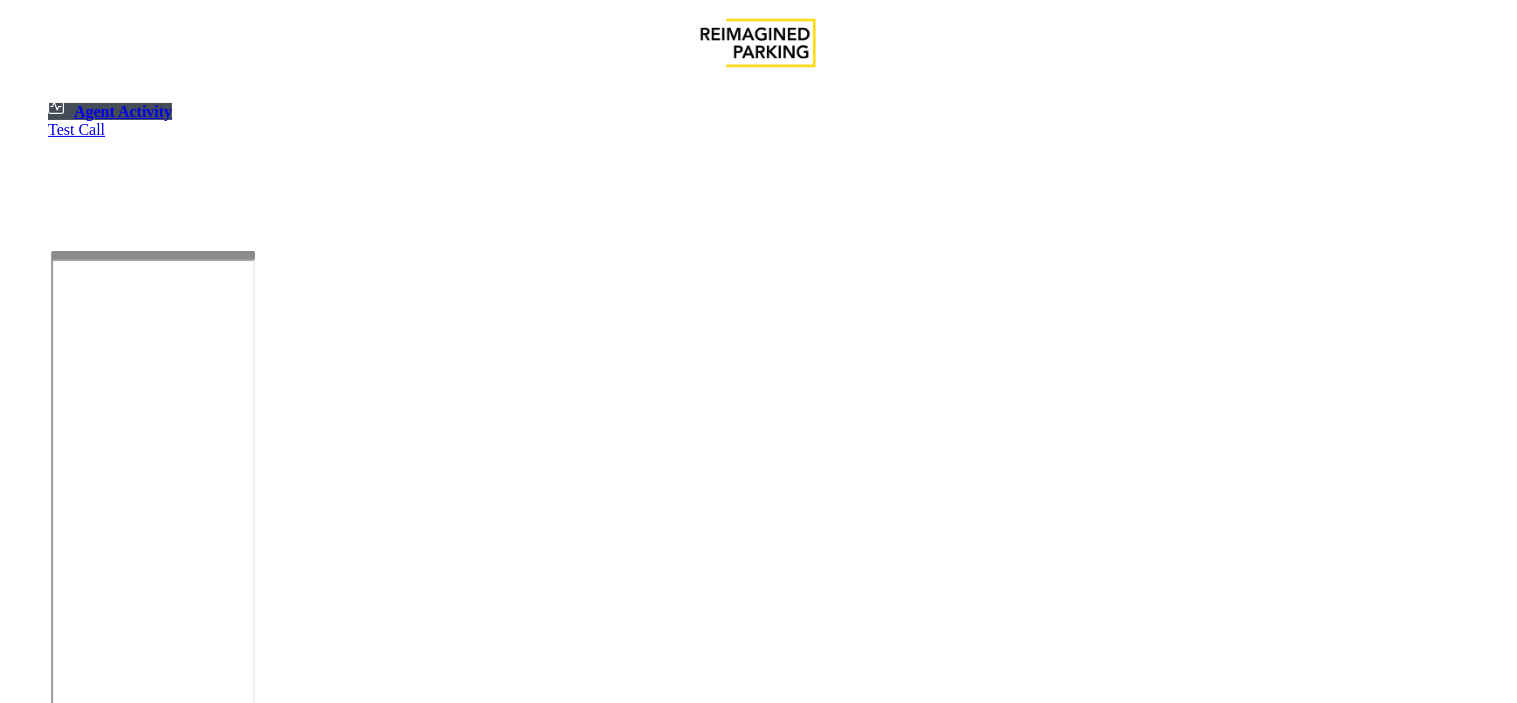 click on "Select location ×" at bounding box center [758, 1294] 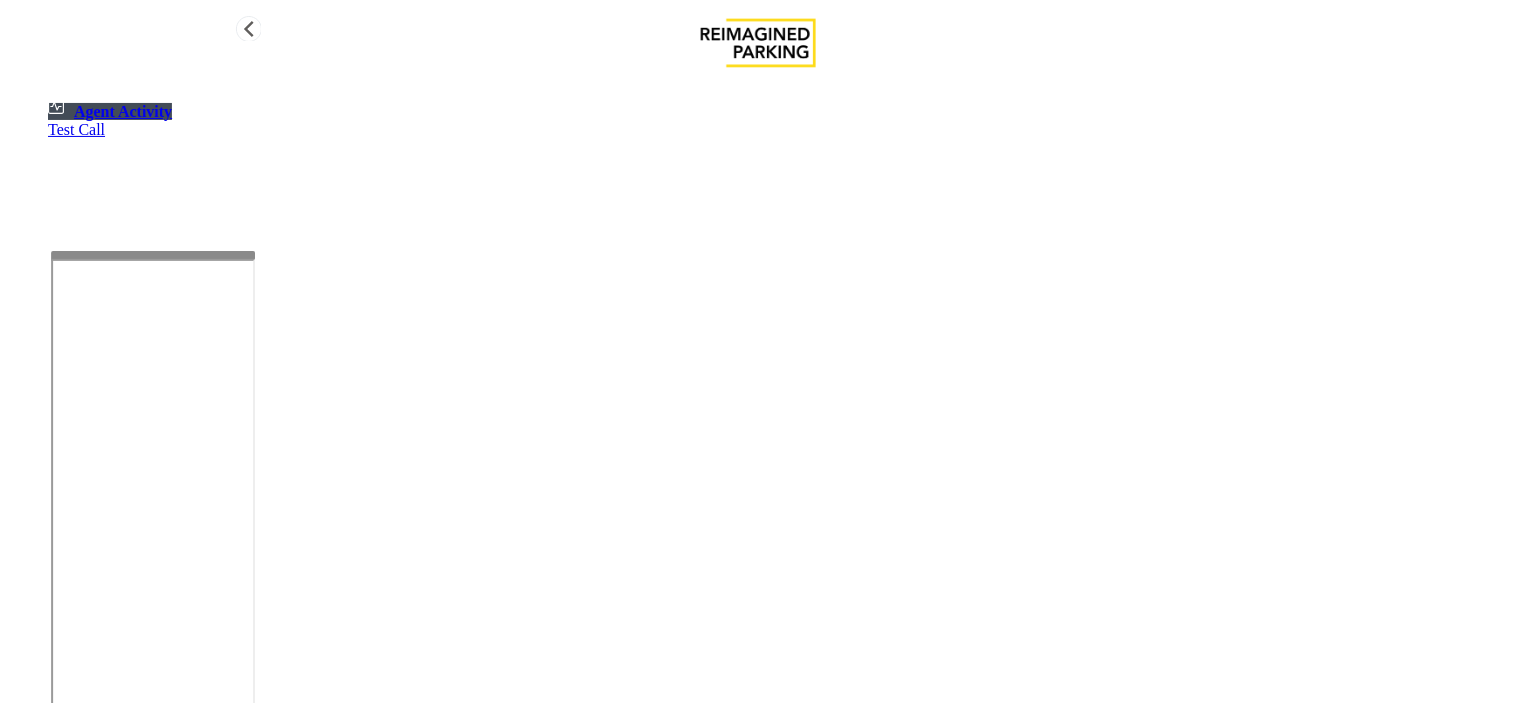 click on "Agent Activity" at bounding box center [110, 111] 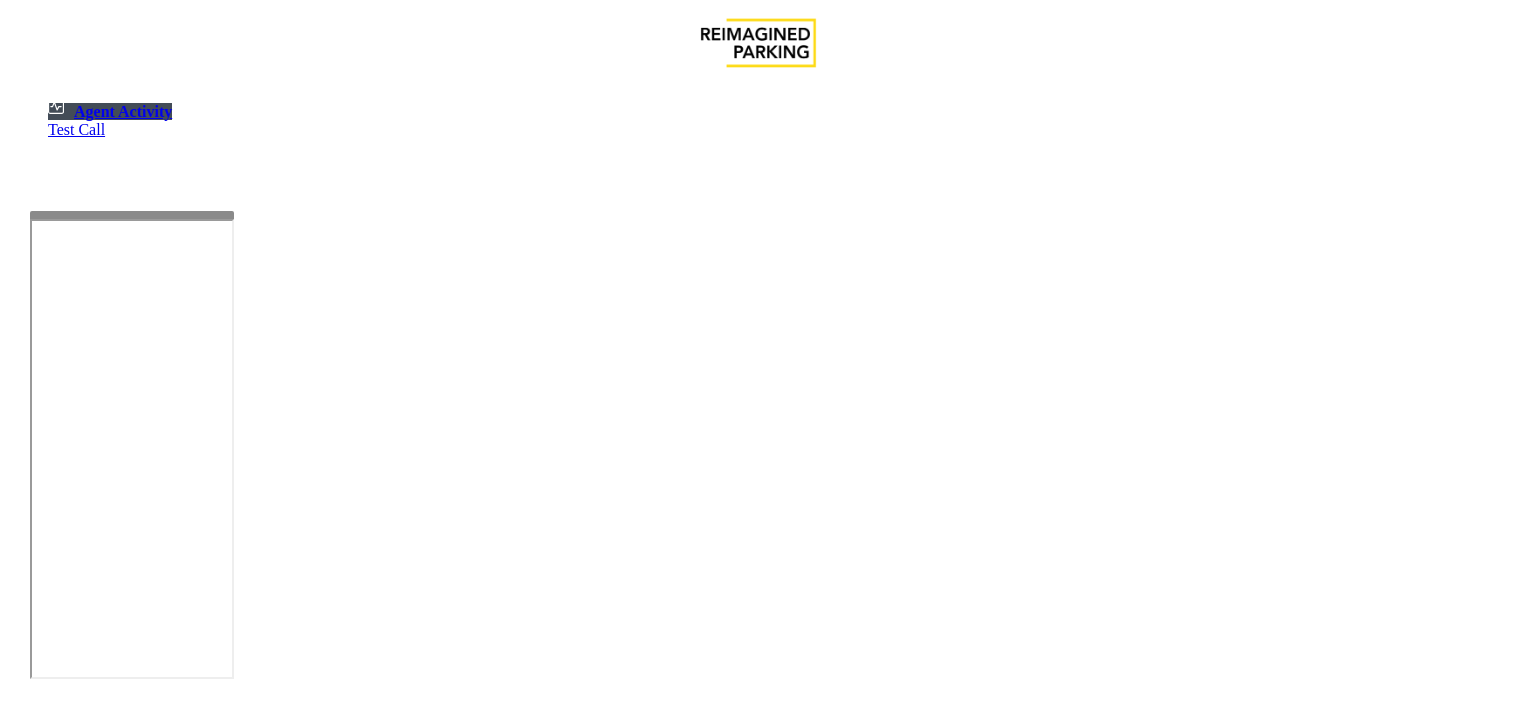 scroll, scrollTop: 0, scrollLeft: 0, axis: both 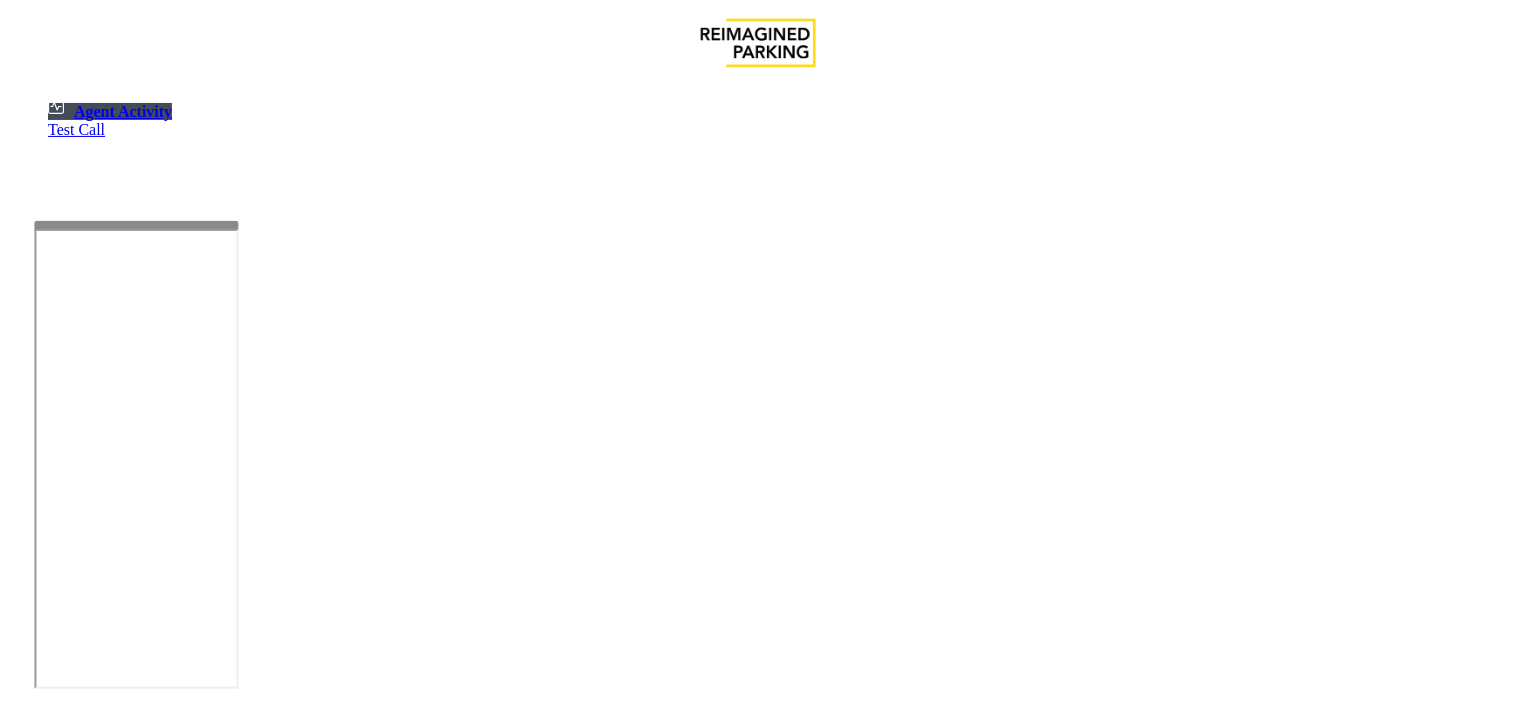 click at bounding box center (136, 457) 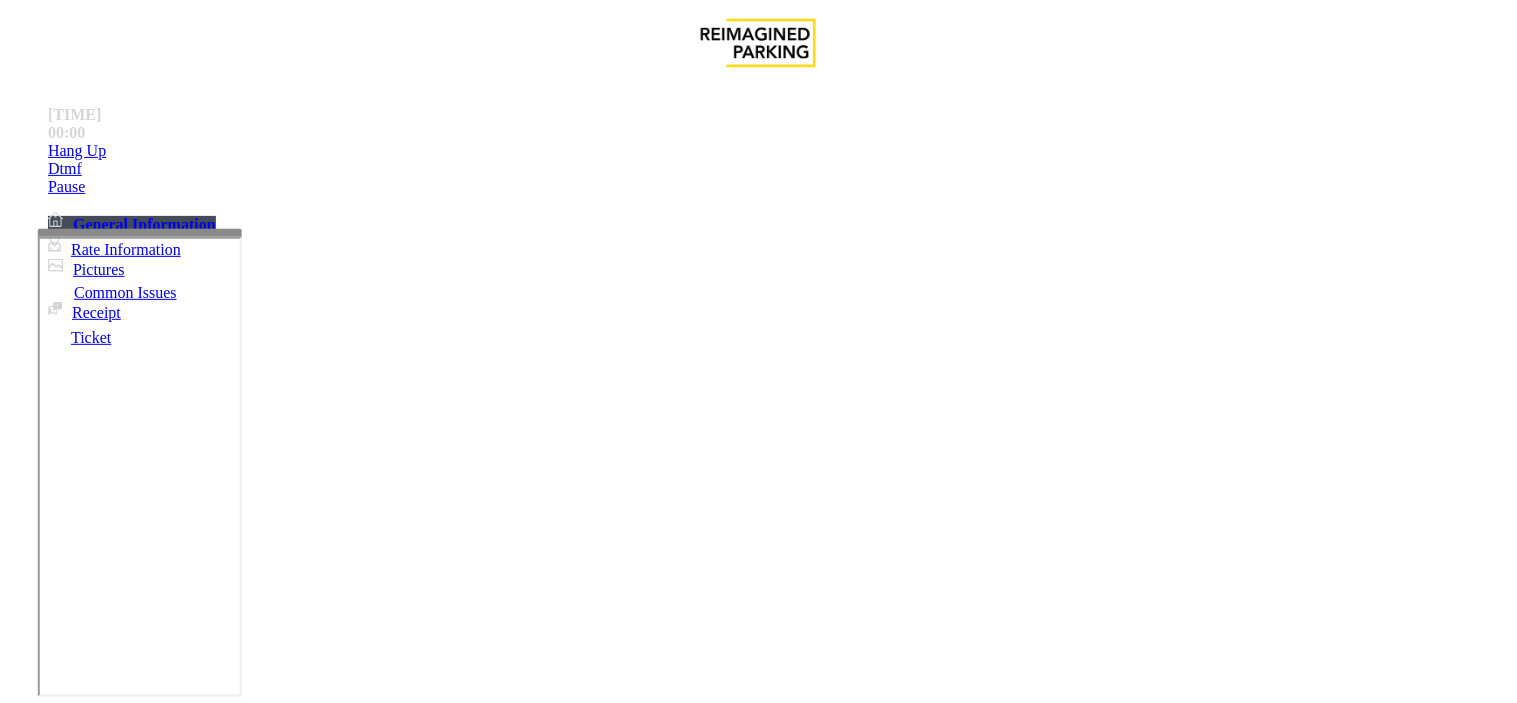 scroll, scrollTop: 5232, scrollLeft: 0, axis: vertical 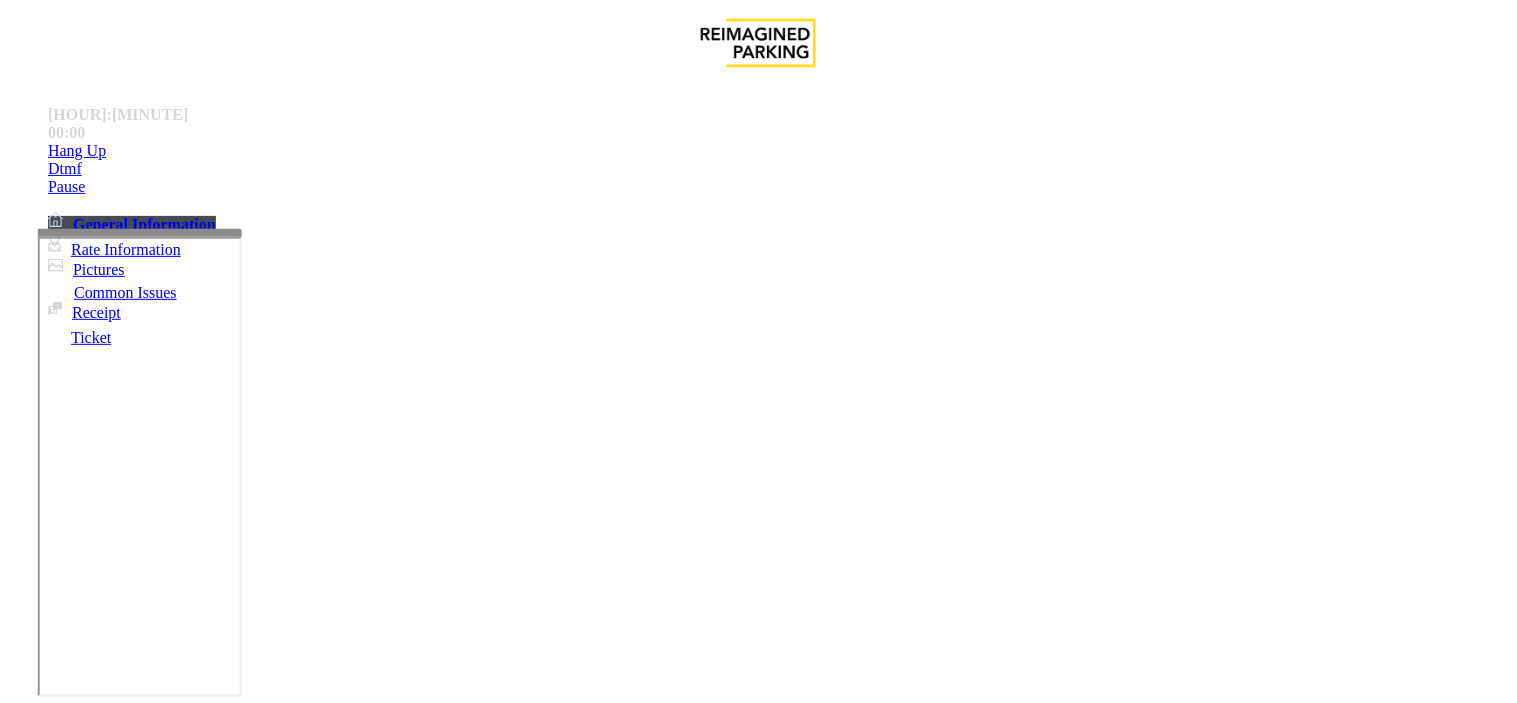click on "Monthly Issue" at bounding box center [268, 1356] 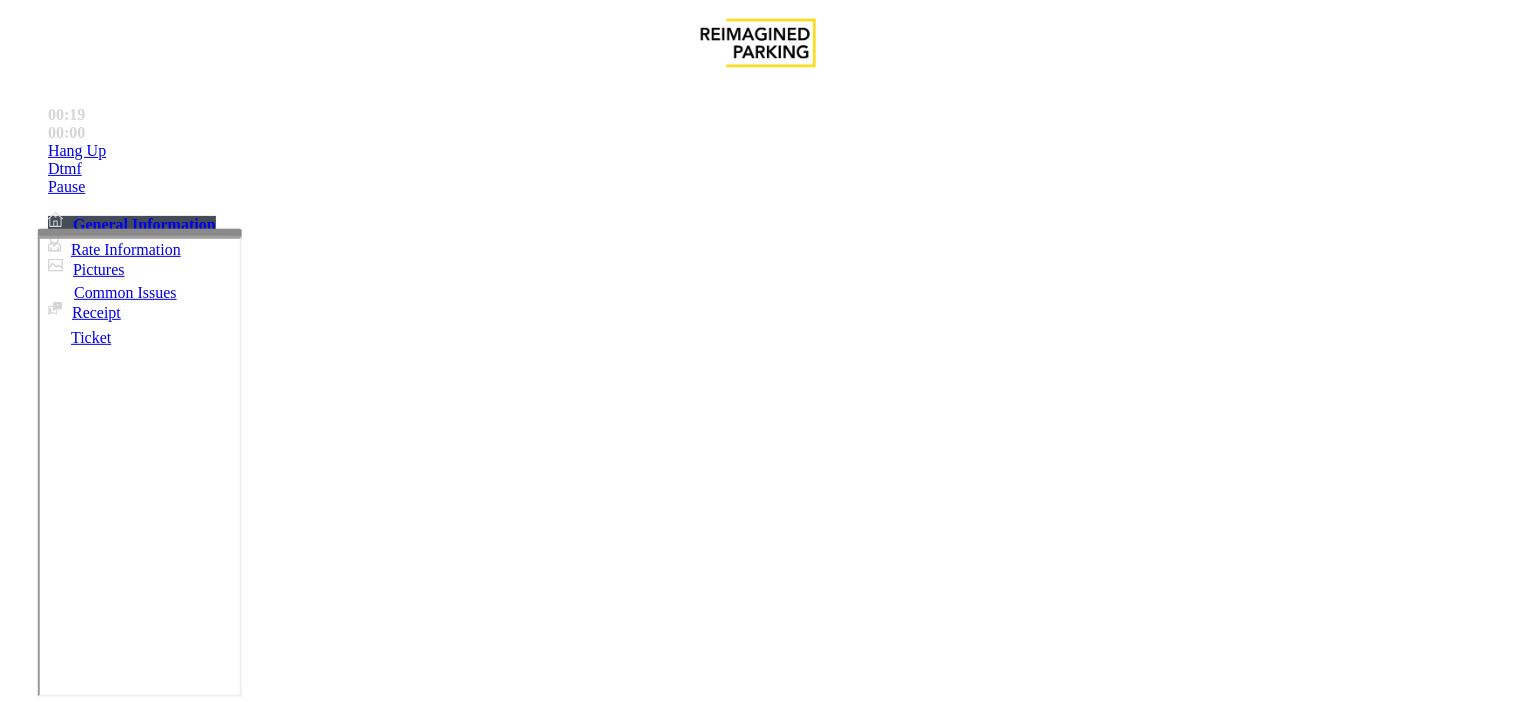 click on "Forgot Card / Transponder / KeyFob" at bounding box center [317, 1356] 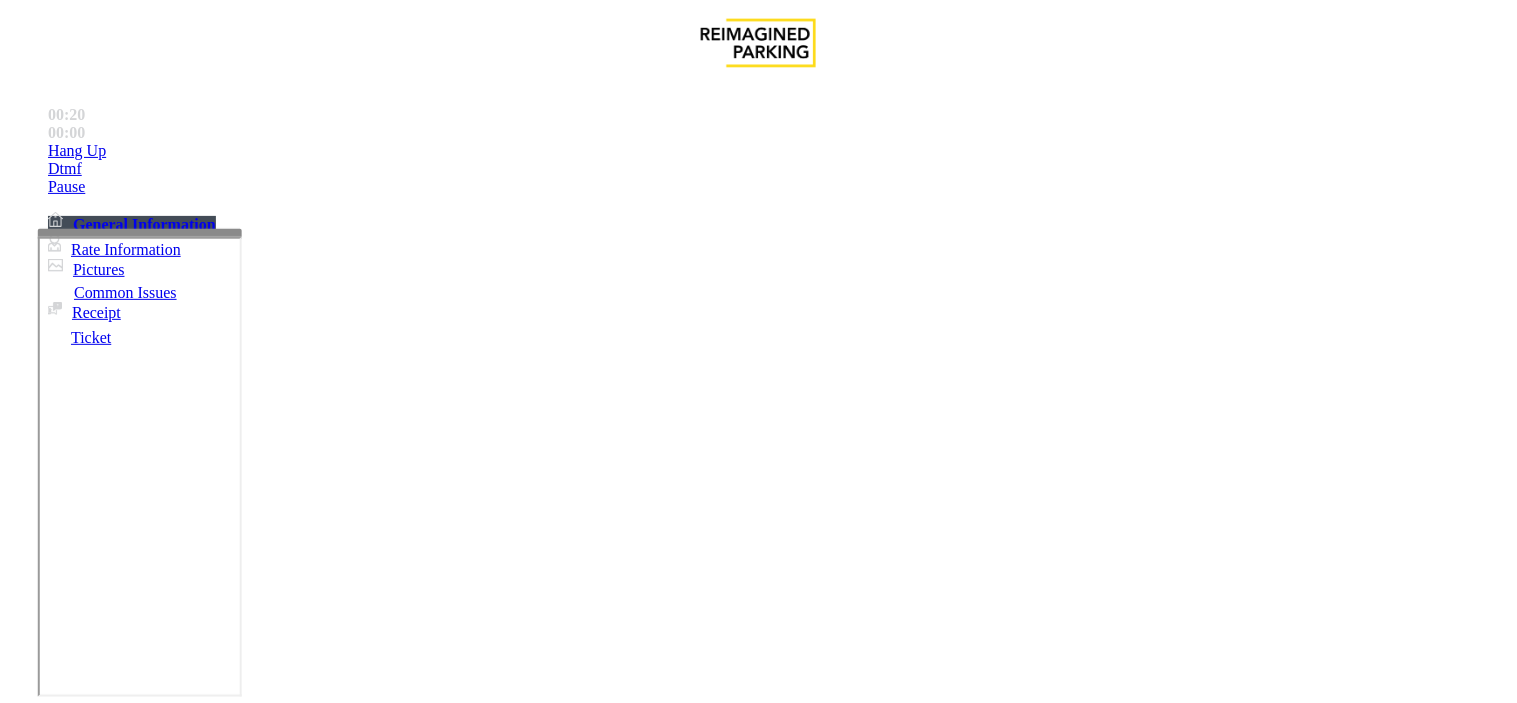 click at bounding box center (96, 1378) 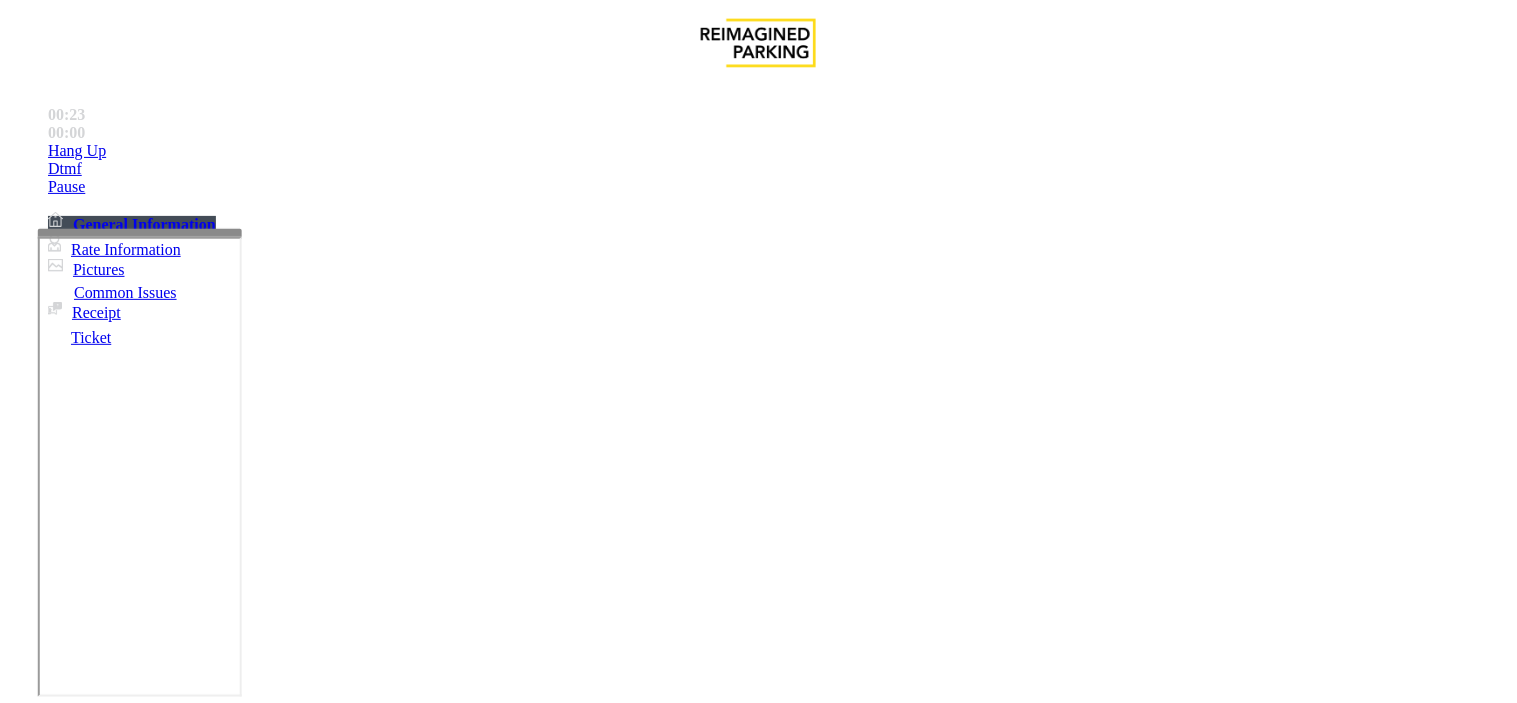 click on "Issue" at bounding box center [42, 1323] 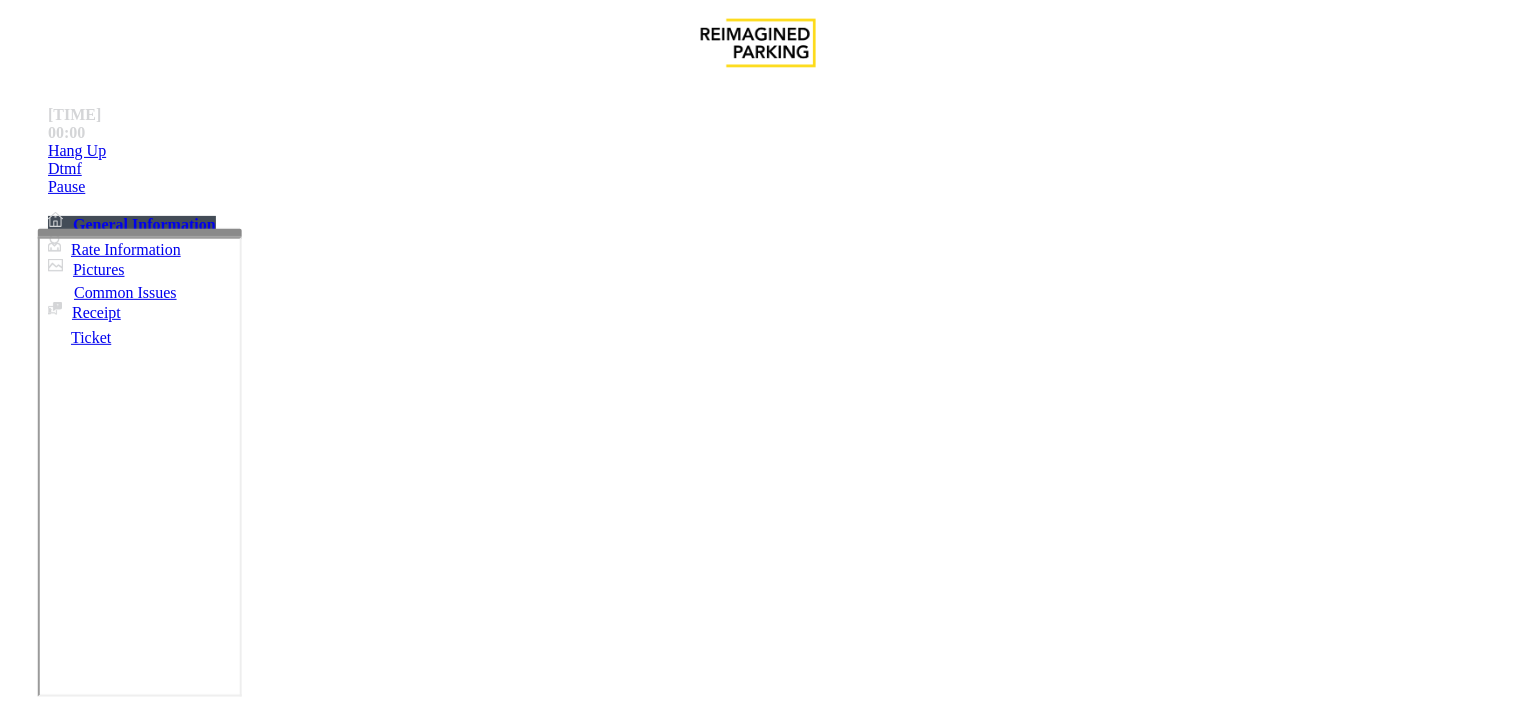click on "Monthly Issue" at bounding box center (268, 1356) 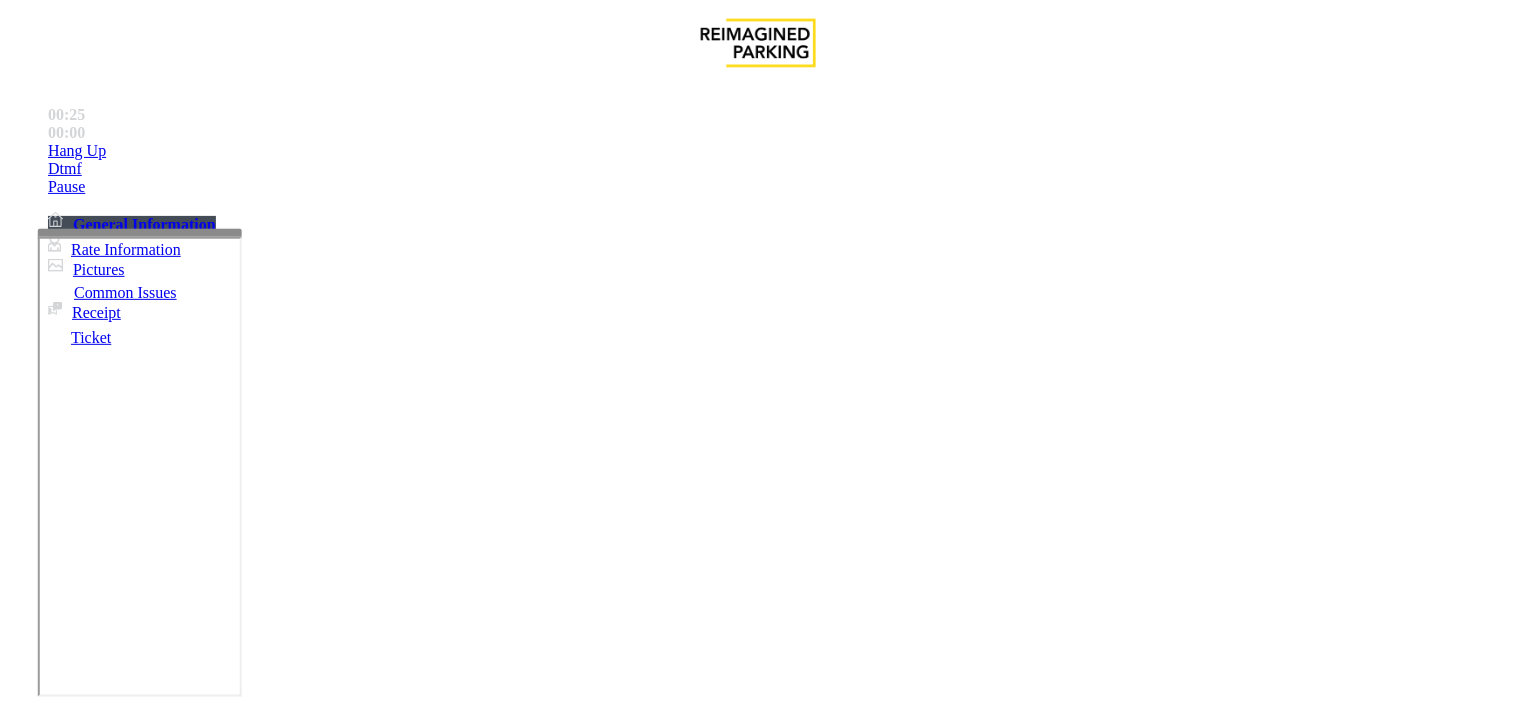 click at bounding box center [96, 1378] 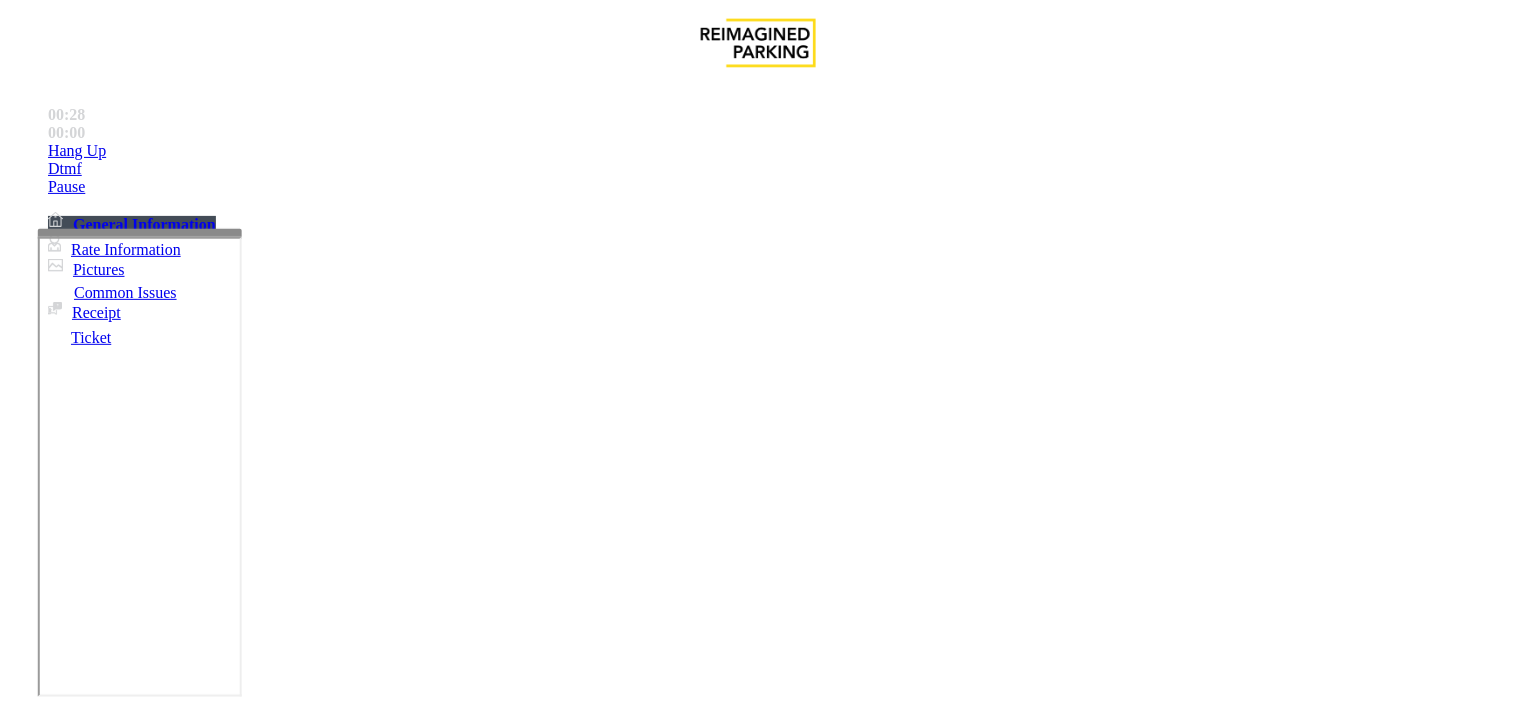 drag, startPoint x: 412, startPoint y: 176, endPoint x: 278, endPoint y: 154, distance: 135.79396 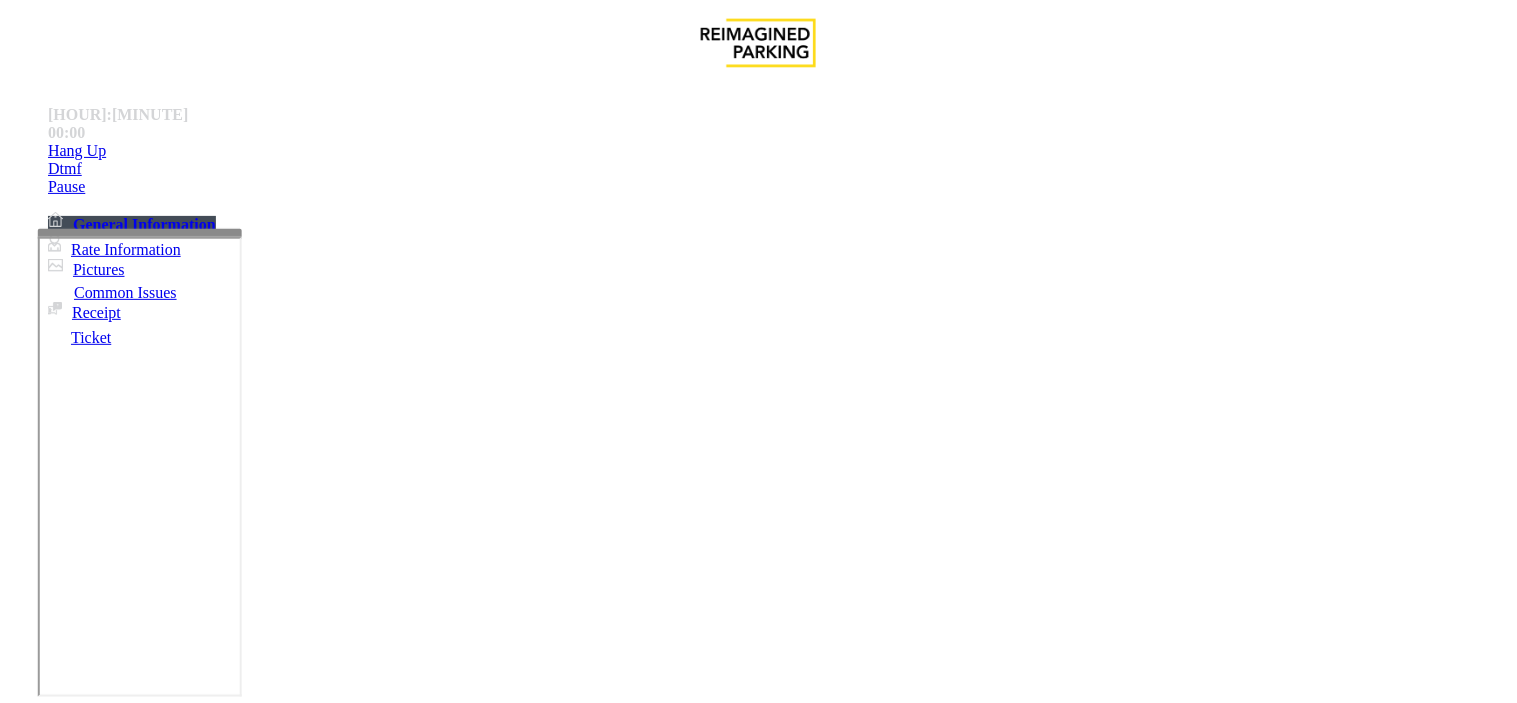 click at bounding box center (96, 1378) 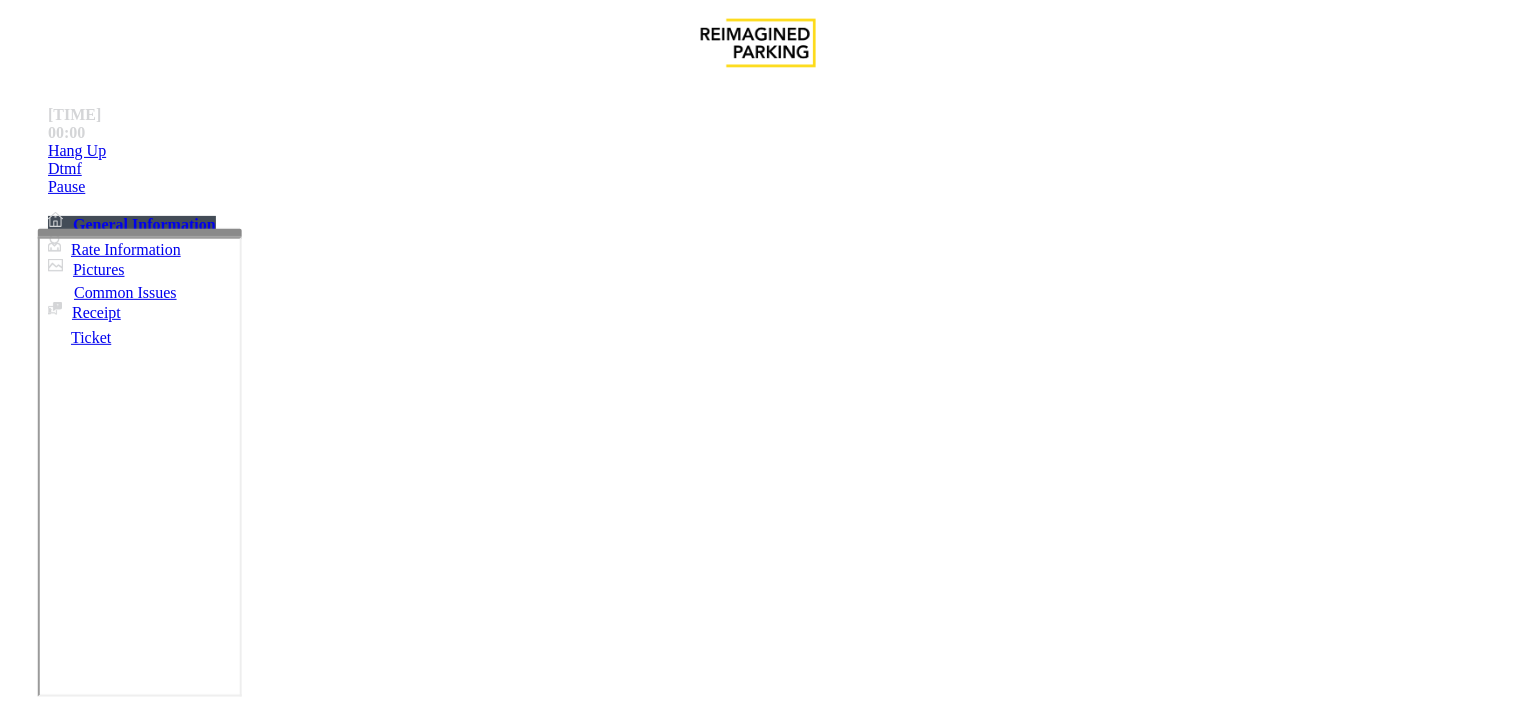 click at bounding box center (96, 1378) 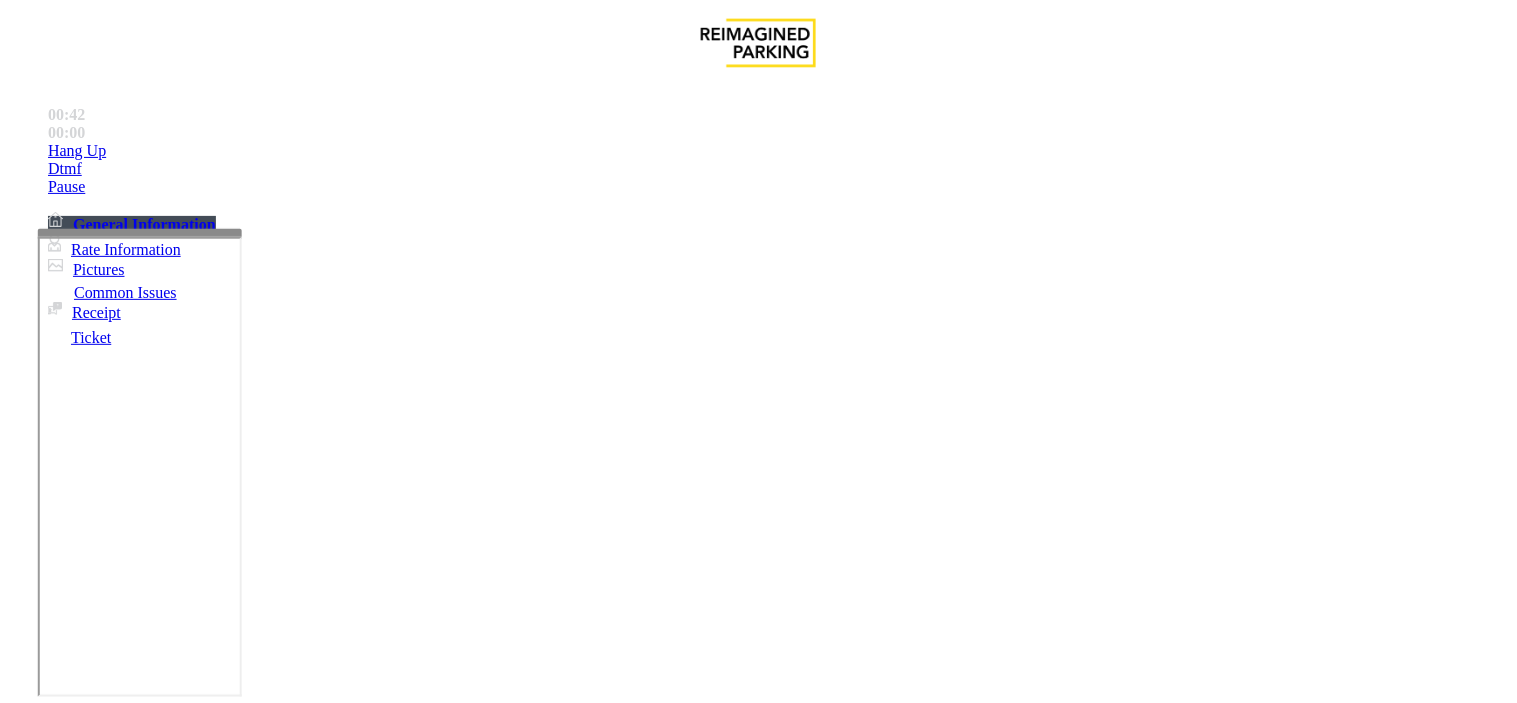 click at bounding box center [246, 1658] 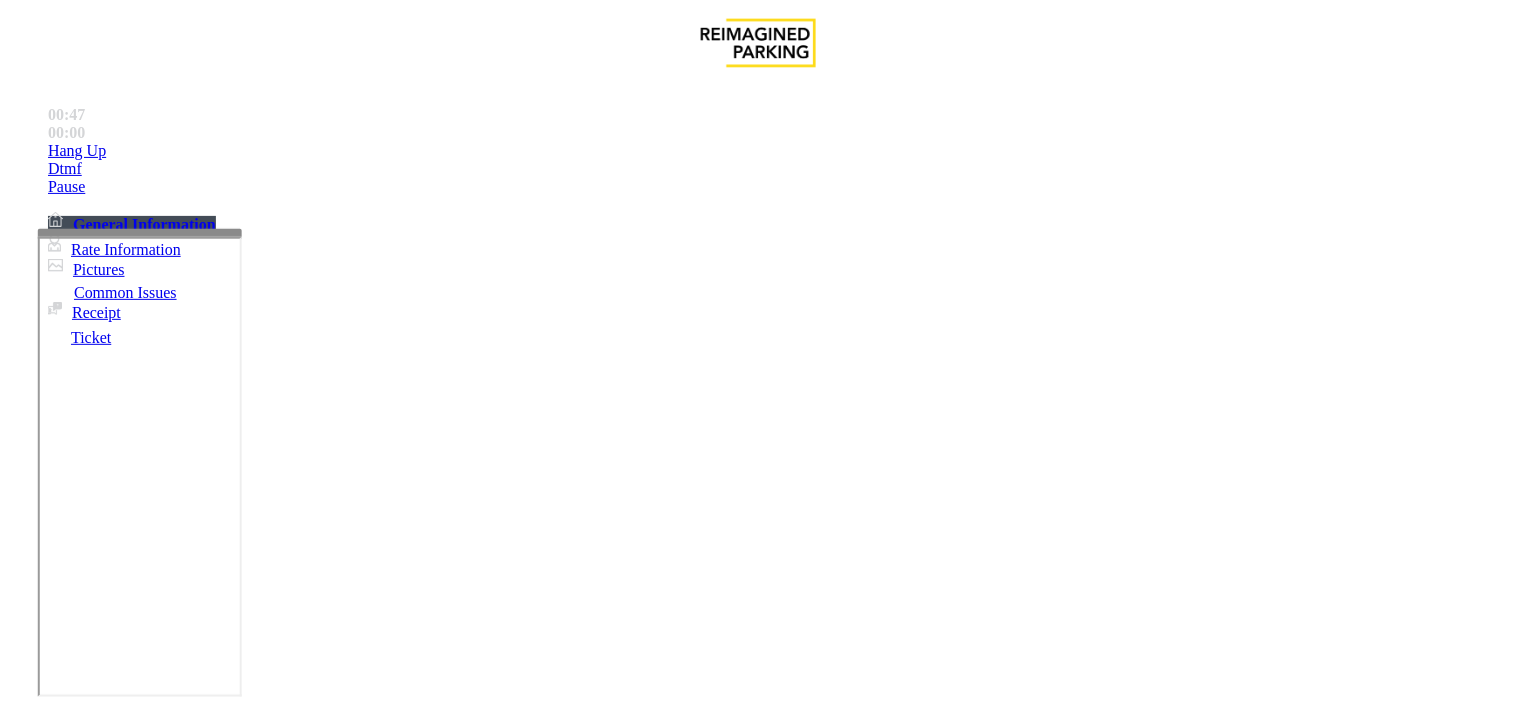 type on "**********" 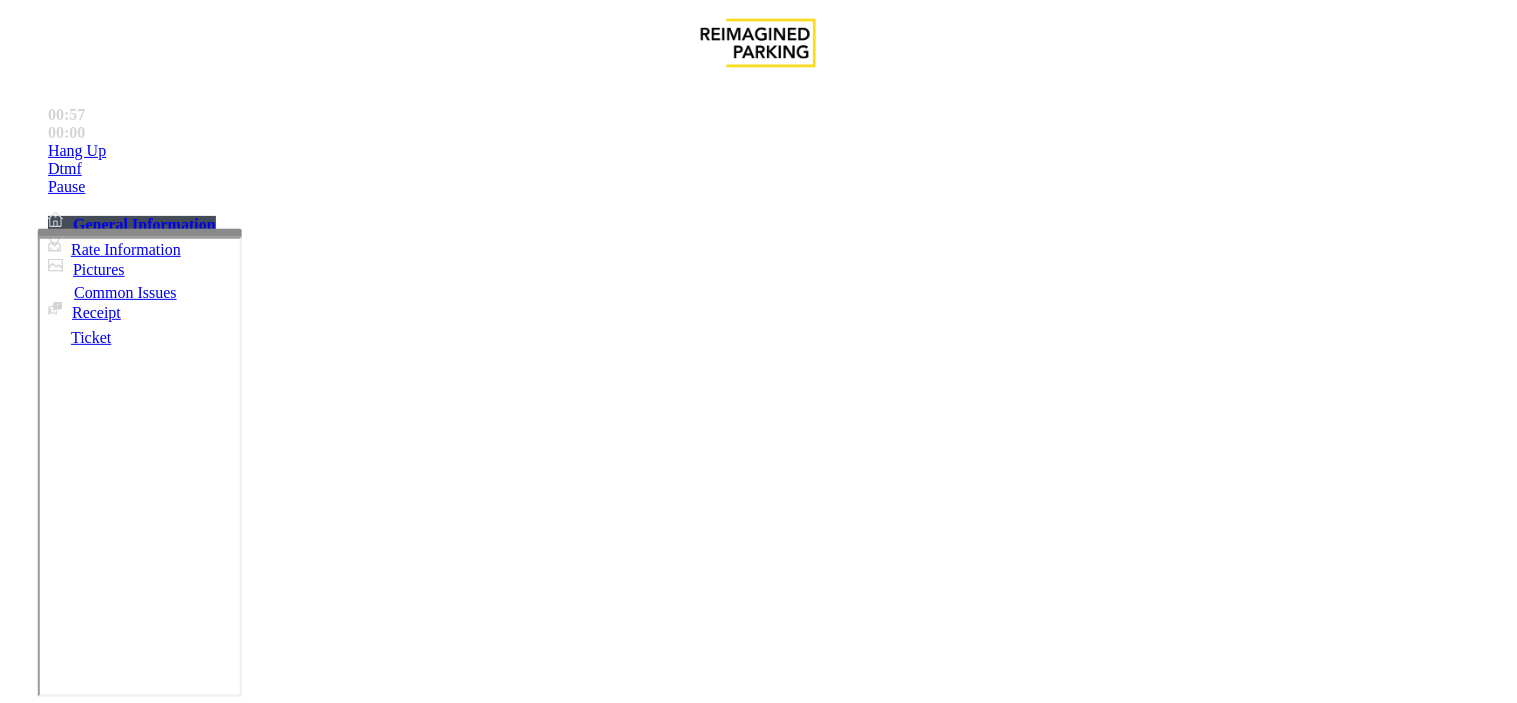 click at bounding box center (96, 1378) 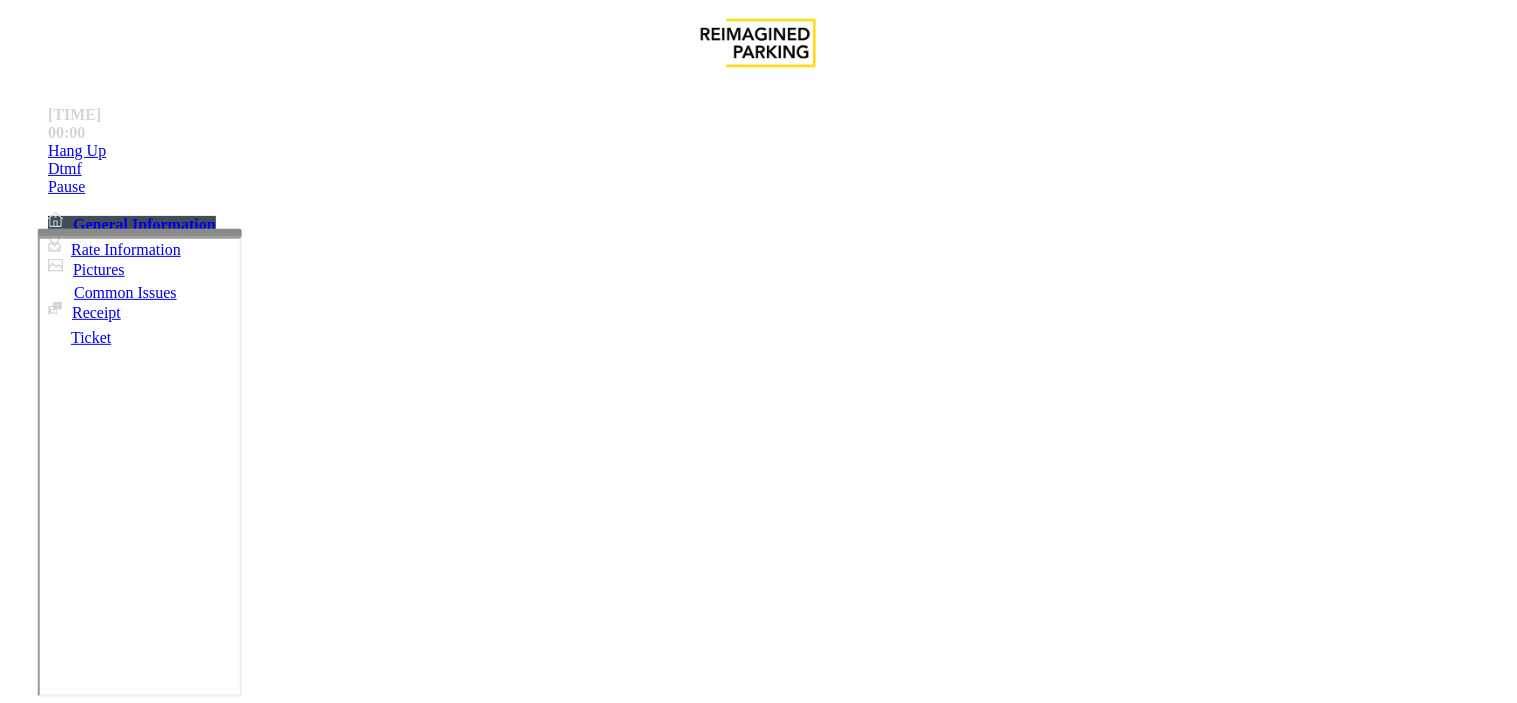 click at bounding box center [96, 1378] 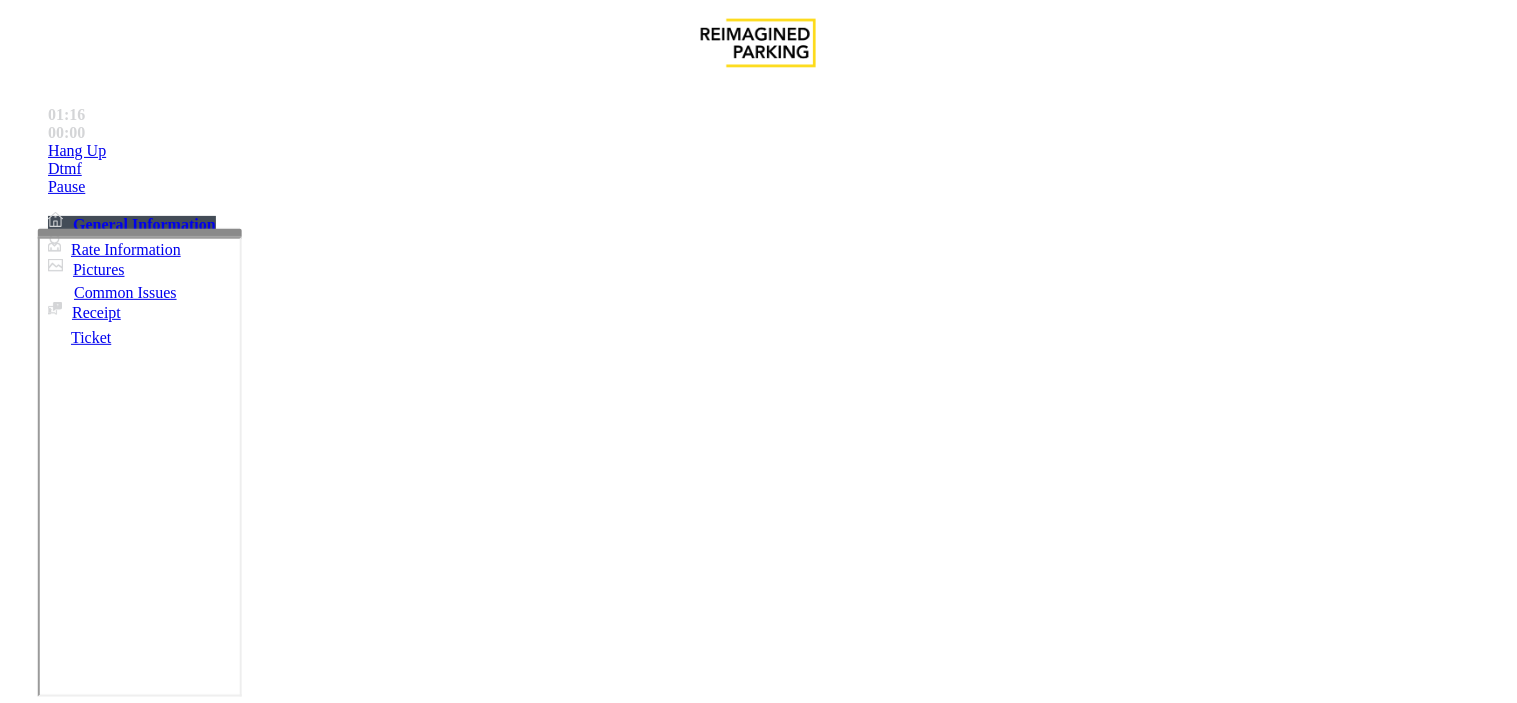 type on "******" 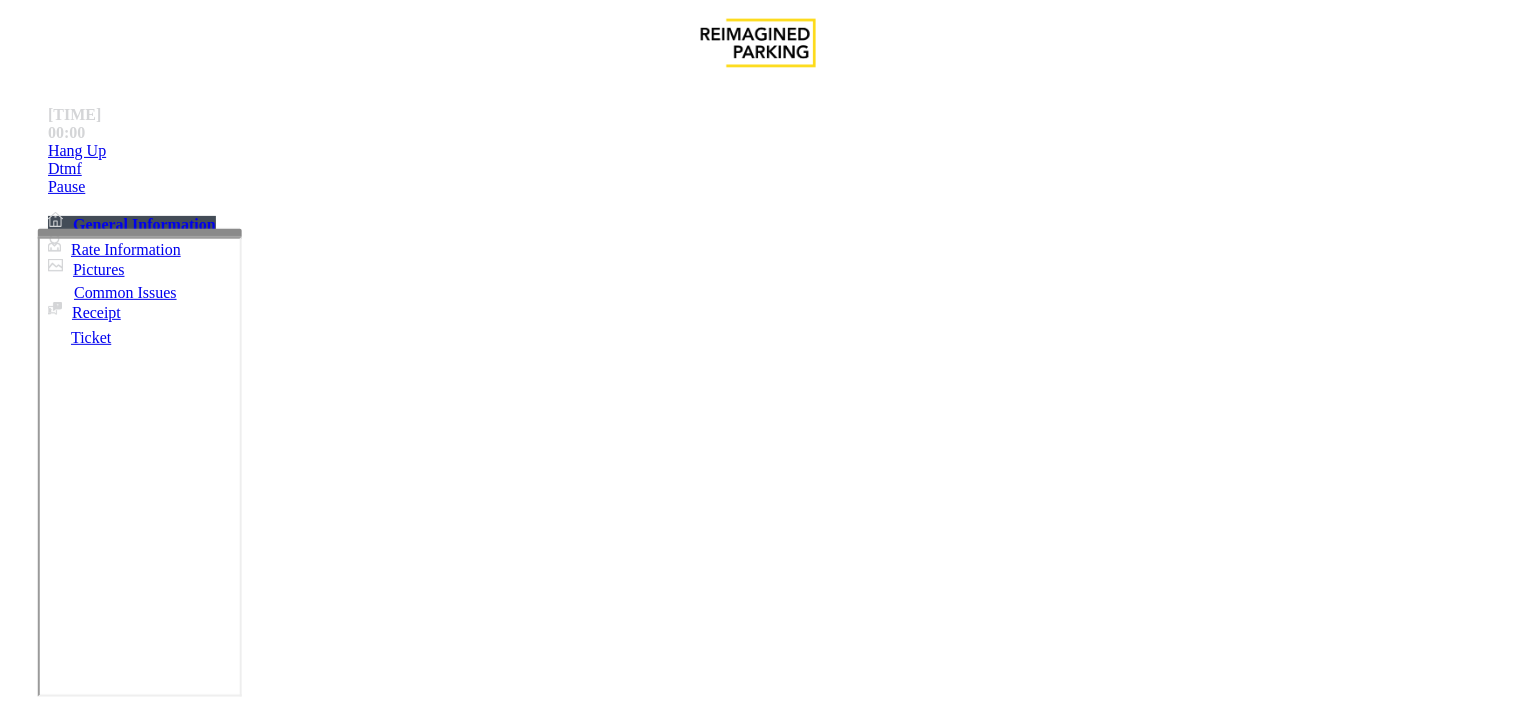 click at bounding box center (96, 1378) 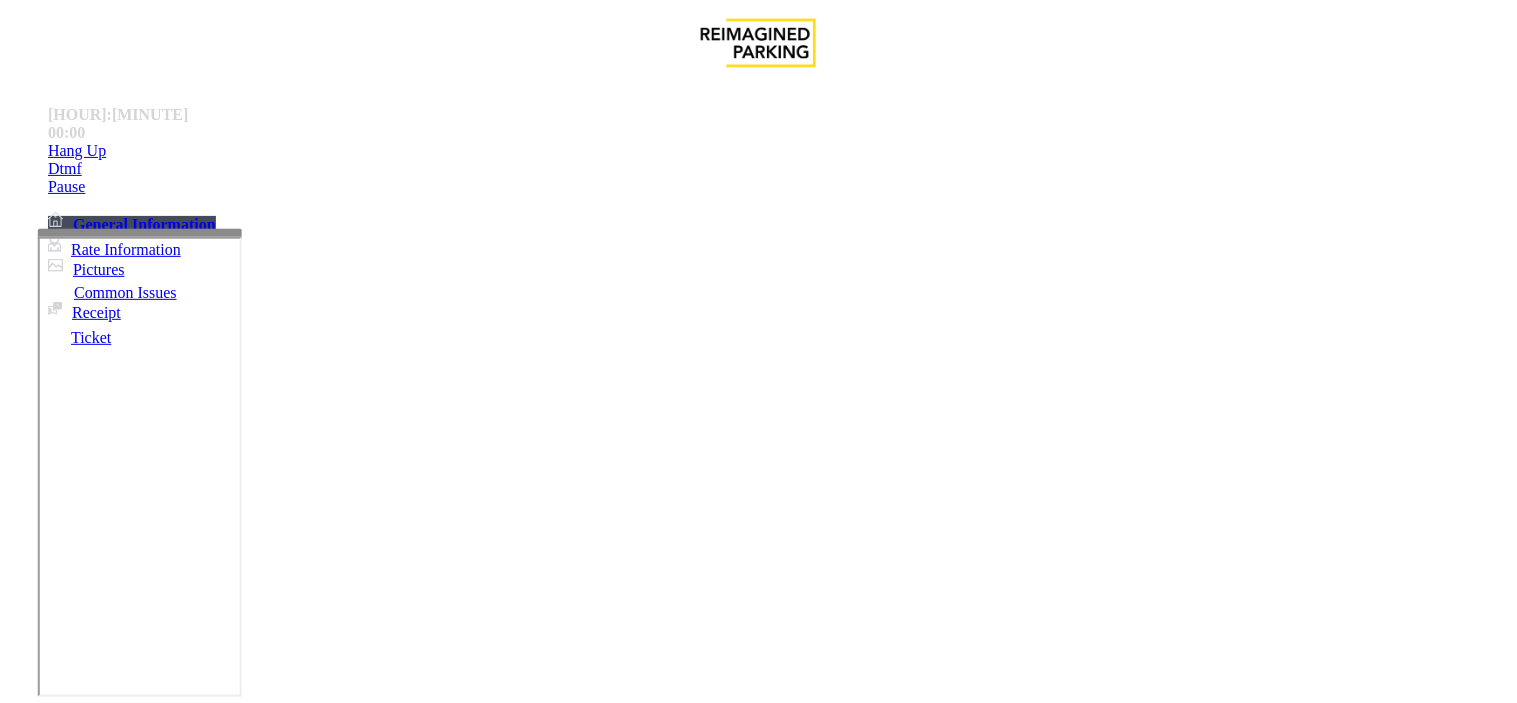scroll, scrollTop: 111, scrollLeft: 0, axis: vertical 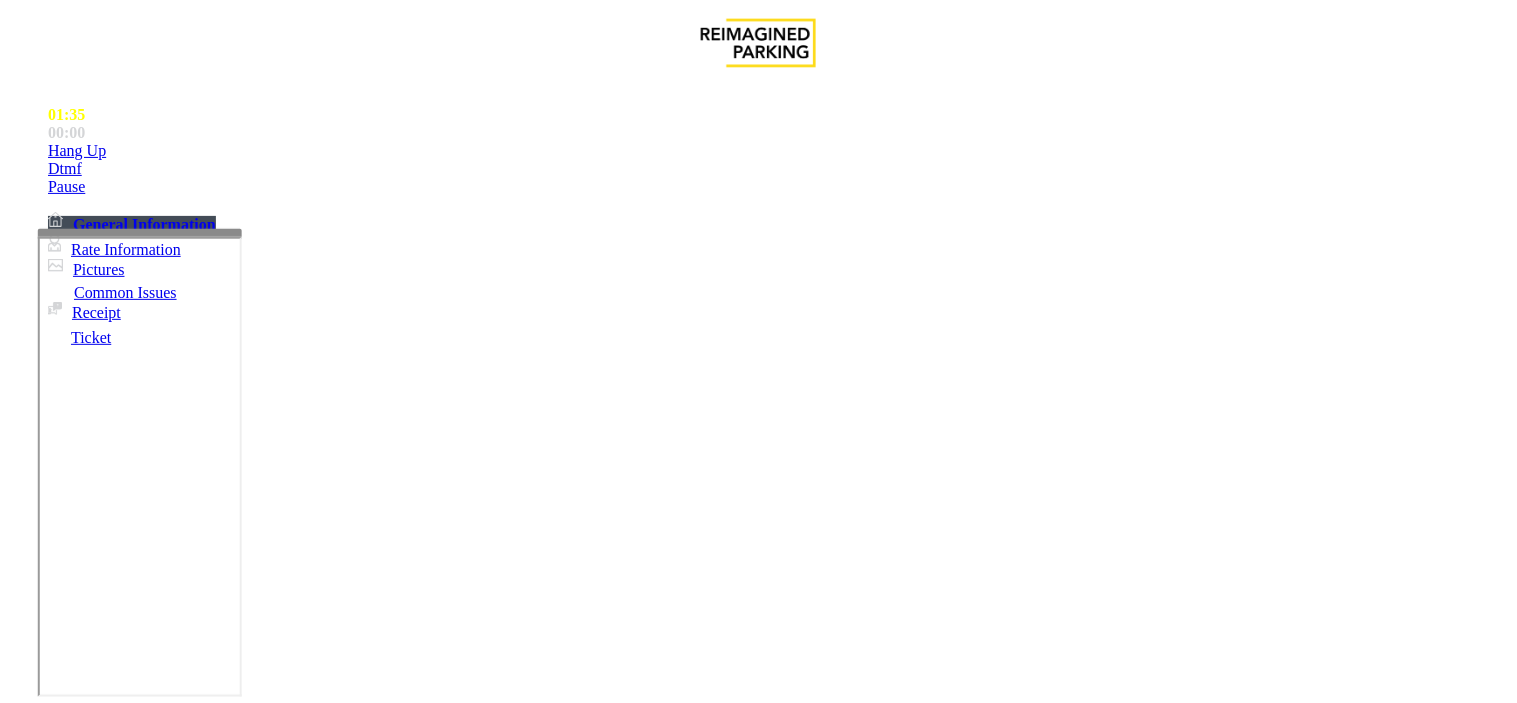 type on "**********" 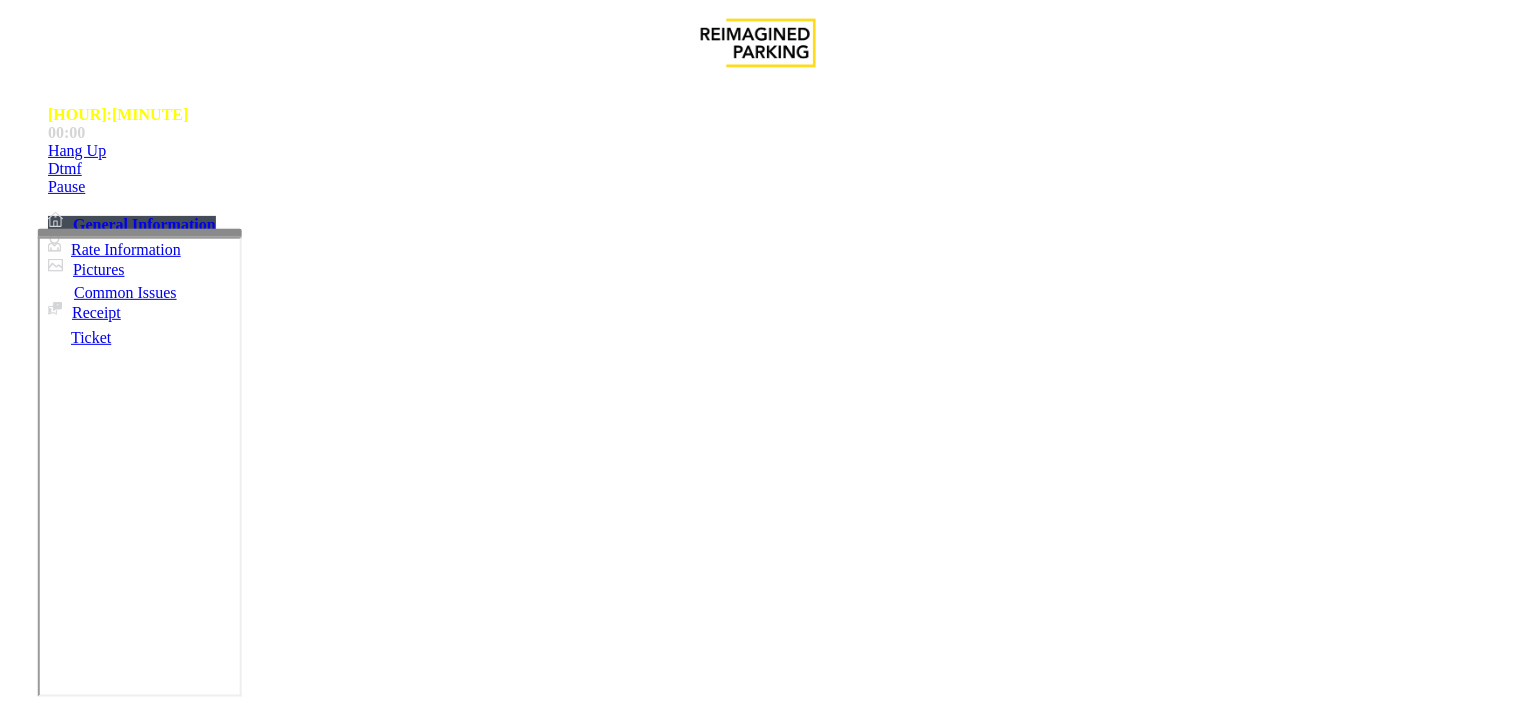 scroll, scrollTop: 5010, scrollLeft: 0, axis: vertical 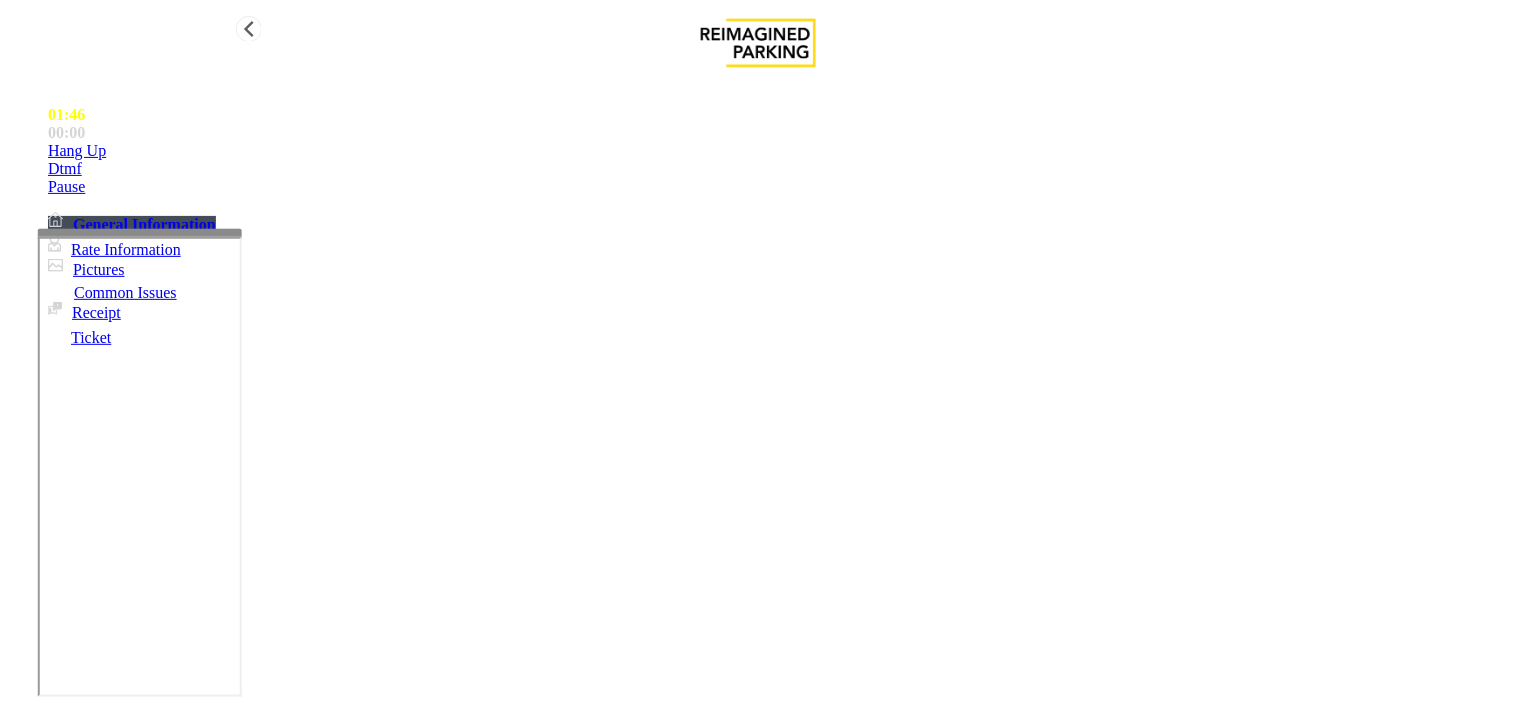 click on "Hang Up" at bounding box center [778, 151] 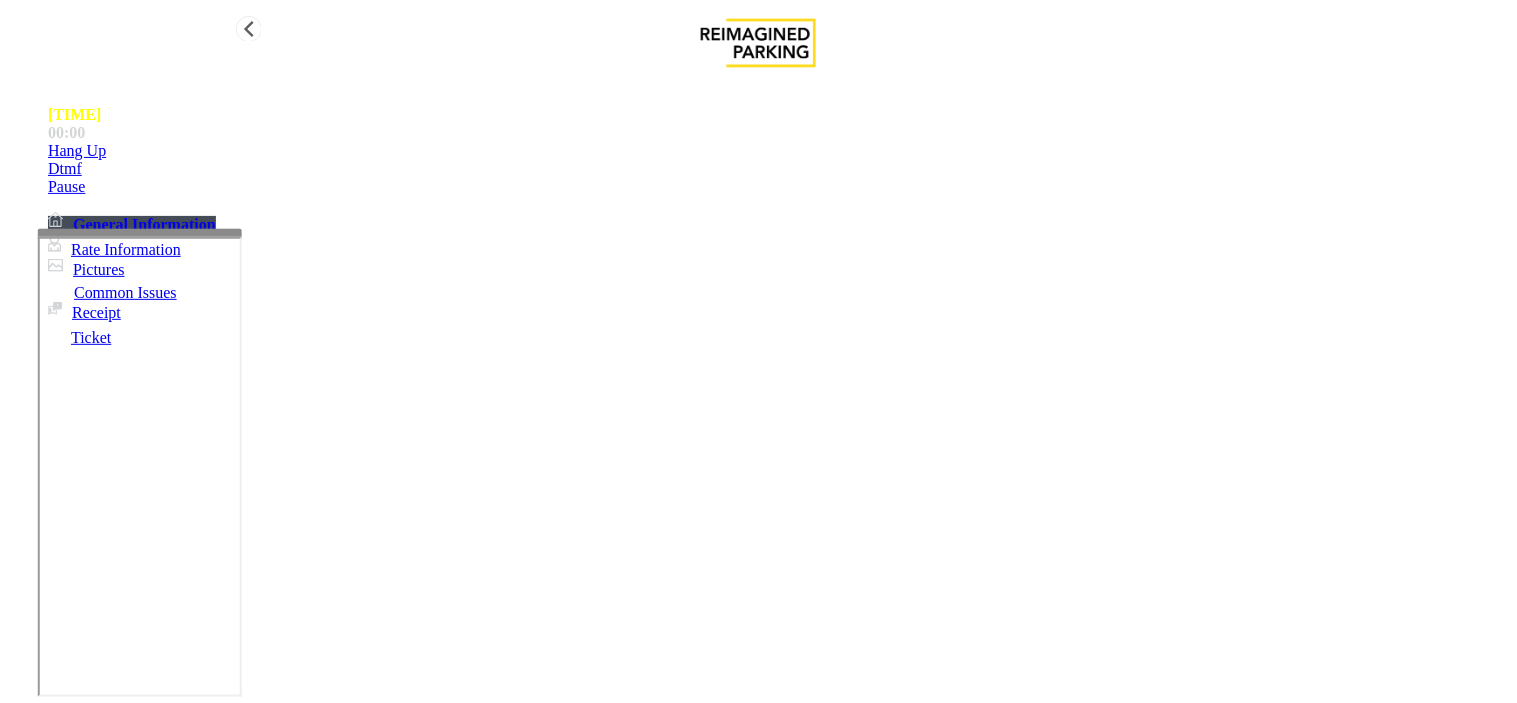 click on "Hang Up" at bounding box center (778, 151) 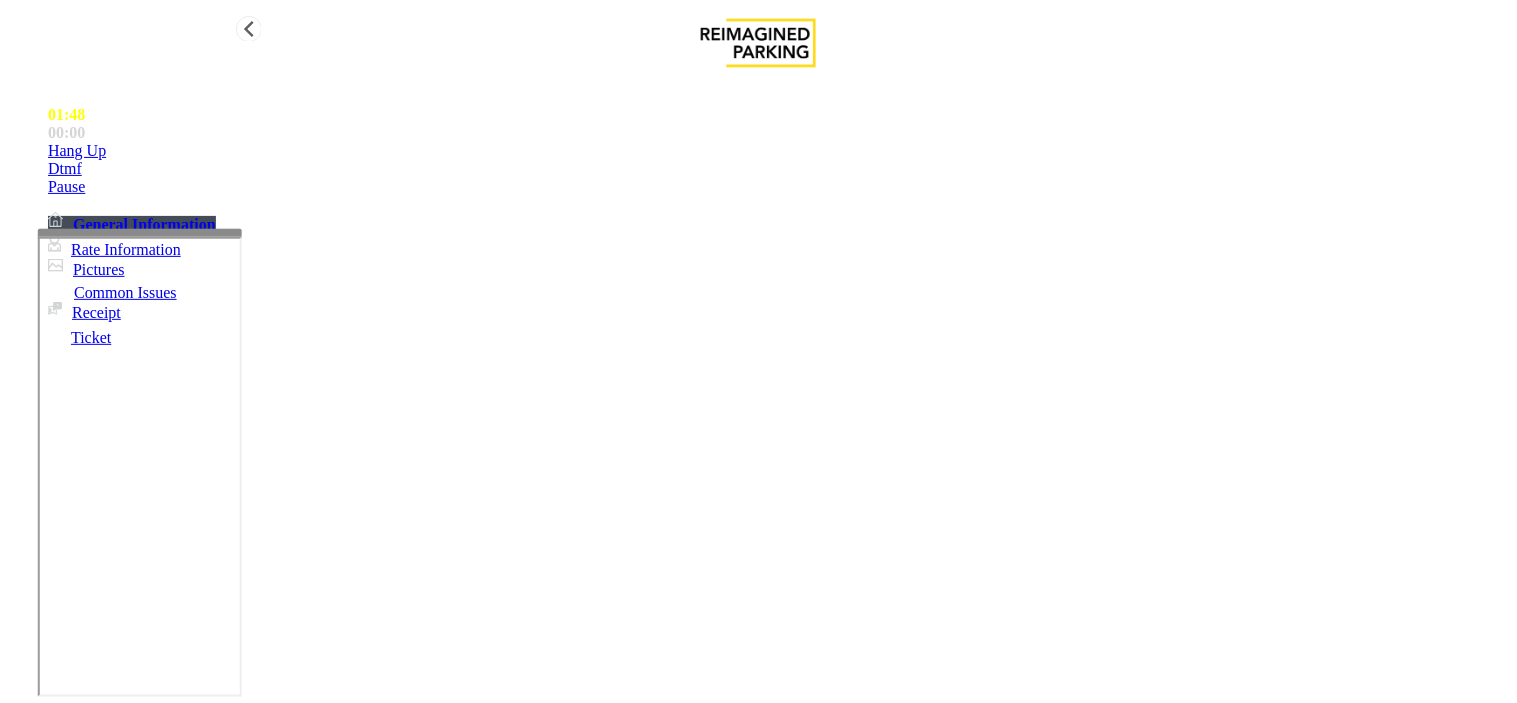 click on "Hang Up" at bounding box center [778, 151] 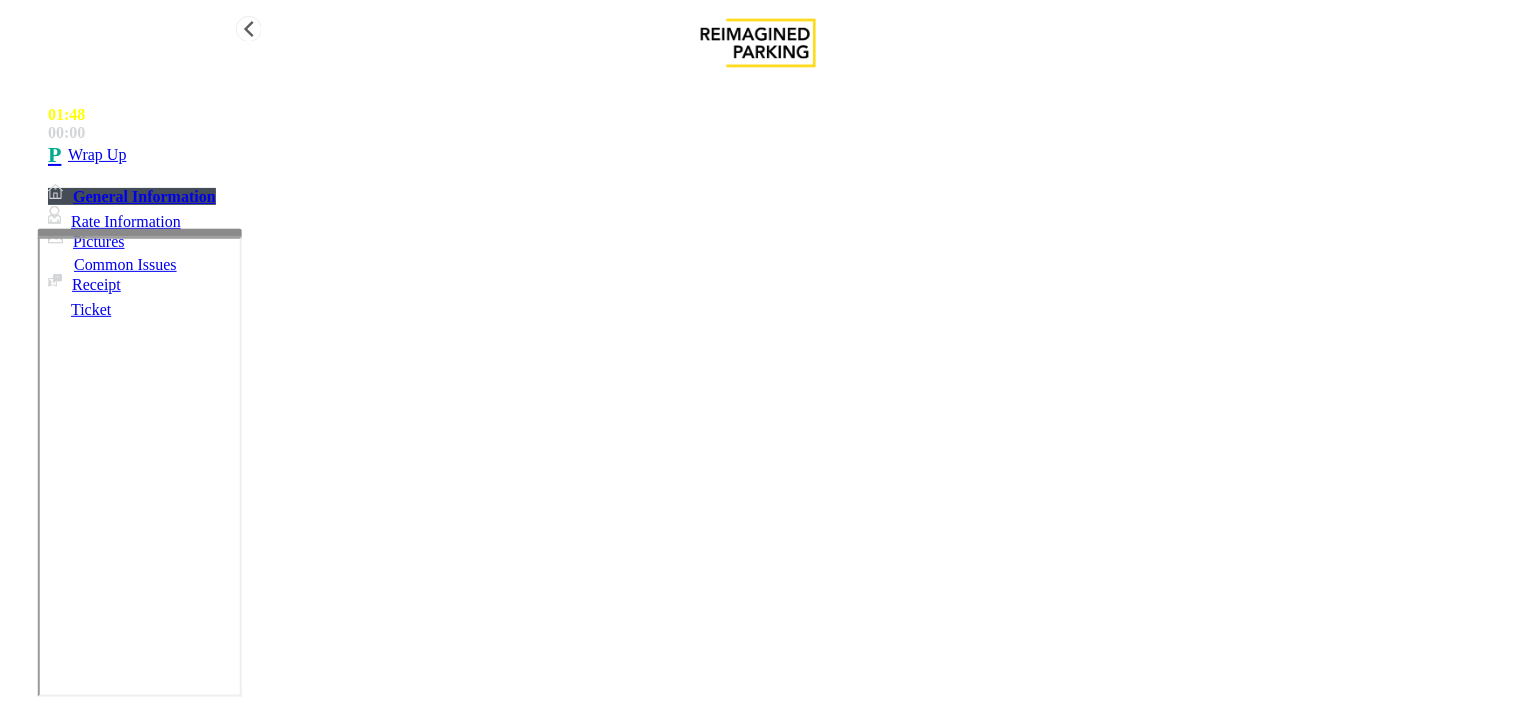 click on "Wrap Up" at bounding box center [778, 155] 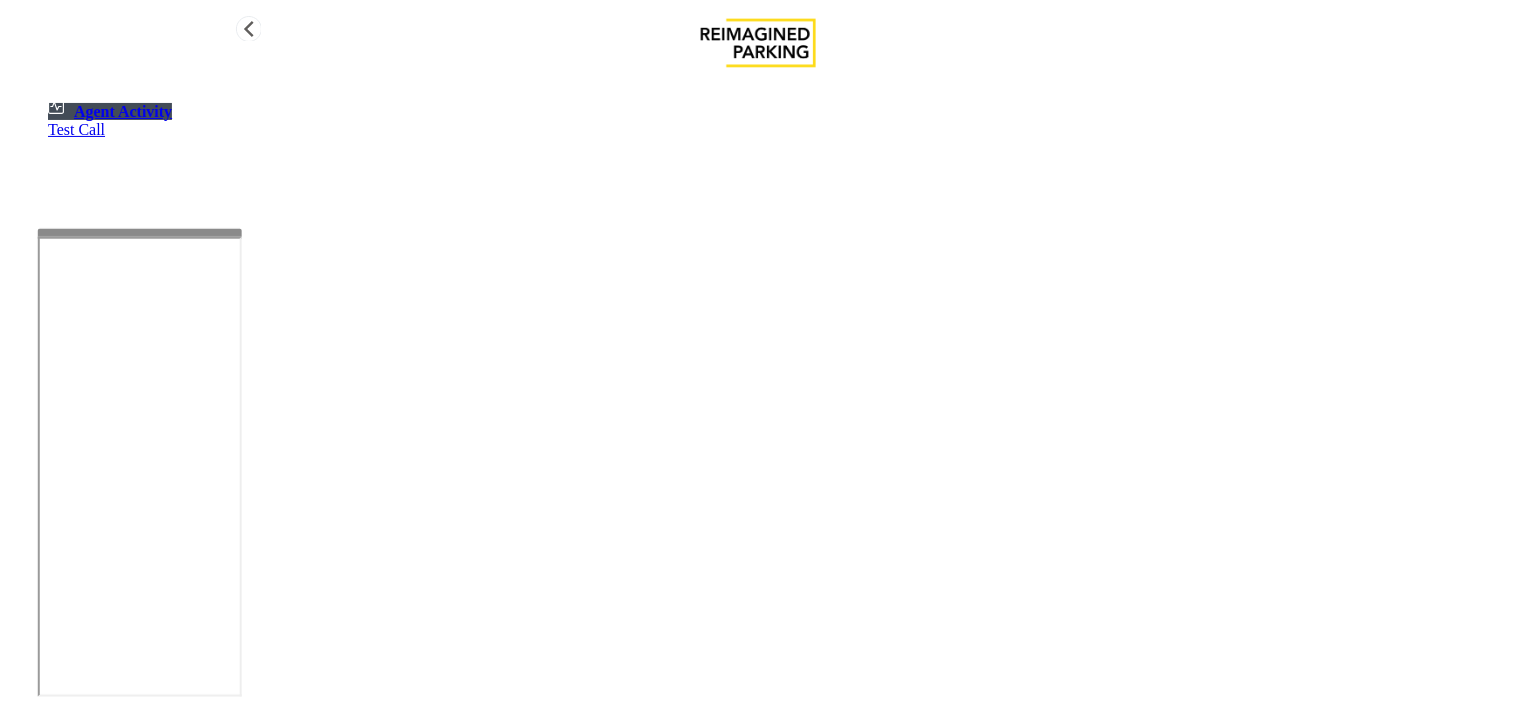 drag, startPoint x: 232, startPoint y: 496, endPoint x: 17, endPoint y: 478, distance: 215.75217 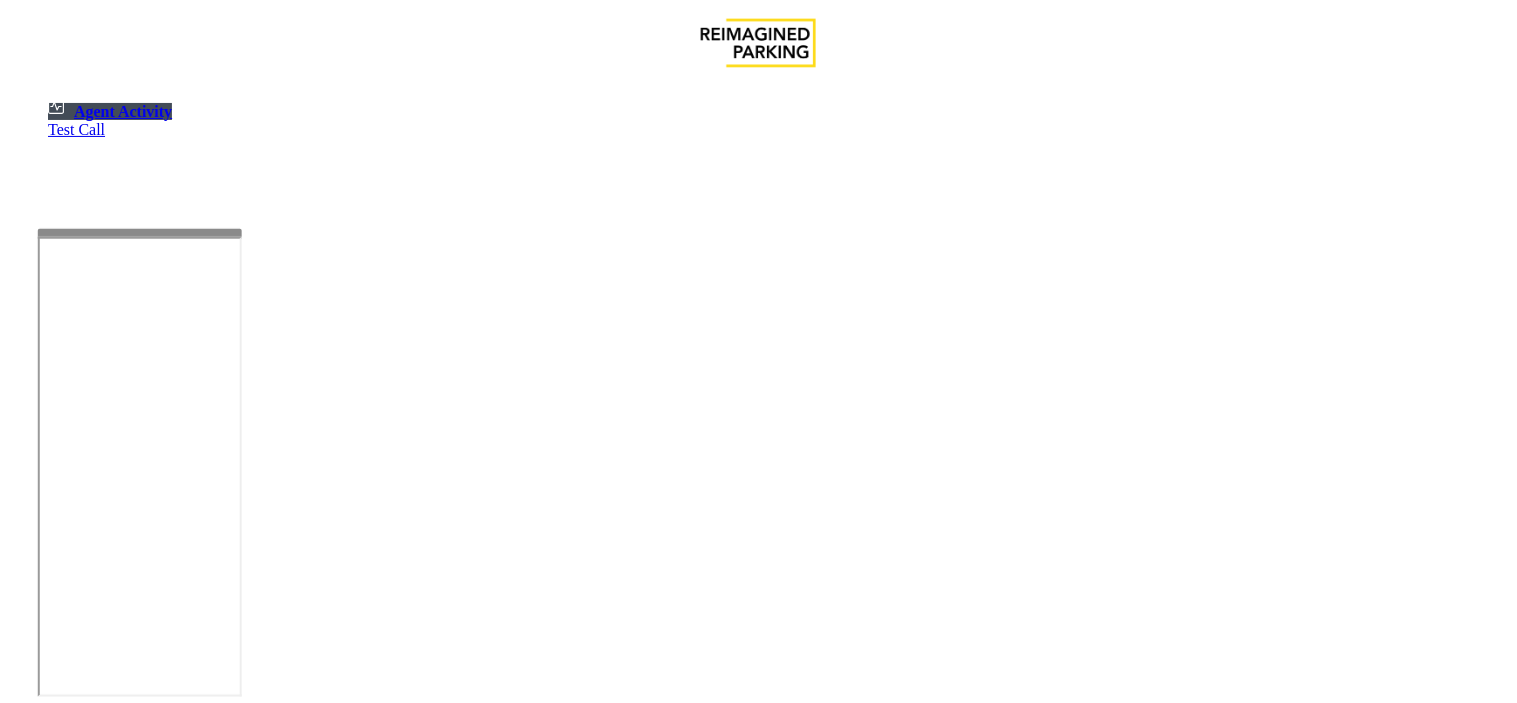 click at bounding box center (186, 1217) 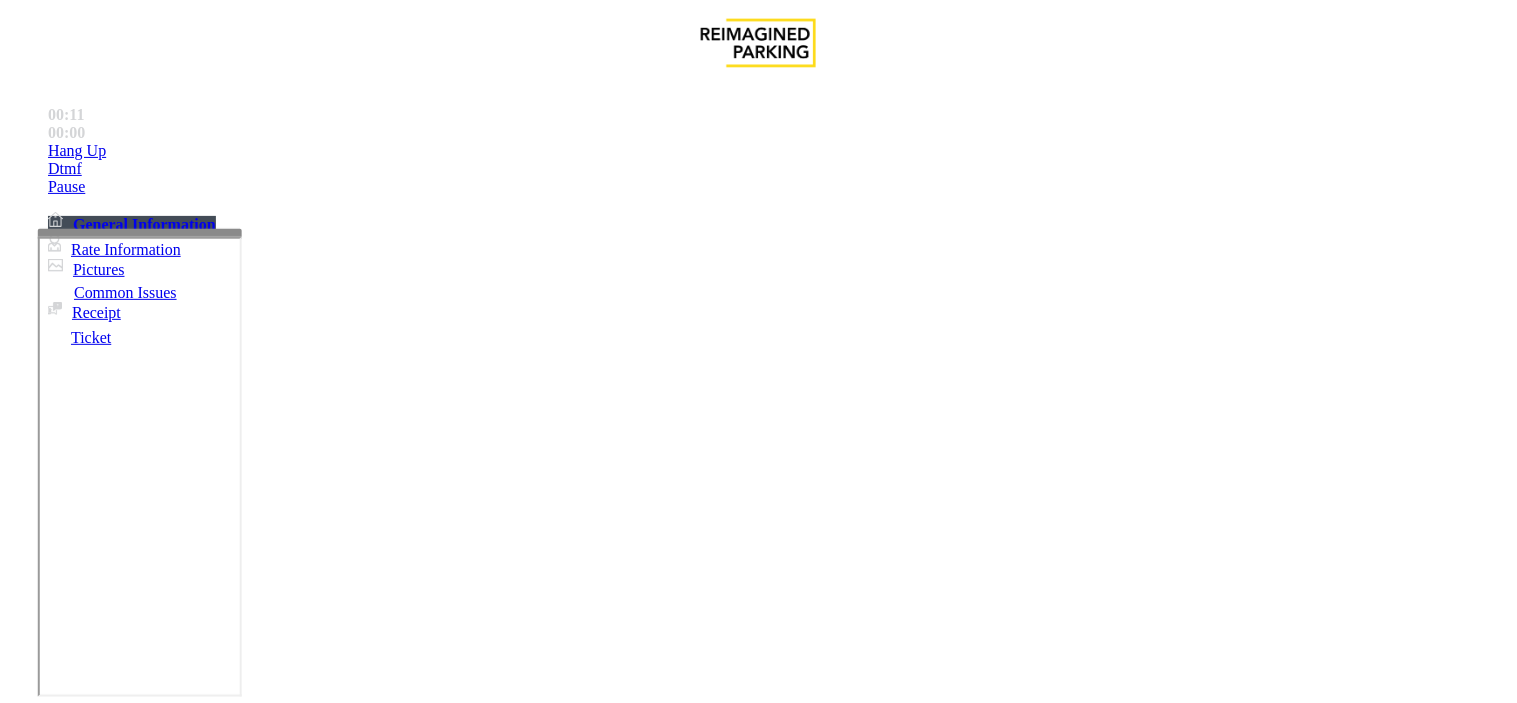 scroll, scrollTop: 1222, scrollLeft: 0, axis: vertical 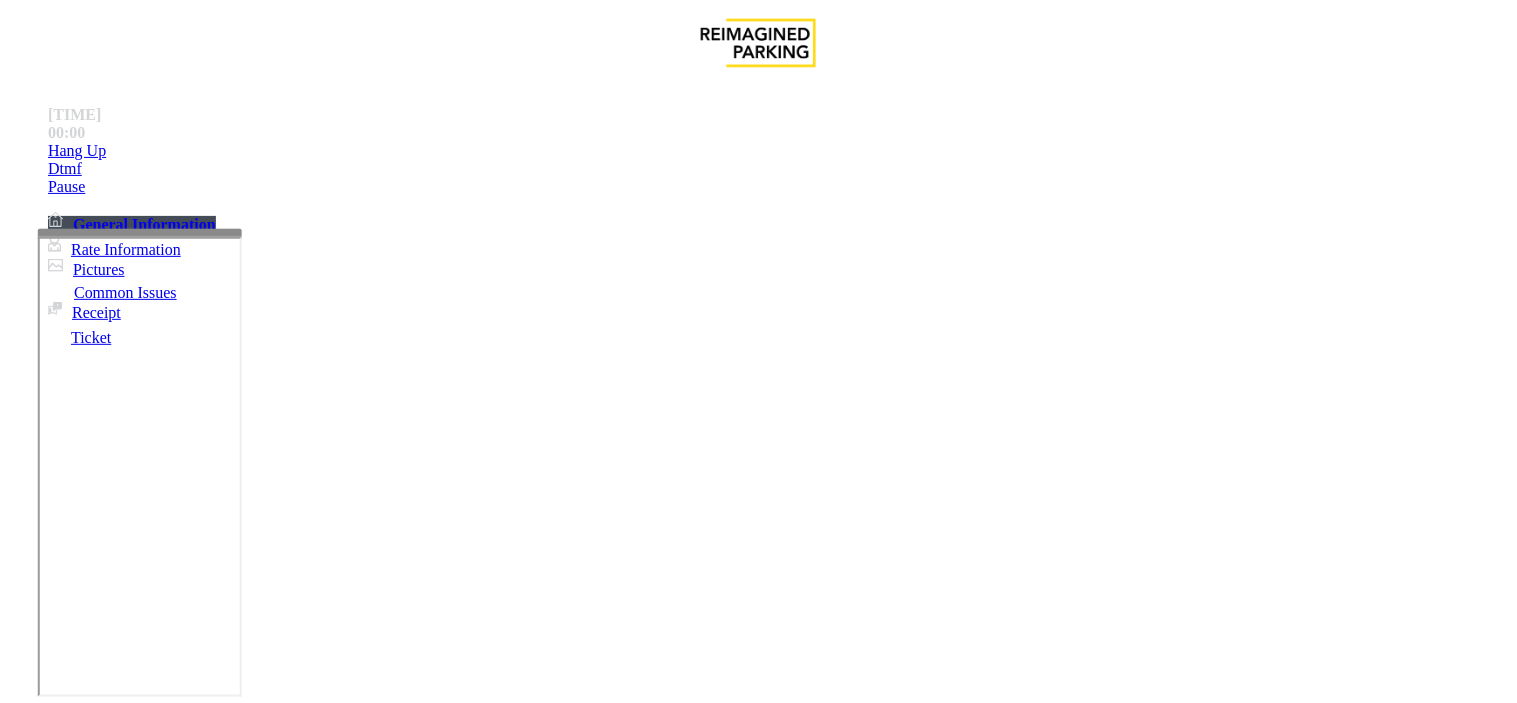 click on "Monthly Issue" at bounding box center [268, 1356] 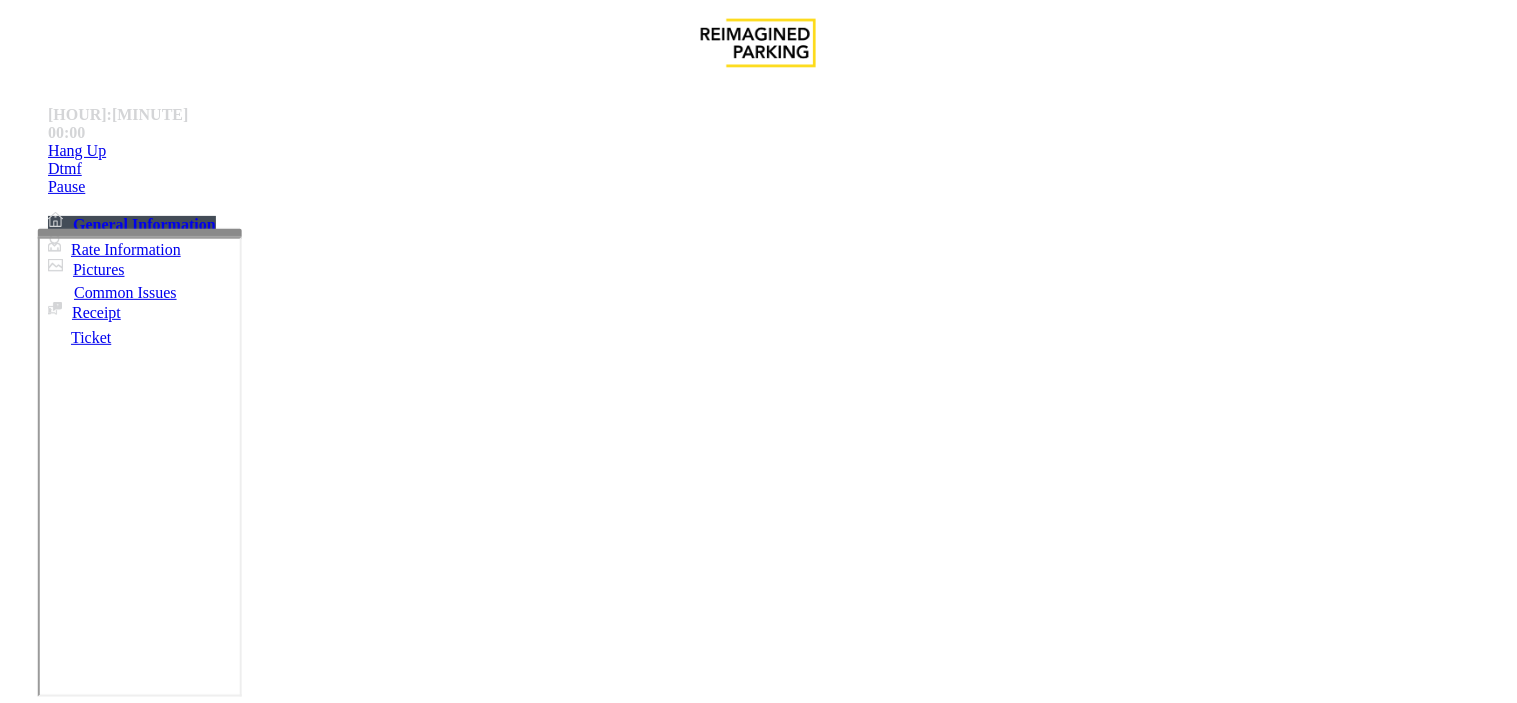 click at bounding box center (246, 1683) 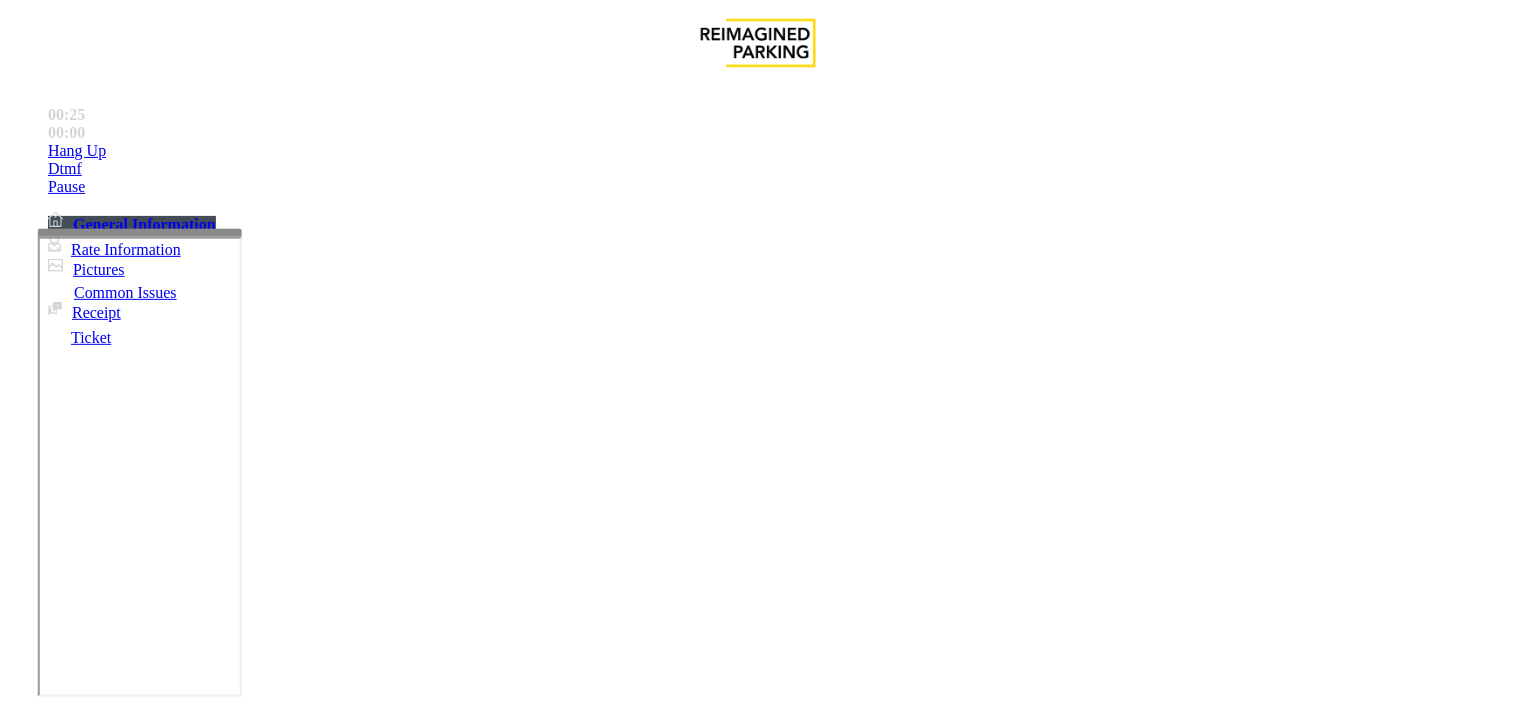 type on "**********" 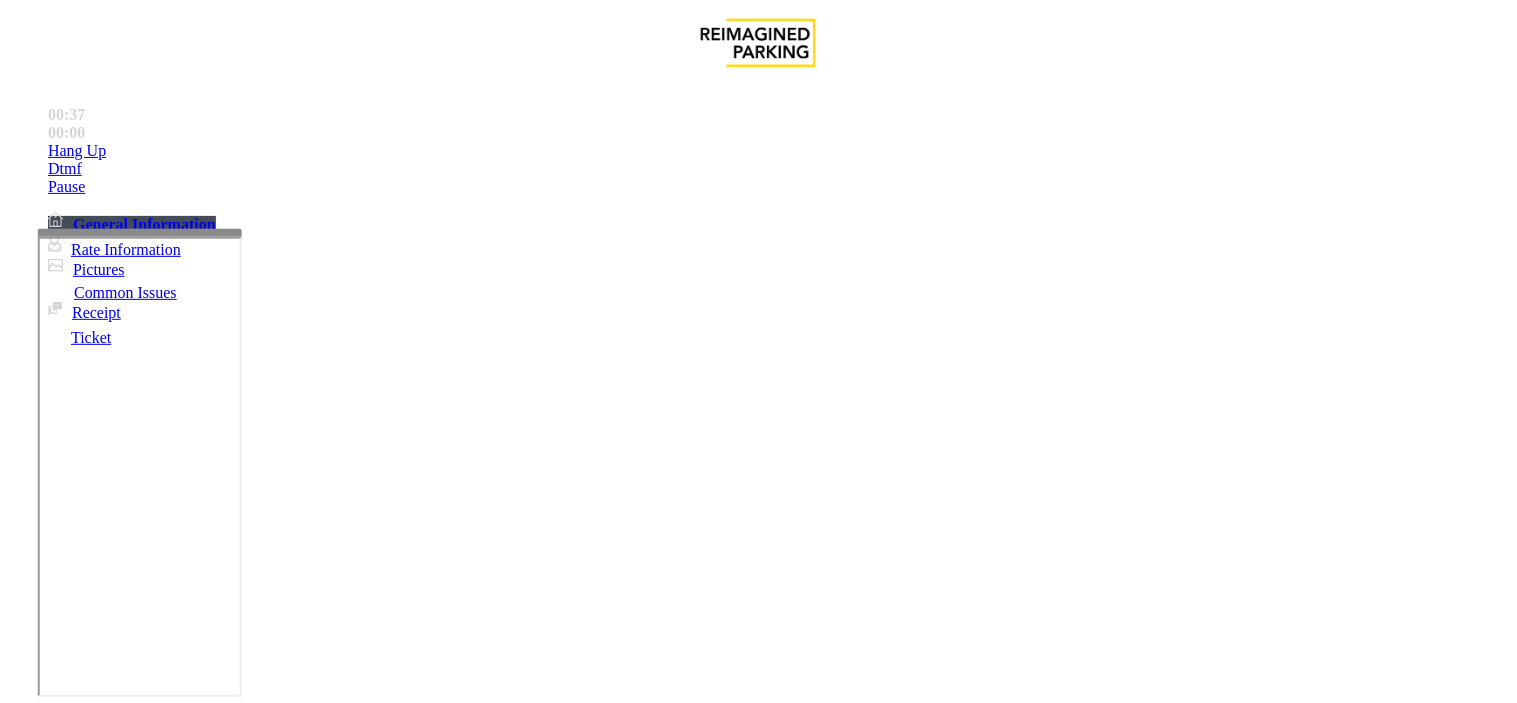 type on "**********" 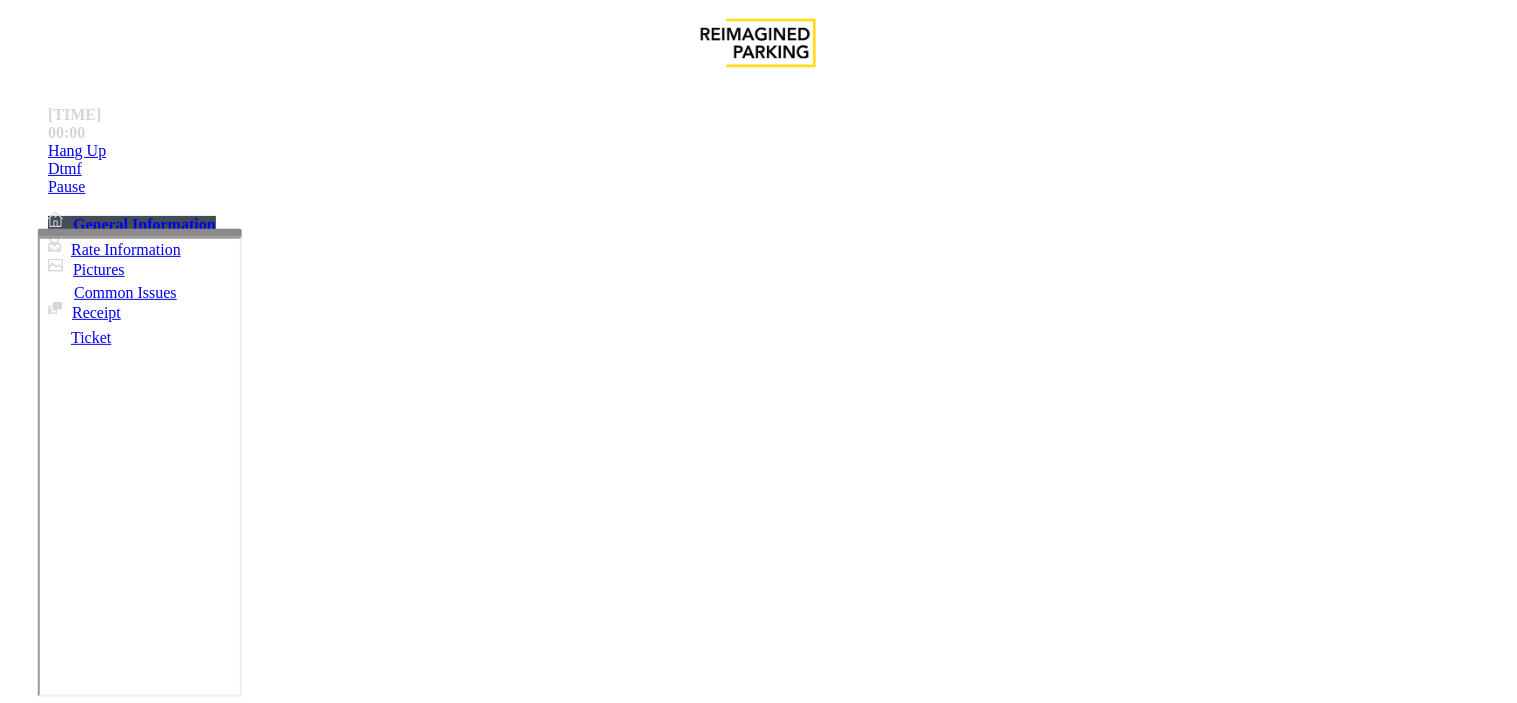 click at bounding box center [96, 1403] 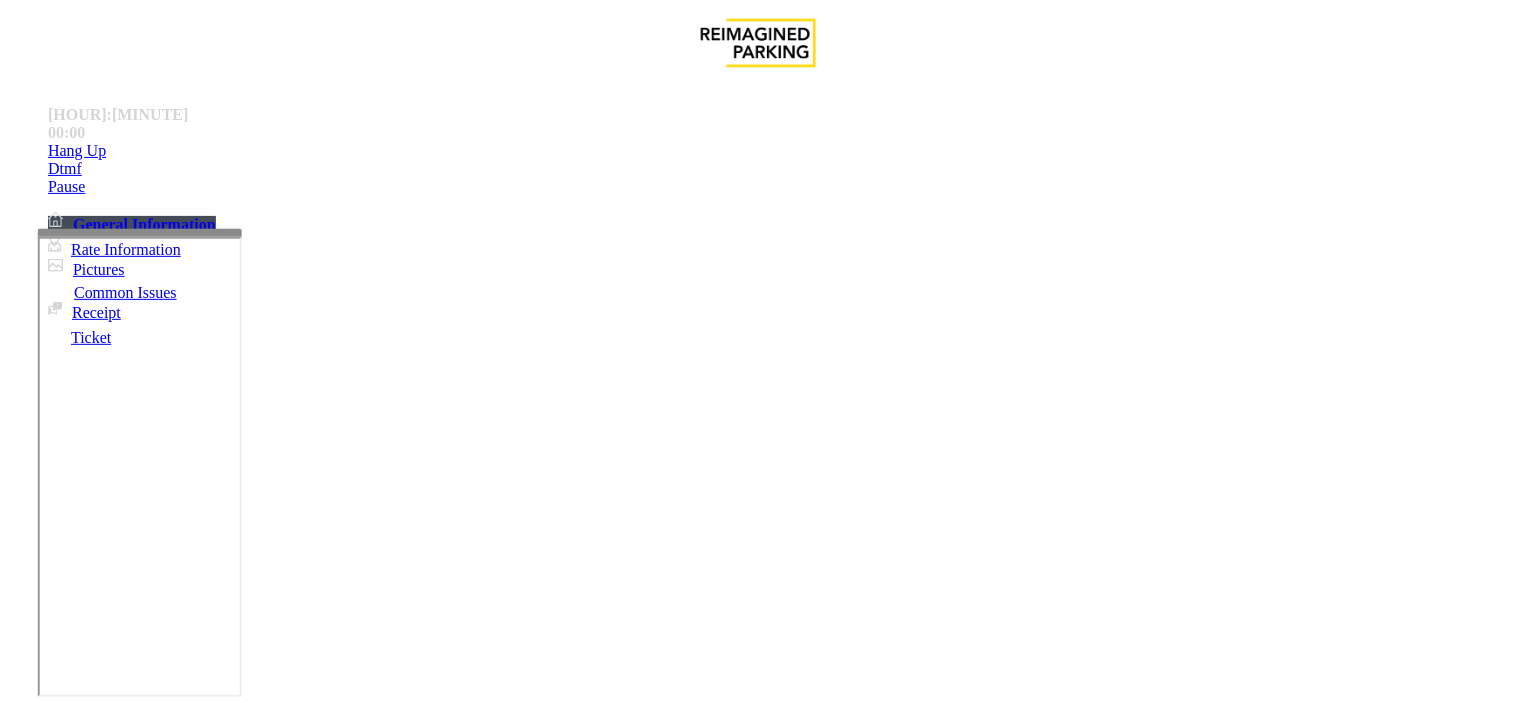 scroll, scrollTop: 111, scrollLeft: 0, axis: vertical 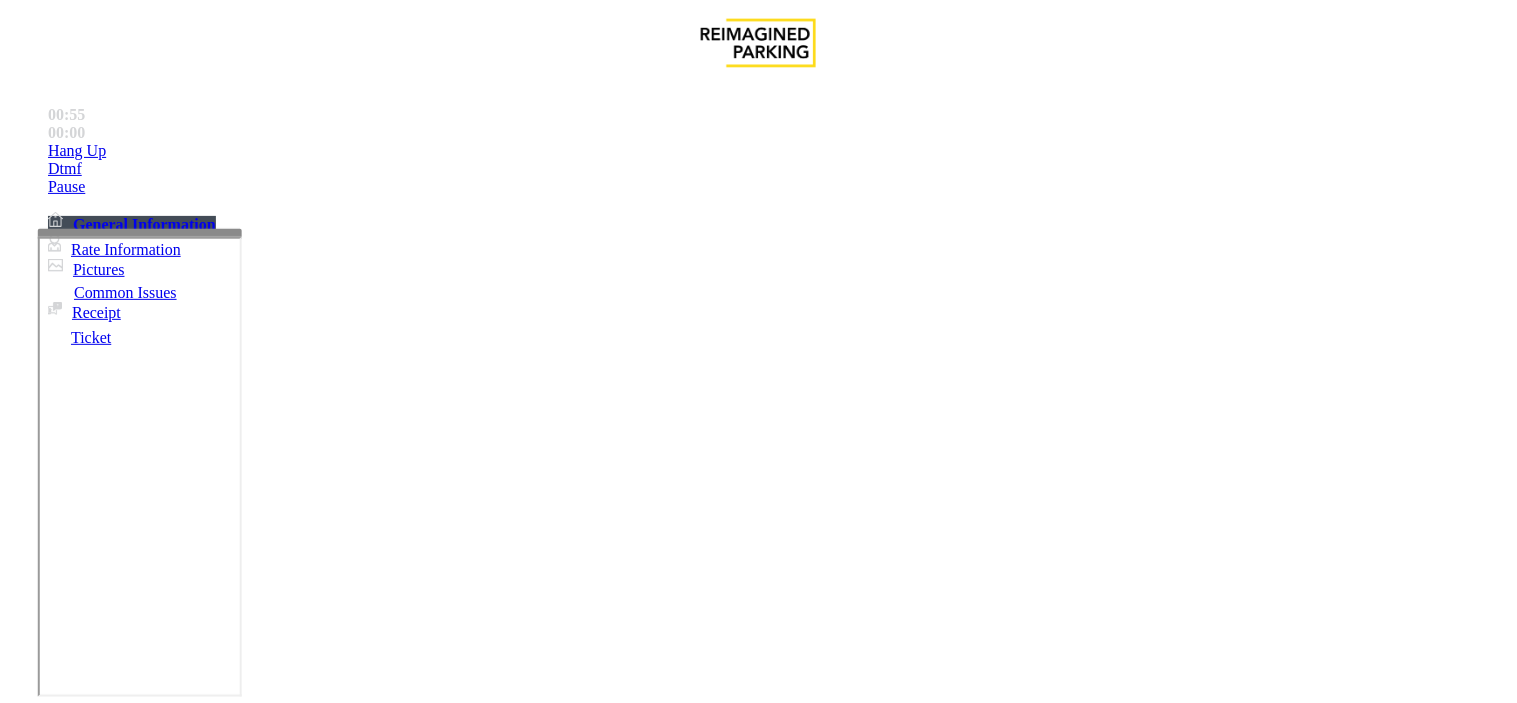 type on "*******" 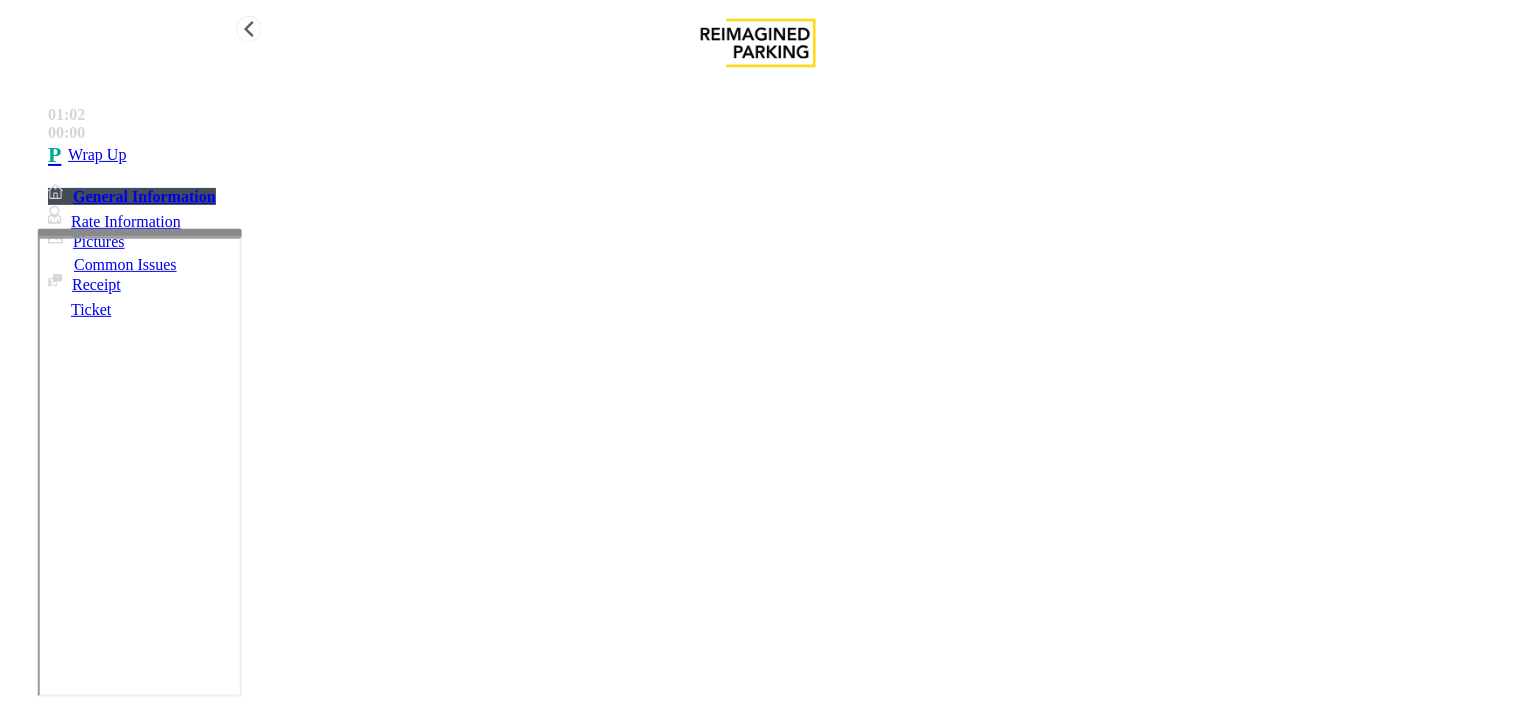 type on "**********" 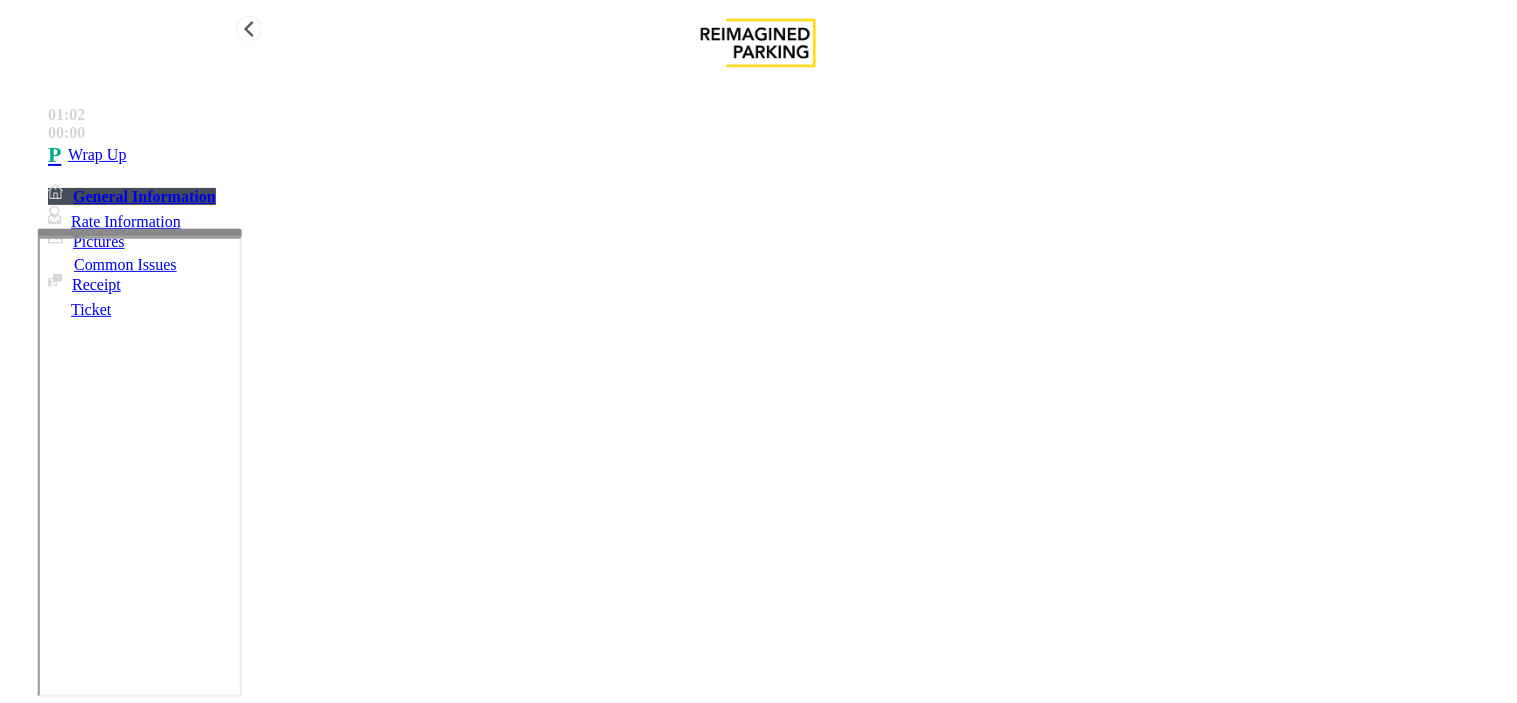 click on "Wrap Up" at bounding box center (778, 155) 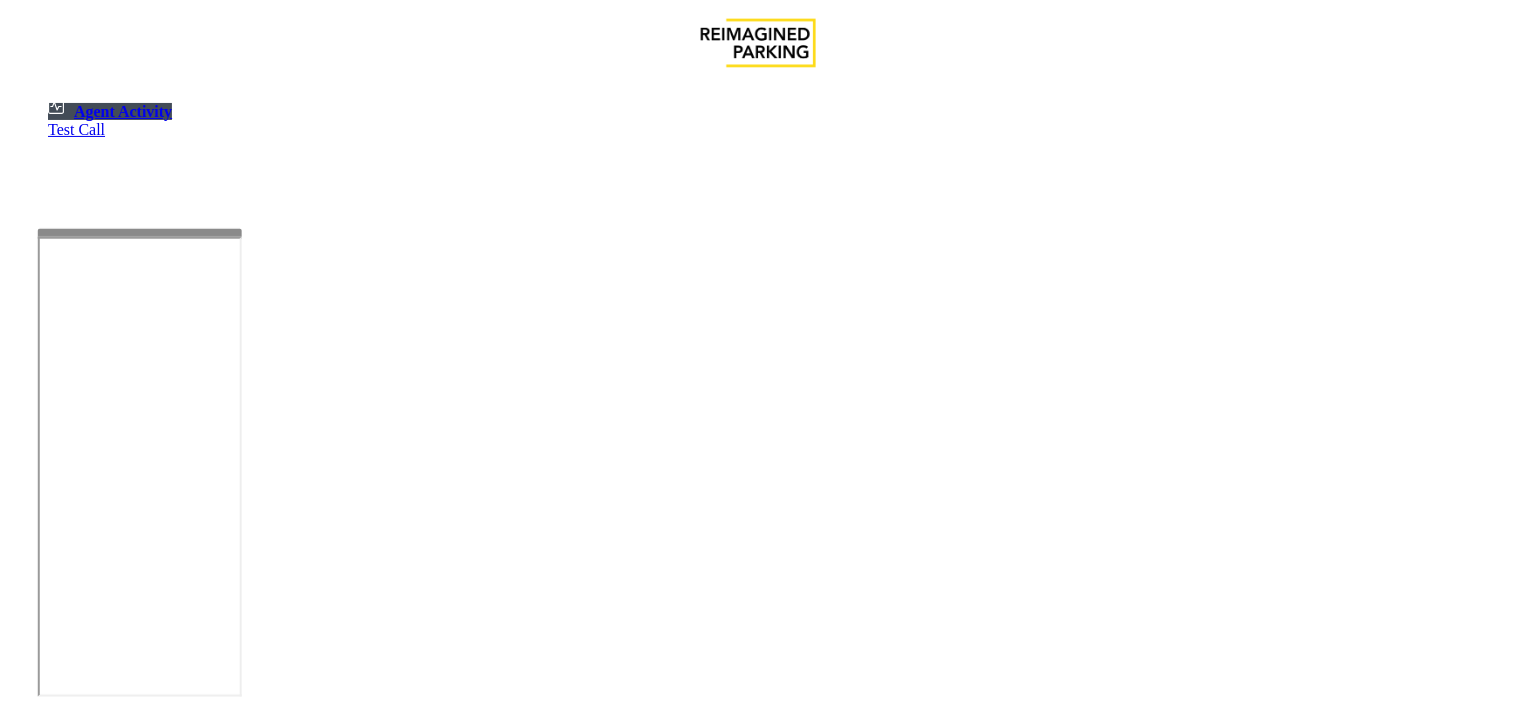 scroll, scrollTop: 333, scrollLeft: 0, axis: vertical 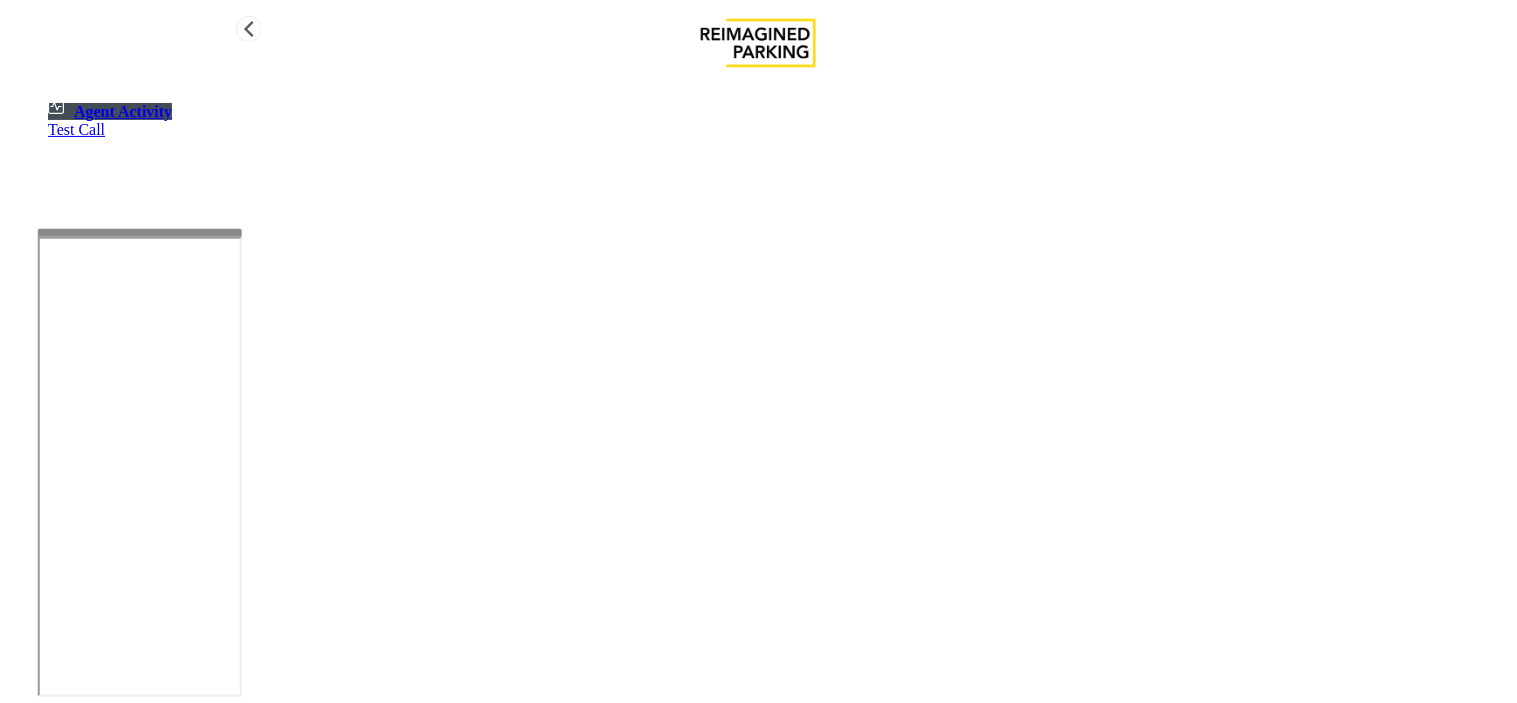 click at bounding box center (63, 1520) 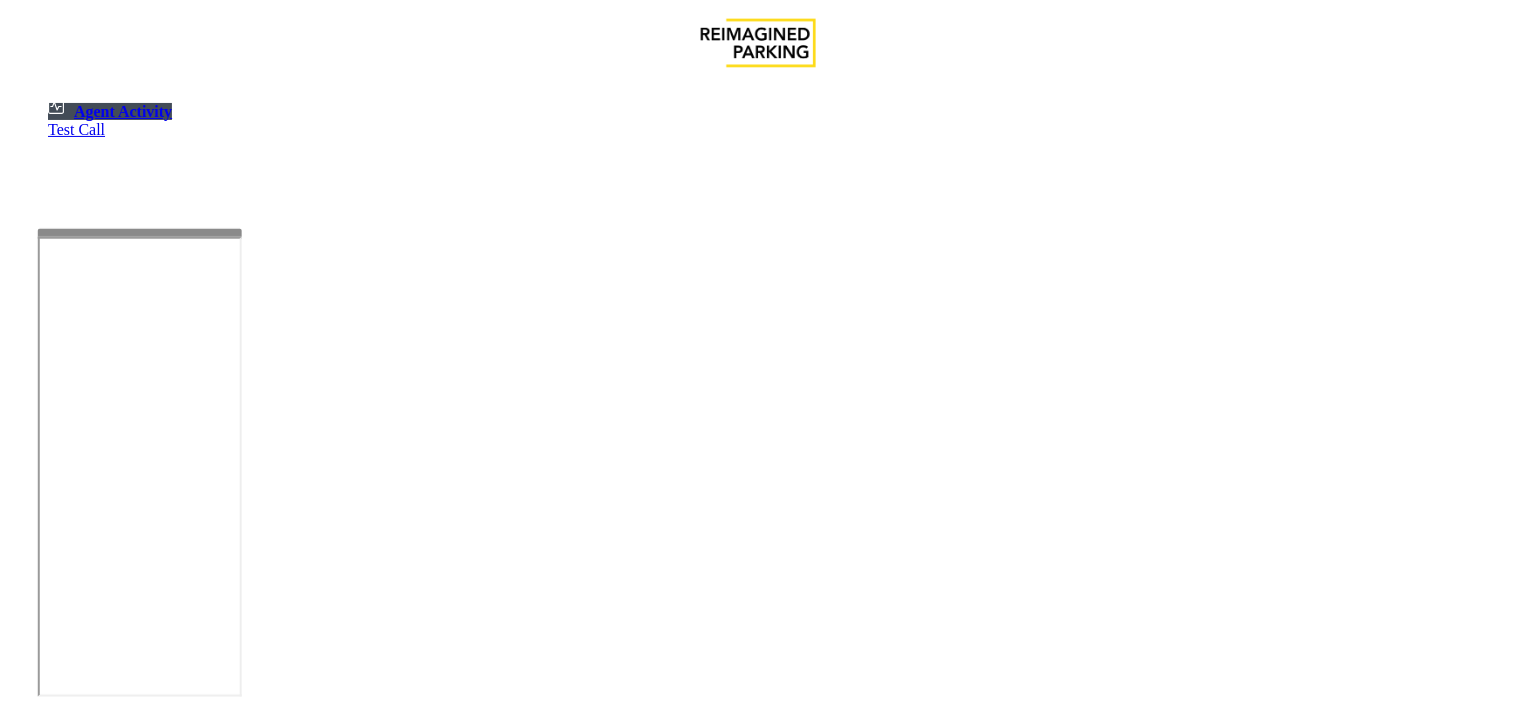 scroll, scrollTop: 1444, scrollLeft: 136, axis: both 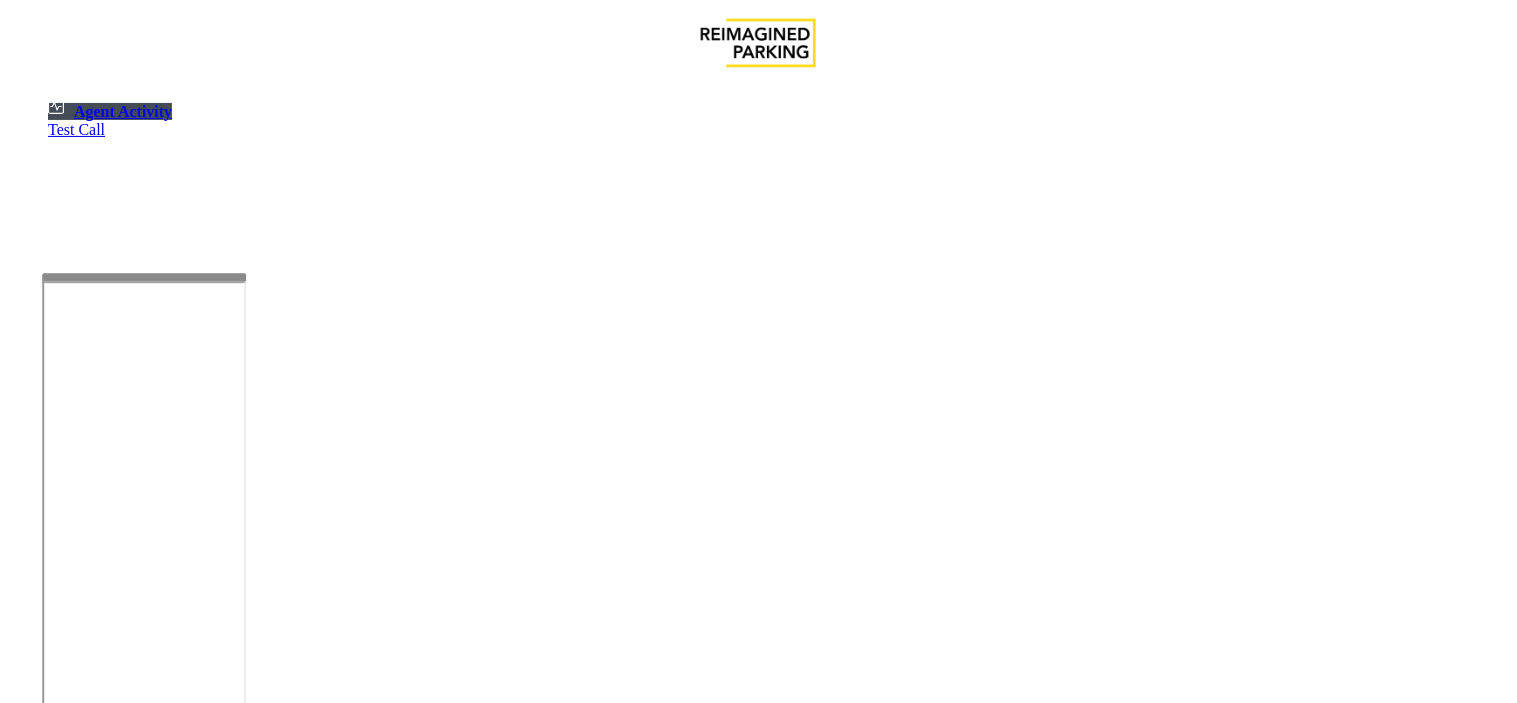click at bounding box center [144, 509] 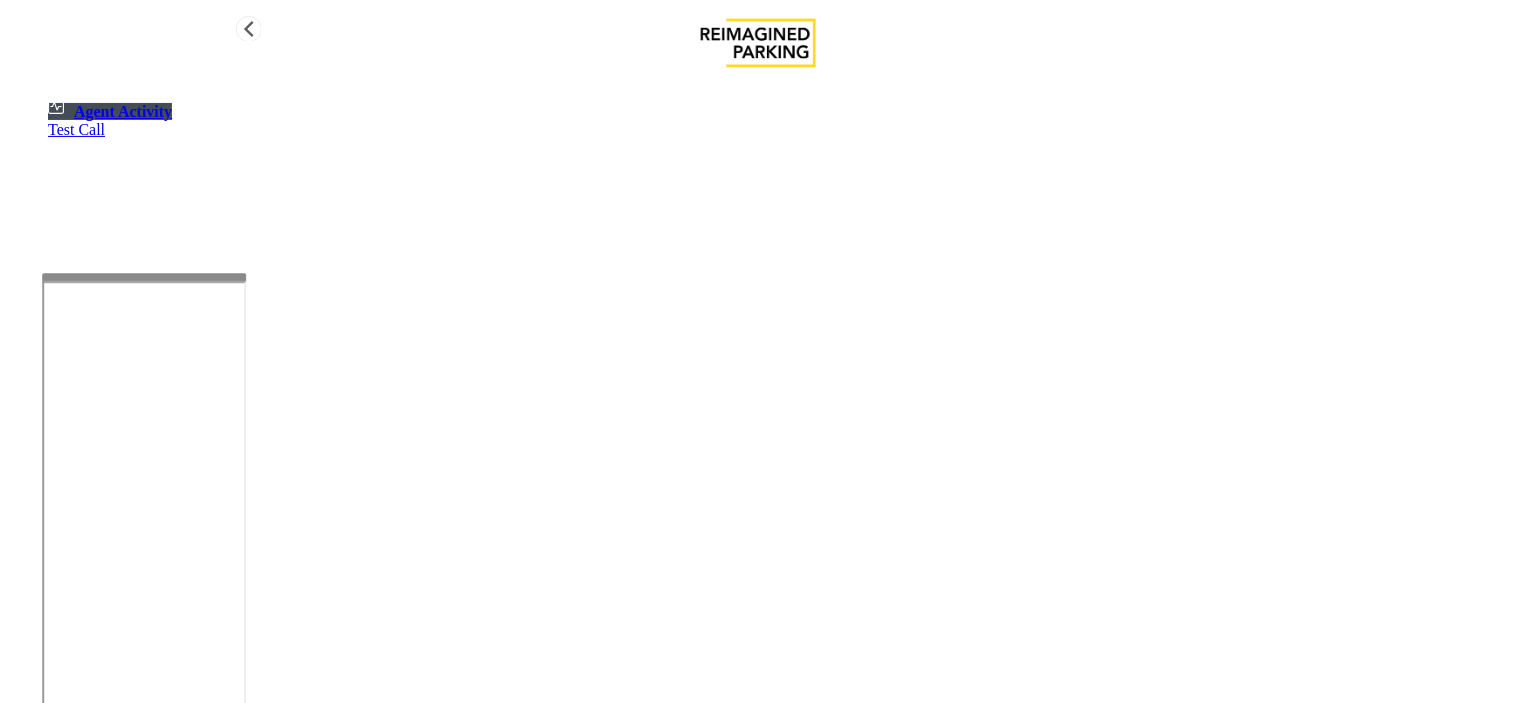 scroll, scrollTop: 111, scrollLeft: 0, axis: vertical 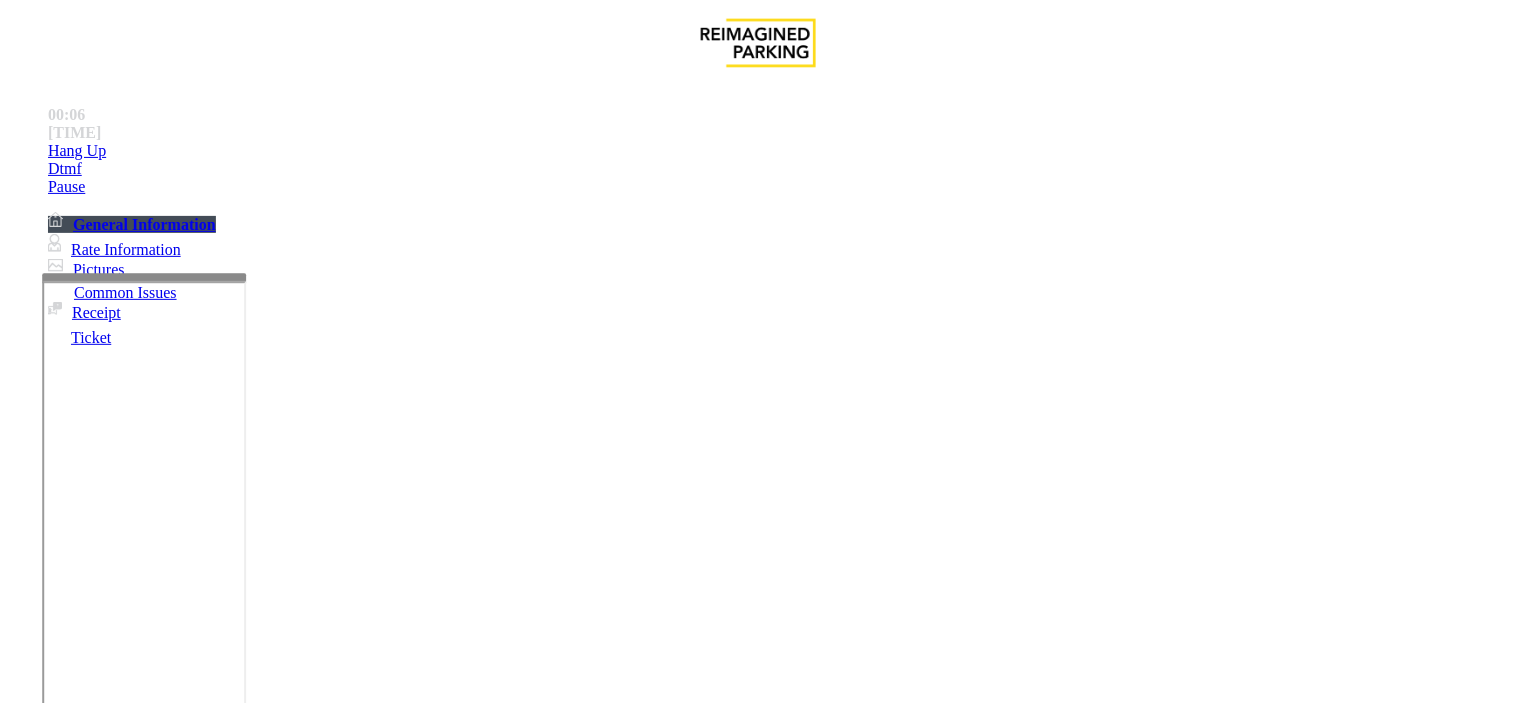 click on "Validation Issue" at bounding box center [371, 1356] 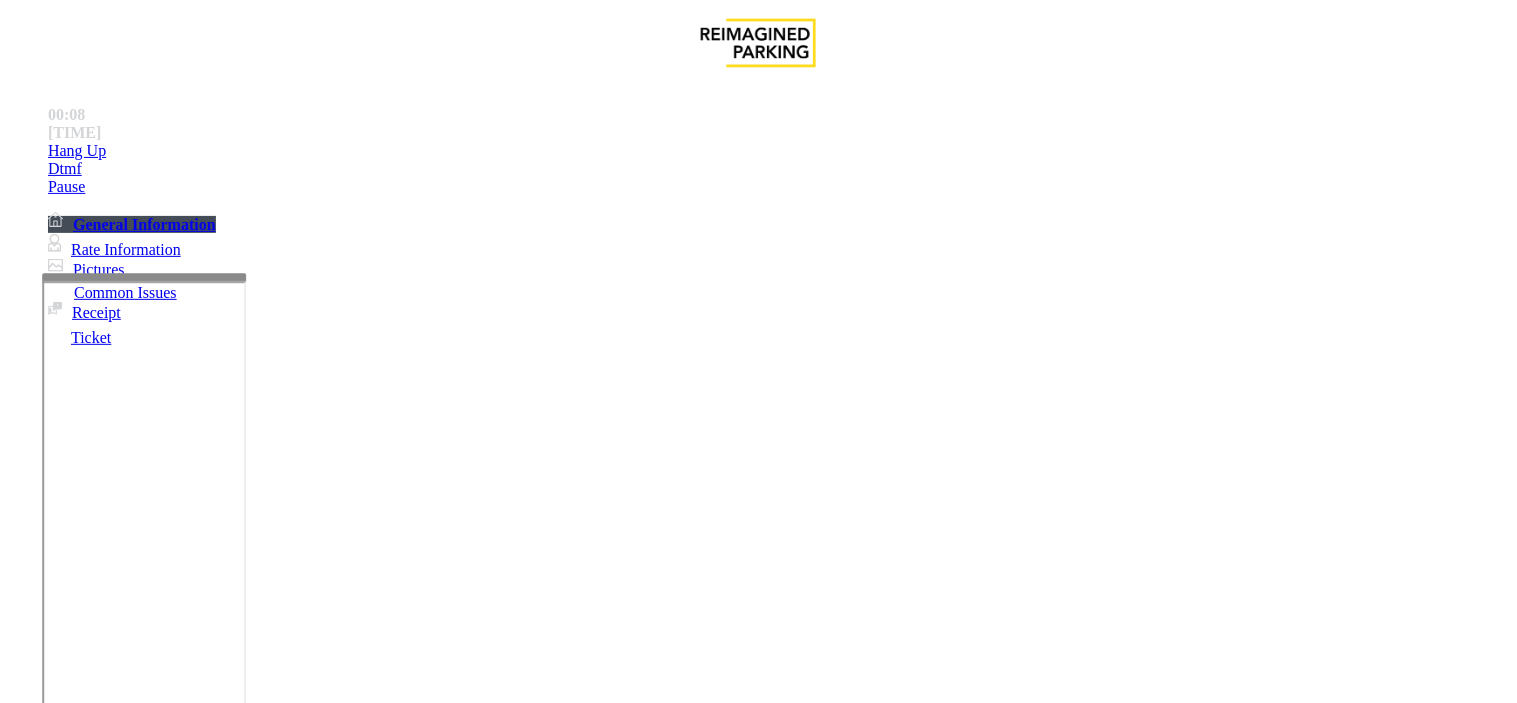 drag, startPoint x: 428, startPoint y: 181, endPoint x: 273, endPoint y: 152, distance: 157.68958 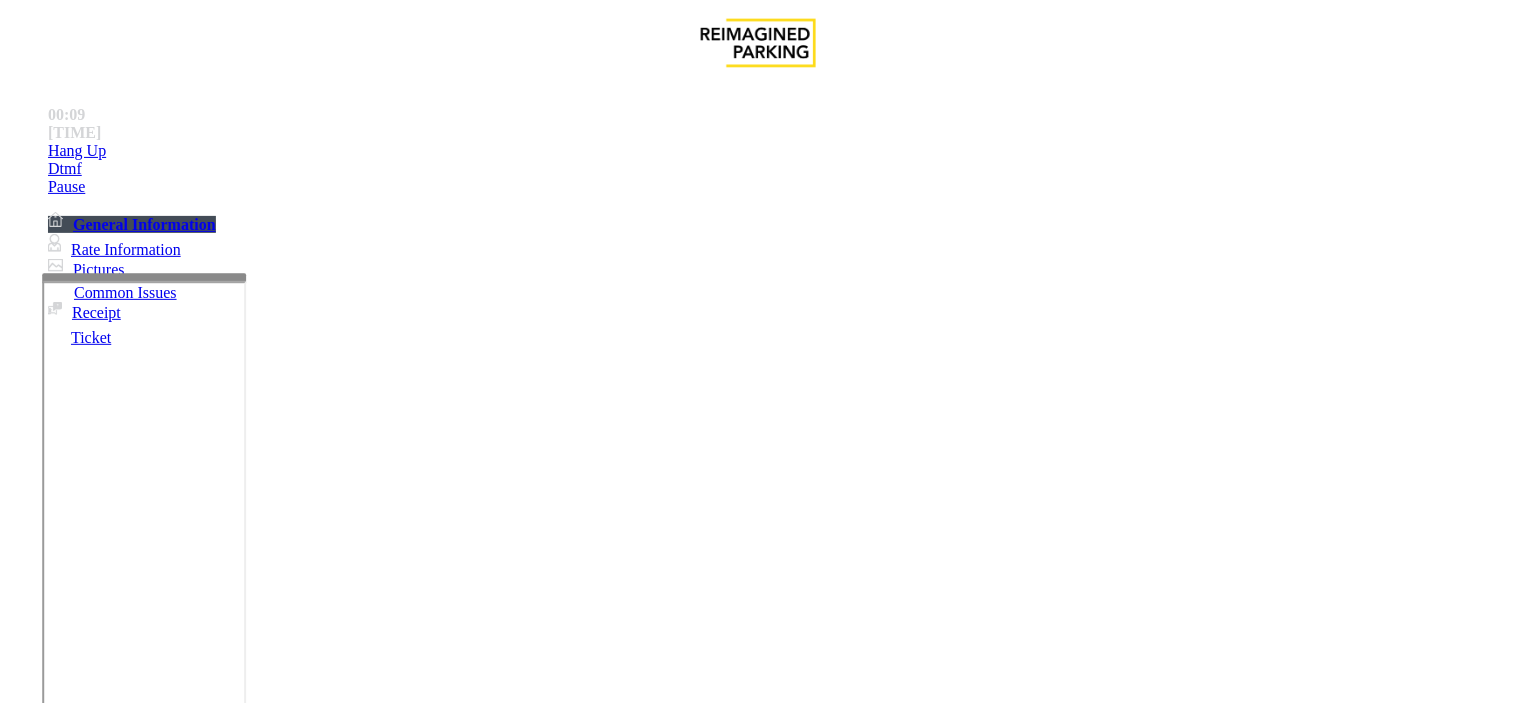 copy on "Issue  -  Validation Issue Validation Error" 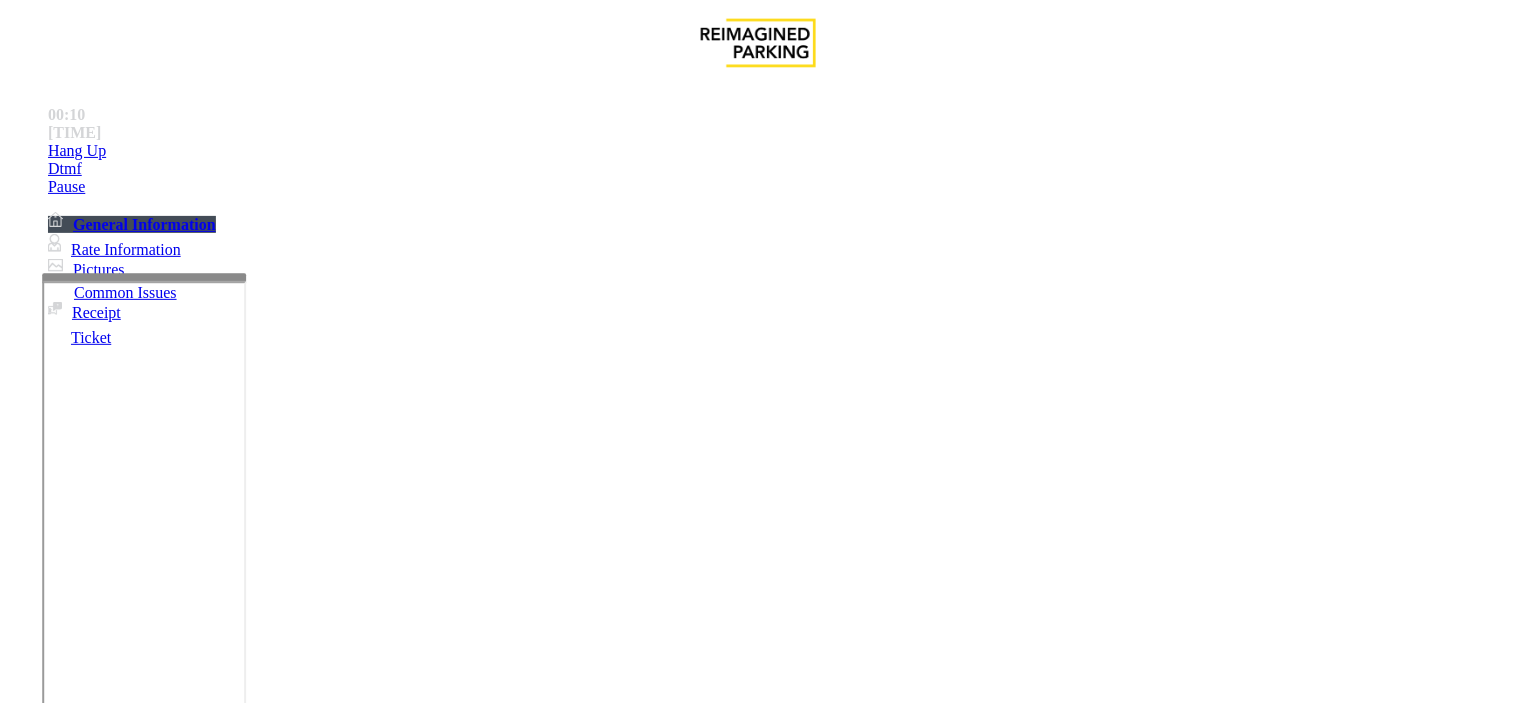 click at bounding box center [246, 1704] 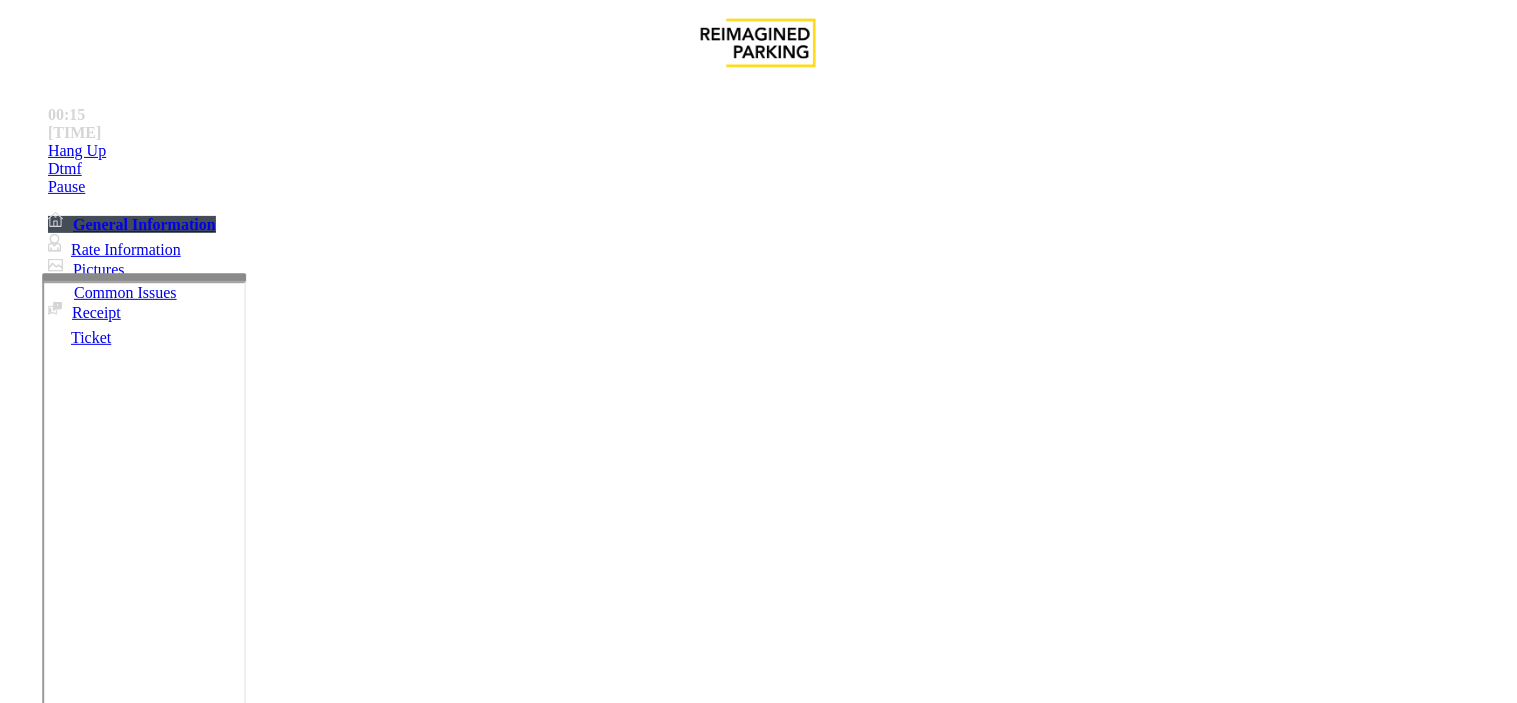 scroll, scrollTop: 111, scrollLeft: 0, axis: vertical 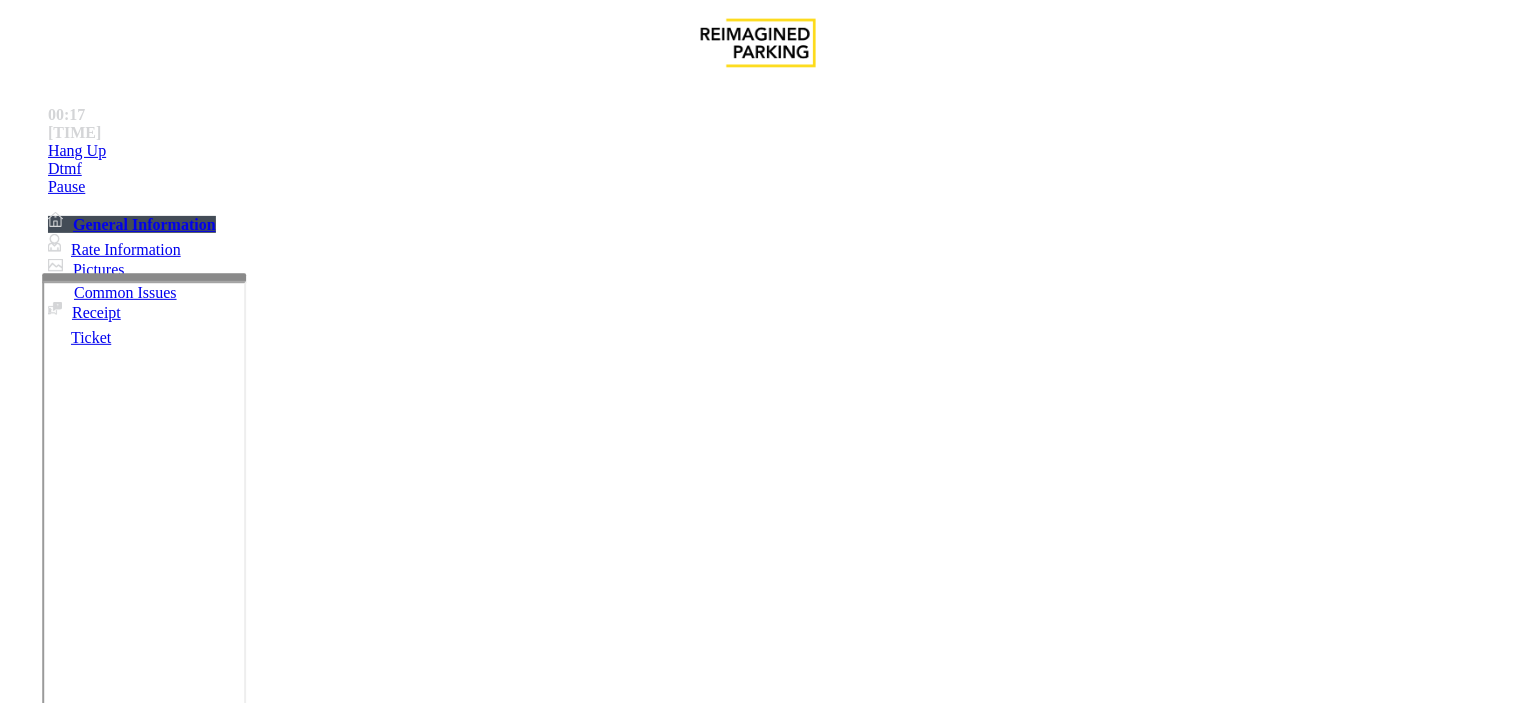 type on "**" 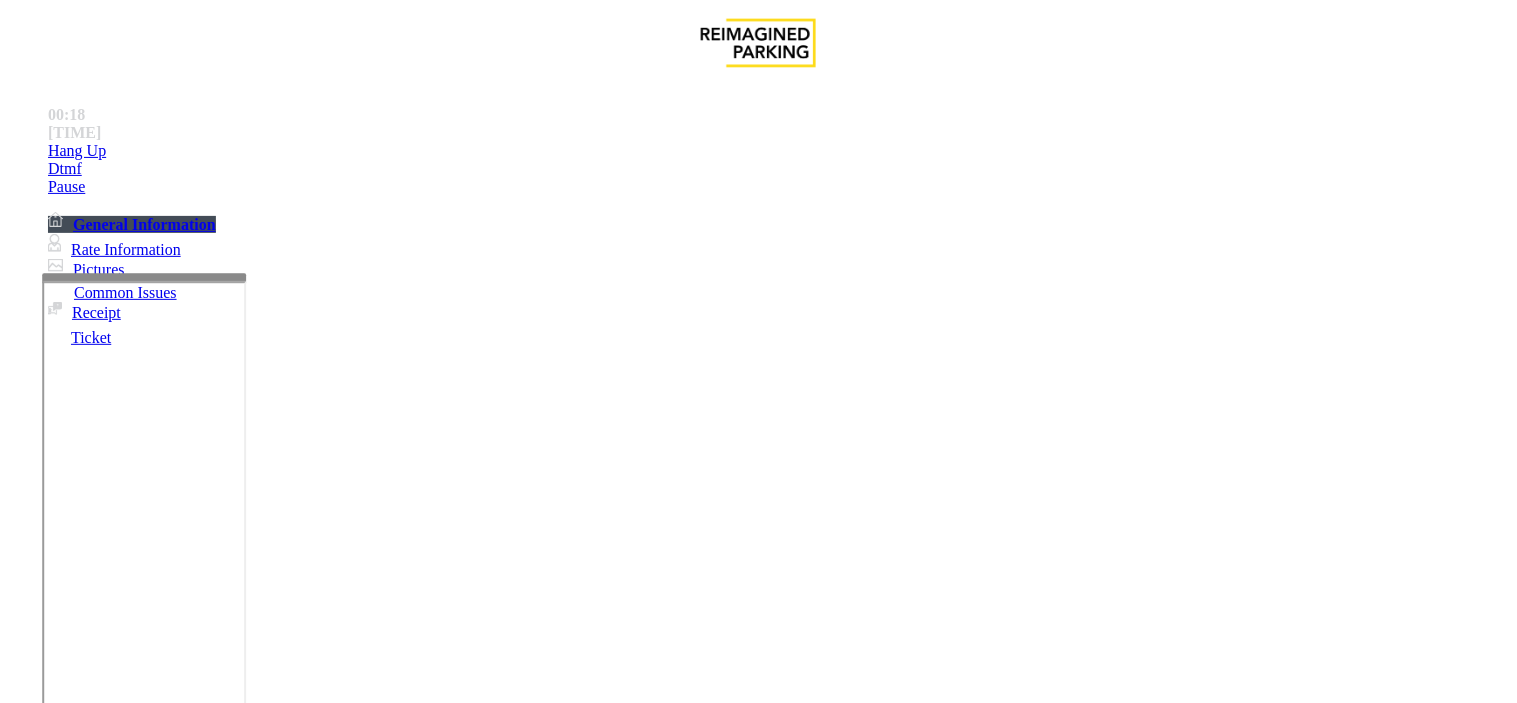 click at bounding box center (96, 1378) 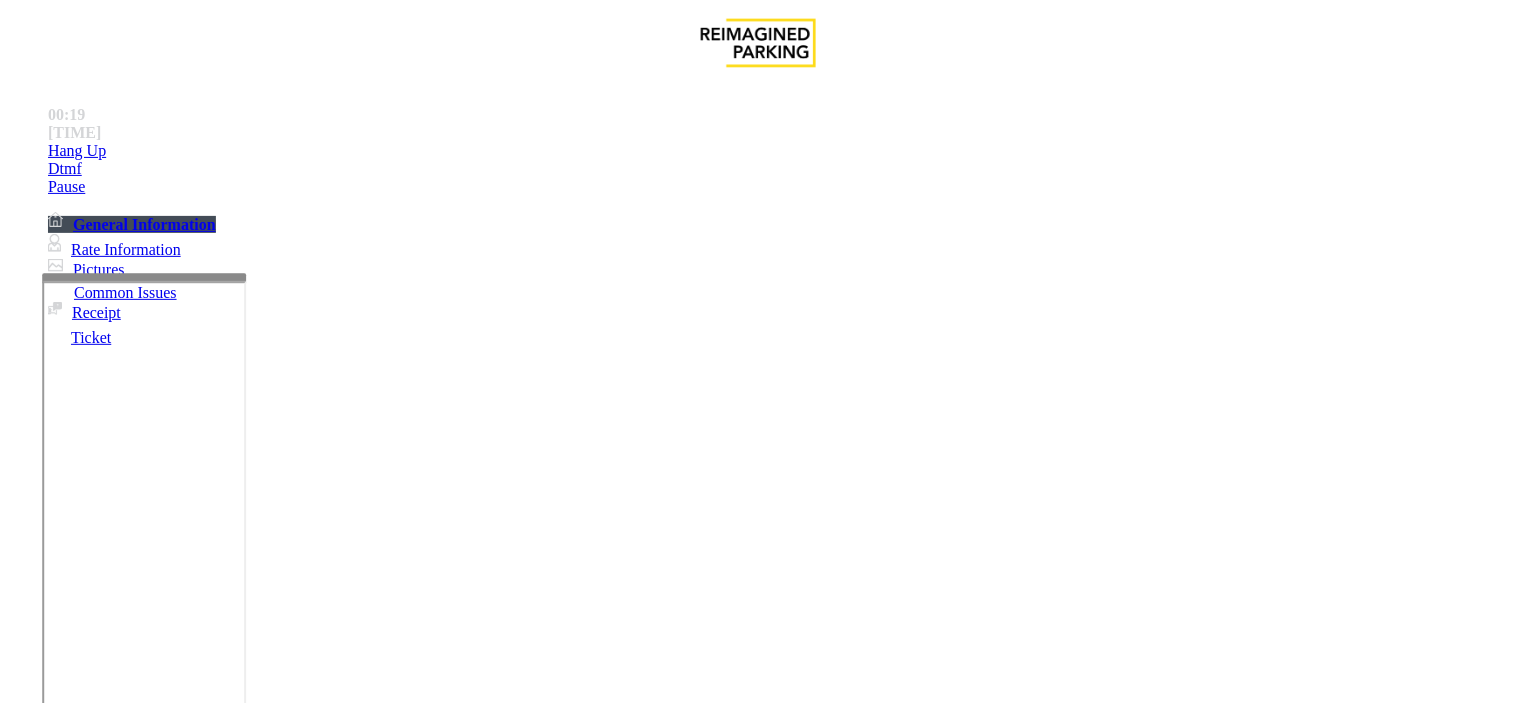 type on "**" 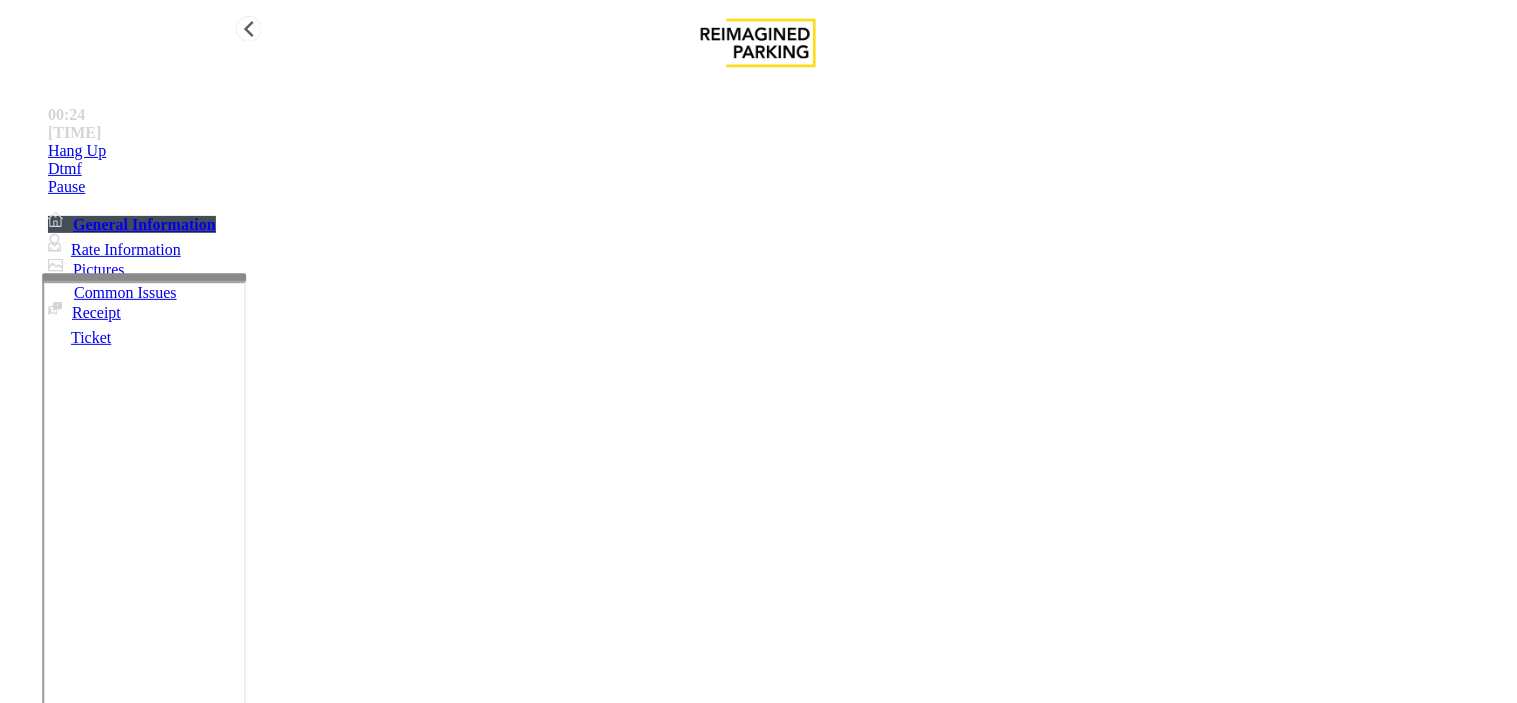 click on "Hang Up" at bounding box center [778, 151] 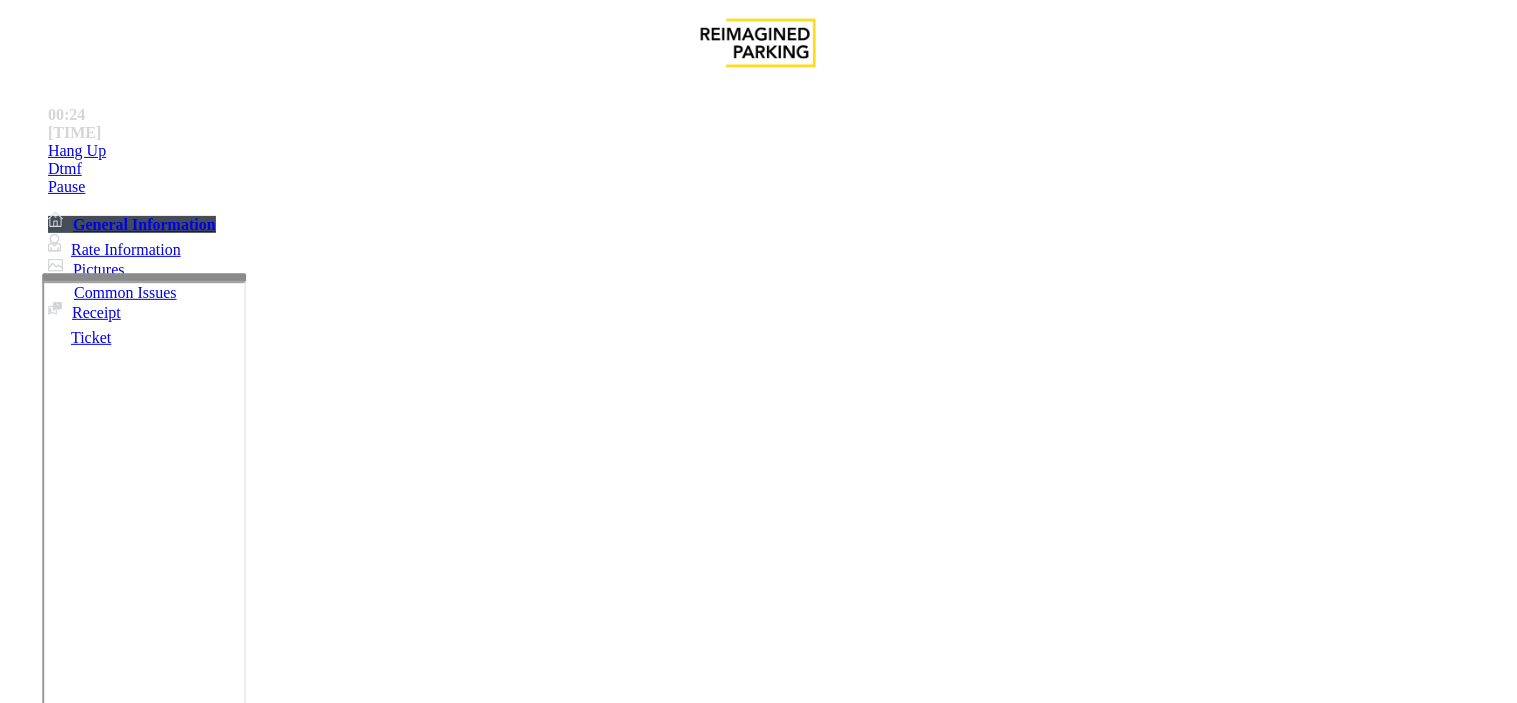 click at bounding box center [246, 1704] 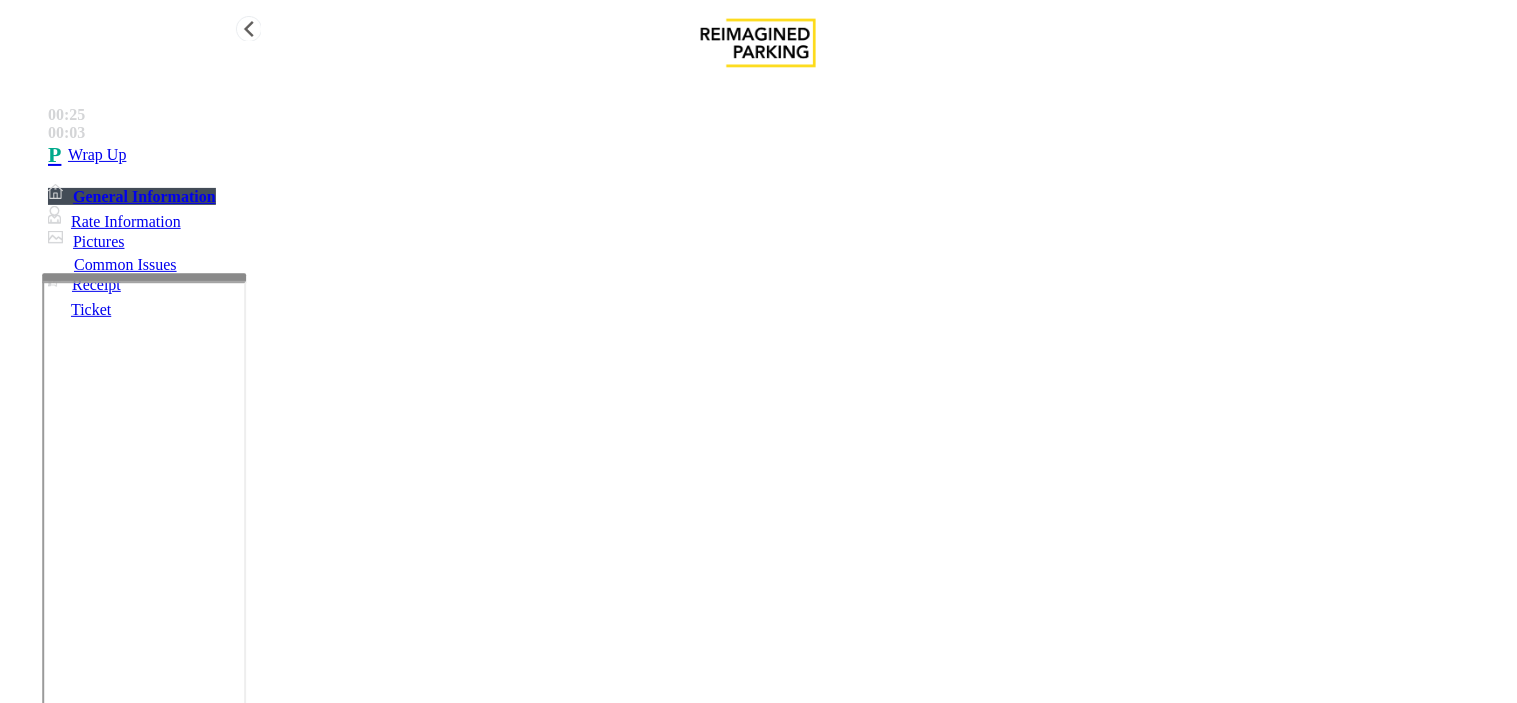 type on "**********" 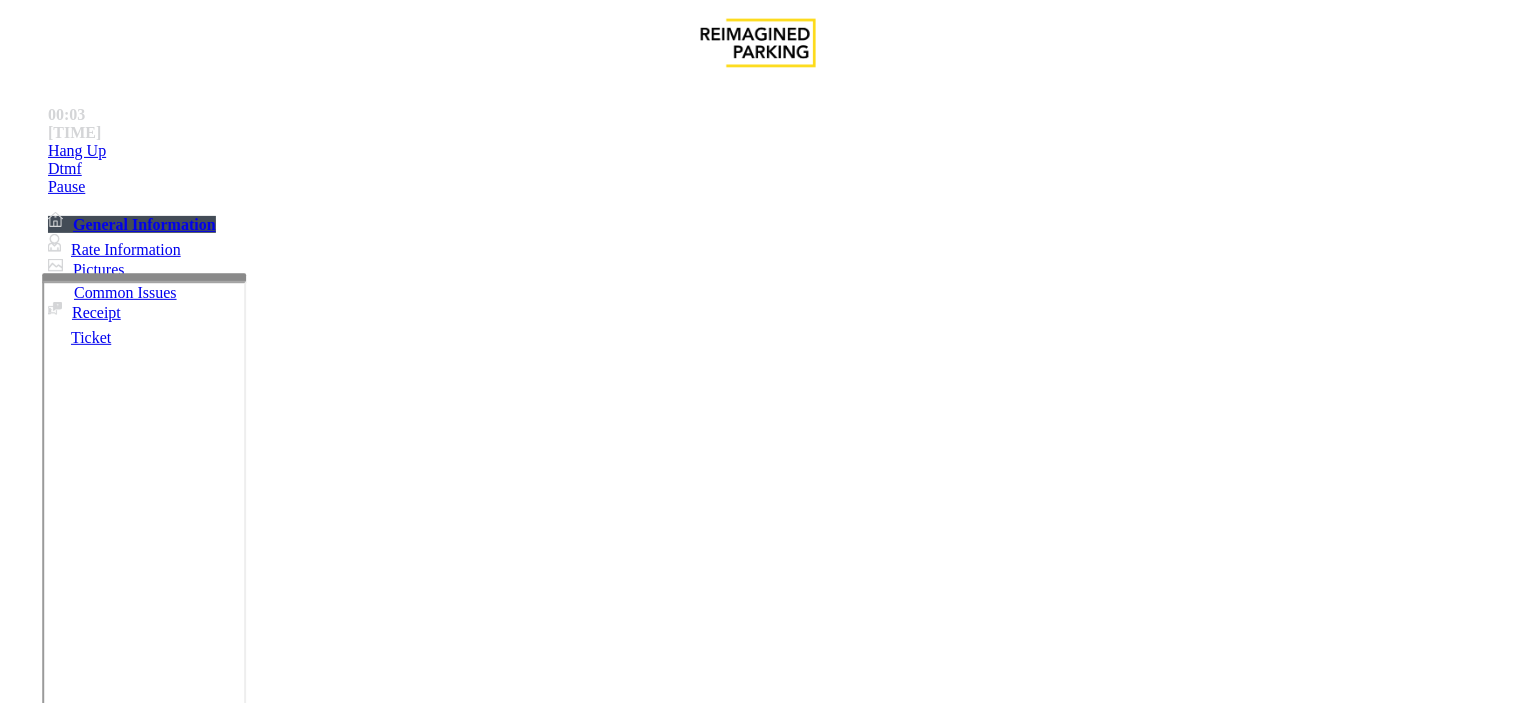 click on "Services" at bounding box center (624, 1356) 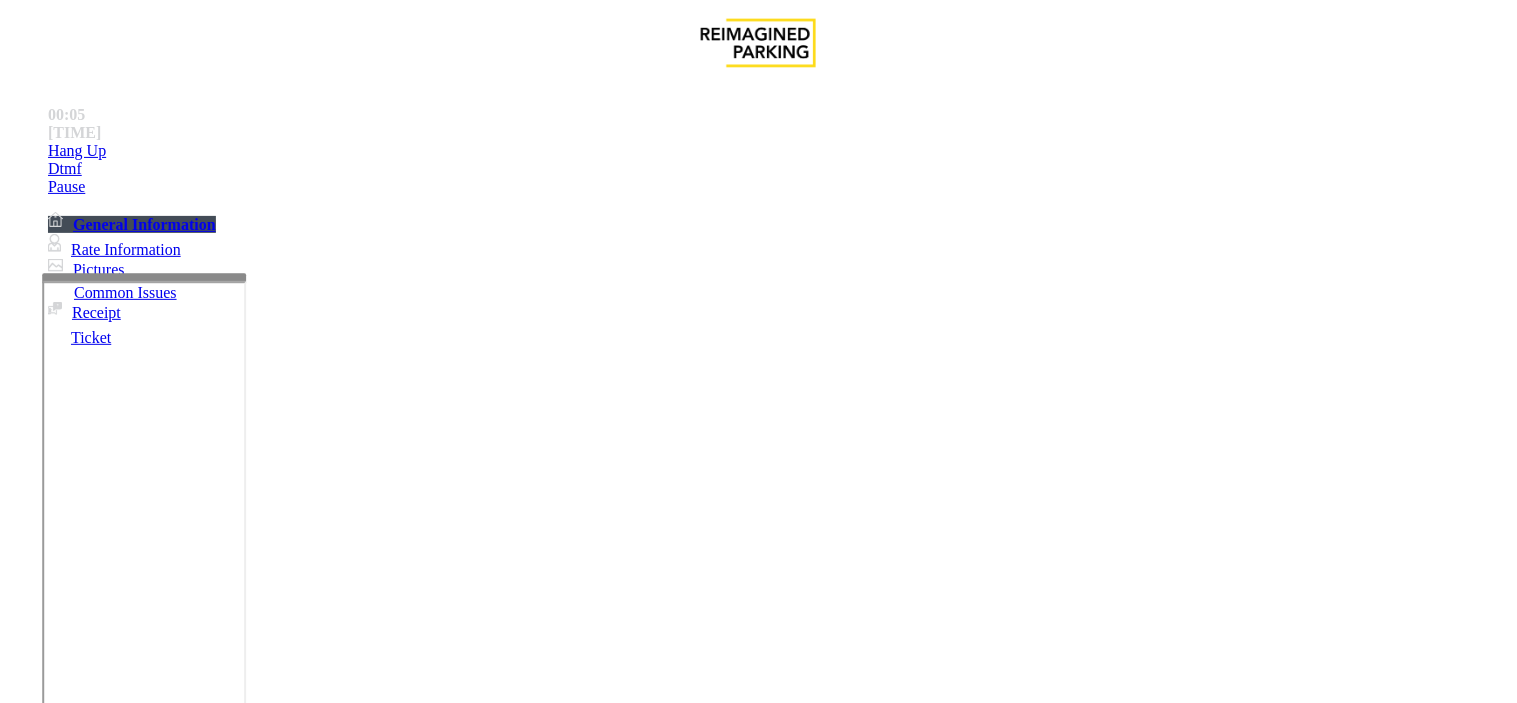 drag, startPoint x: 420, startPoint y: 183, endPoint x: 266, endPoint y: 163, distance: 155.29327 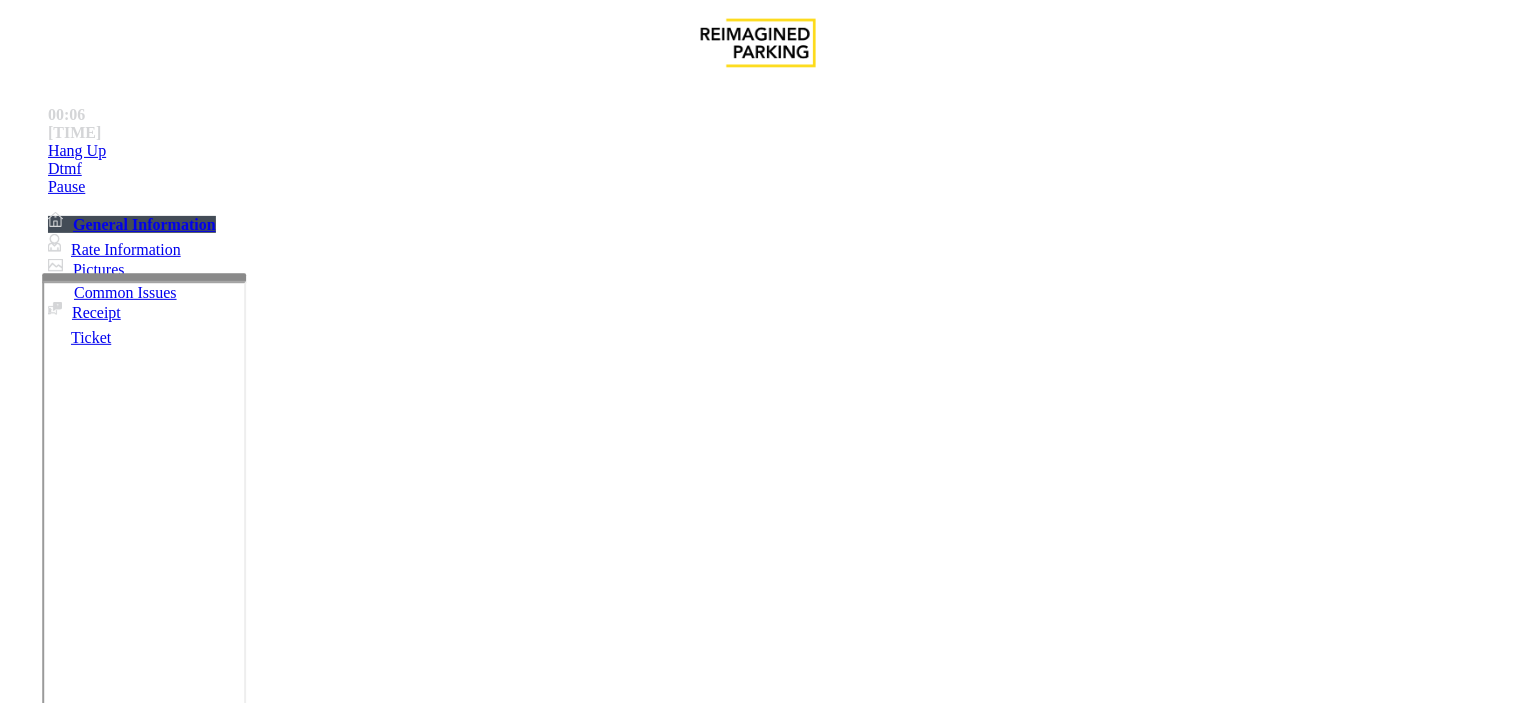 click at bounding box center (246, 1658) 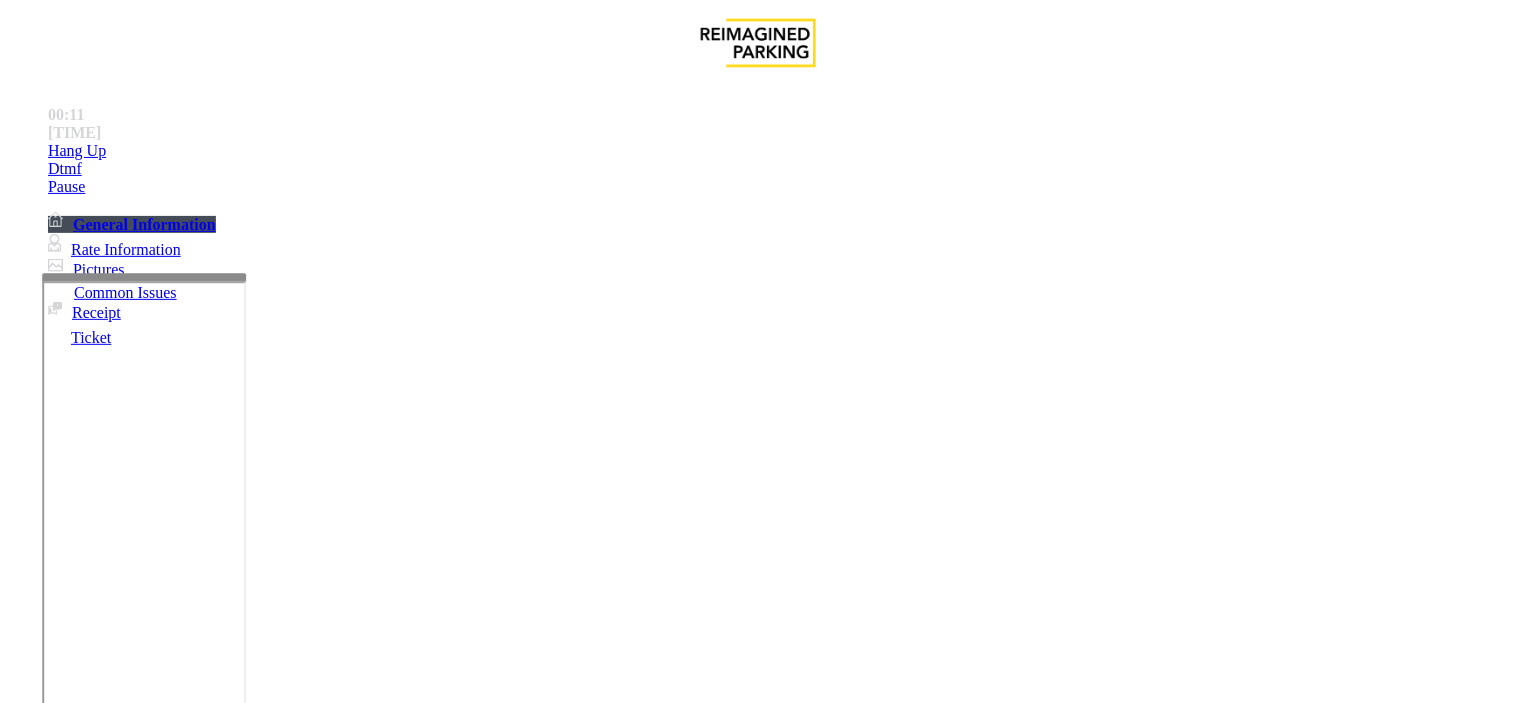 type on "**********" 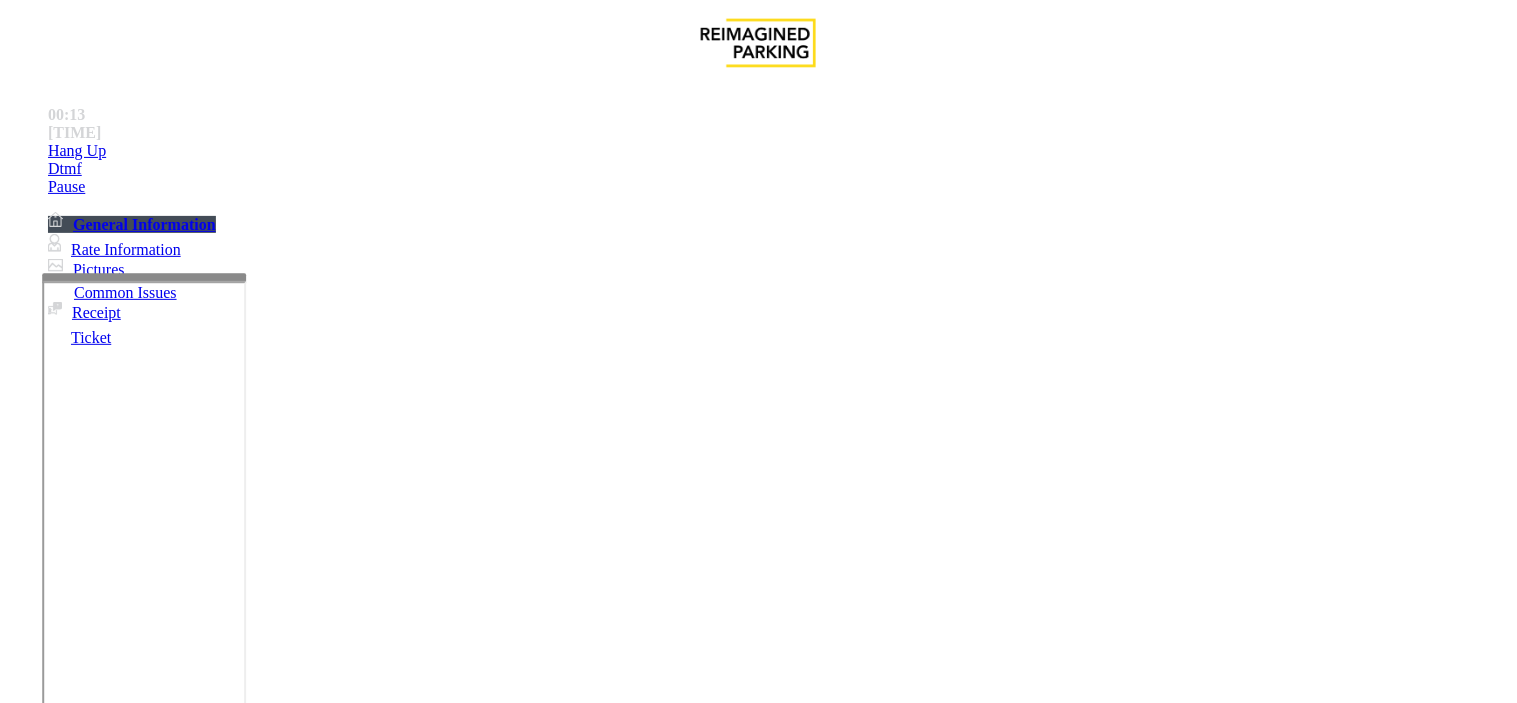 type on "***" 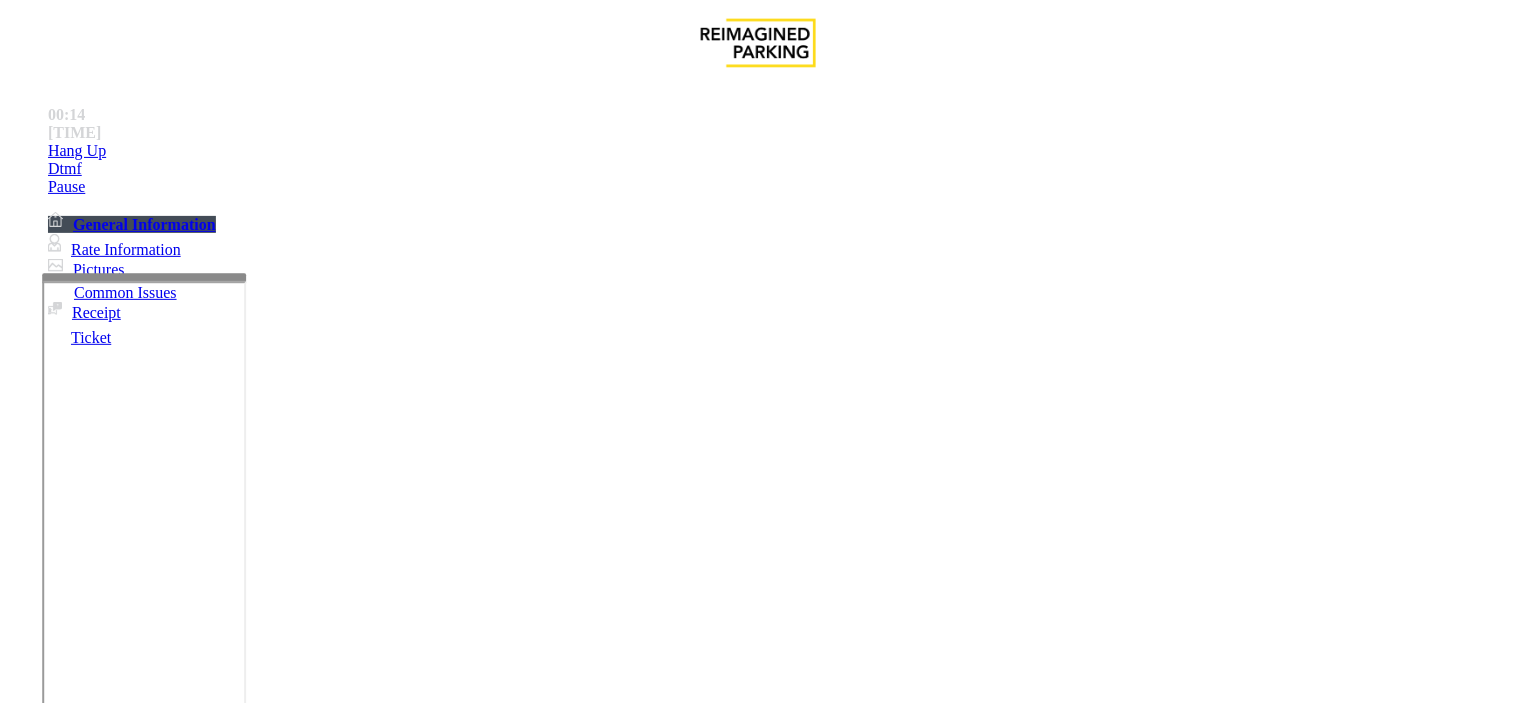 click at bounding box center [246, 1658] 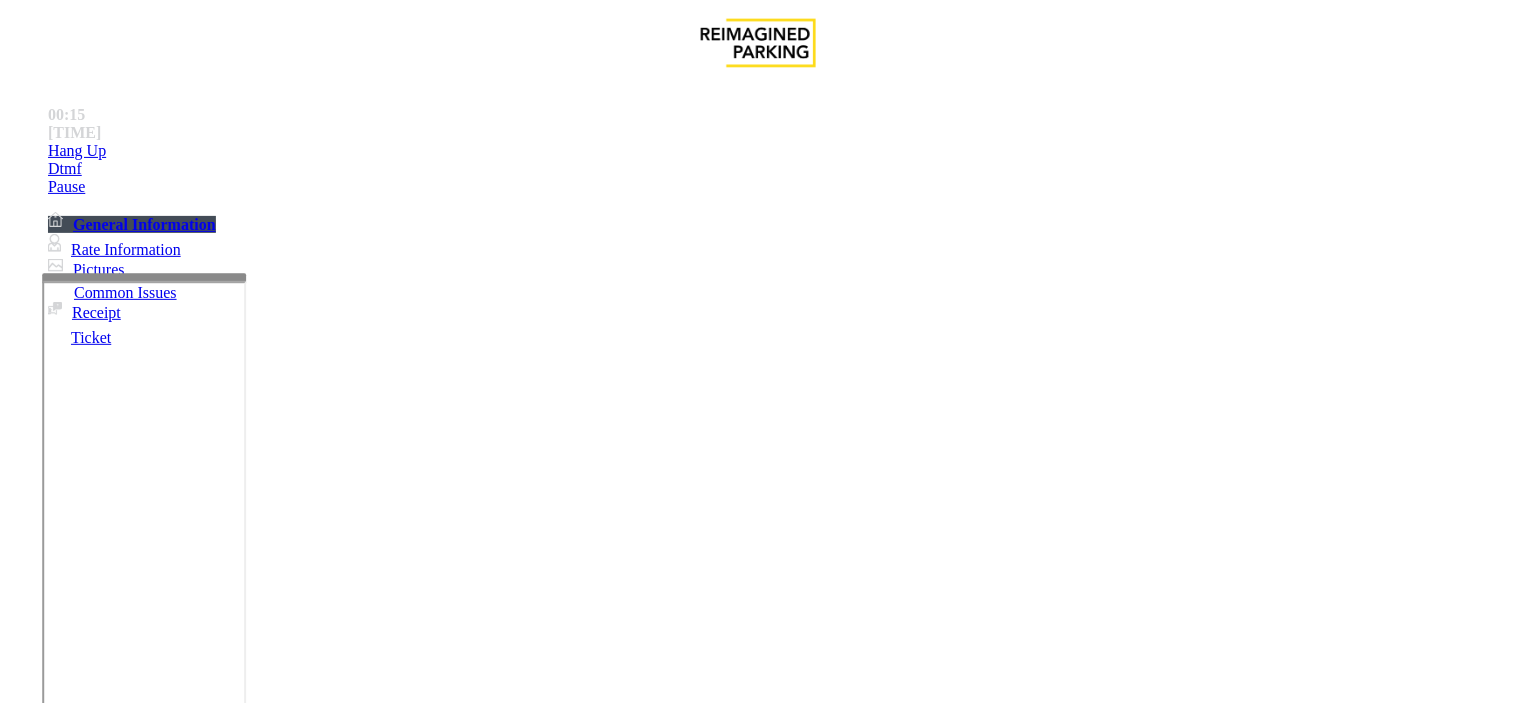 click on "Vend Gate" at bounding box center [69, 1751] 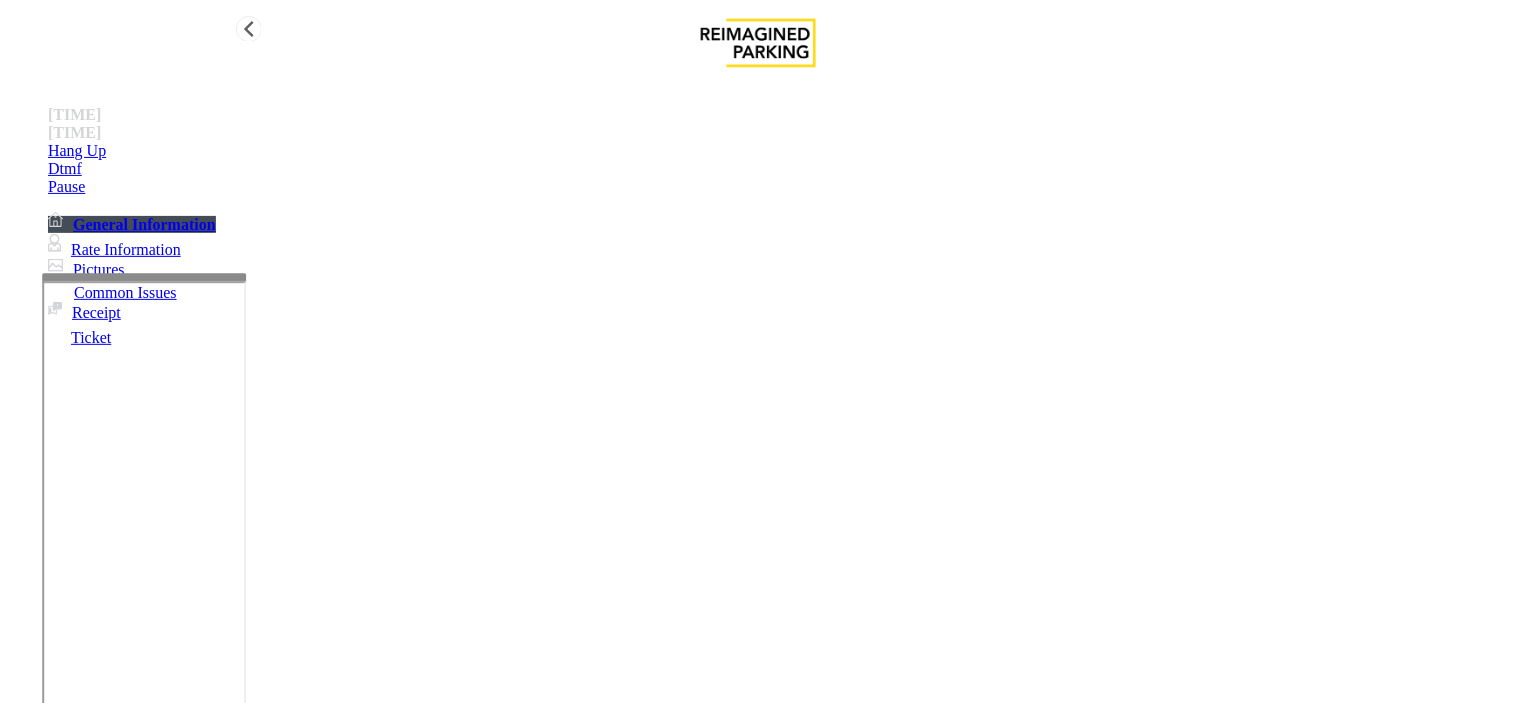 type on "**********" 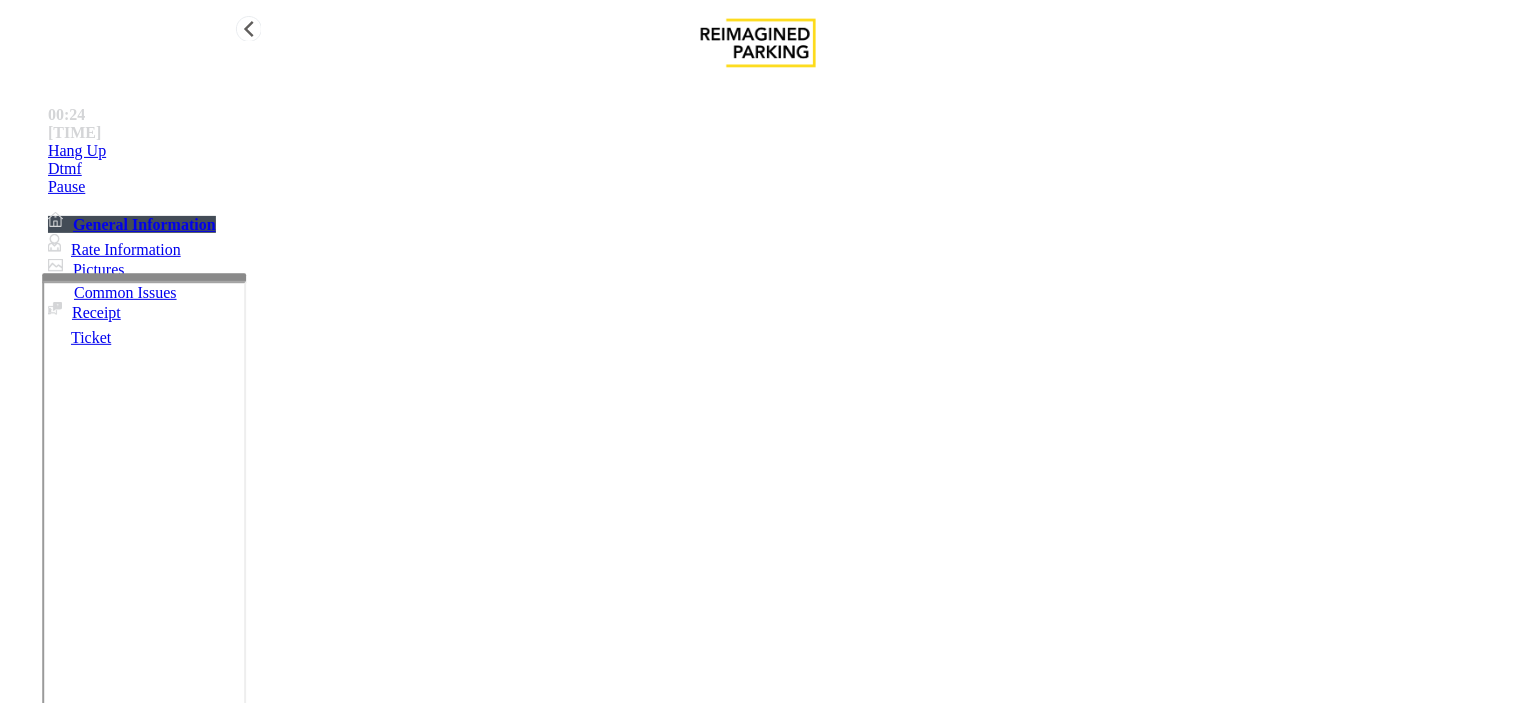 click on "Hang Up" at bounding box center (778, 151) 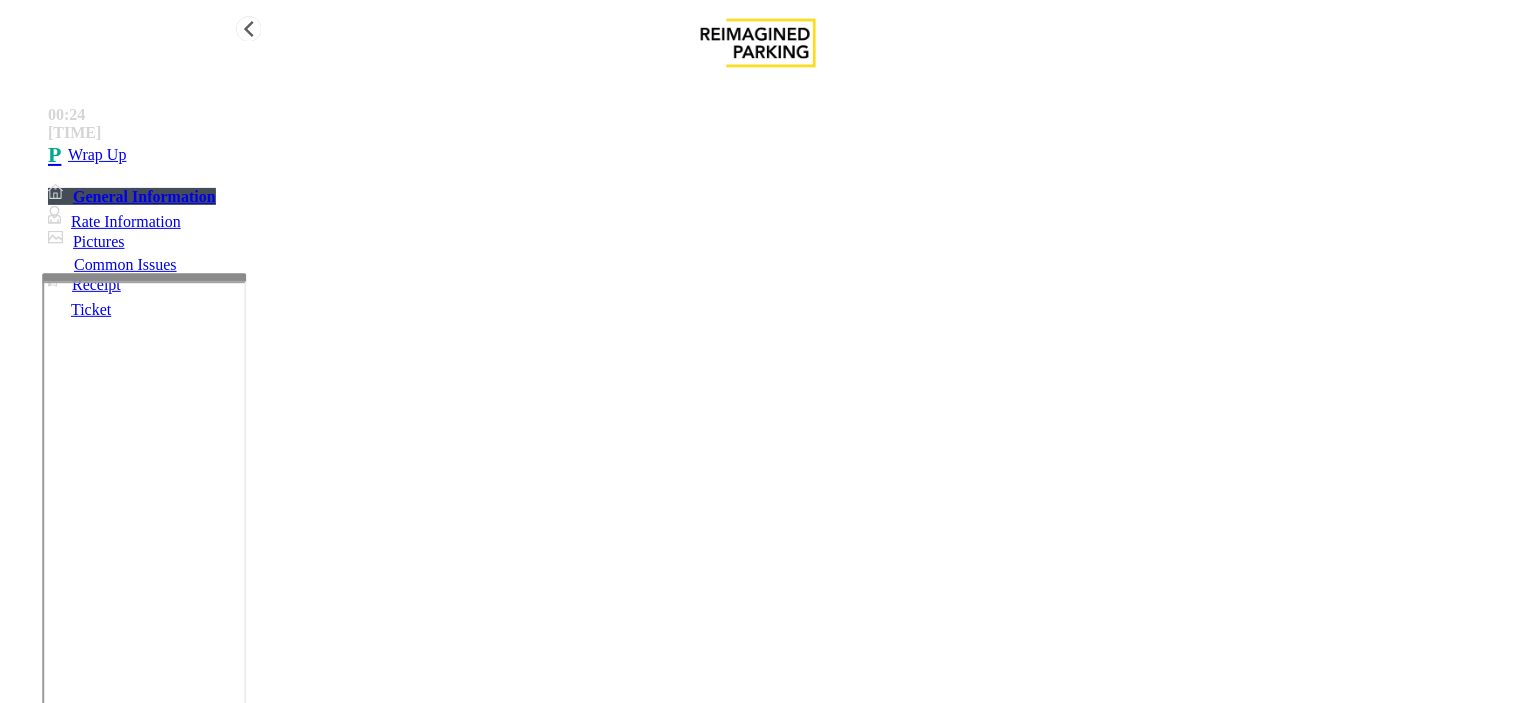 click on "Wrap Up" at bounding box center (778, 155) 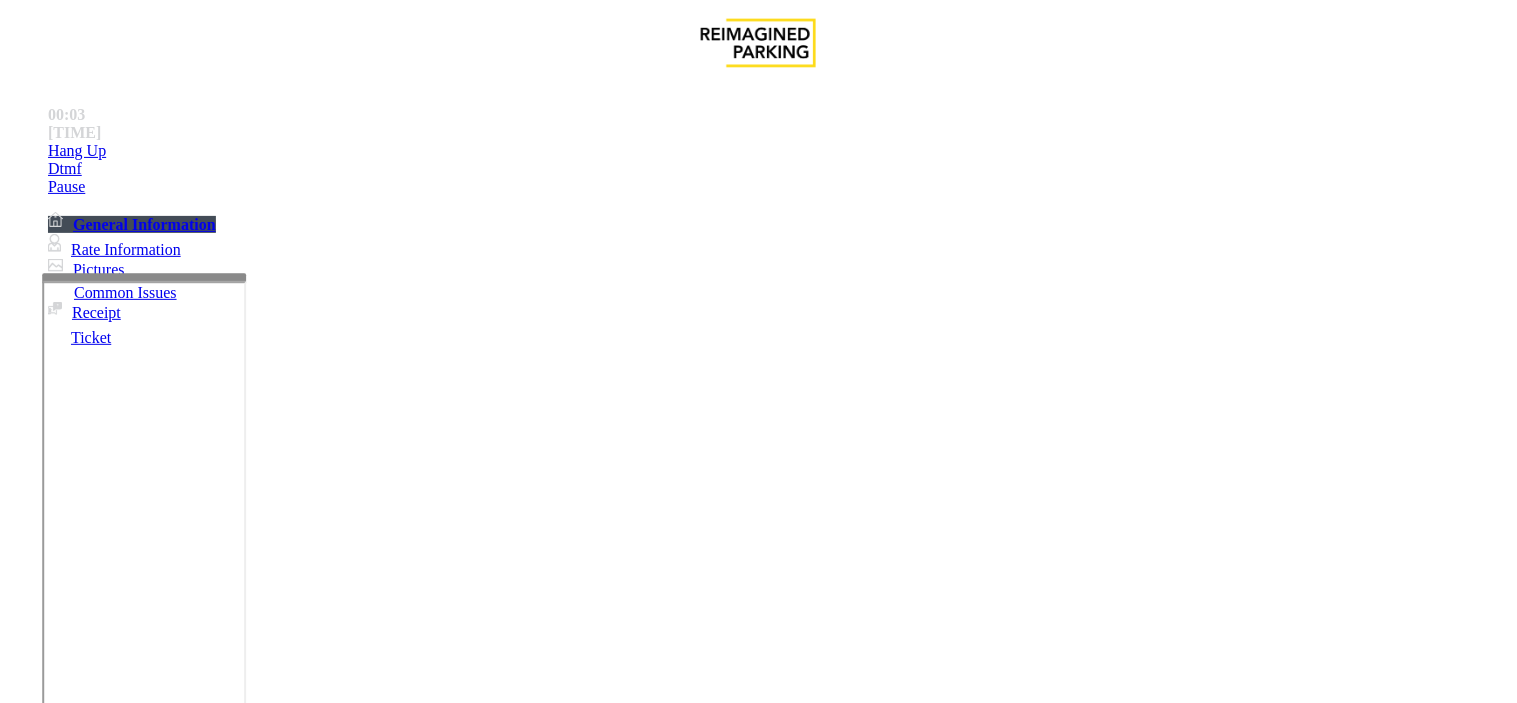 click on "Equipment Issue" at bounding box center (483, 1356) 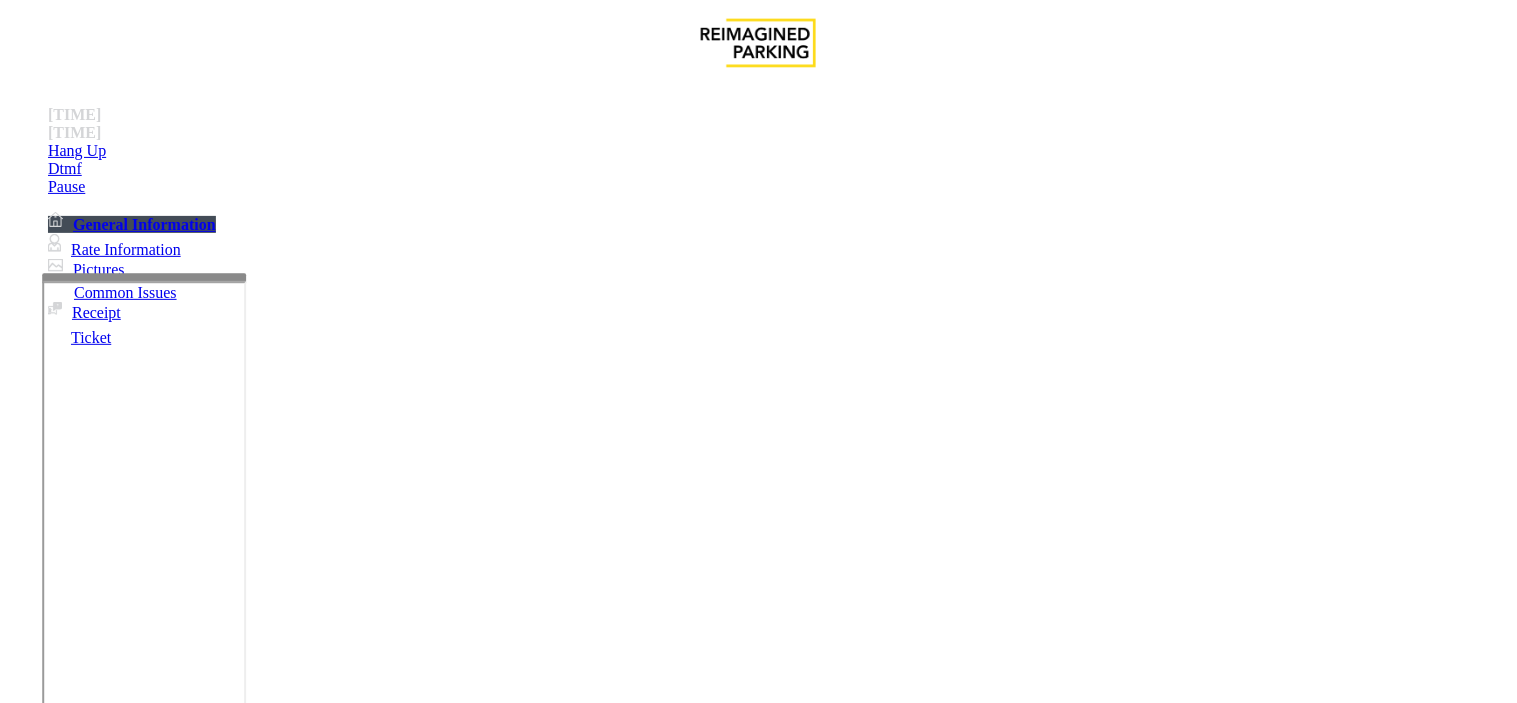 scroll, scrollTop: 333, scrollLeft: 0, axis: vertical 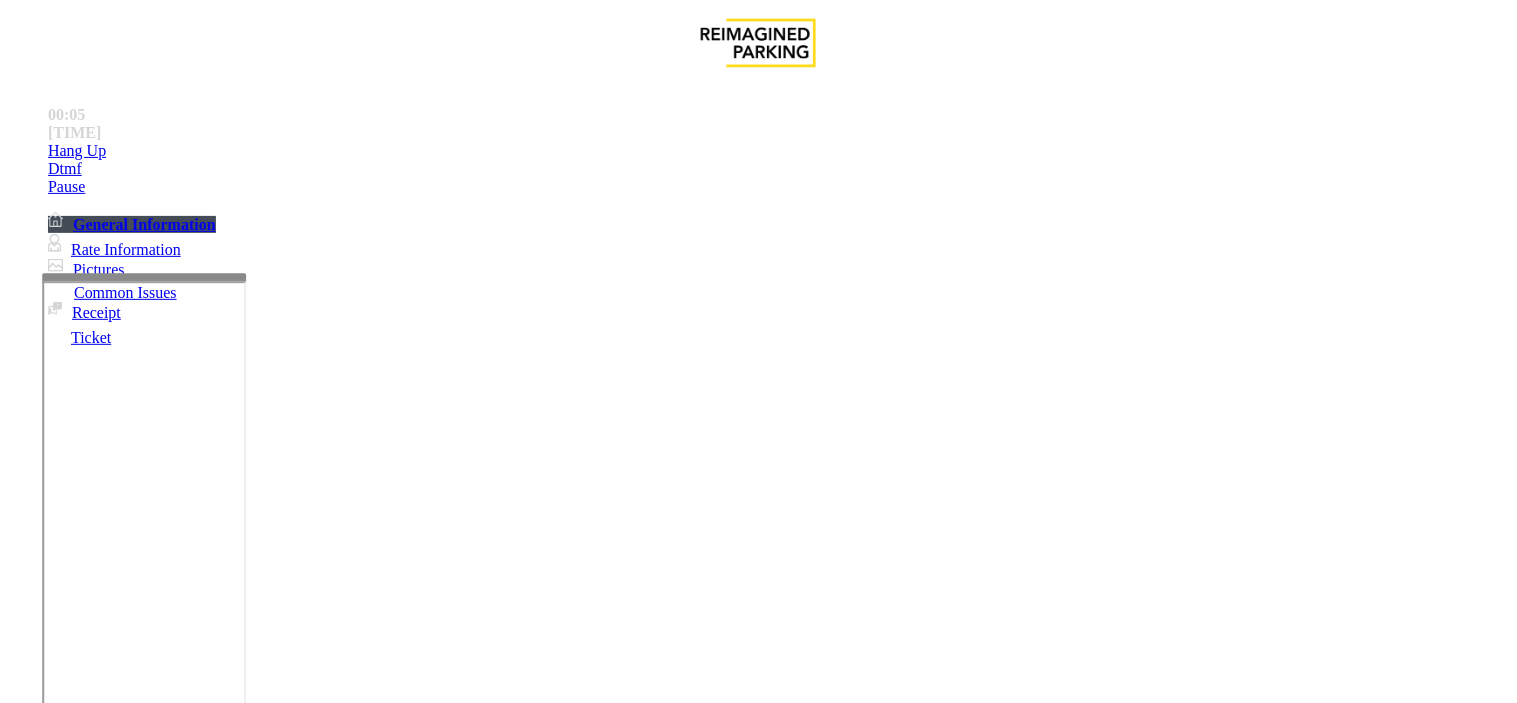 click on "Do not take any details until further notice. Simply vend the gates." at bounding box center (433, 3239) 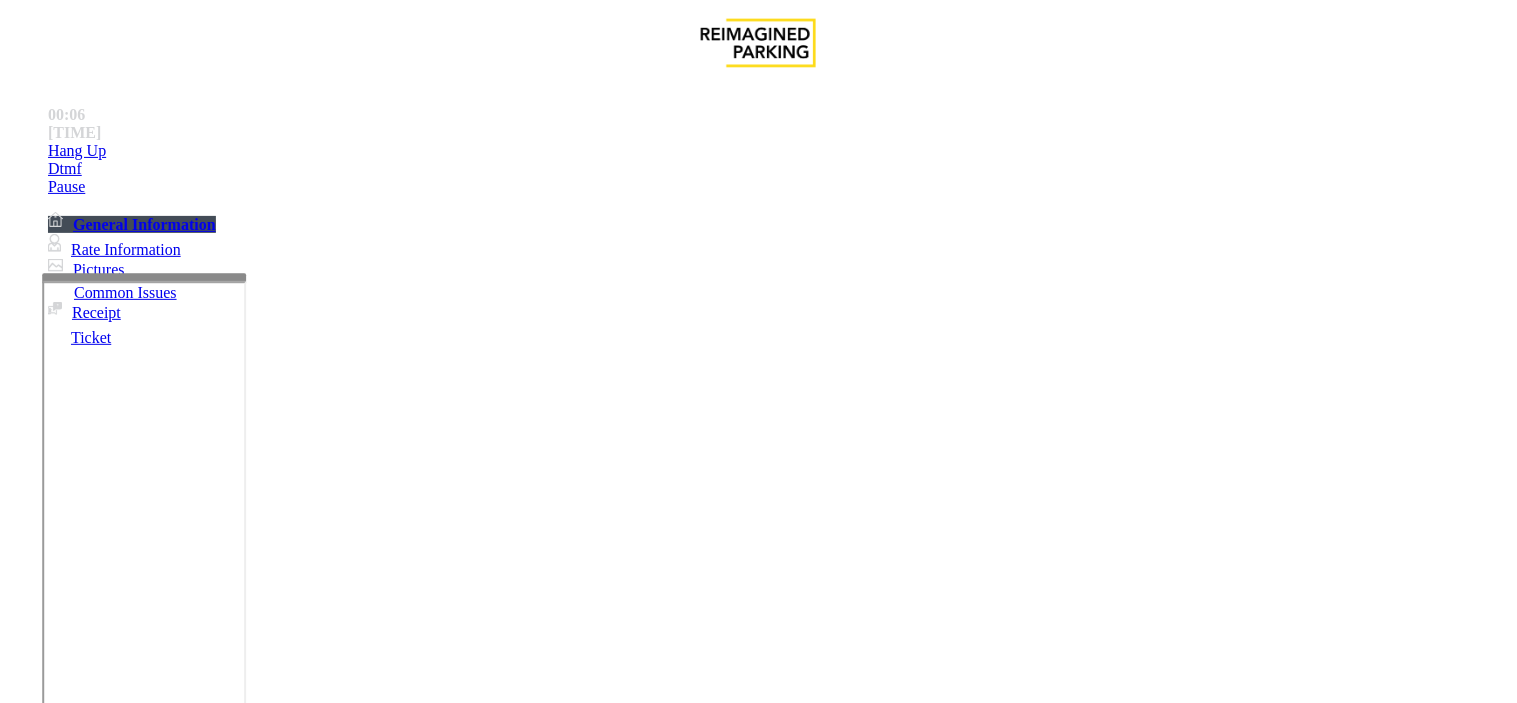 copy on "Do not take any details until further notice. Simply vend the gates." 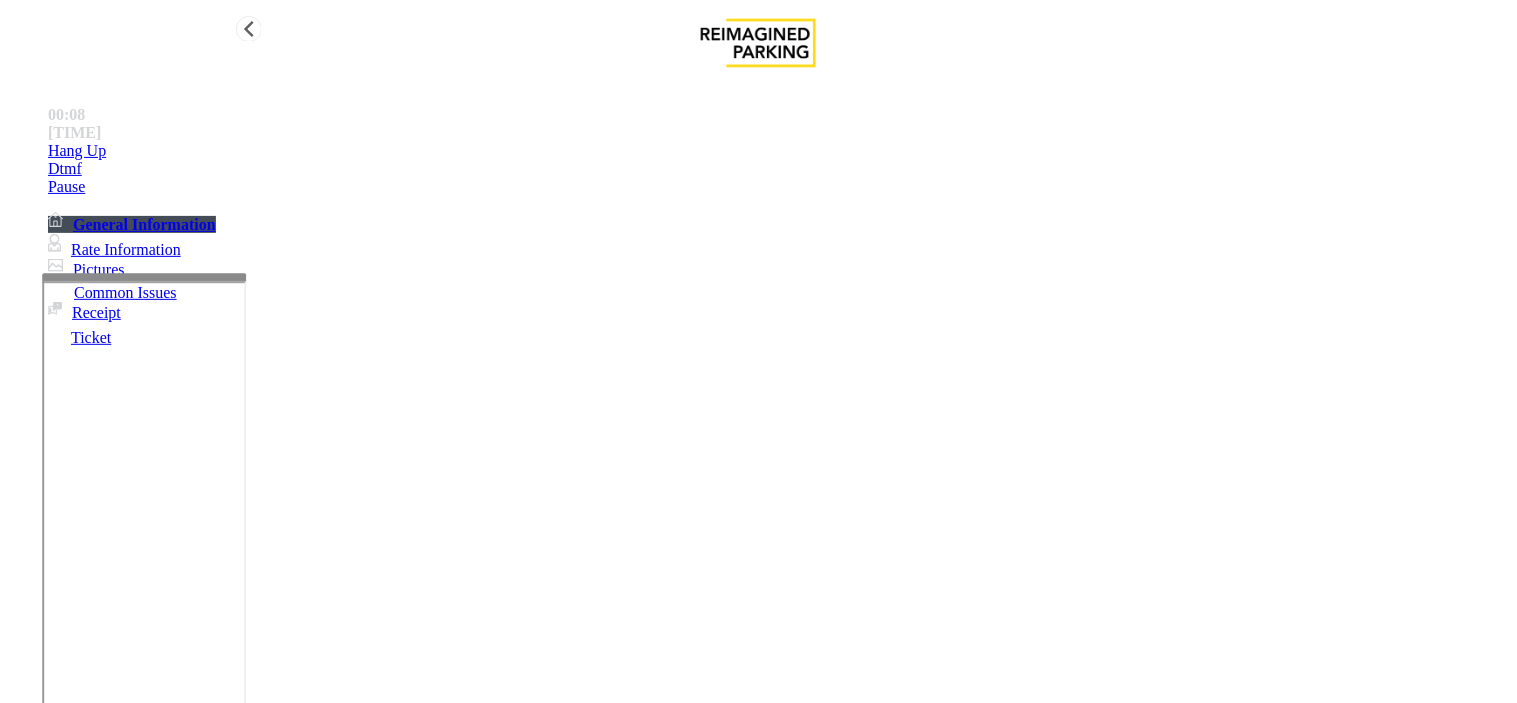 type on "**********" 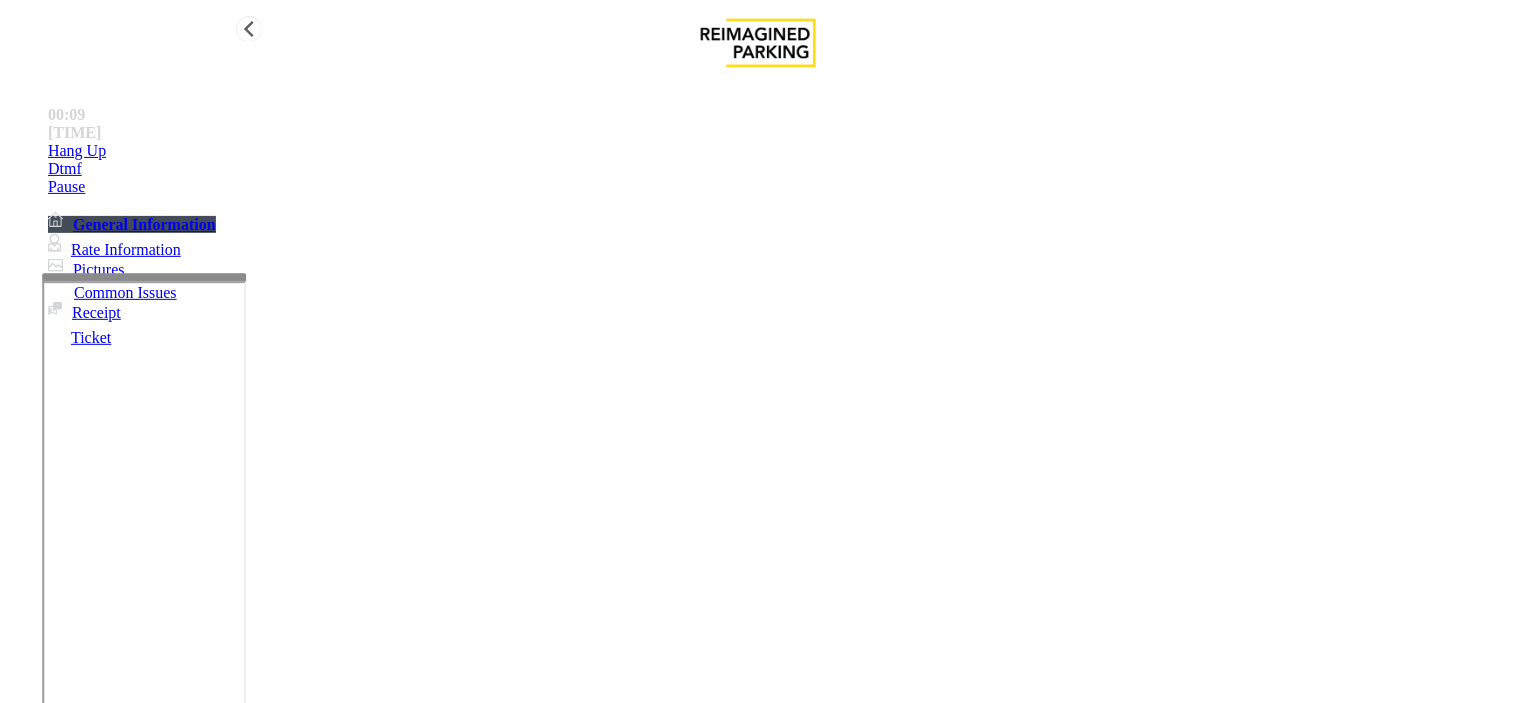 click on "Hang Up" at bounding box center (778, 151) 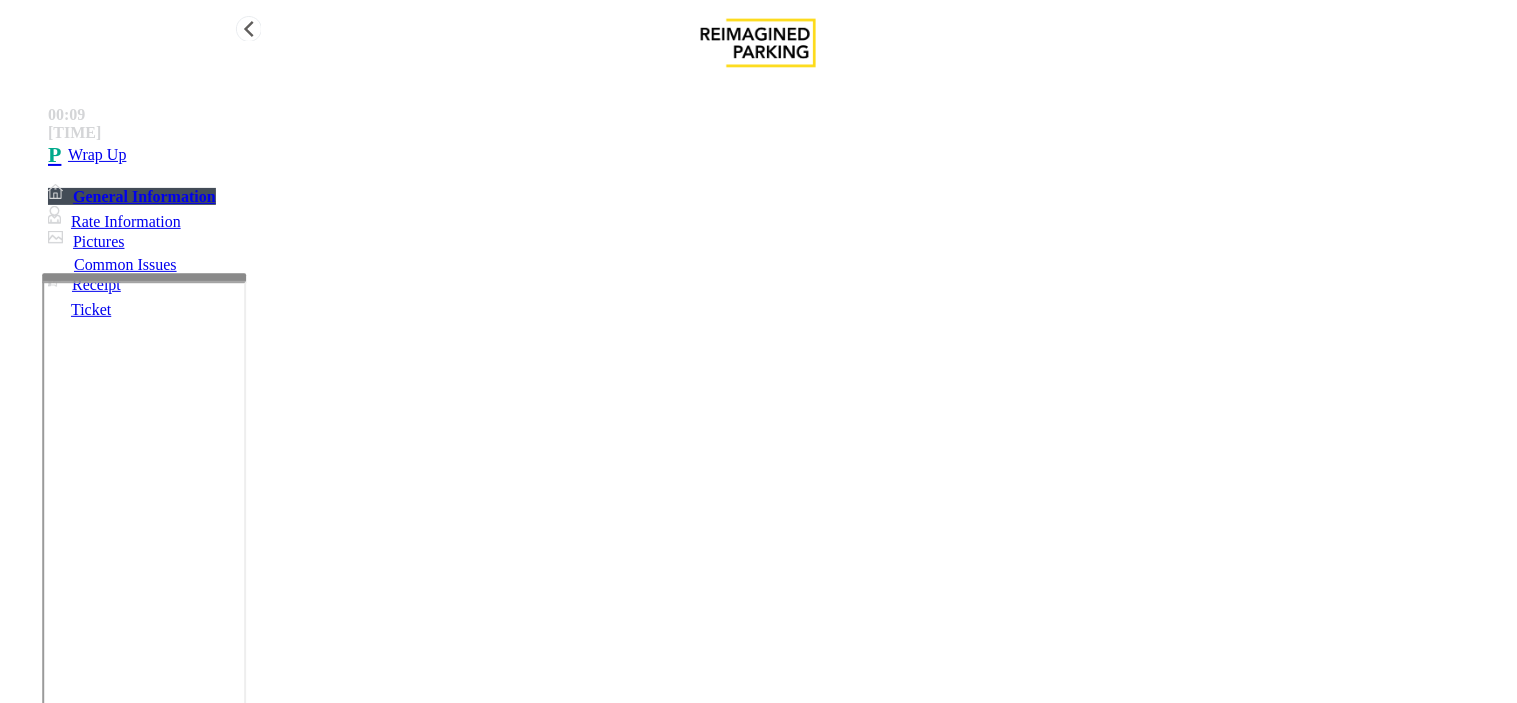 click on "Wrap Up" at bounding box center [778, 155] 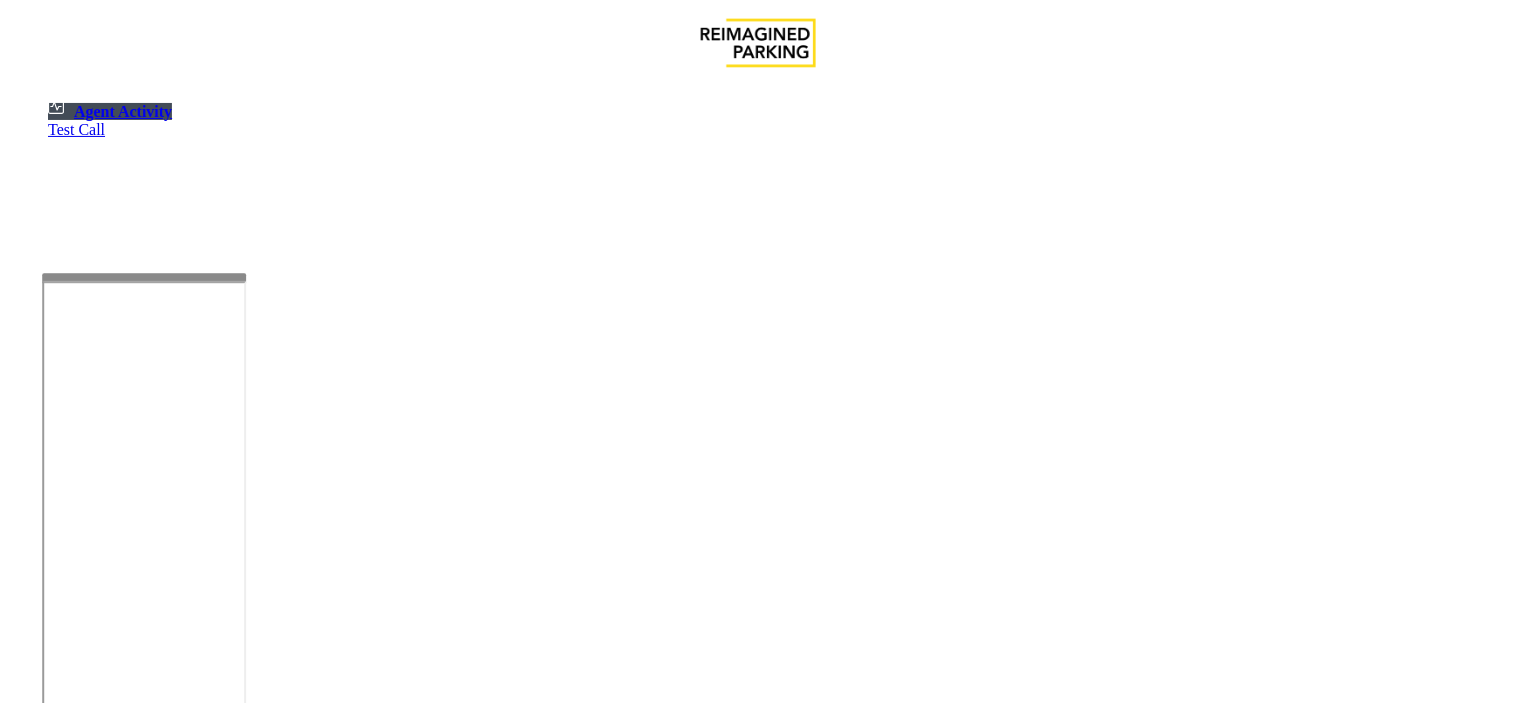 scroll, scrollTop: 222, scrollLeft: 0, axis: vertical 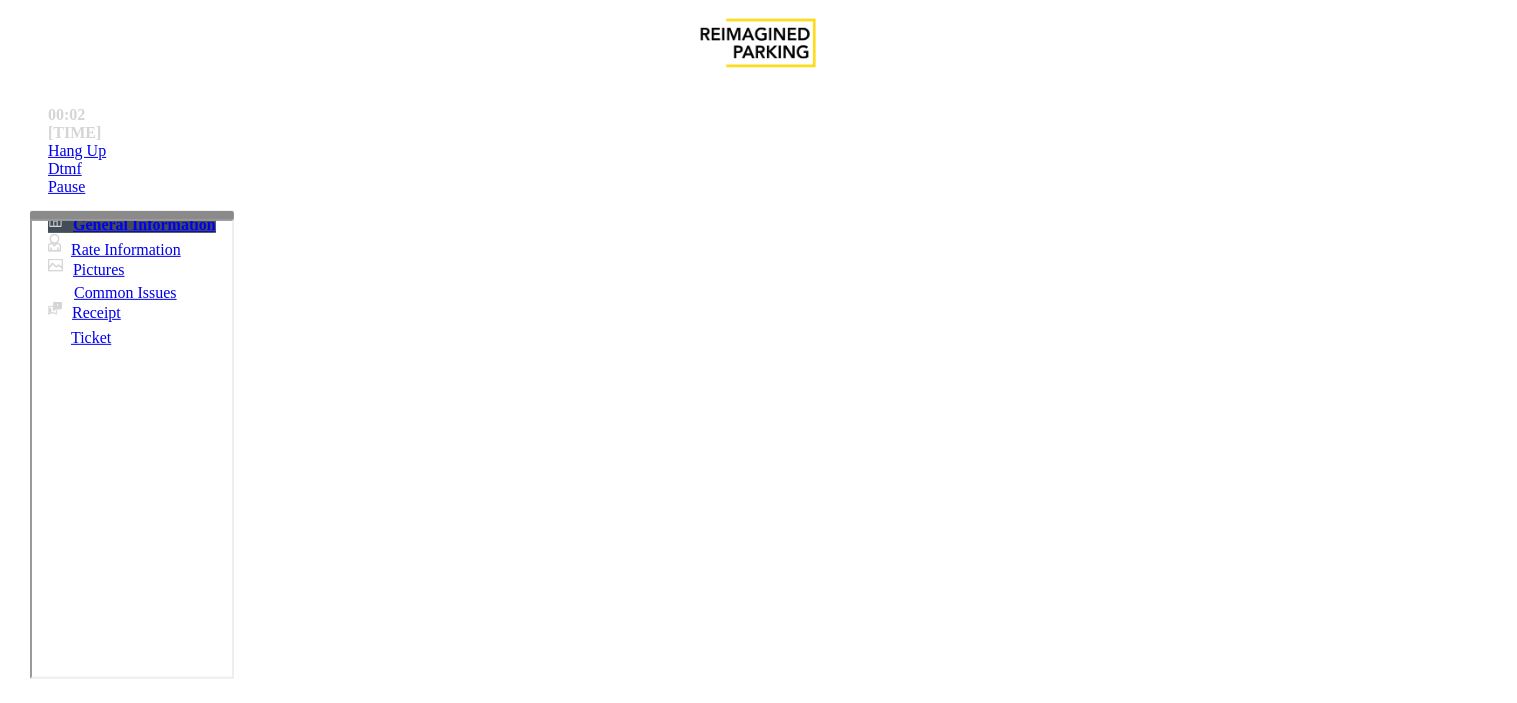 click on "ZMS-HULMRK-CDS" at bounding box center (108, 2809) 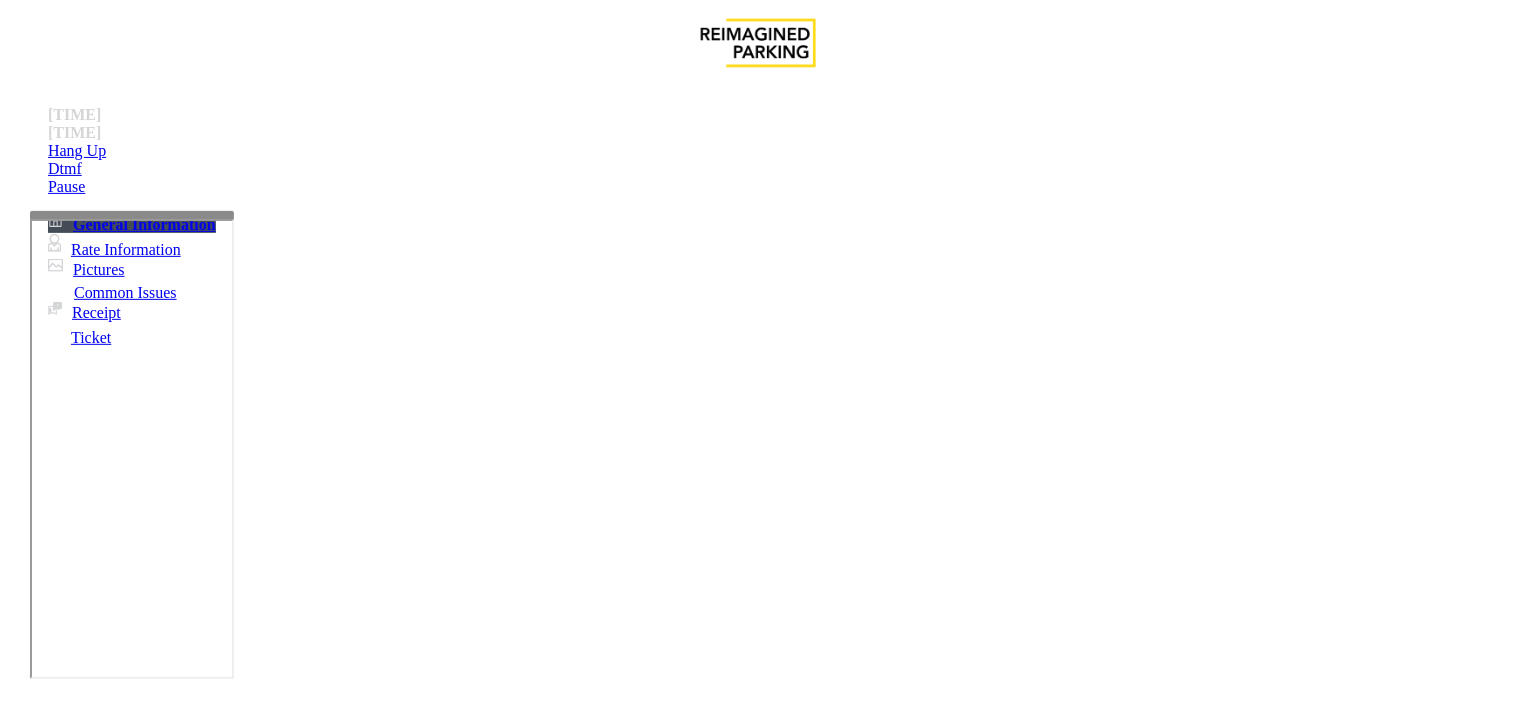 copy on "ZMS-HULMRK-CDS" 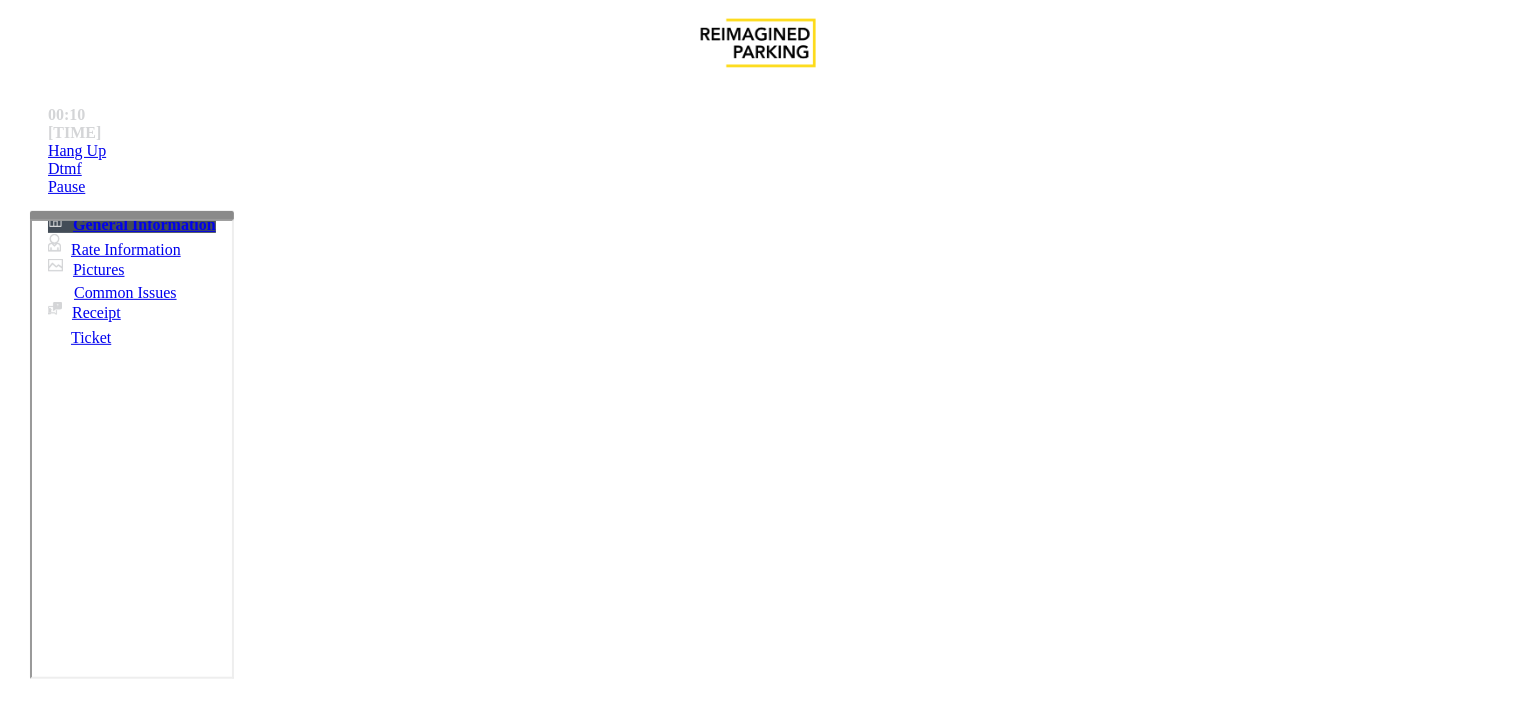 drag, startPoint x: 415, startPoint y: 602, endPoint x: 428, endPoint y: 398, distance: 204.4138 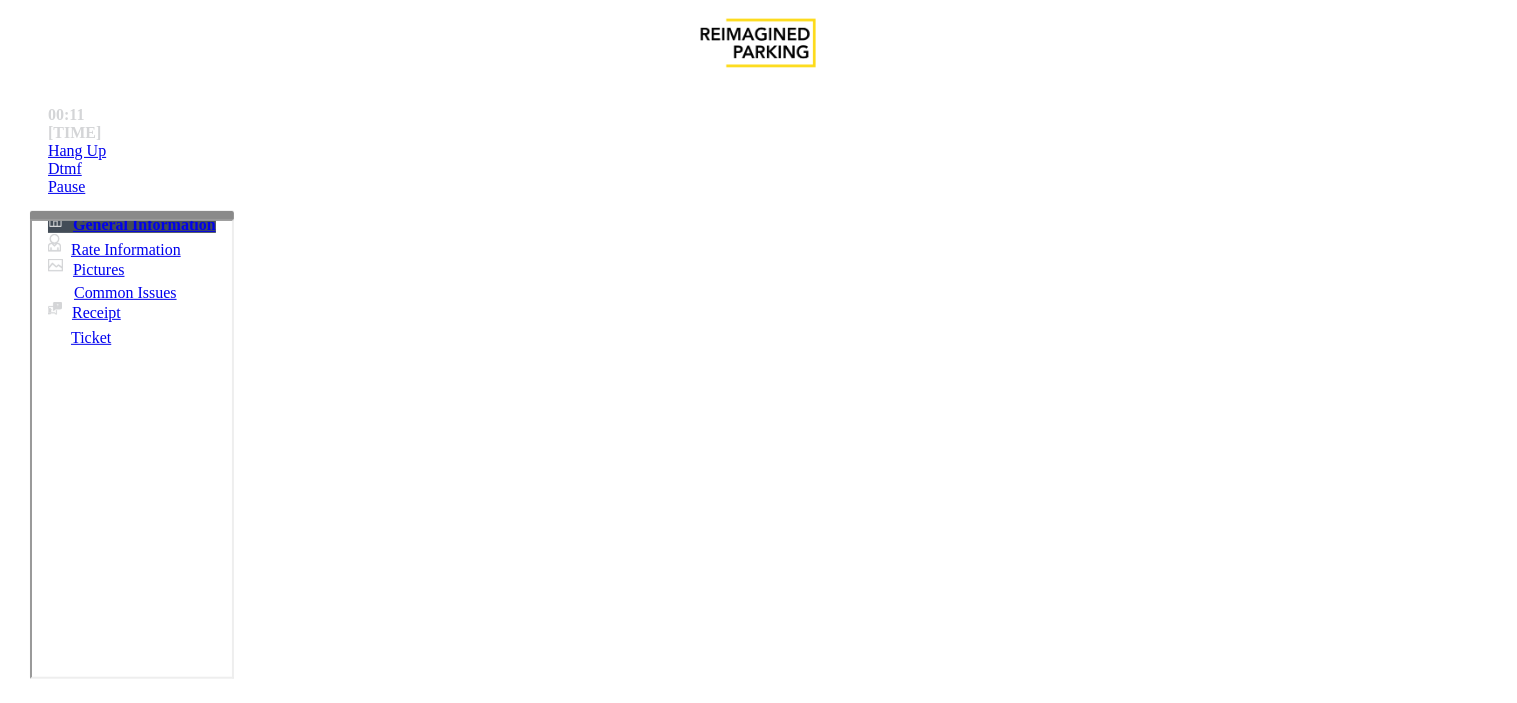 click on "No Response/Unable to hear parker" at bounding box center (142, 1356) 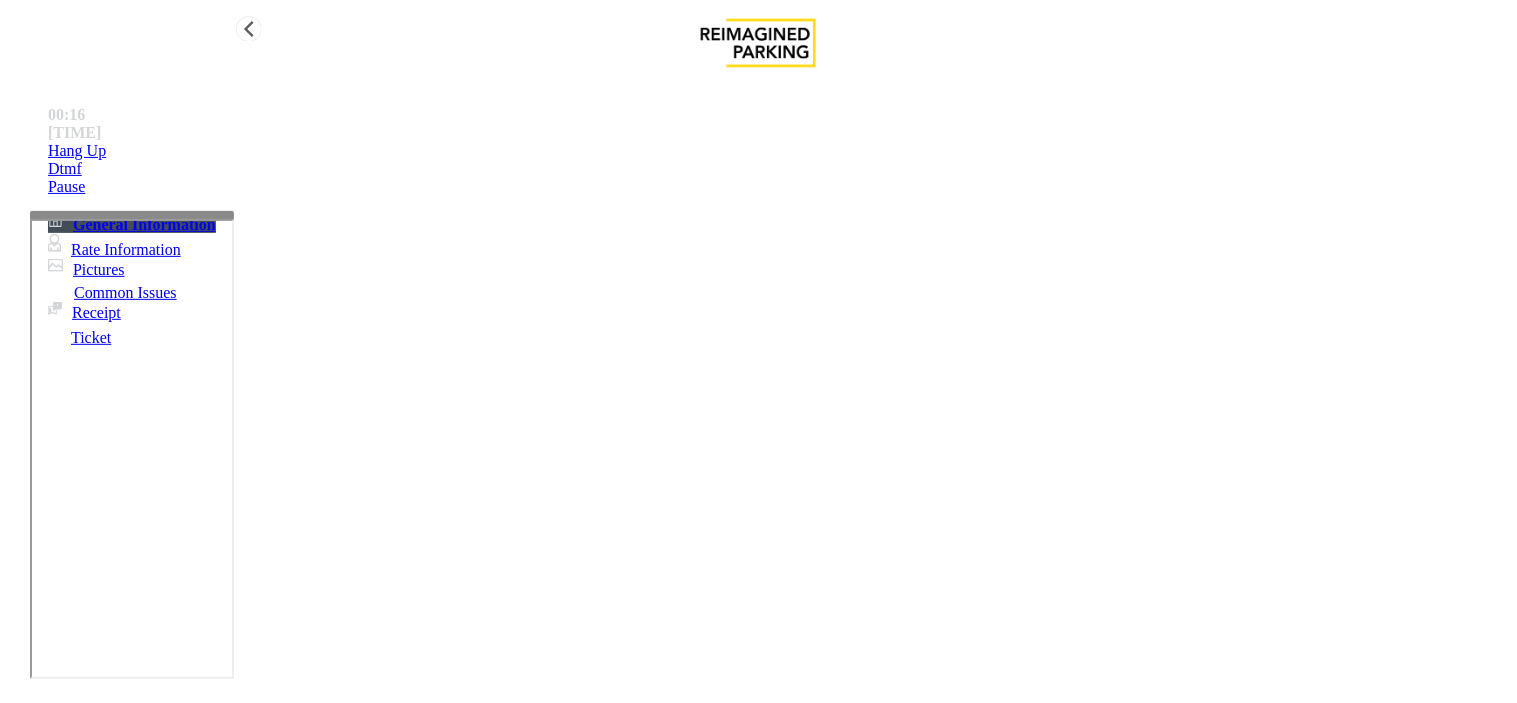 type on "**********" 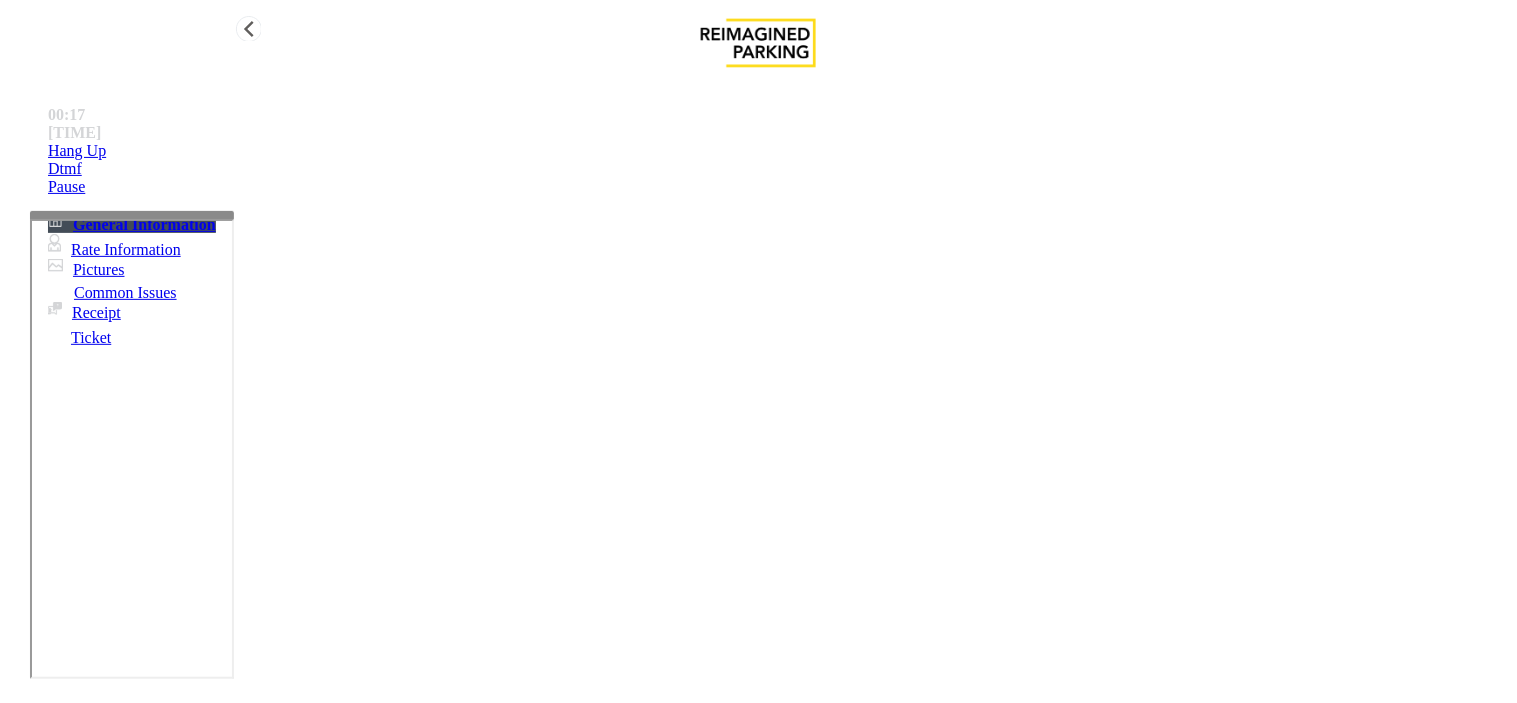 click on "Hang Up" at bounding box center (778, 151) 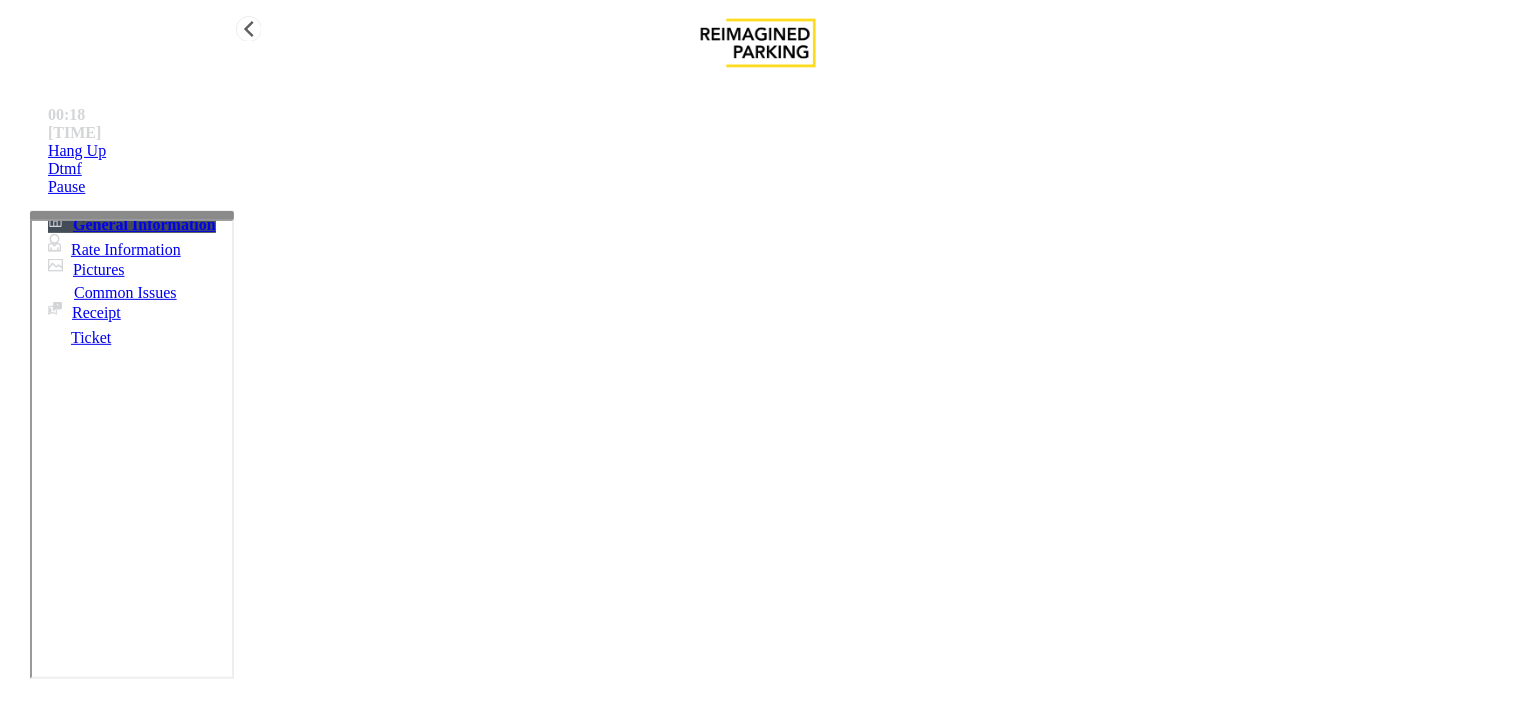 click on "Hang Up" at bounding box center [778, 151] 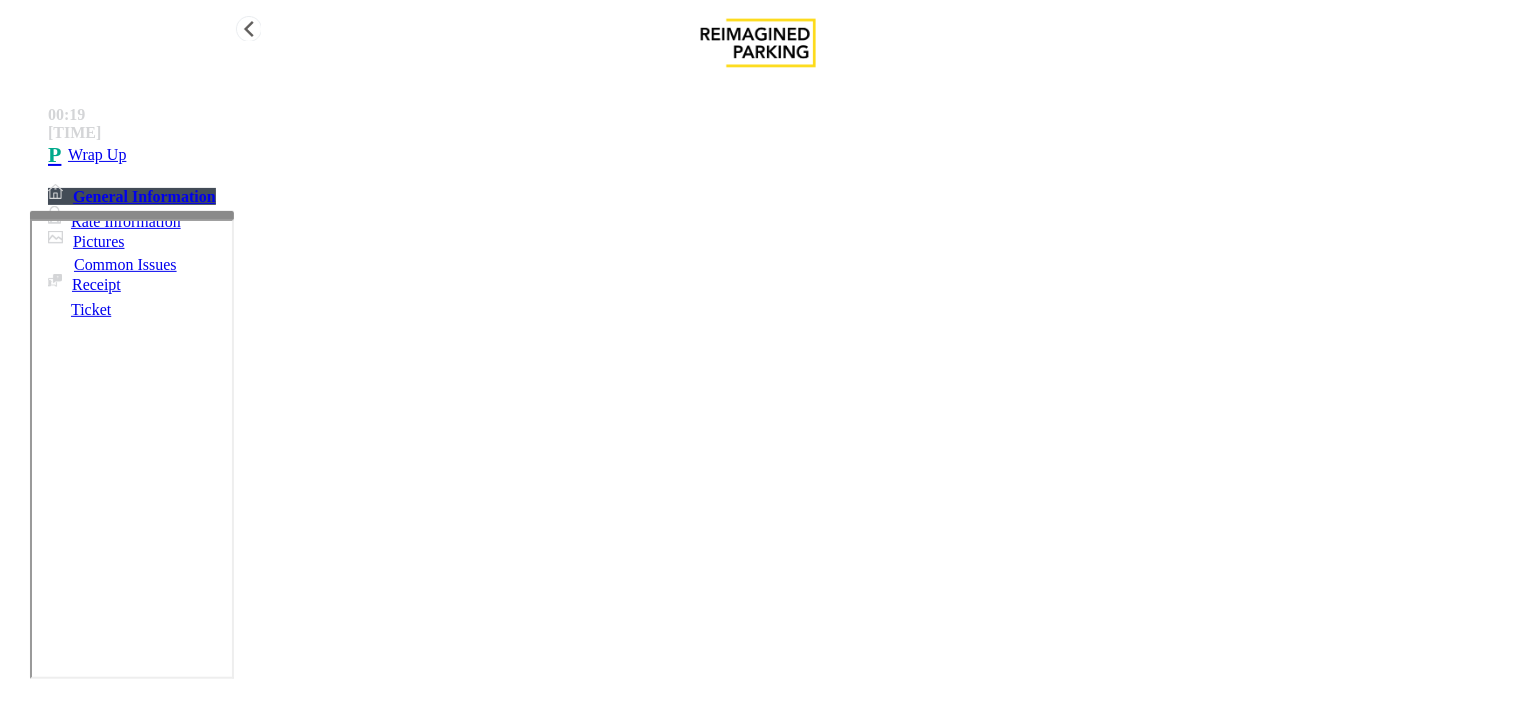 click on "Wrap Up" at bounding box center [778, 155] 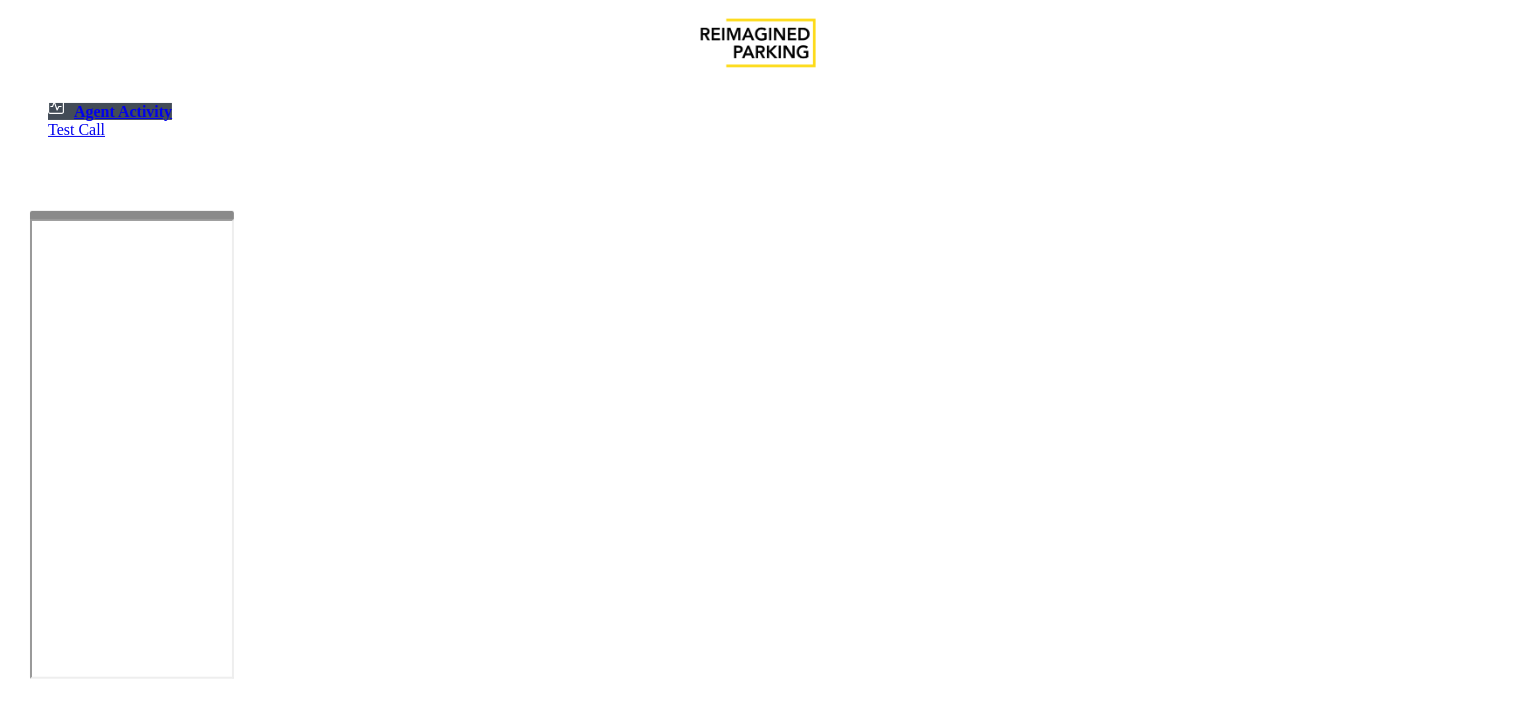 scroll, scrollTop: 0, scrollLeft: 0, axis: both 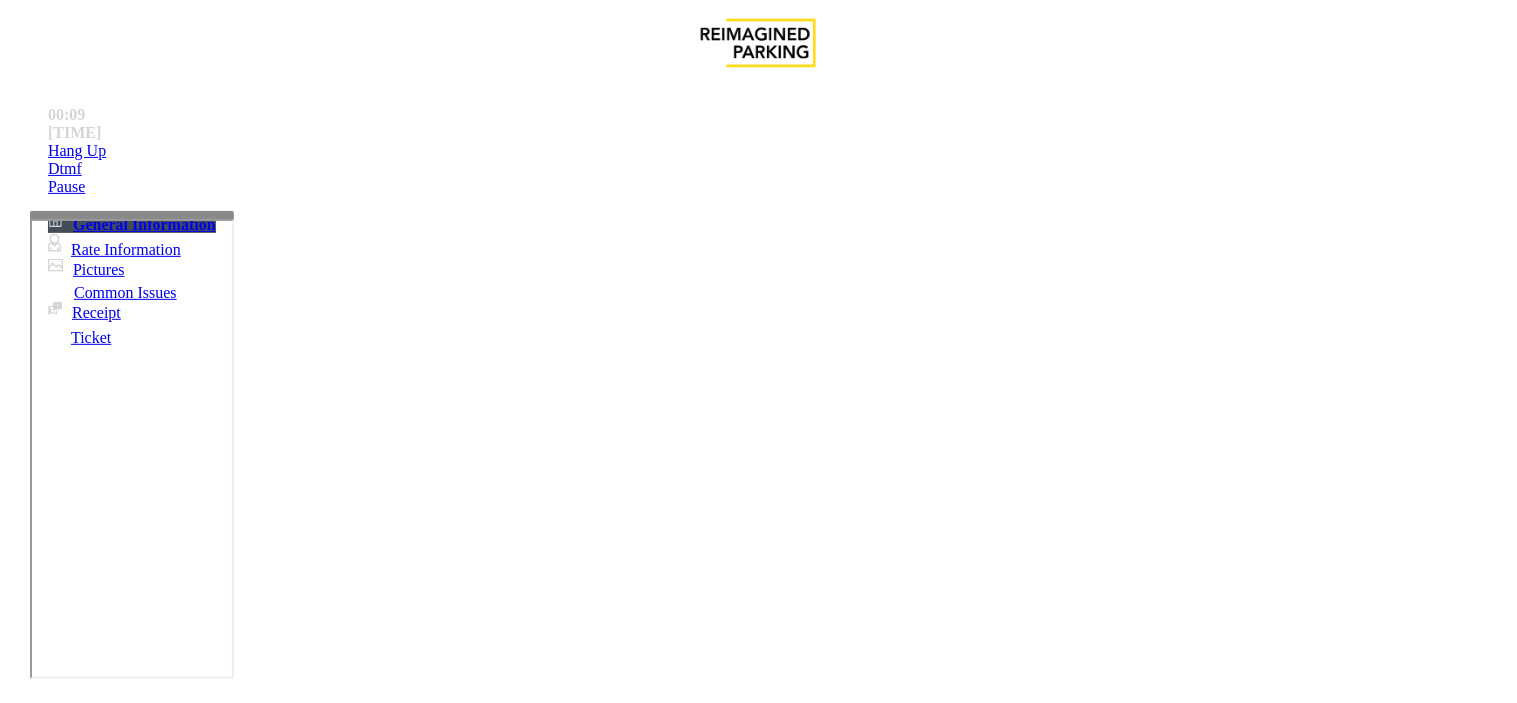 click on "lick Here for the local time" at bounding box center (594, 4117) 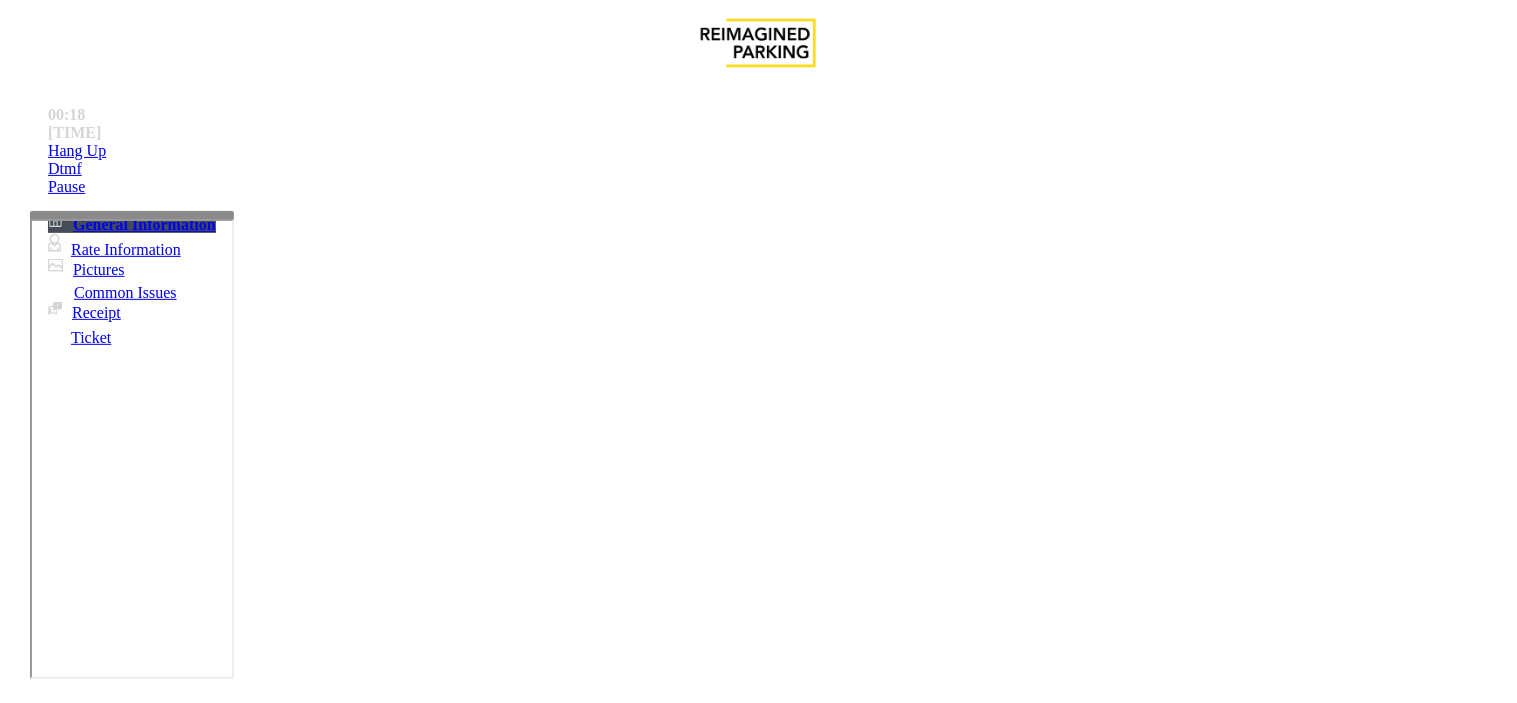 scroll, scrollTop: 1666, scrollLeft: 0, axis: vertical 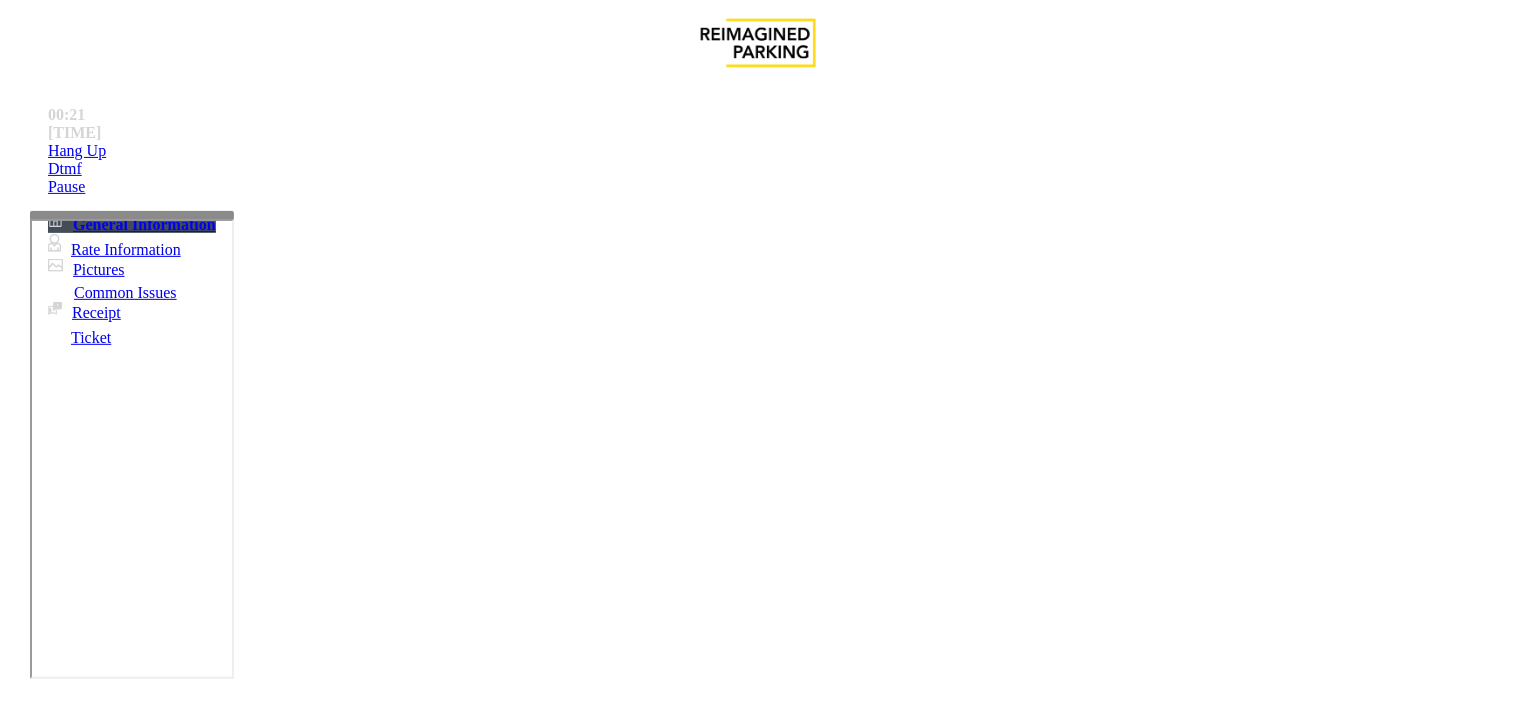 click on "Equipment Issue" at bounding box center [483, 1356] 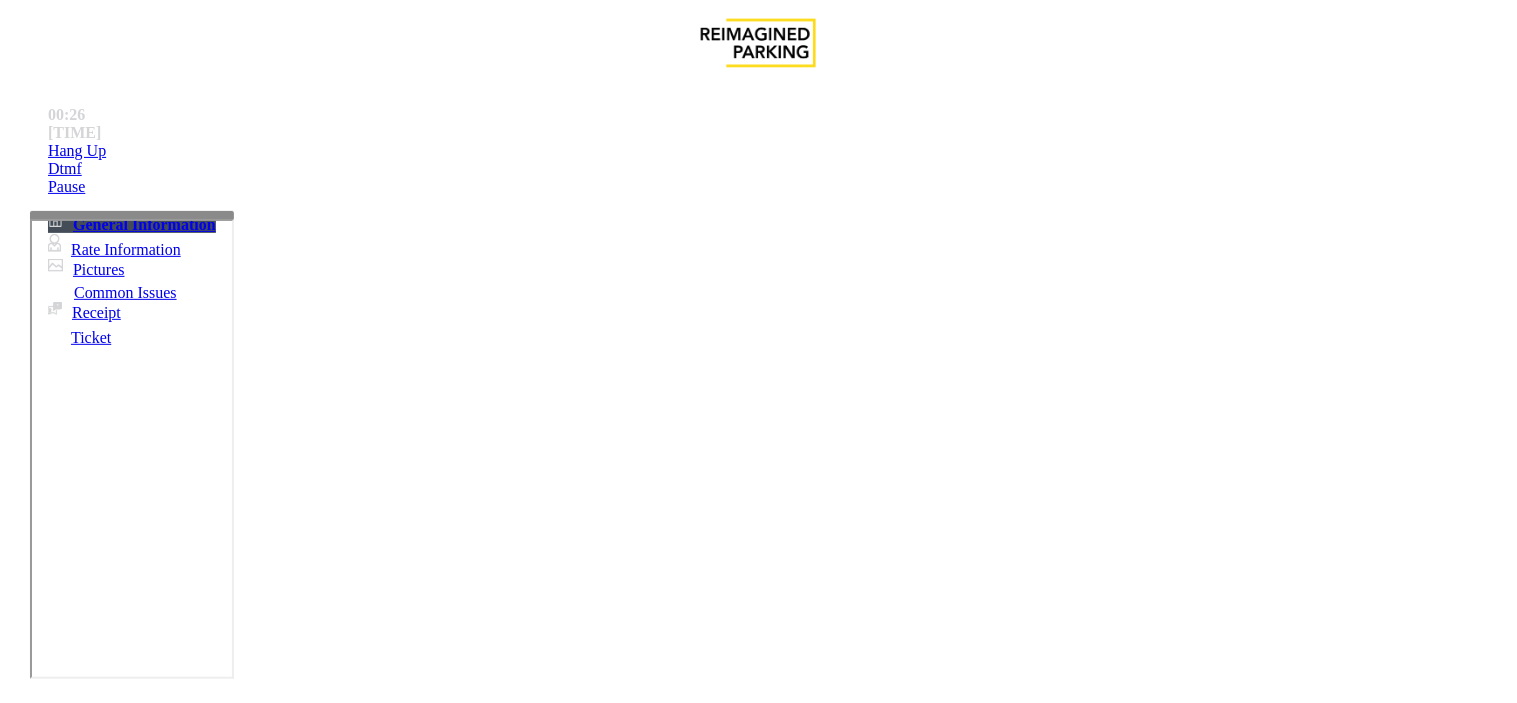 scroll, scrollTop: 777, scrollLeft: 0, axis: vertical 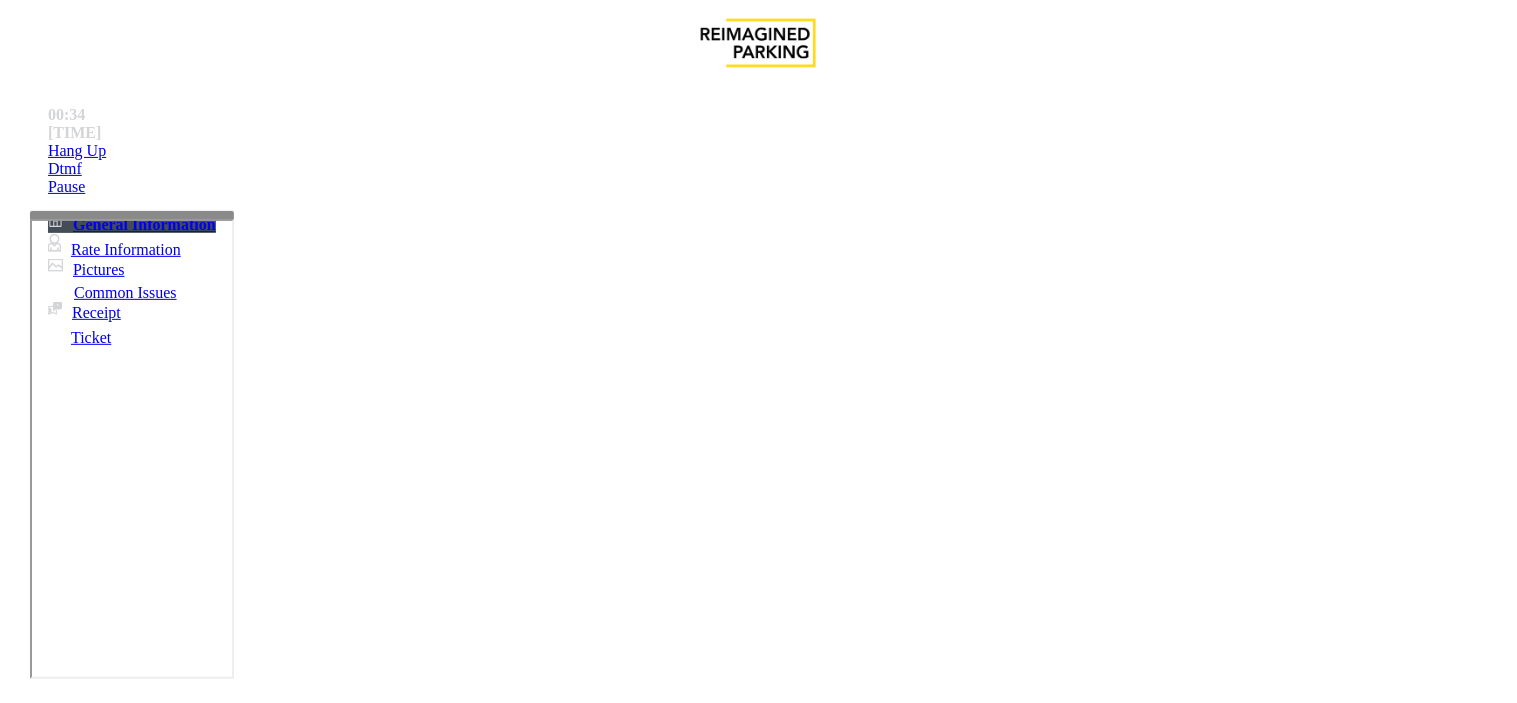 drag, startPoint x: 416, startPoint y: 190, endPoint x: 271, endPoint y: 154, distance: 149.40215 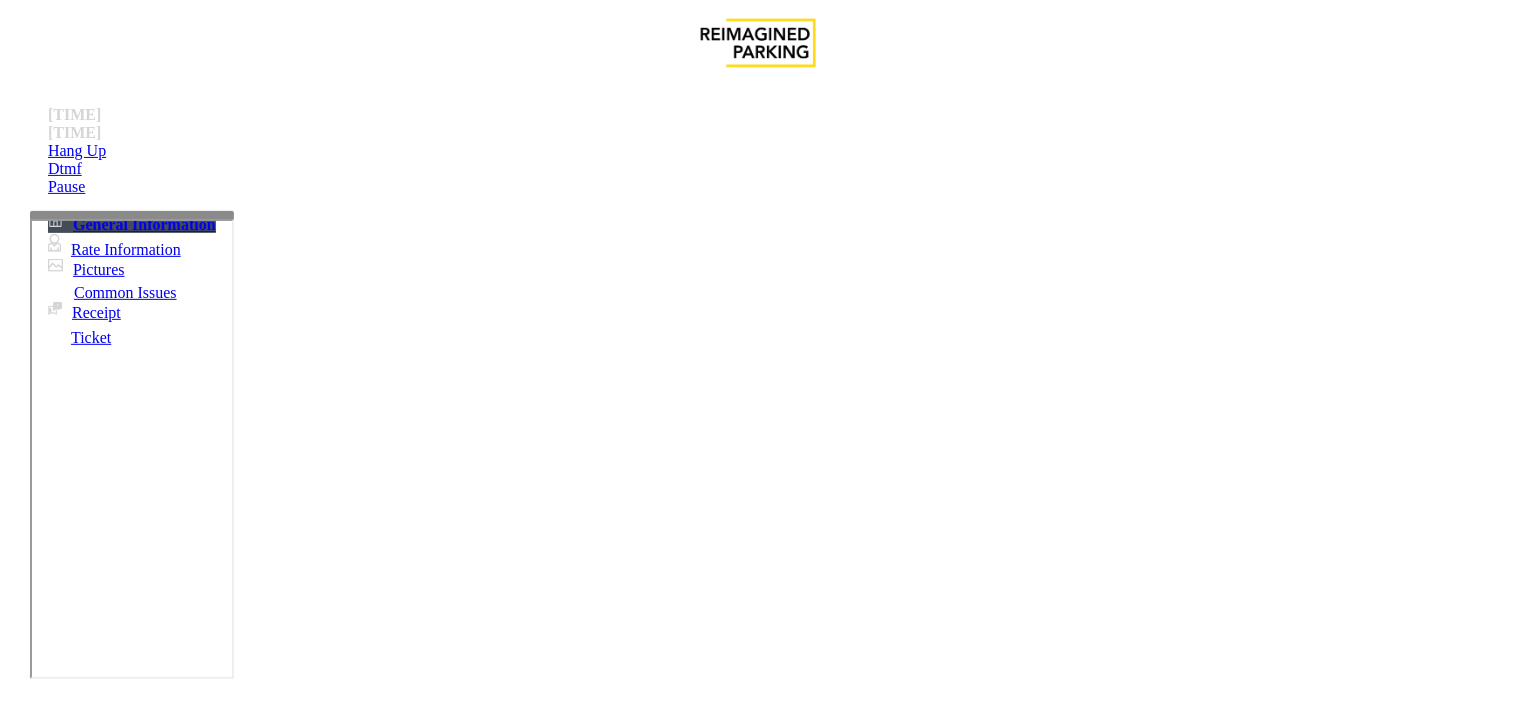 scroll, scrollTop: 888, scrollLeft: 0, axis: vertical 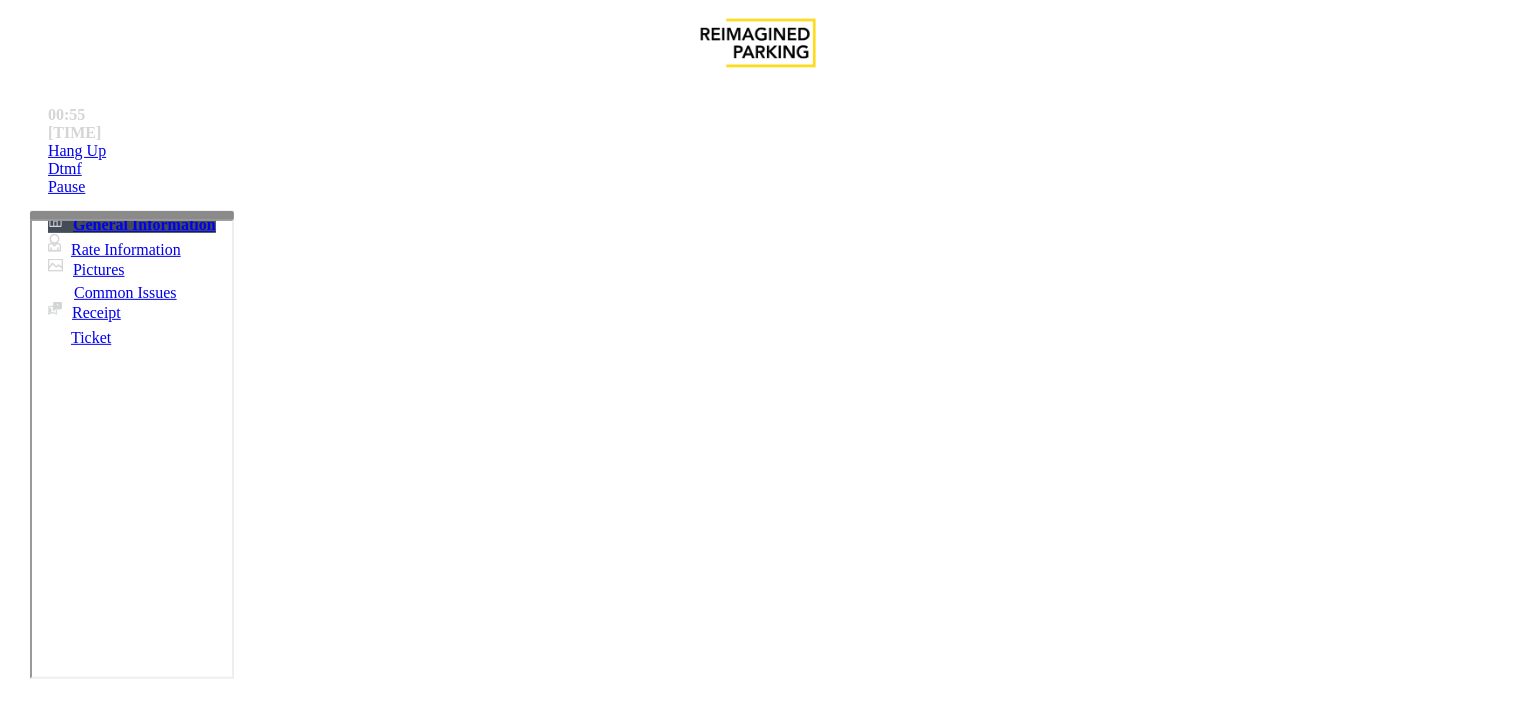 click at bounding box center (246, 1631) 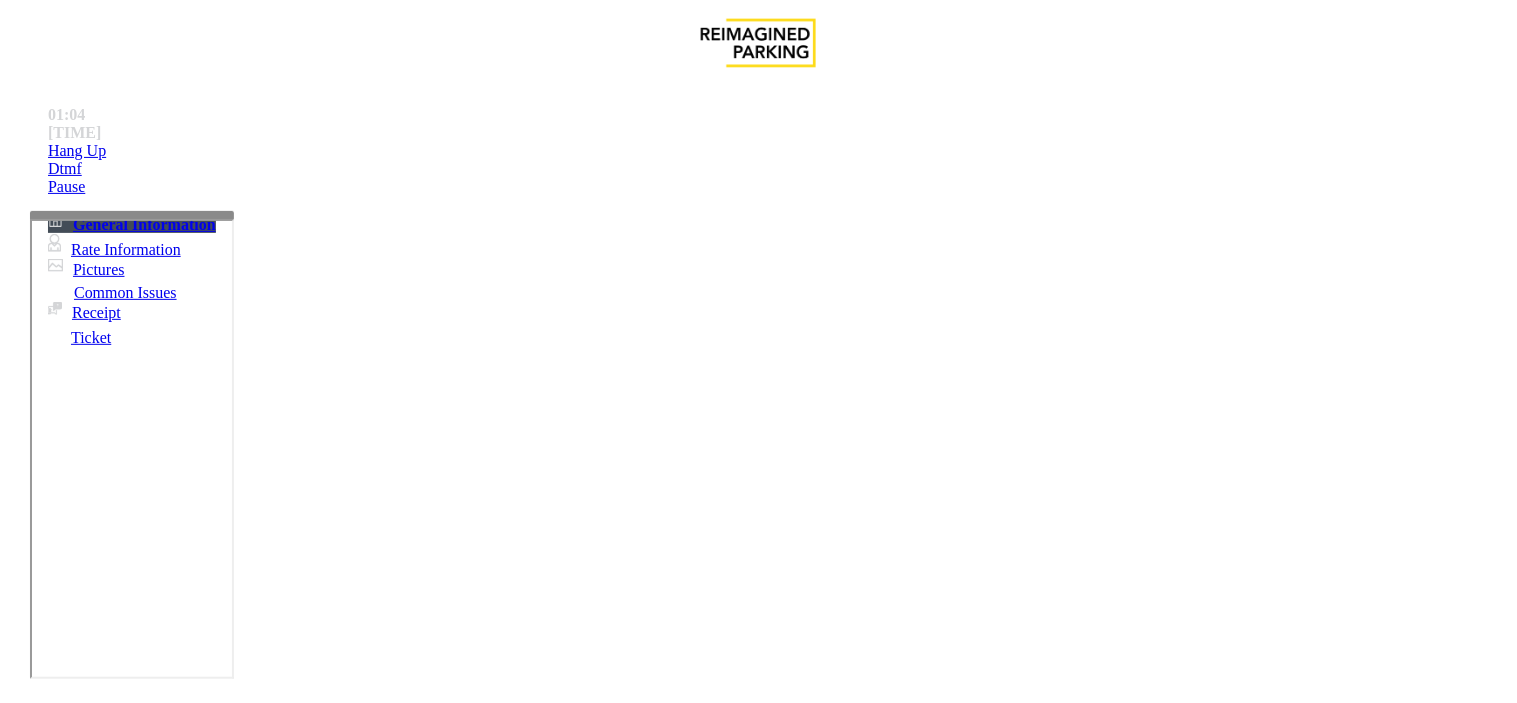 click at bounding box center (246, 1631) 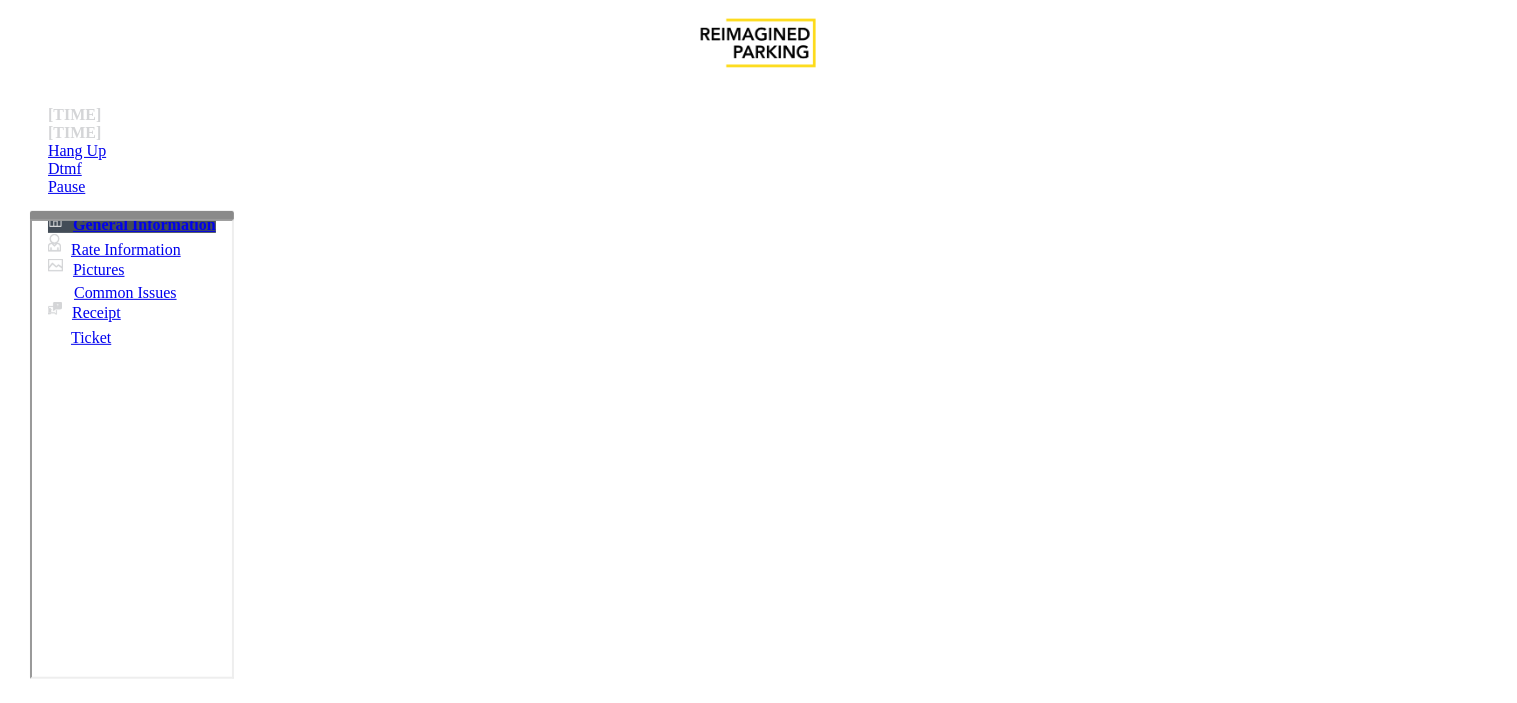 scroll, scrollTop: 1000, scrollLeft: 0, axis: vertical 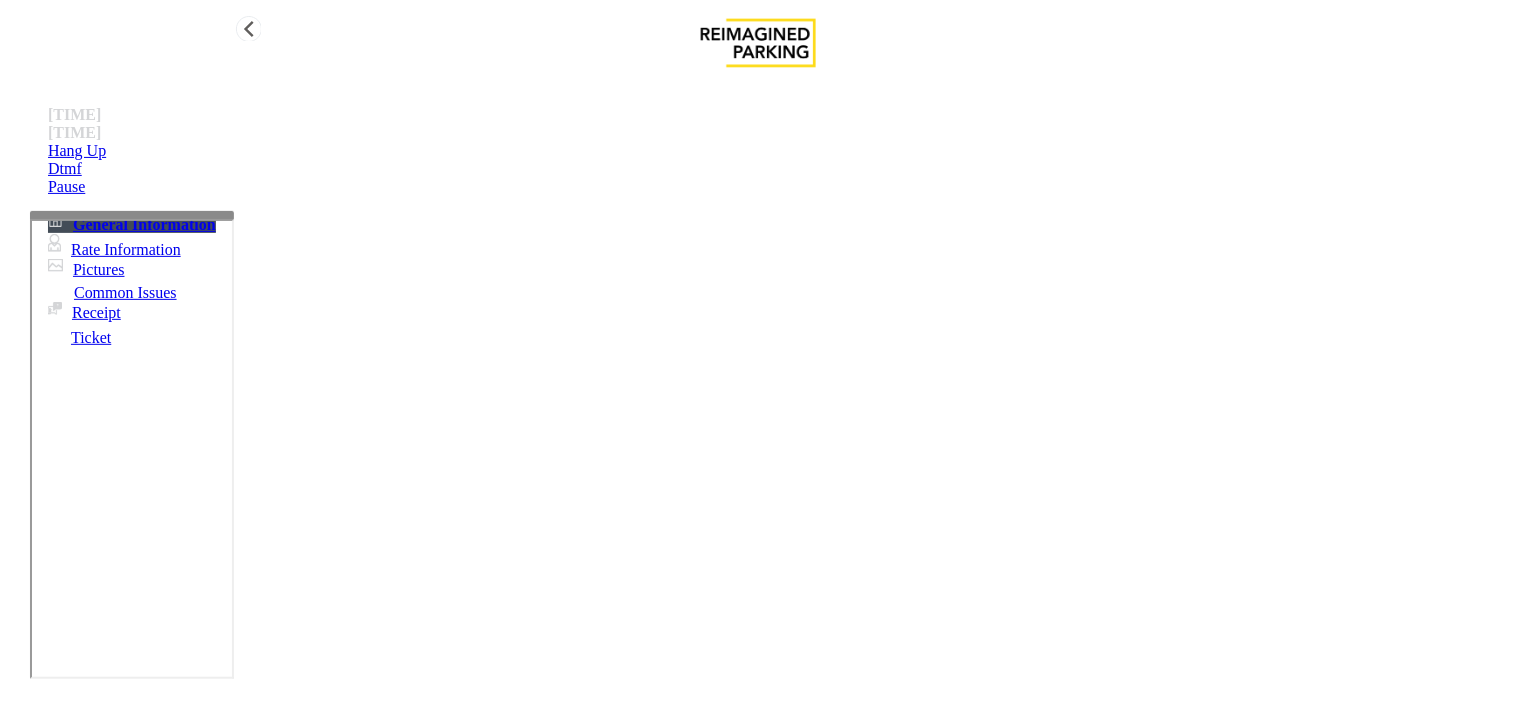 type on "**********" 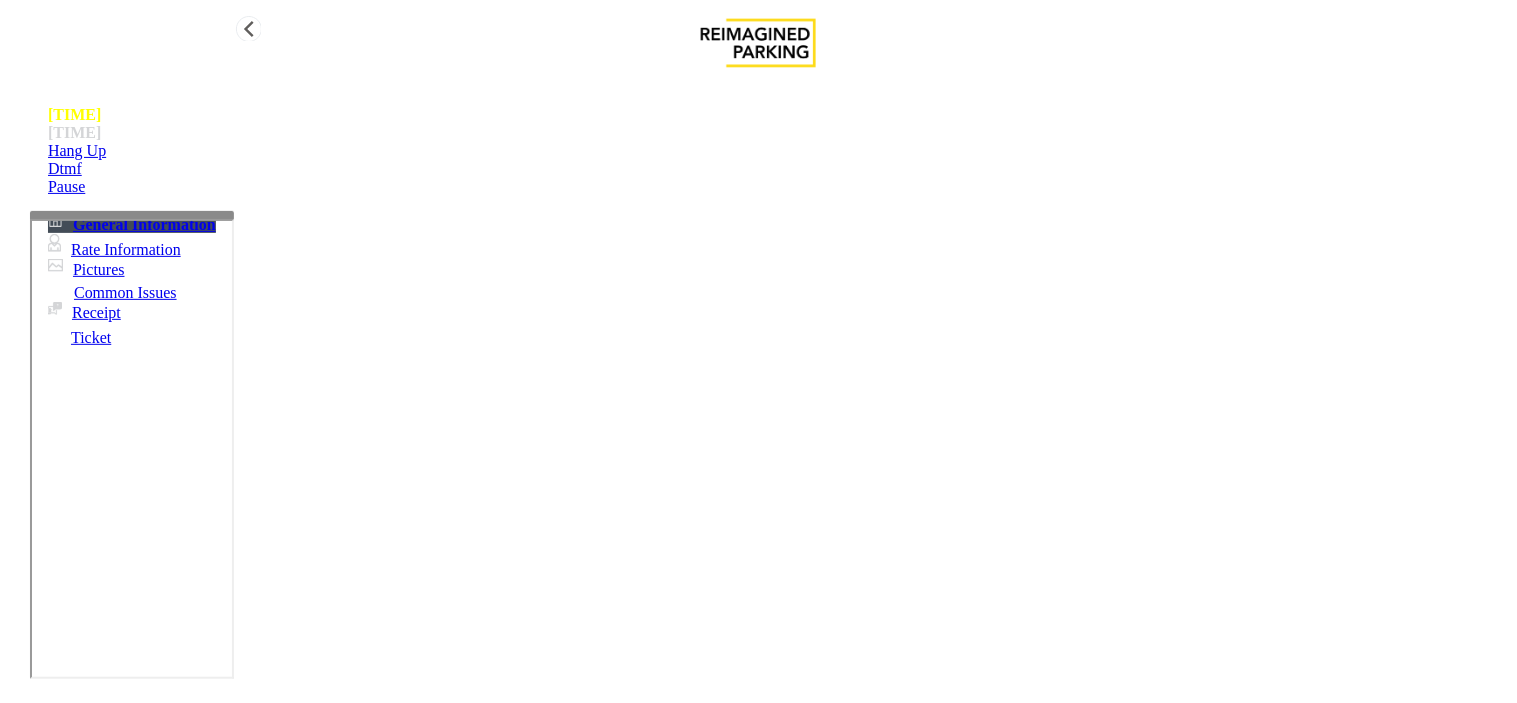 click on "Hang Up" at bounding box center (778, 151) 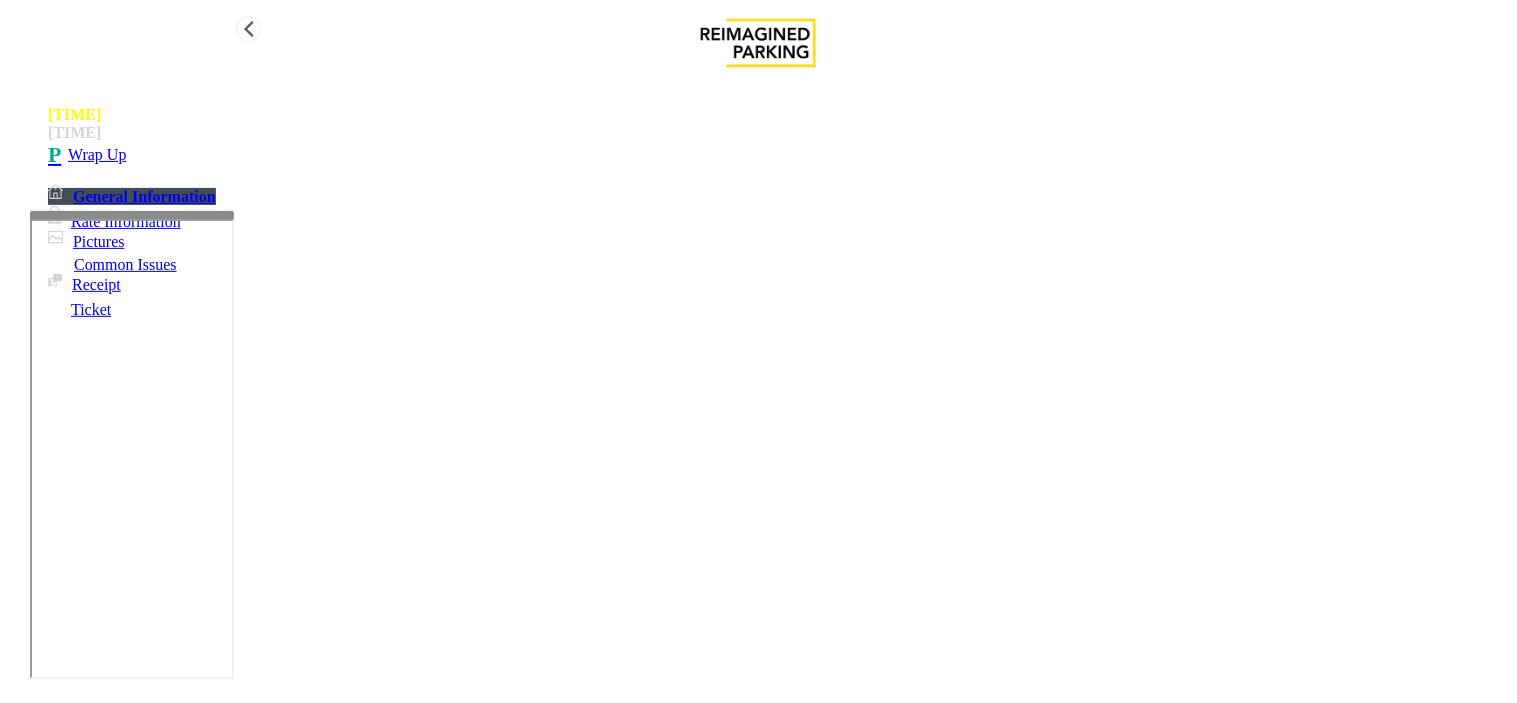 click on "Wrap Up" at bounding box center [778, 155] 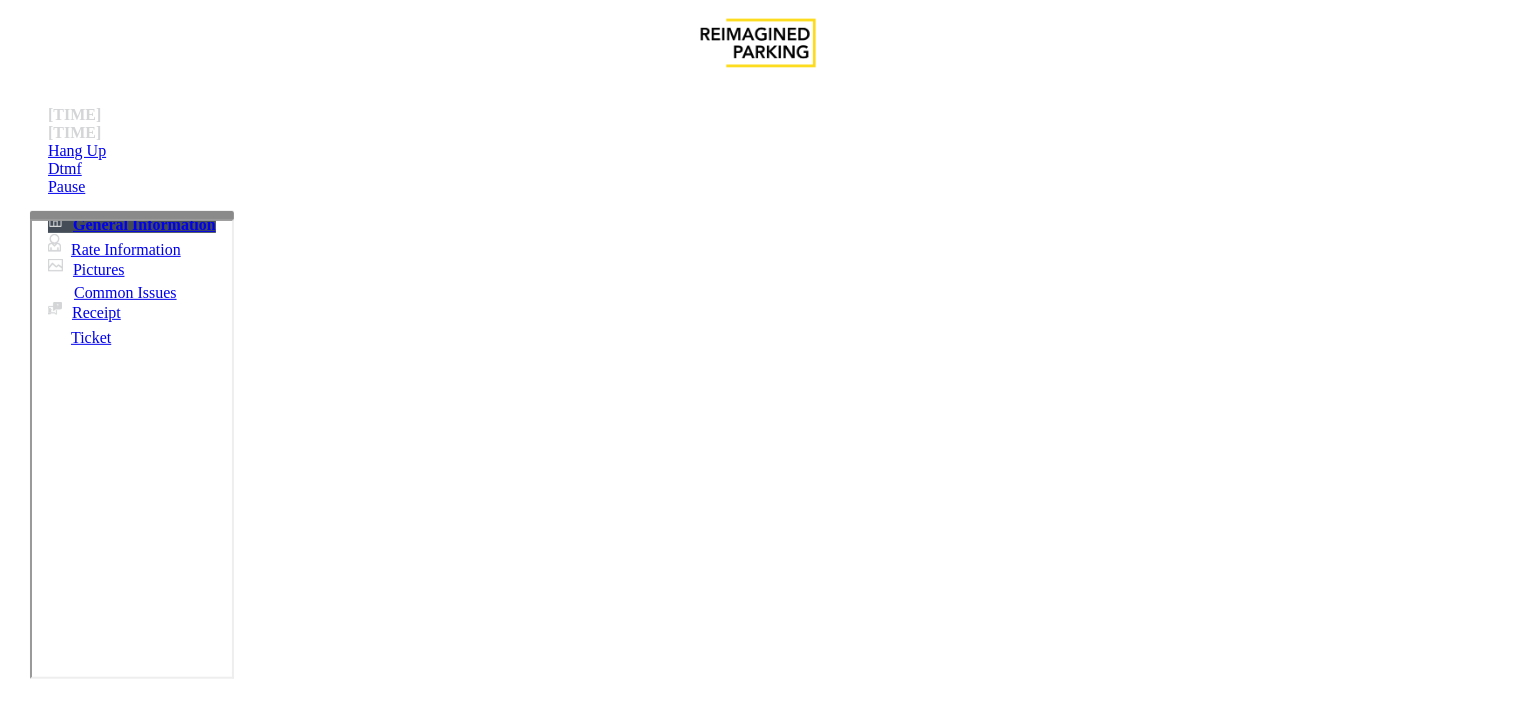 scroll, scrollTop: 333, scrollLeft: 0, axis: vertical 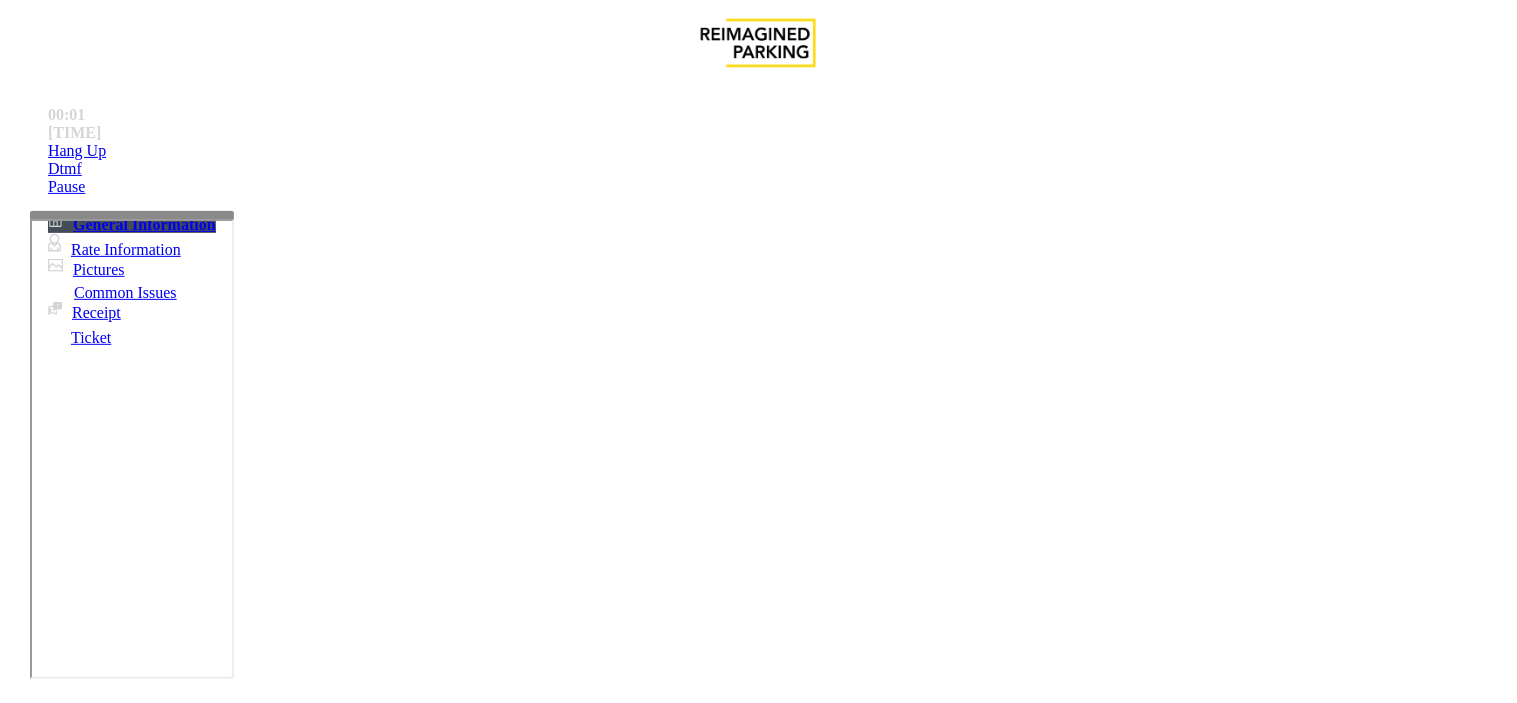 click on "Equipment Issue" at bounding box center [483, 1356] 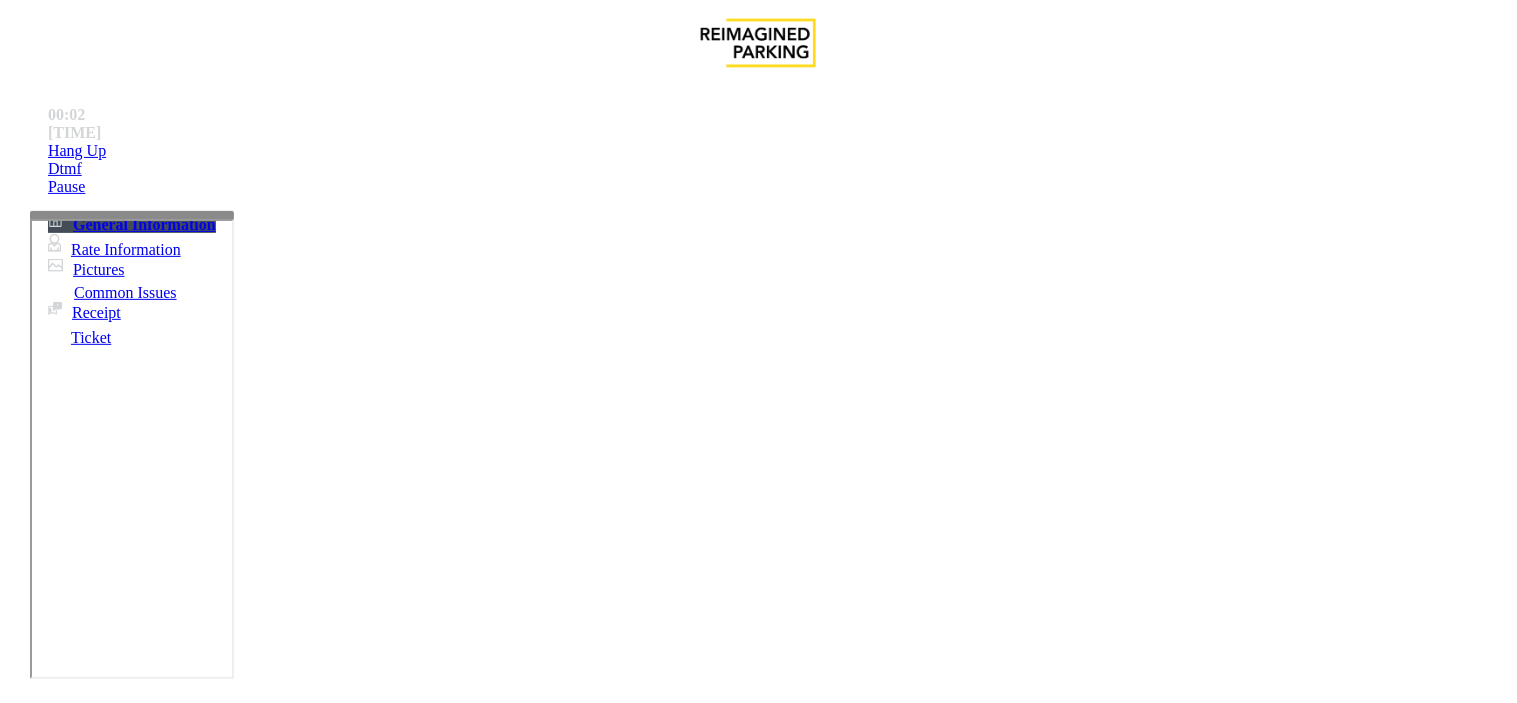 scroll, scrollTop: 666, scrollLeft: 0, axis: vertical 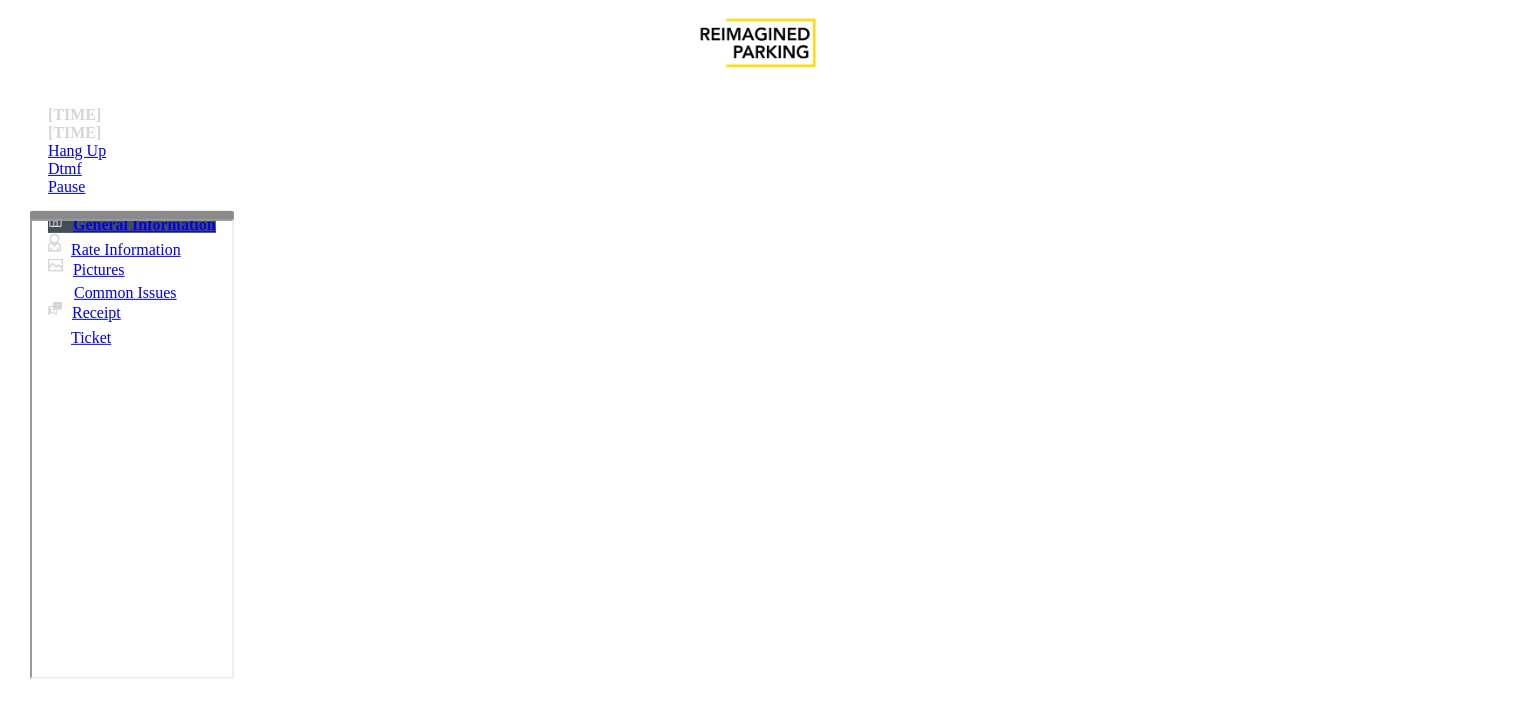 click on "Open the entry/exit gates for the delivery drivers. Do not ask them to get" at bounding box center [758, 2374] 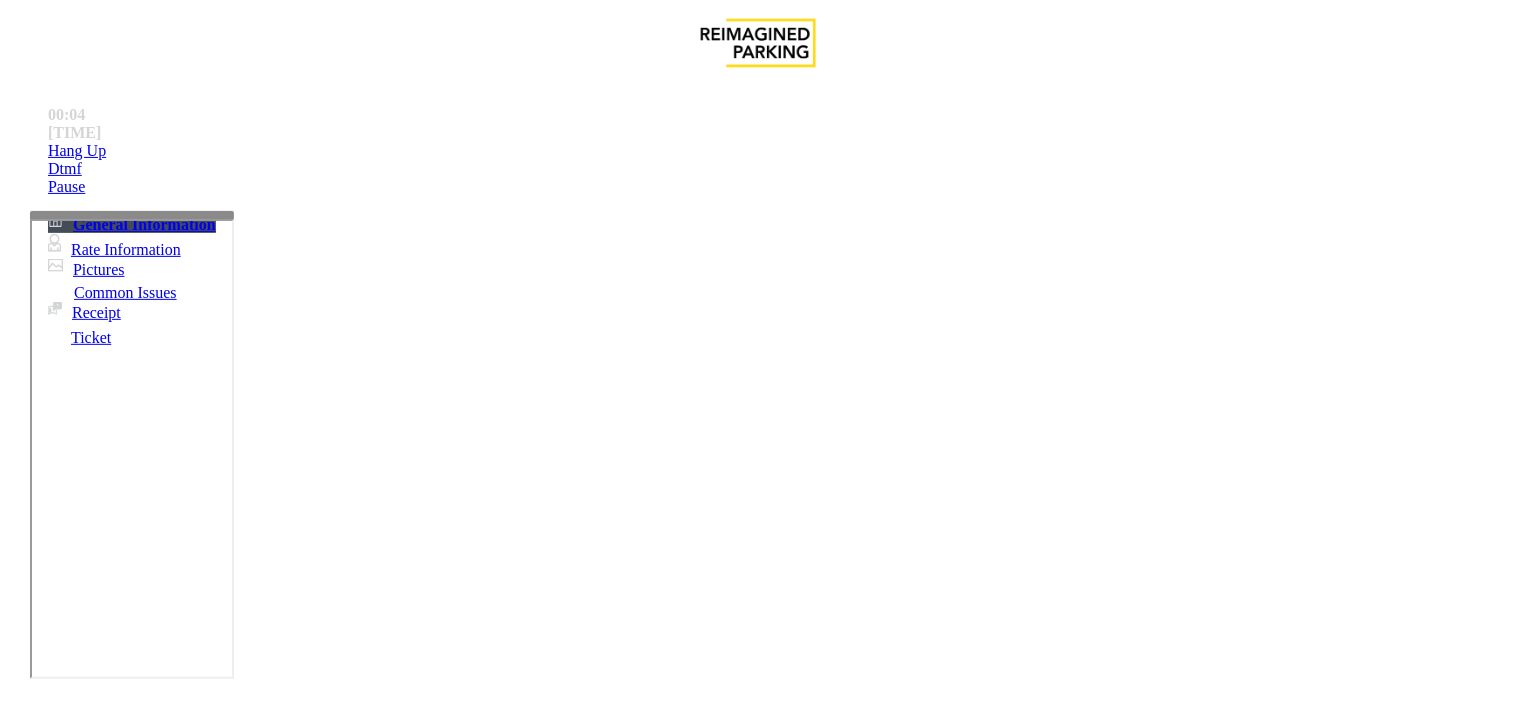 click on "Gate / Door Won't Open" at bounding box center (575, 1356) 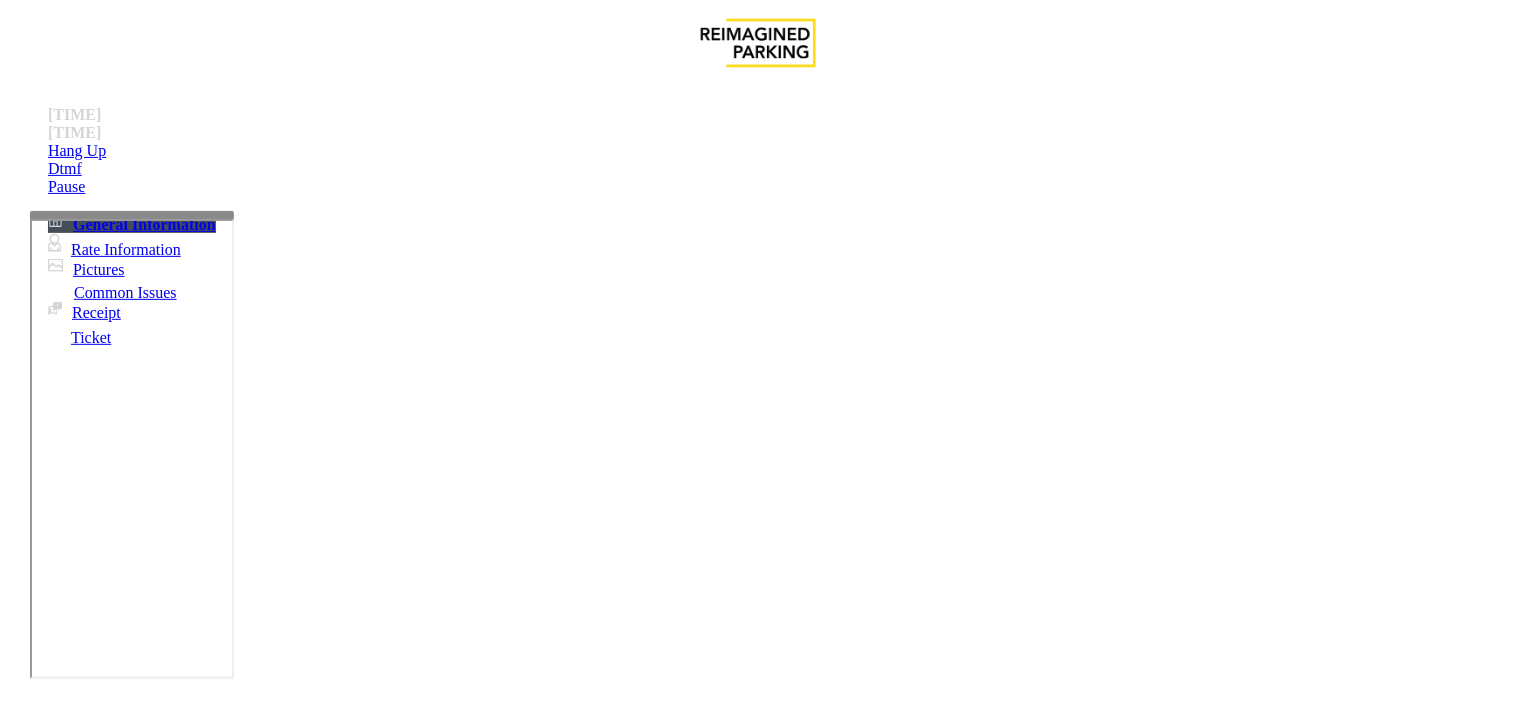 click at bounding box center [246, 1712] 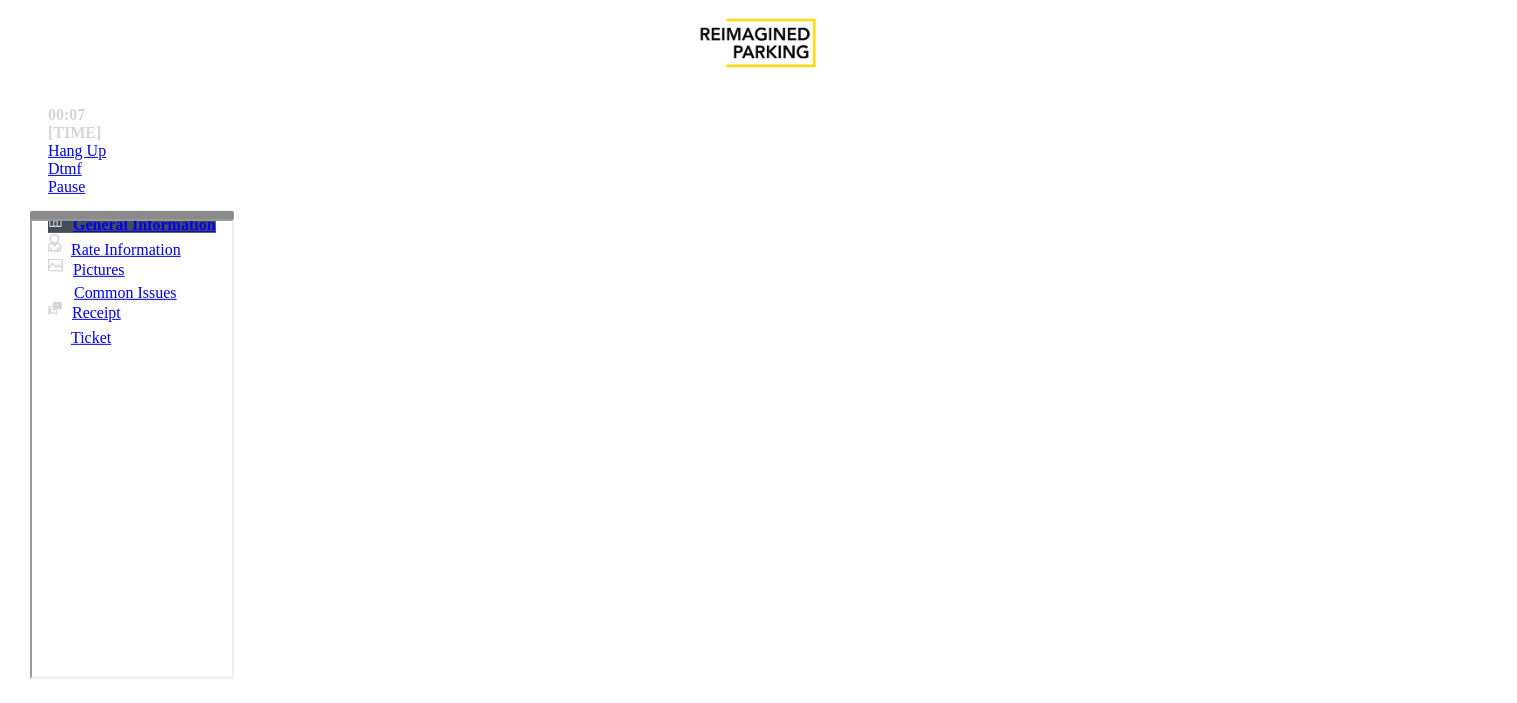 scroll, scrollTop: 230, scrollLeft: 0, axis: vertical 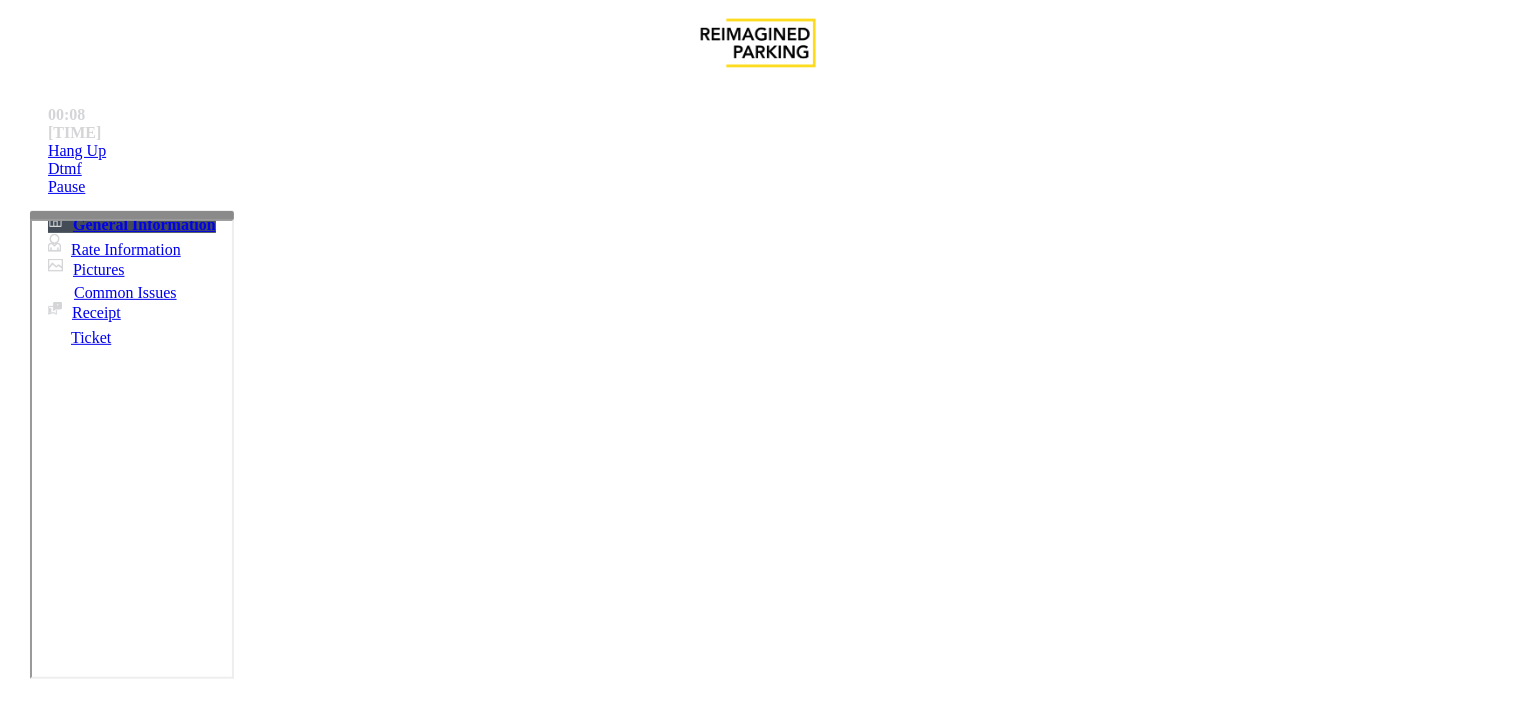 click at bounding box center (246, 1712) 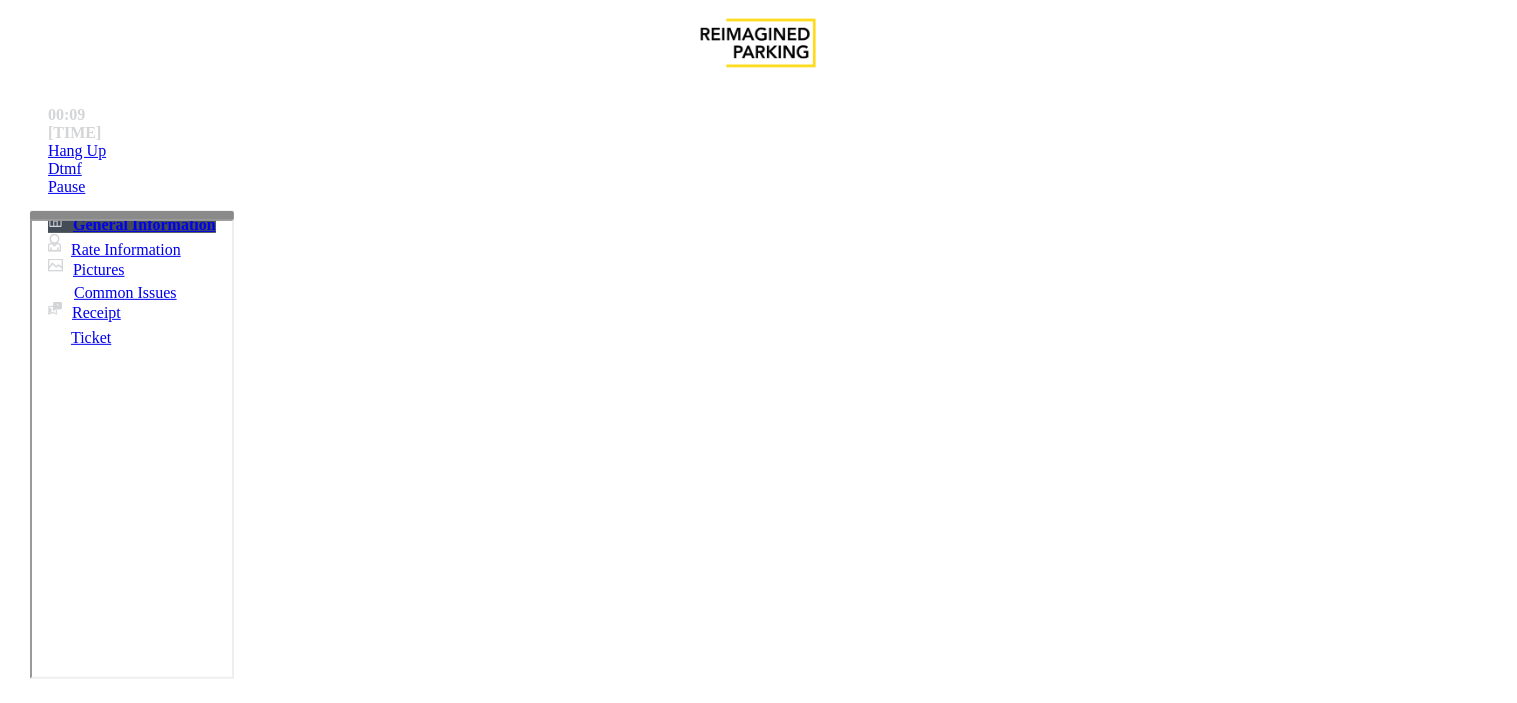 click at bounding box center (246, 1712) 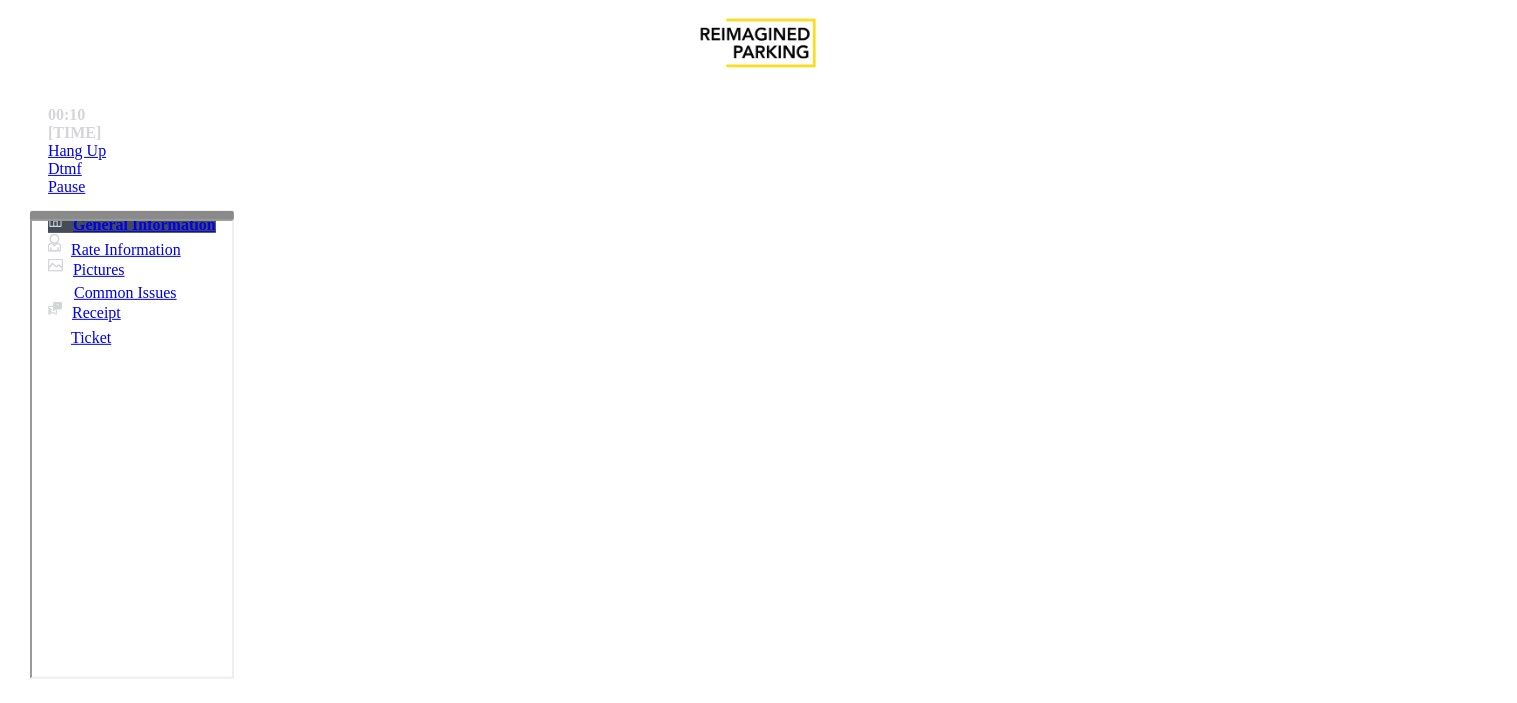 click at bounding box center [246, 1712] 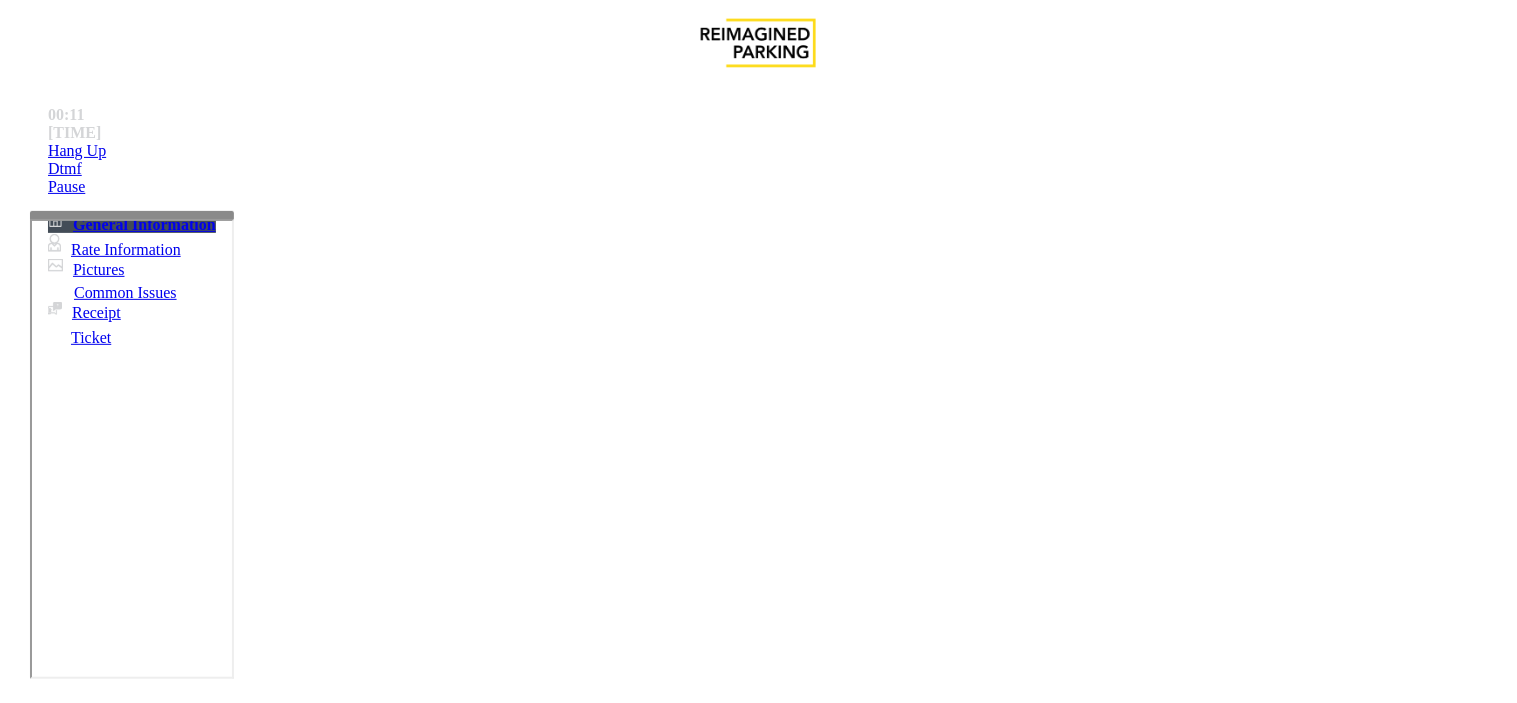 scroll, scrollTop: 0, scrollLeft: 0, axis: both 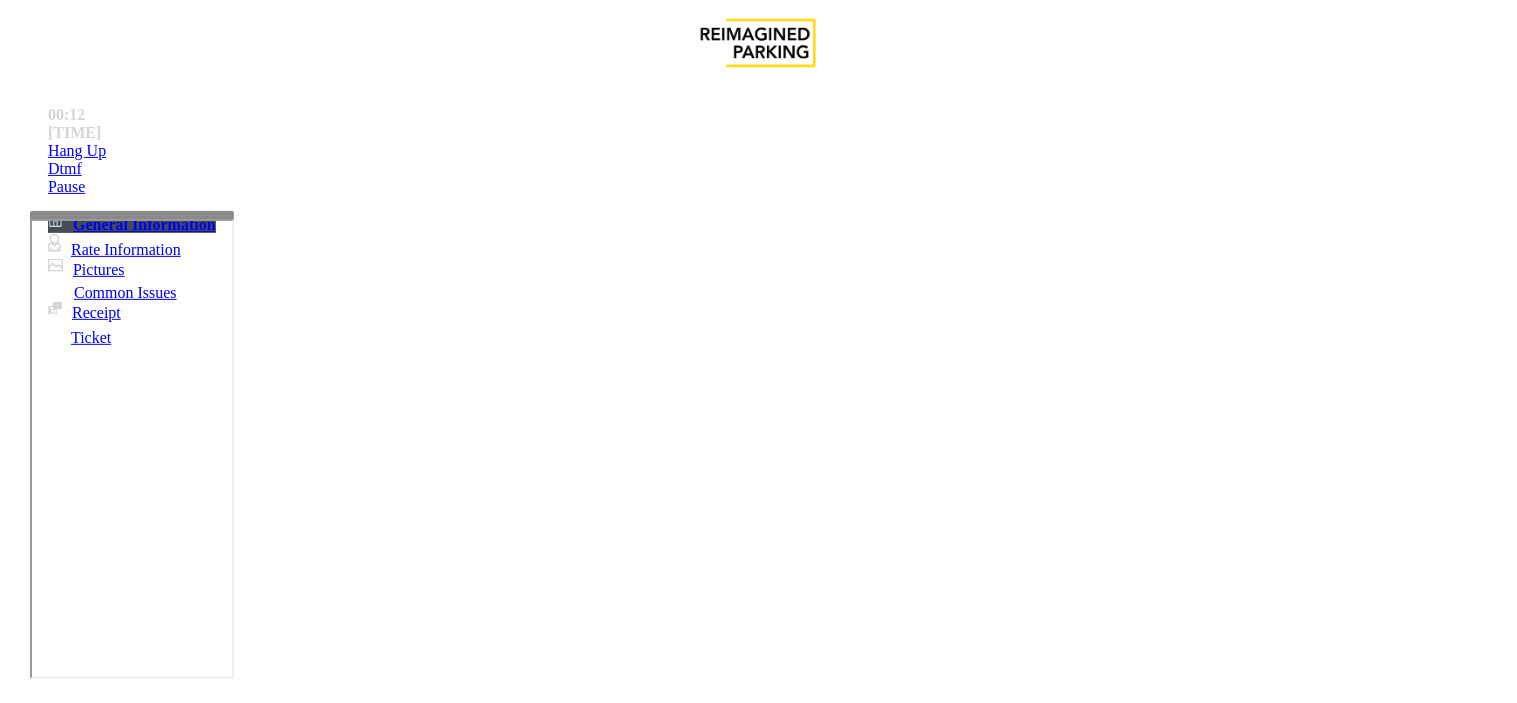 click on "Vend Gate" at bounding box center [69, 1805] 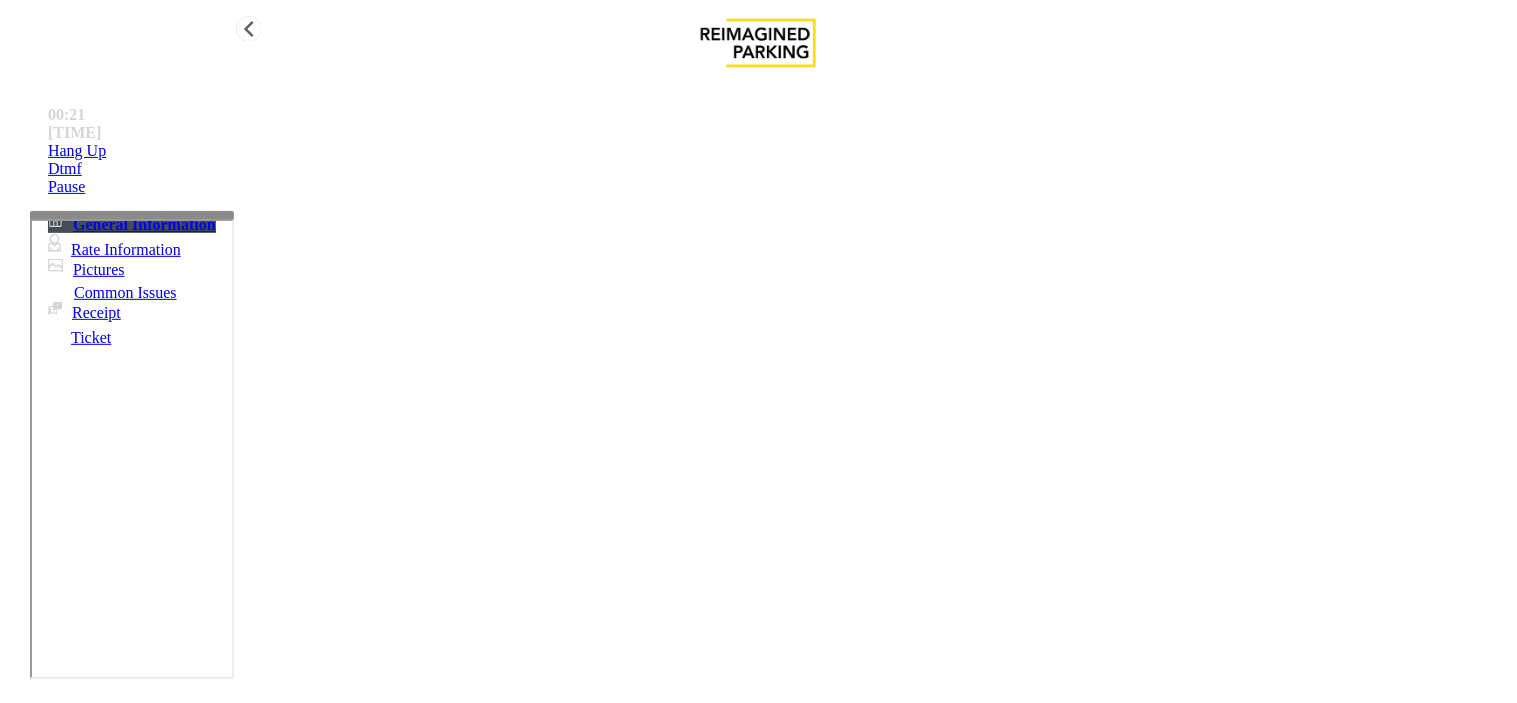 click on "Hang Up" at bounding box center (778, 151) 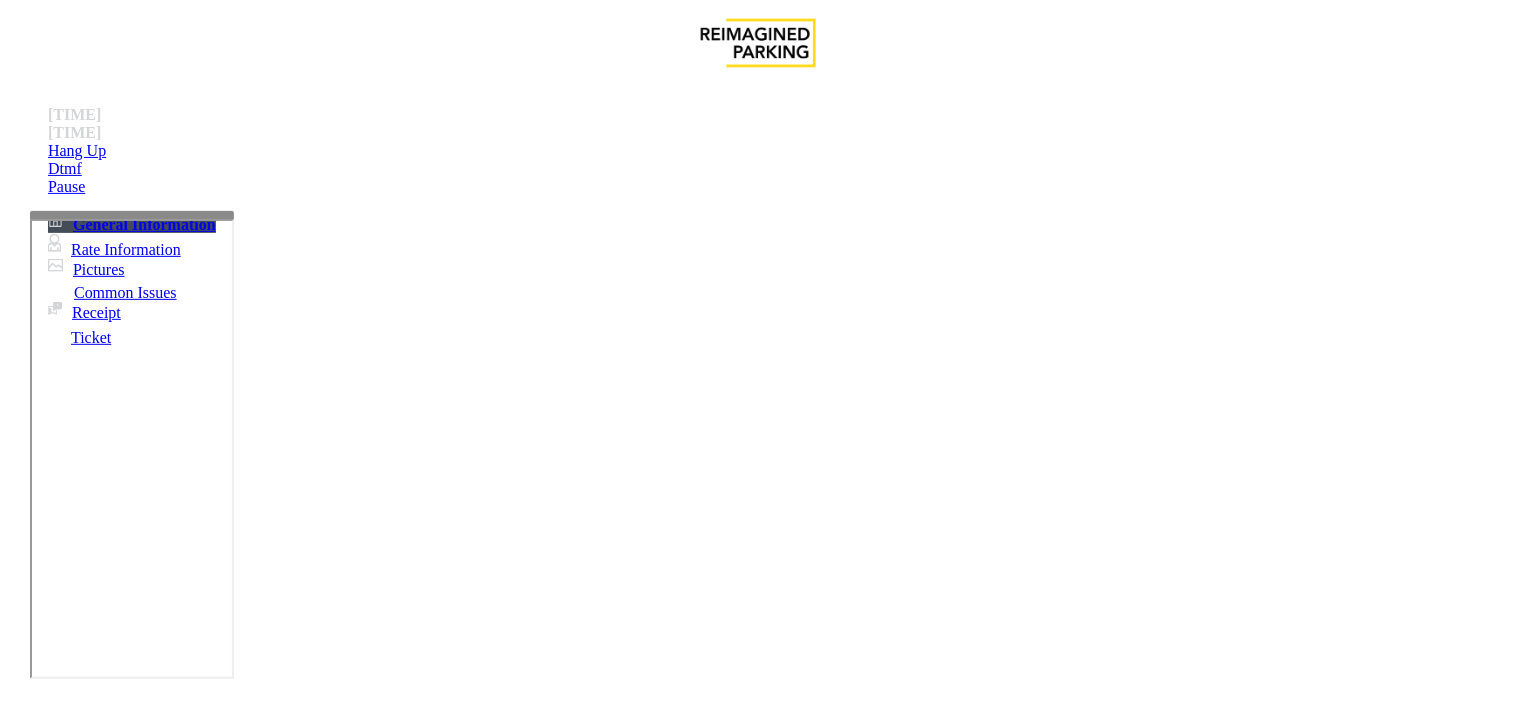 click at bounding box center [246, 1712] 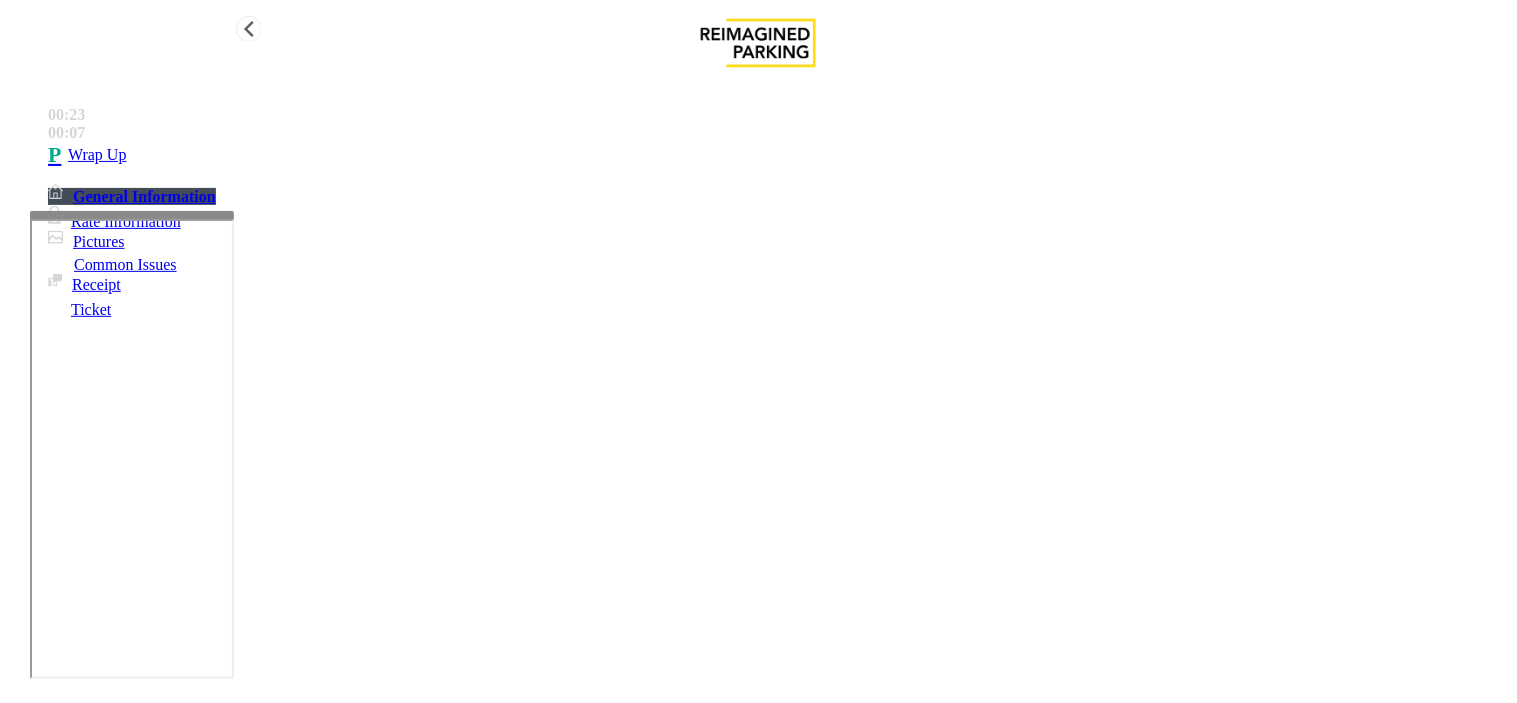 type on "**********" 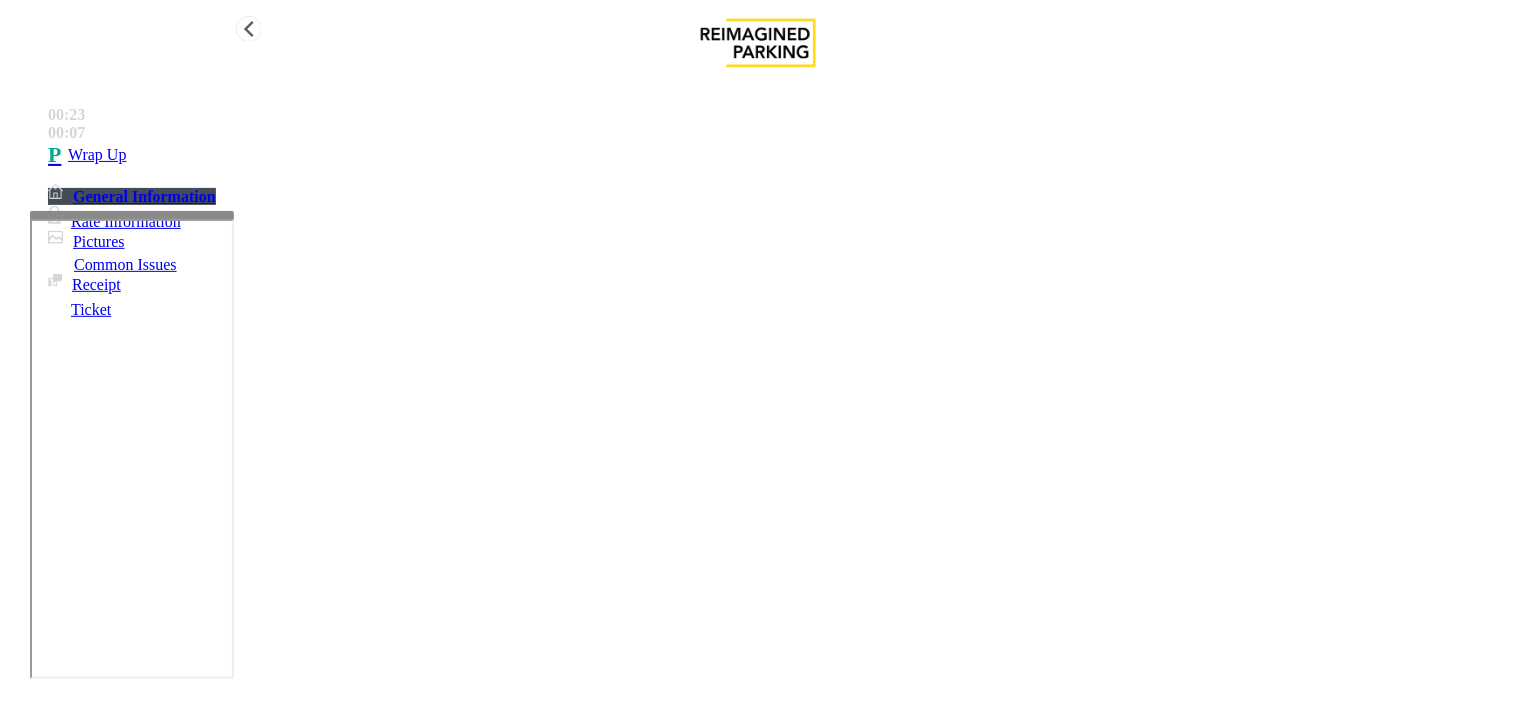 click on "Wrap Up" at bounding box center [97, 155] 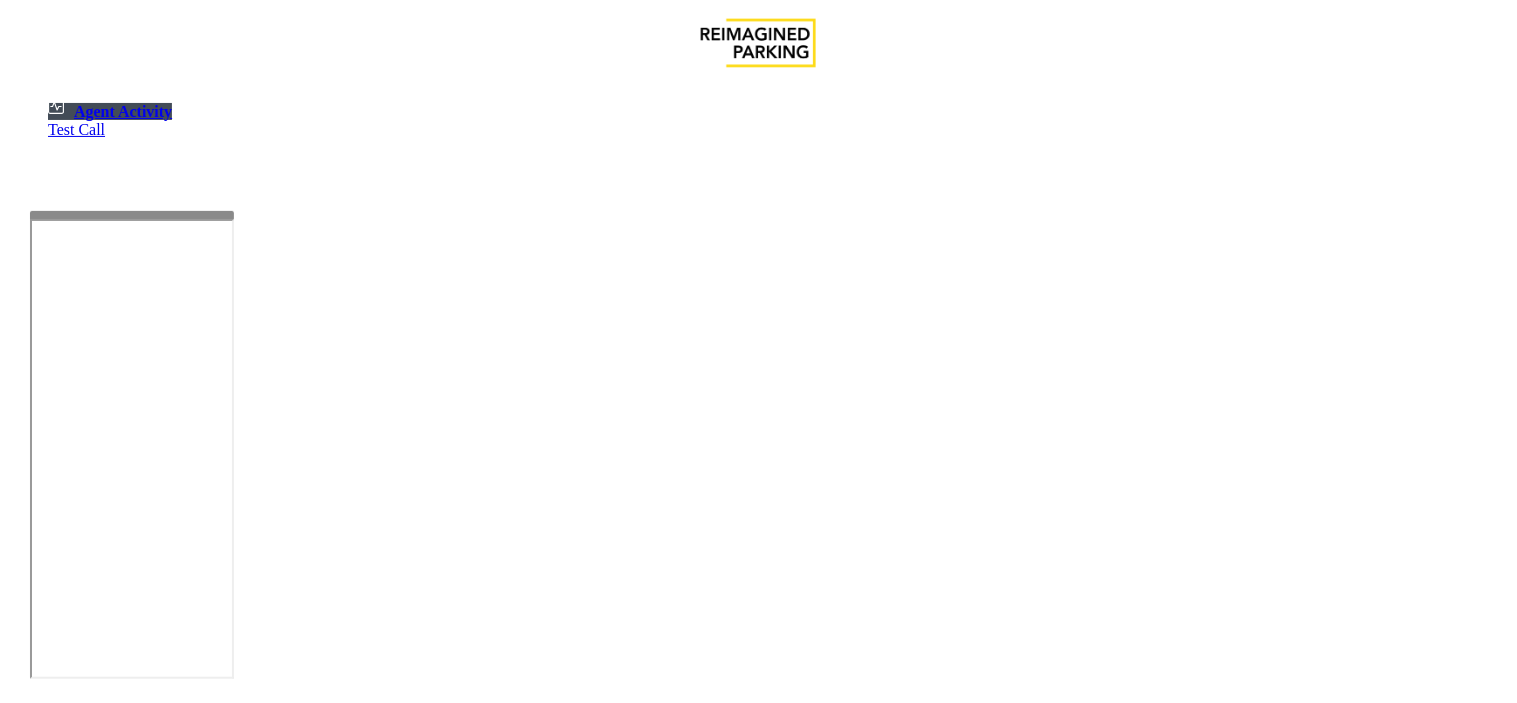 drag, startPoint x: 720, startPoint y: 450, endPoint x: 643, endPoint y: 426, distance: 80.65358 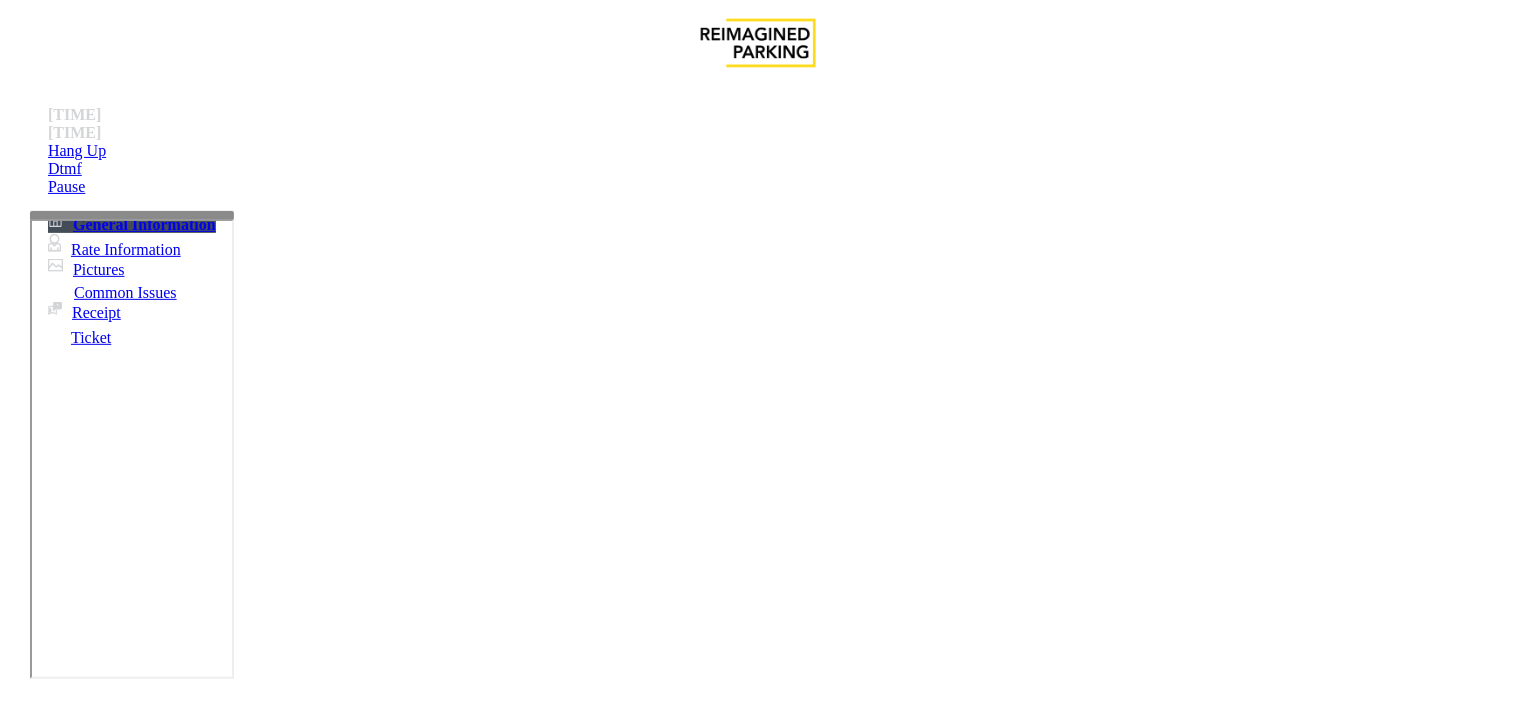 scroll, scrollTop: 888, scrollLeft: 0, axis: vertical 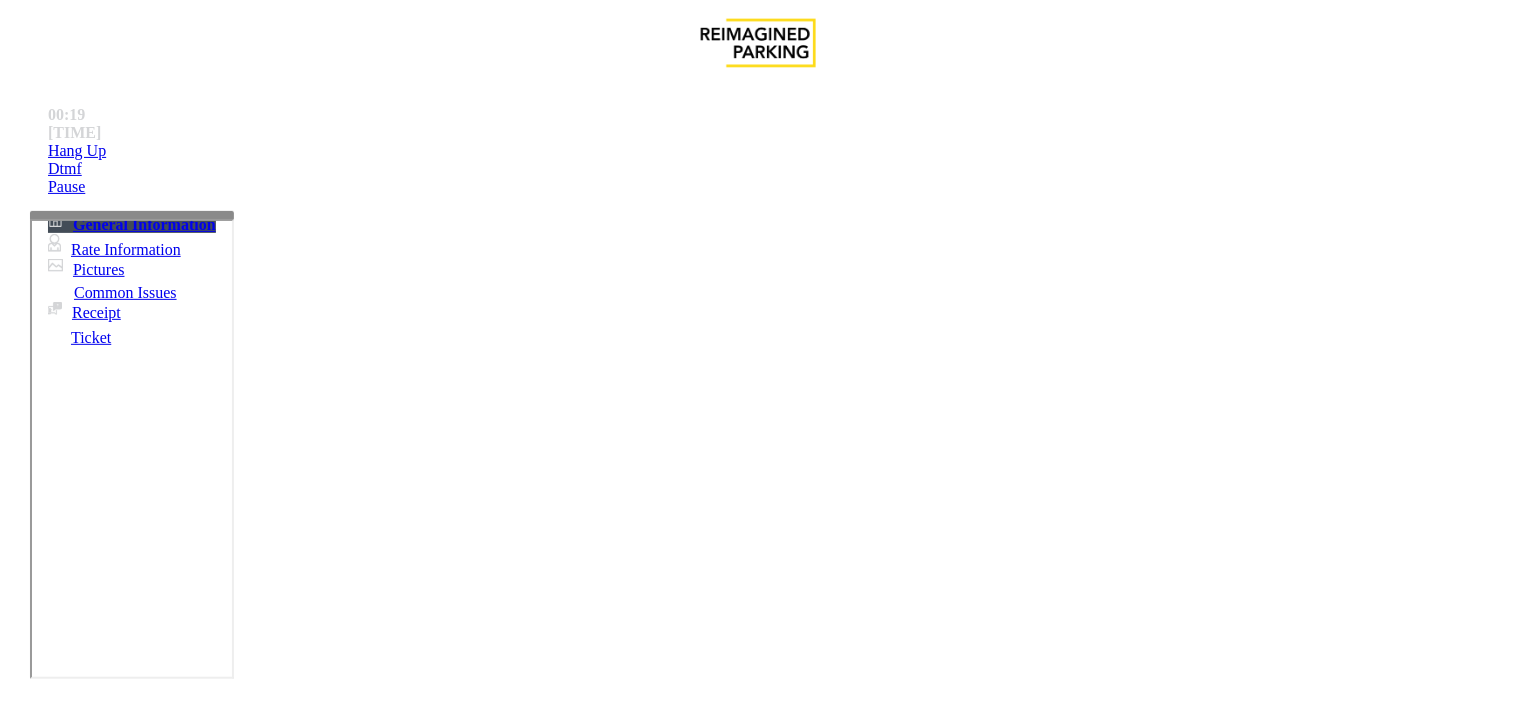 click on "Must use this link to get into server" at bounding box center [579, 2803] 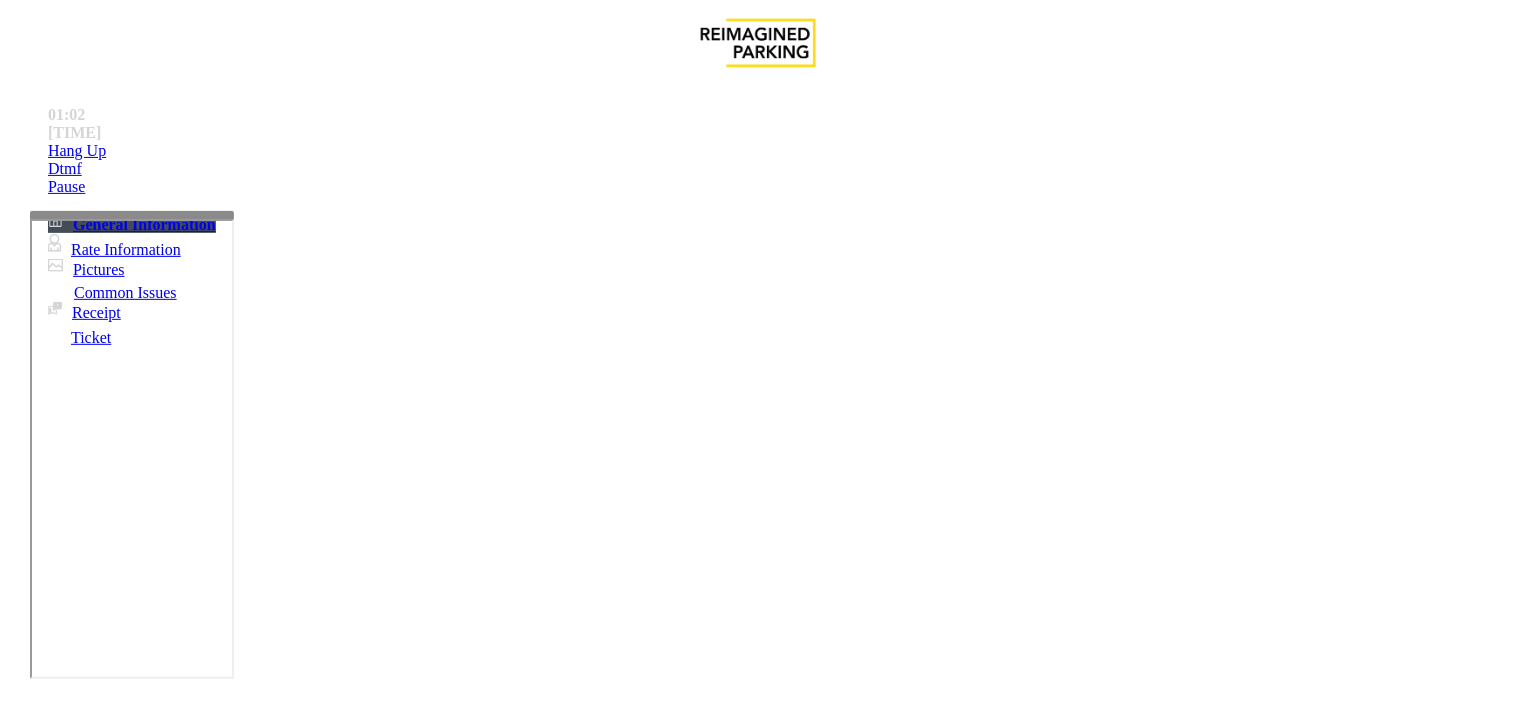 scroll, scrollTop: 1333, scrollLeft: 0, axis: vertical 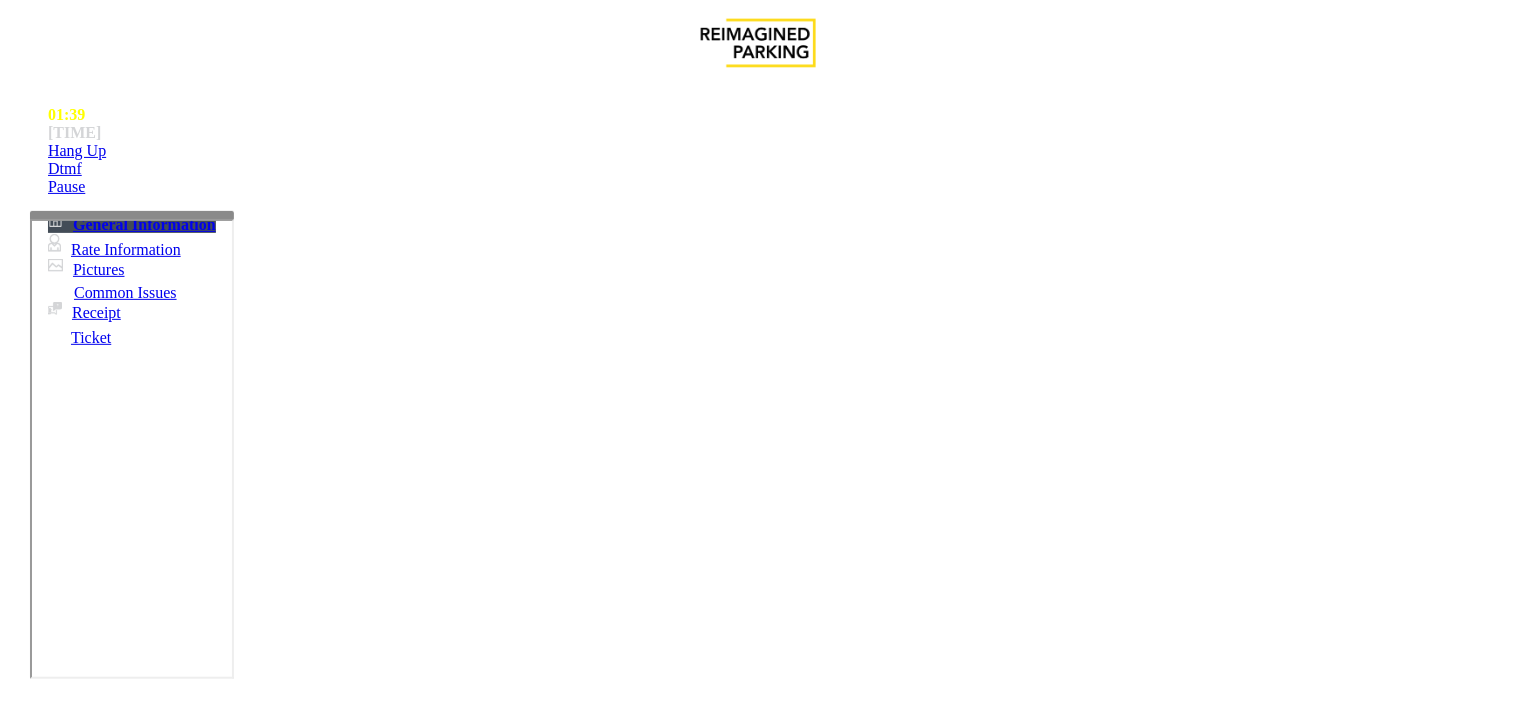 click on "Payment Issue" at bounding box center [167, 1356] 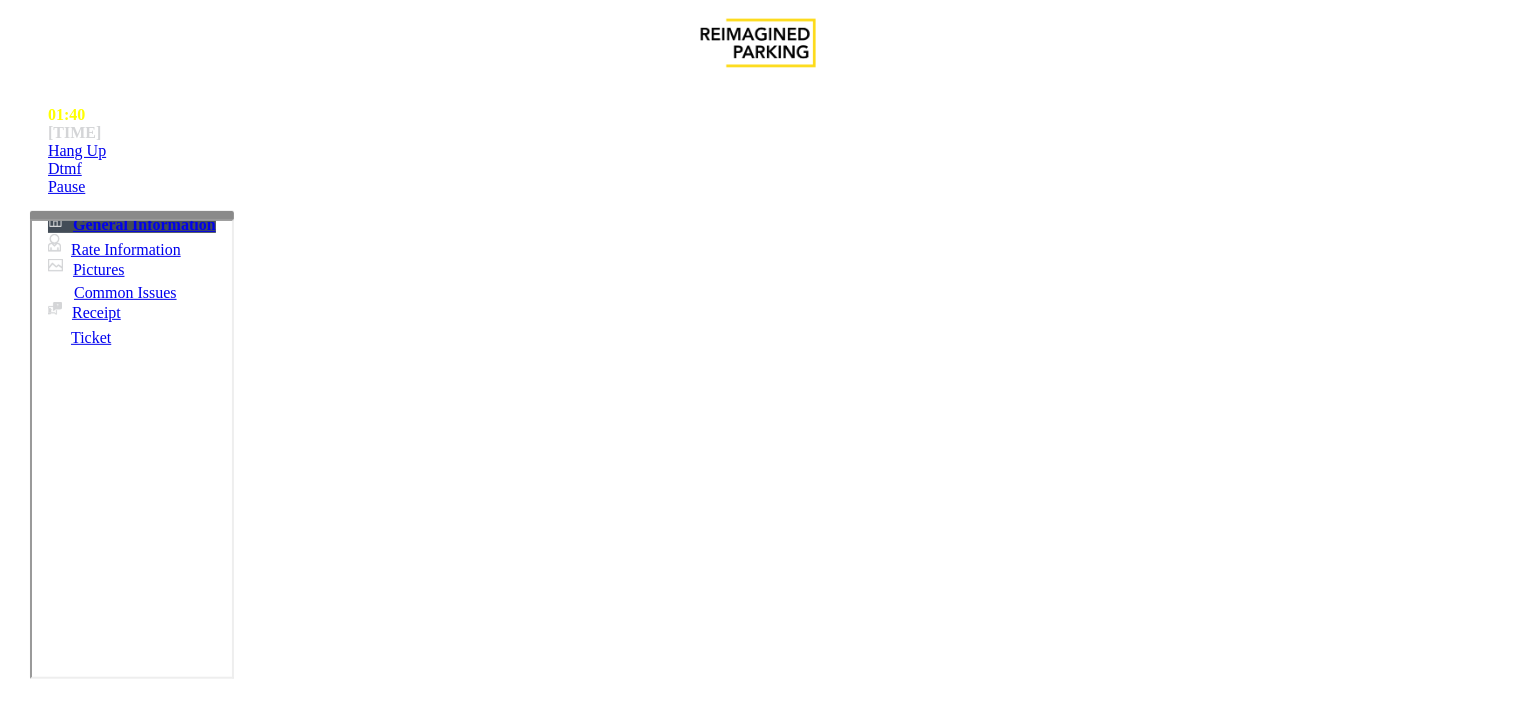 click on "Credit Card Not Reading" at bounding box center (109, 1356) 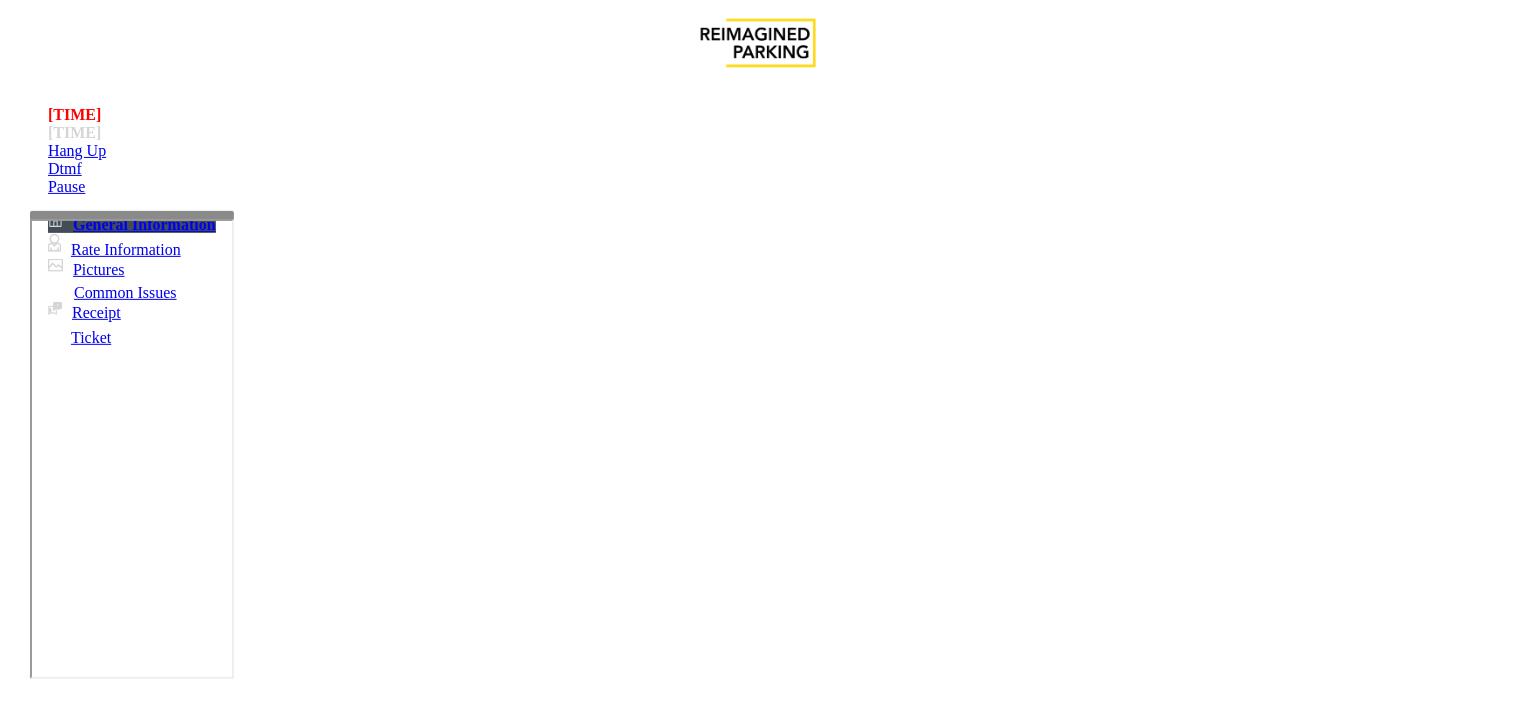 scroll, scrollTop: 1111, scrollLeft: 0, axis: vertical 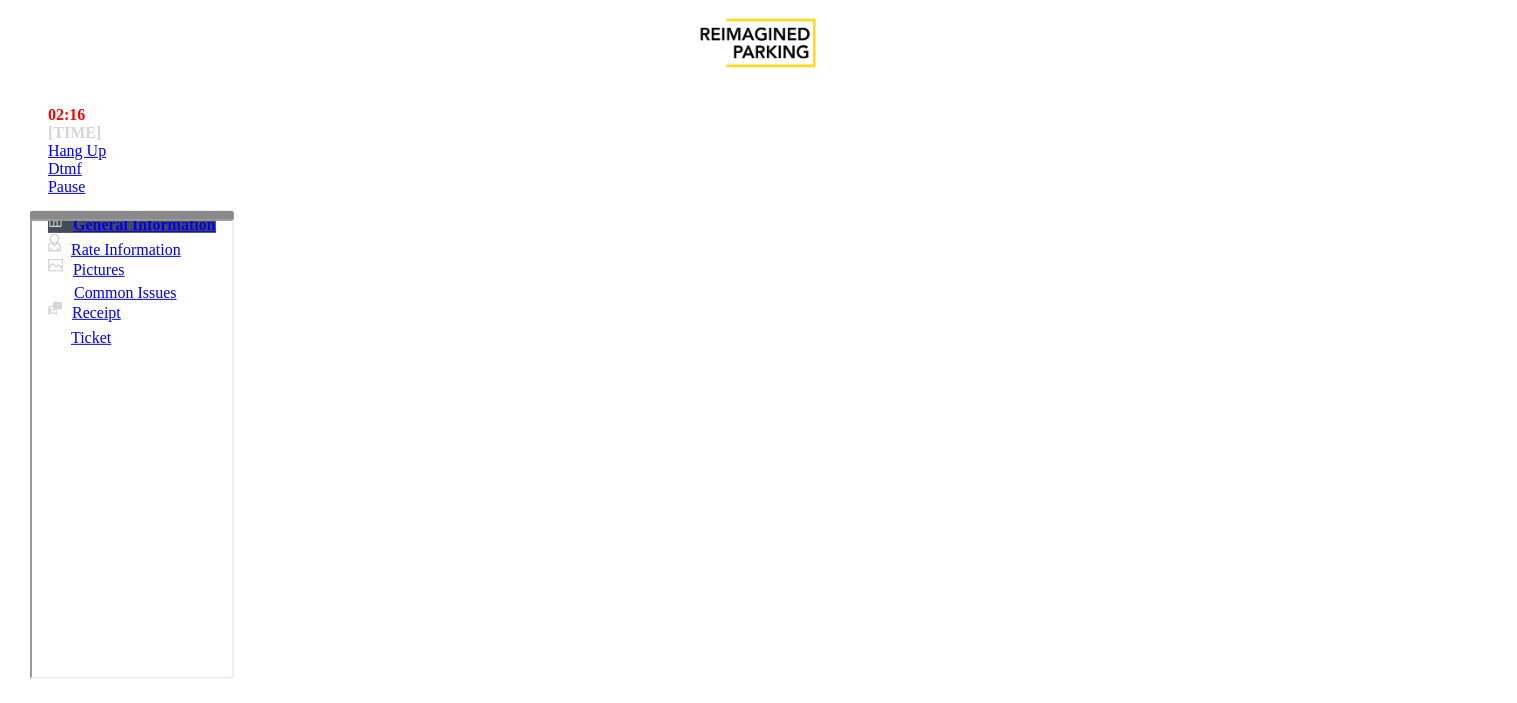 click on "Equipment Issue" at bounding box center [483, 1356] 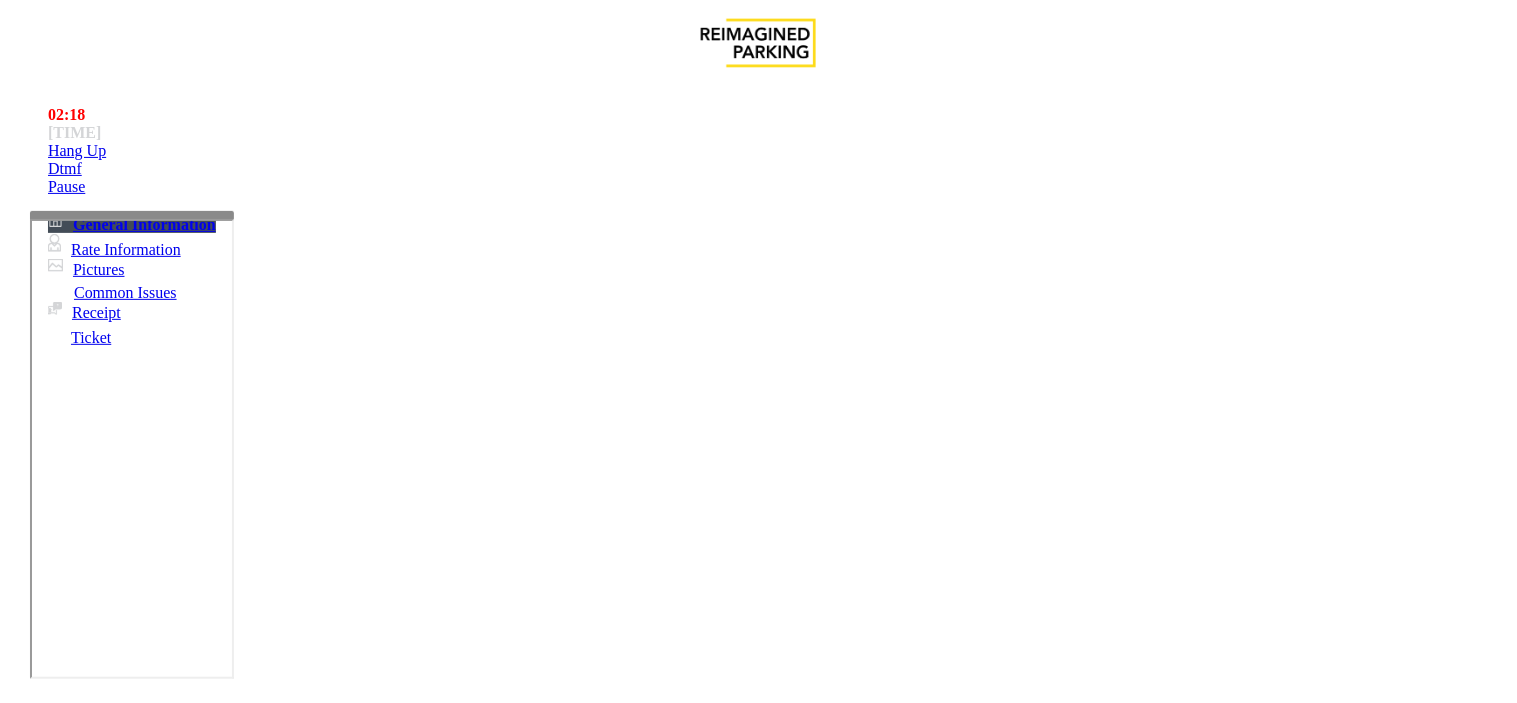 click at bounding box center (246, 1723) 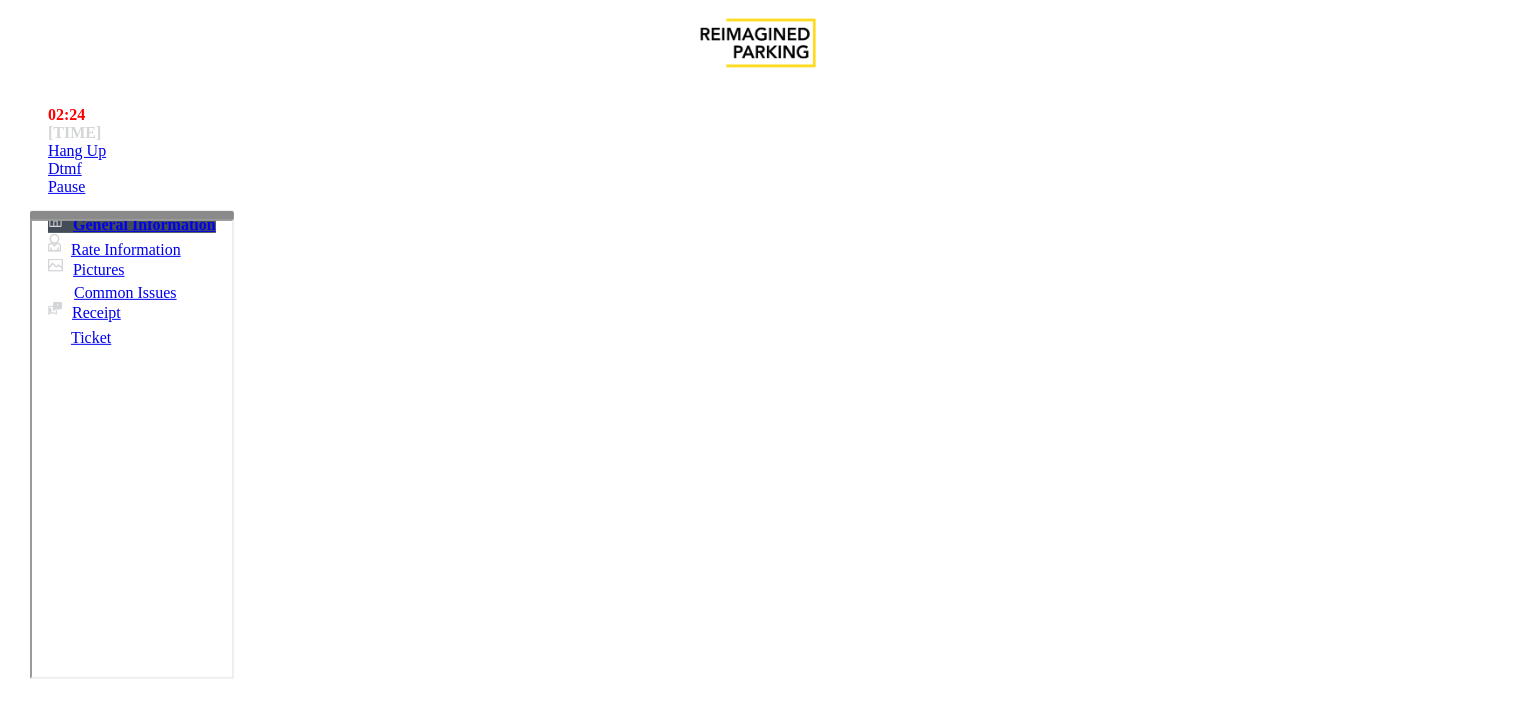 drag, startPoint x: 380, startPoint y: 184, endPoint x: 274, endPoint y: 153, distance: 110.440025 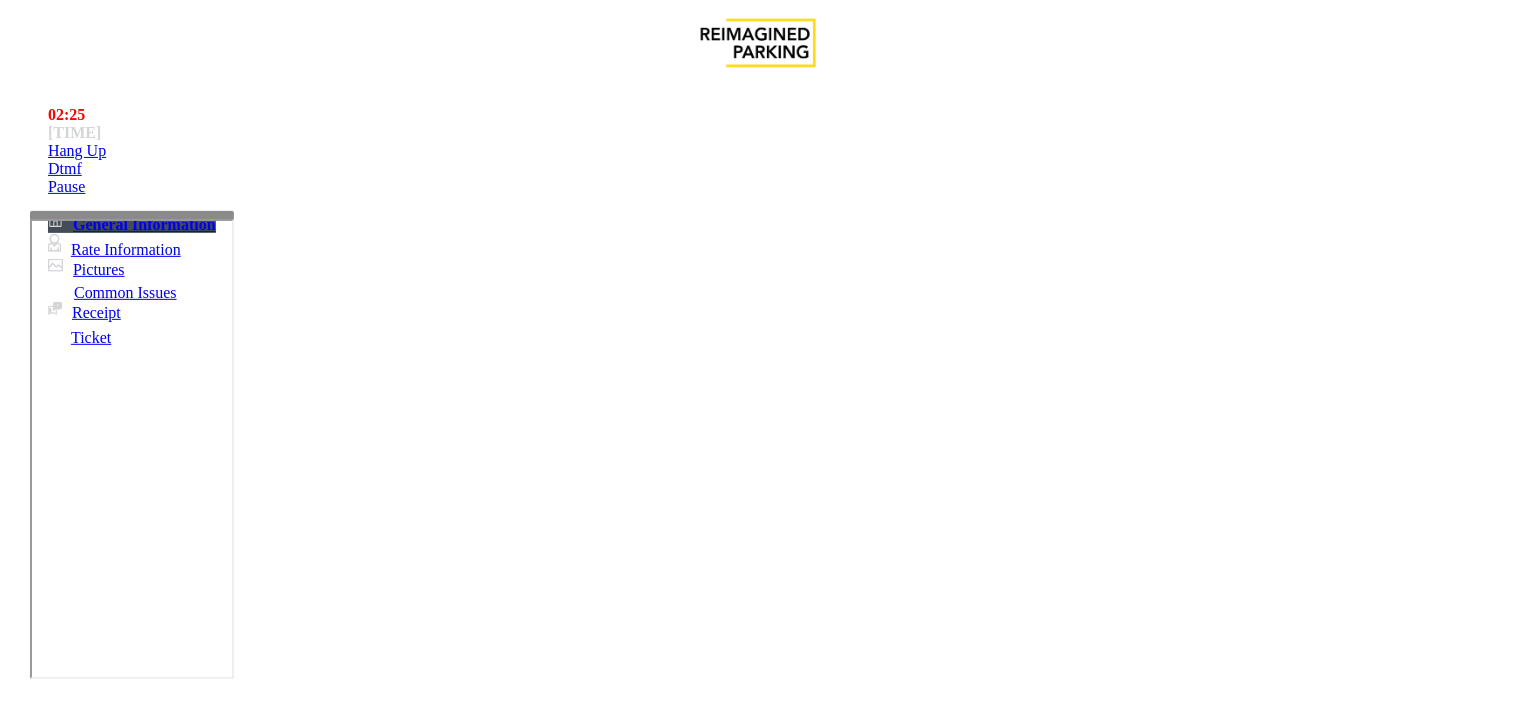 click at bounding box center [246, 1723] 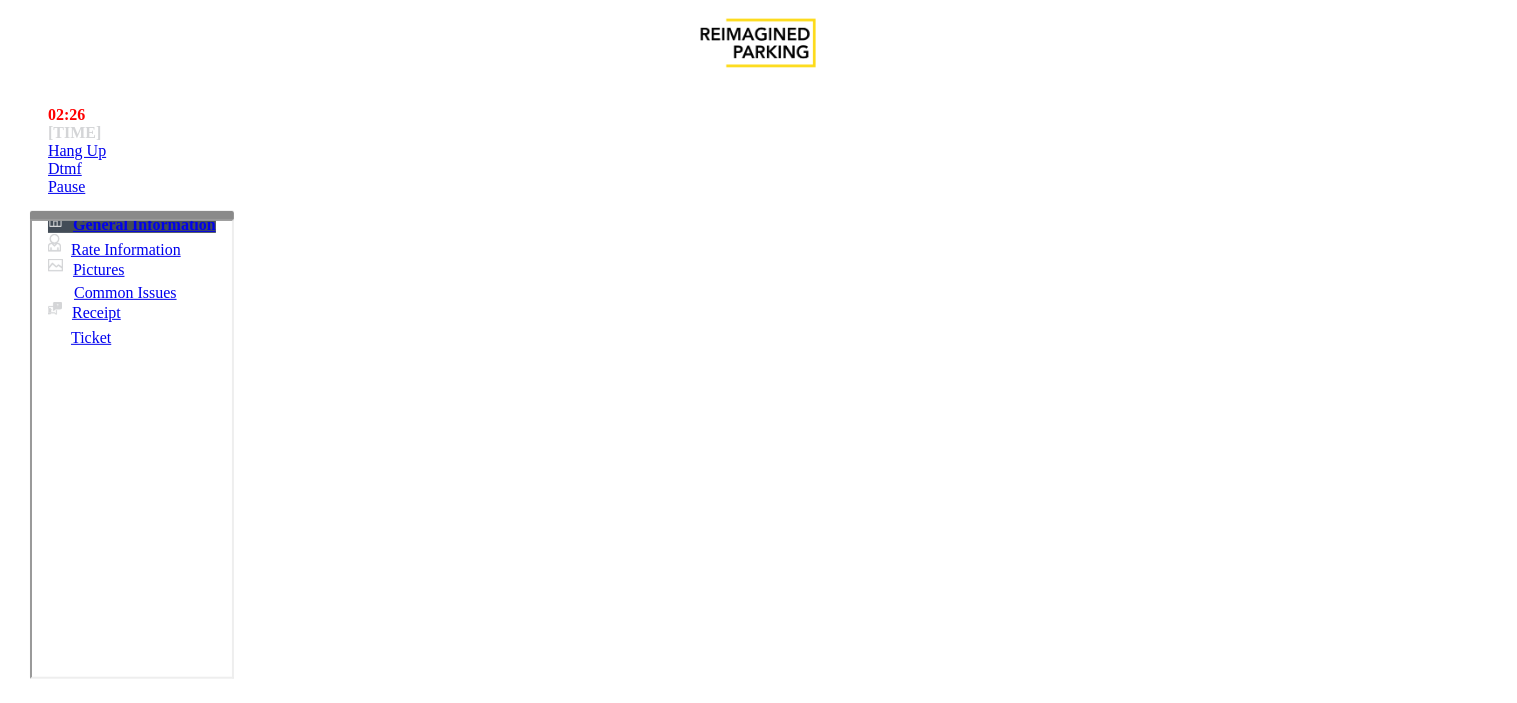 scroll, scrollTop: 222, scrollLeft: 0, axis: vertical 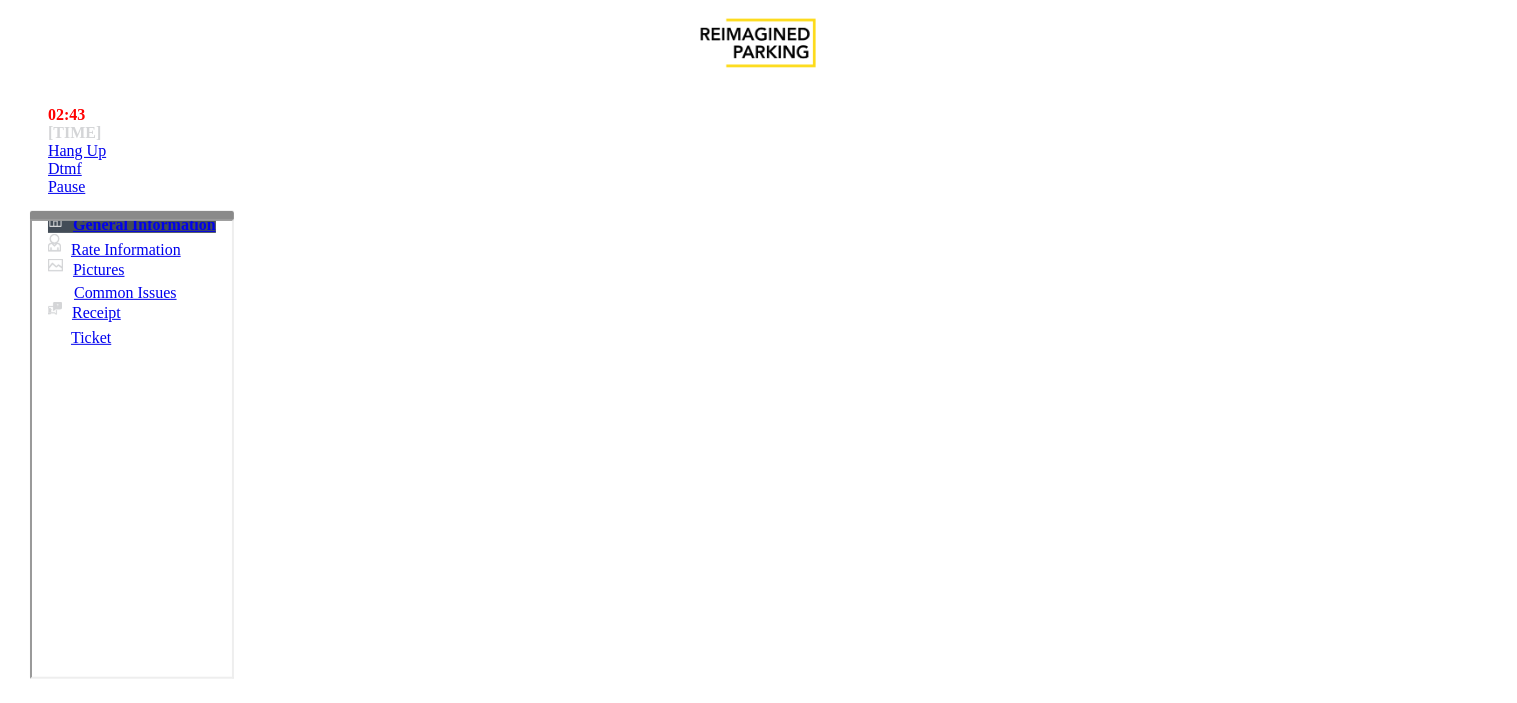 click at bounding box center (246, 1723) 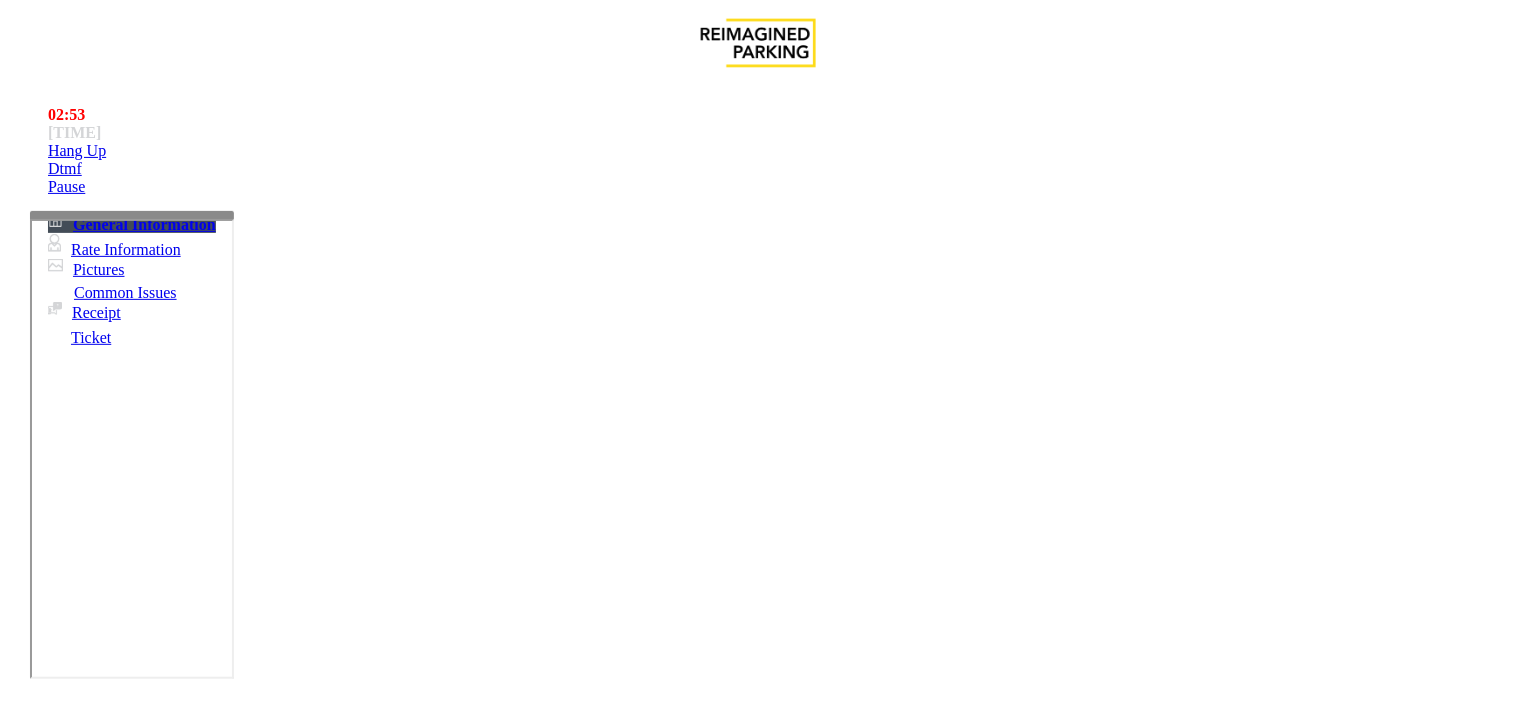 scroll, scrollTop: 188, scrollLeft: 0, axis: vertical 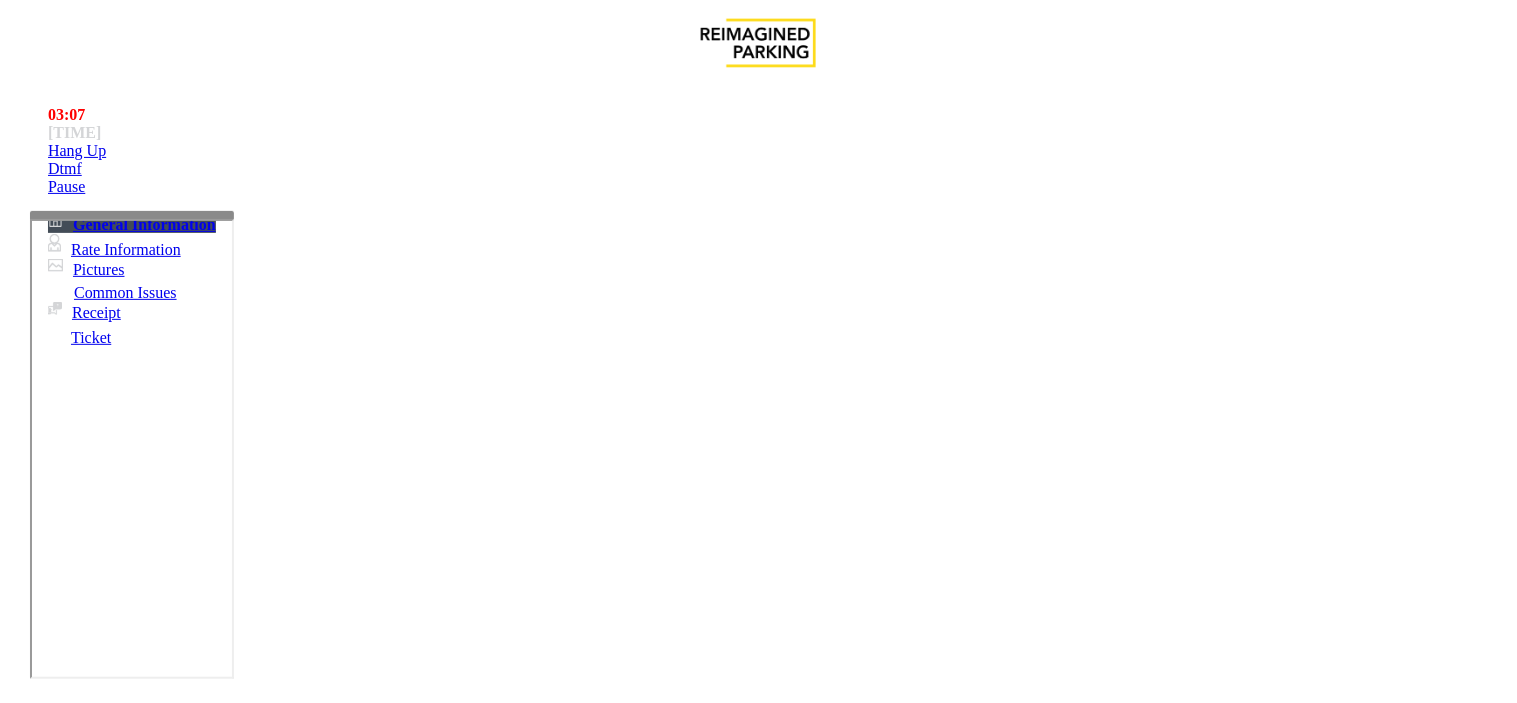 click at bounding box center [246, 1723] 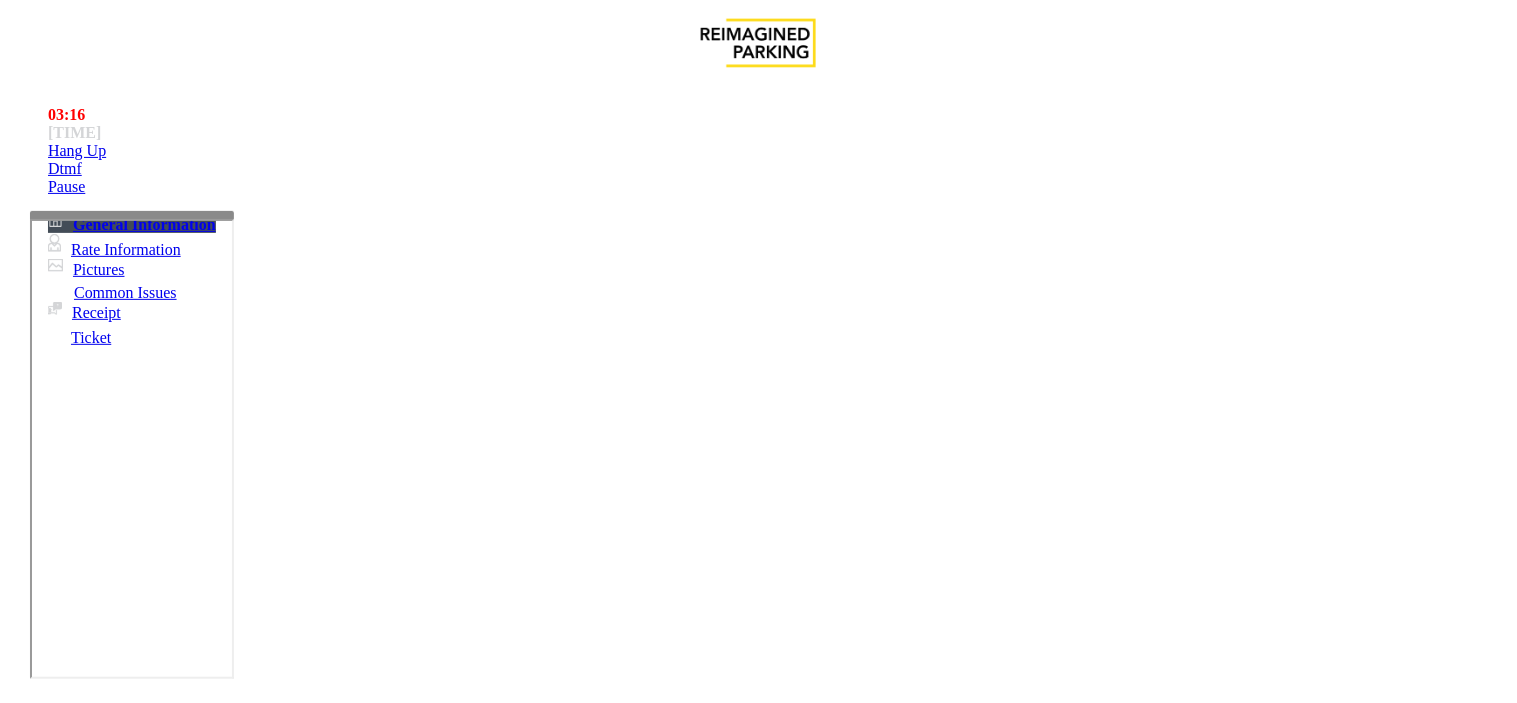 click at bounding box center [246, 1723] 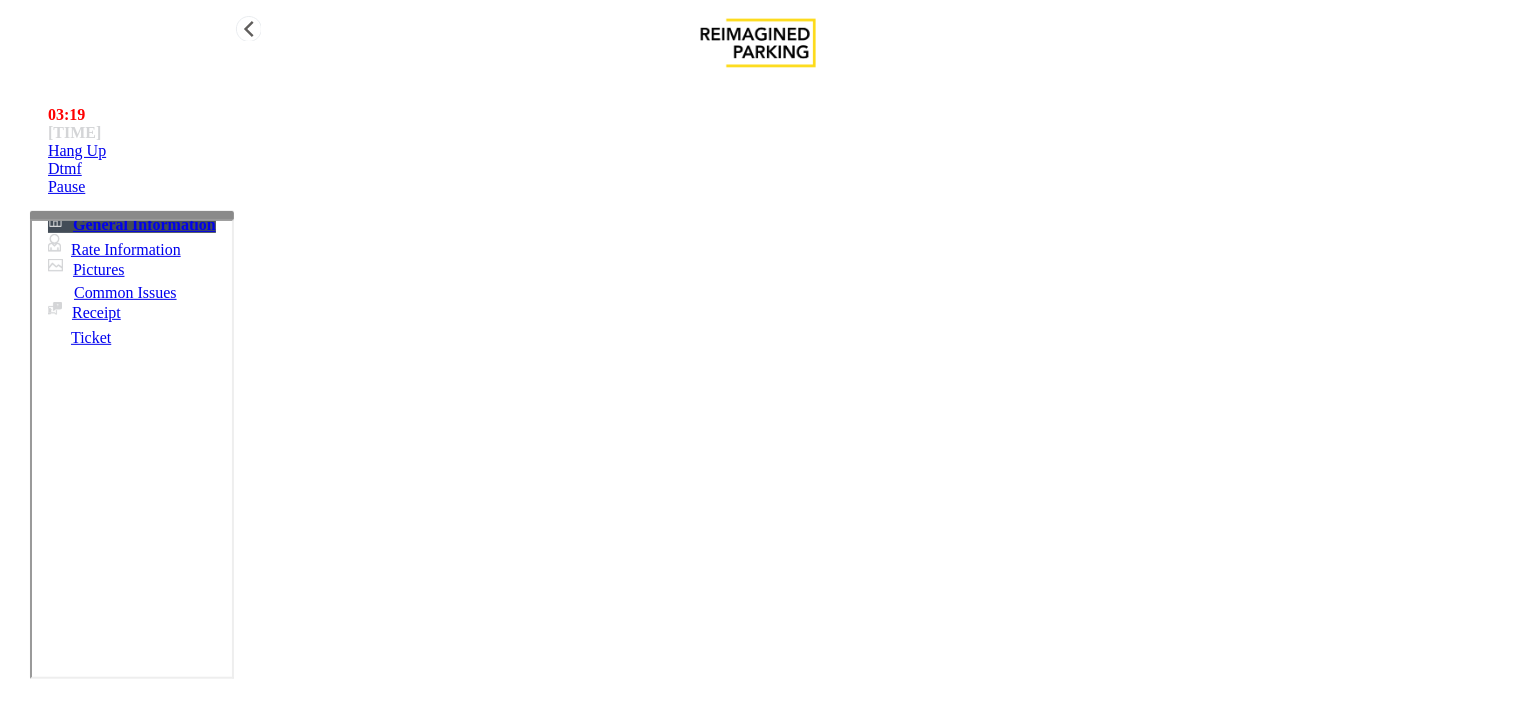 click on "Hang Up" at bounding box center (778, 151) 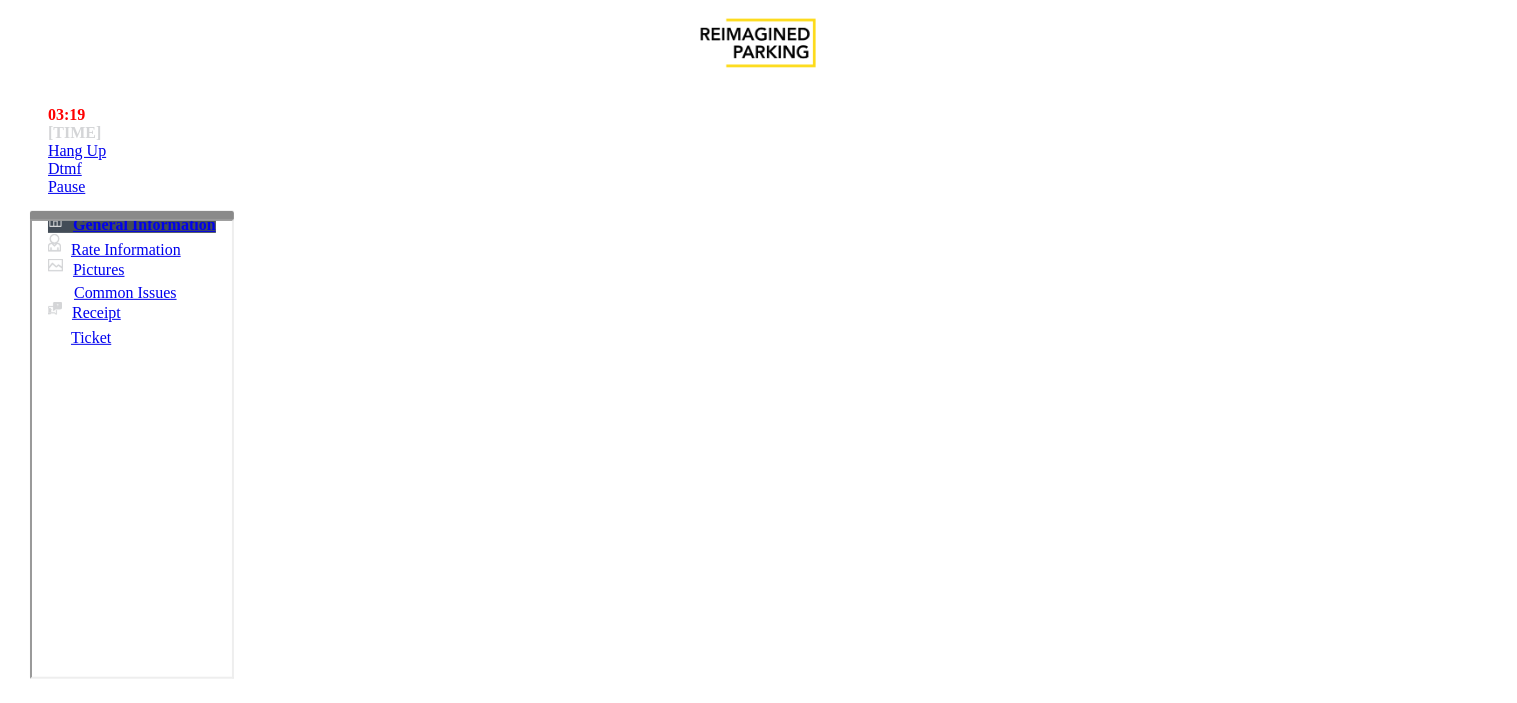 click at bounding box center [246, 1723] 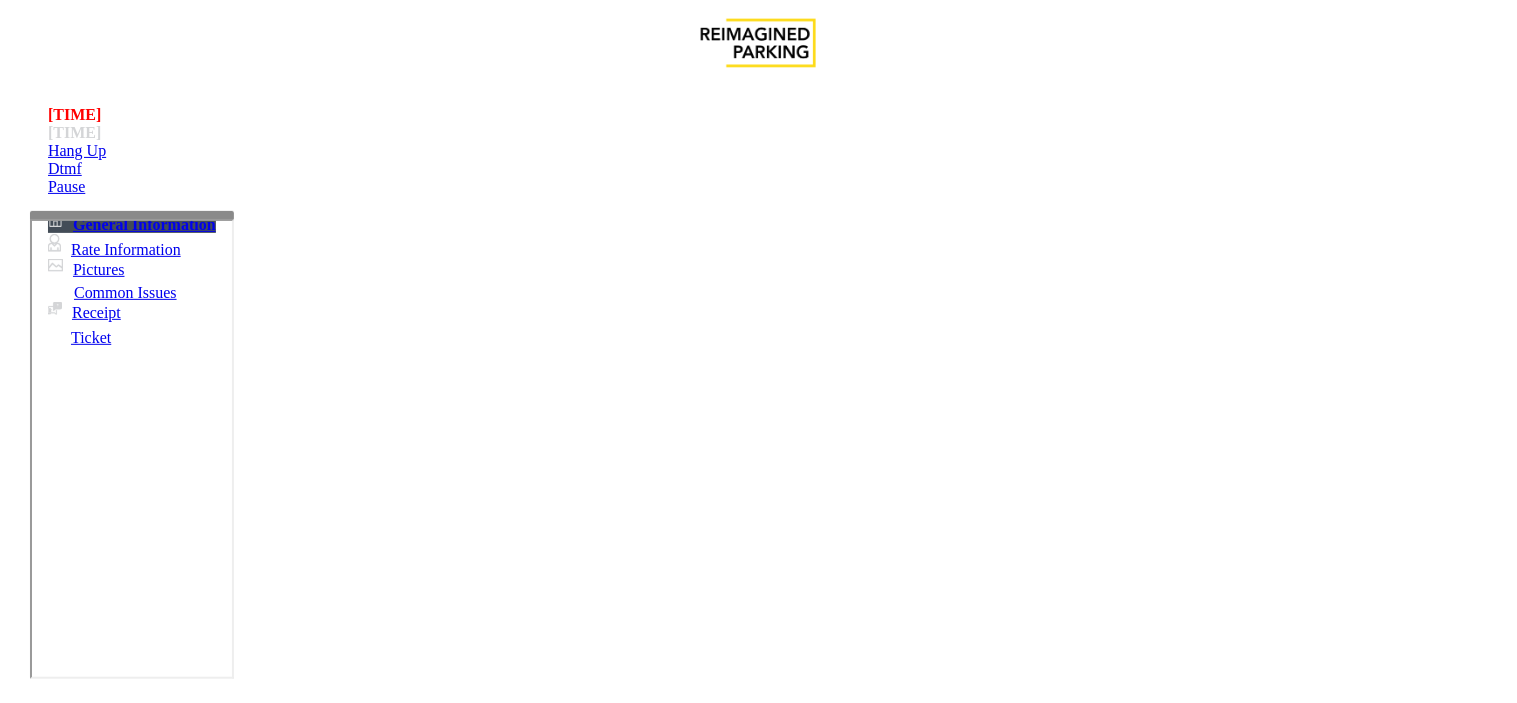 click at bounding box center [246, 1723] 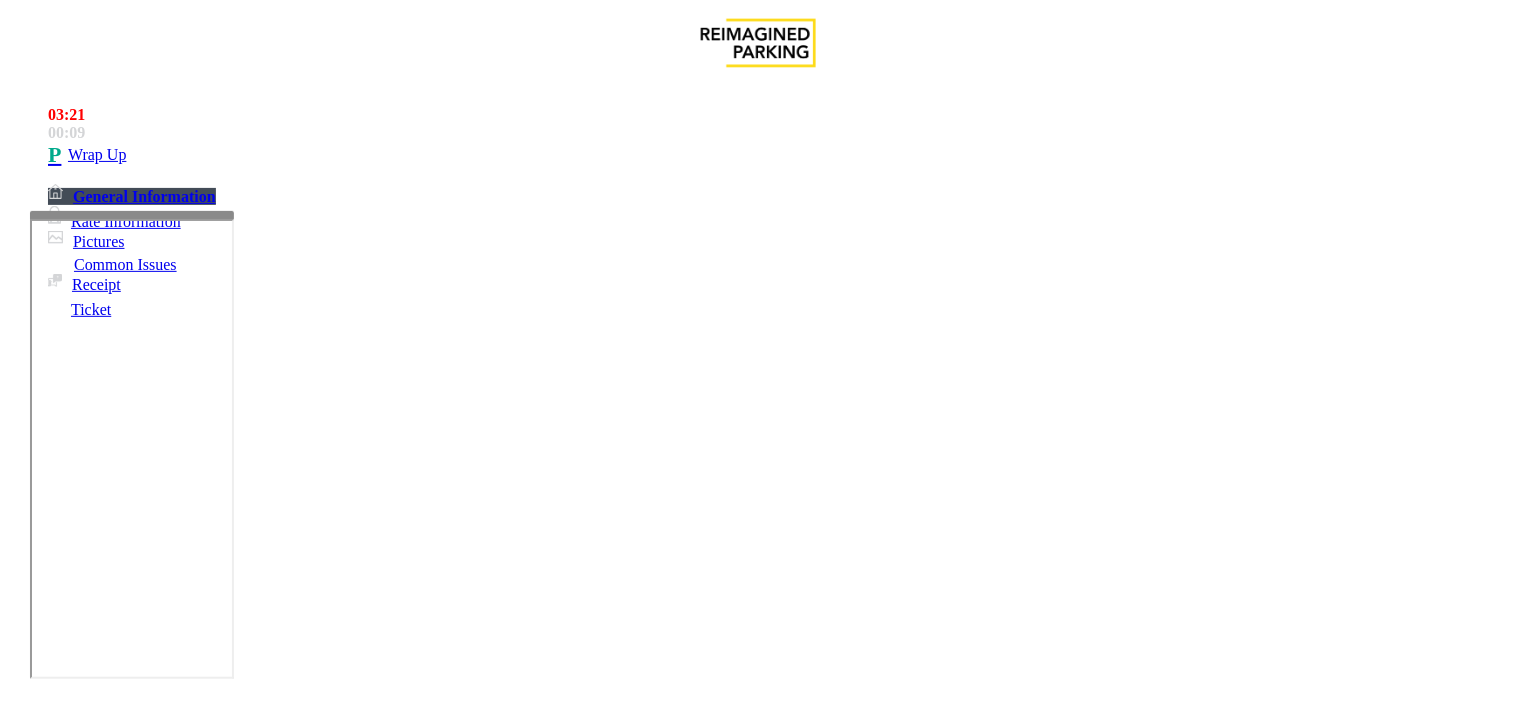 scroll, scrollTop: 14, scrollLeft: 0, axis: vertical 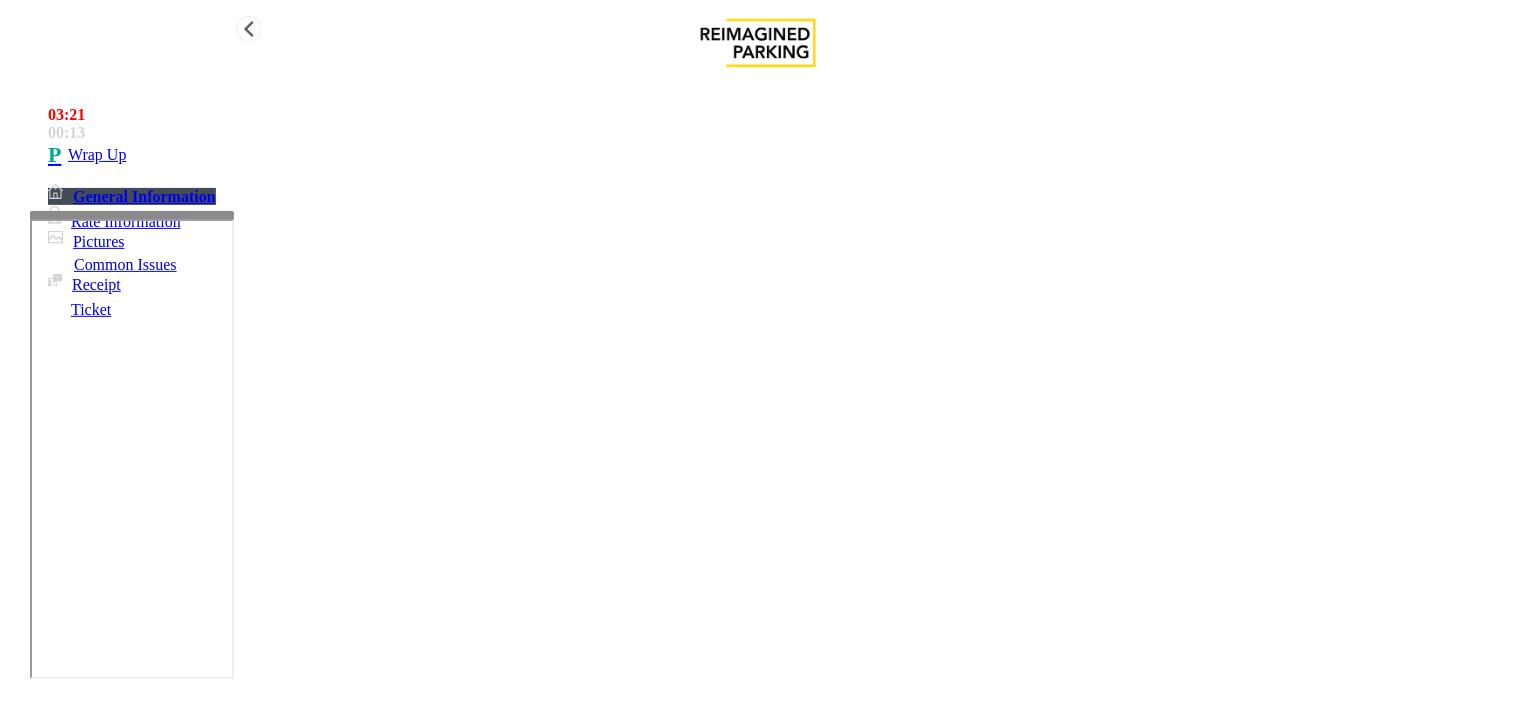 type on "**********" 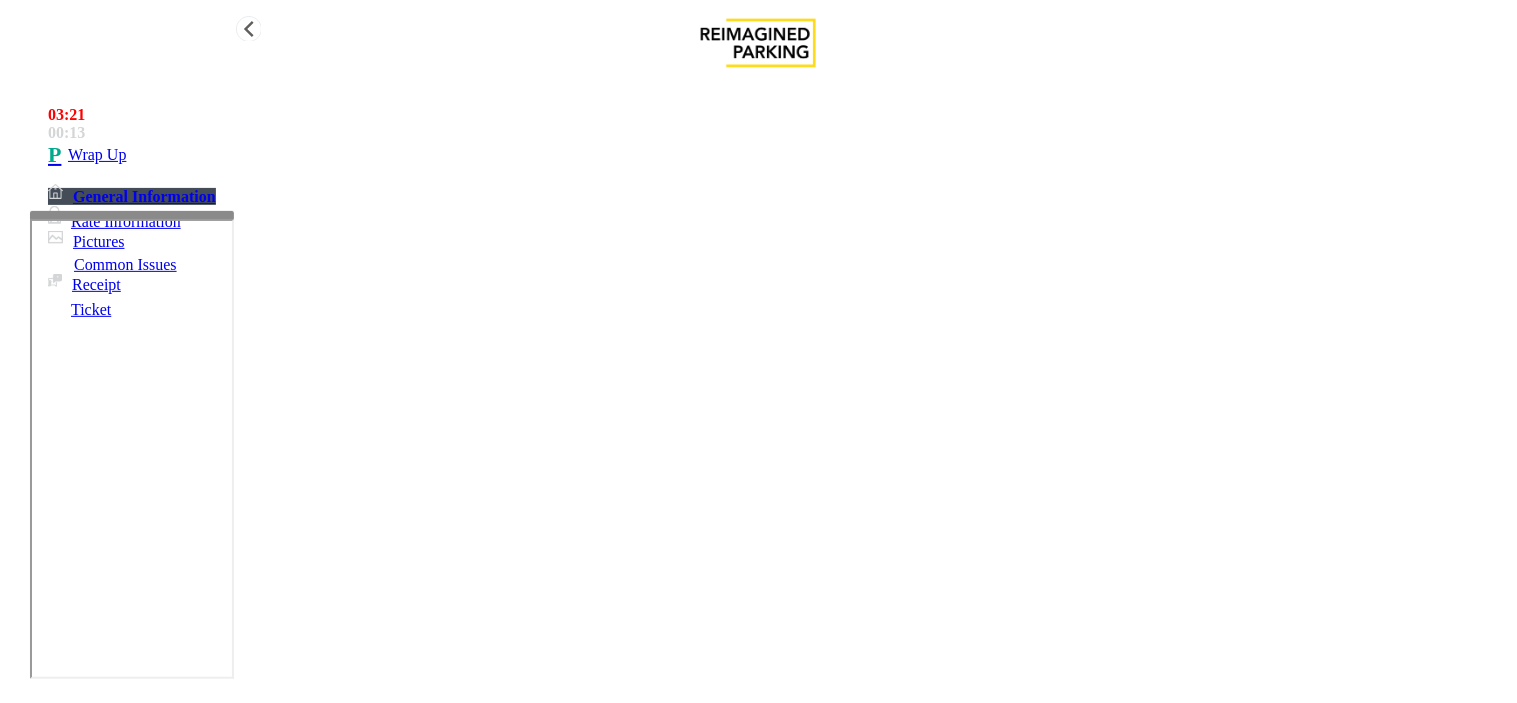 click on "Wrap Up" at bounding box center [778, 155] 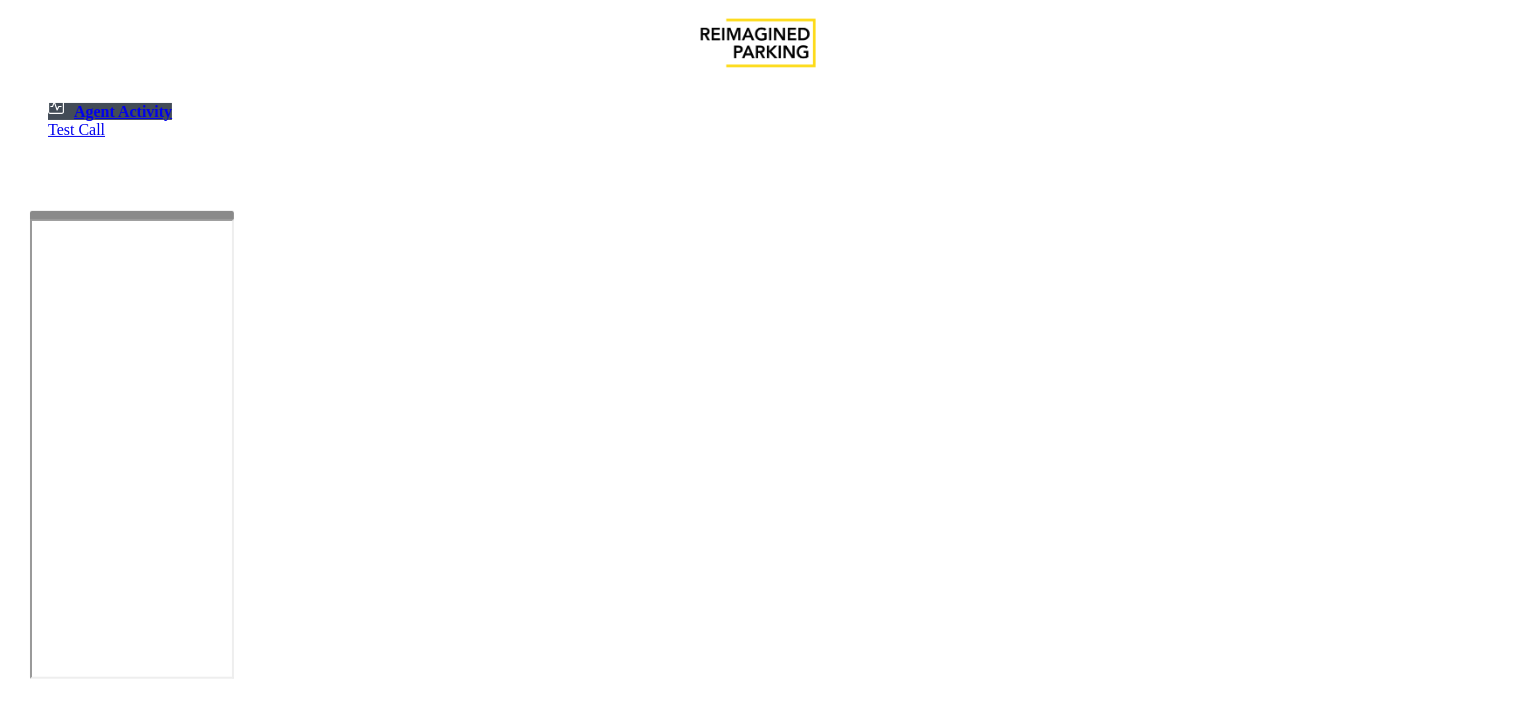 scroll, scrollTop: 111, scrollLeft: 0, axis: vertical 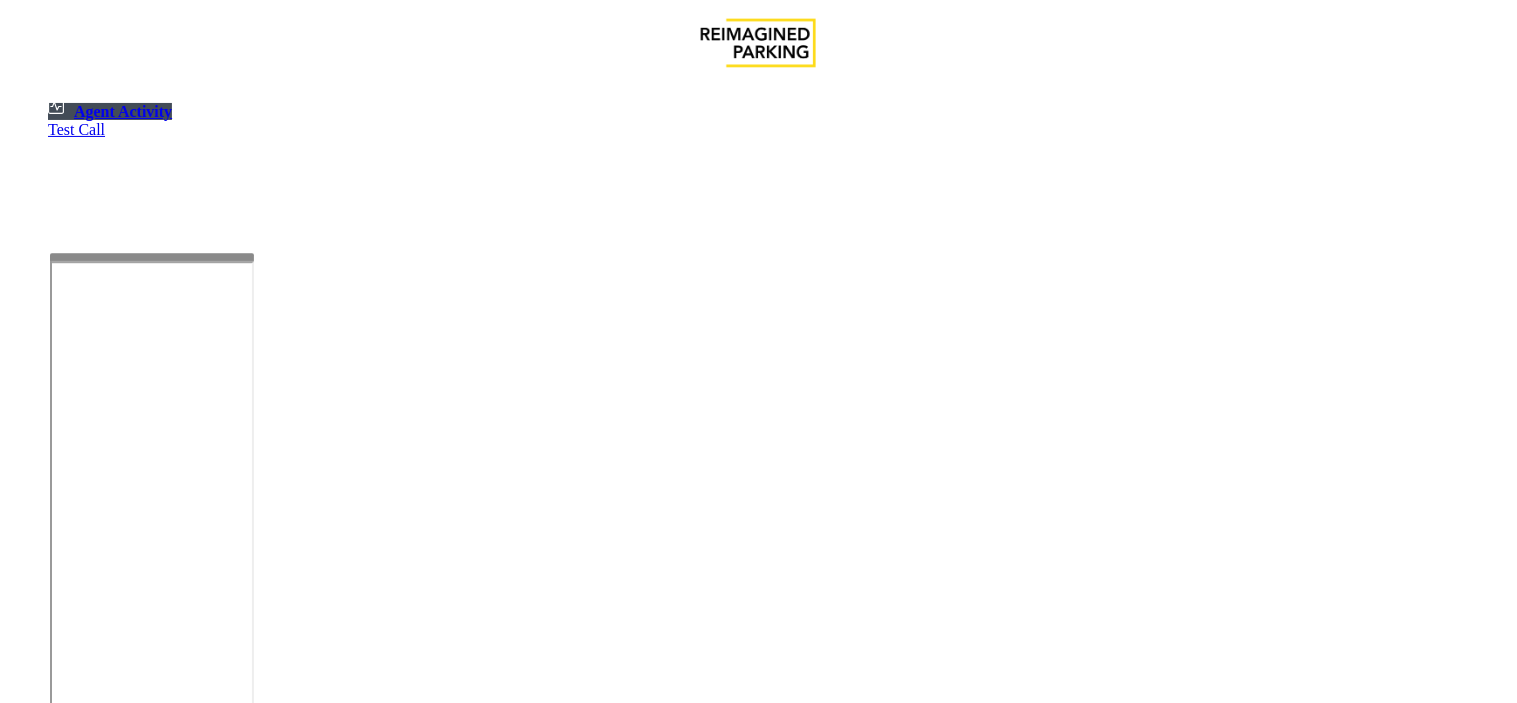 click at bounding box center (152, 257) 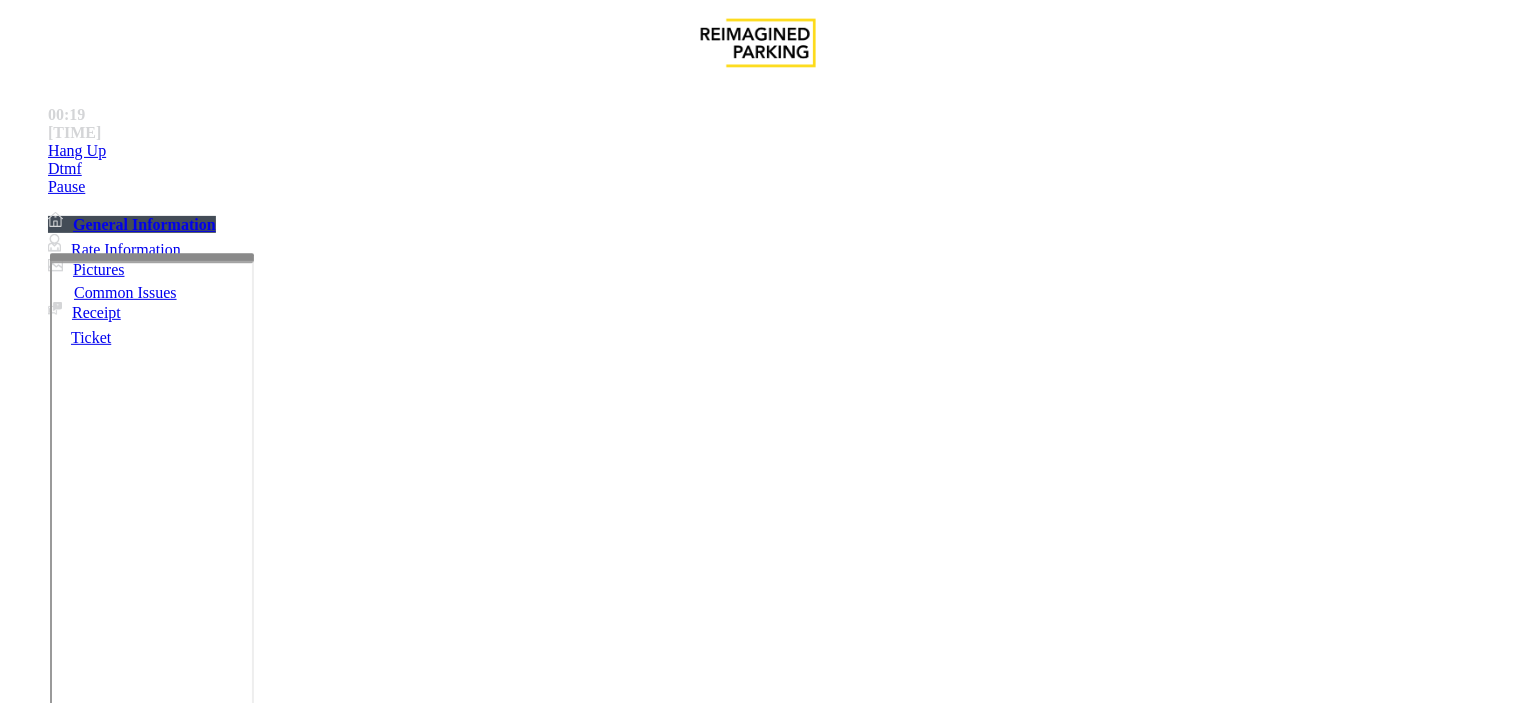 scroll, scrollTop: 666, scrollLeft: 0, axis: vertical 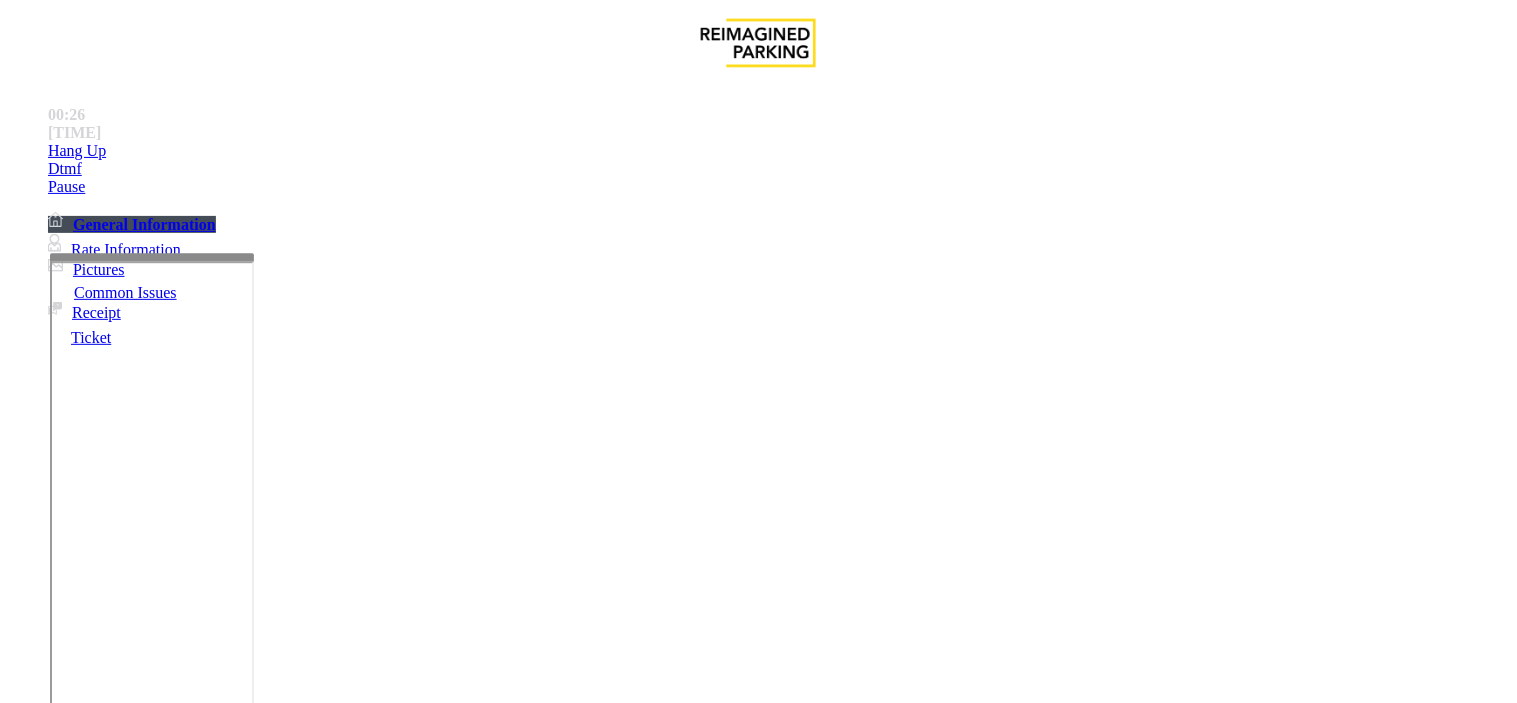 click on "Intercom Issue/No Response" at bounding box center (1098, 1356) 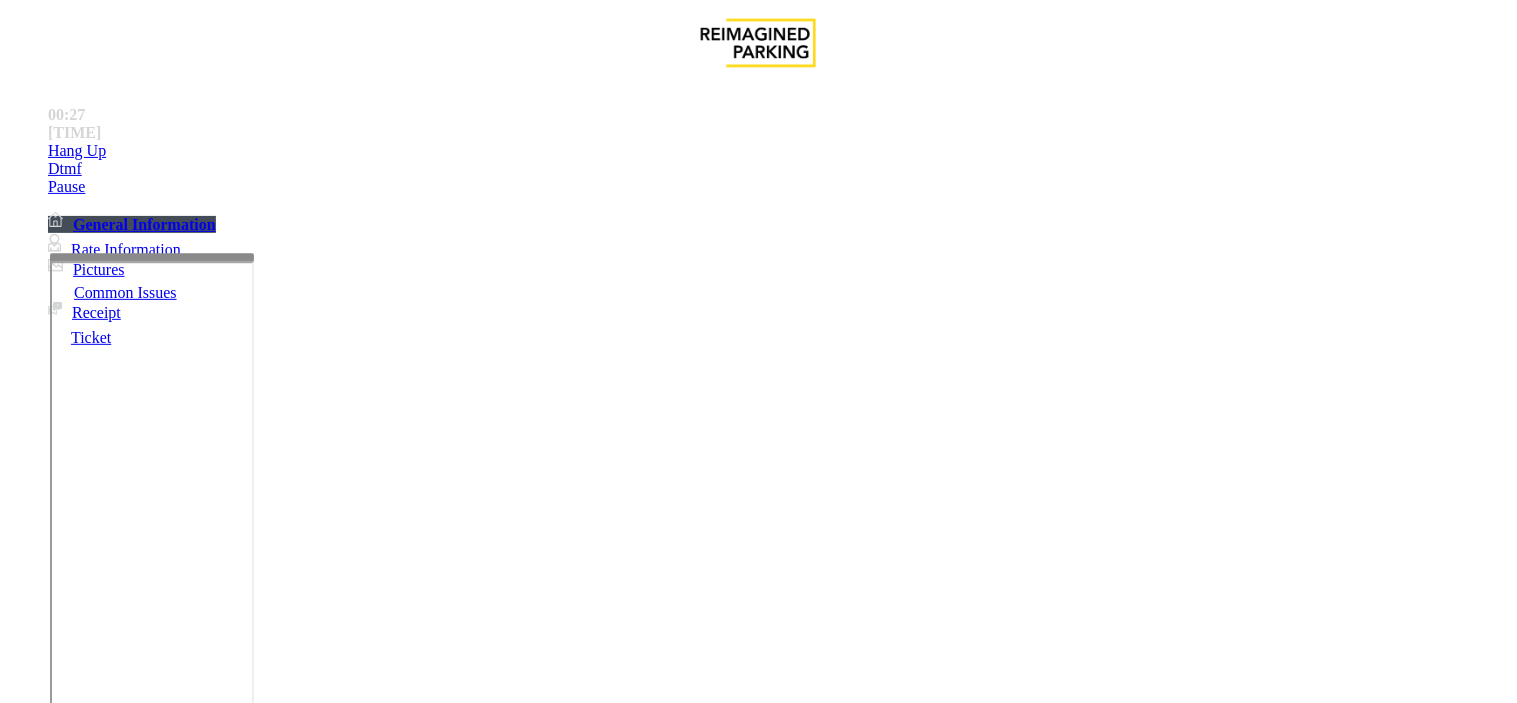 click on "Issue" at bounding box center [42, 1323] 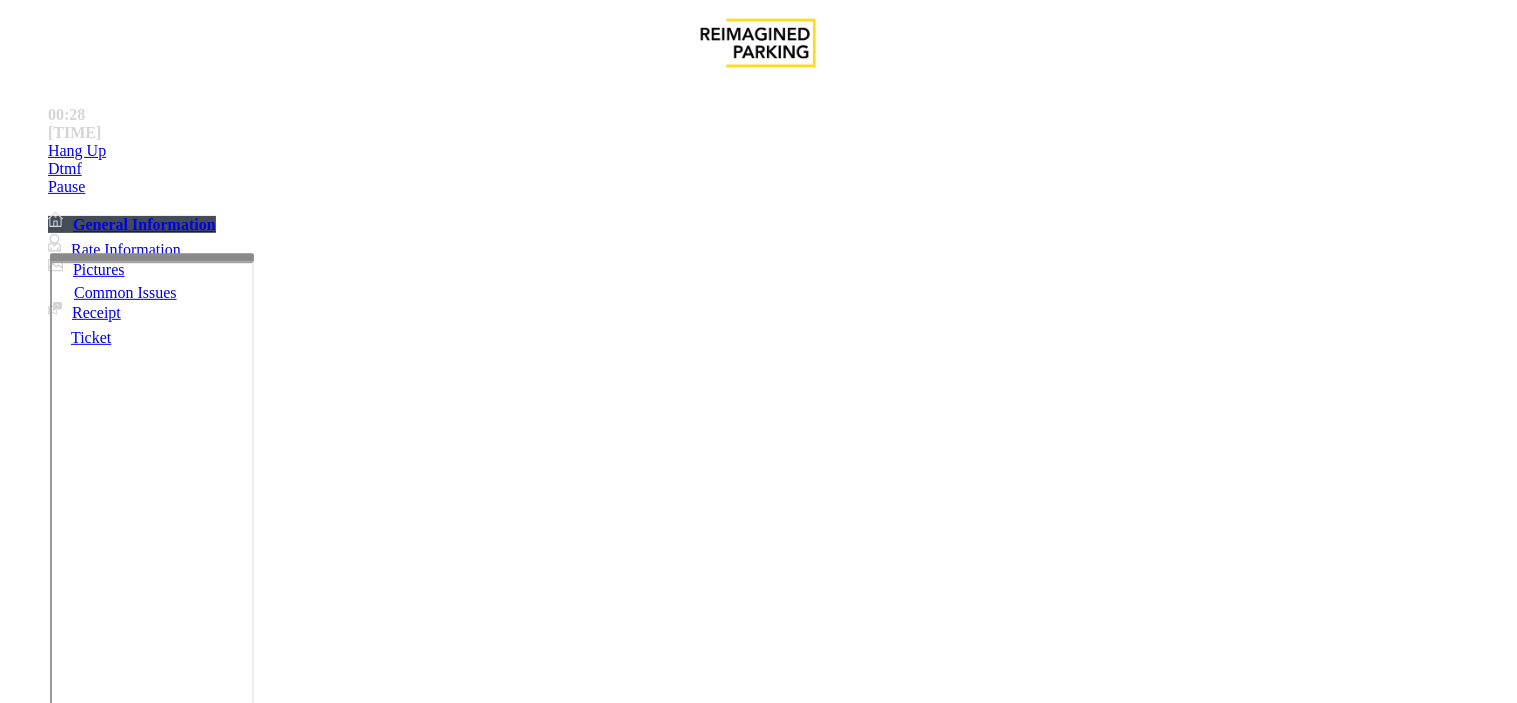 click on "Intercom Issue/No Response" at bounding box center [866, 1356] 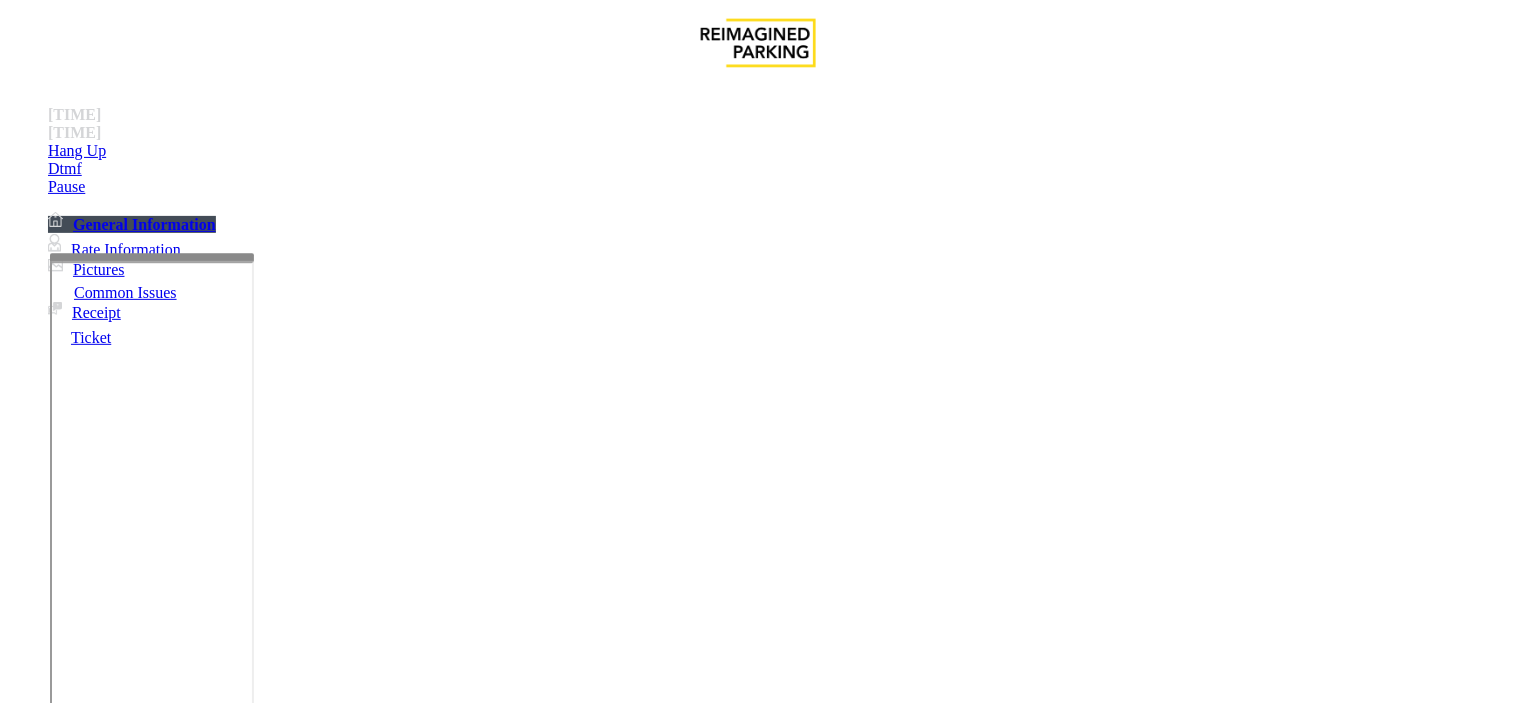 click on "No Response/Unable to hear parker" at bounding box center (142, 1356) 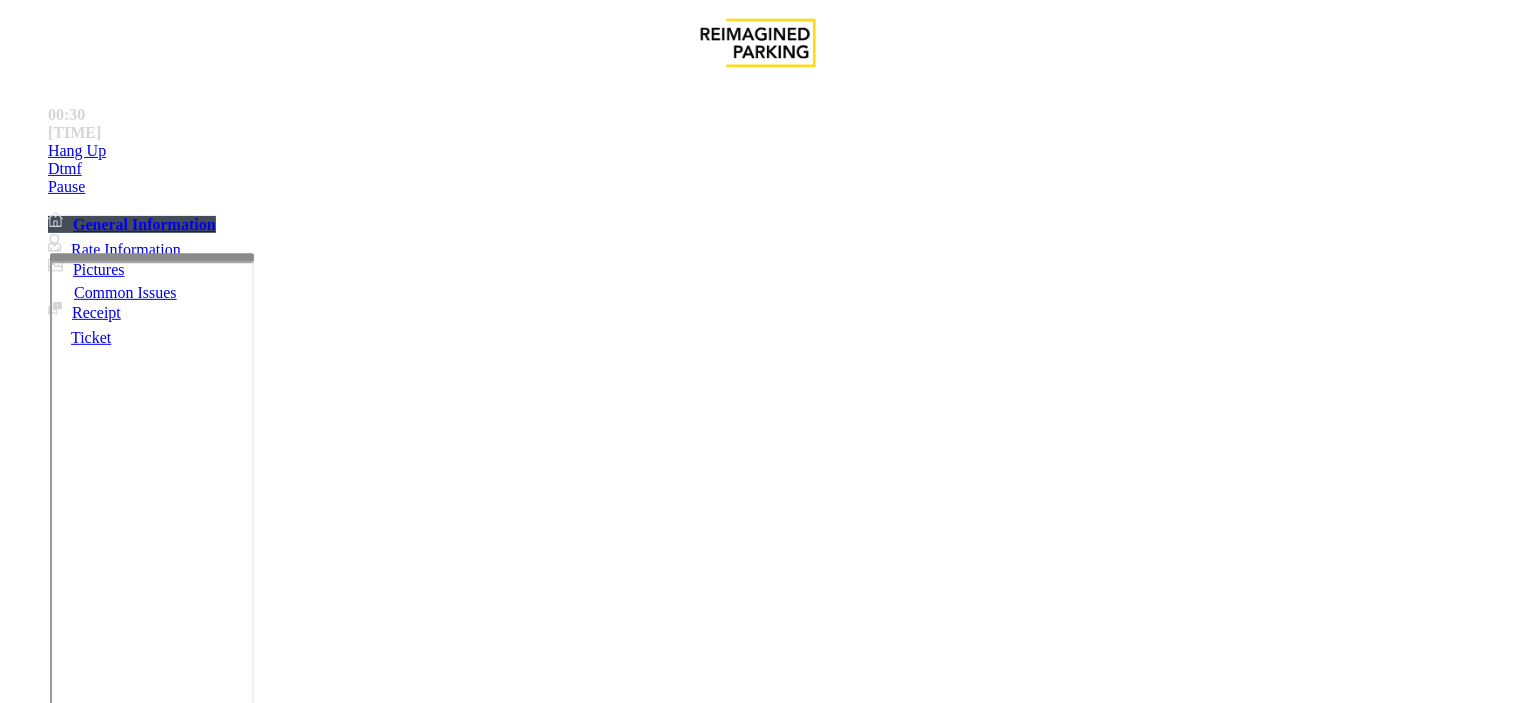click on "No Response/Unable to hear parker" at bounding box center [758, 1341] 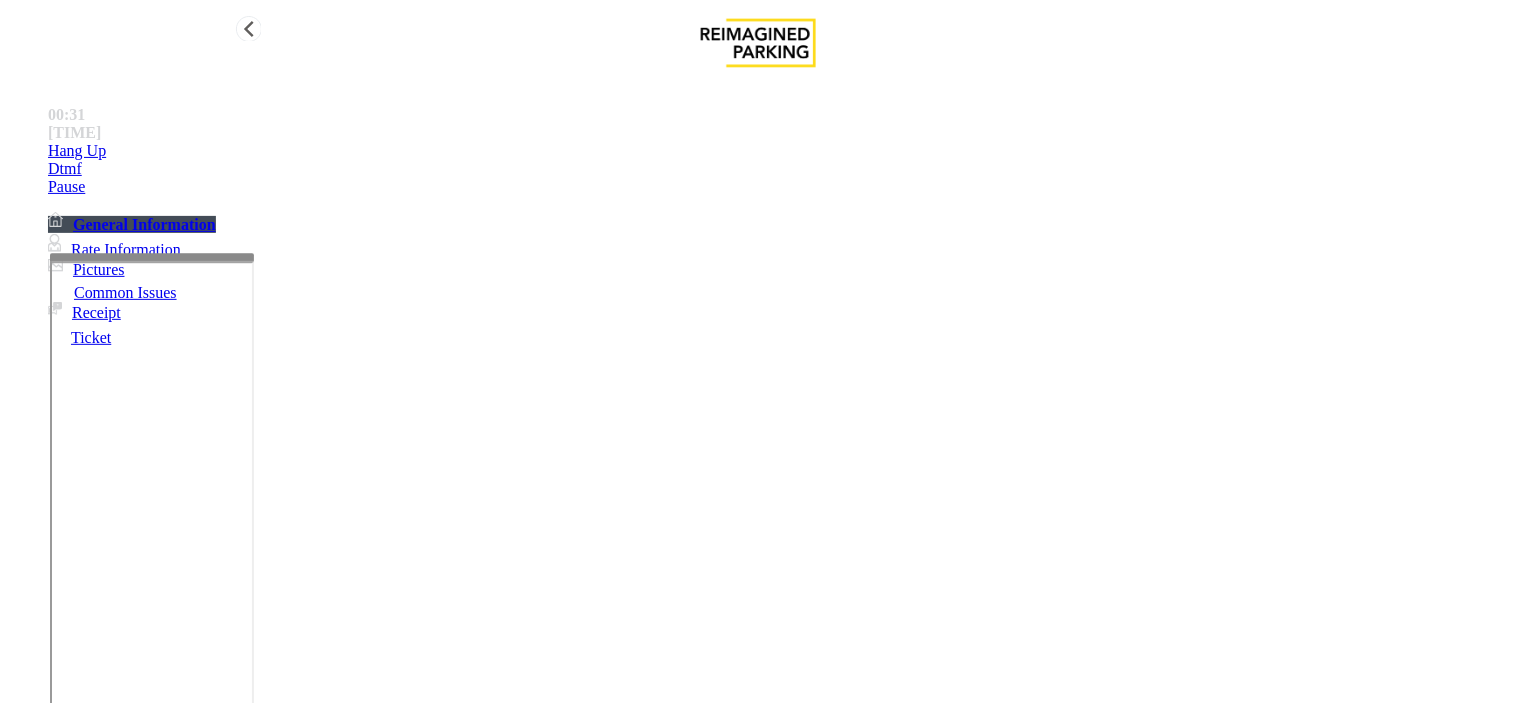 type on "**********" 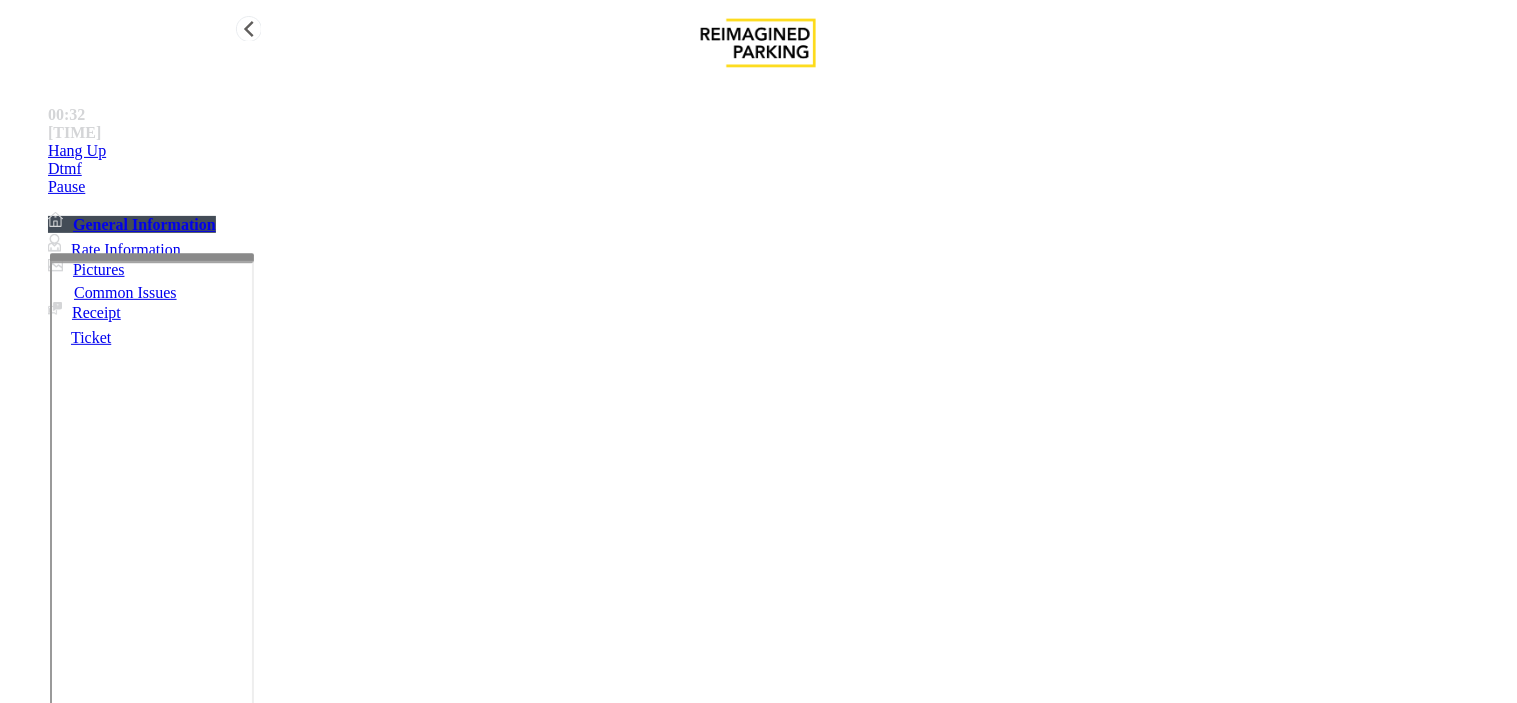 click on "Hang Up" at bounding box center [778, 151] 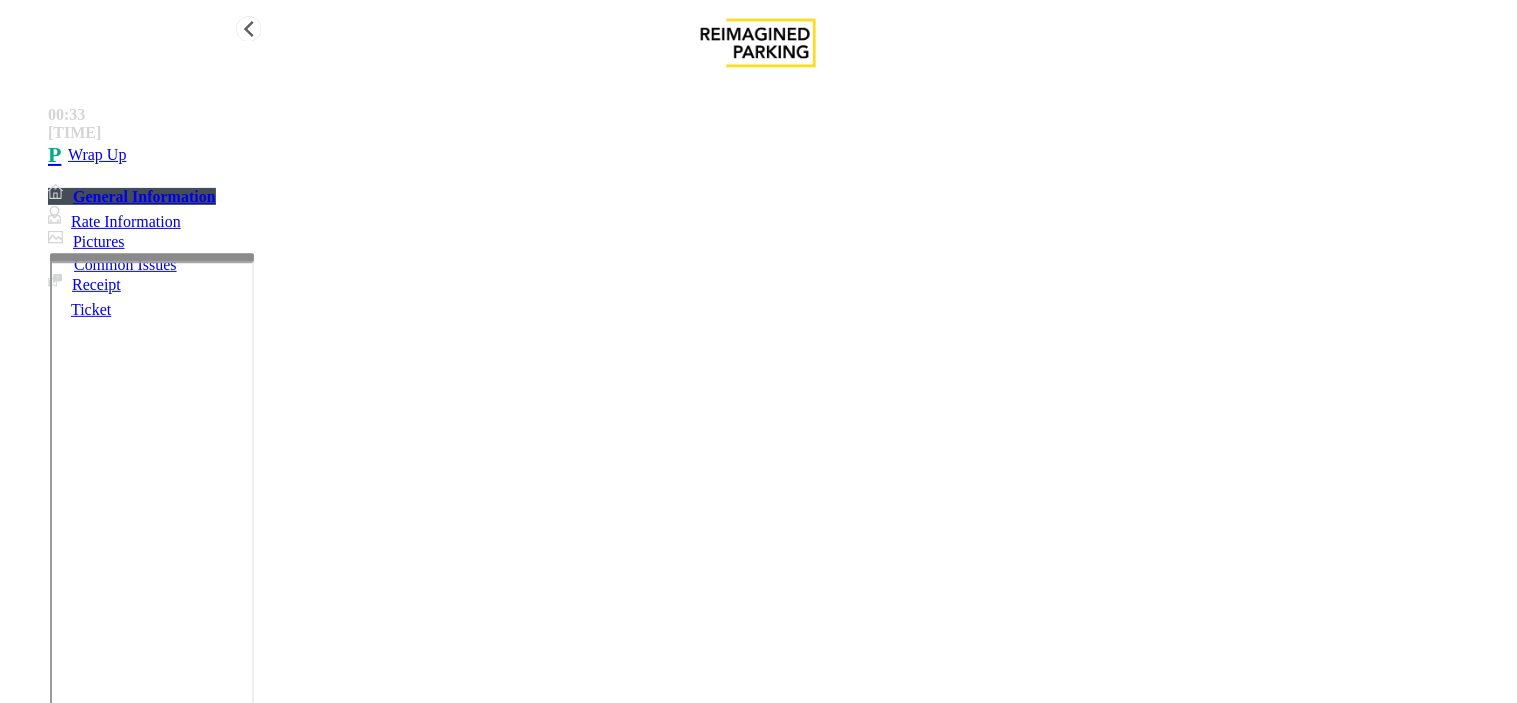 click on "Wrap Up" at bounding box center (778, 155) 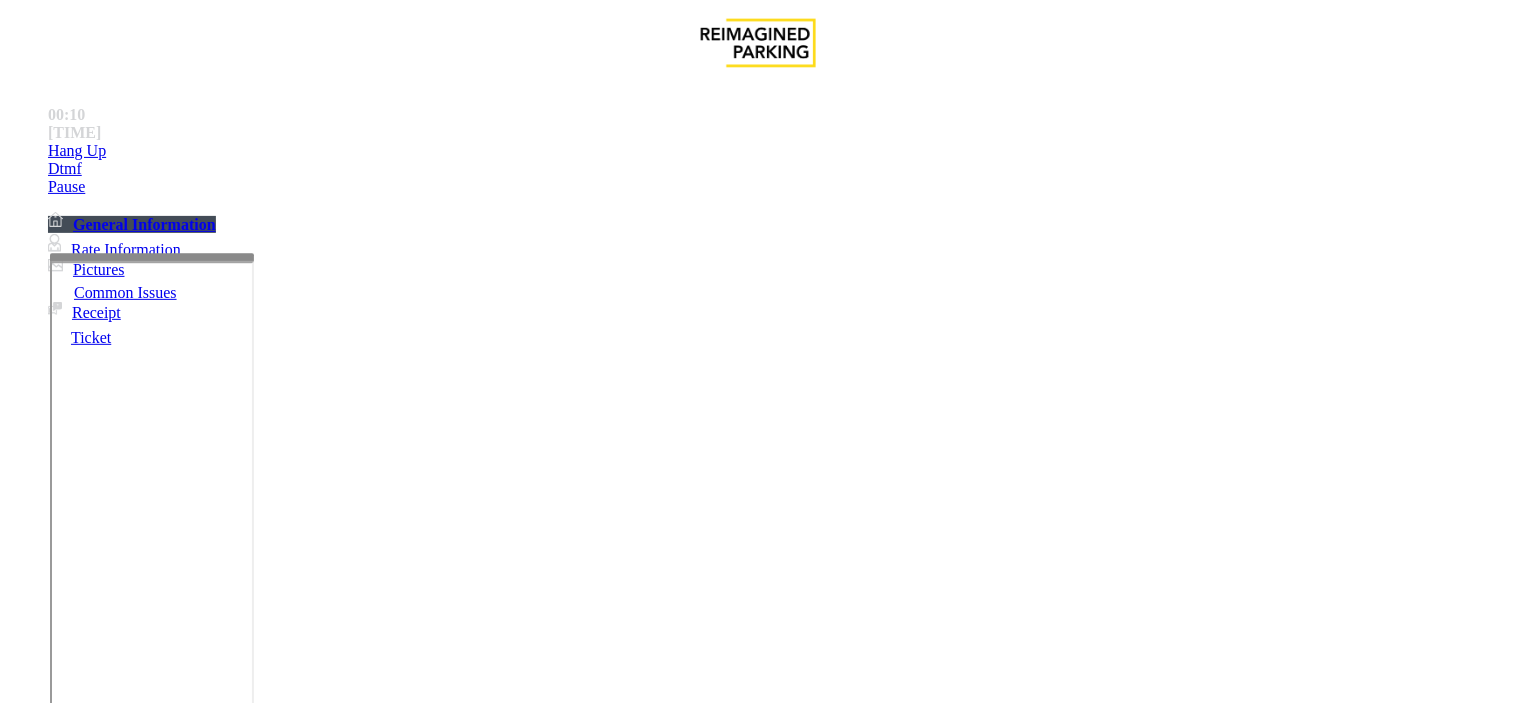 click on "Intercom Issue/No Response" at bounding box center [866, 1356] 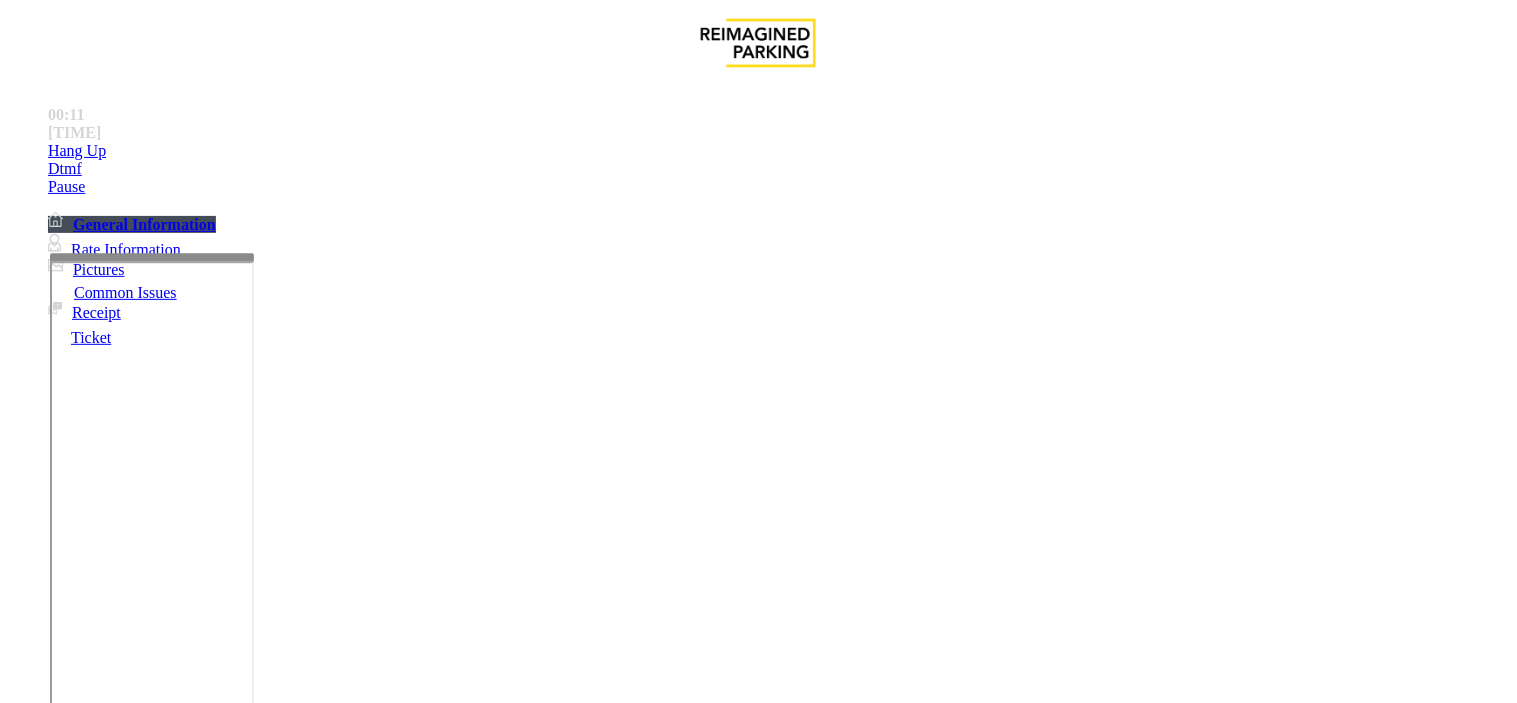 click on "No Response/Unable to hear parker" at bounding box center (758, 1341) 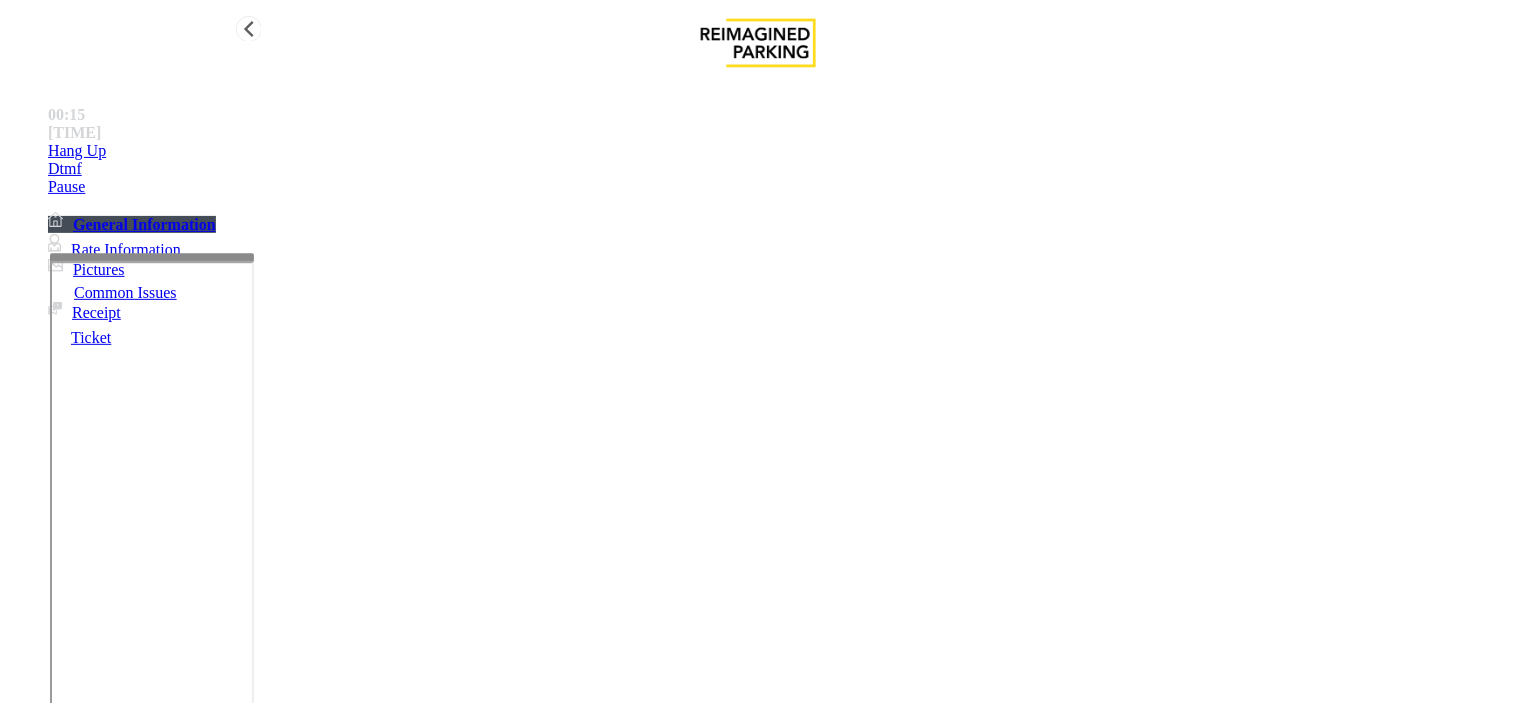 click on "Hang Up" at bounding box center [778, 151] 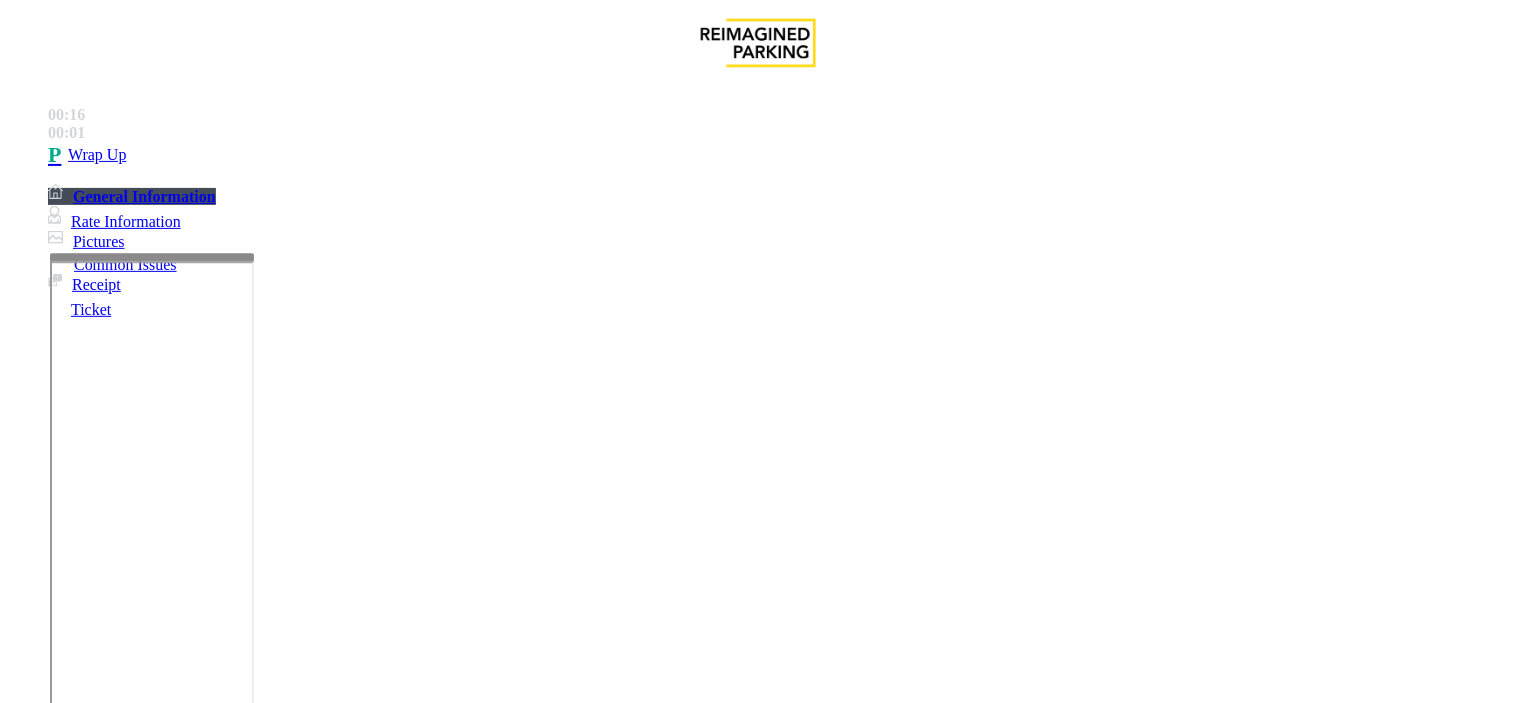 click at bounding box center [254, 1404] 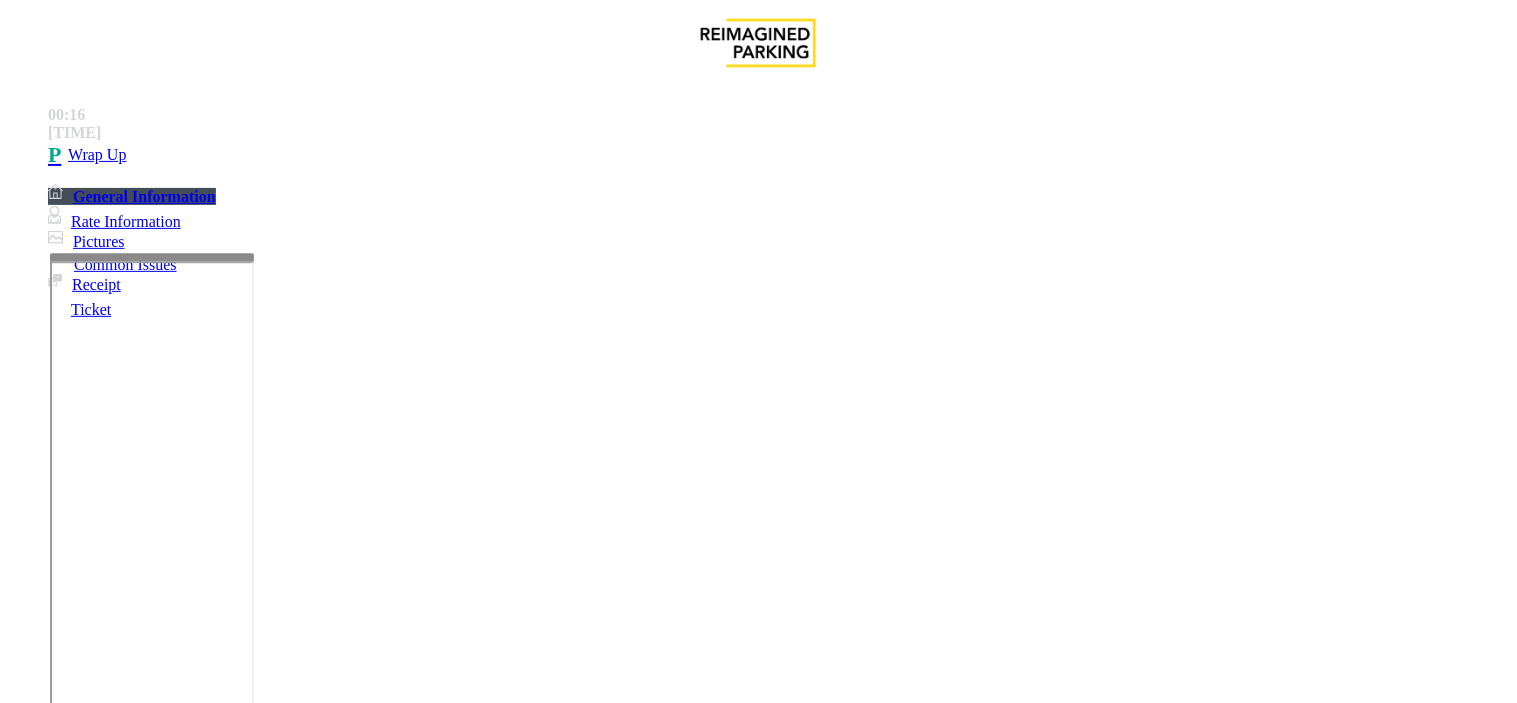 type on "**********" 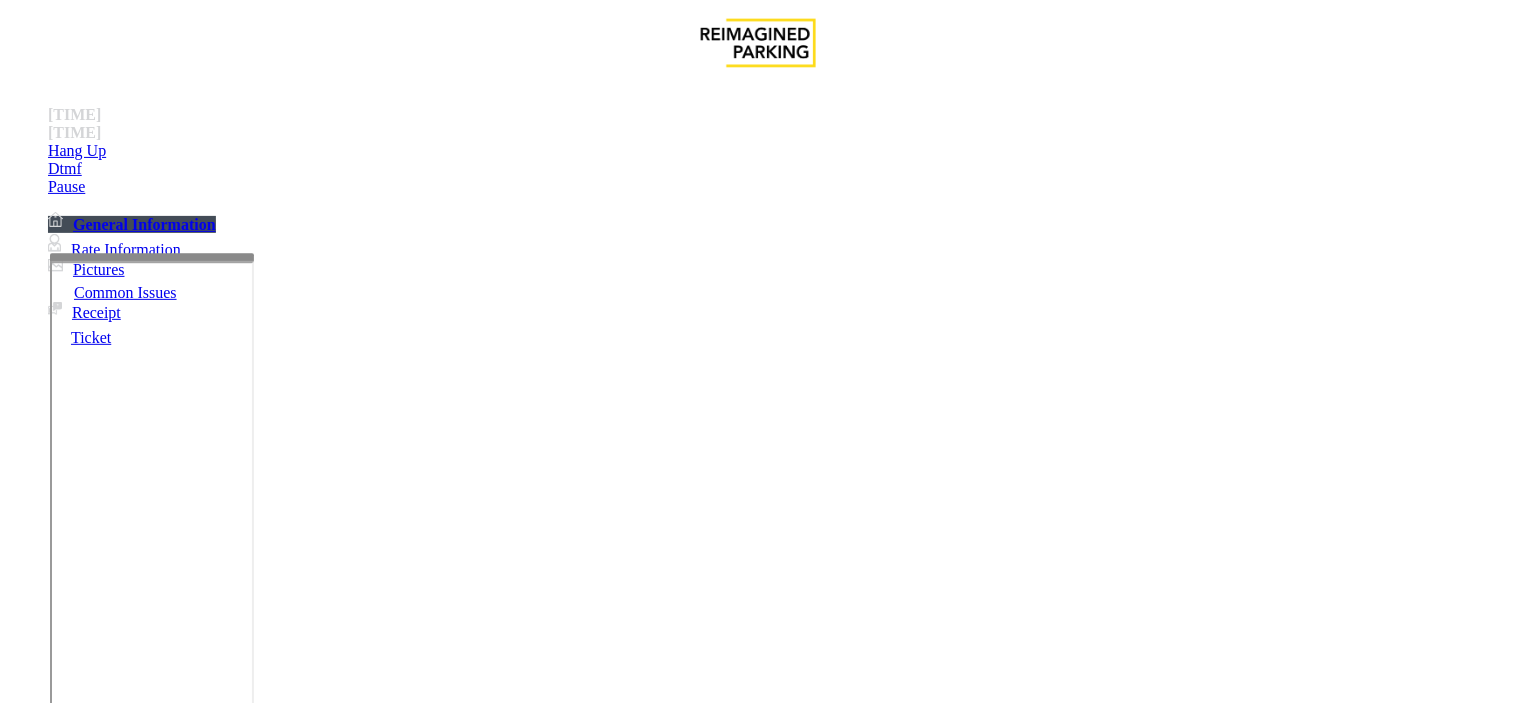 scroll, scrollTop: 111, scrollLeft: 0, axis: vertical 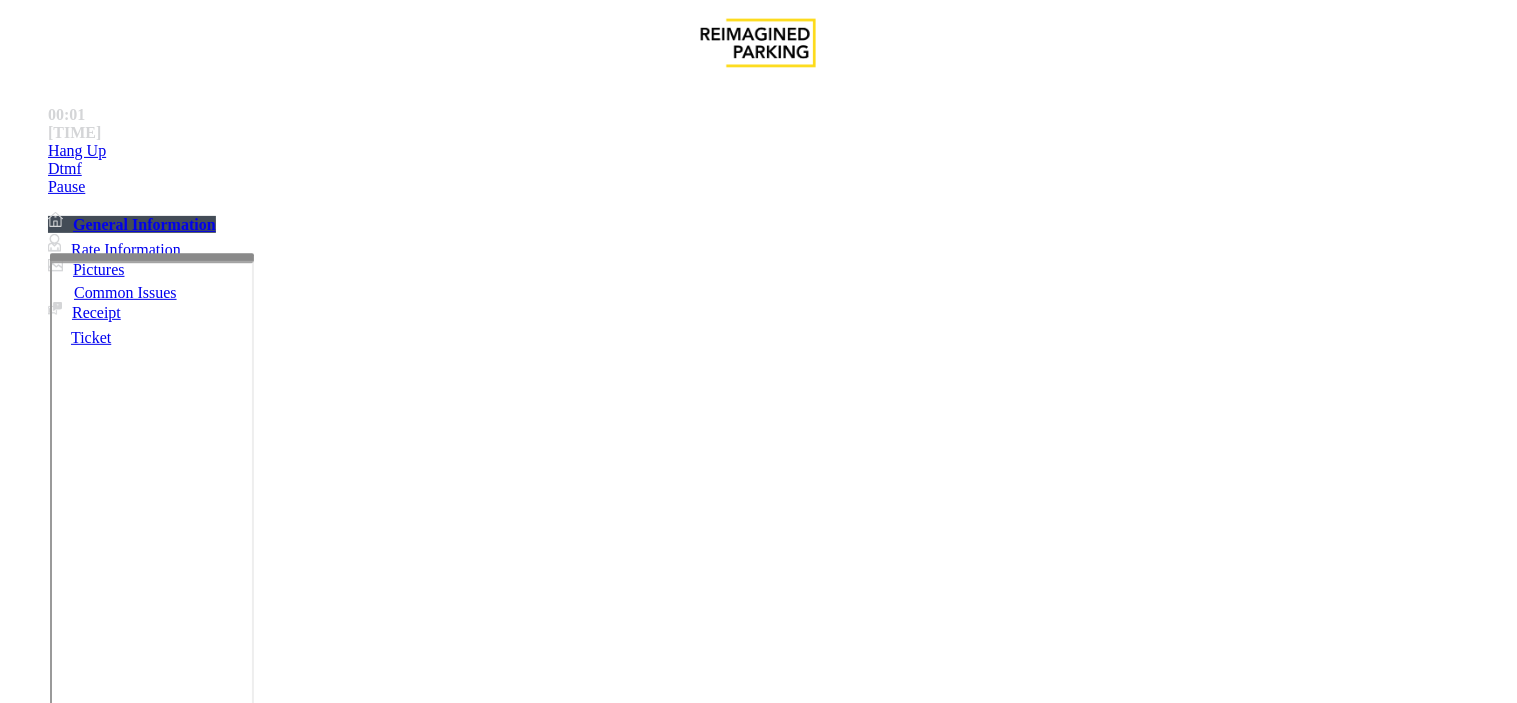 click on "Equipment Issue" at bounding box center (483, 1356) 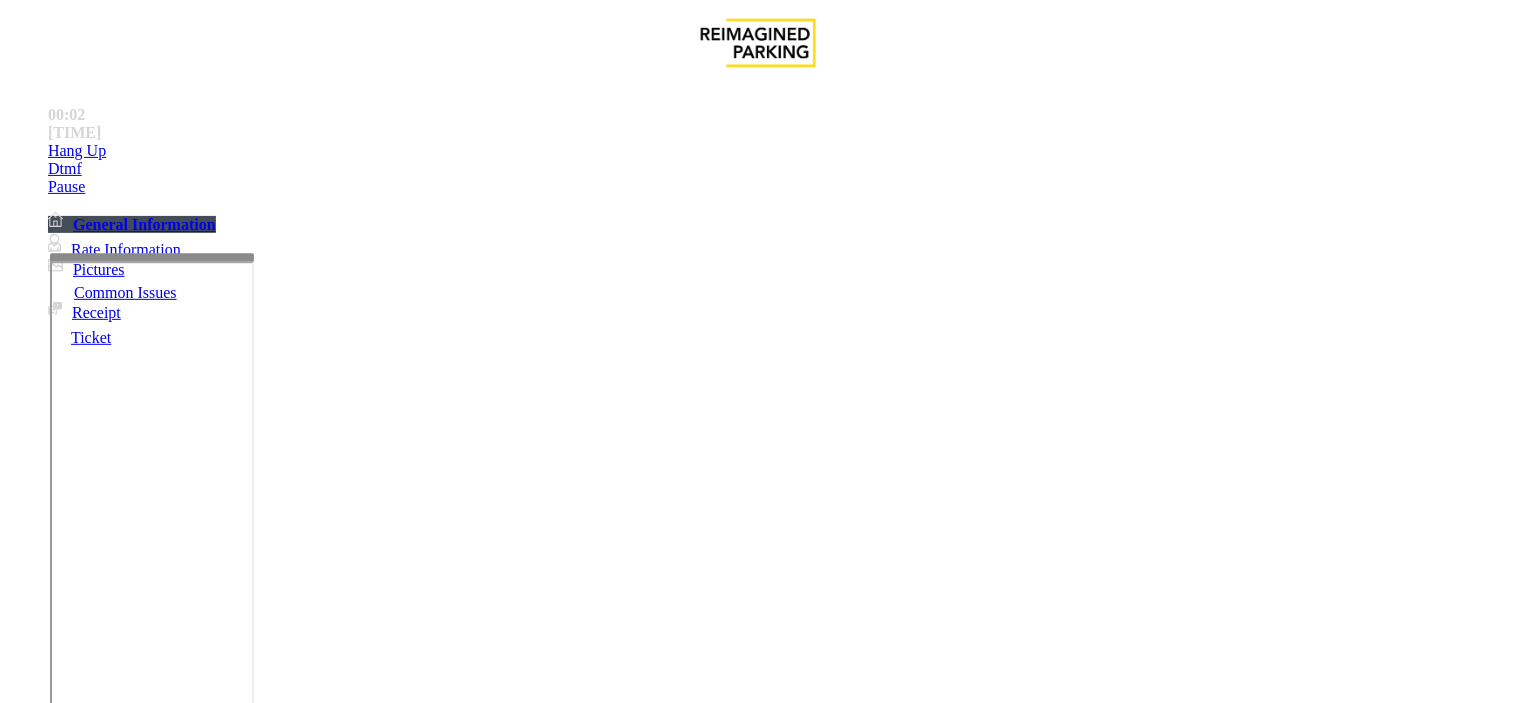 click on "Equipment Testing" at bounding box center (683, 1356) 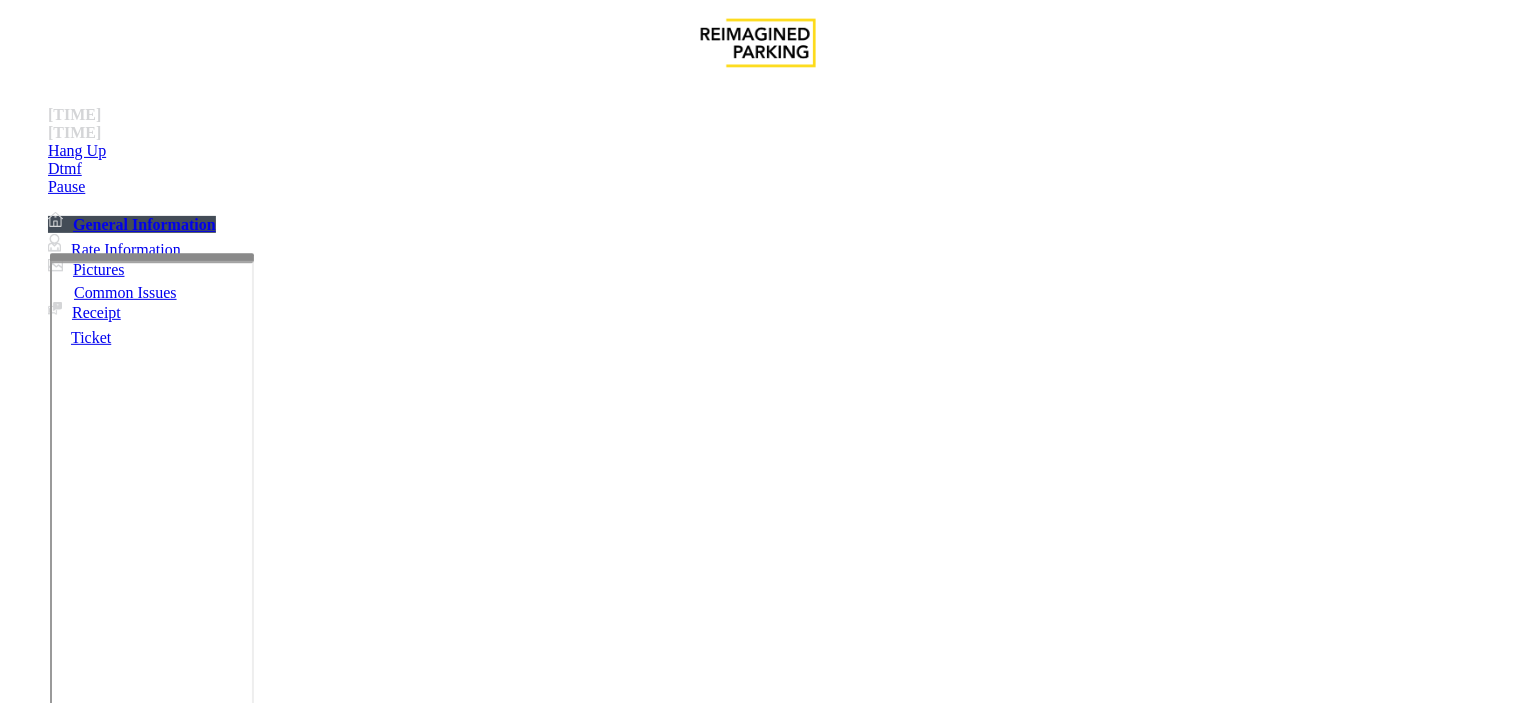 click on "Issue" at bounding box center (42, 1323) 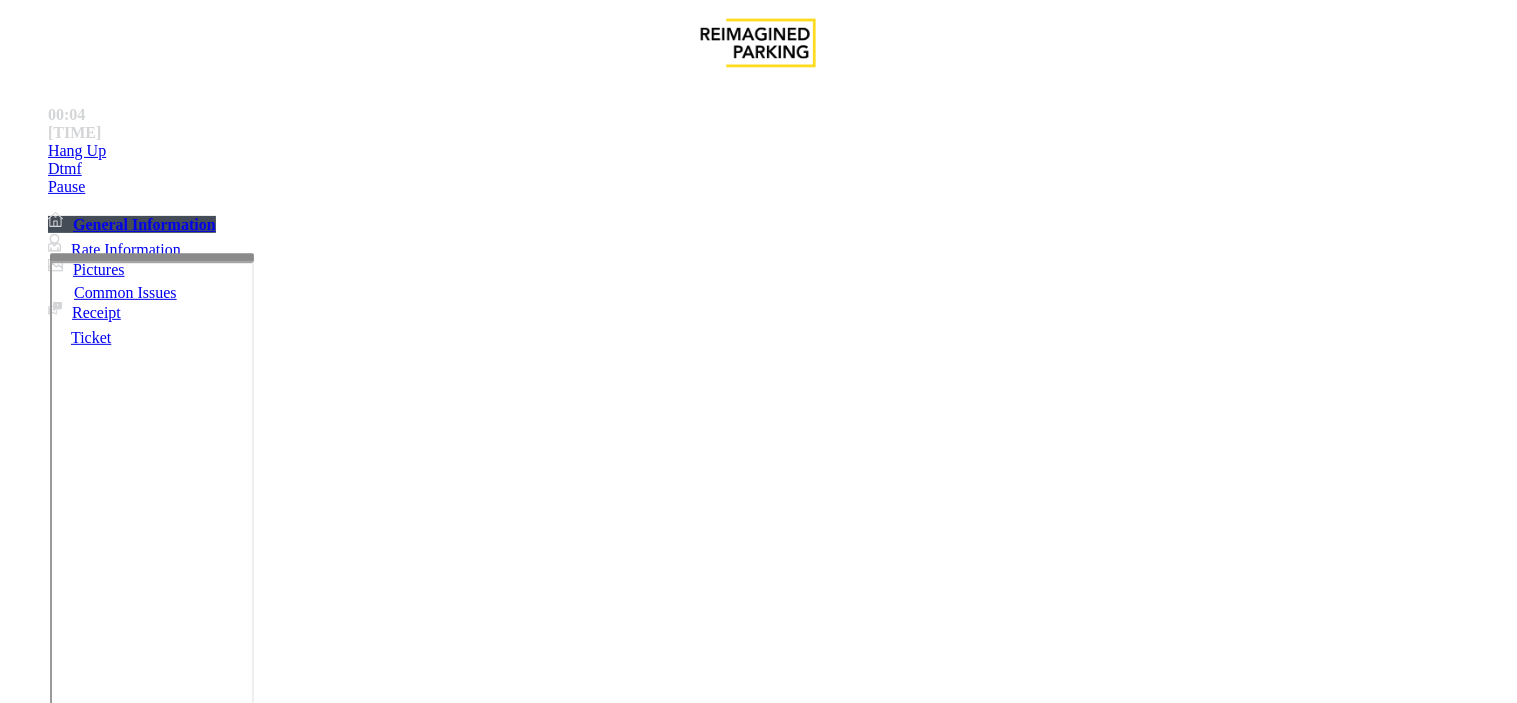 click on "Equipment Issue" at bounding box center (483, 1356) 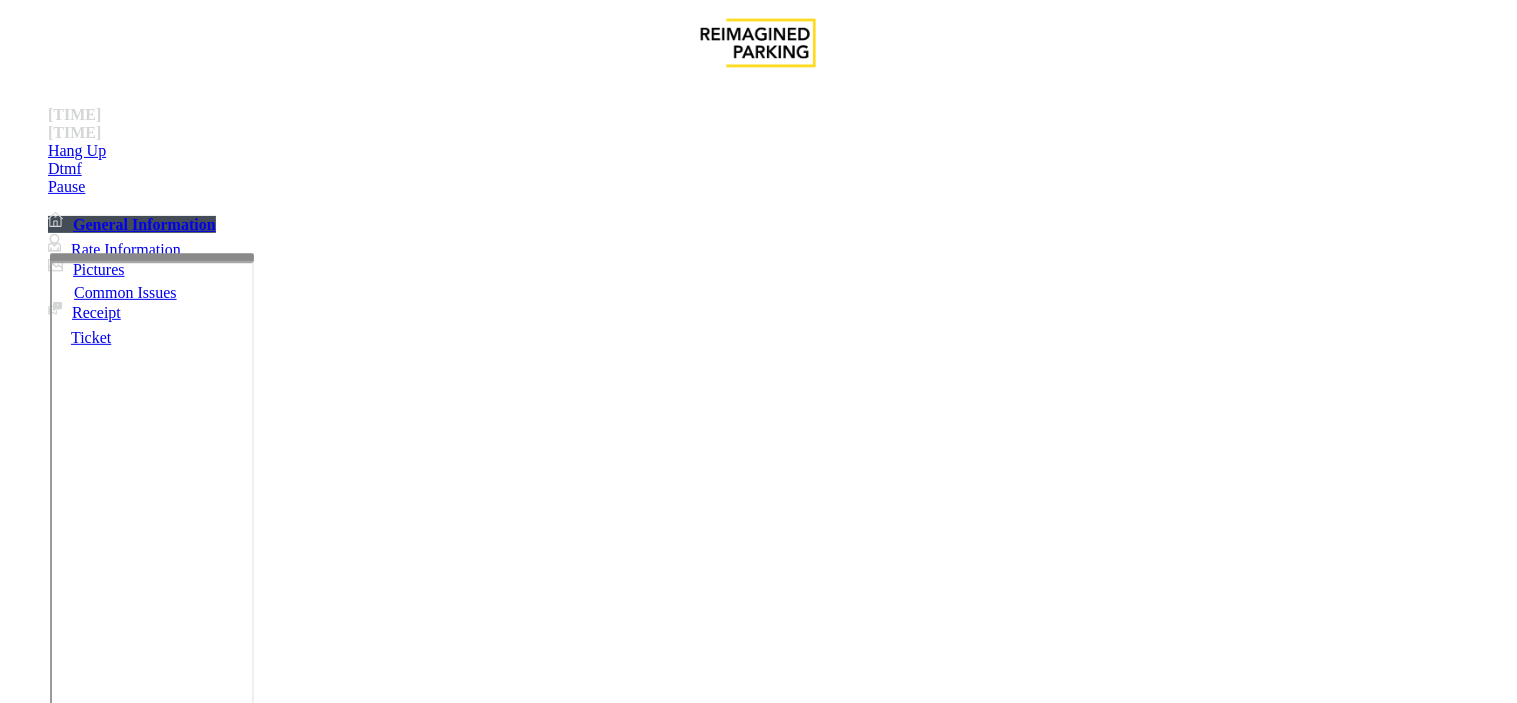click on "Gate / Door Won't Open" at bounding box center (398, 1356) 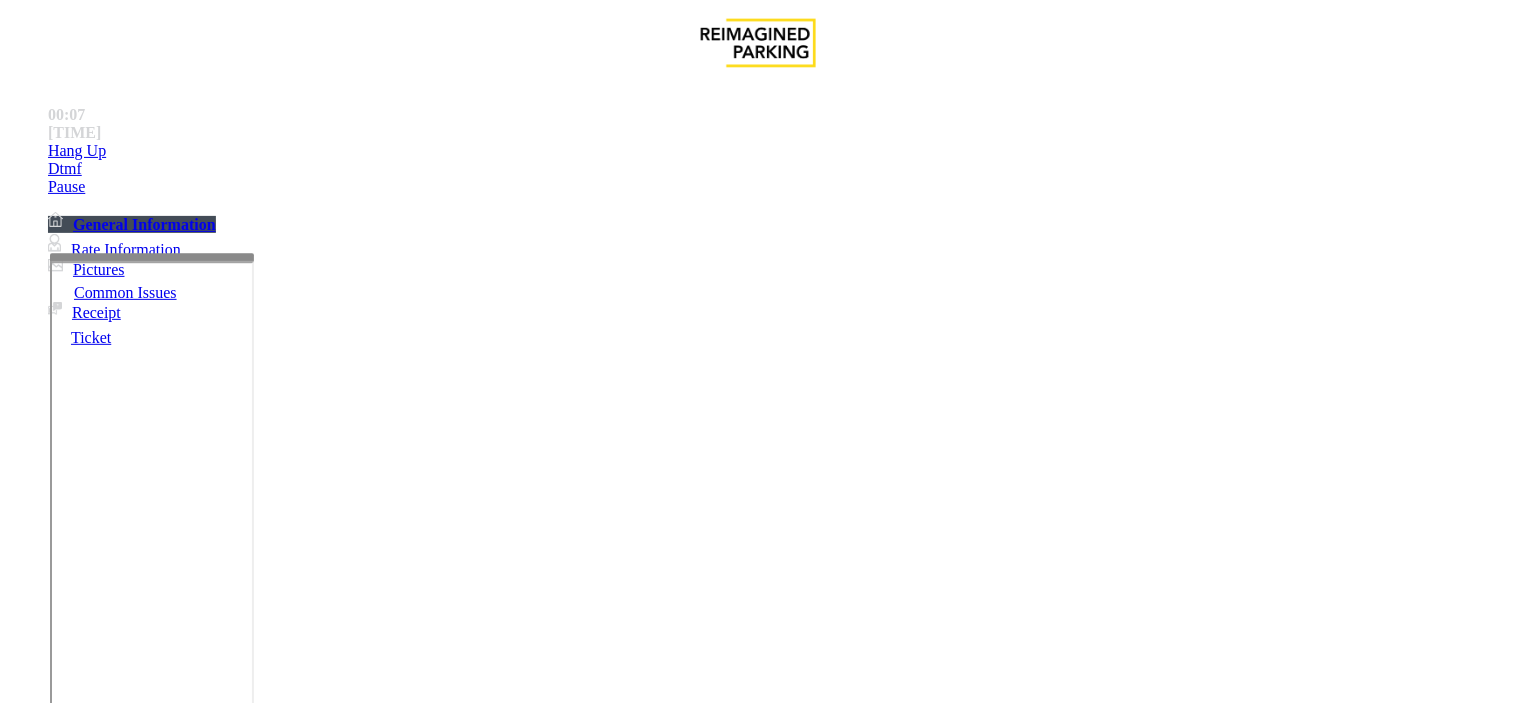 click on "Vend Gate" at bounding box center [69, 1805] 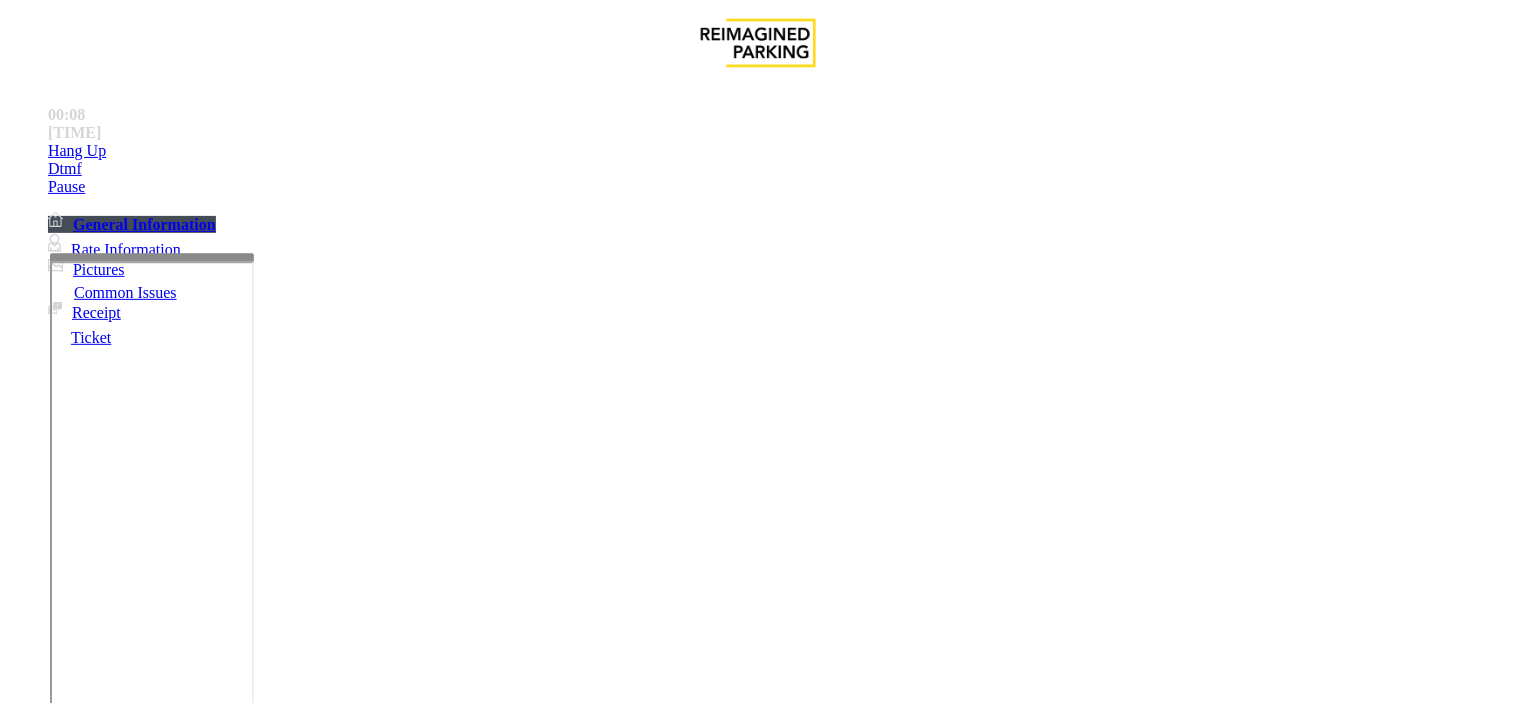 click on "VEND ALL CALLS UNTIL FURTHER NOTICE. Do not even read the agent page." at bounding box center [894, 2815] 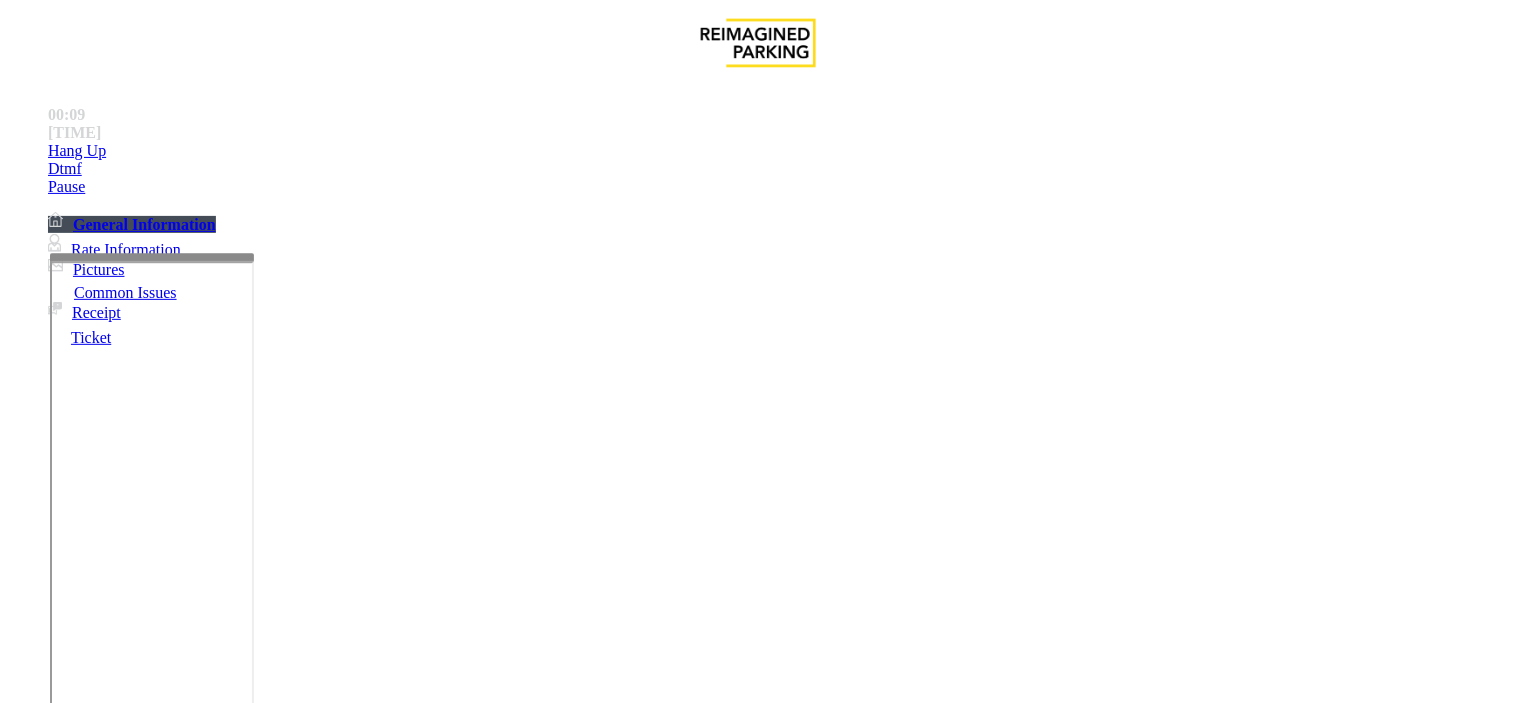 click on "VEND ALL CALLS UNTIL FURTHER NOTICE. Do not even read the agent page." at bounding box center [894, 2815] 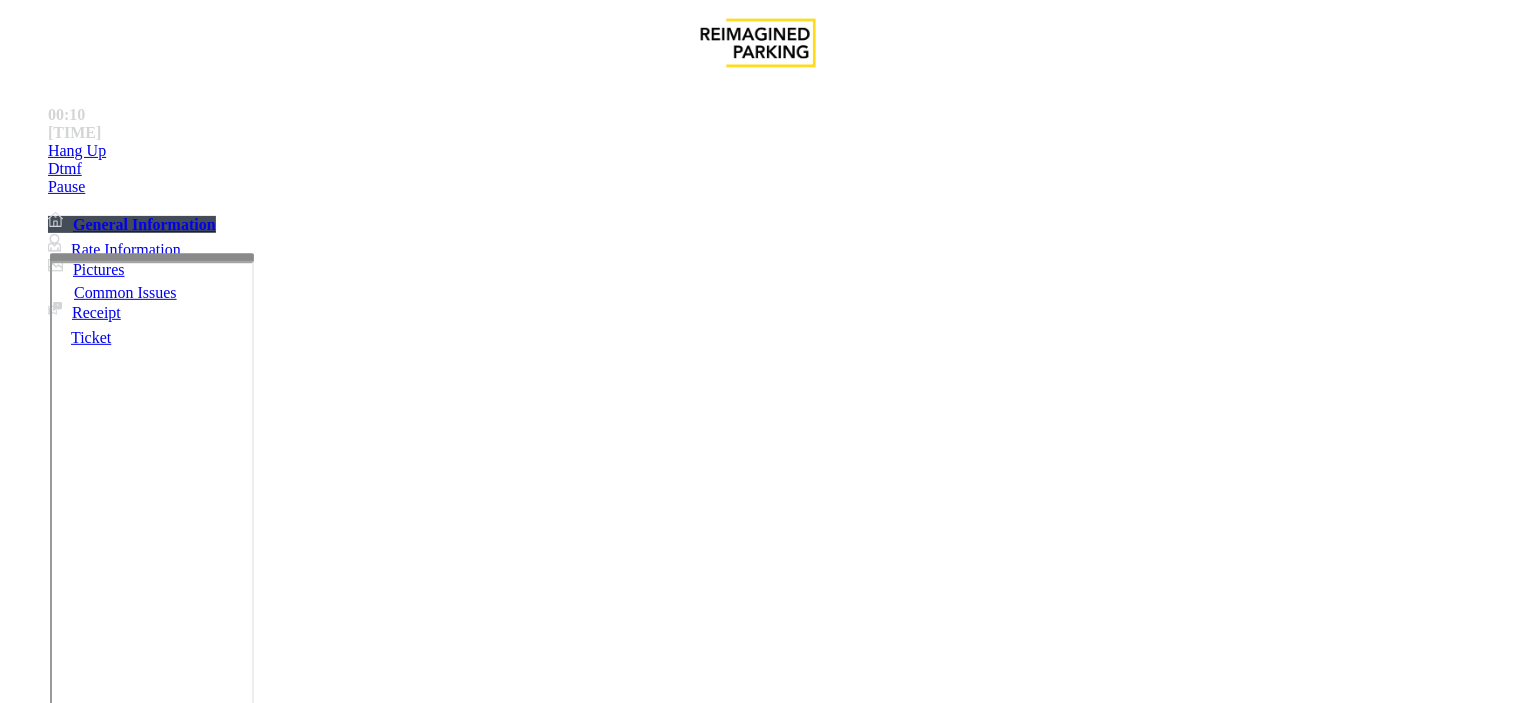 paste on "**********" 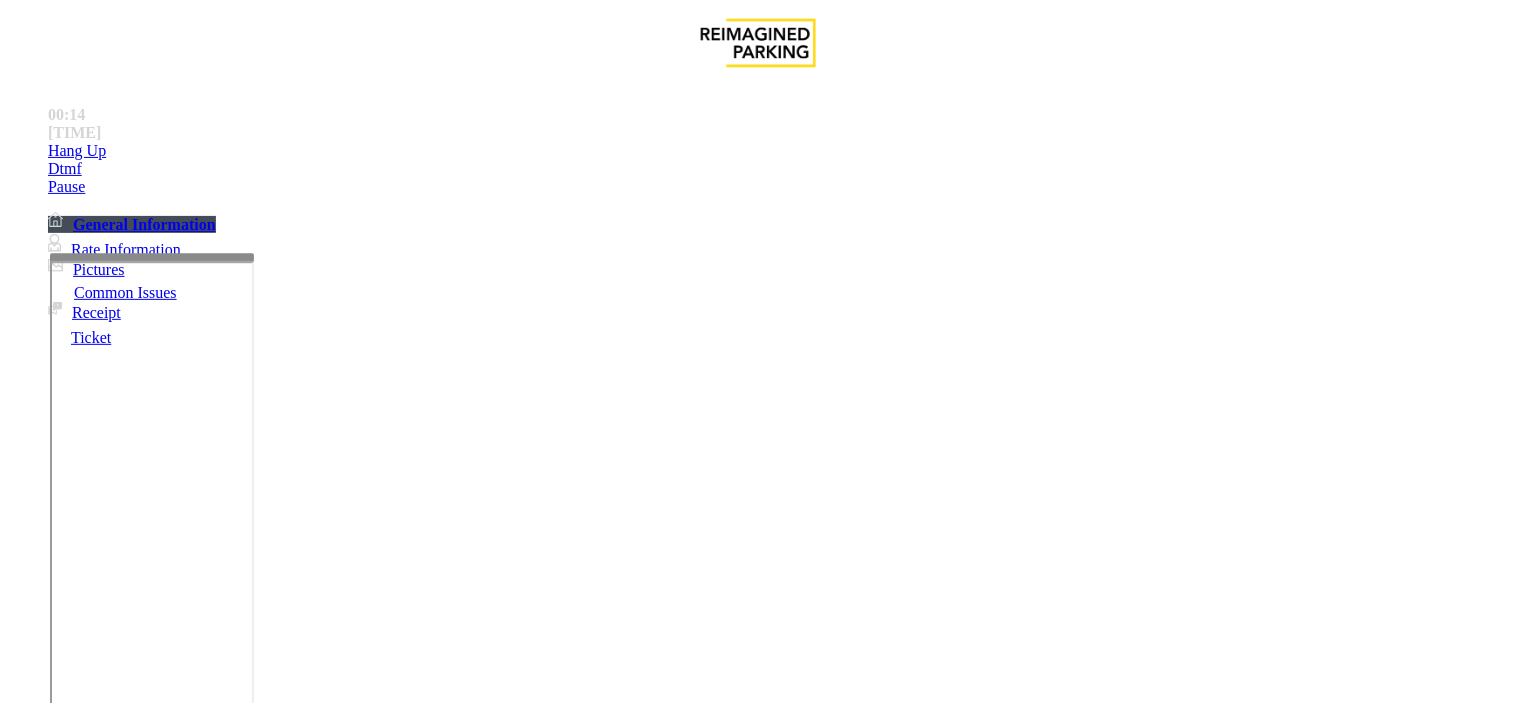 scroll, scrollTop: 0, scrollLeft: 0, axis: both 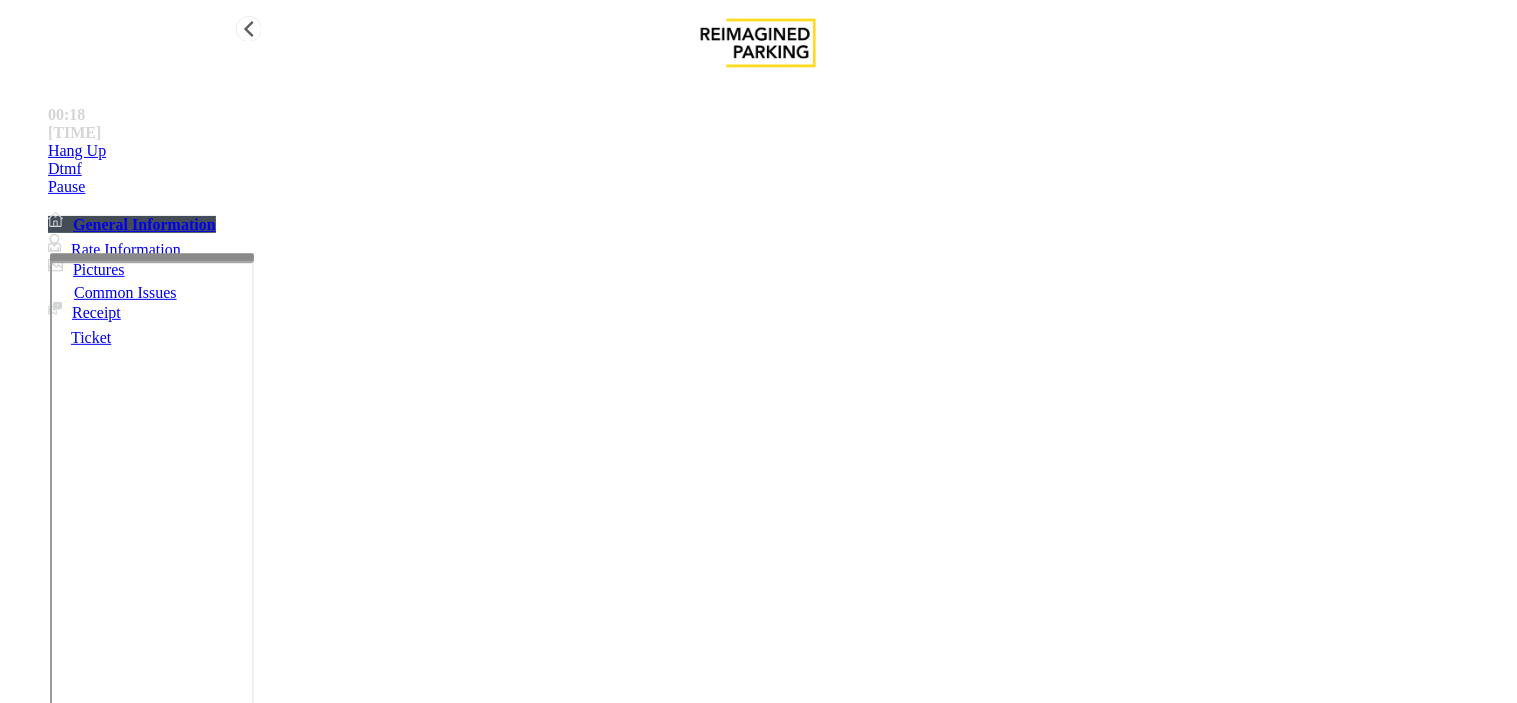 type on "**********" 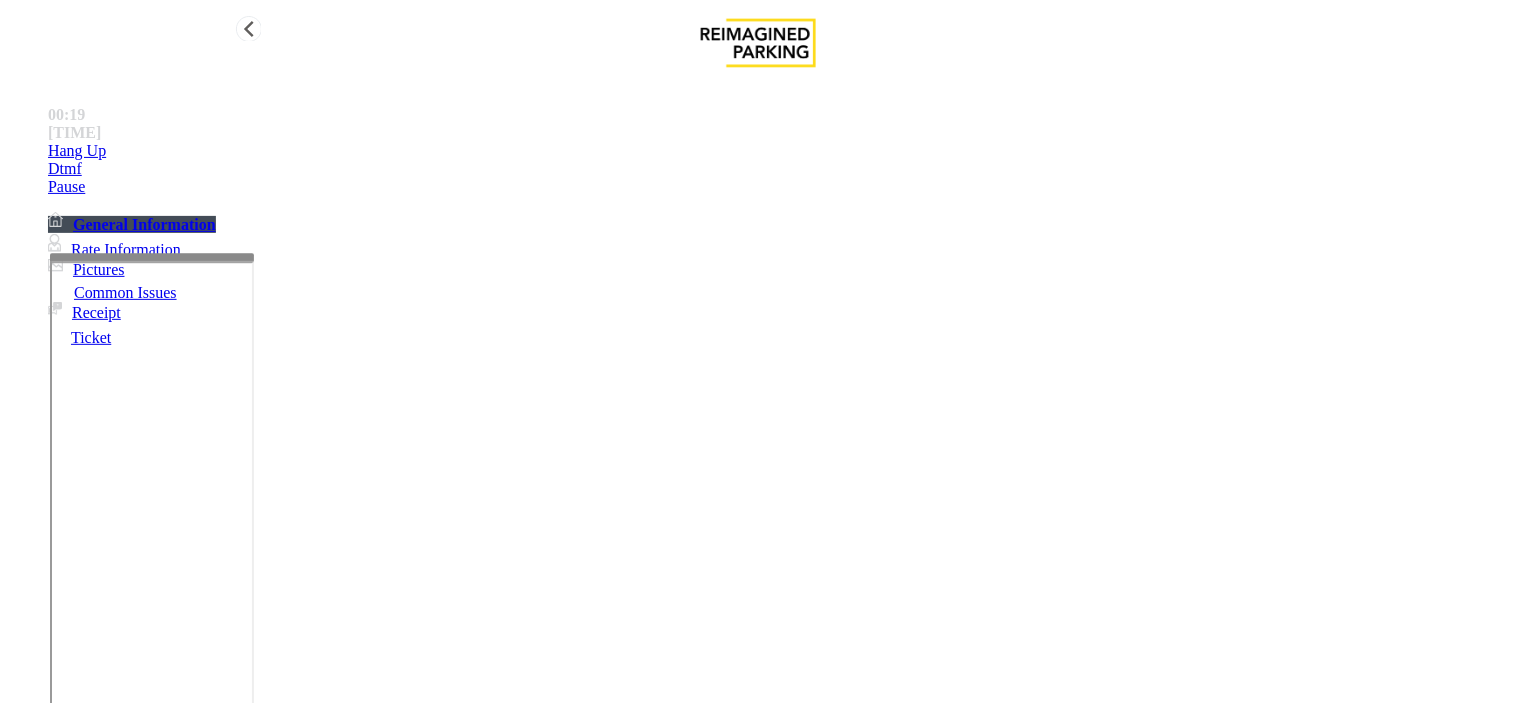 click on "Hang Up" at bounding box center [778, 151] 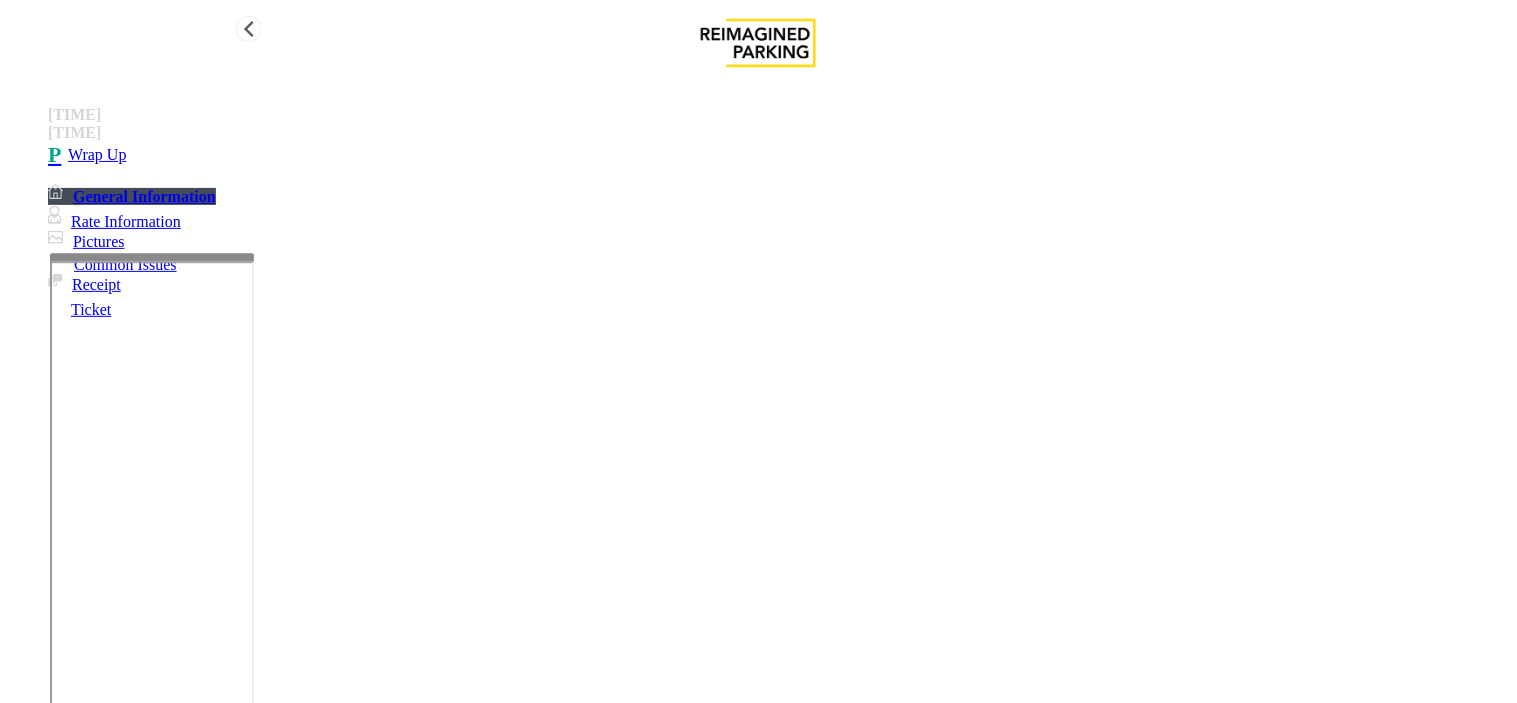 click on "Wrap Up" at bounding box center (778, 155) 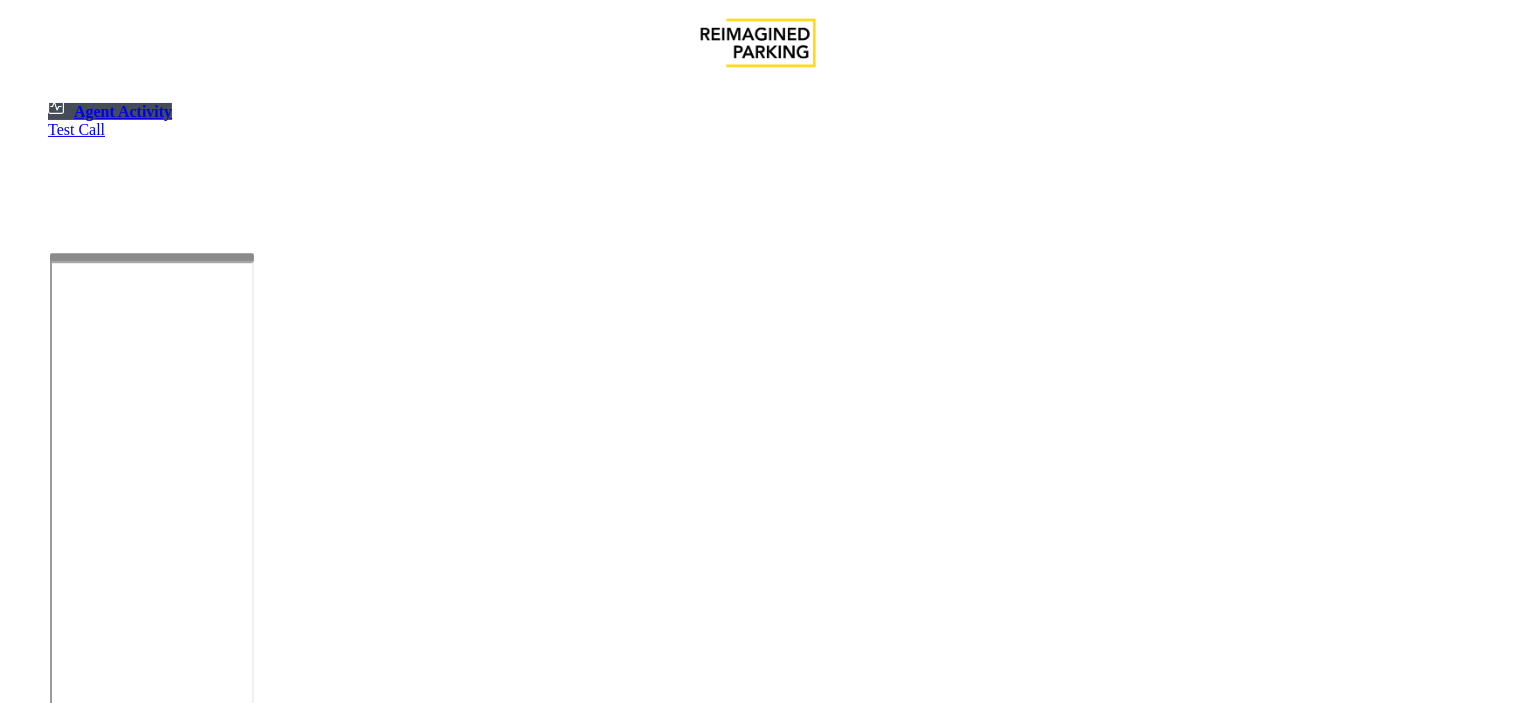 click on "Anonymous Call" at bounding box center (67, 1349) 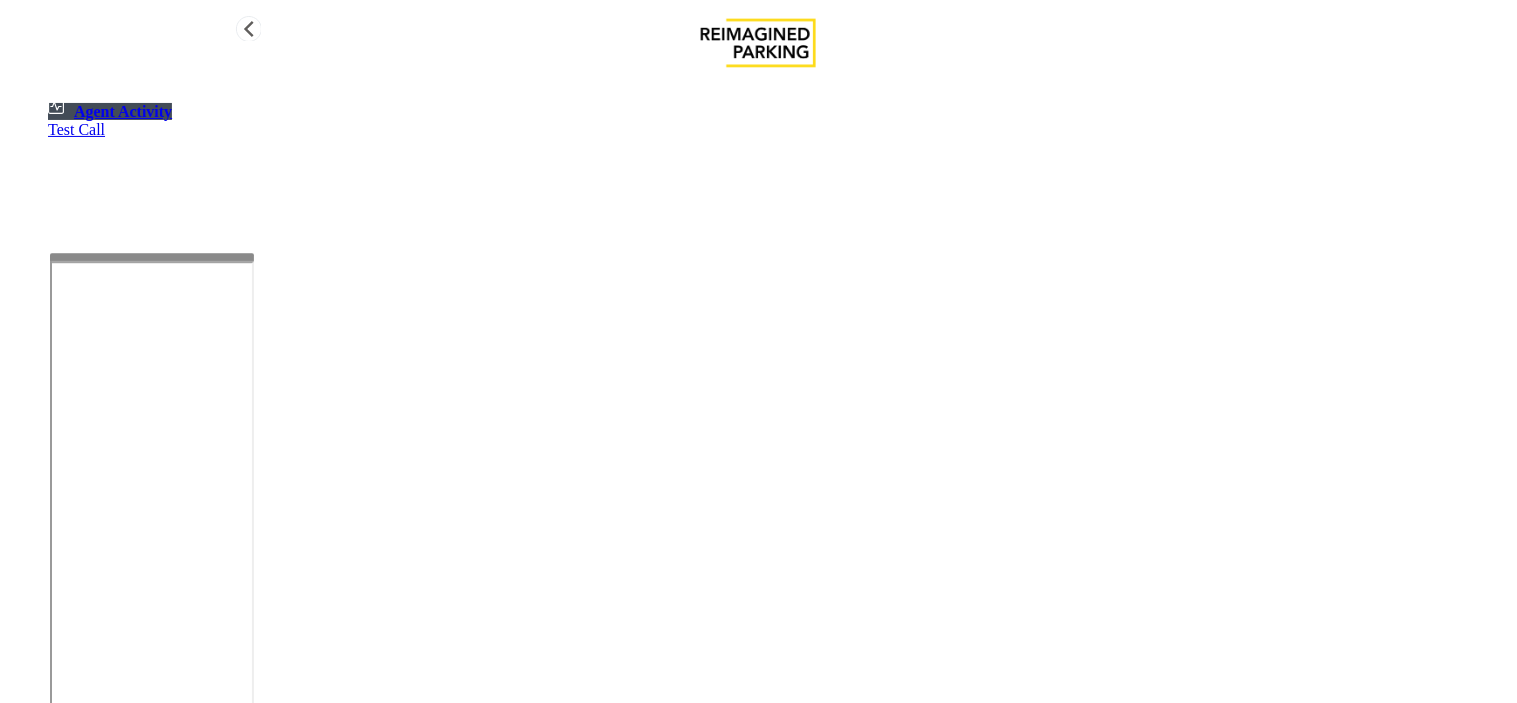 click on "[AGENT_ACTIVITY]" at bounding box center [110, 111] 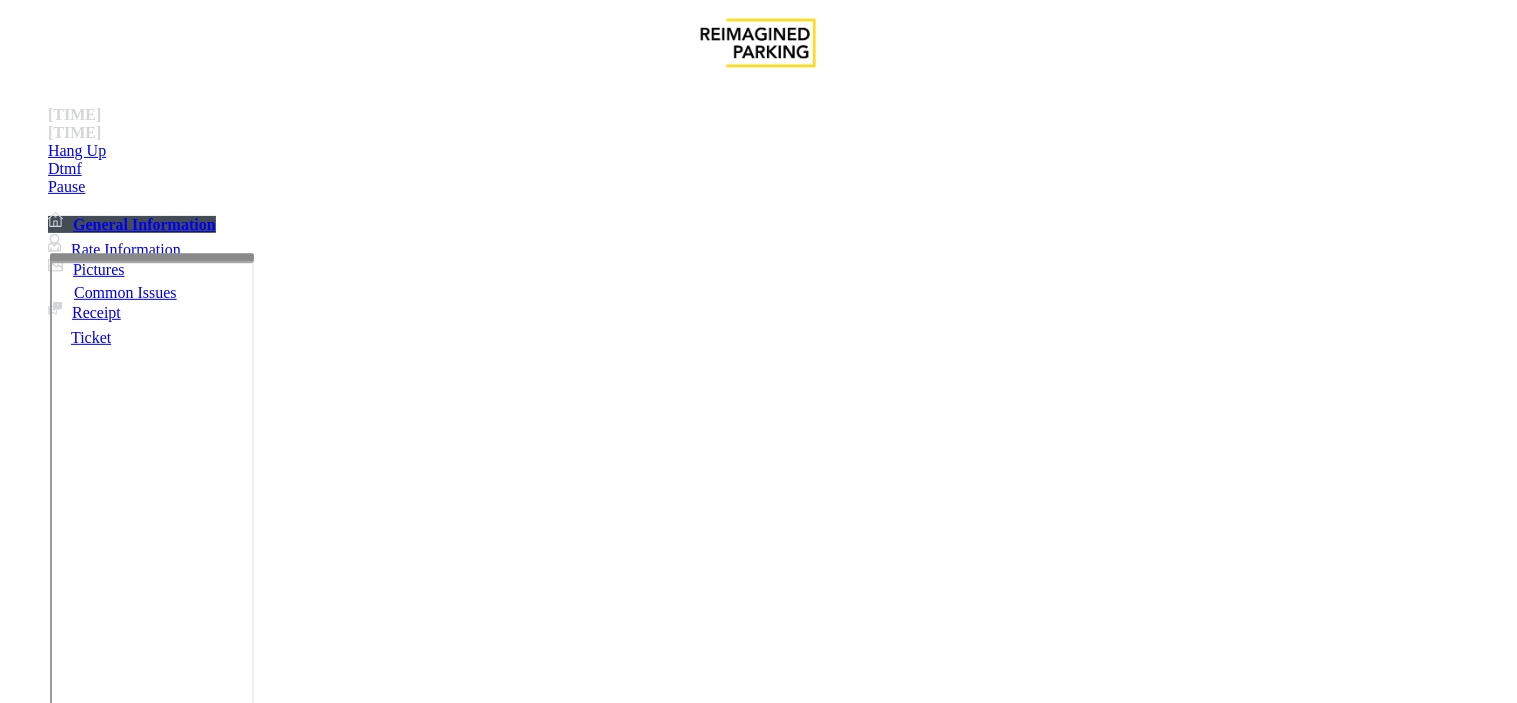 click on "Equipment Issue" at bounding box center (483, 1356) 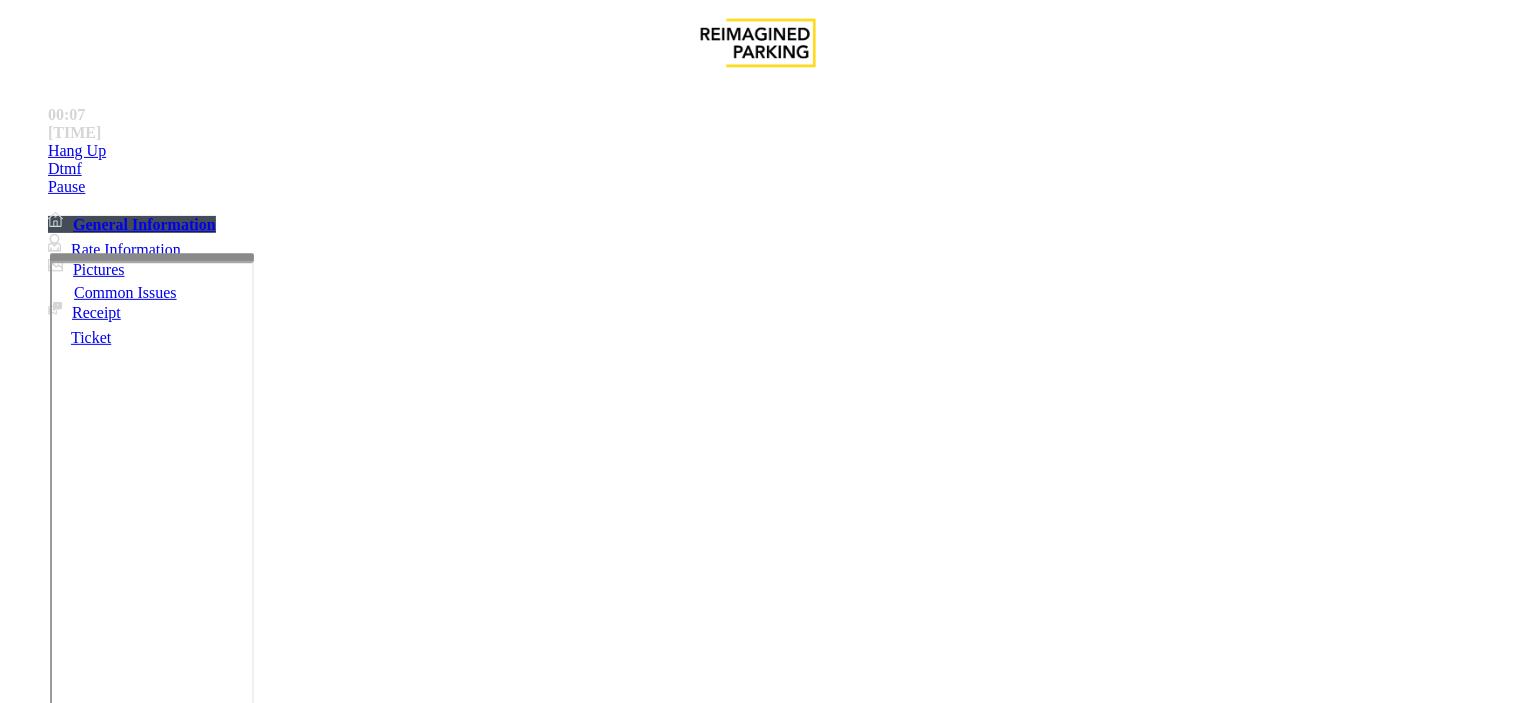 click on "Vend Gate" at bounding box center [69, 1805] 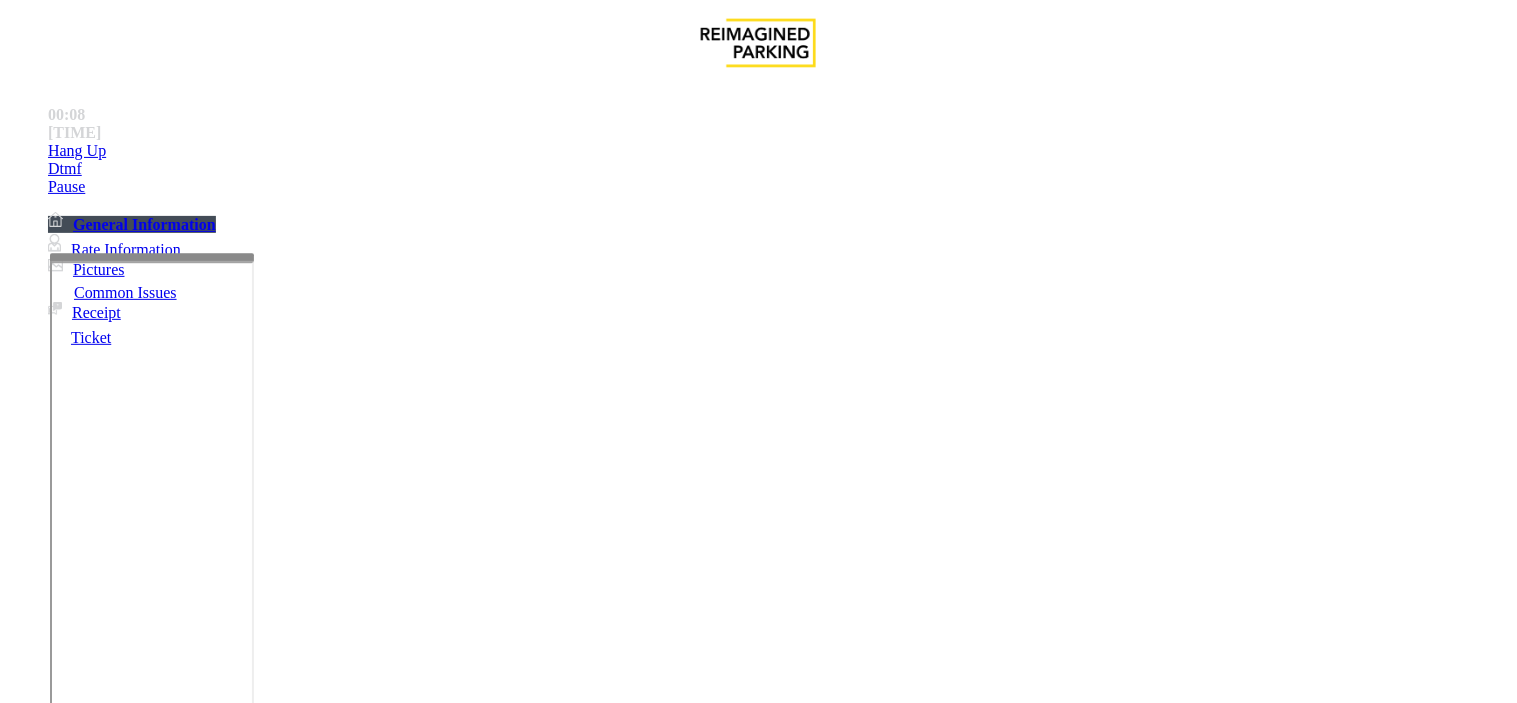 click on "Open the entry/exit gates for the delivery drivers. Do not ask them to get" at bounding box center [758, 3168] 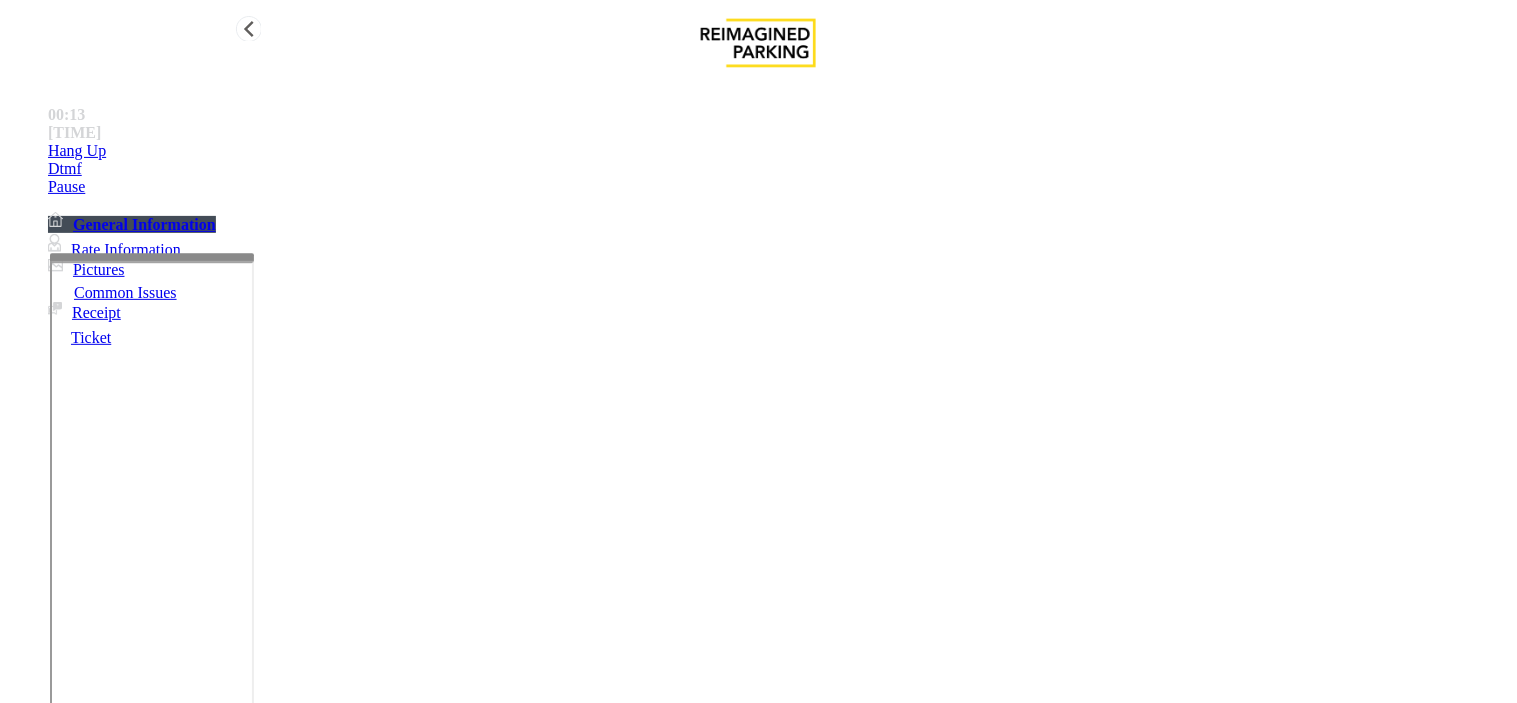 type on "**********" 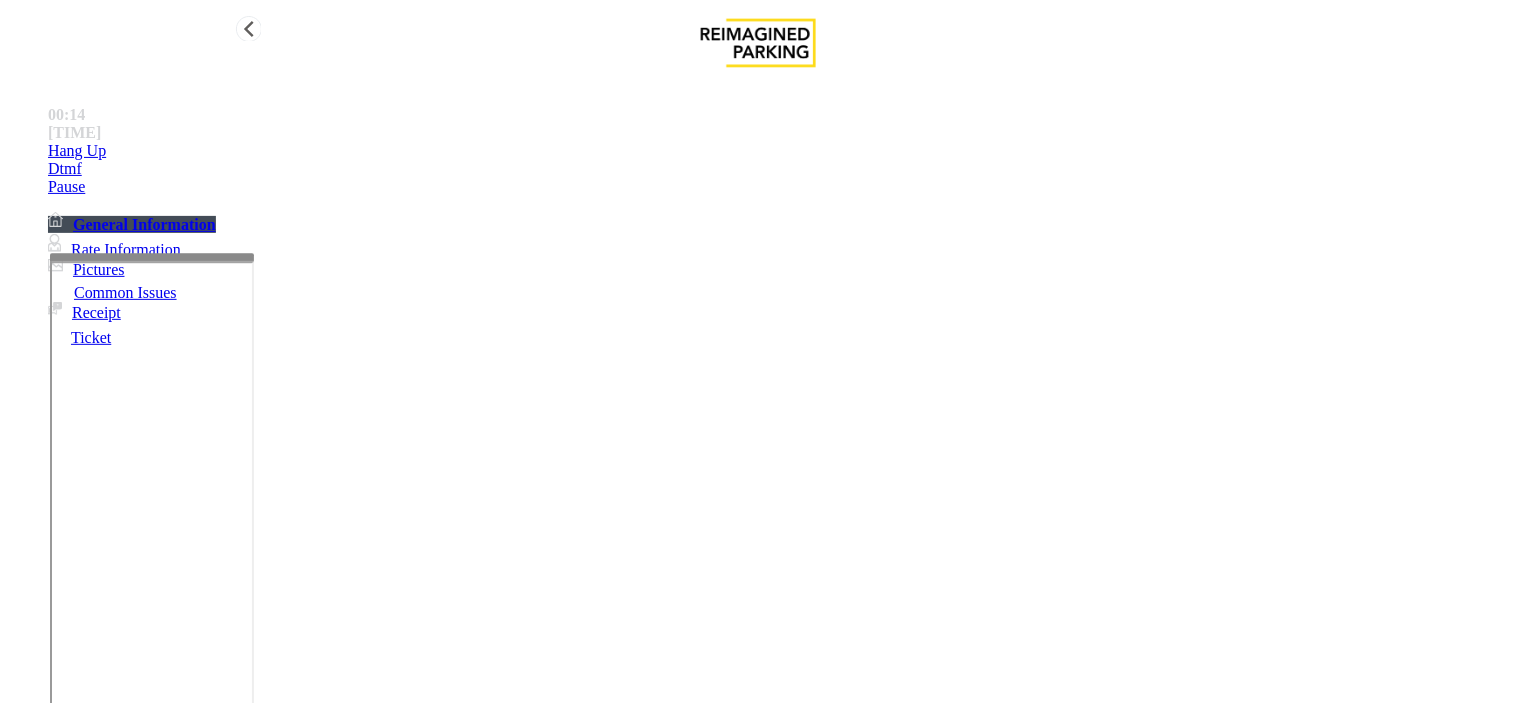 click on "Hang Up" at bounding box center (778, 151) 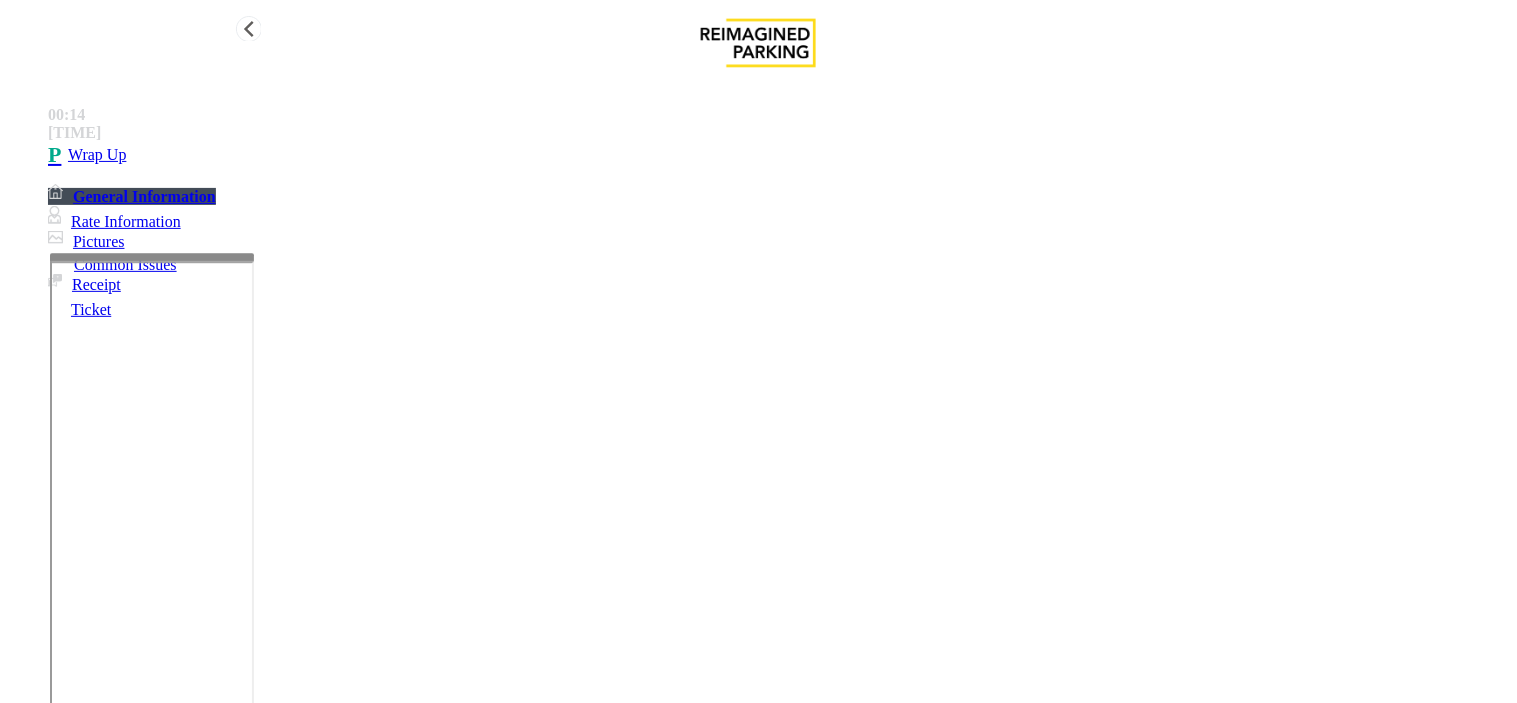 click on "Wrap Up" at bounding box center [778, 155] 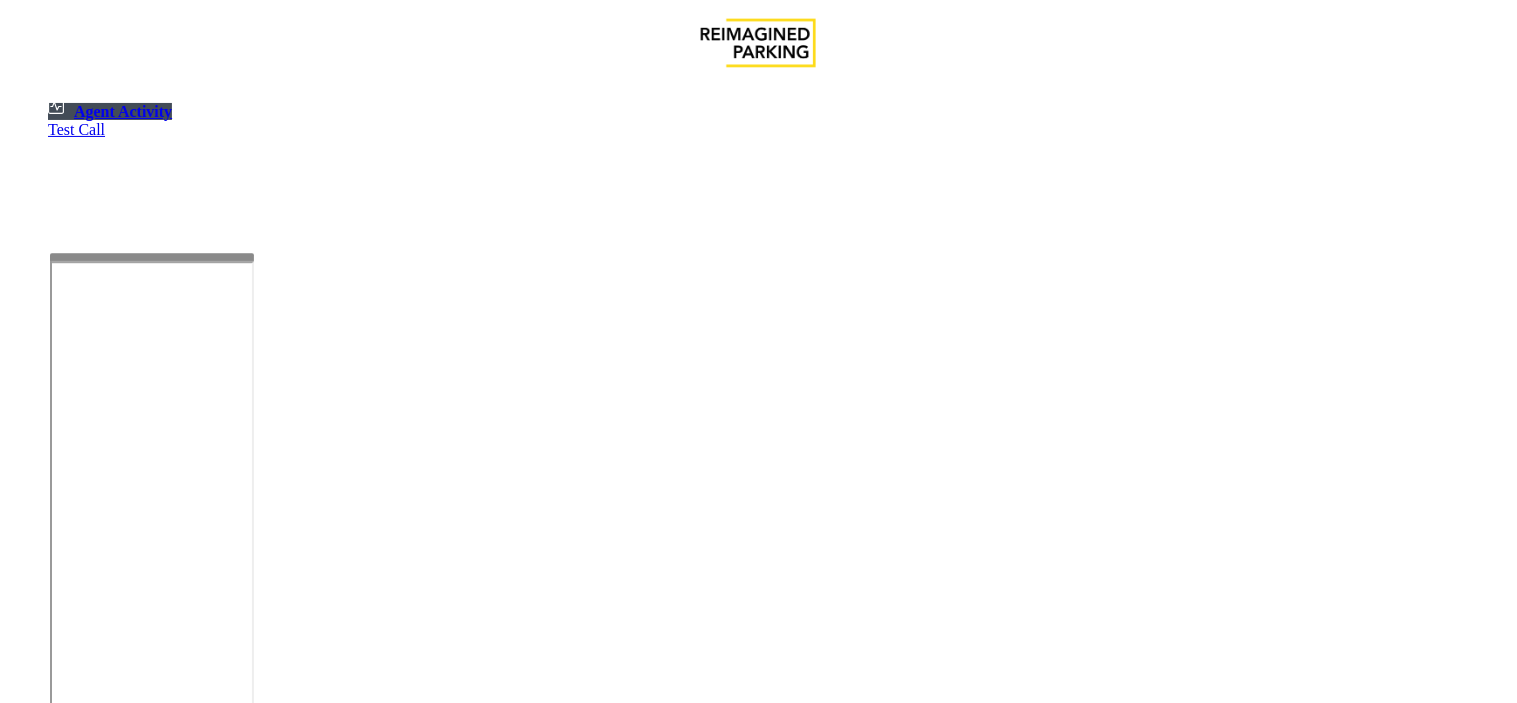 click on "••••••" at bounding box center (67, 1349) 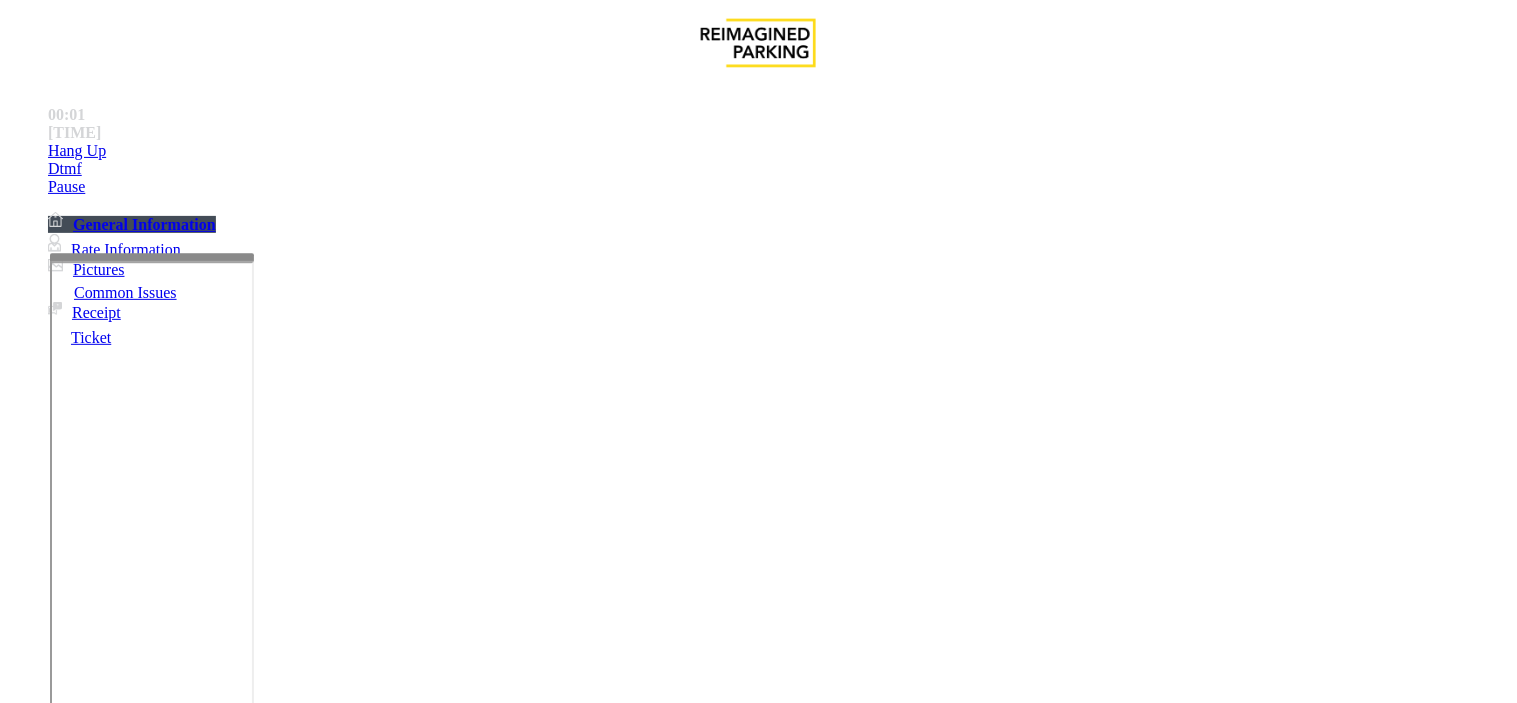 scroll, scrollTop: 333, scrollLeft: 0, axis: vertical 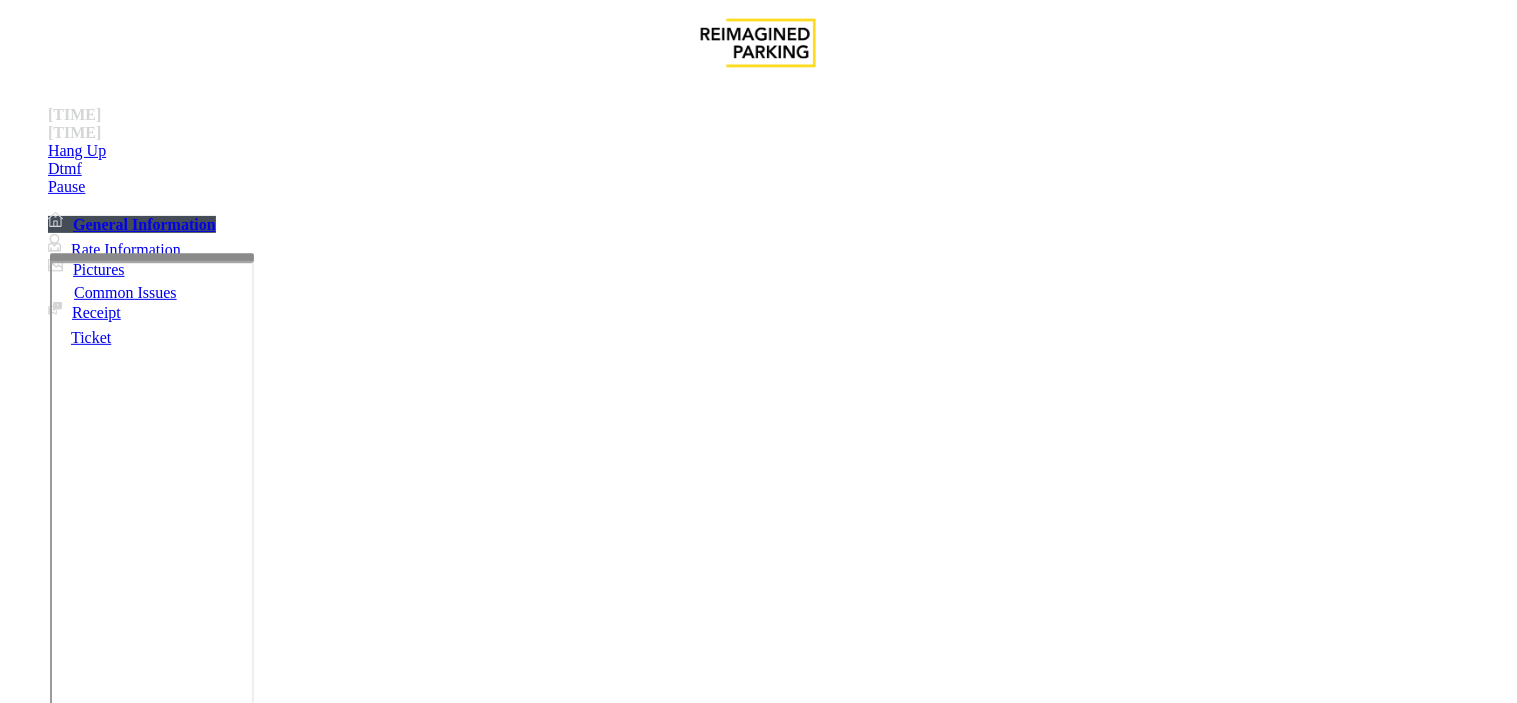click on "Monthly Issue" at bounding box center (268, 1356) 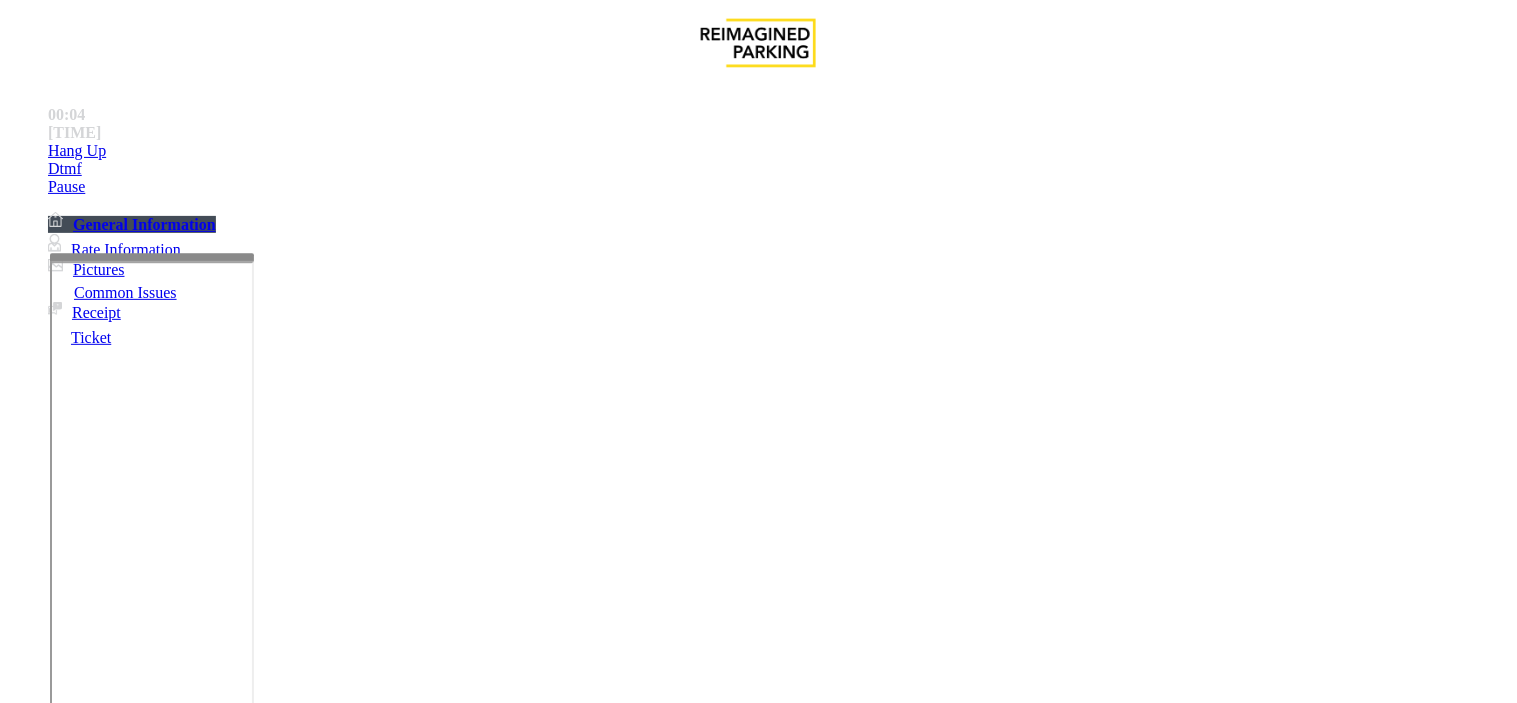 click on "Disabled Card" at bounding box center [78, 1356] 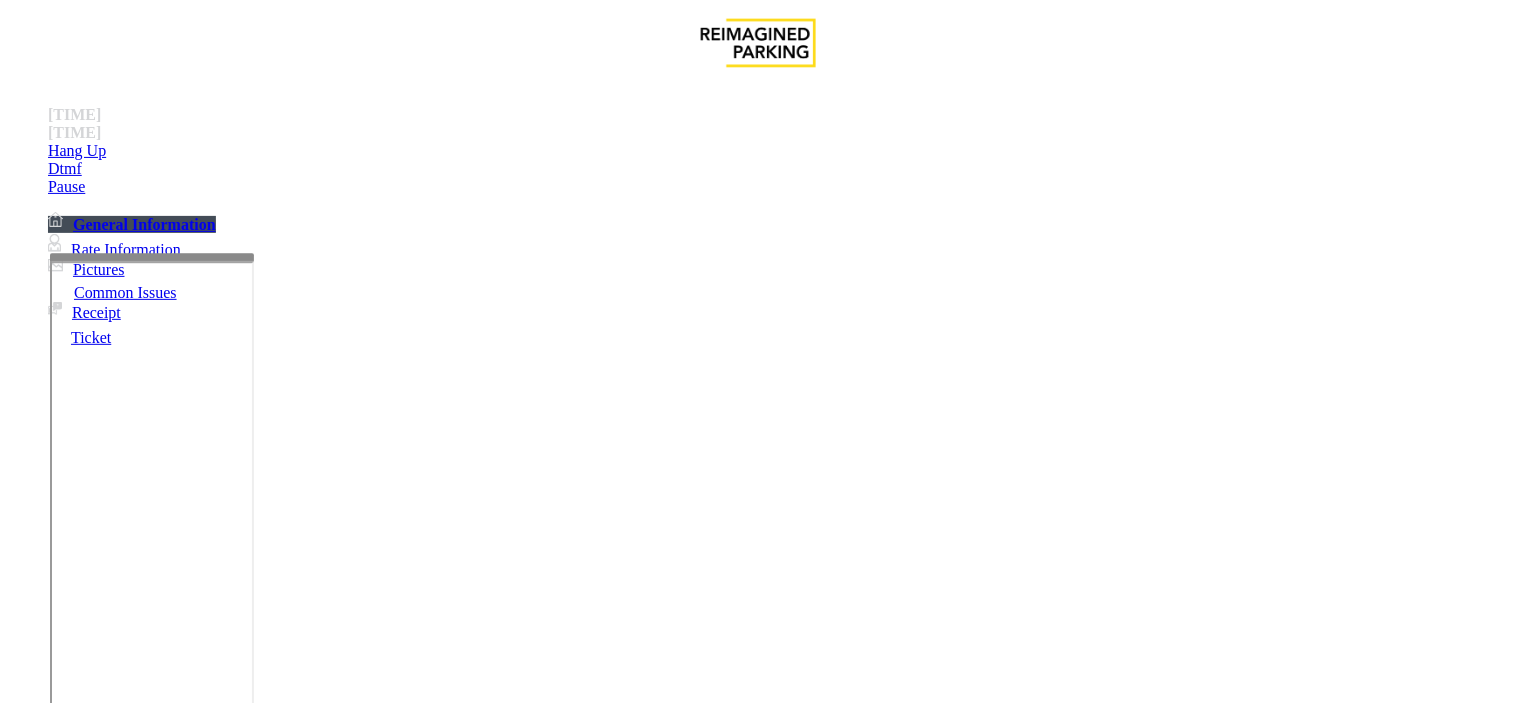 drag, startPoint x: 395, startPoint y: 185, endPoint x: 273, endPoint y: 154, distance: 125.87692 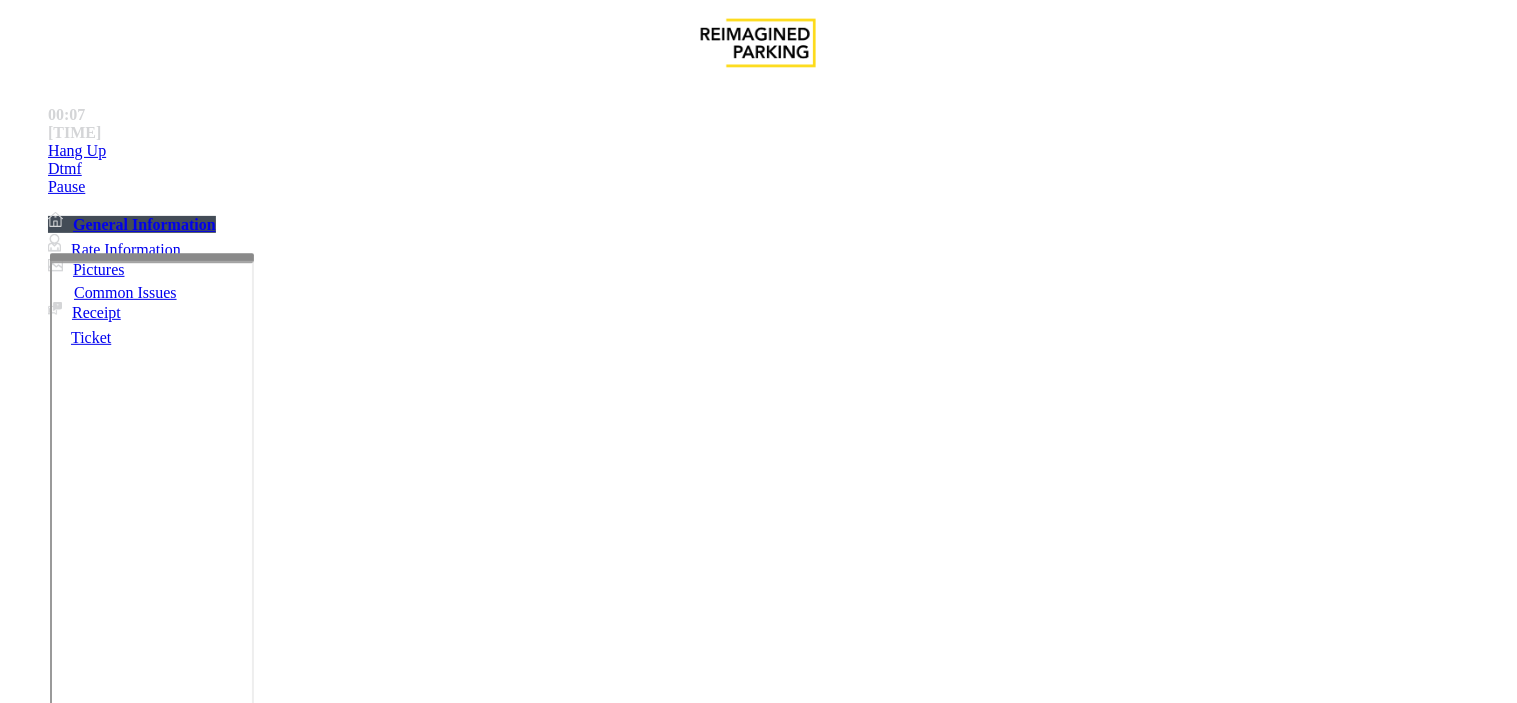 click at bounding box center [246, 1658] 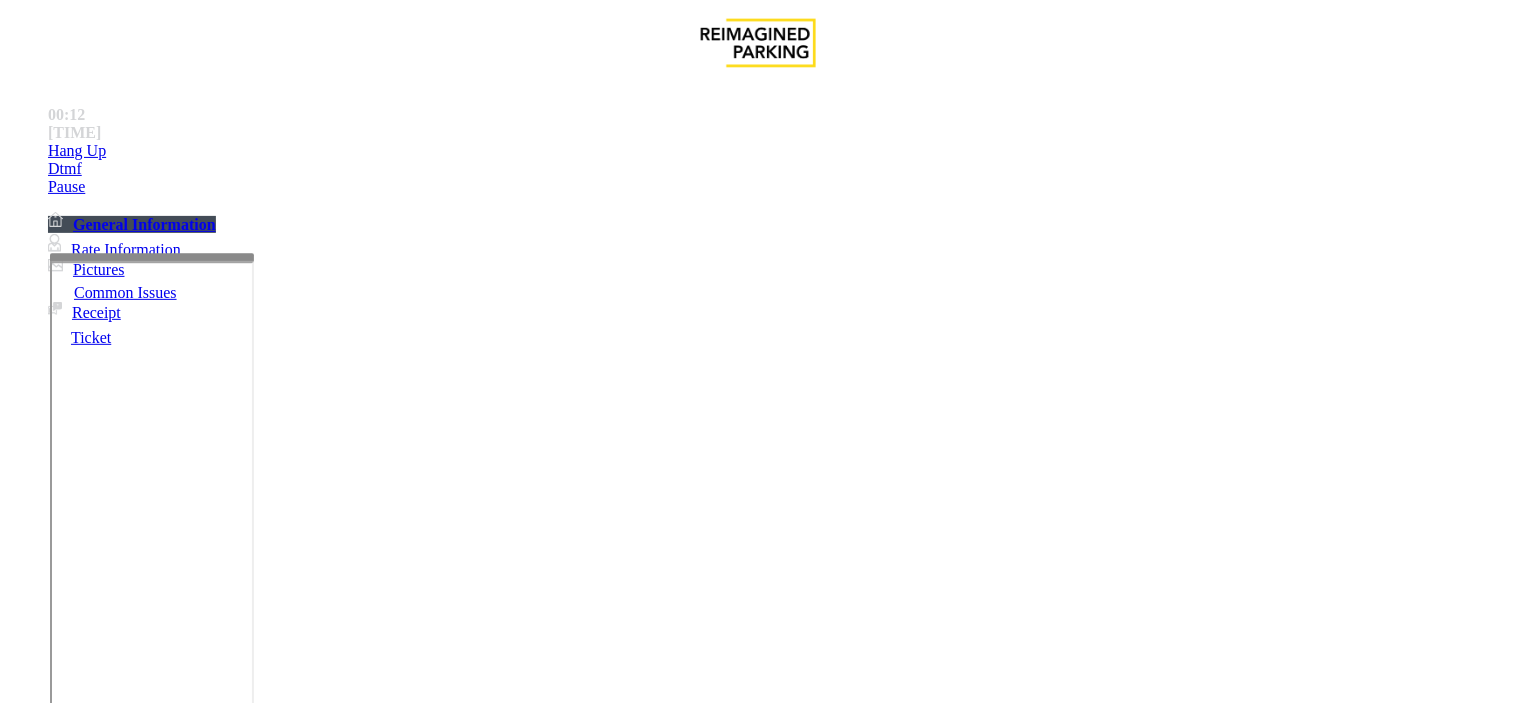 type on "**********" 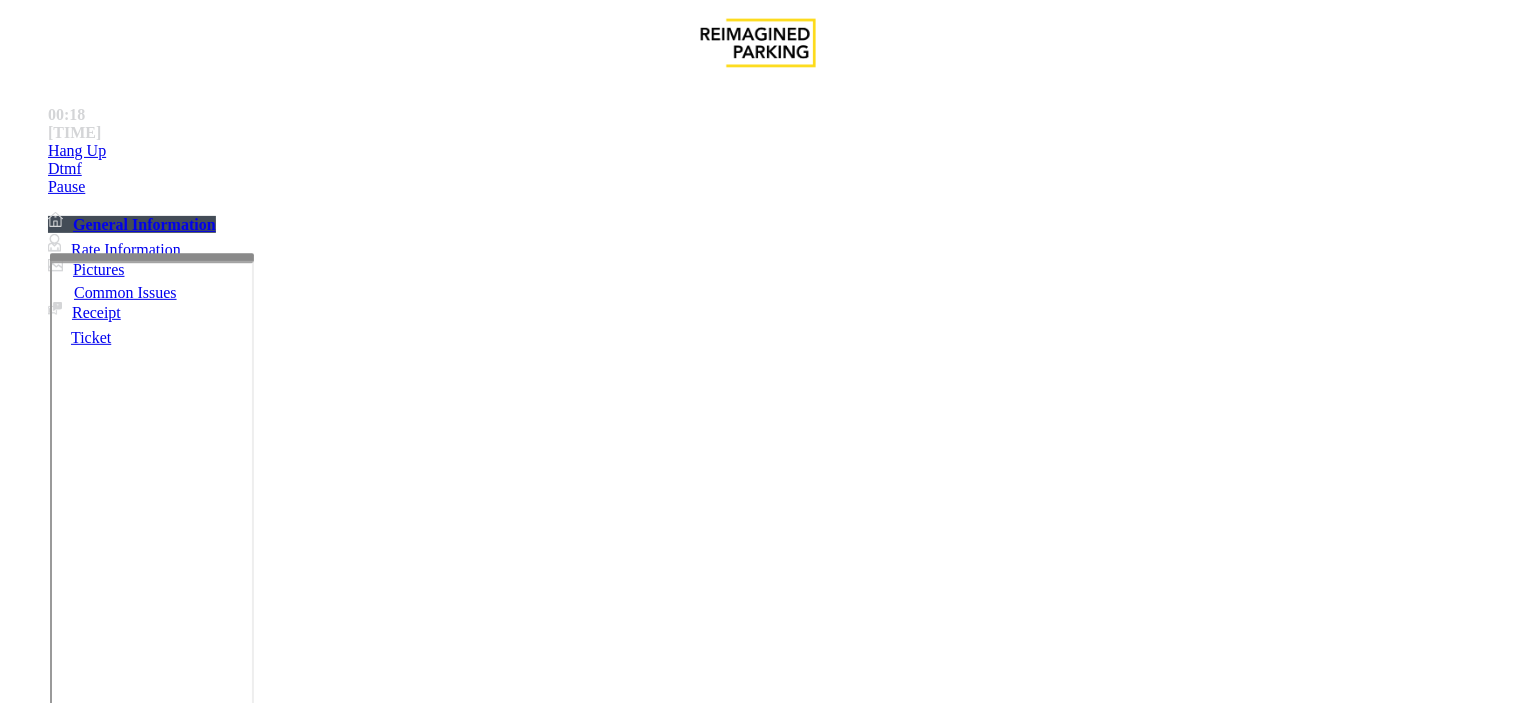 type on "*****" 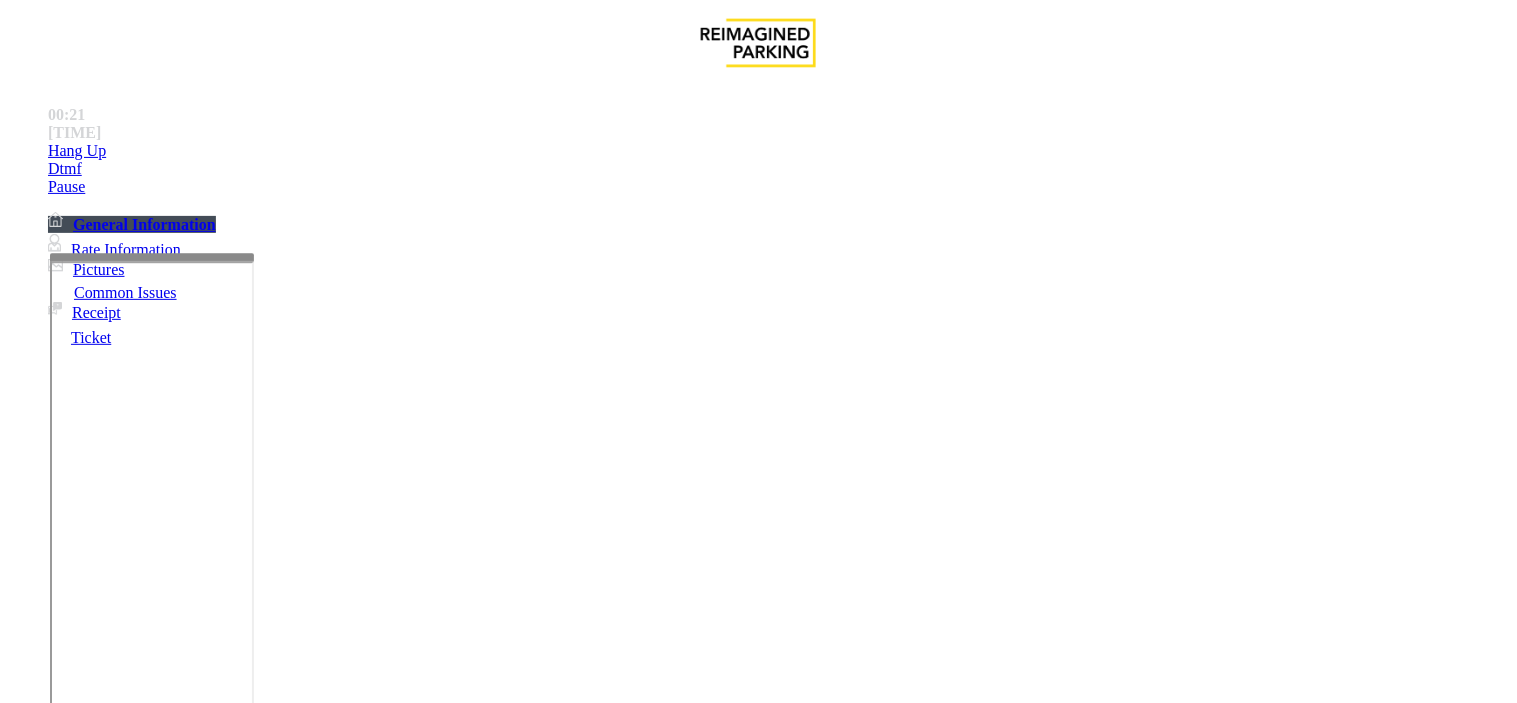 click at bounding box center [96, 1378] 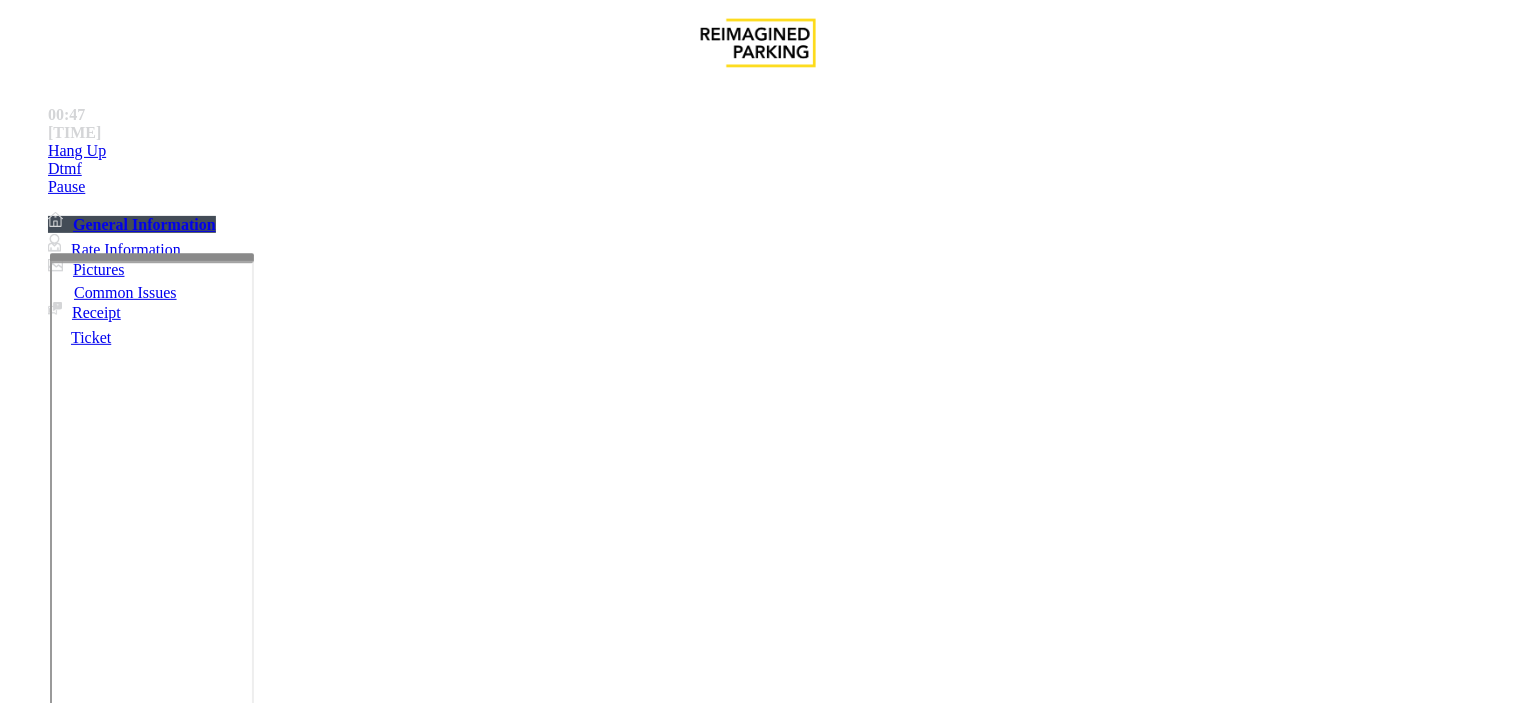 type on "*****" 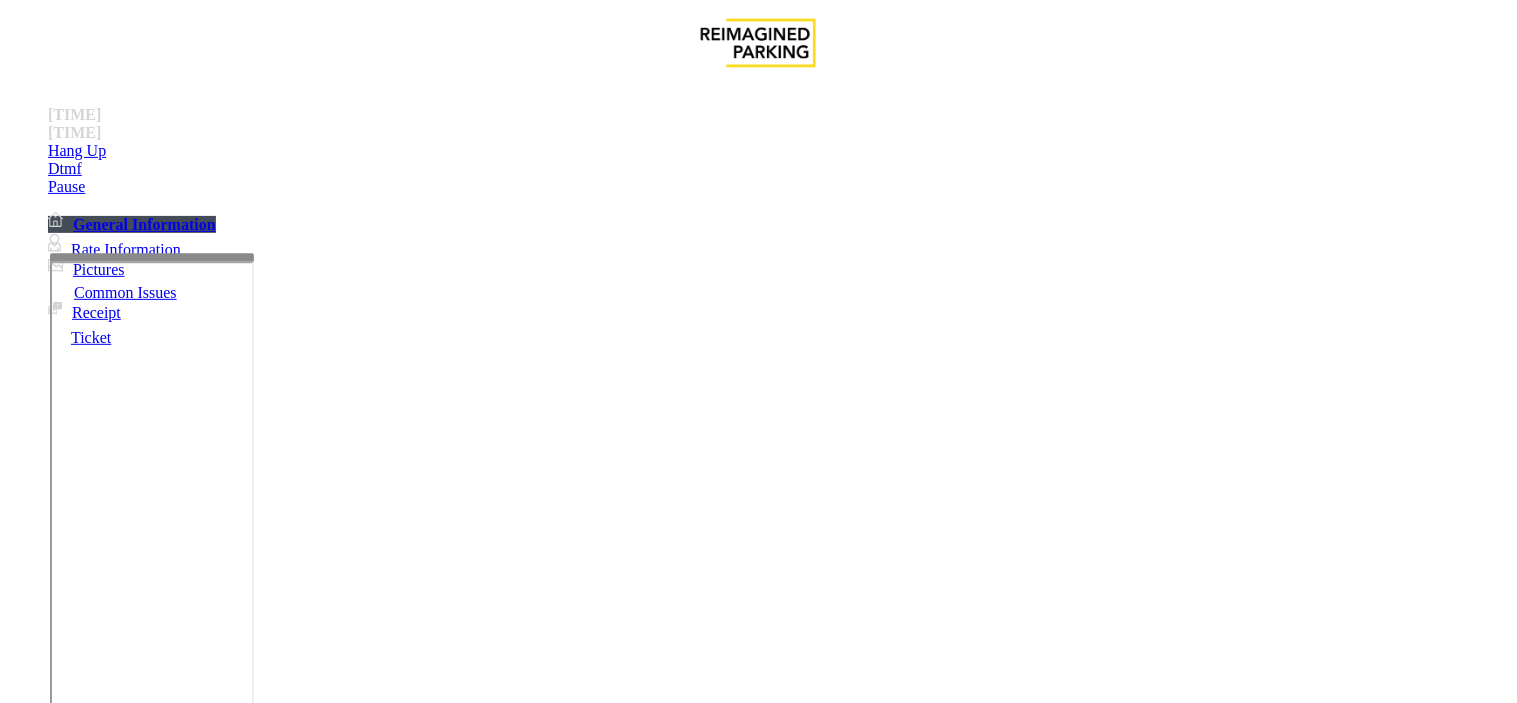 type on "**********" 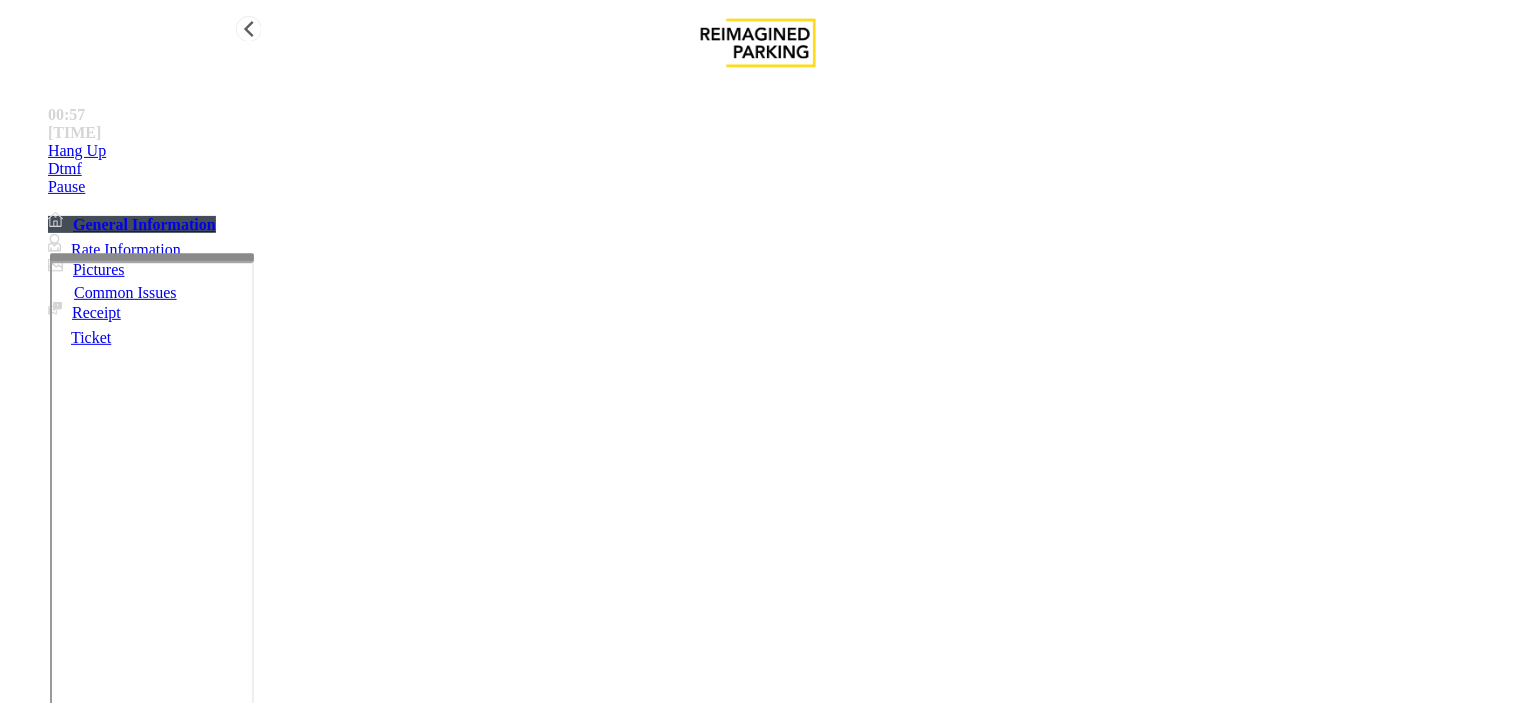 click on "Hang Up" at bounding box center (778, 151) 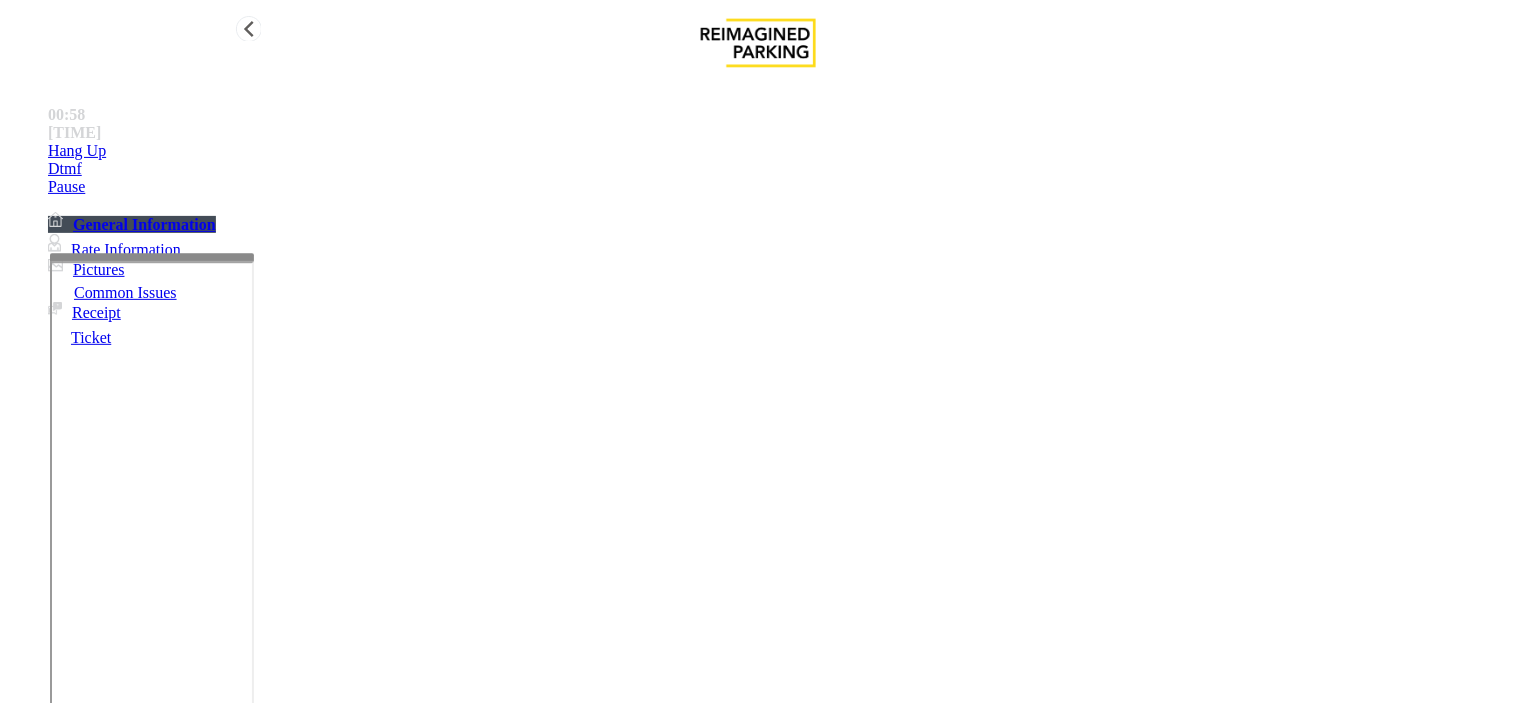 click on "Hang Up" at bounding box center [778, 151] 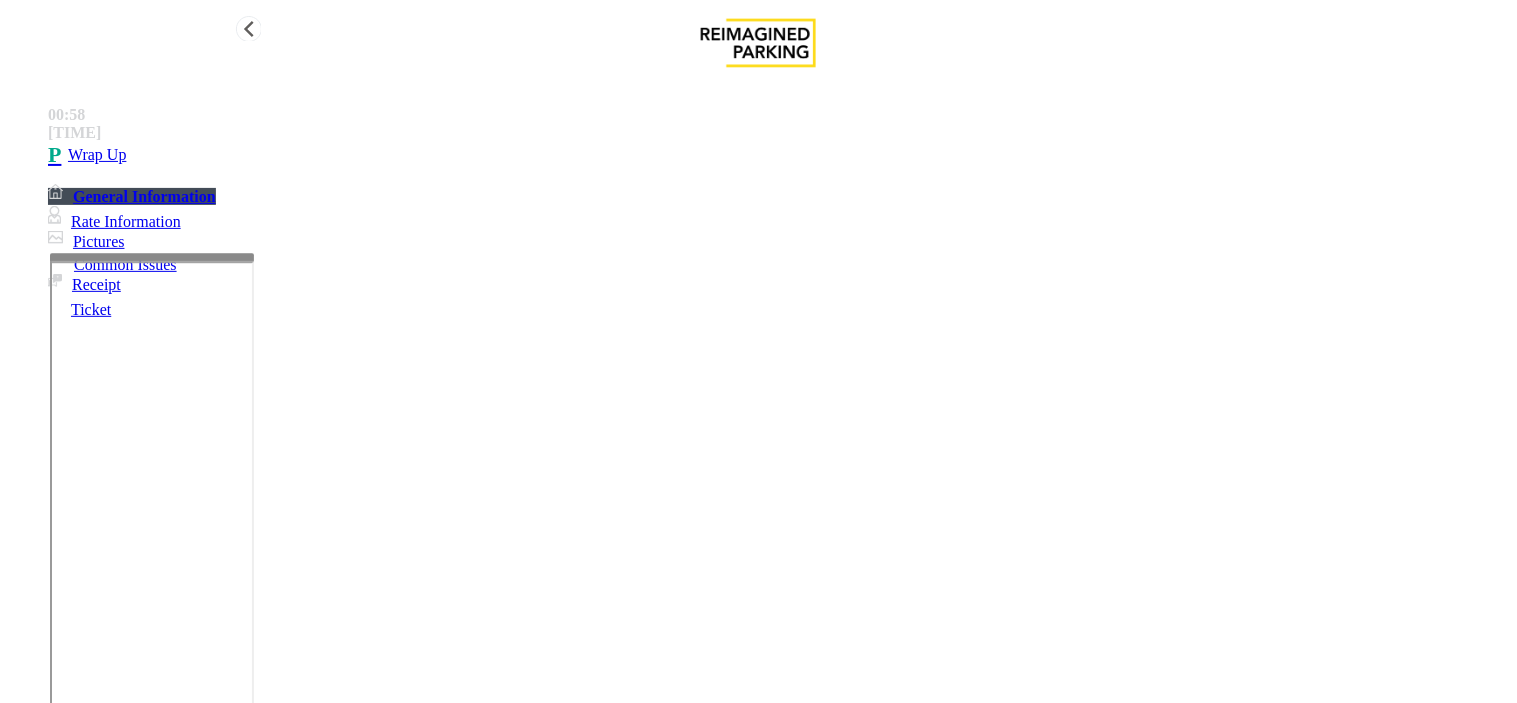 click on "Wrap Up" at bounding box center [778, 155] 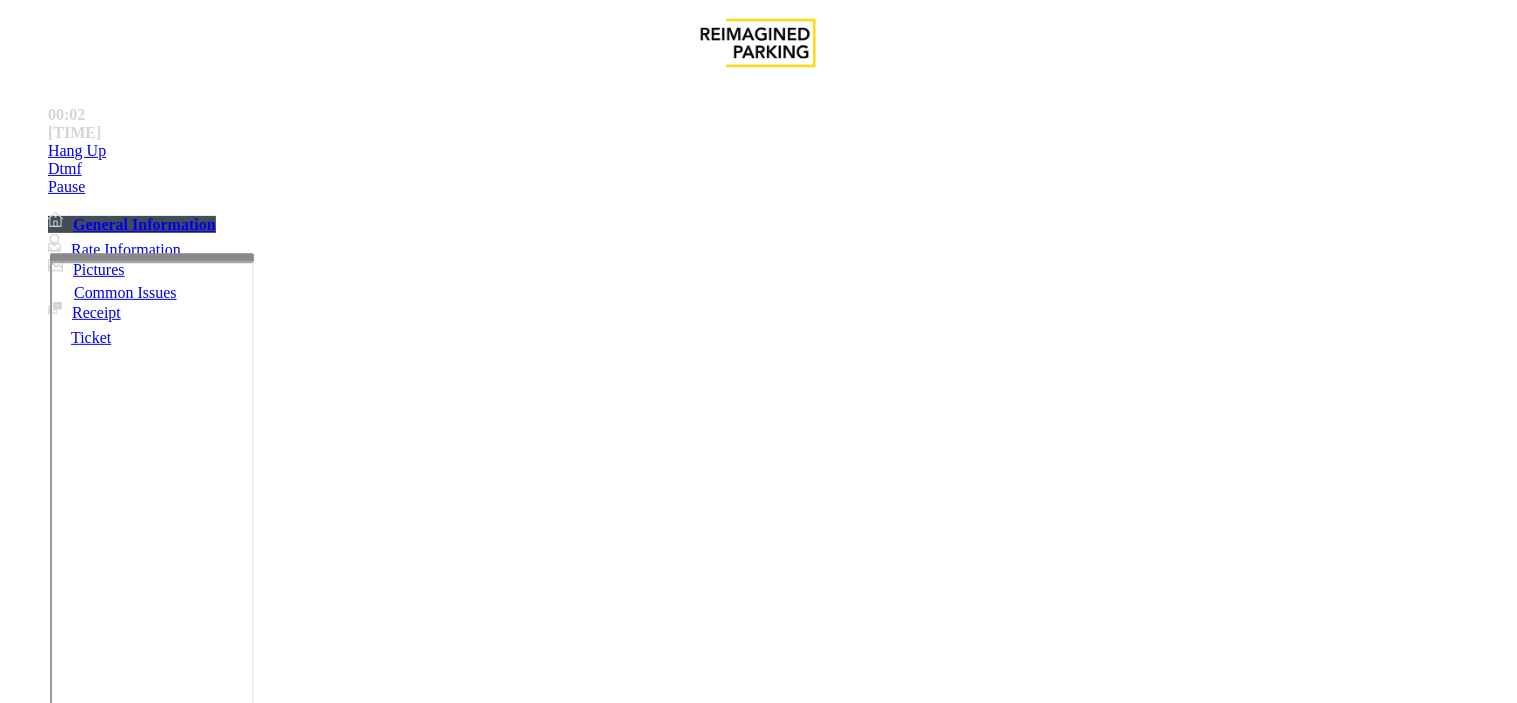click on "Monthly Issue" at bounding box center [268, 1356] 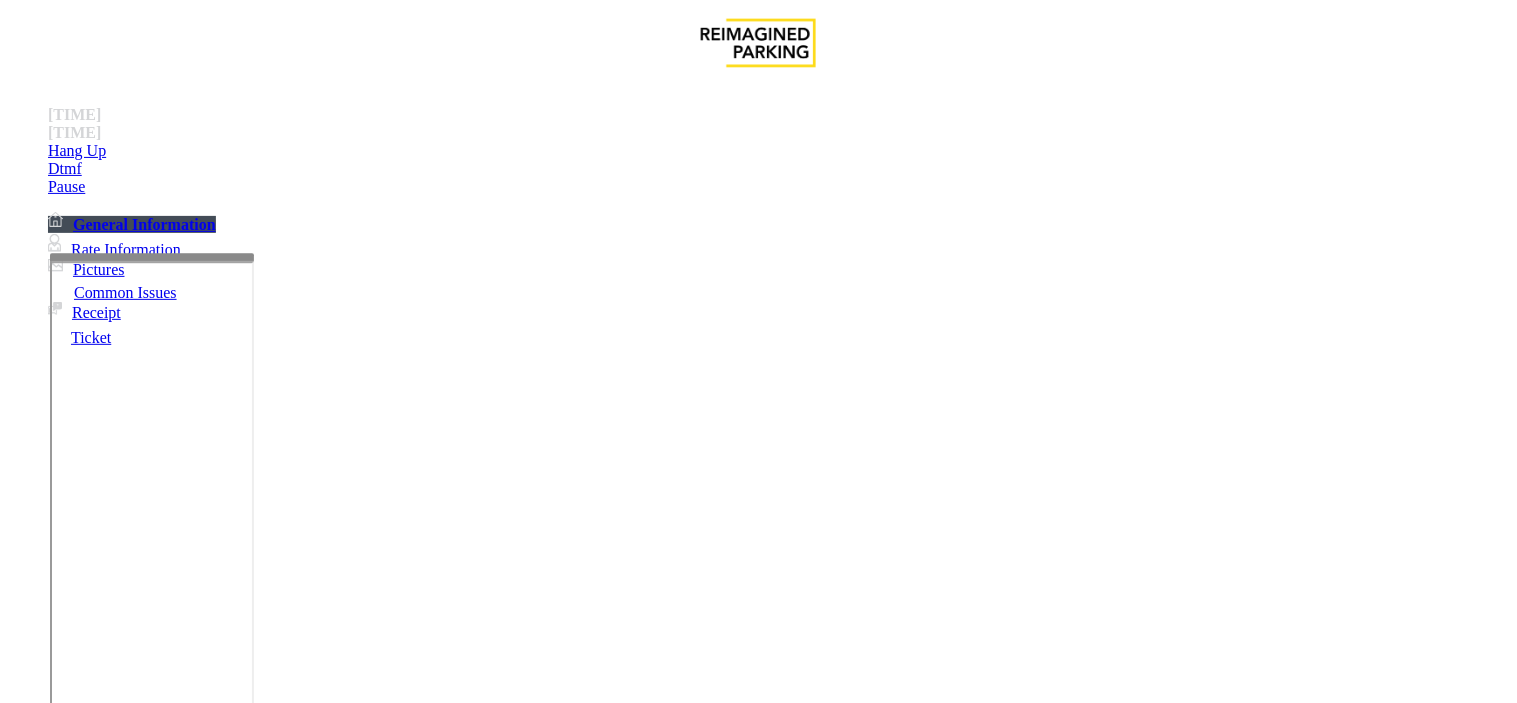 click on "Disabled Card" at bounding box center [78, 1356] 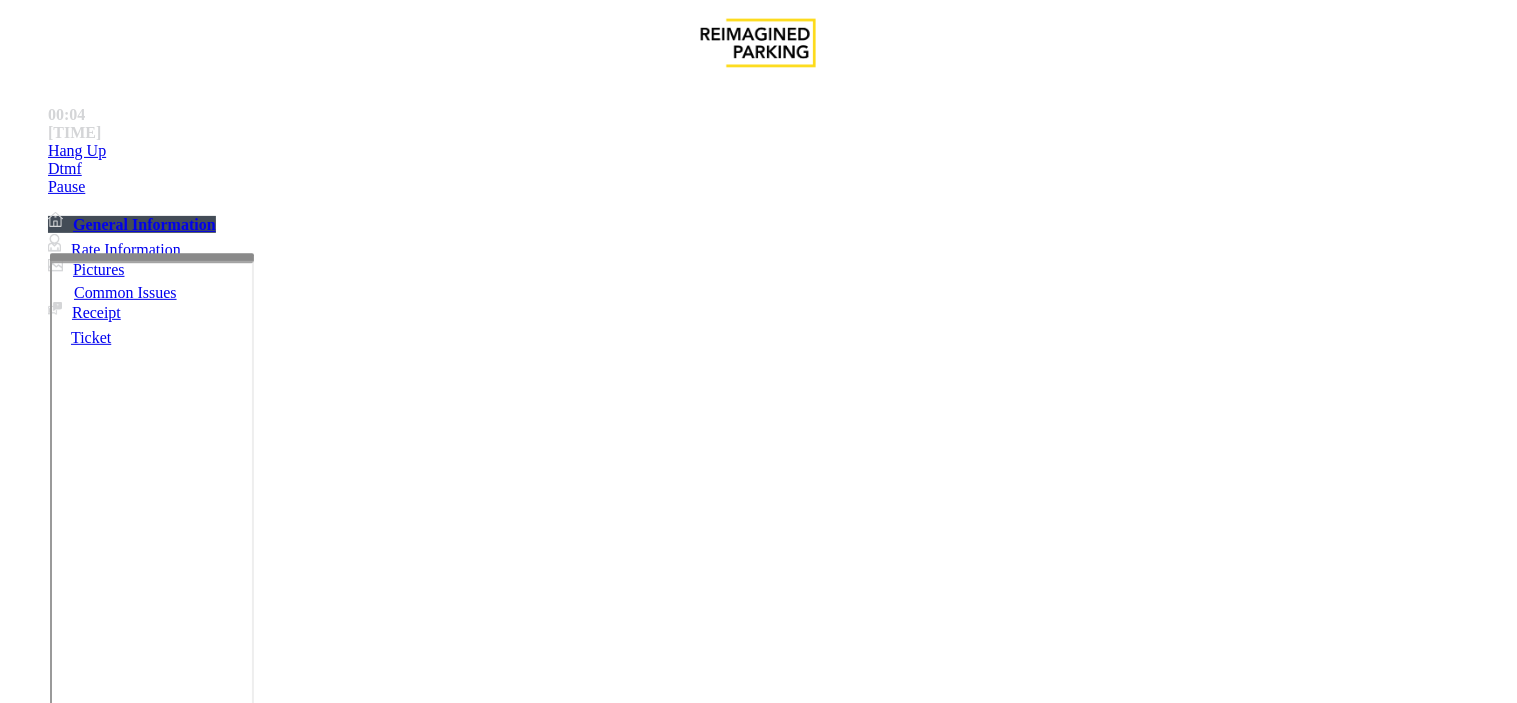 copy on "Issue  -  Monthly Issue Disabled Card" 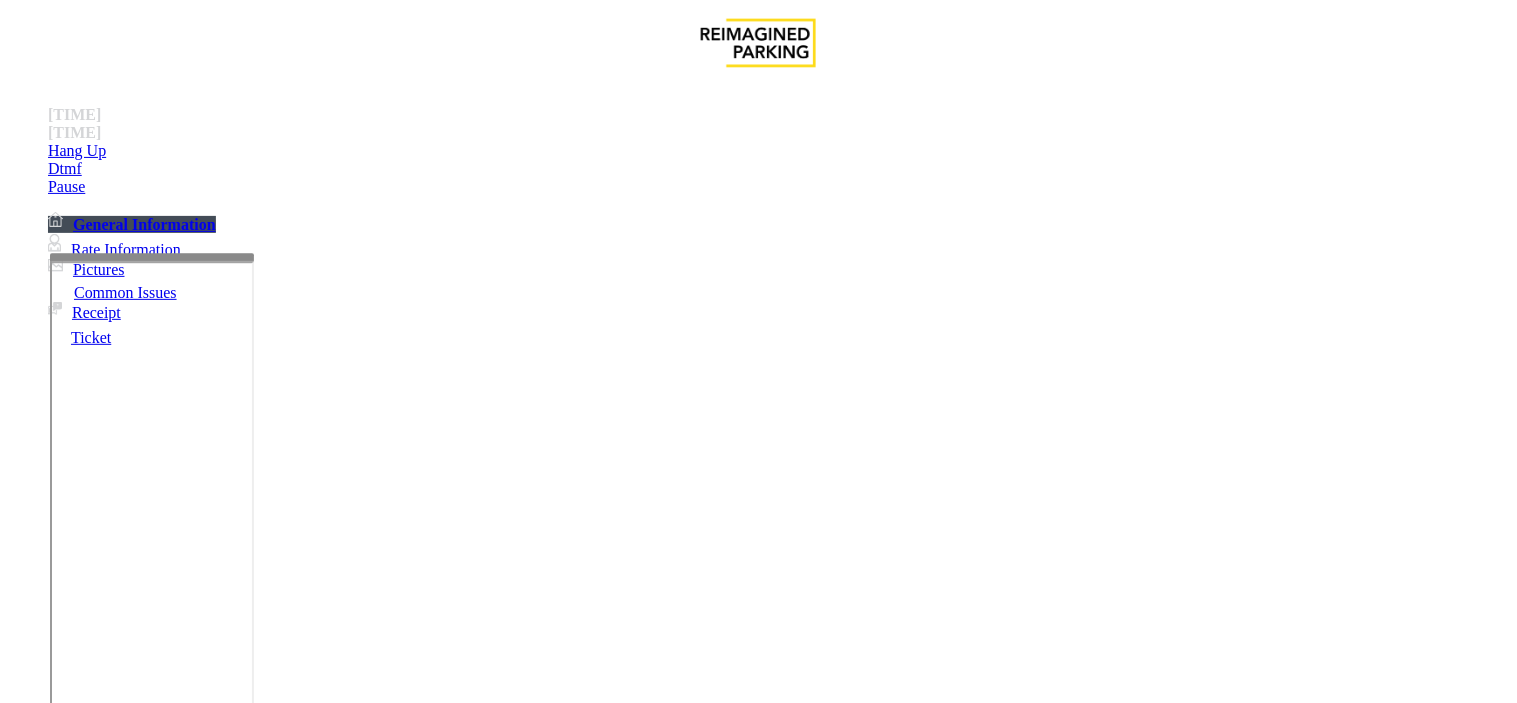 paste on "**********" 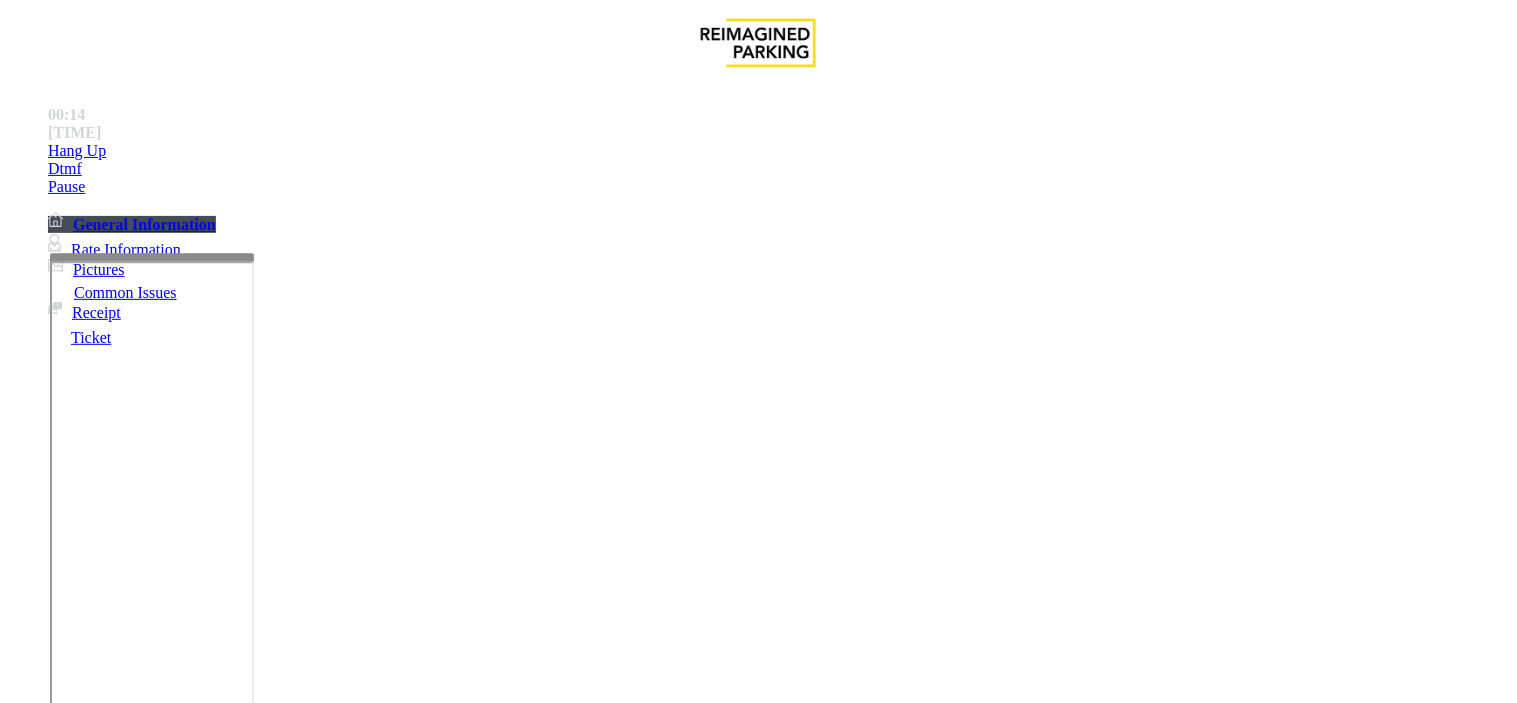 type on "**********" 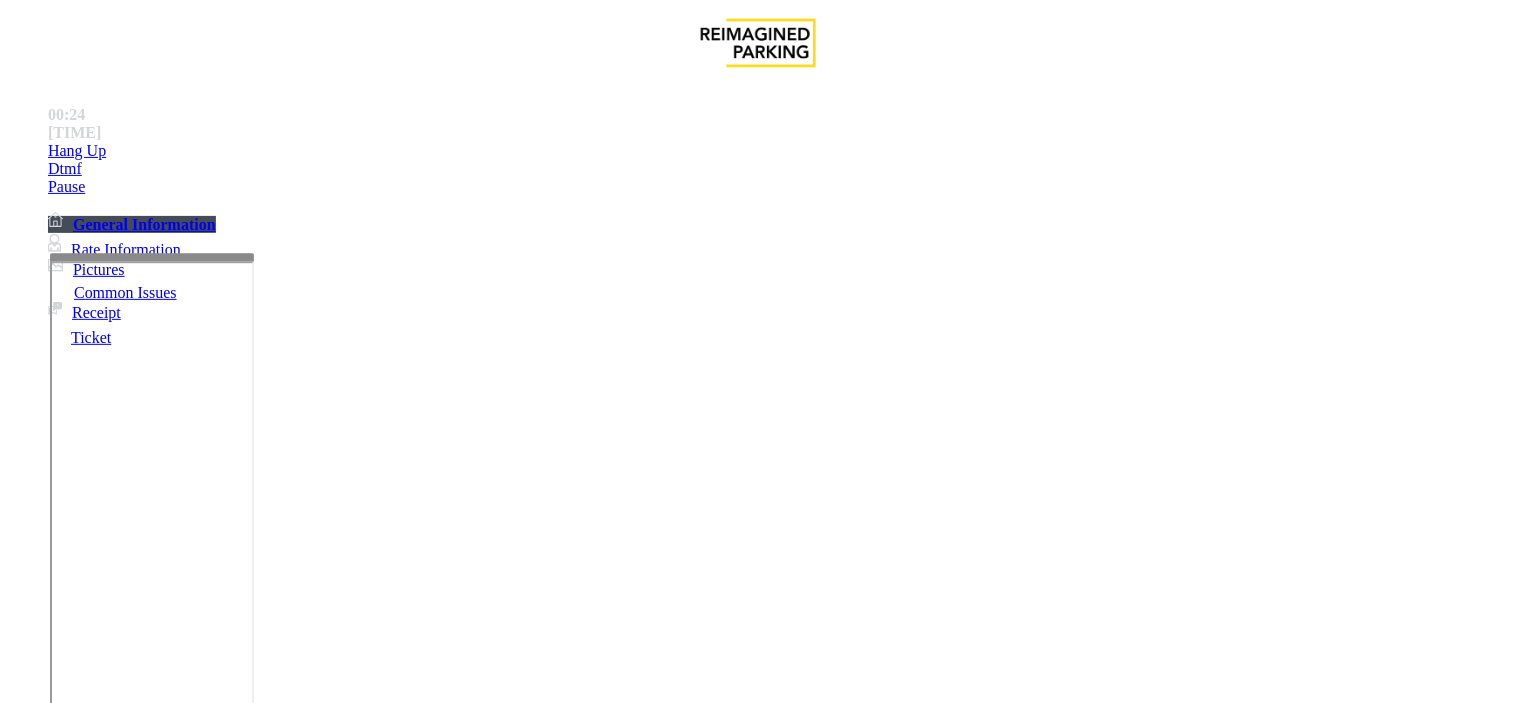 type on "********" 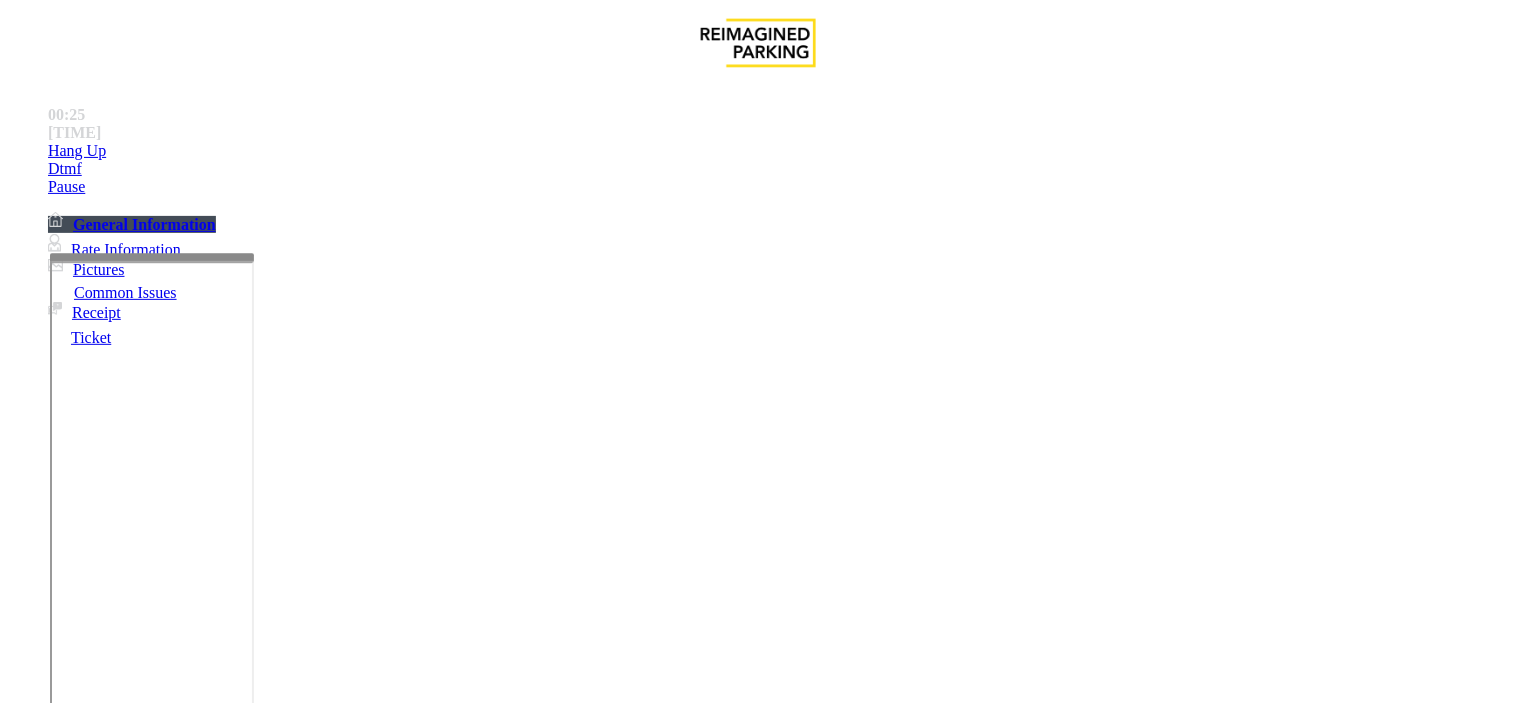 scroll, scrollTop: 555, scrollLeft: 0, axis: vertical 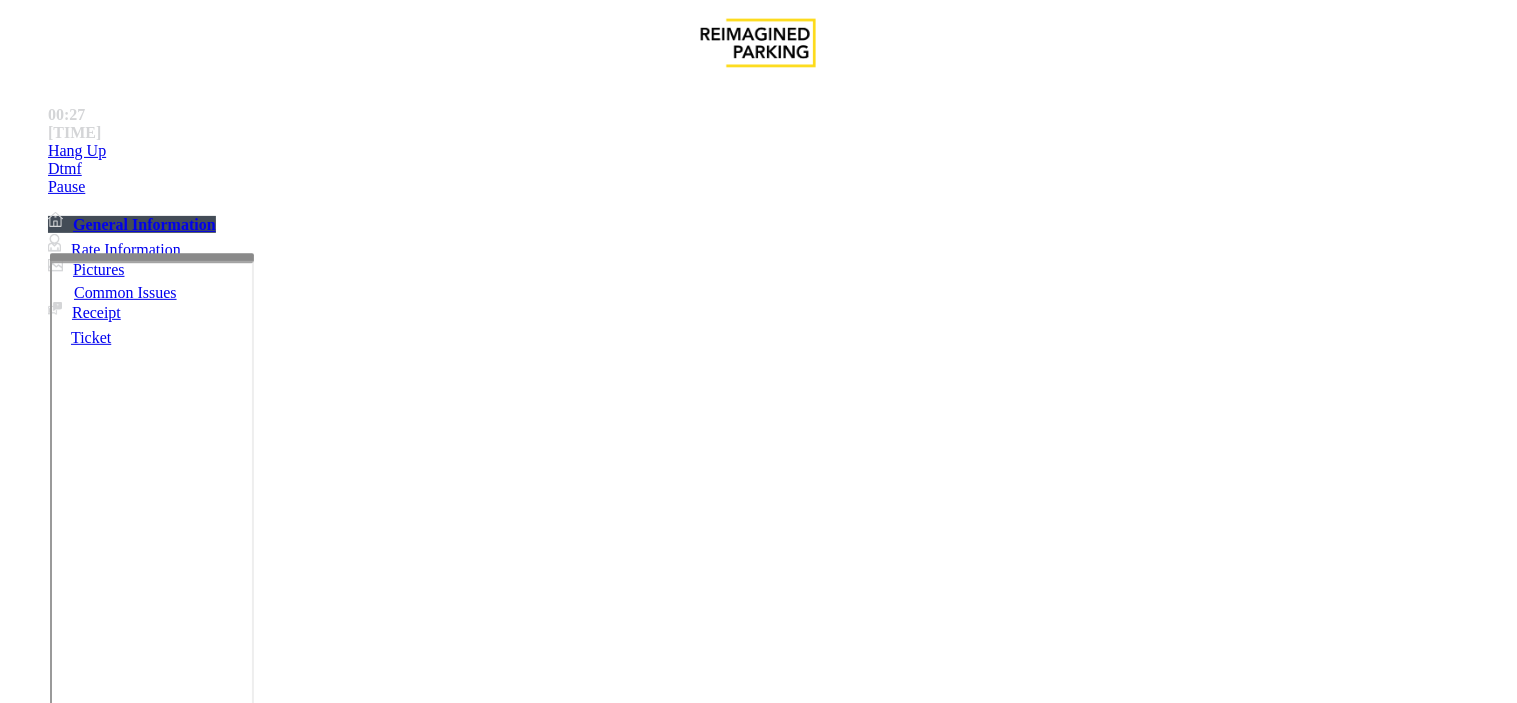 click at bounding box center [96, 1378] 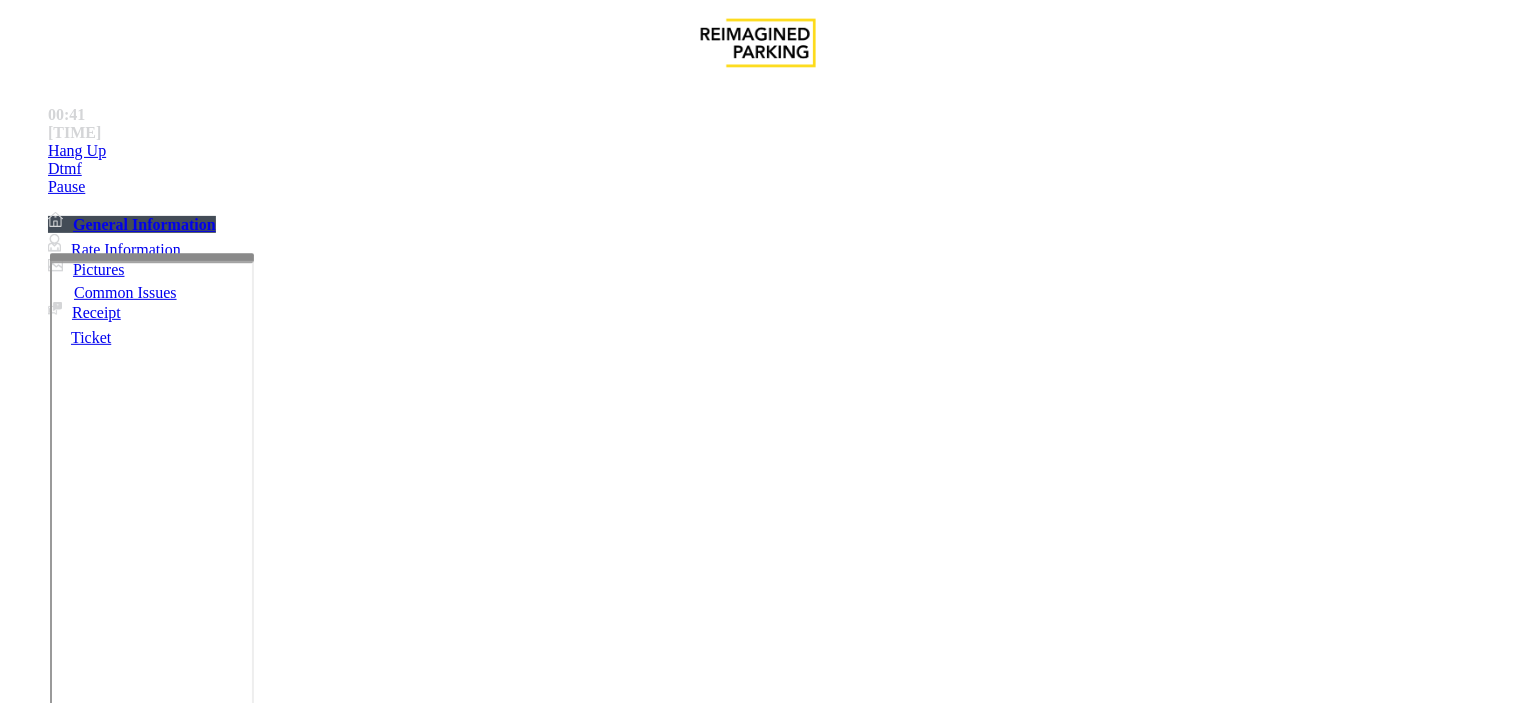 click at bounding box center (96, 1459) 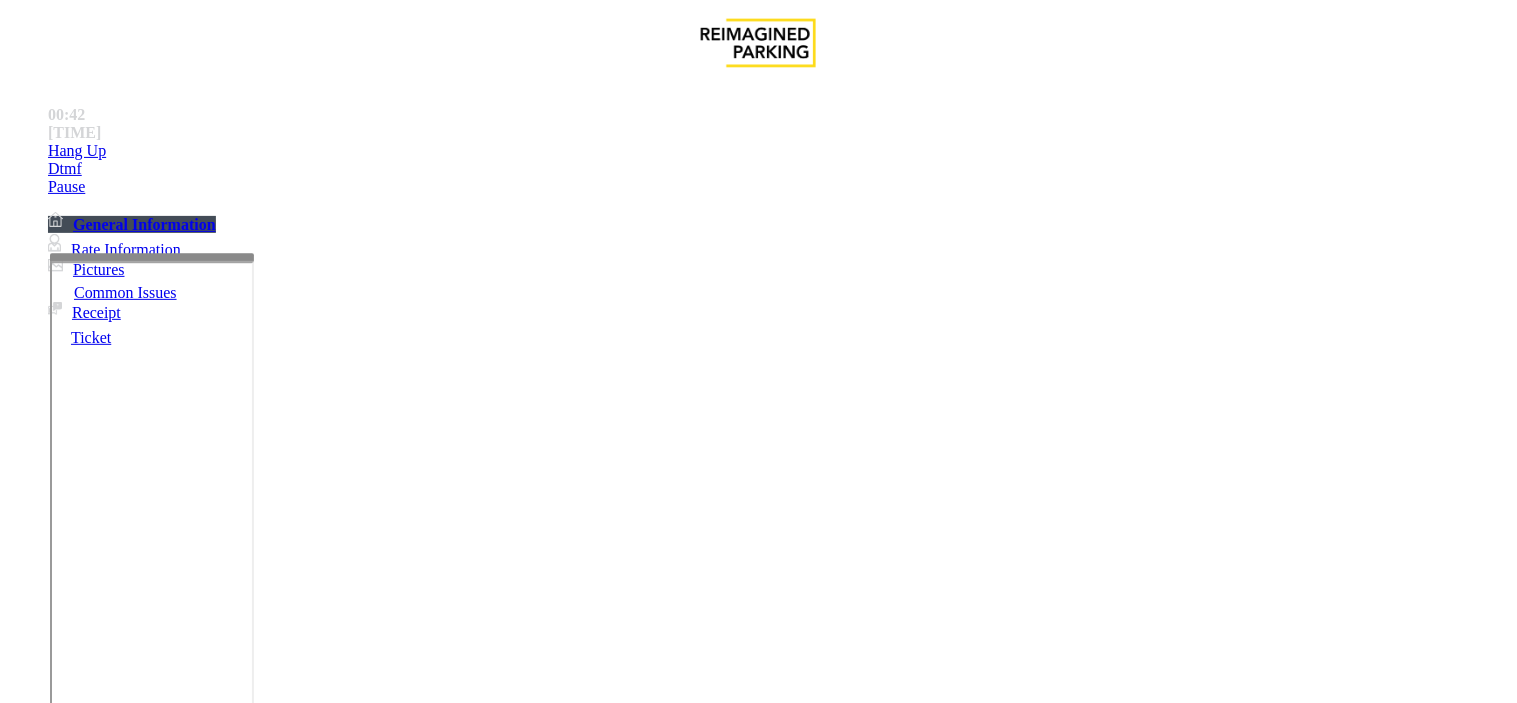 type on "**" 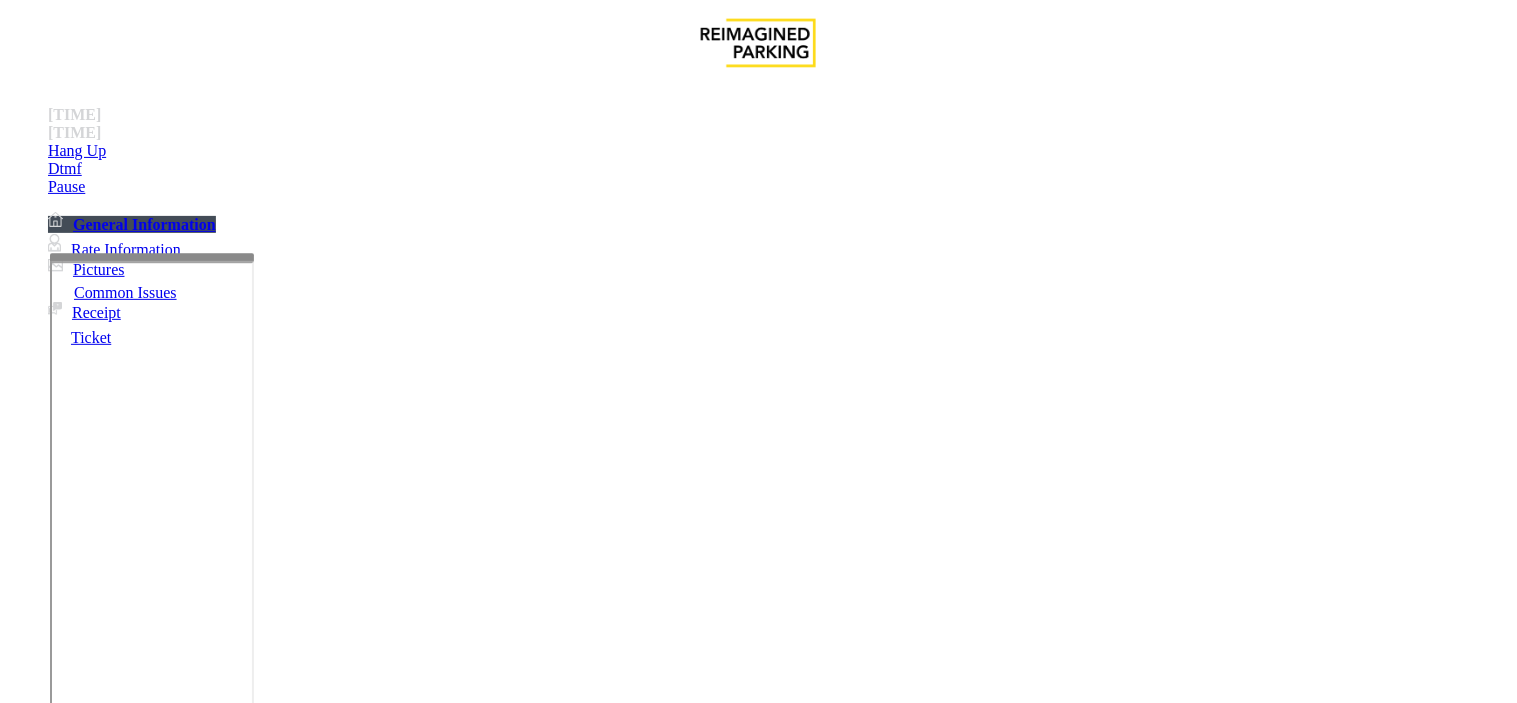 click at bounding box center [96, 1378] 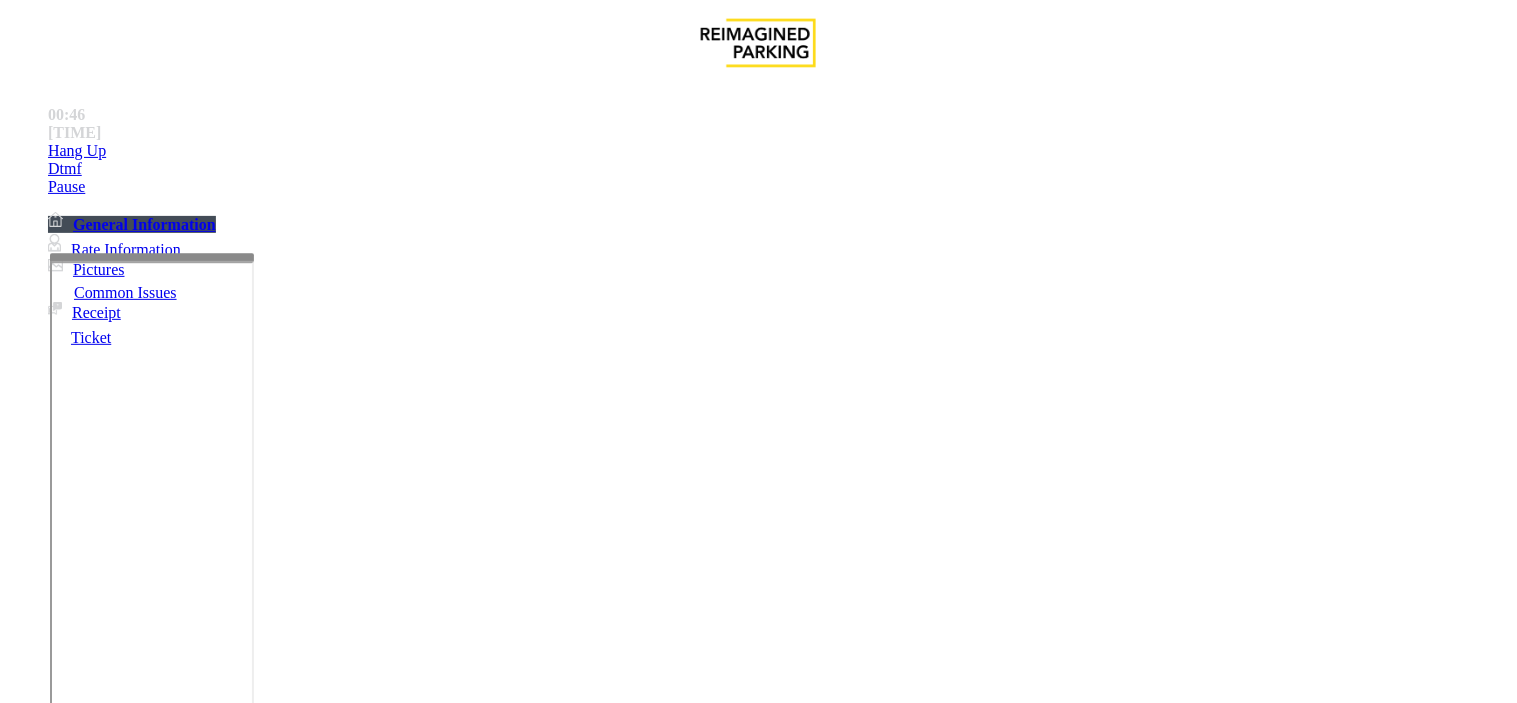 drag, startPoint x: 304, startPoint y: 453, endPoint x: 494, endPoint y: 453, distance: 190 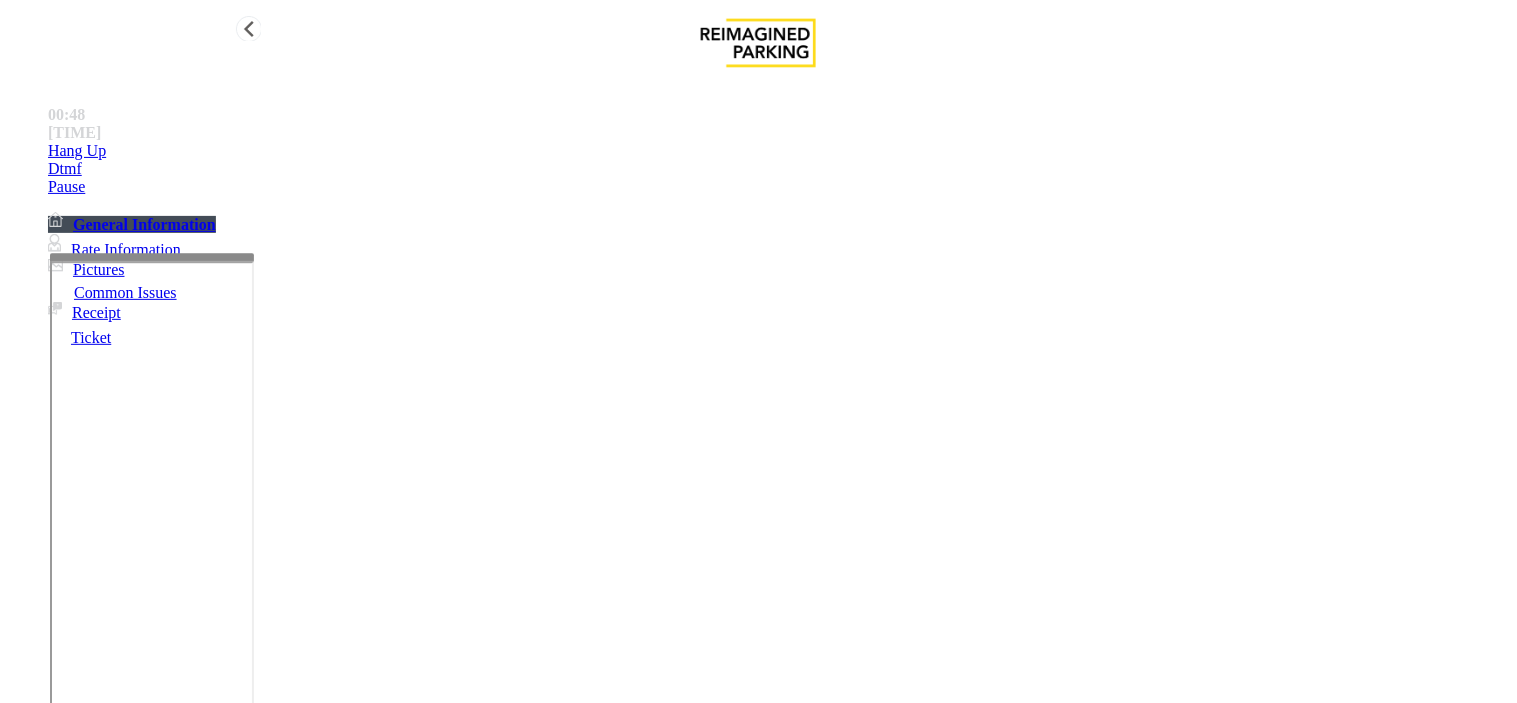 click on "Hang Up" at bounding box center [778, 151] 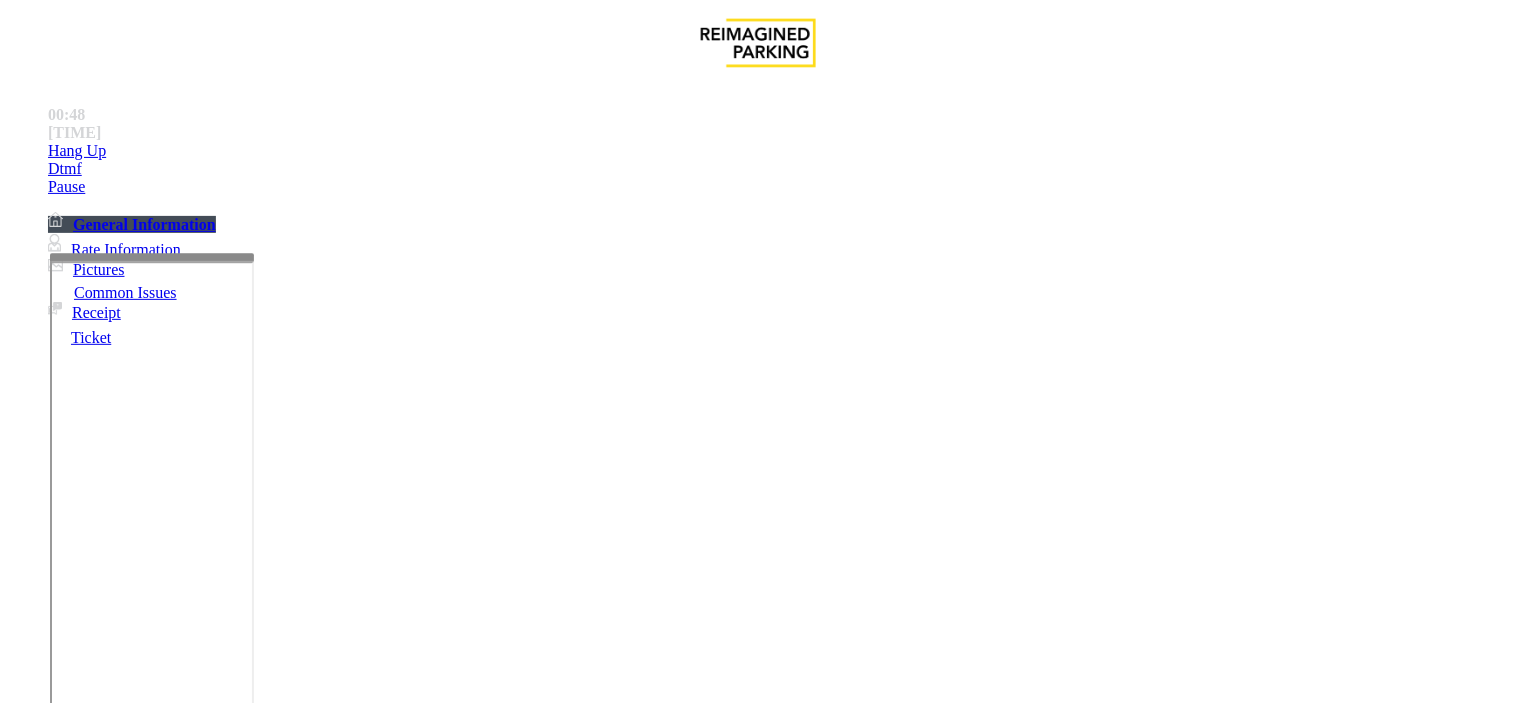 click at bounding box center [246, 1512] 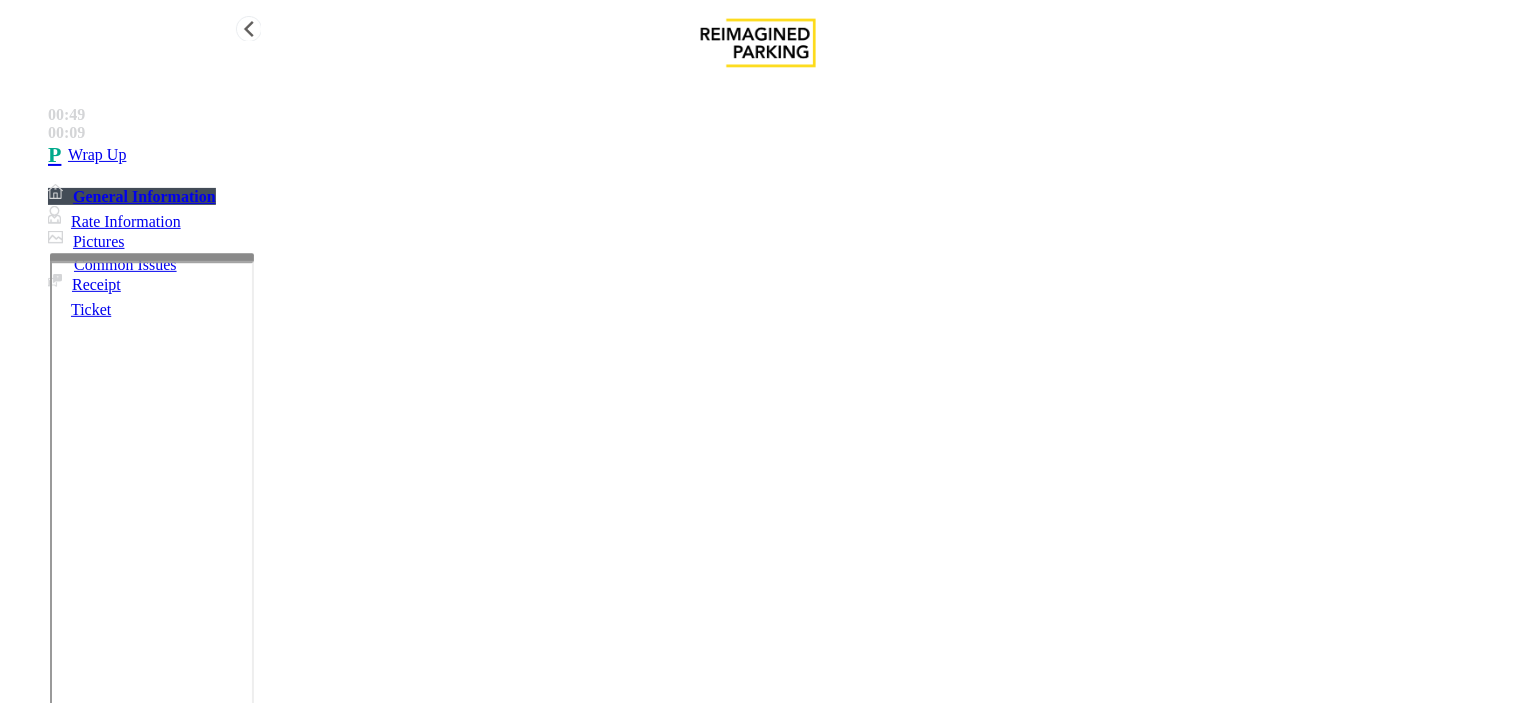 type on "**********" 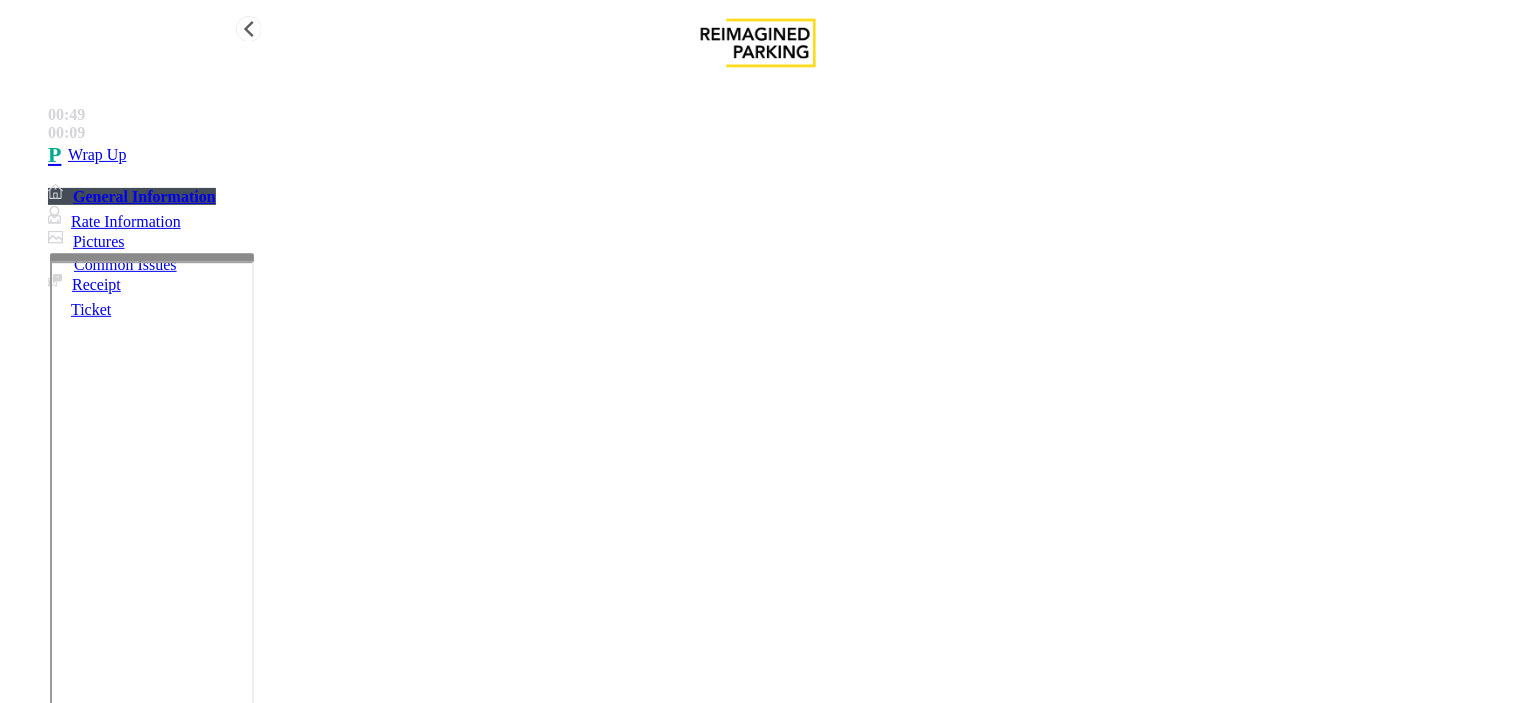 click on "Wrap Up" at bounding box center [778, 155] 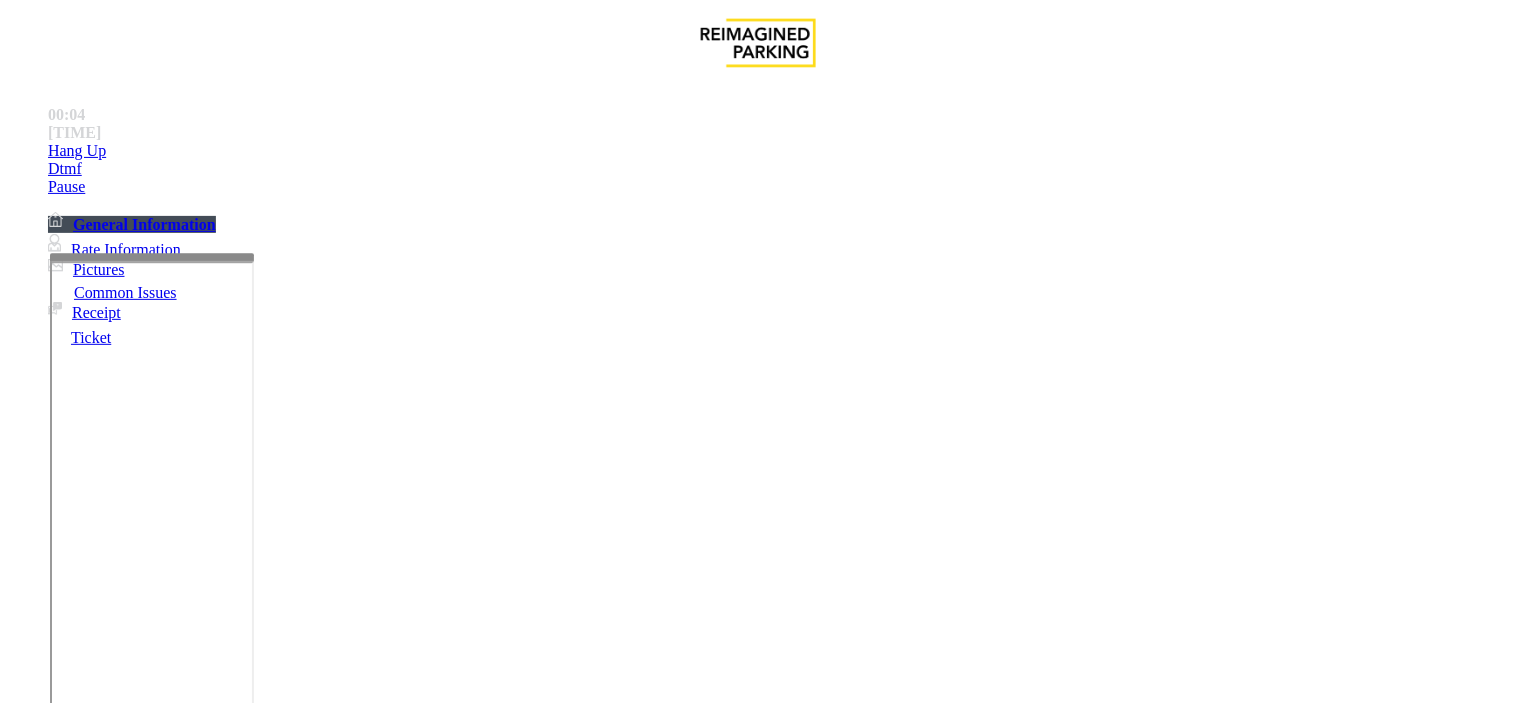 scroll, scrollTop: 888, scrollLeft: 0, axis: vertical 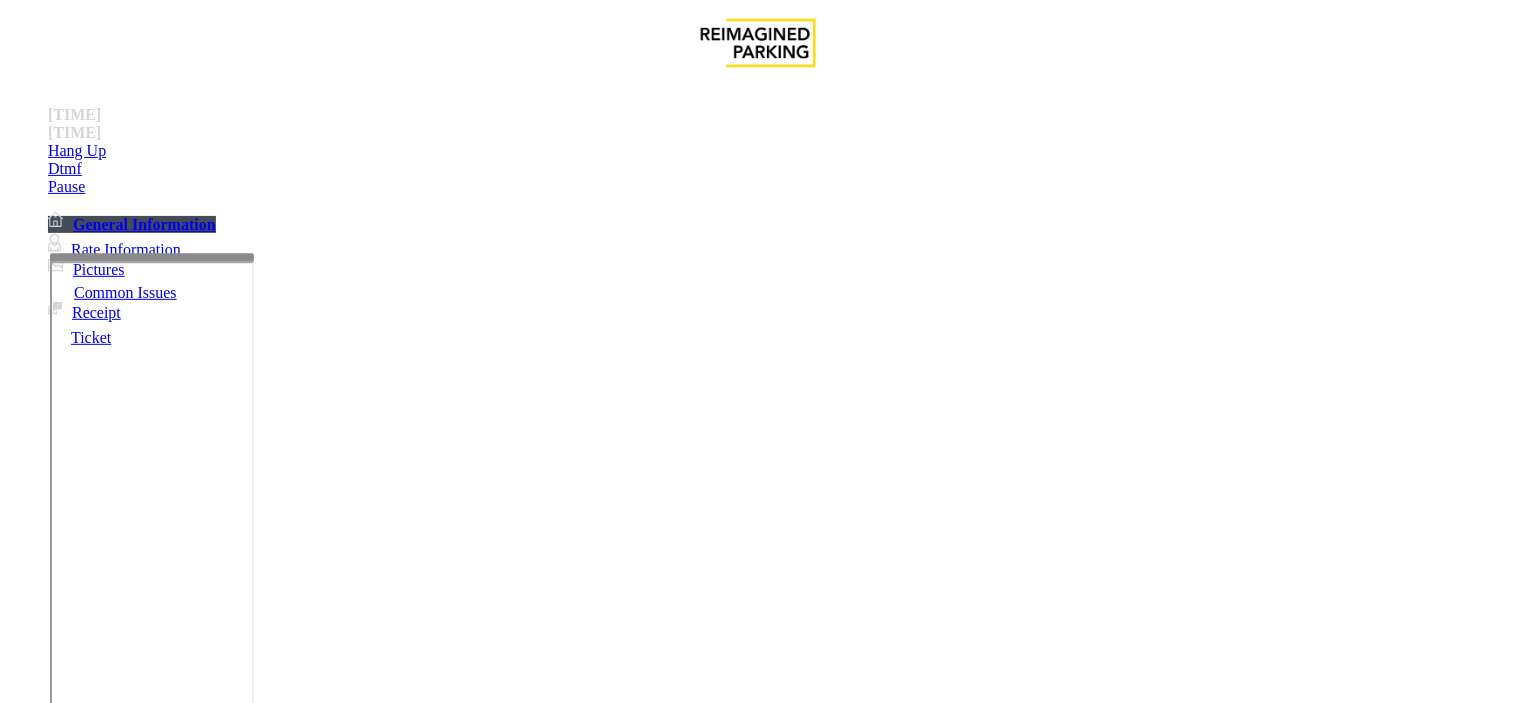 click on "Monthly Issue" at bounding box center [268, 1356] 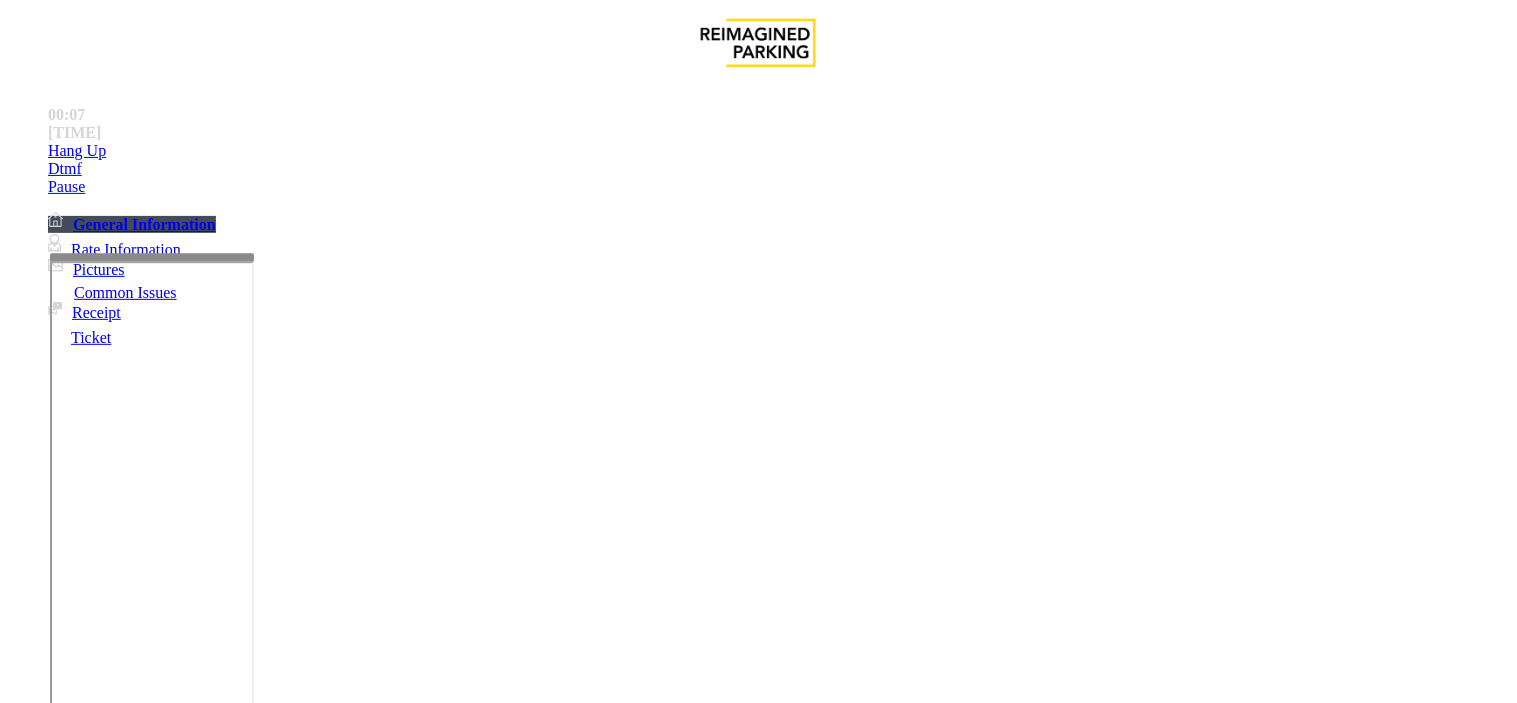 drag, startPoint x: 401, startPoint y: 186, endPoint x: 250, endPoint y: 153, distance: 154.5639 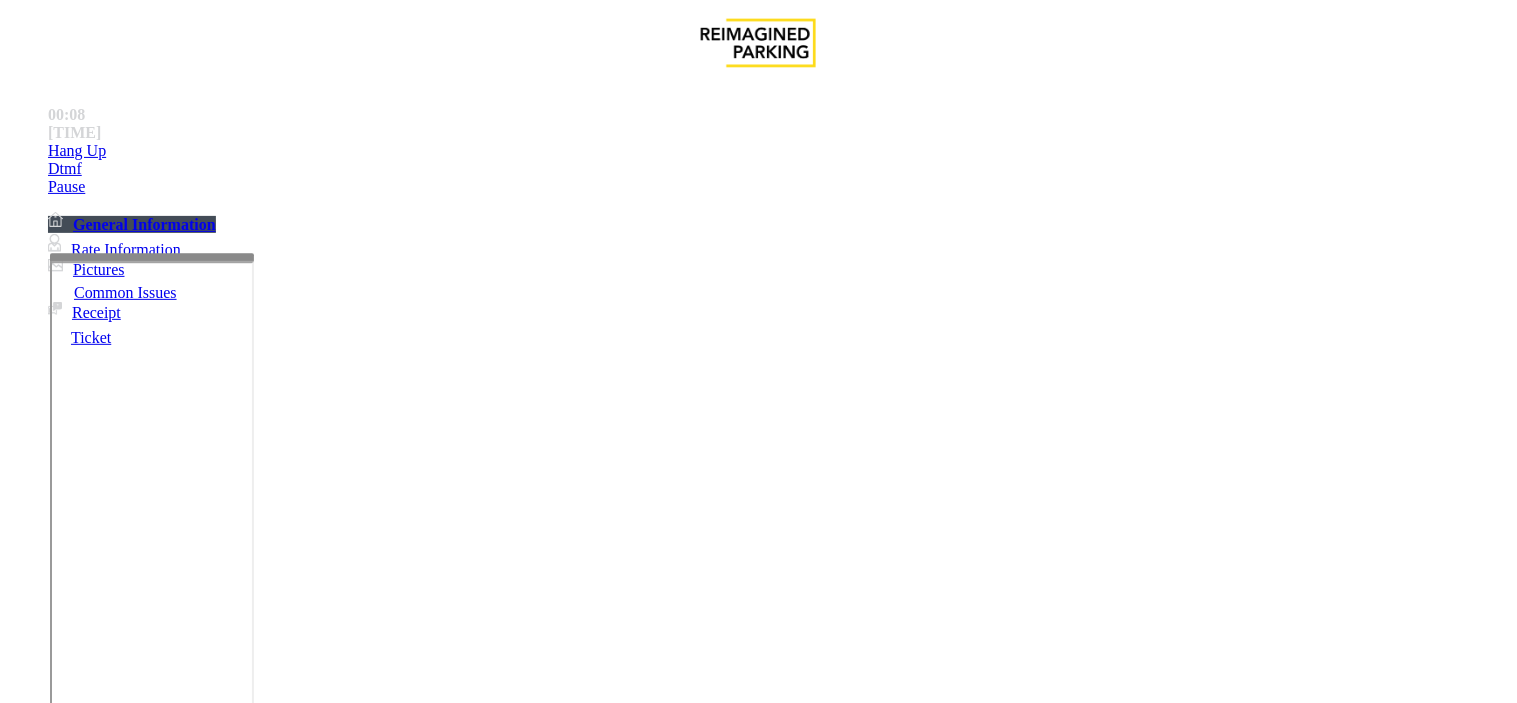 click at bounding box center [246, 1658] 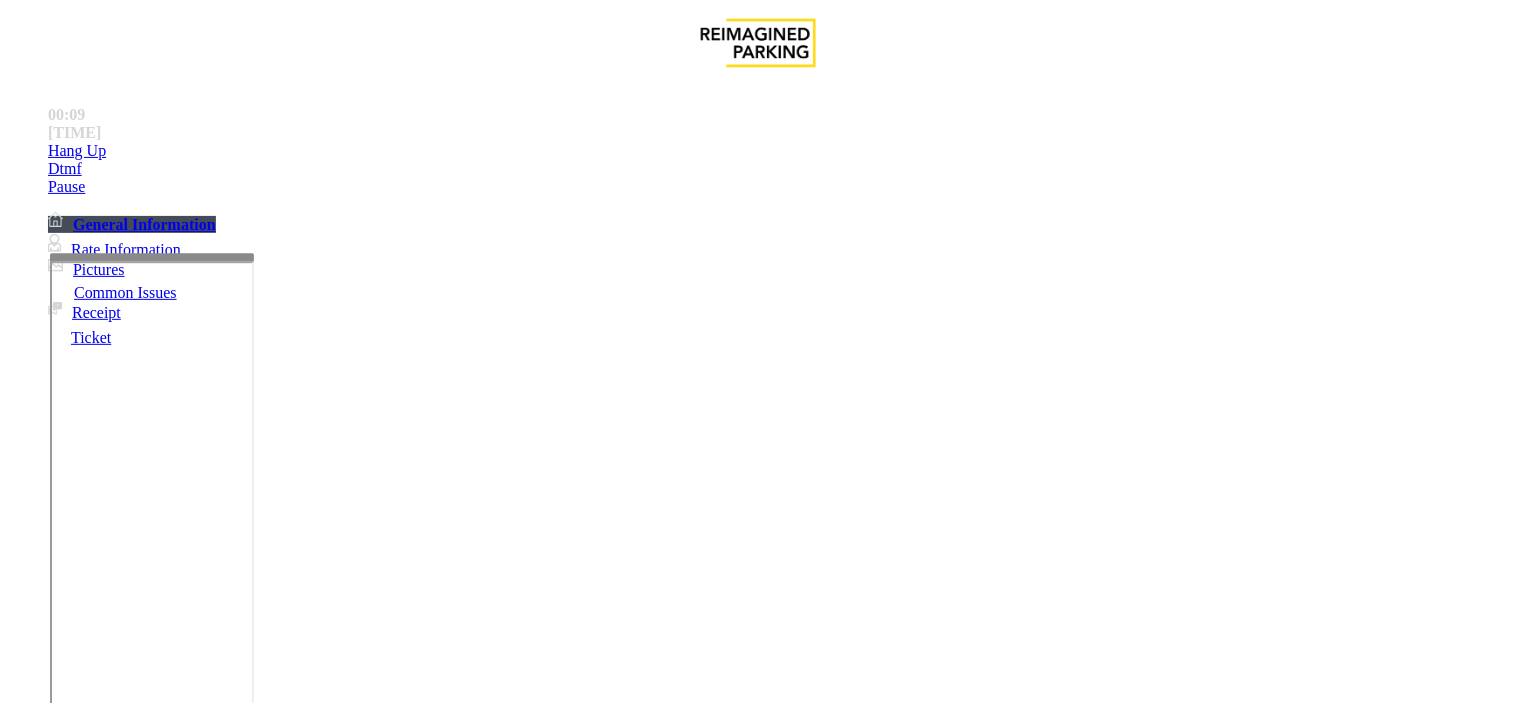 paste on "**********" 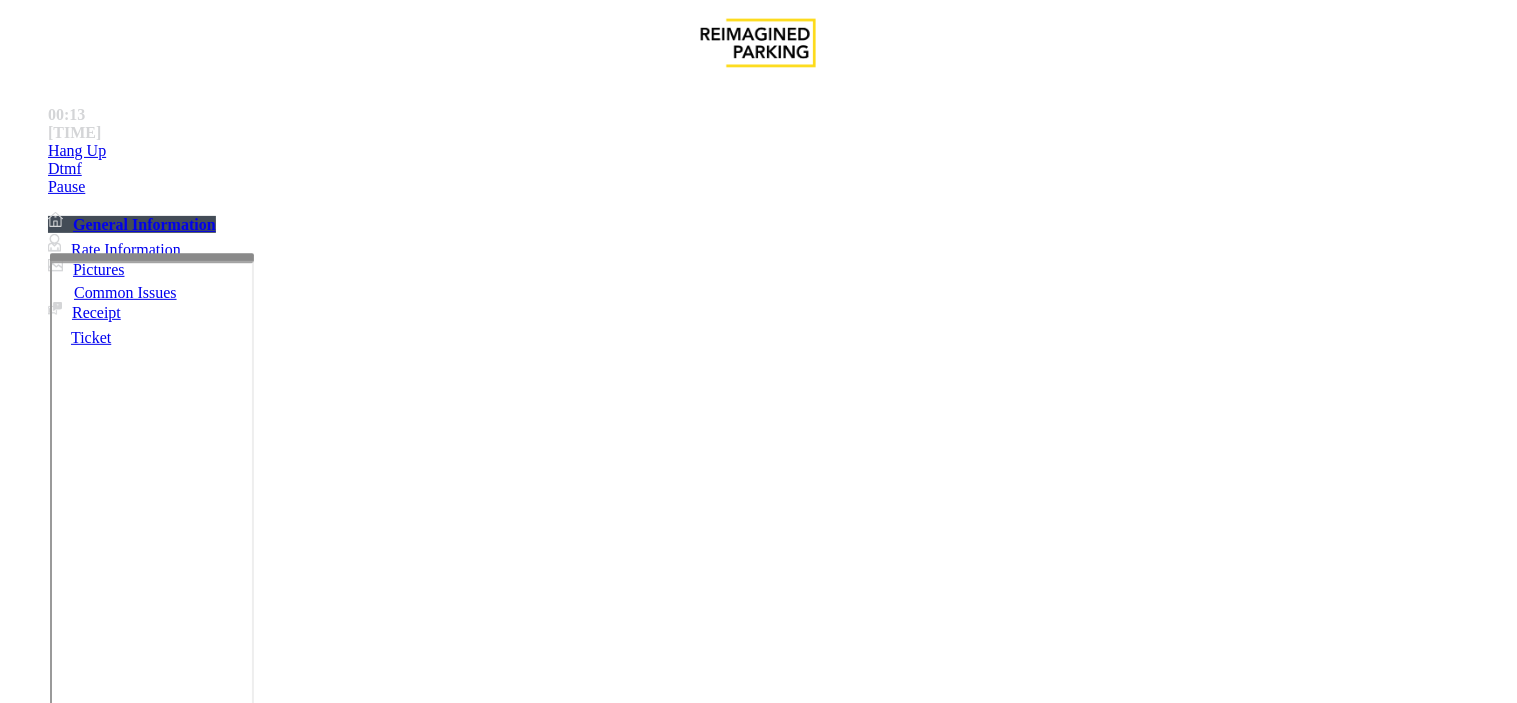 type on "**********" 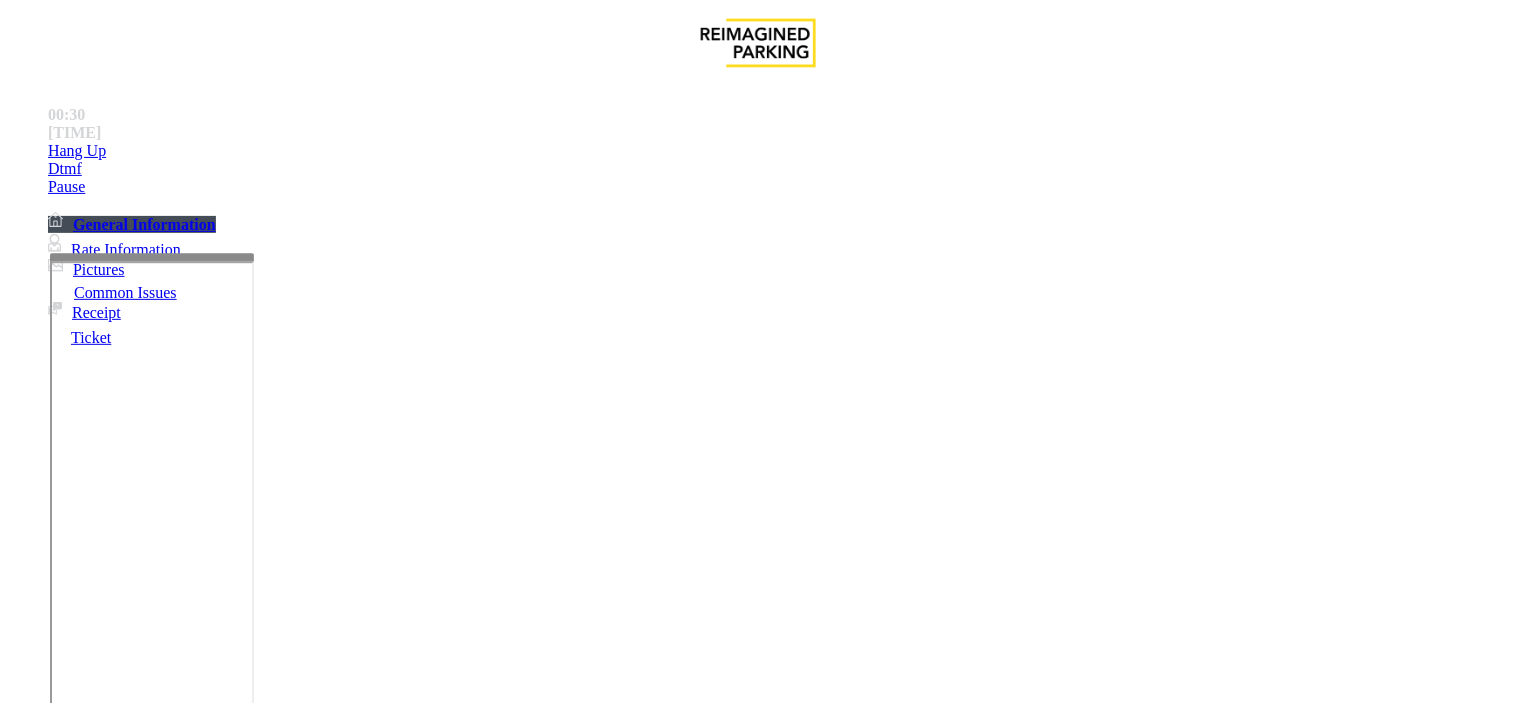 type on "*********" 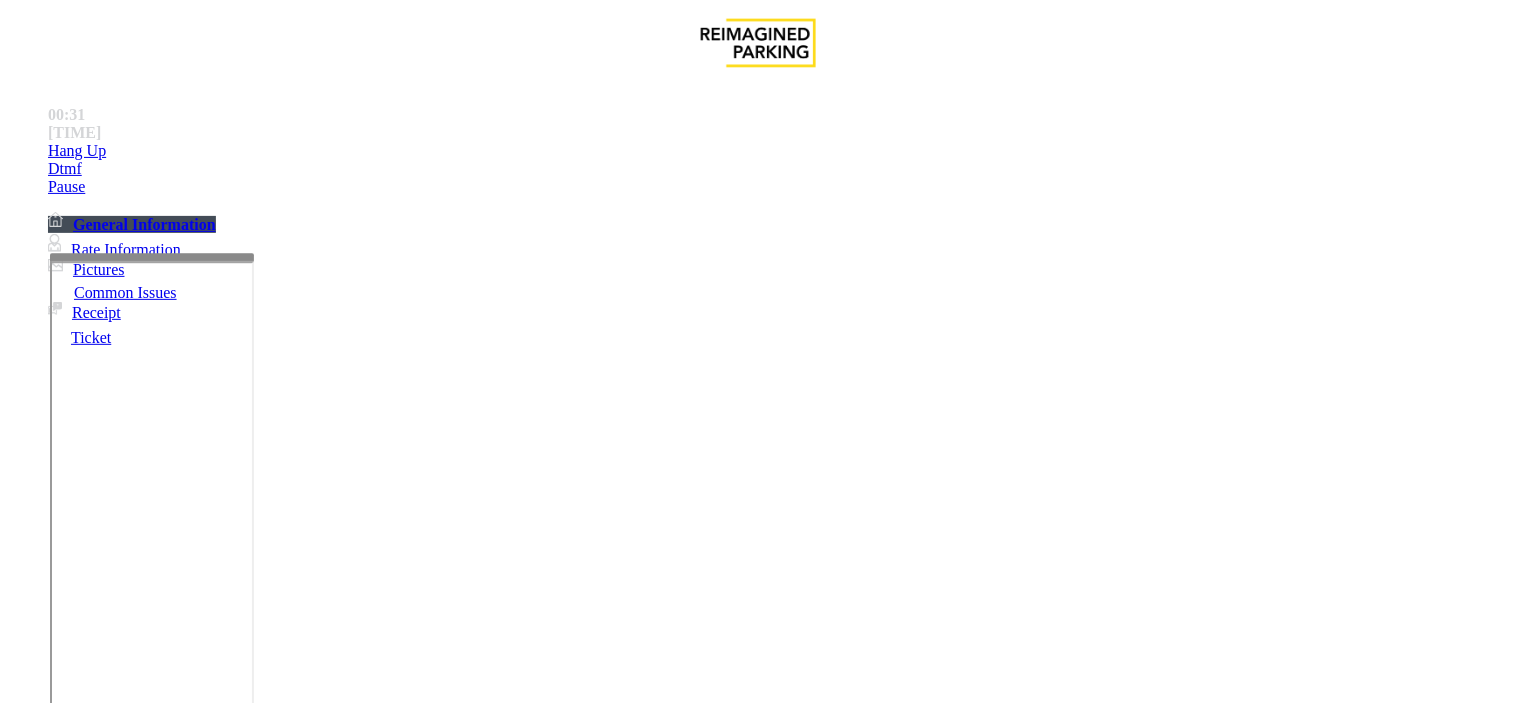 scroll, scrollTop: 333, scrollLeft: 0, axis: vertical 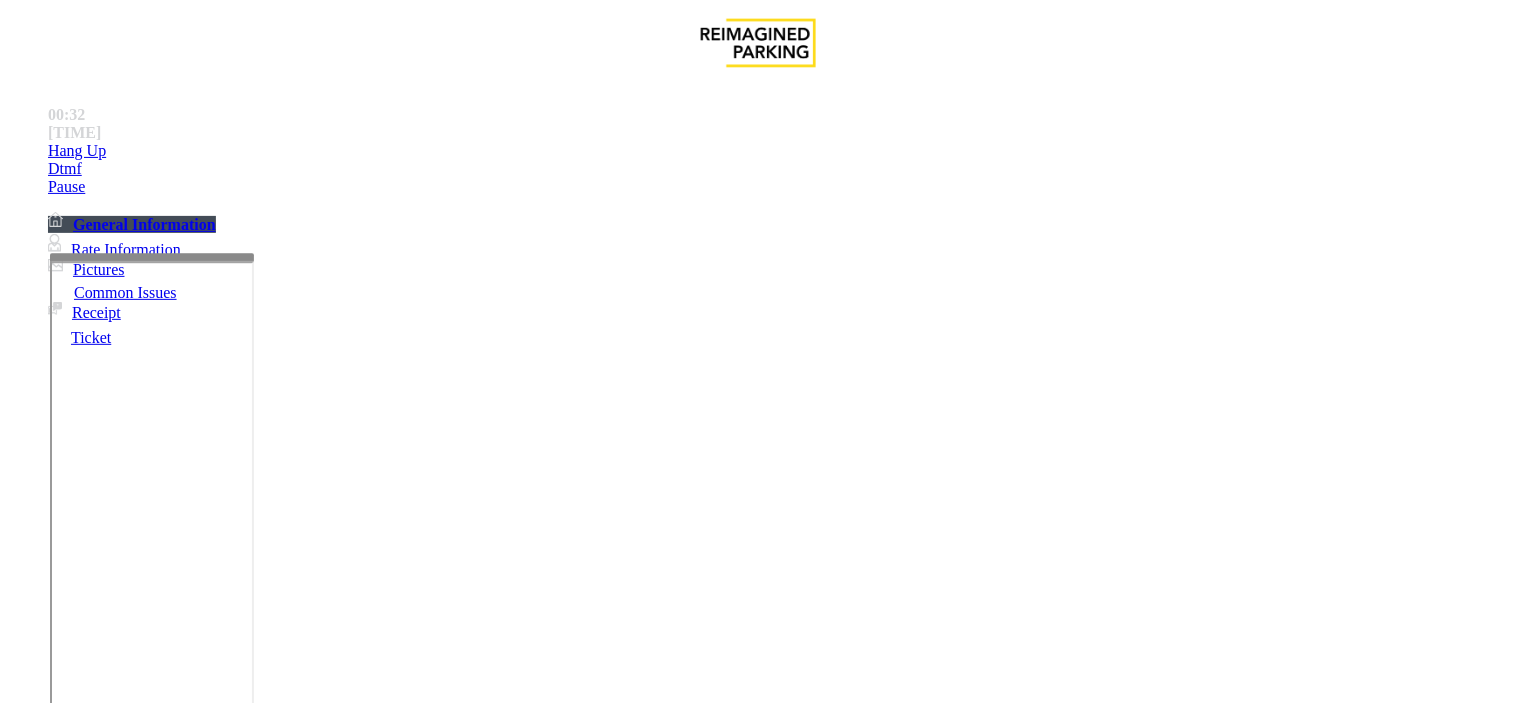 click on "**********" at bounding box center [758, 1574] 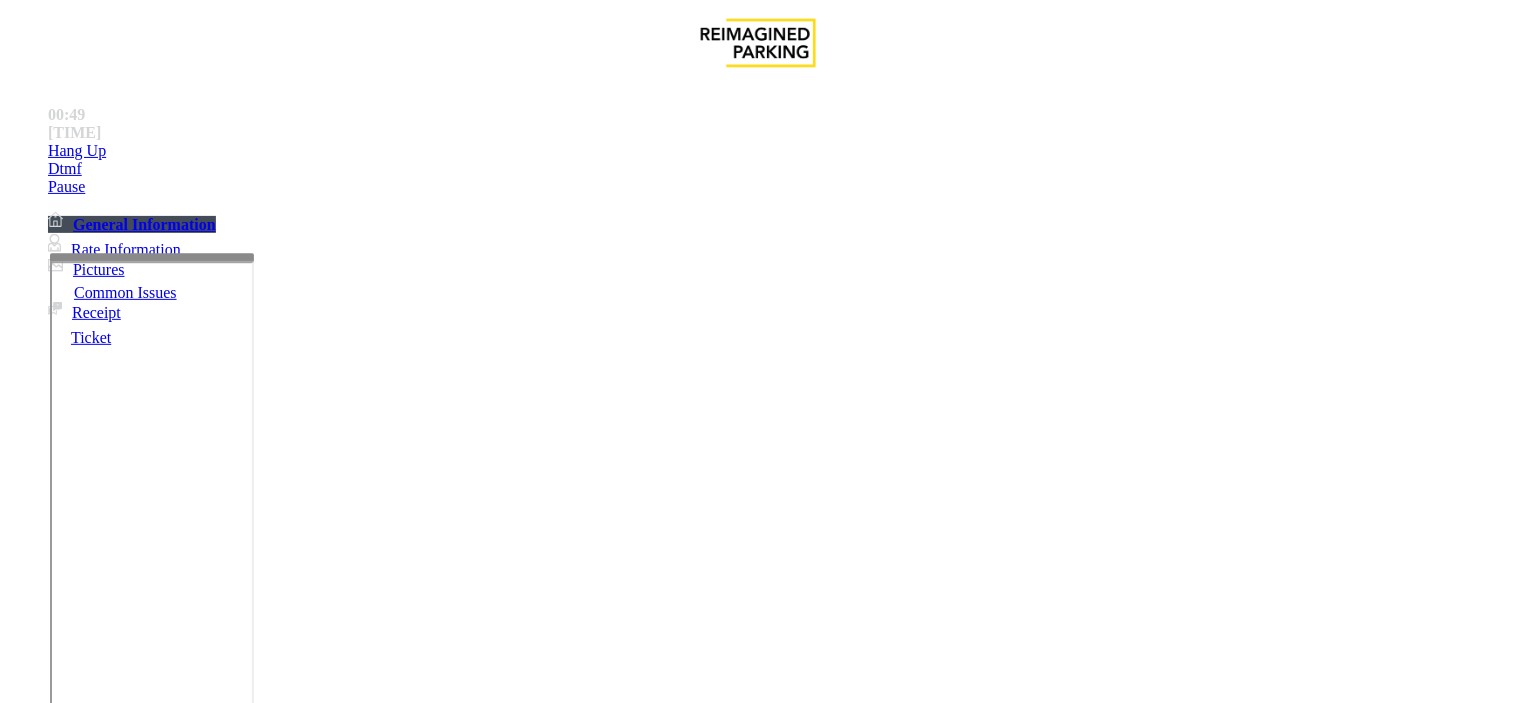 scroll, scrollTop: 111, scrollLeft: 0, axis: vertical 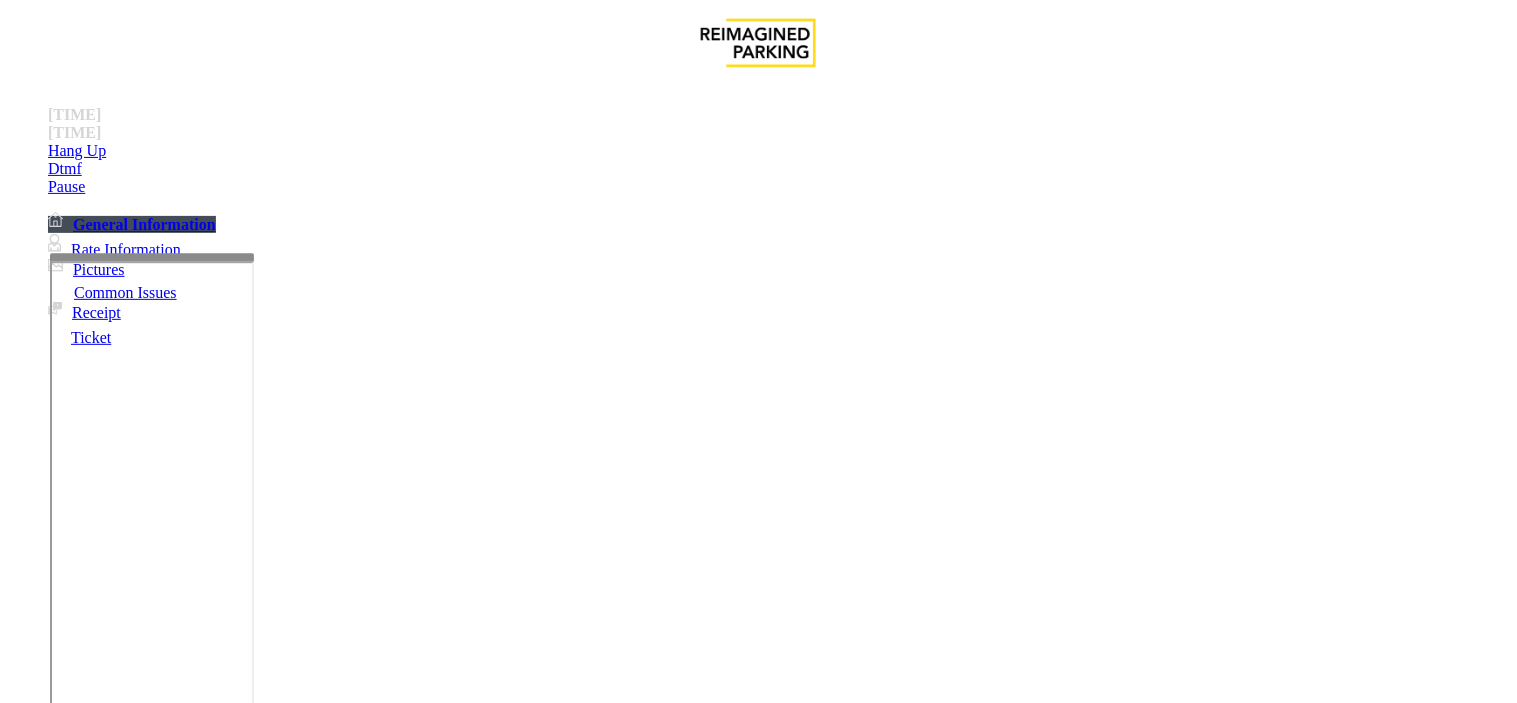 type on "***" 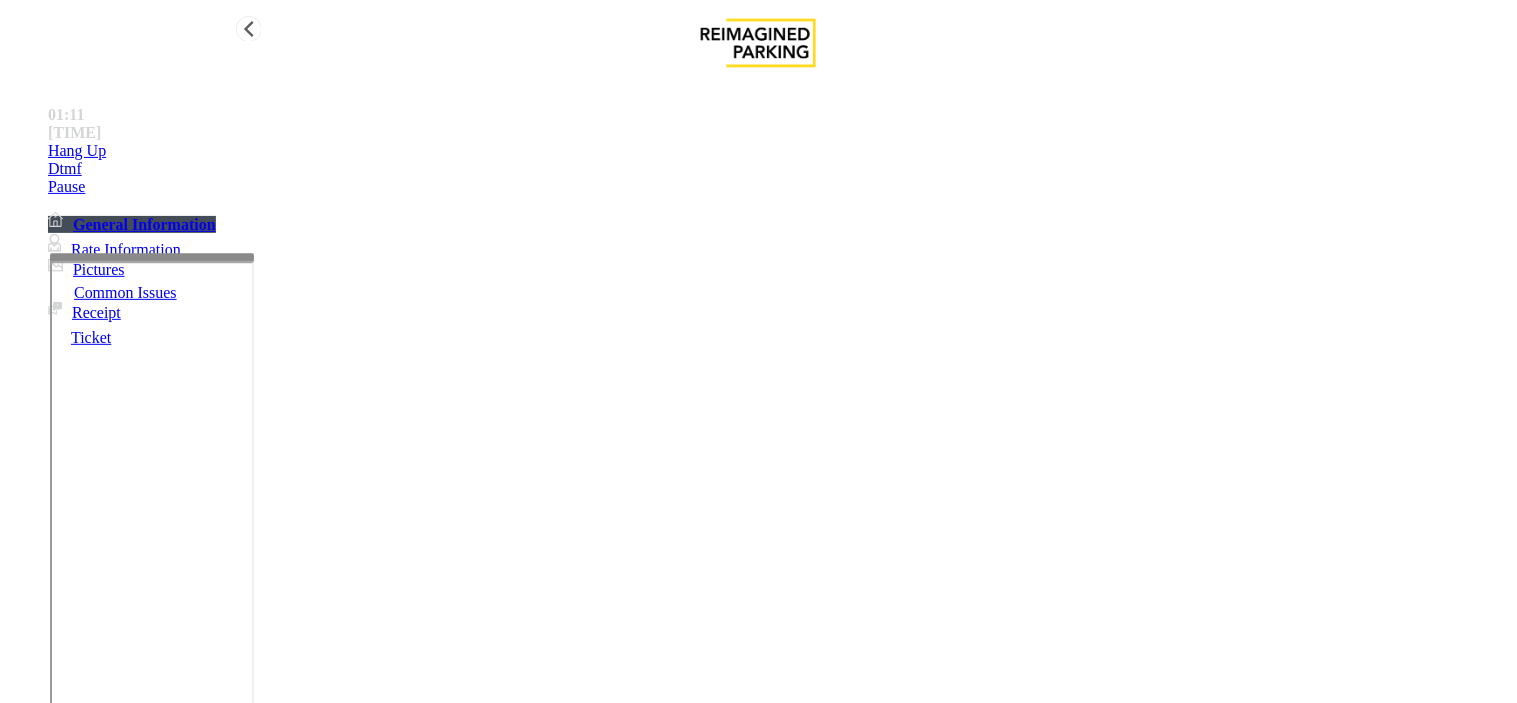 click on "Hang Up" at bounding box center (778, 151) 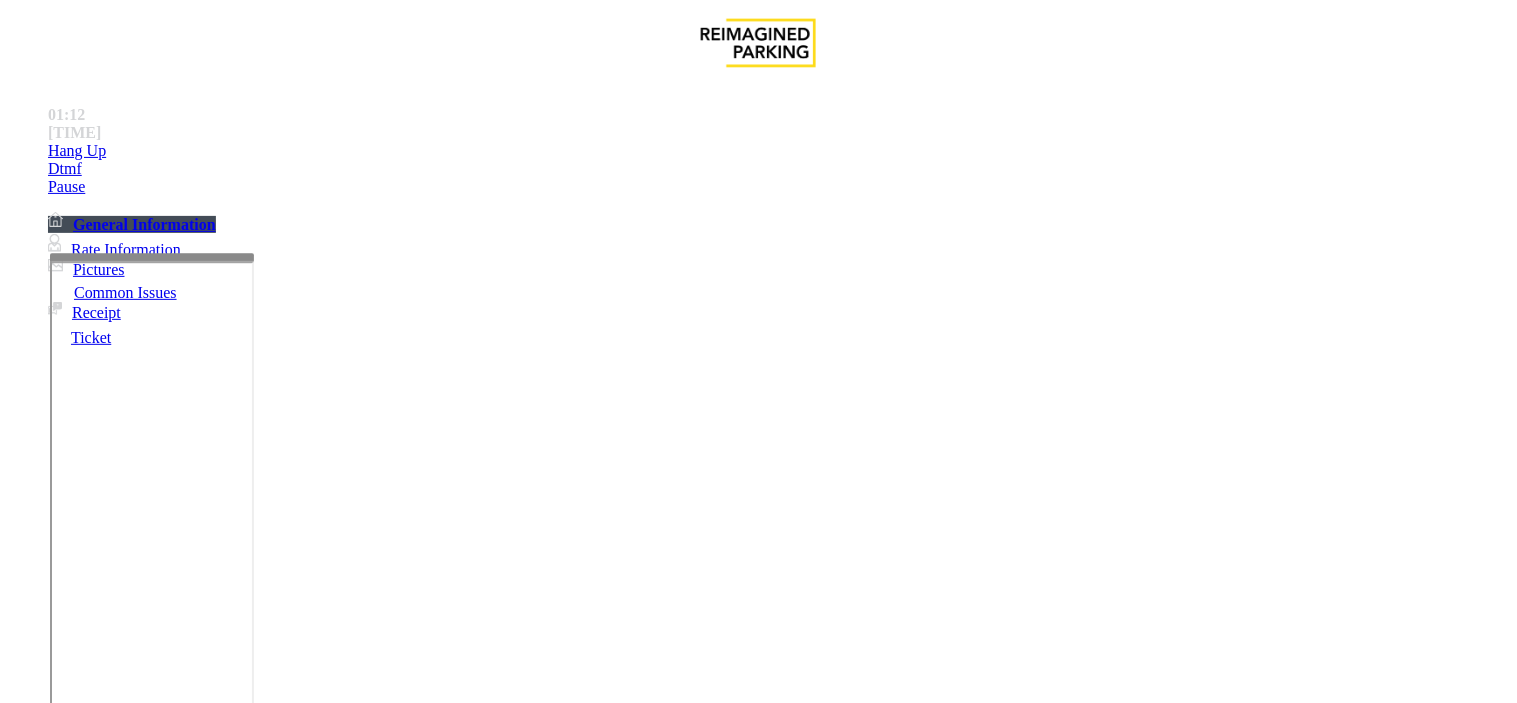 click at bounding box center (246, 1658) 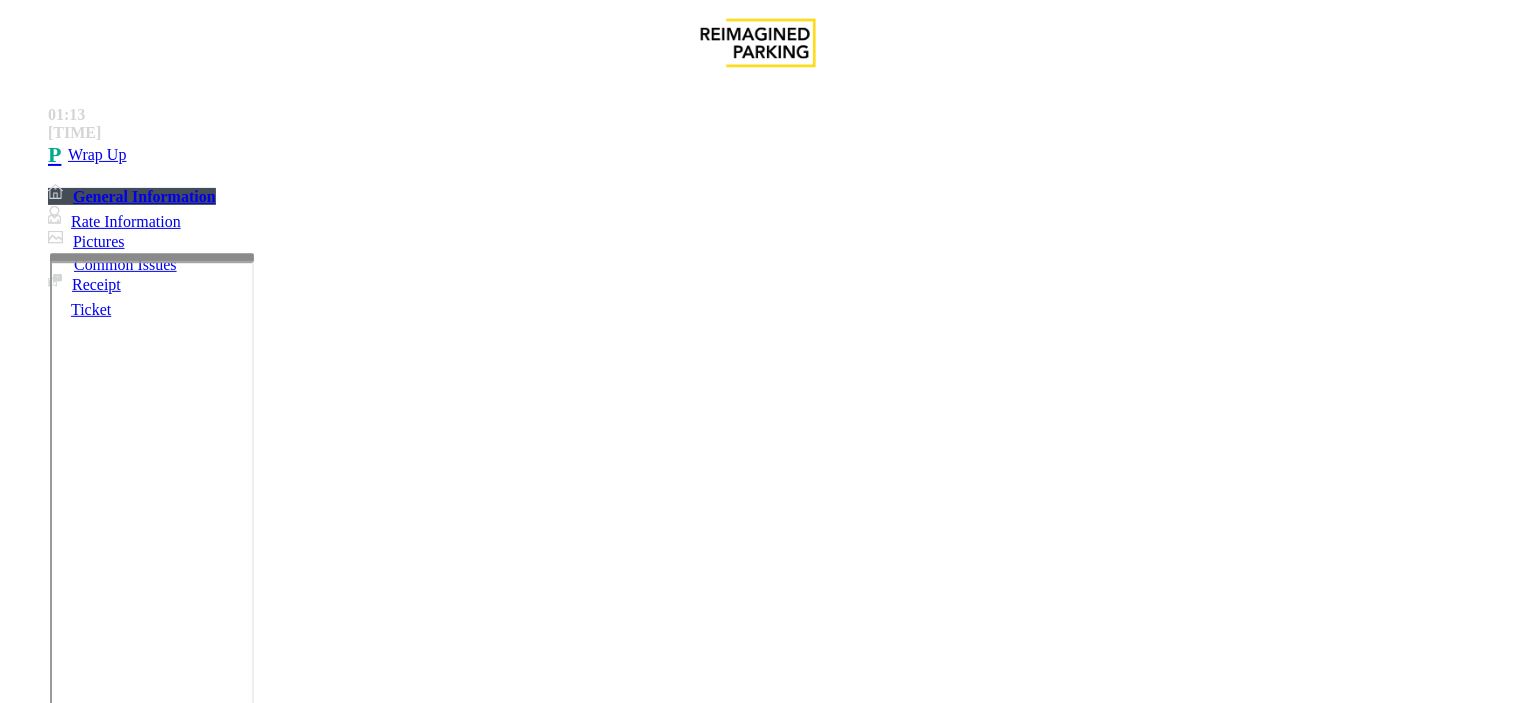 click at bounding box center [246, 1658] 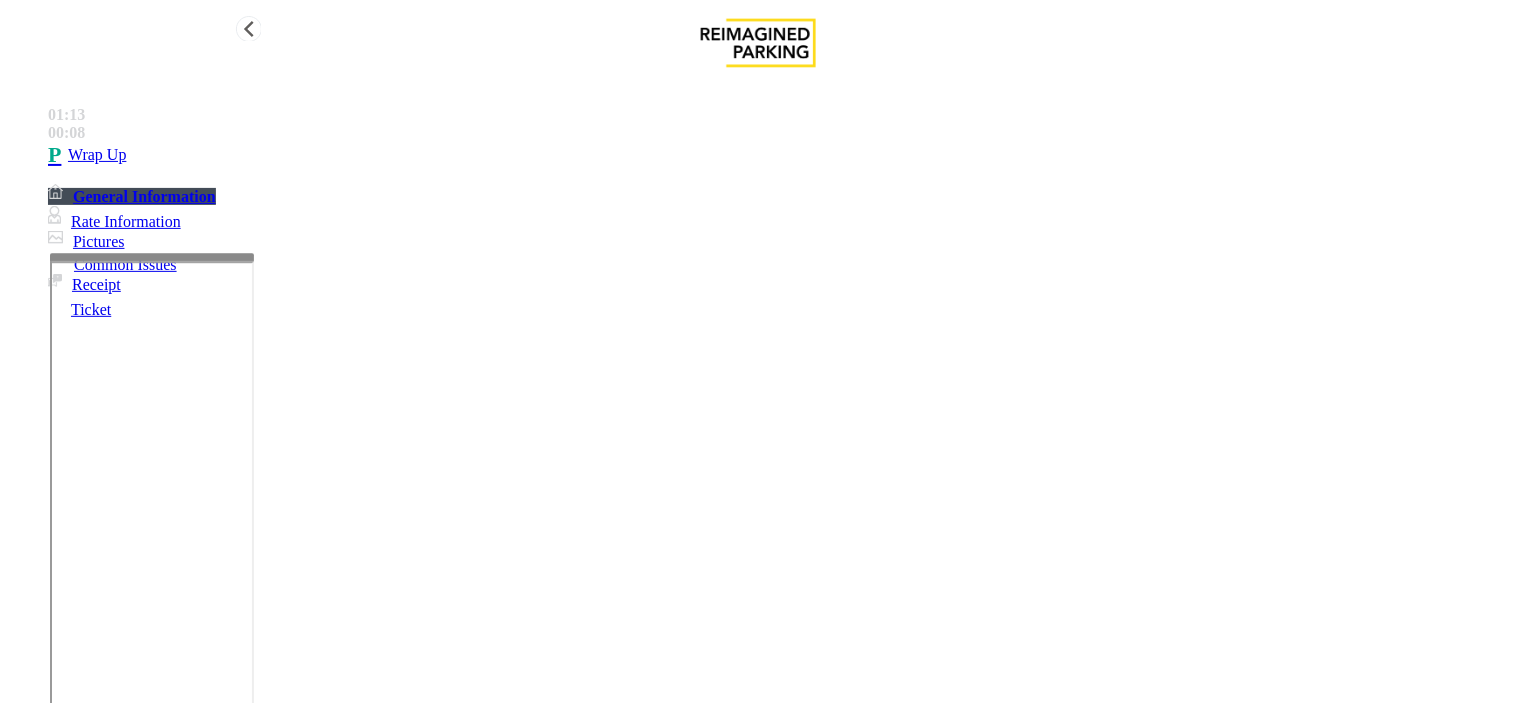 type on "**********" 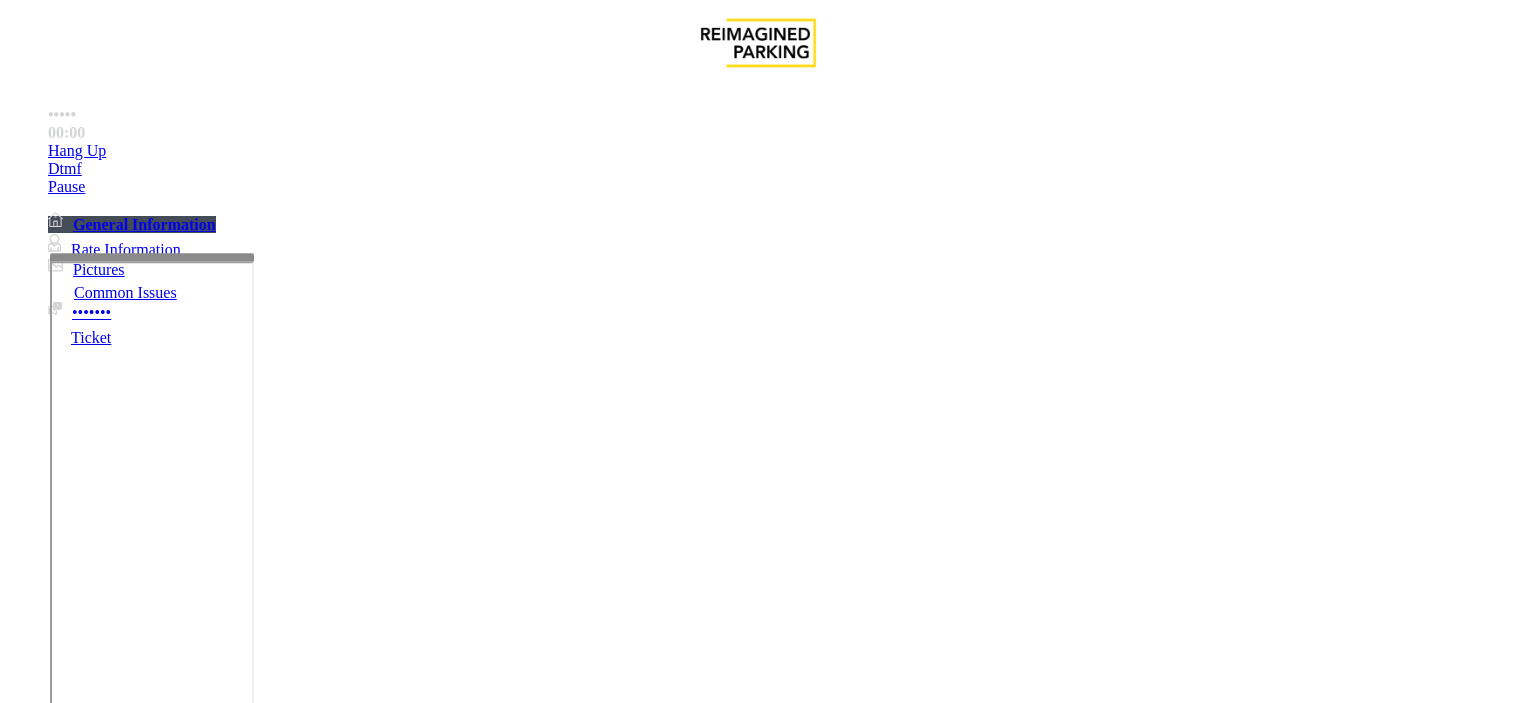 scroll, scrollTop: 0, scrollLeft: 0, axis: both 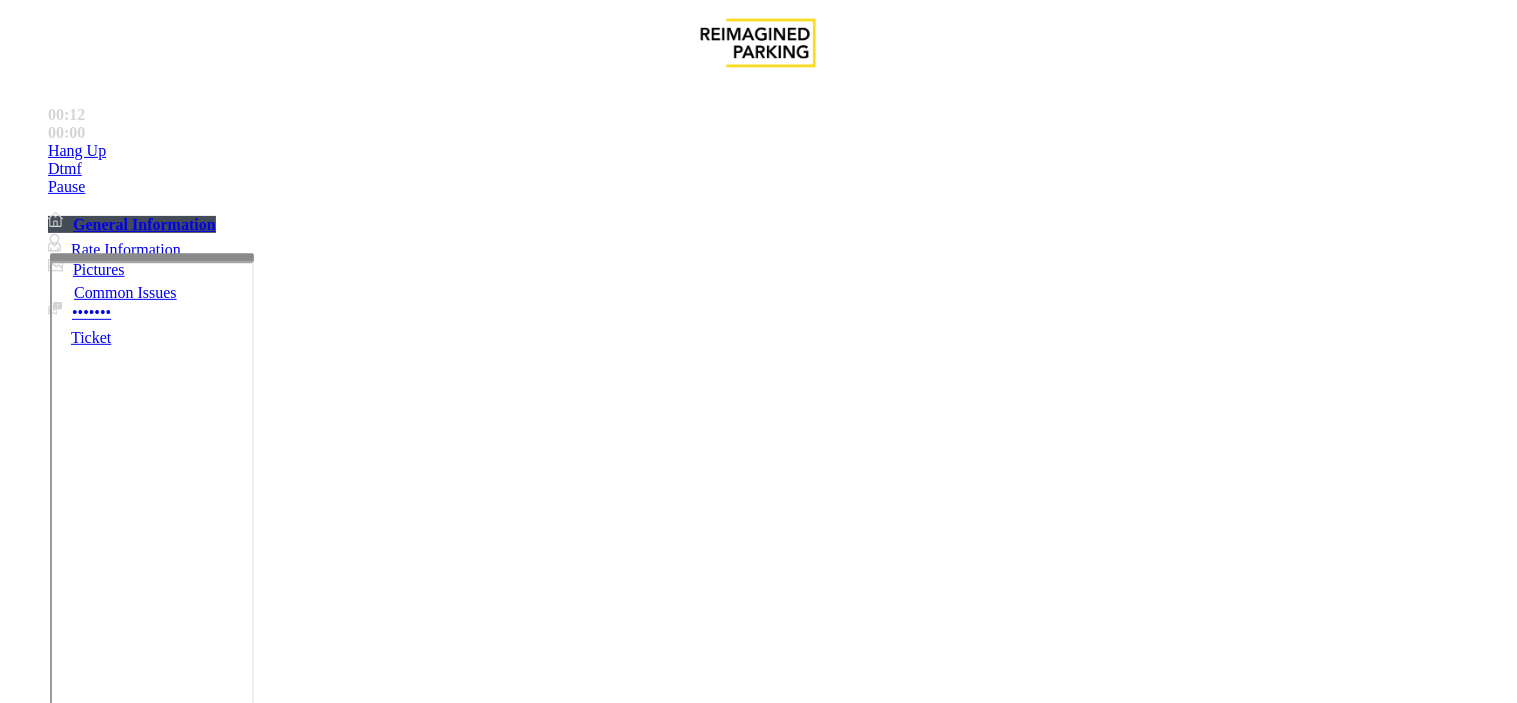 click on "Intercom Issue/No Response" at bounding box center [752, 1356] 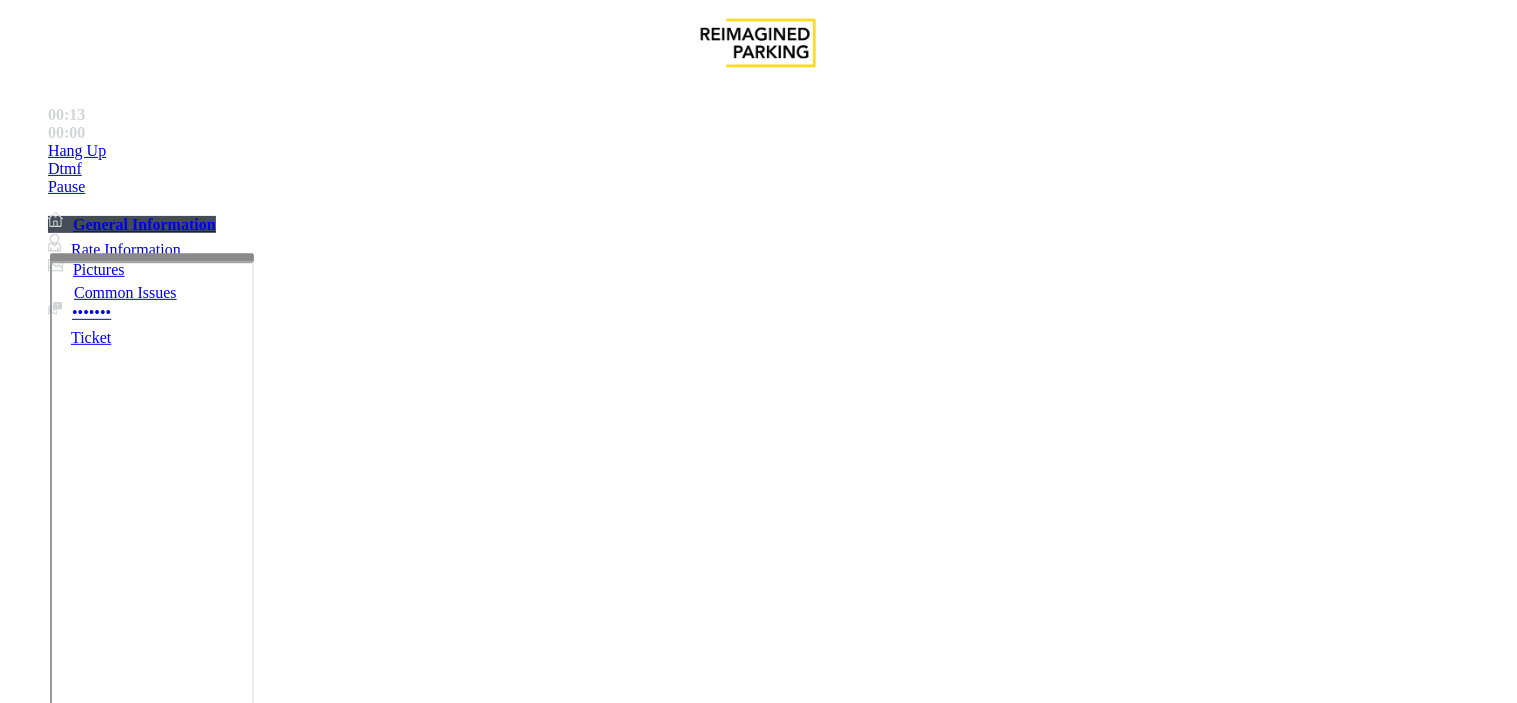 click on "No Response/Unable to hear parker" at bounding box center [142, 1356] 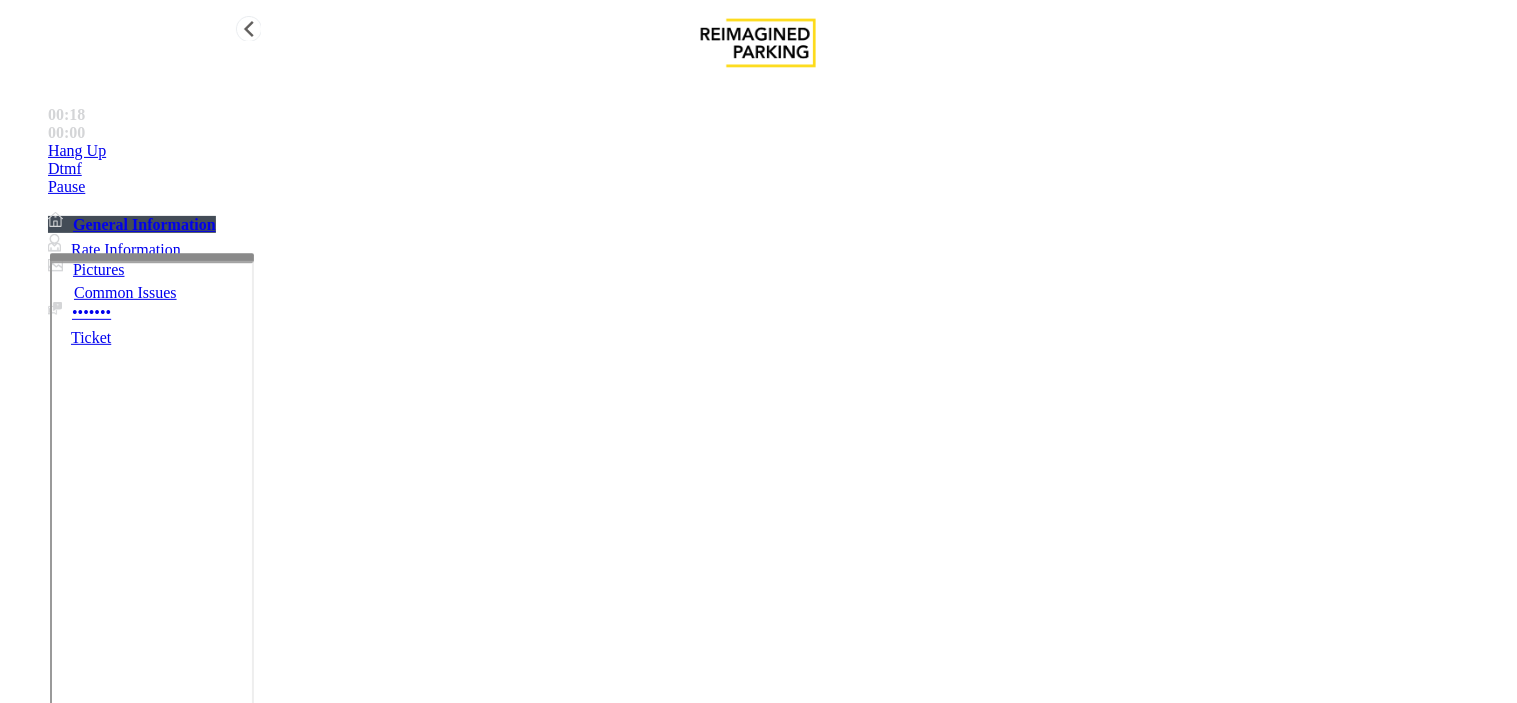 type on "**********" 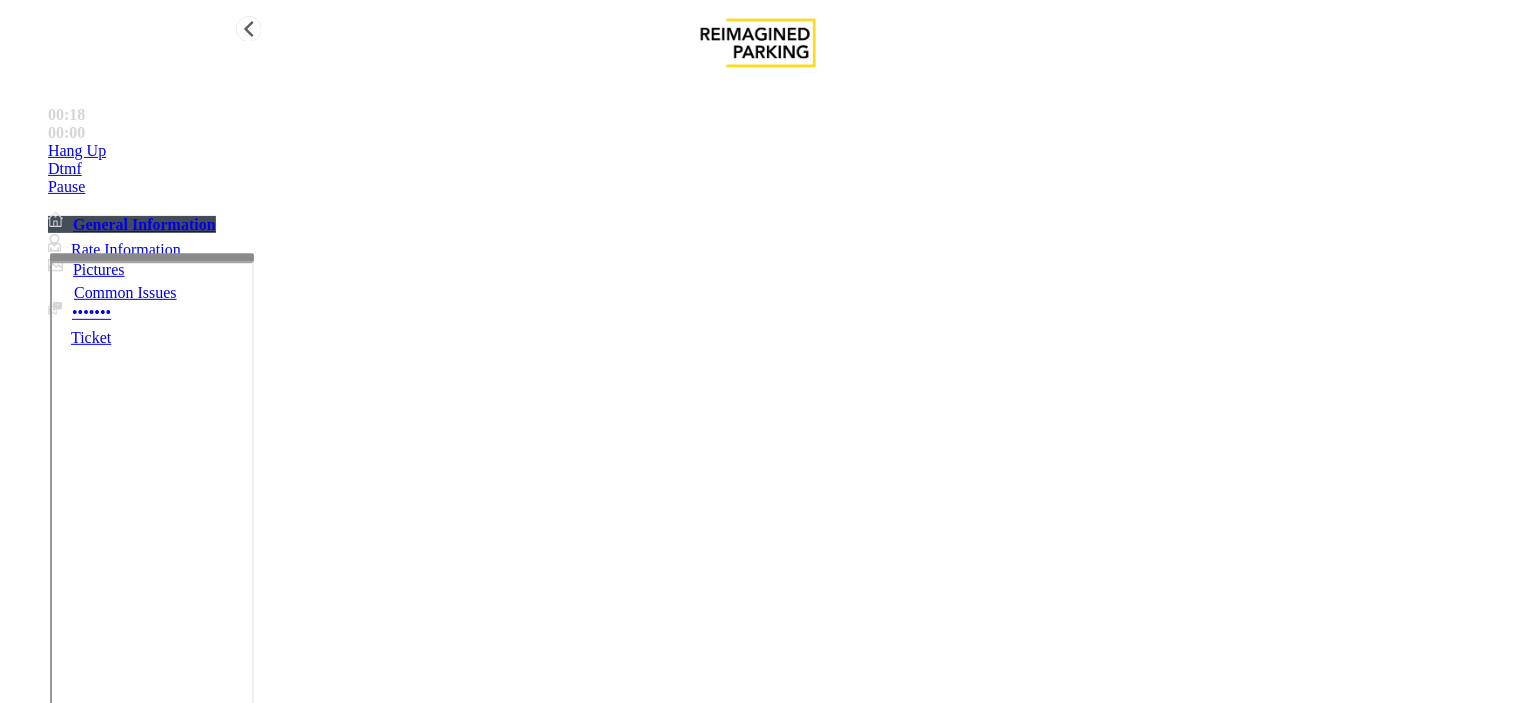click on "Hang Up" at bounding box center [778, 151] 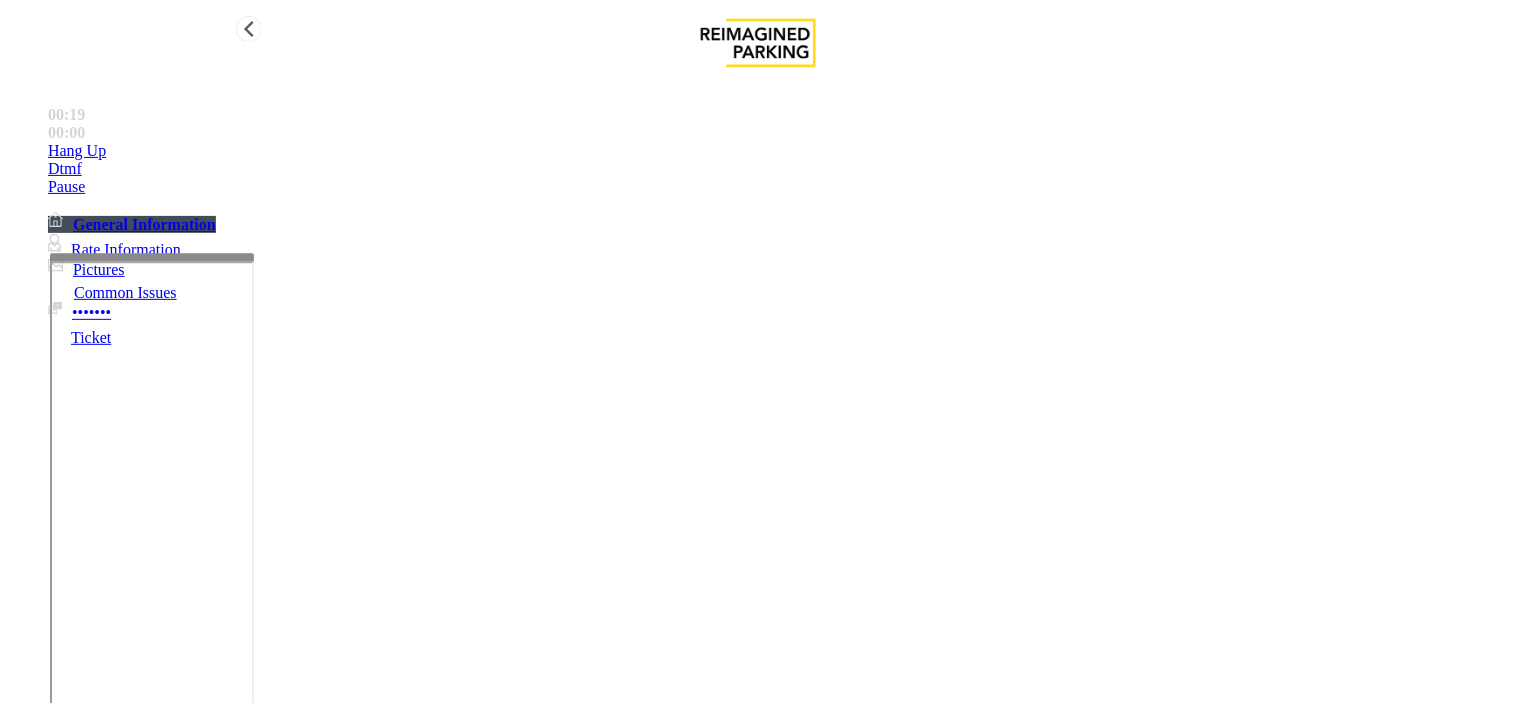click on "Hang Up" at bounding box center [778, 151] 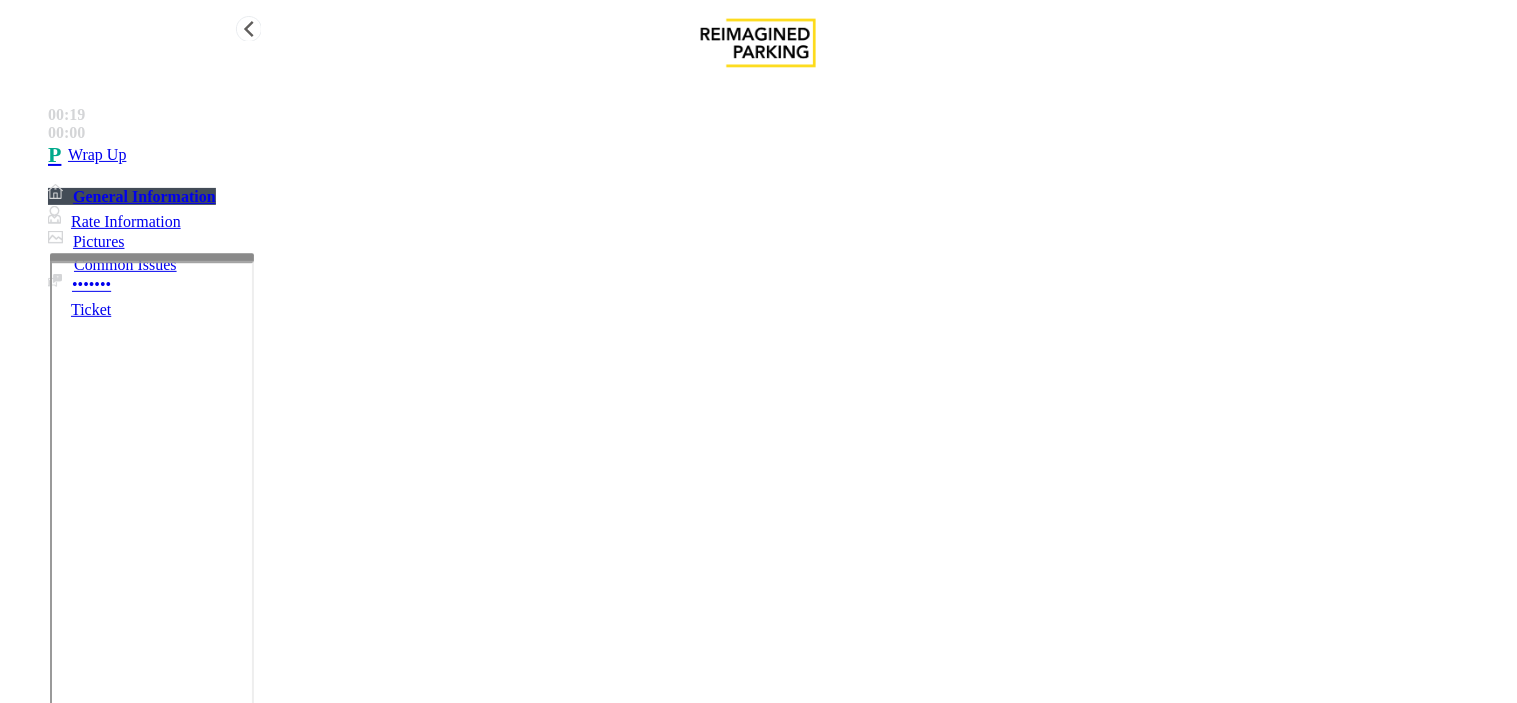 click on "Wrap Up" at bounding box center [778, 155] 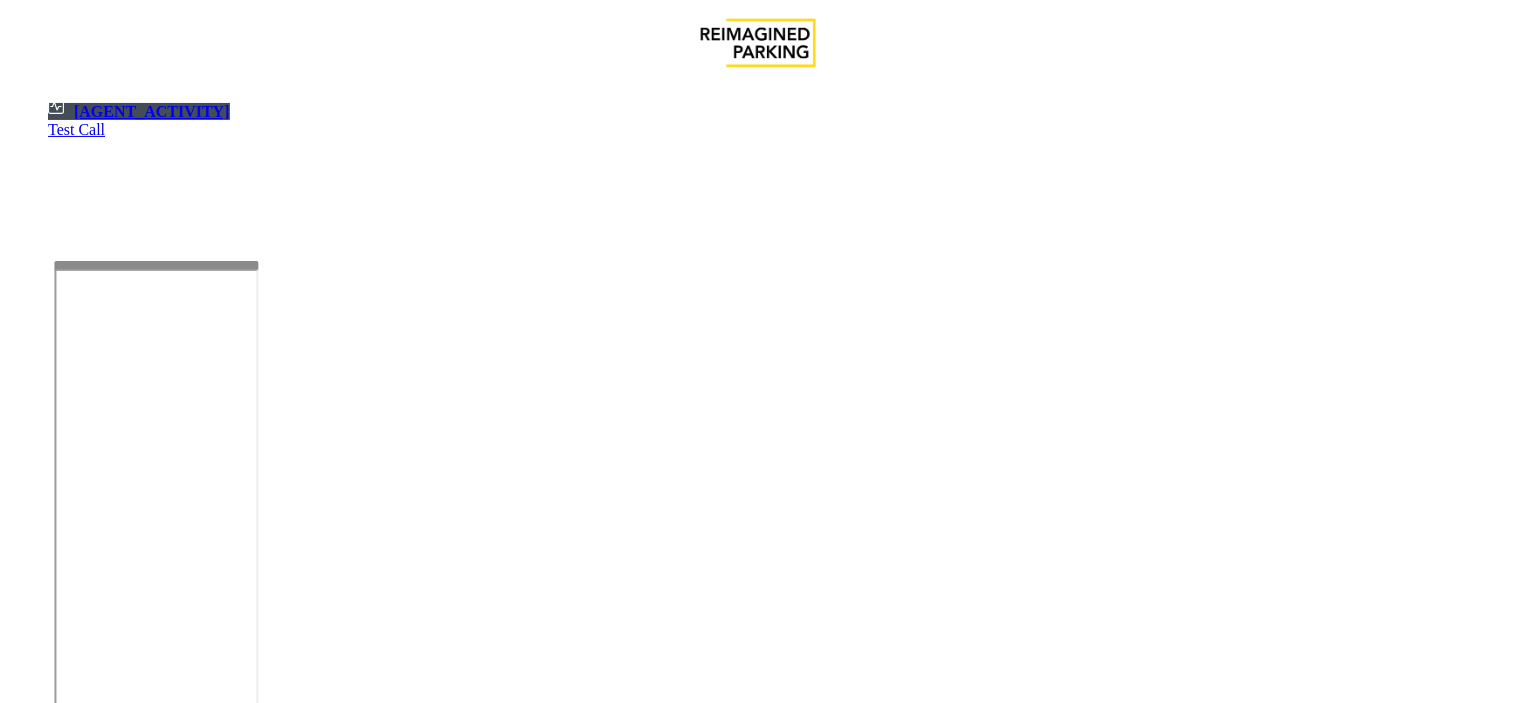 click at bounding box center [156, 265] 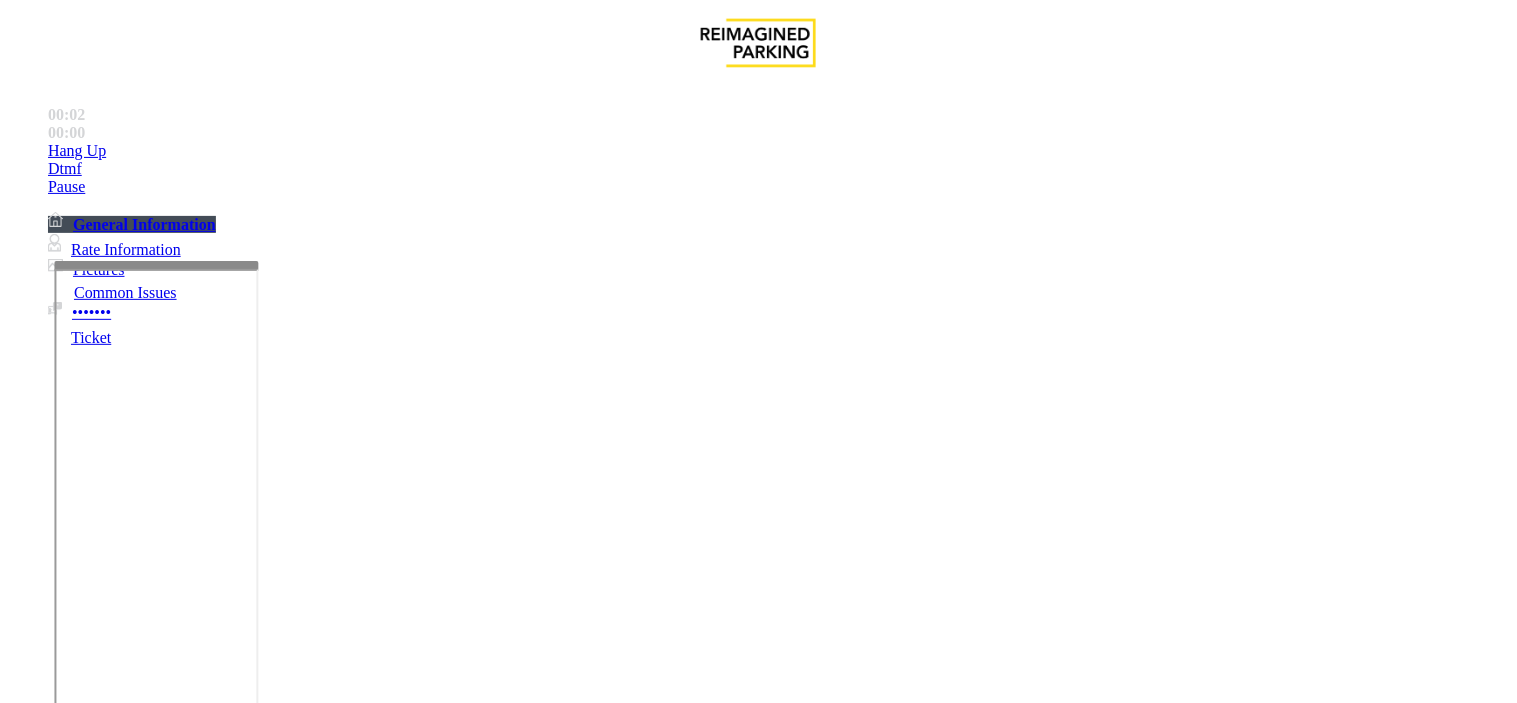 scroll, scrollTop: 1666, scrollLeft: 0, axis: vertical 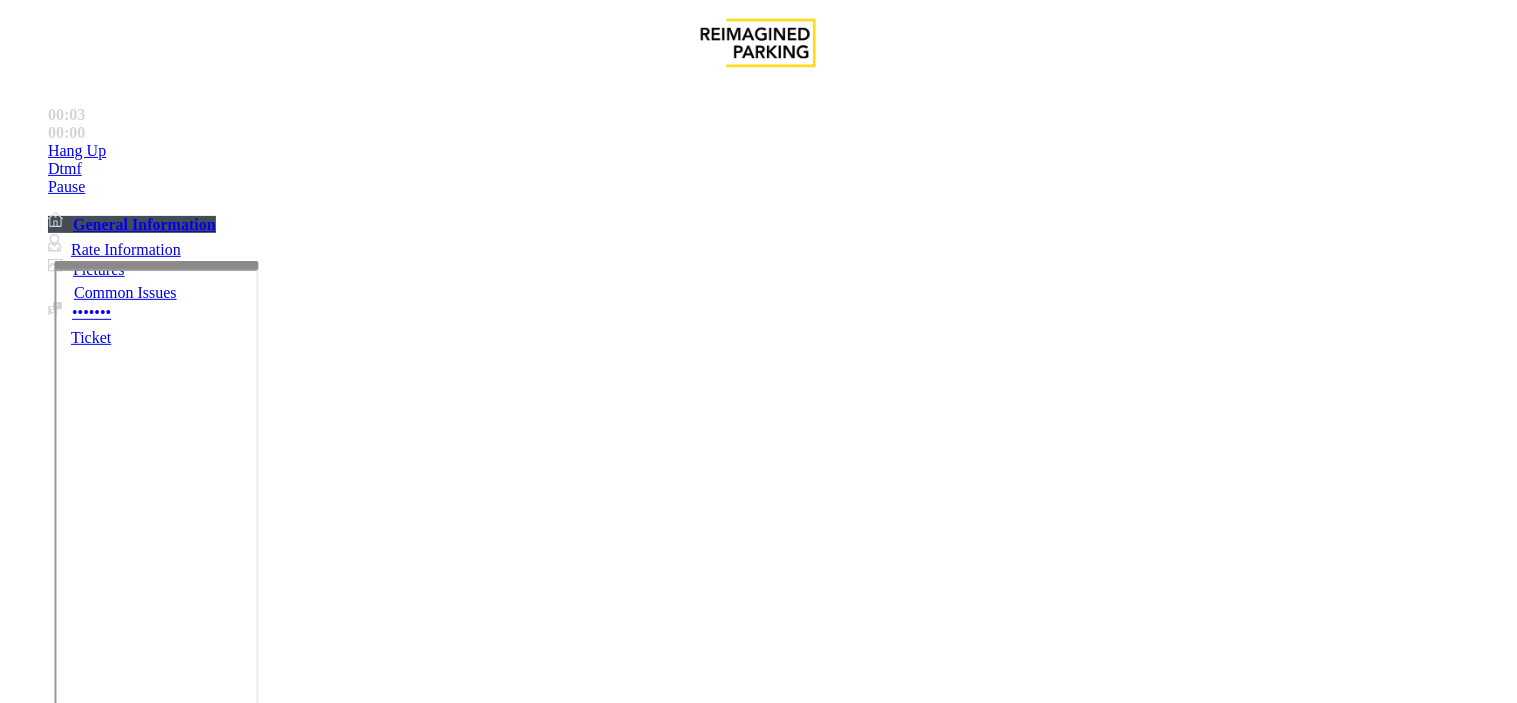 click on "[ALPHANUMERIC]" at bounding box center [48, 3349] 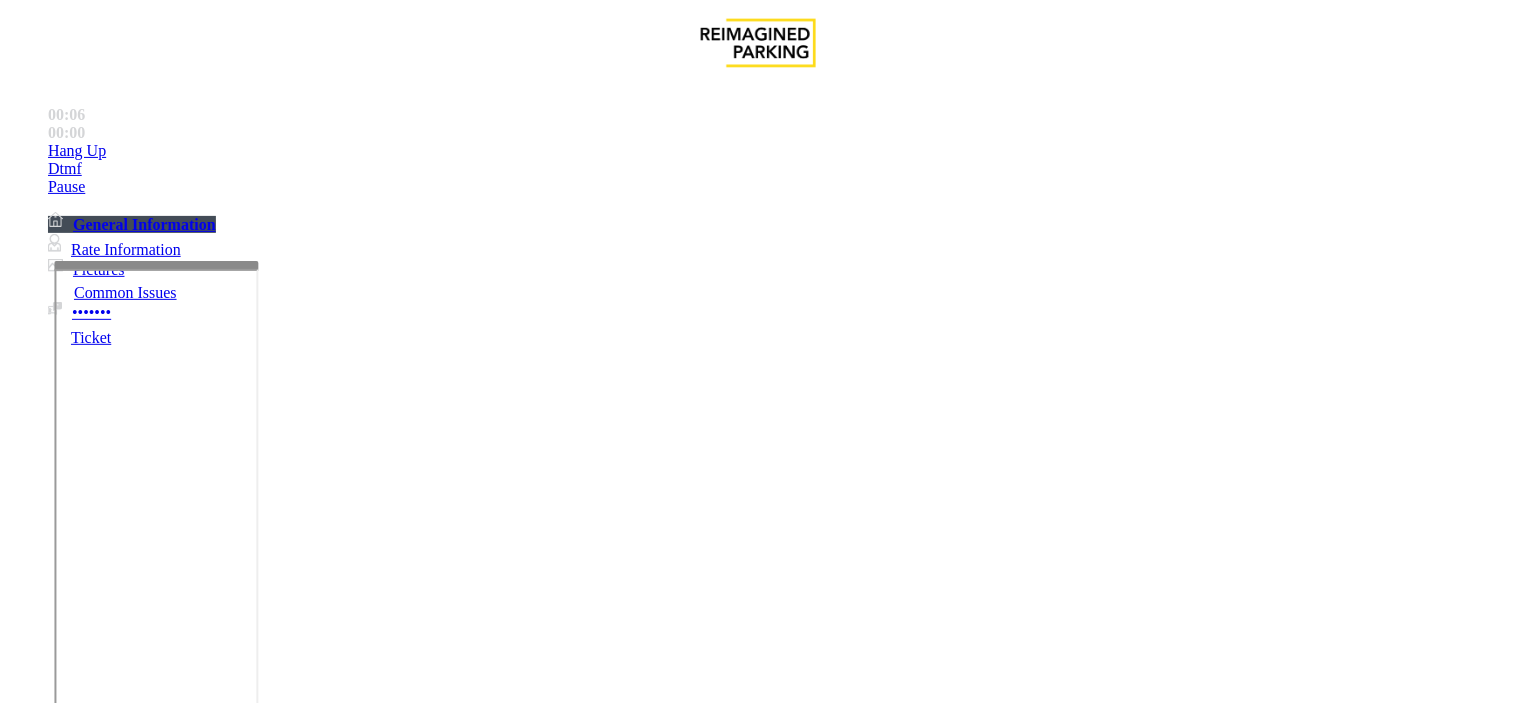 click on "Monthly Issue" at bounding box center (268, 1356) 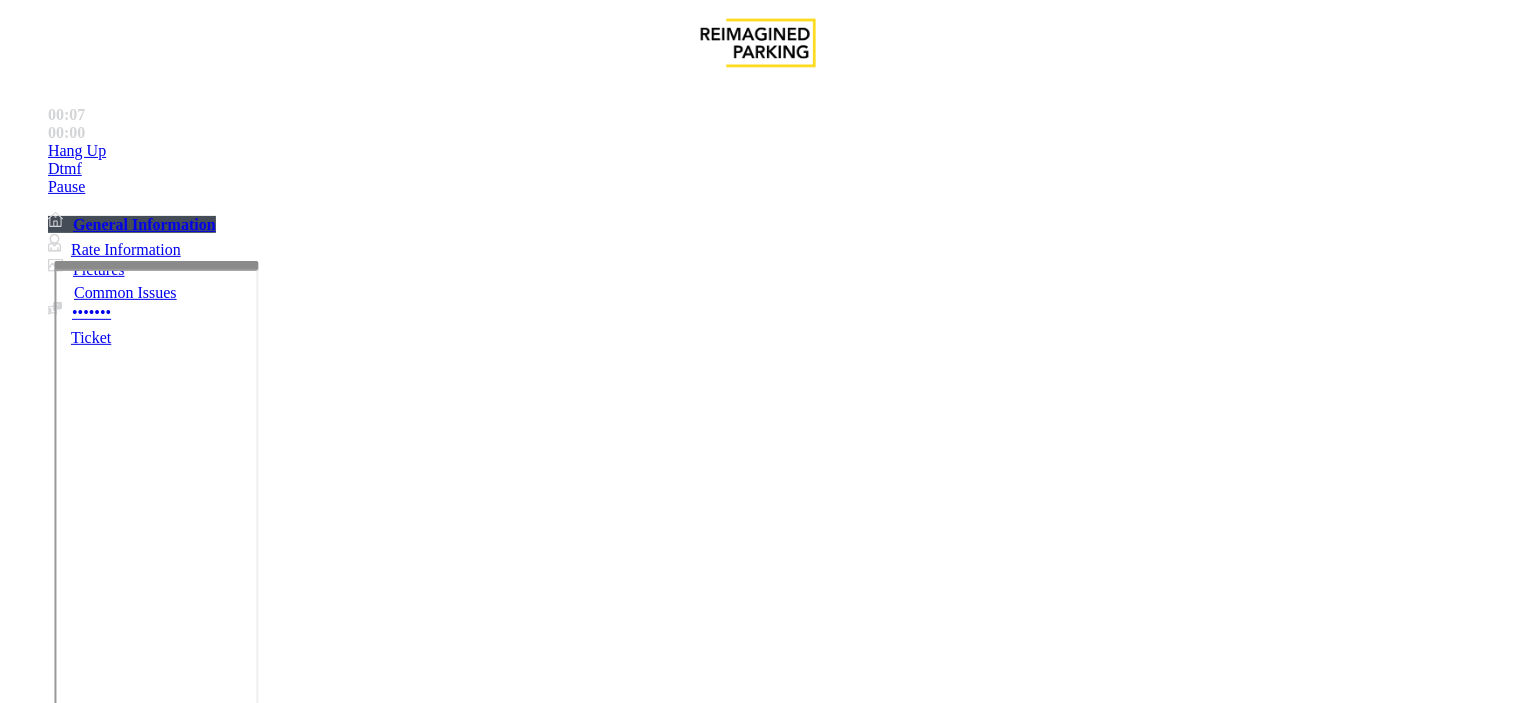 click on "Passback" at bounding box center [165, 1356] 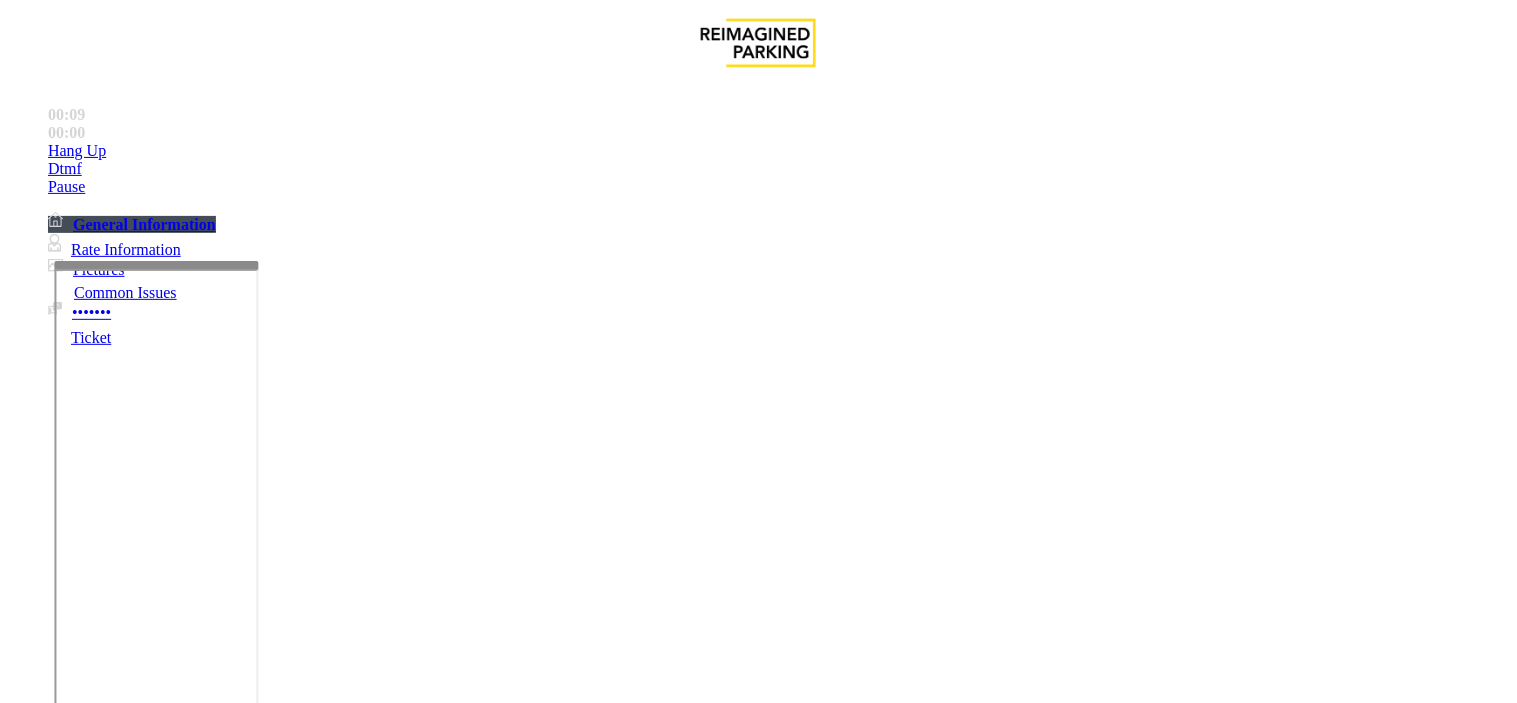 drag, startPoint x: 375, startPoint y: 185, endPoint x: 270, endPoint y: 151, distance: 110.36757 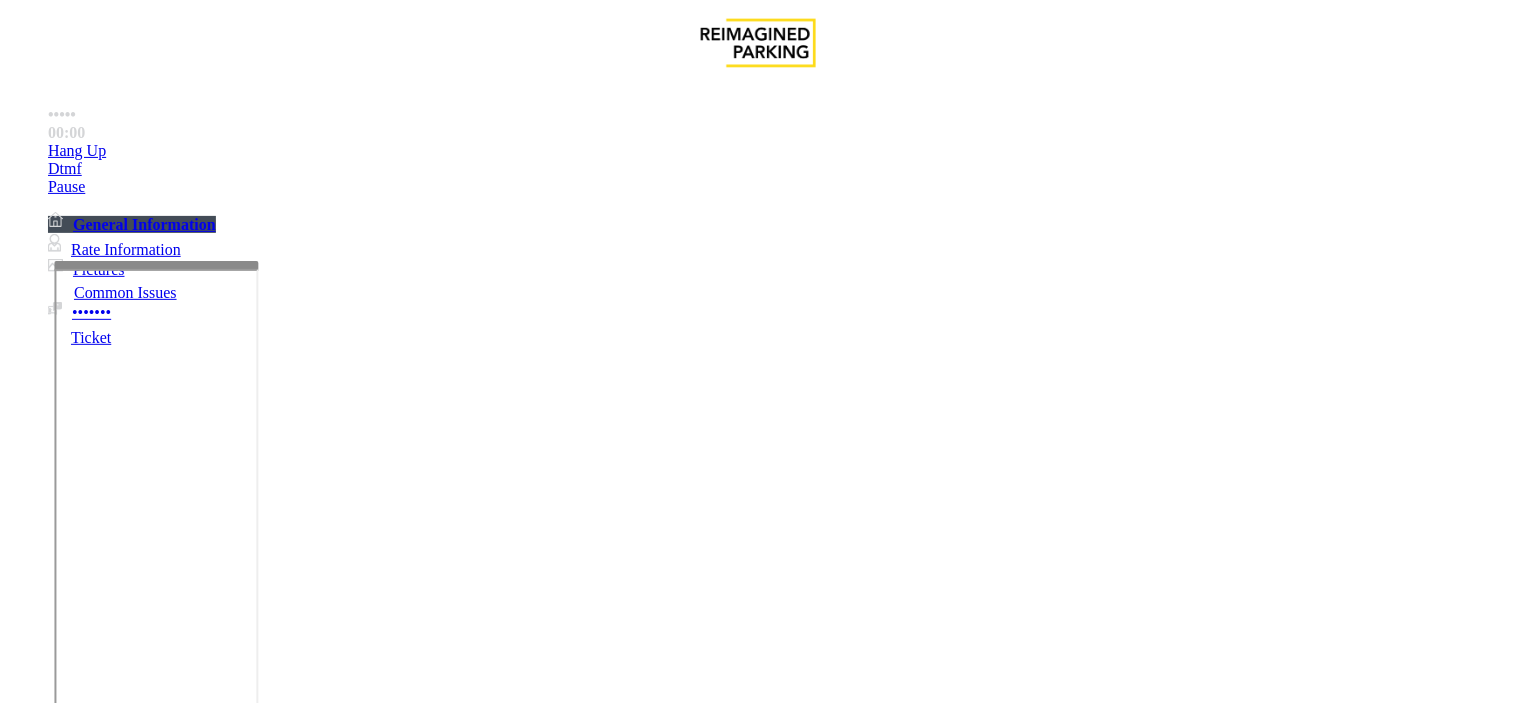 click at bounding box center [246, 1658] 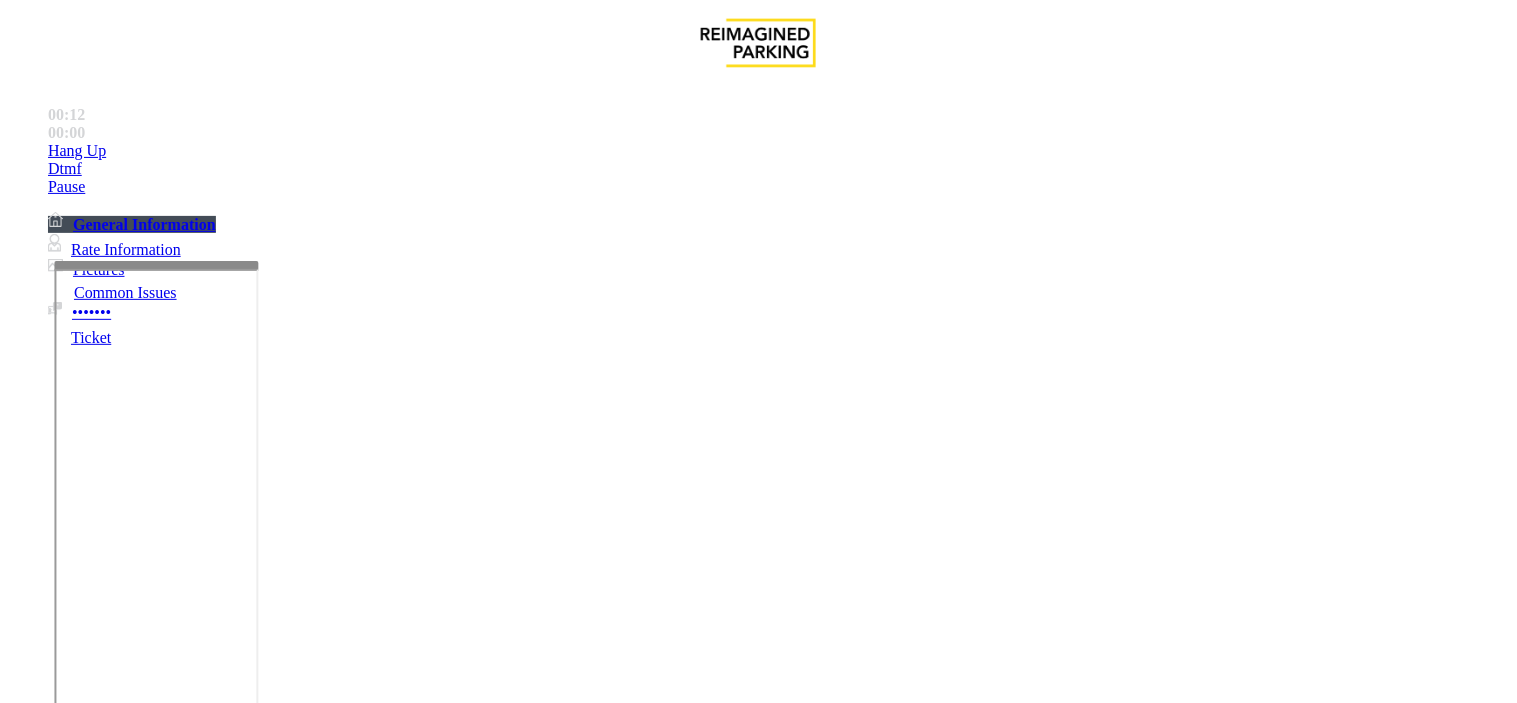 click at bounding box center (246, 1658) 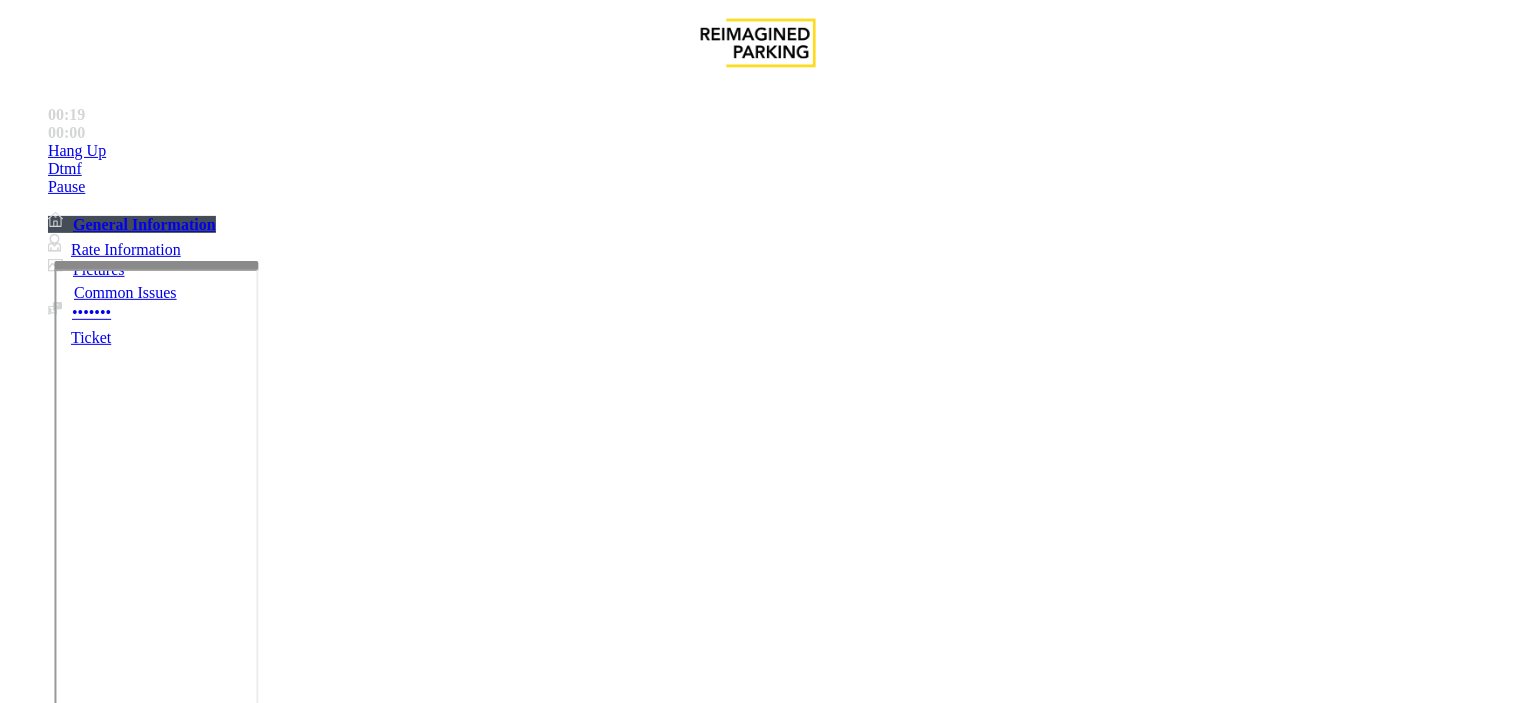 type on "**********" 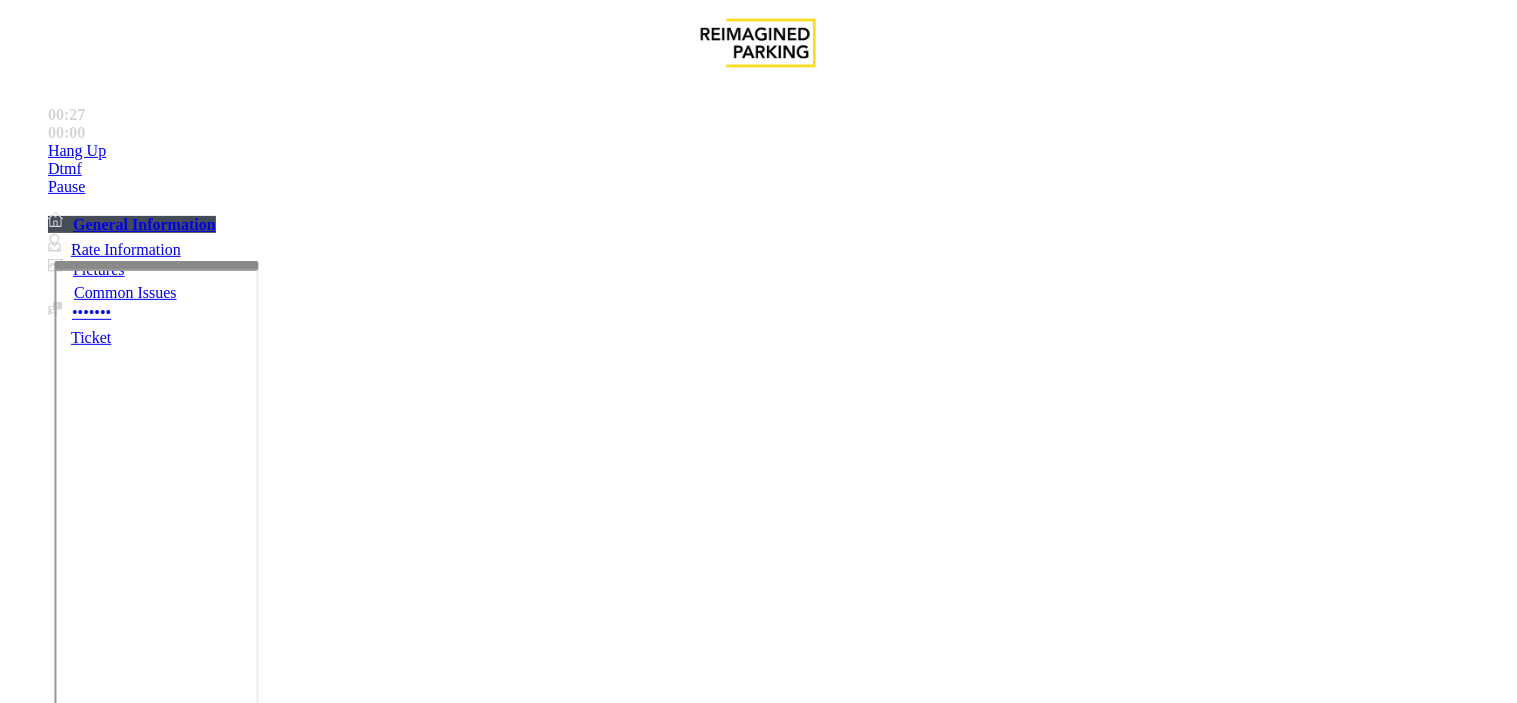 click at bounding box center [96, 1378] 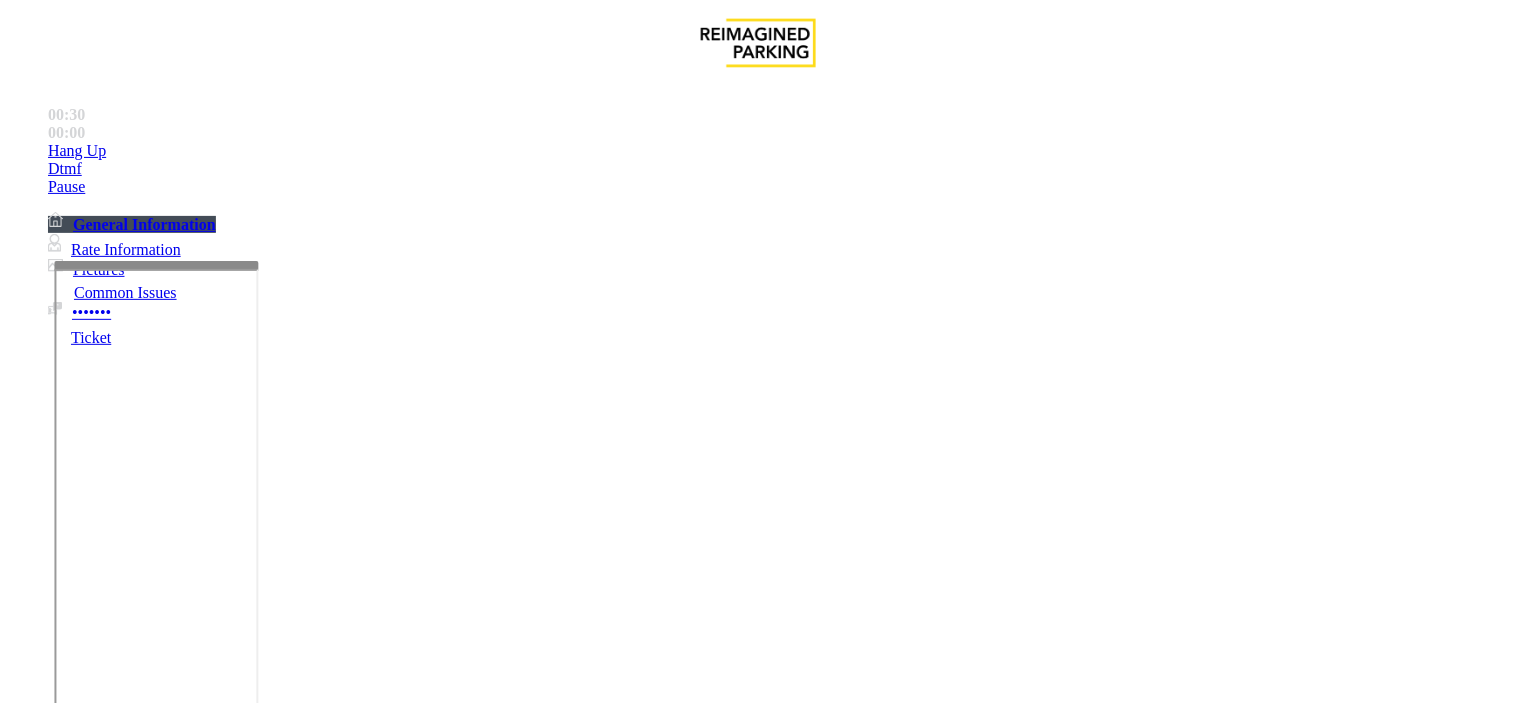 click on "******" at bounding box center (96, 1378) 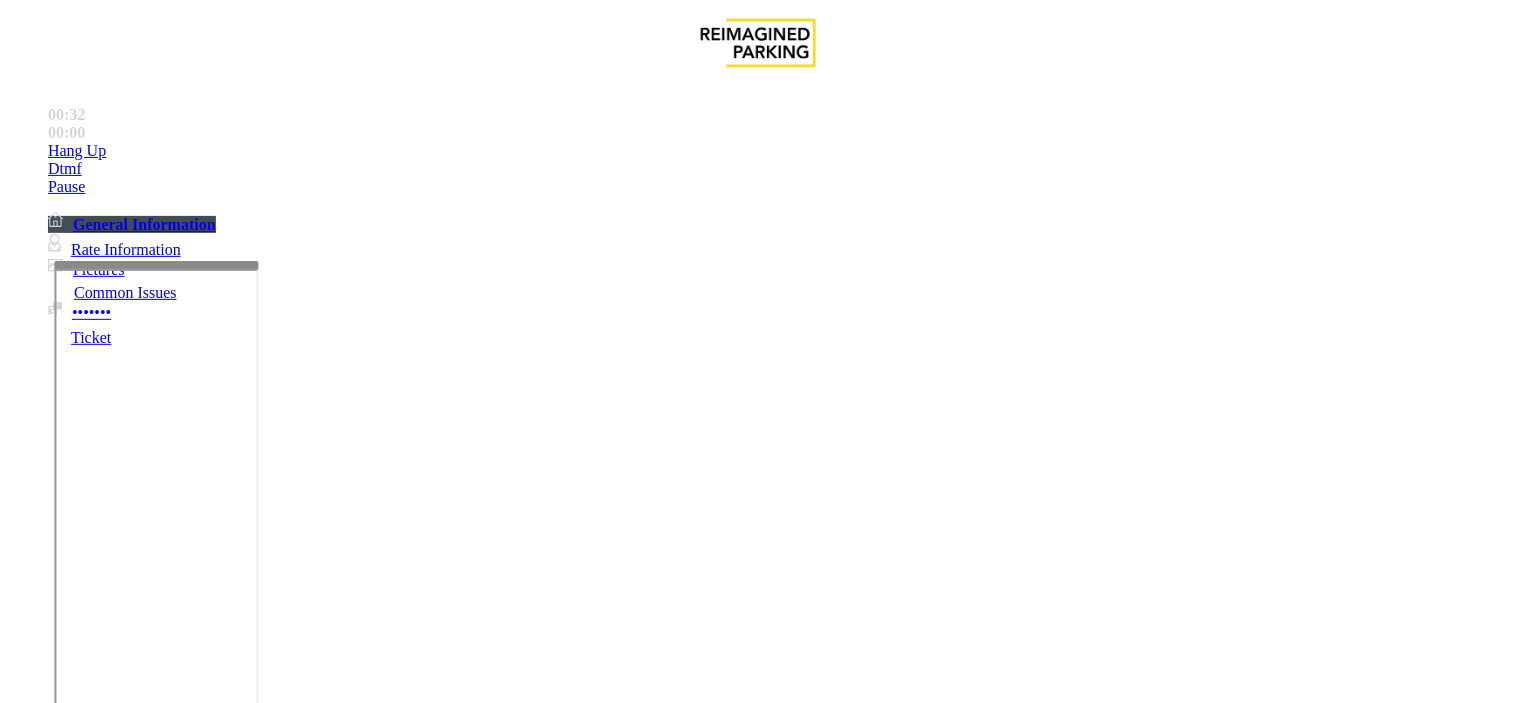 type on "*****" 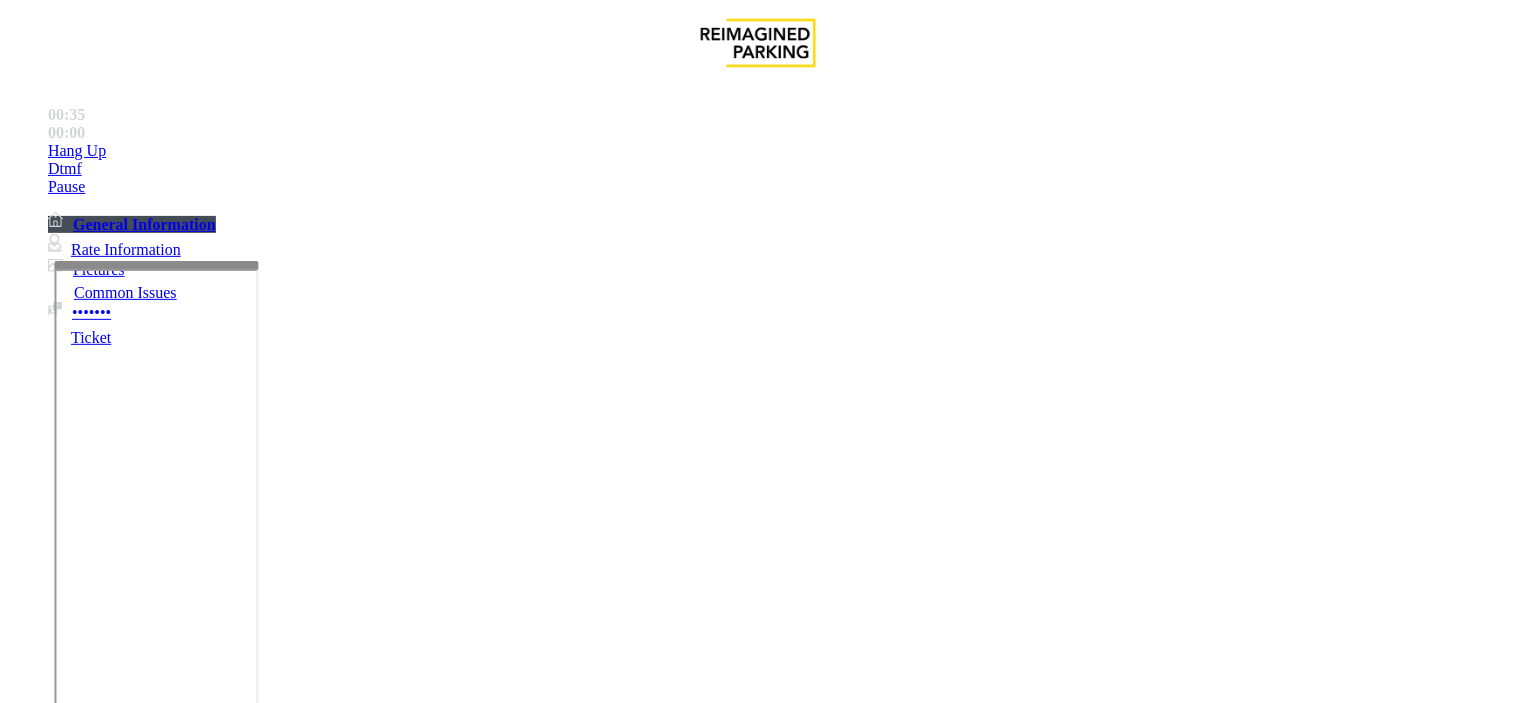 click at bounding box center (96, 1432) 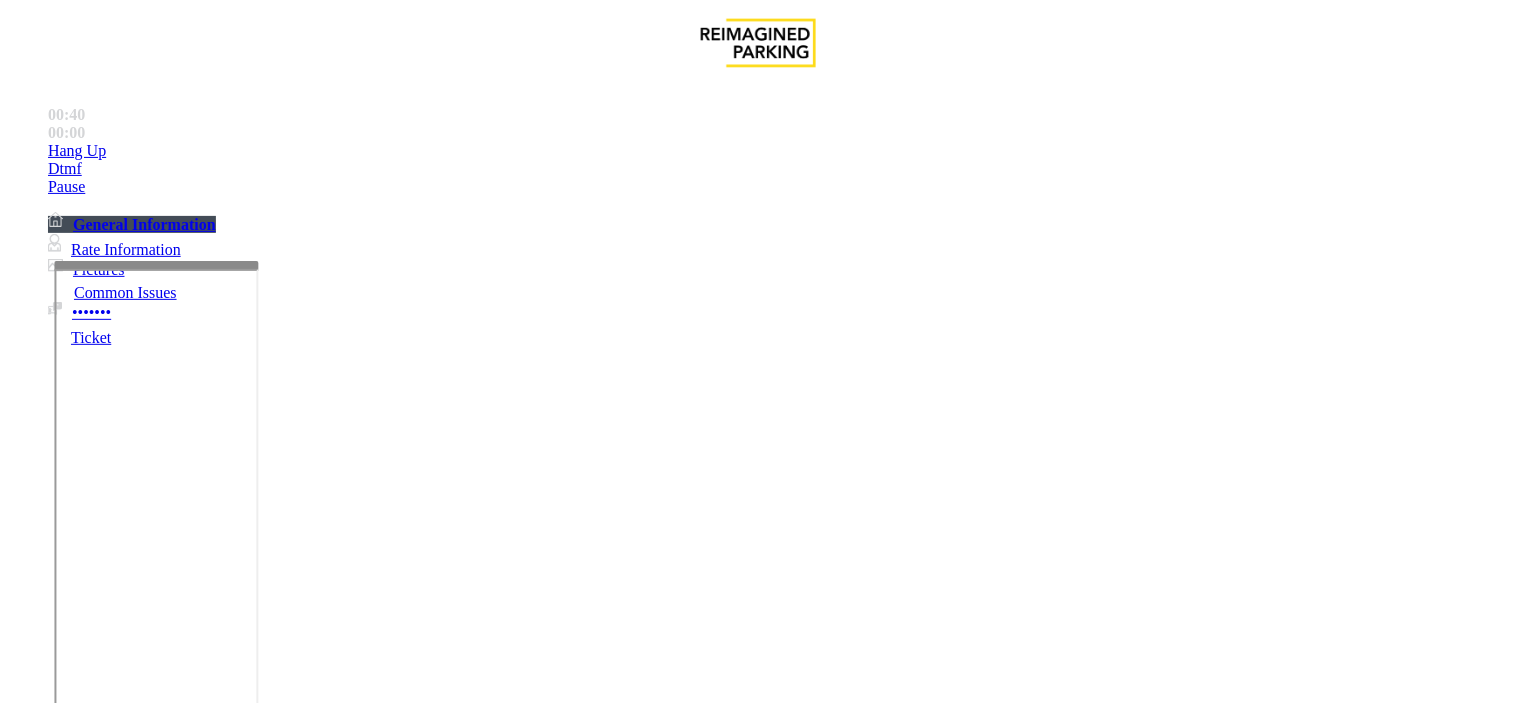 type on "*****" 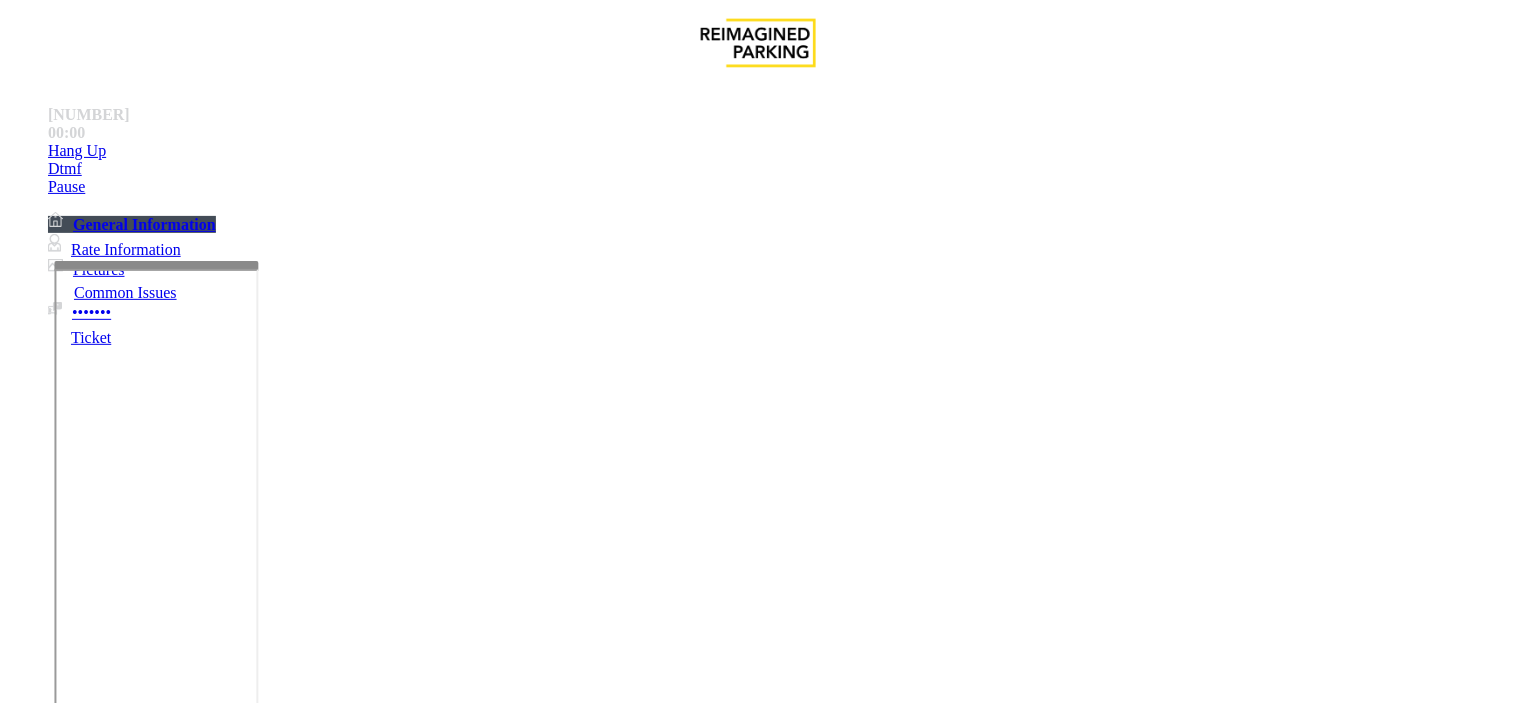 click on "*****" at bounding box center (96, 1378) 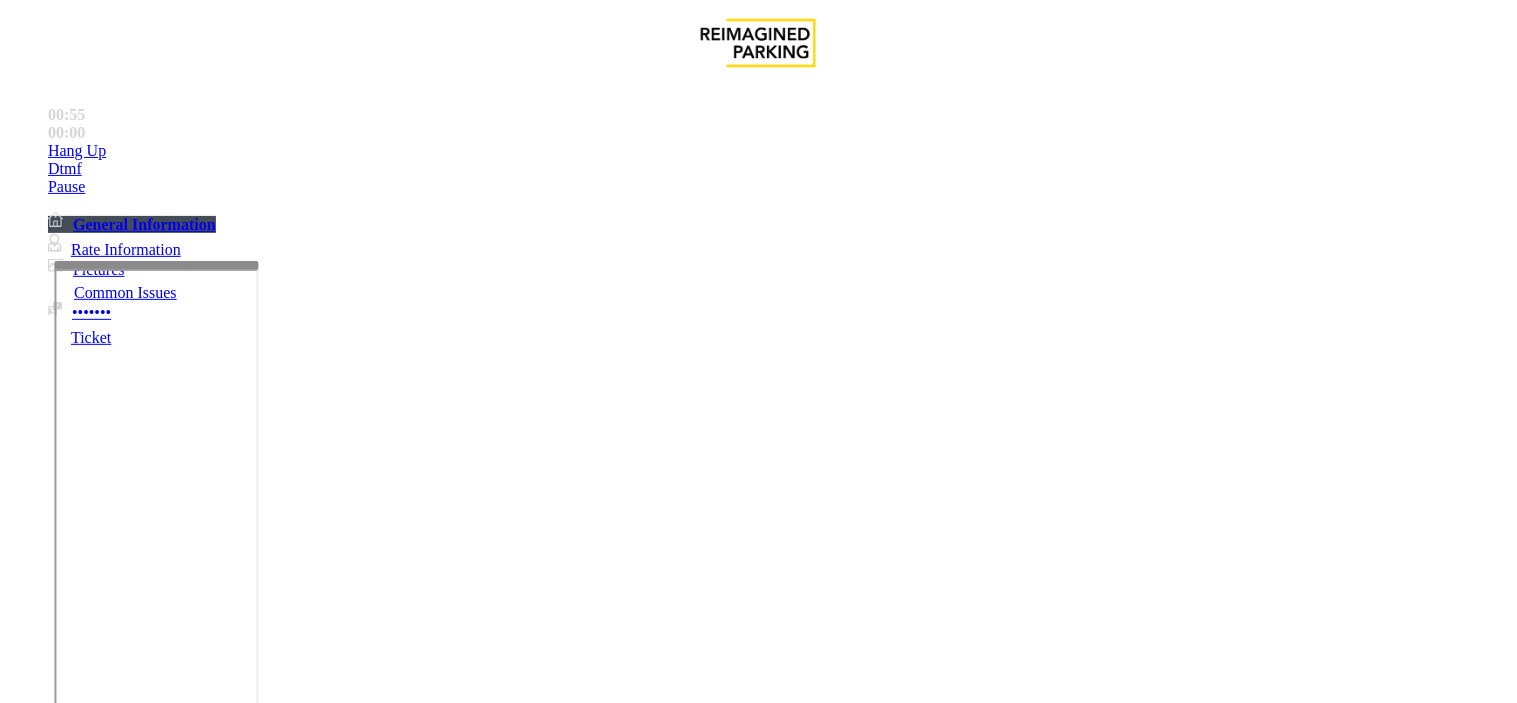 click on "*****" at bounding box center [96, 1378] 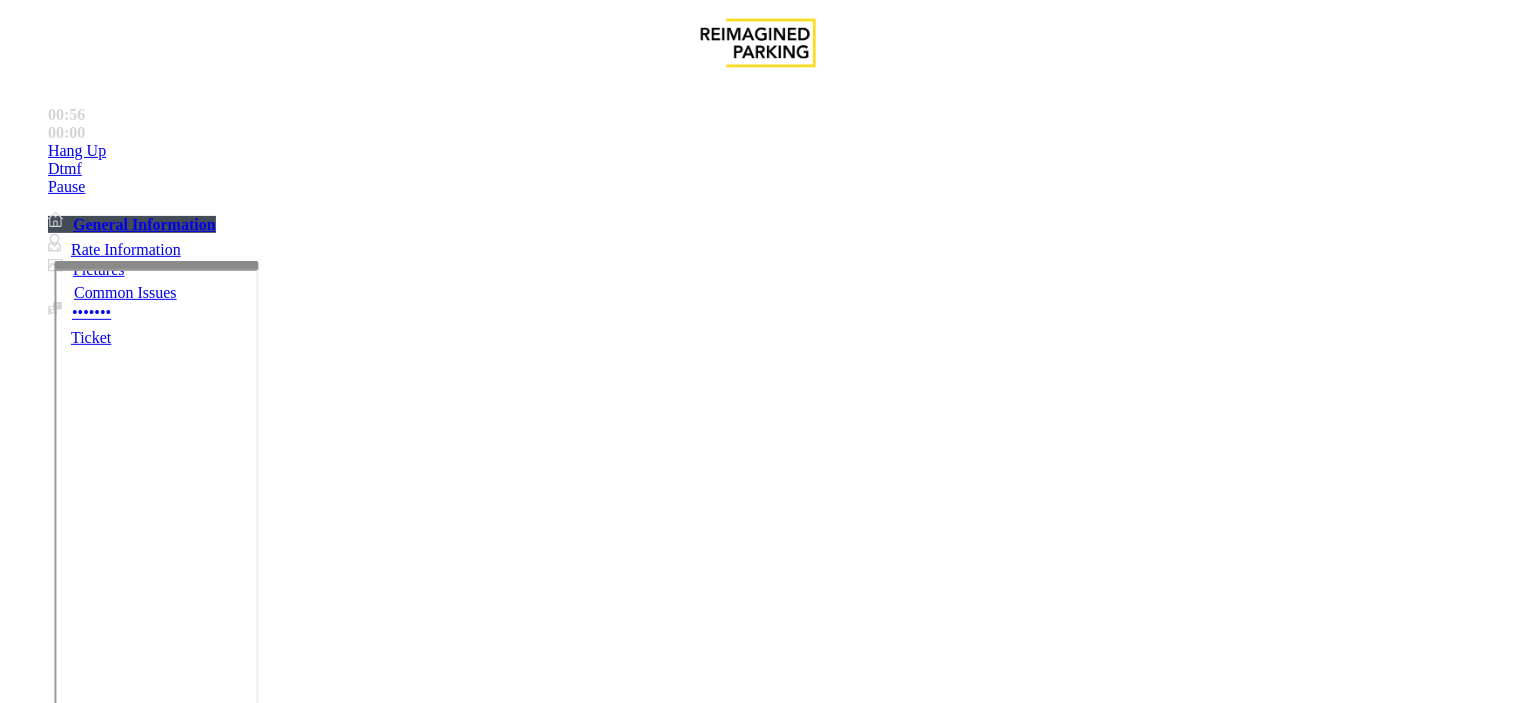 paste on "*********" 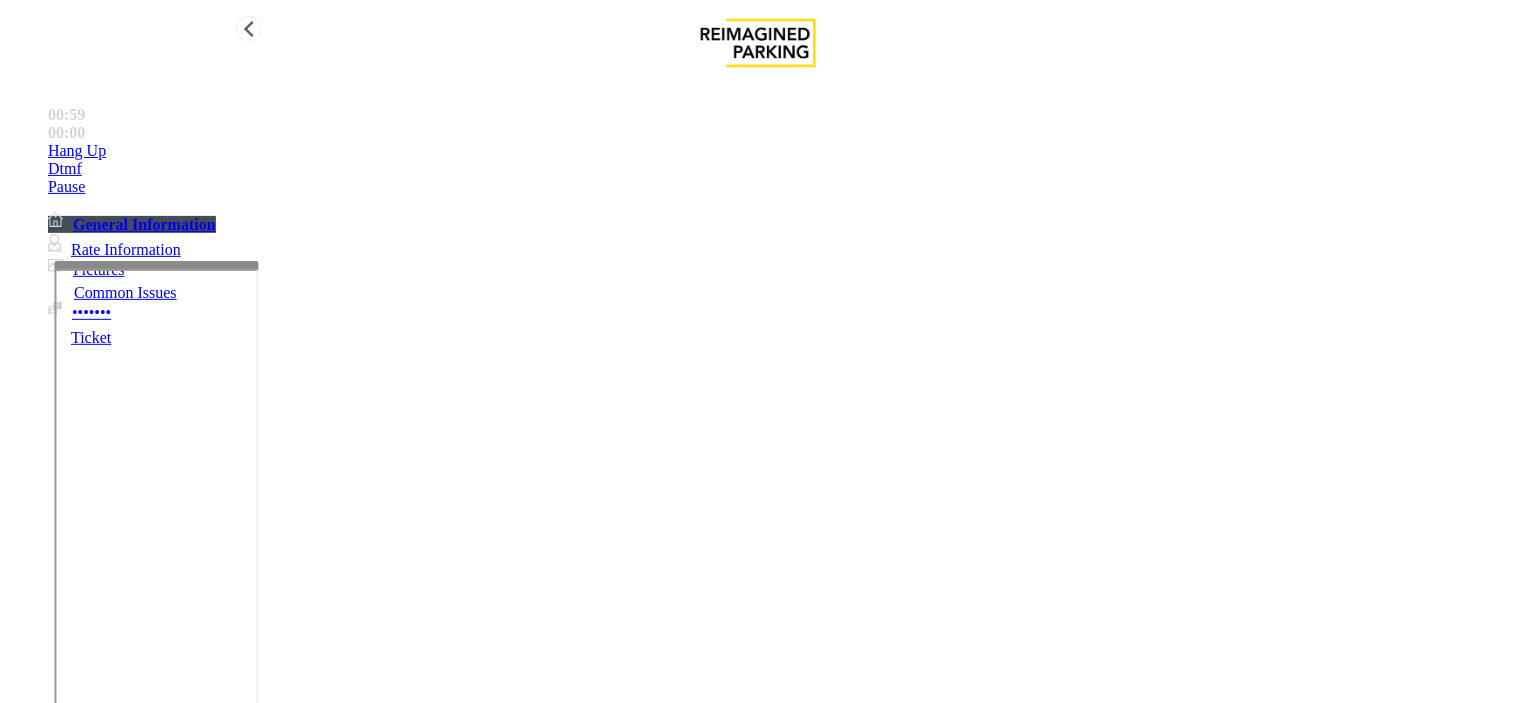 type on "**********" 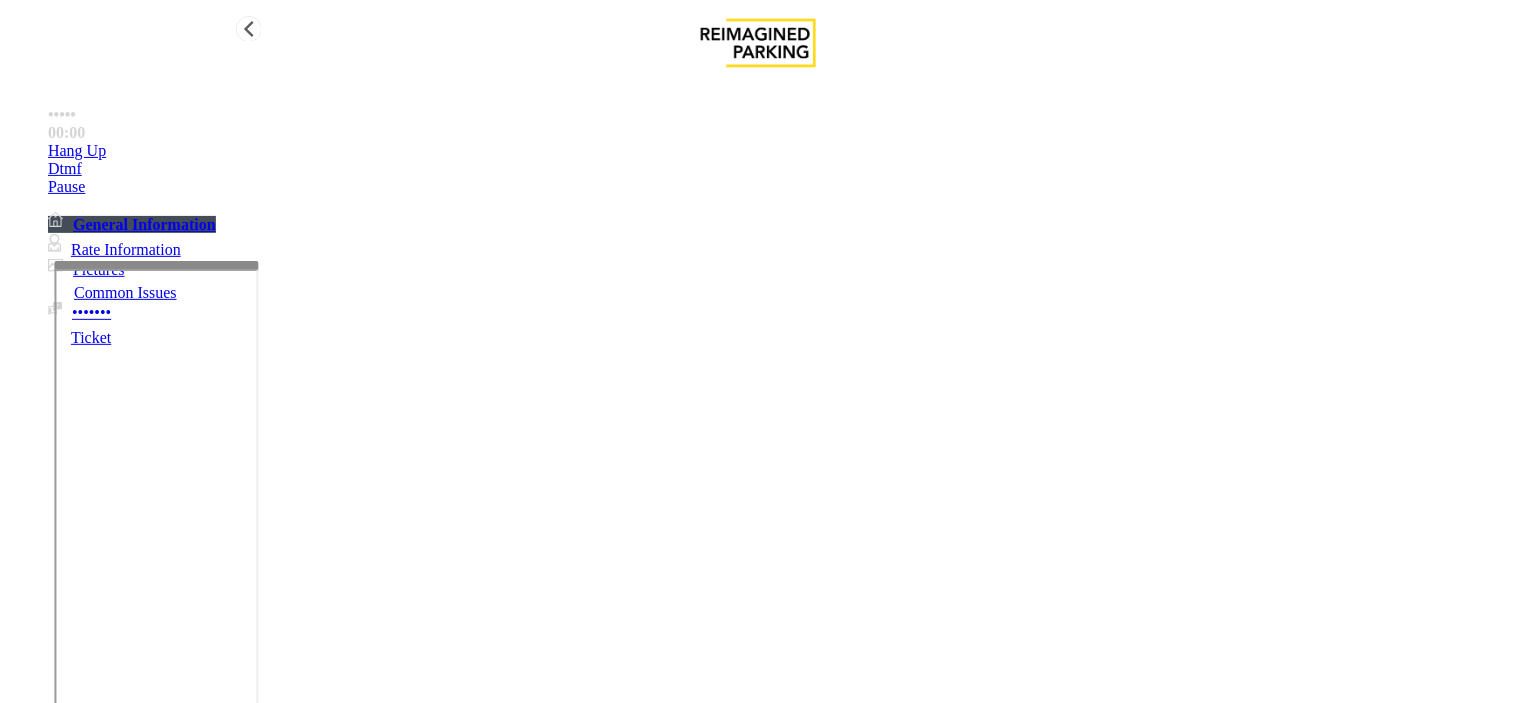 click on "Hang Up" at bounding box center [778, 151] 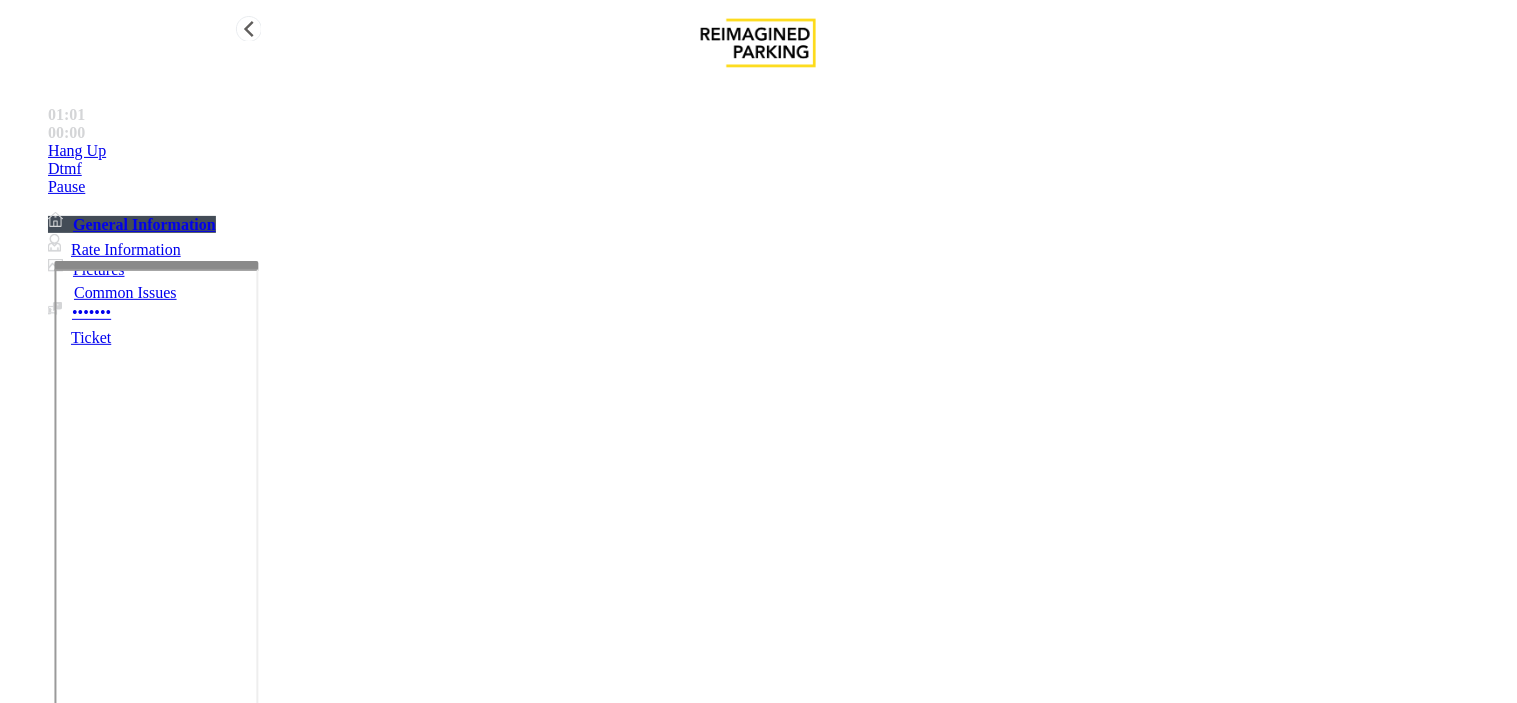 click on "Hang Up" at bounding box center [778, 151] 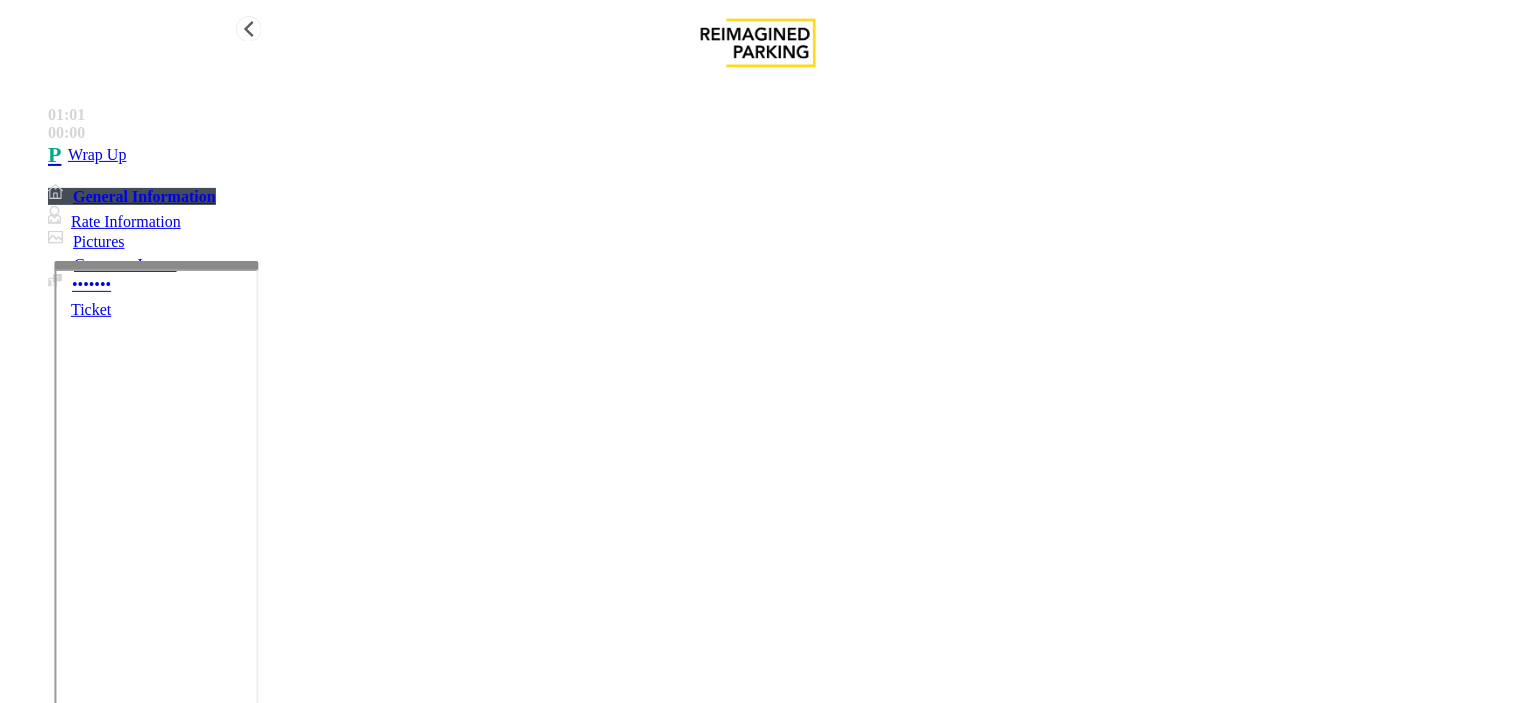 click on "Wrap Up" at bounding box center [778, 155] 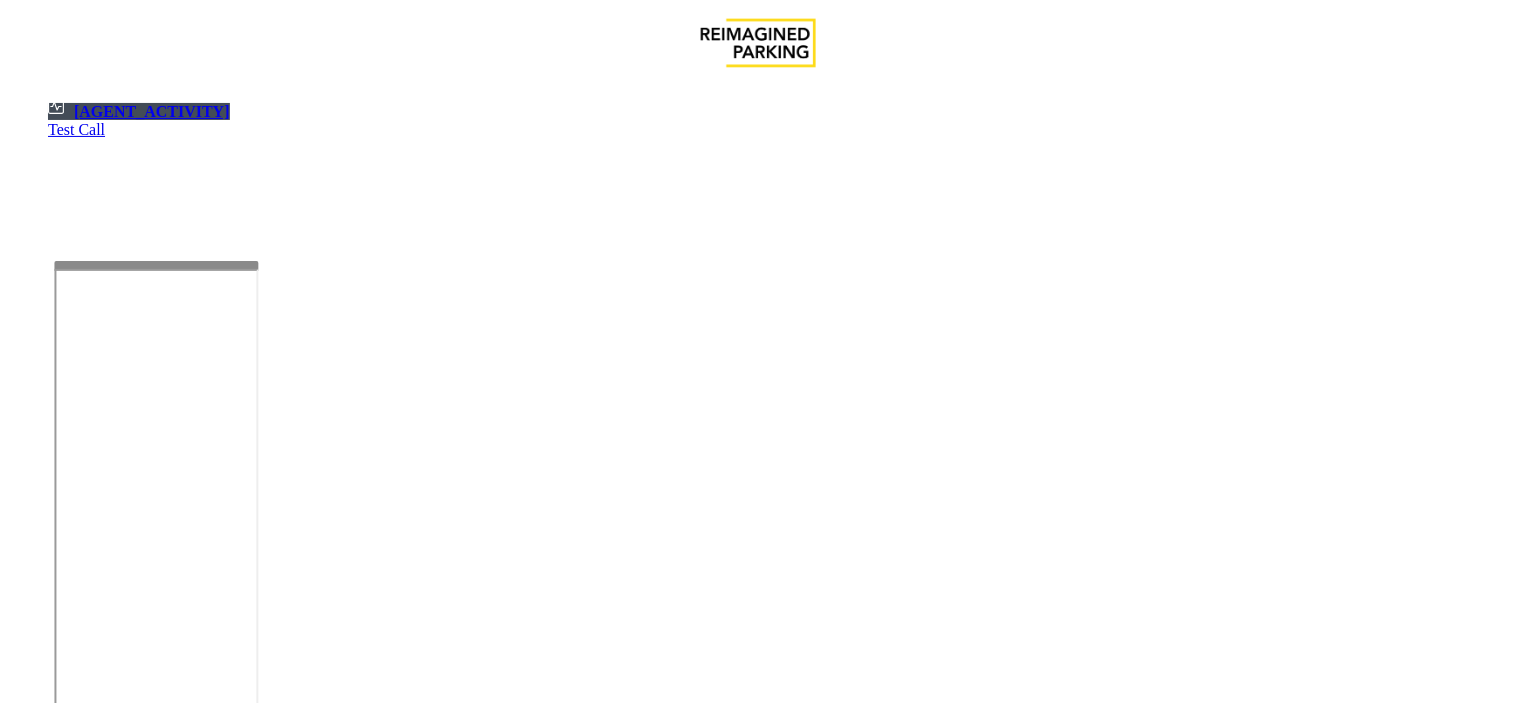 click on "**********" at bounding box center (759, 1307) 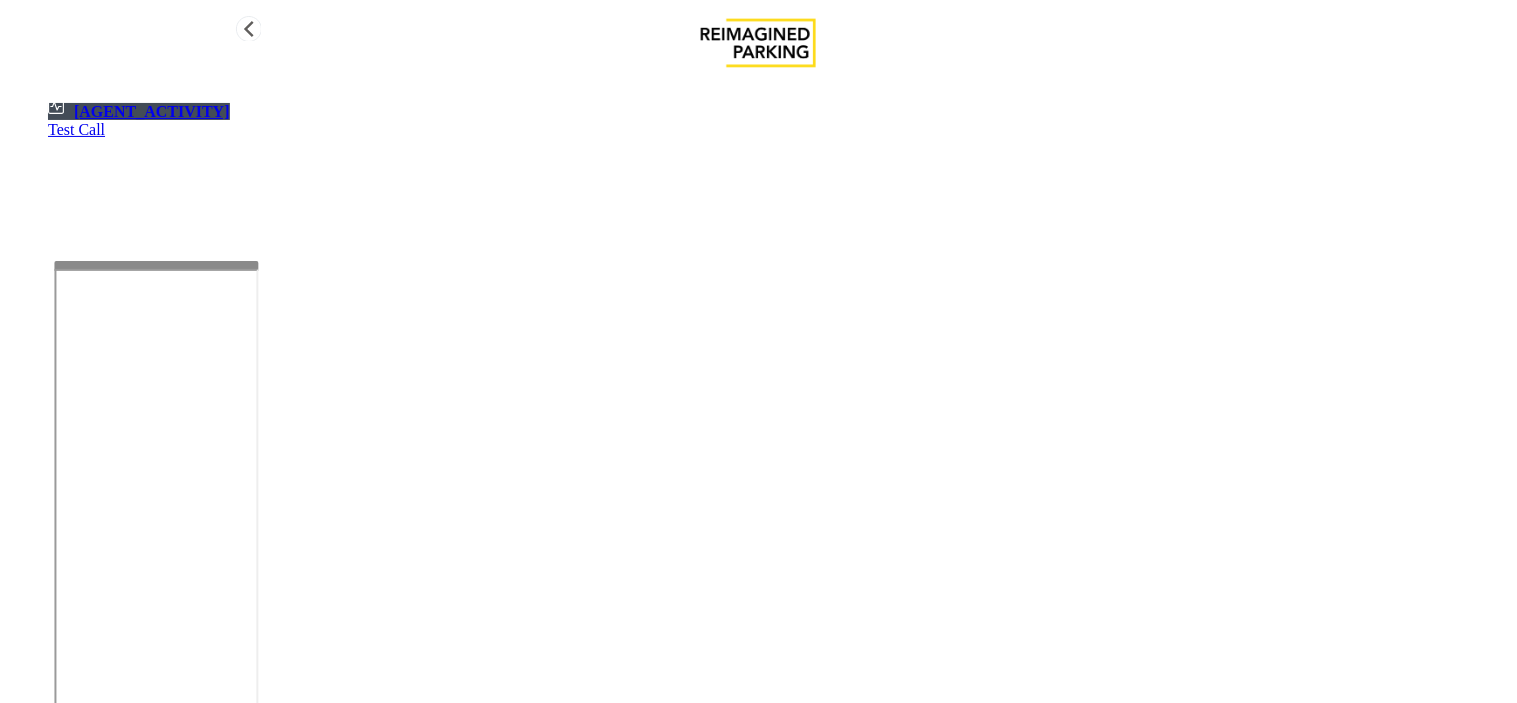 click on "[AGENT_ACTIVITY]" at bounding box center [152, 111] 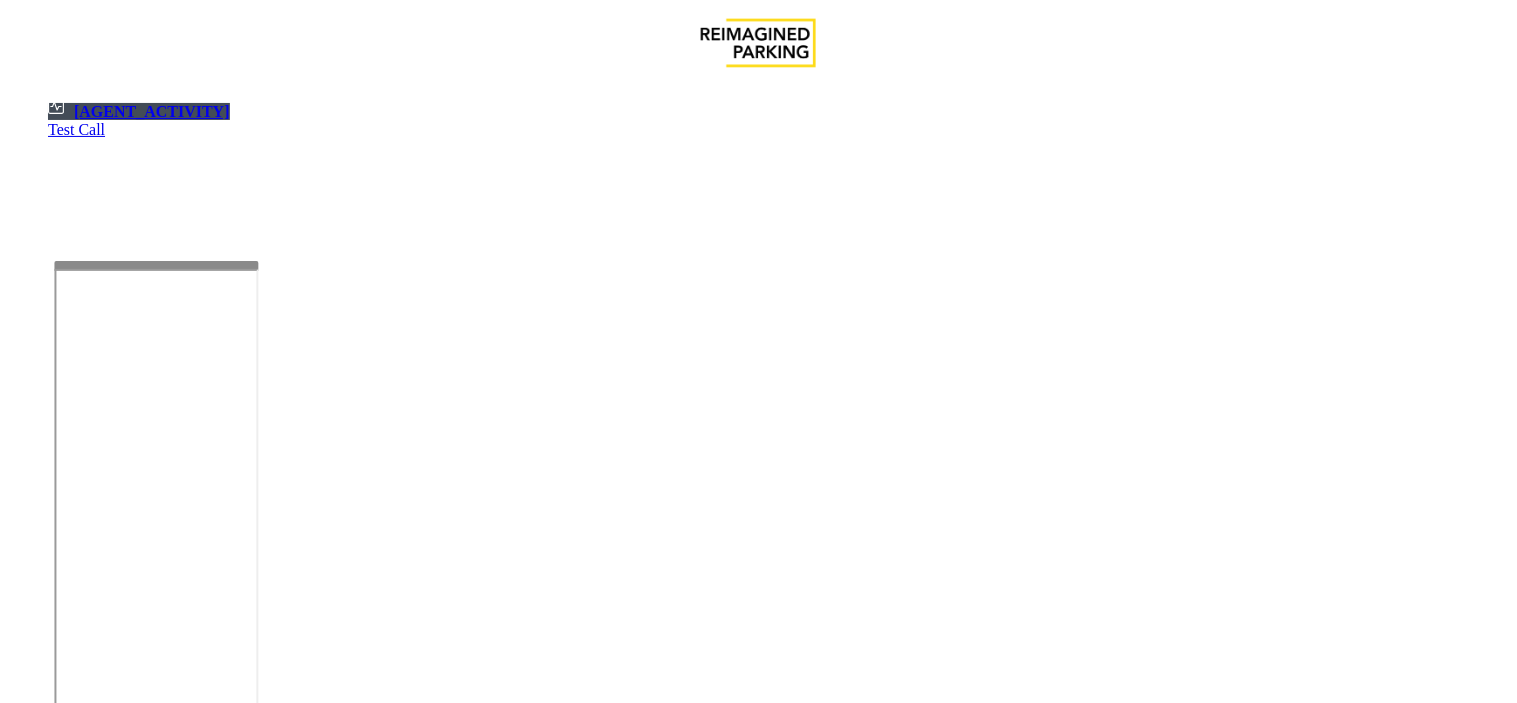 click at bounding box center [79, 1387] 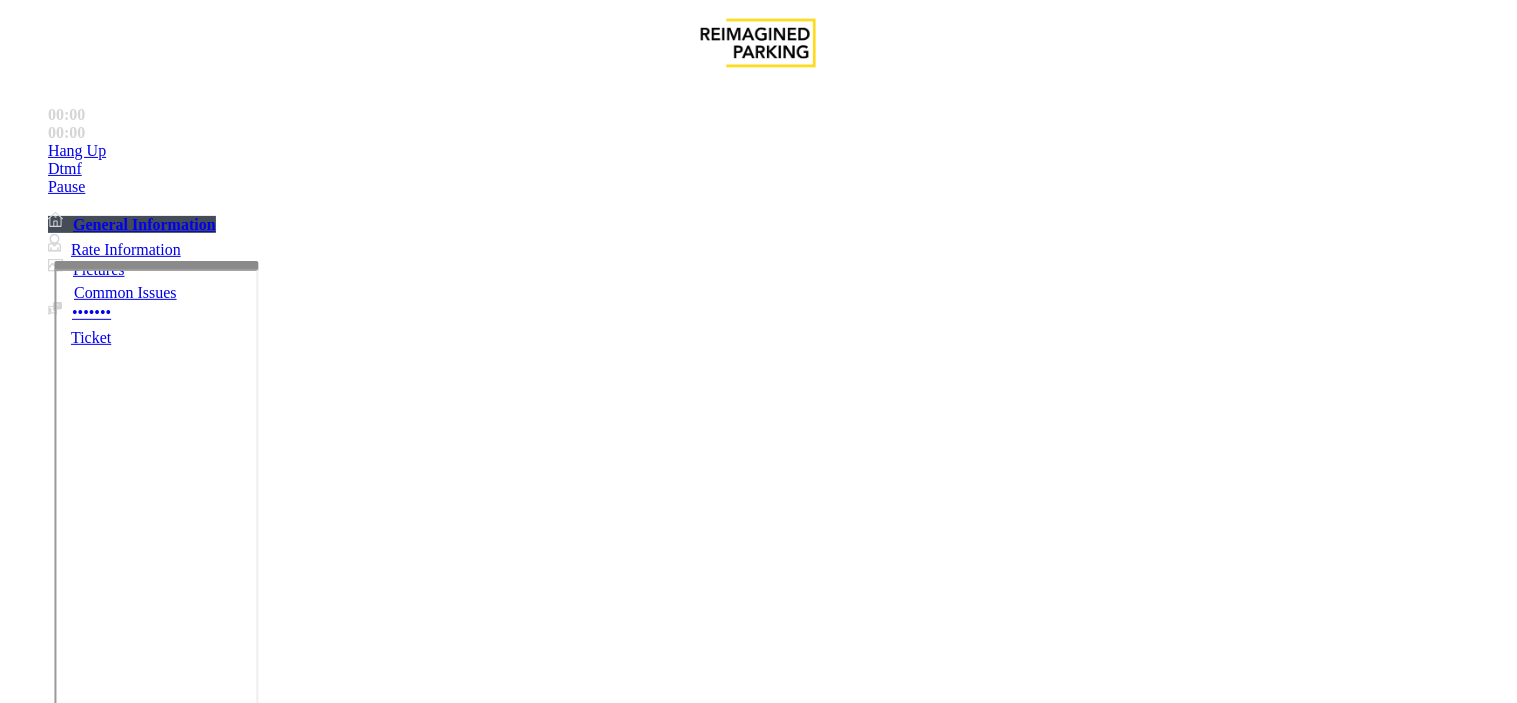 click on "Equipment Issue" at bounding box center (483, 1356) 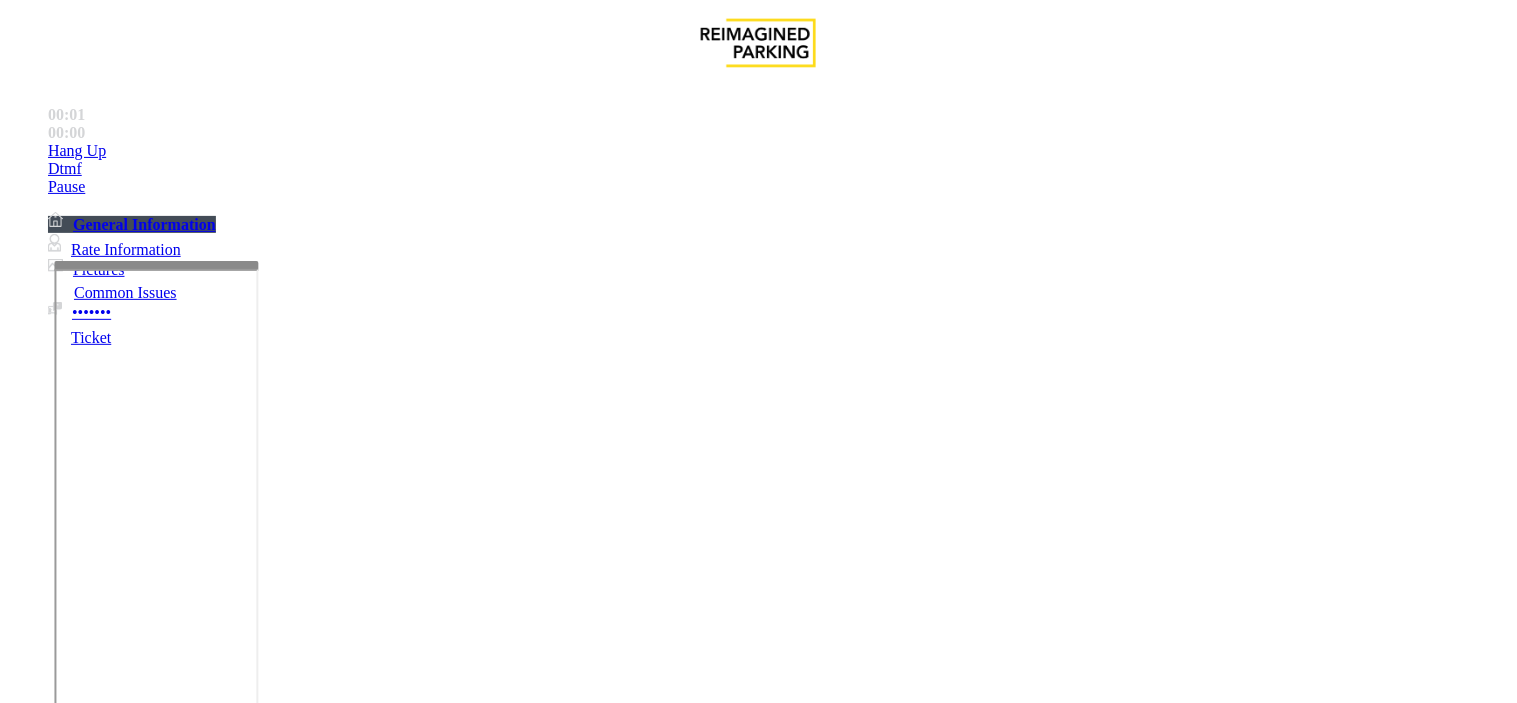 scroll, scrollTop: 111, scrollLeft: 0, axis: vertical 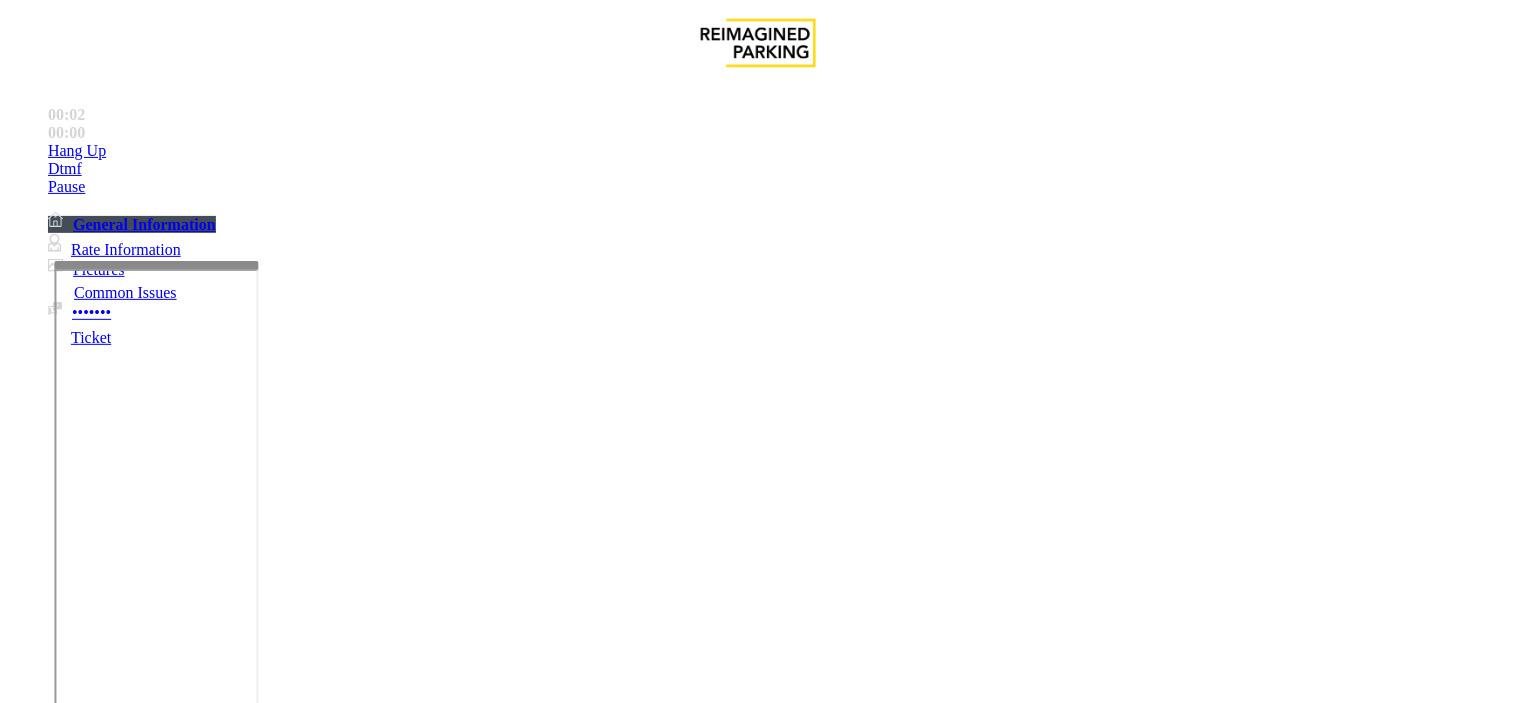 click at bounding box center [246, 1712] 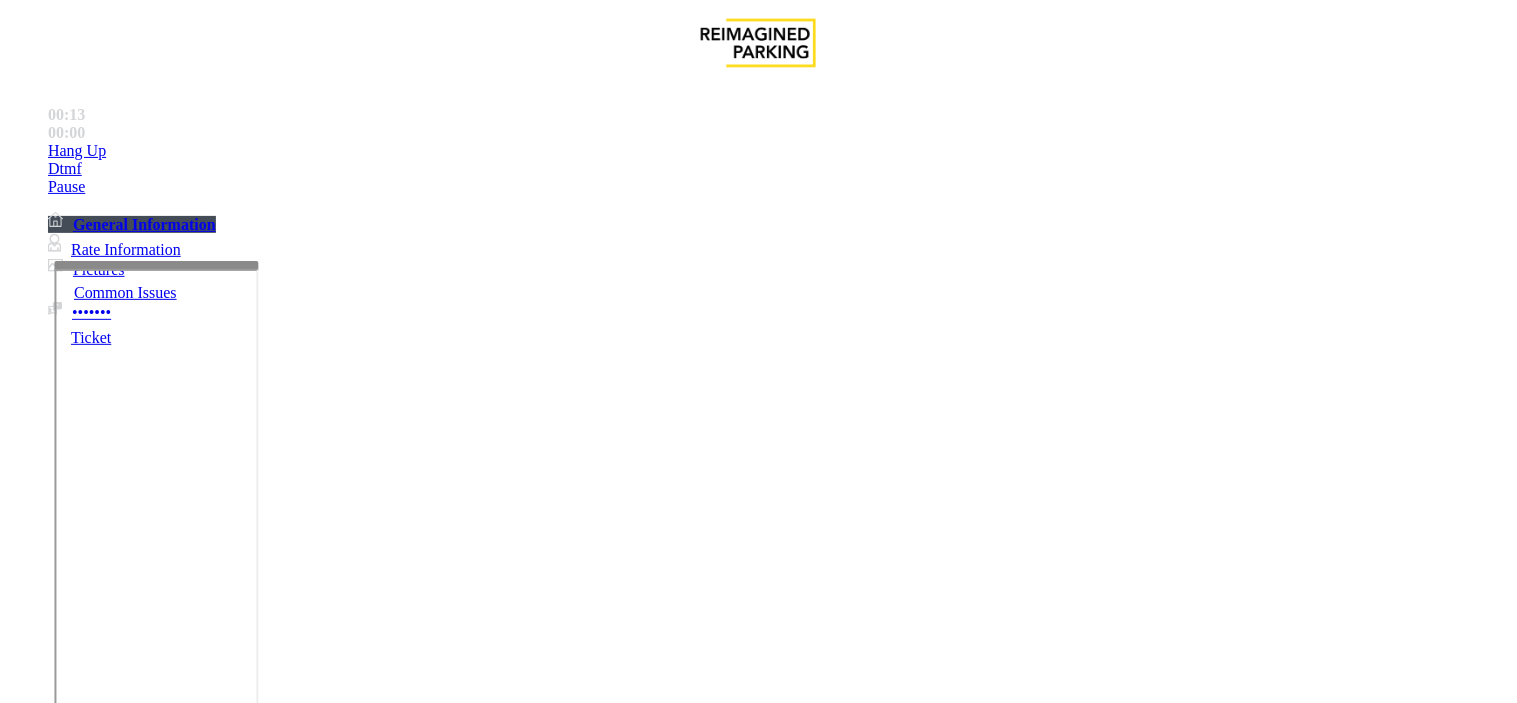 click at bounding box center (246, 1712) 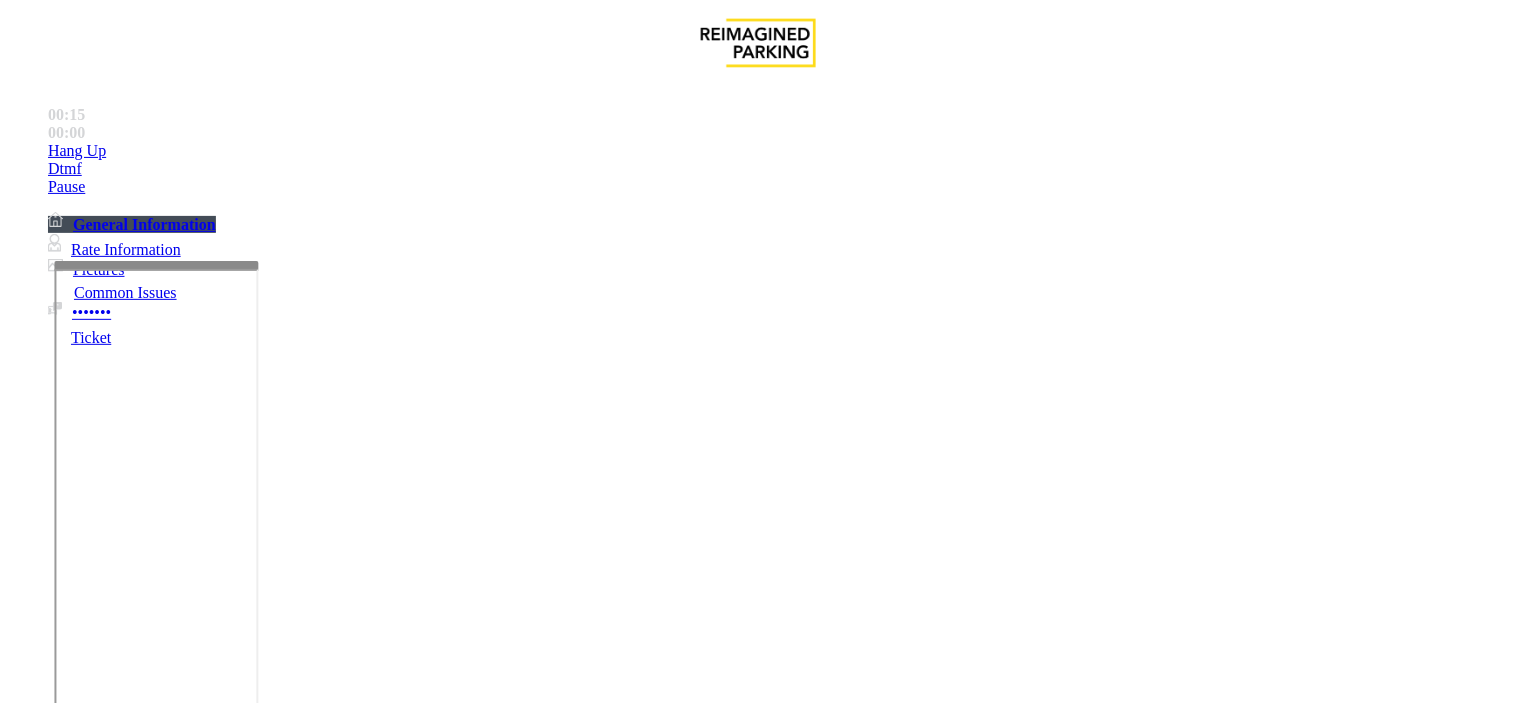 scroll, scrollTop: 0, scrollLeft: 0, axis: both 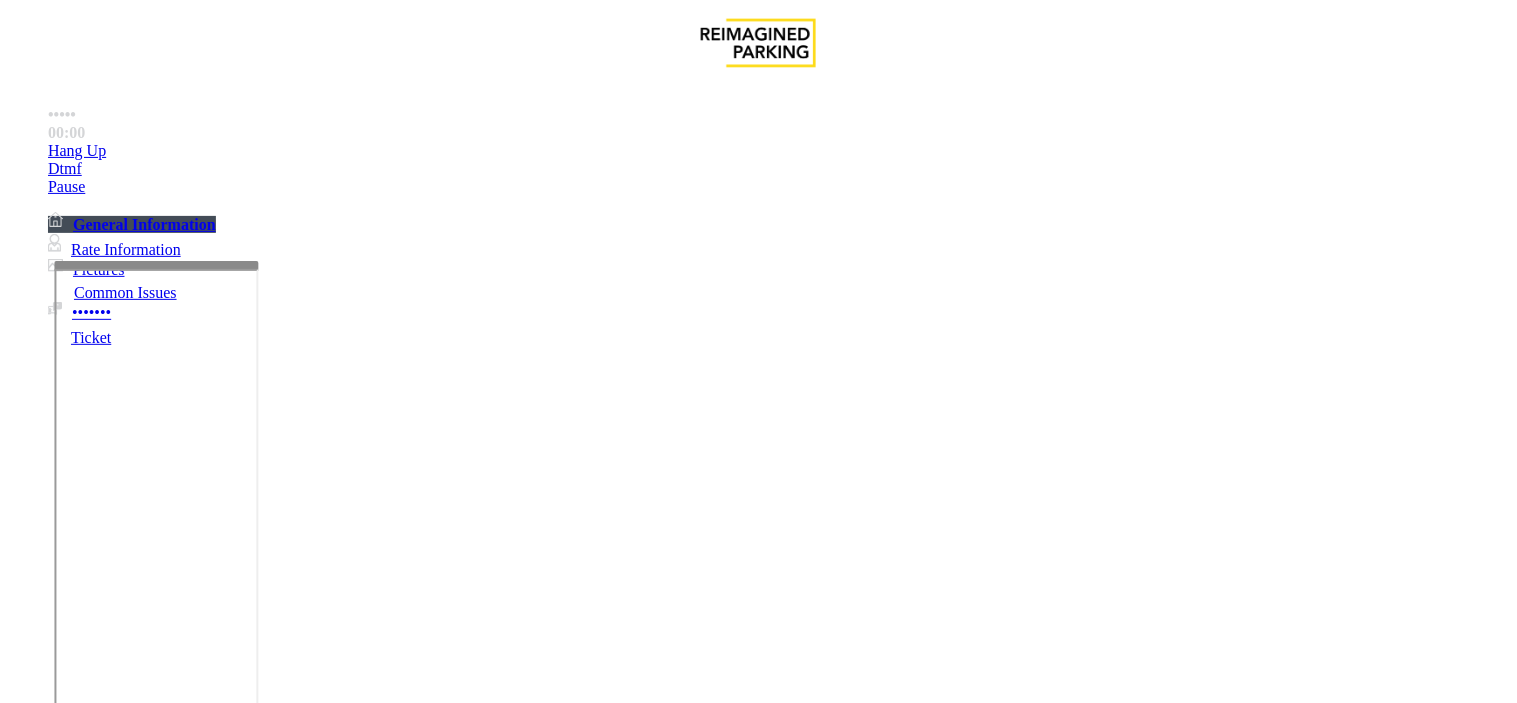 type on "**********" 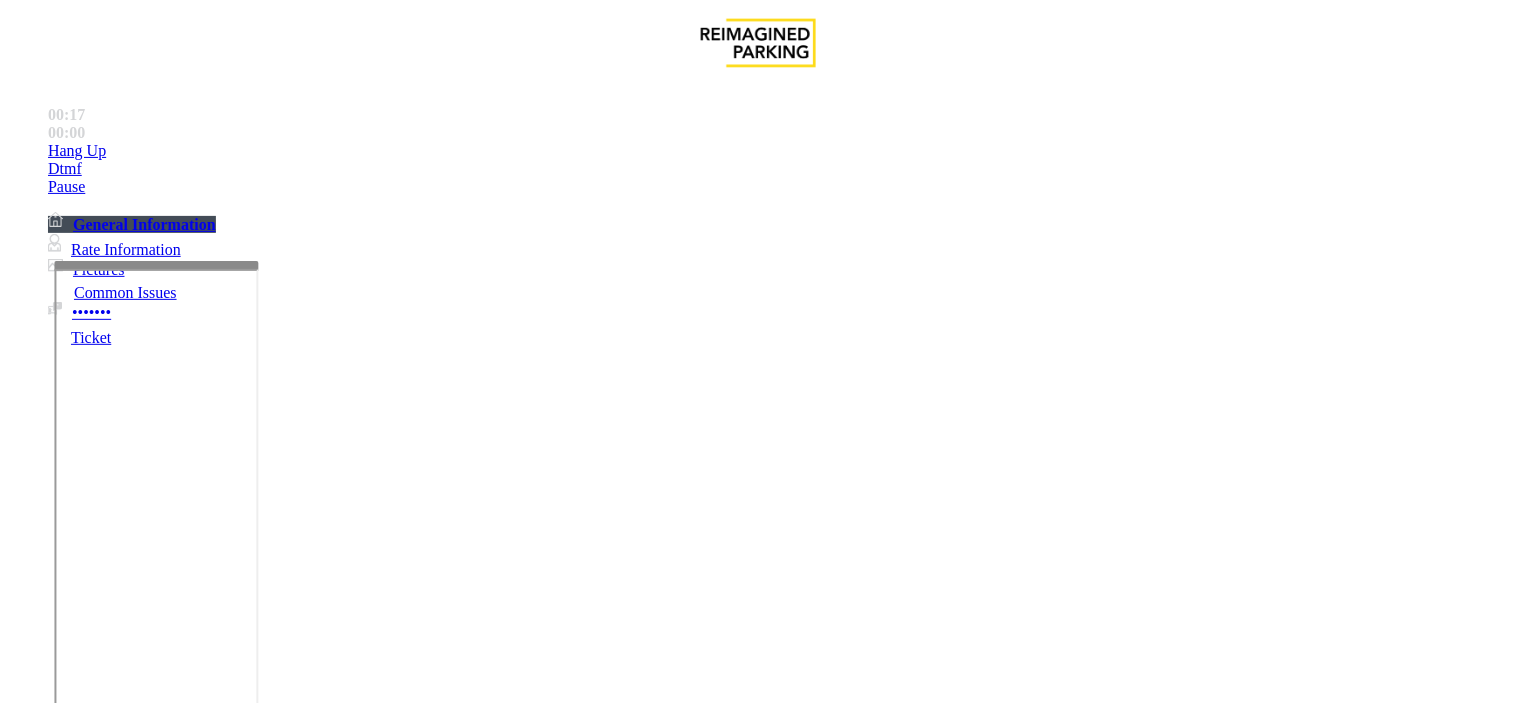 click on "Equipment Issue" at bounding box center [483, 1356] 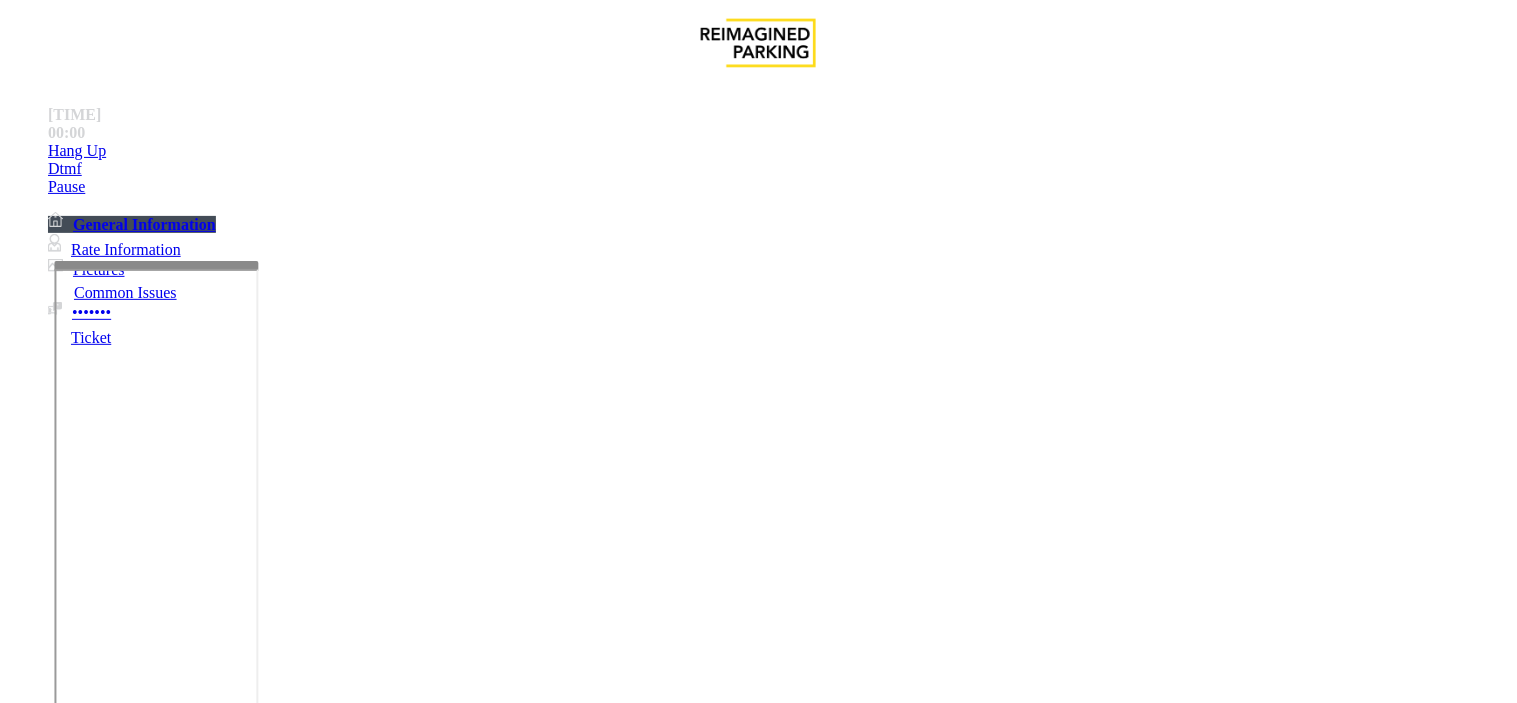 drag, startPoint x: 412, startPoint y: 183, endPoint x: 277, endPoint y: 186, distance: 135.03333 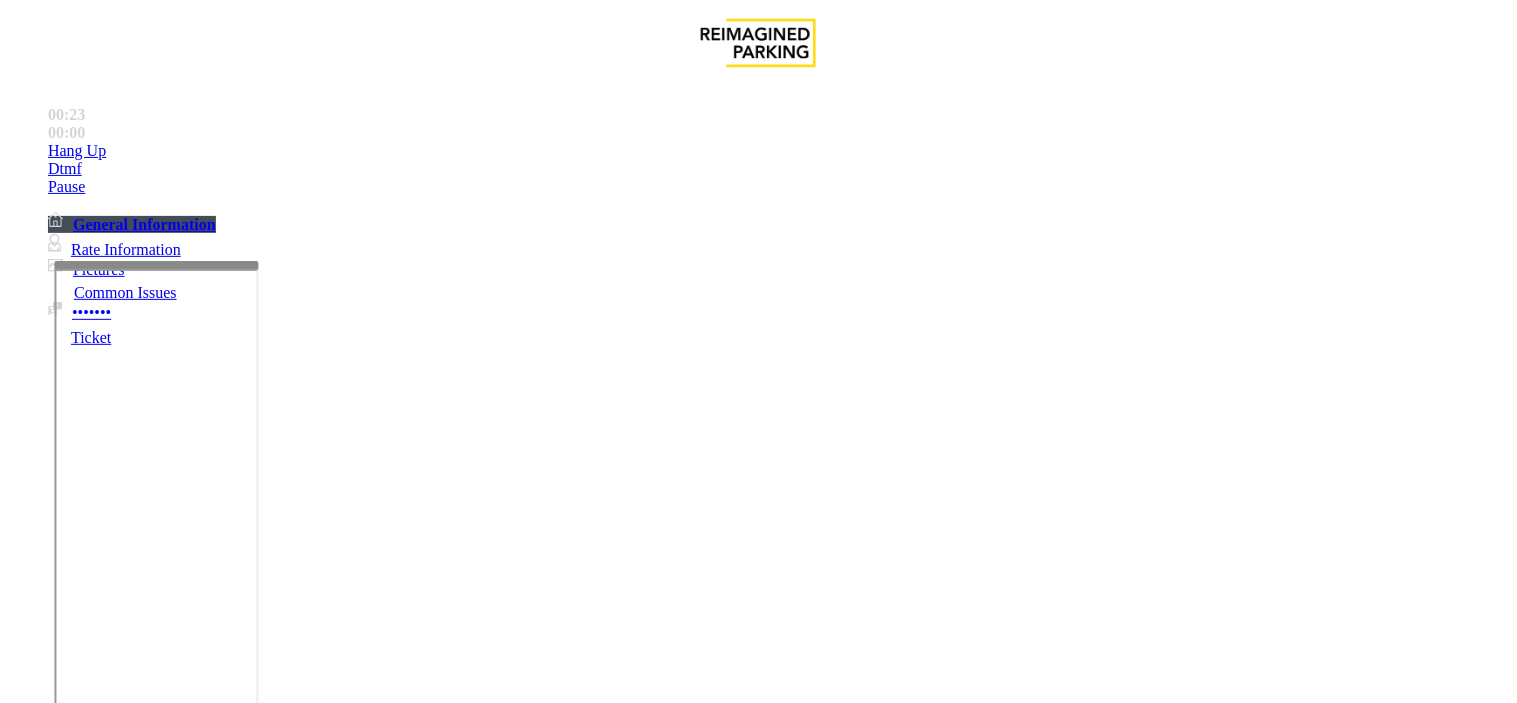 click at bounding box center [246, 1585] 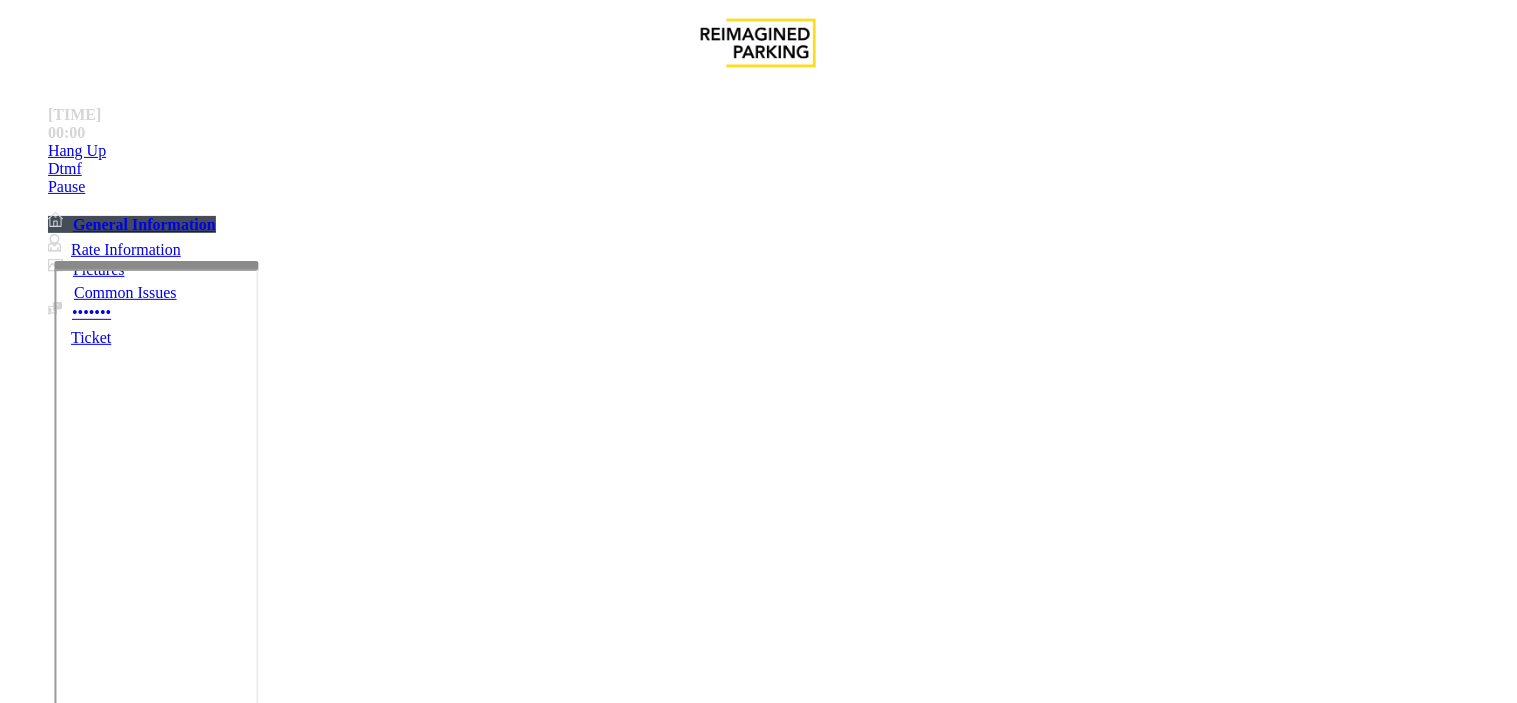 paste on "**********" 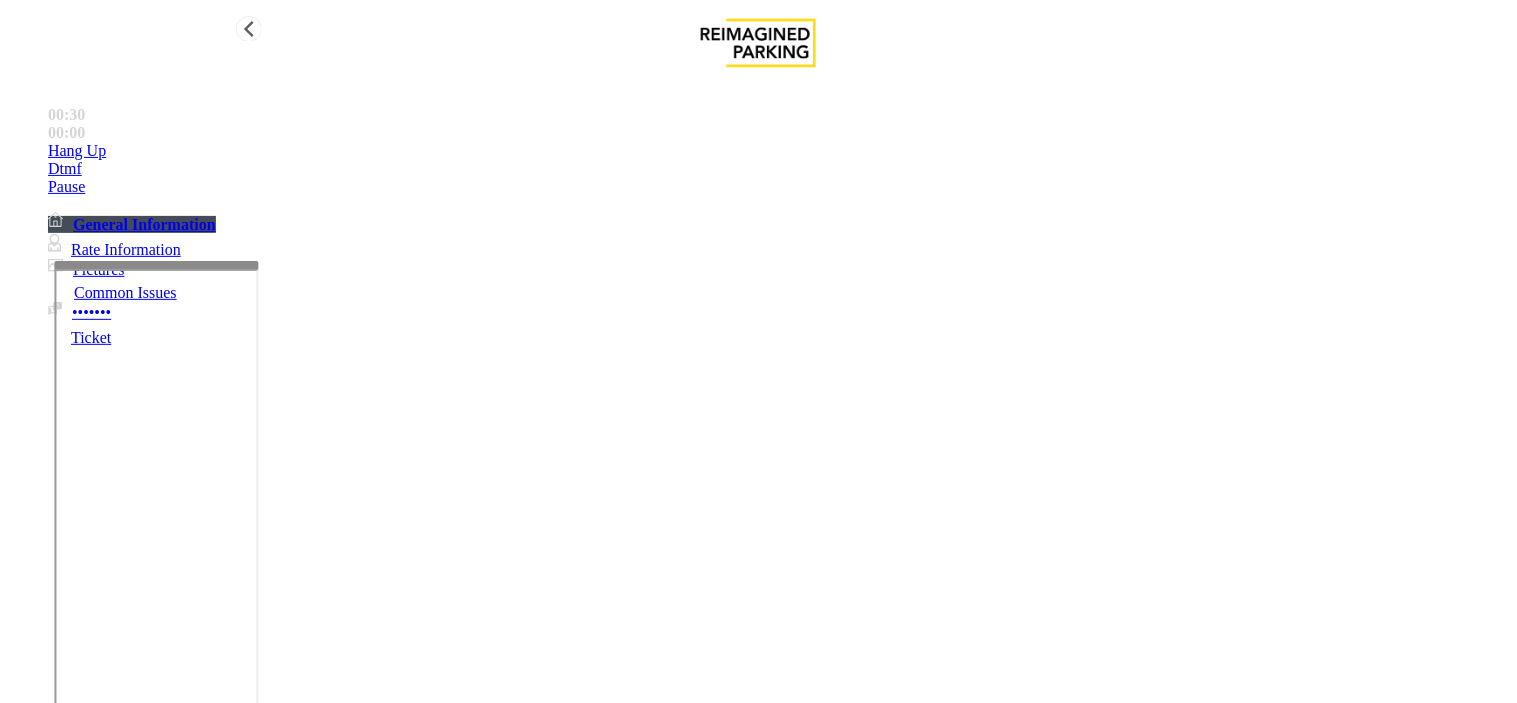 click on "Hang Up" at bounding box center (778, 151) 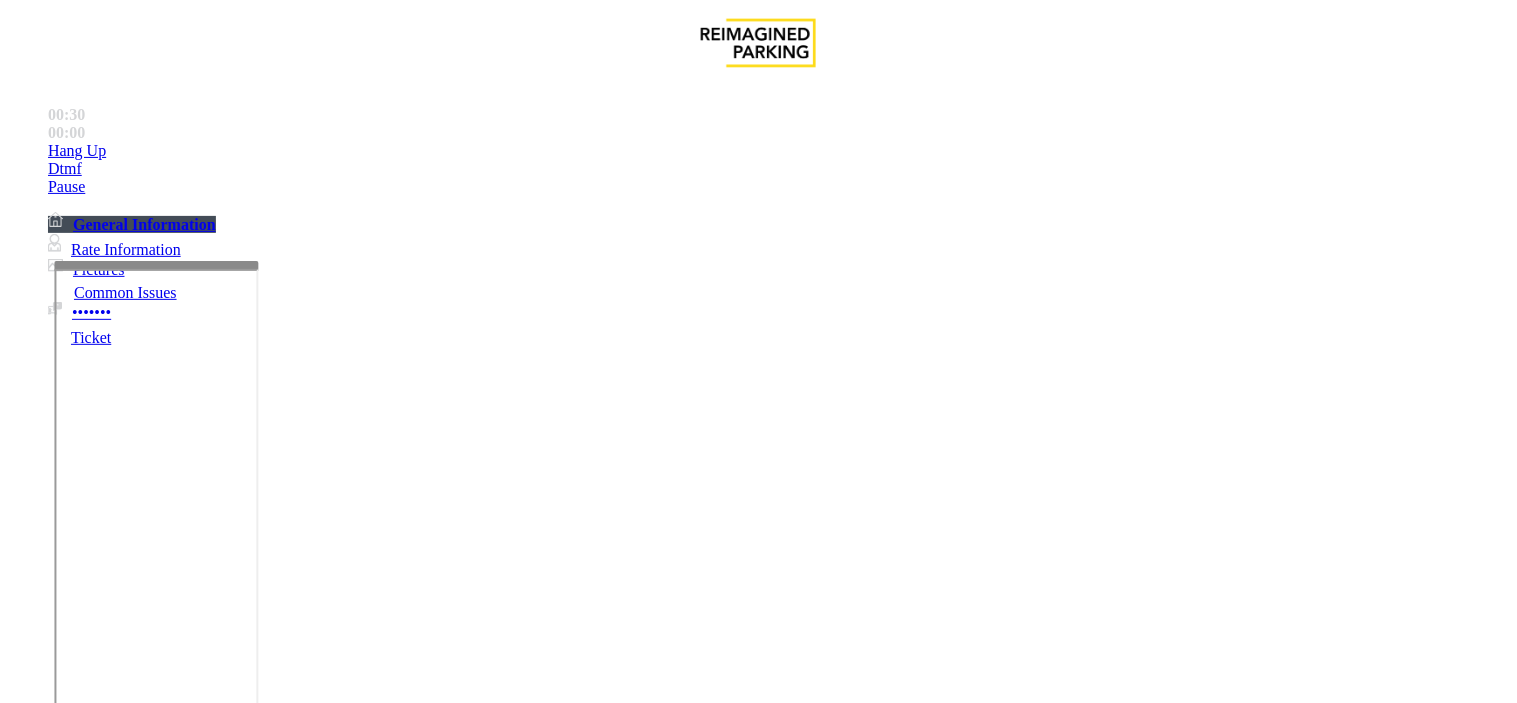click at bounding box center (246, 1585) 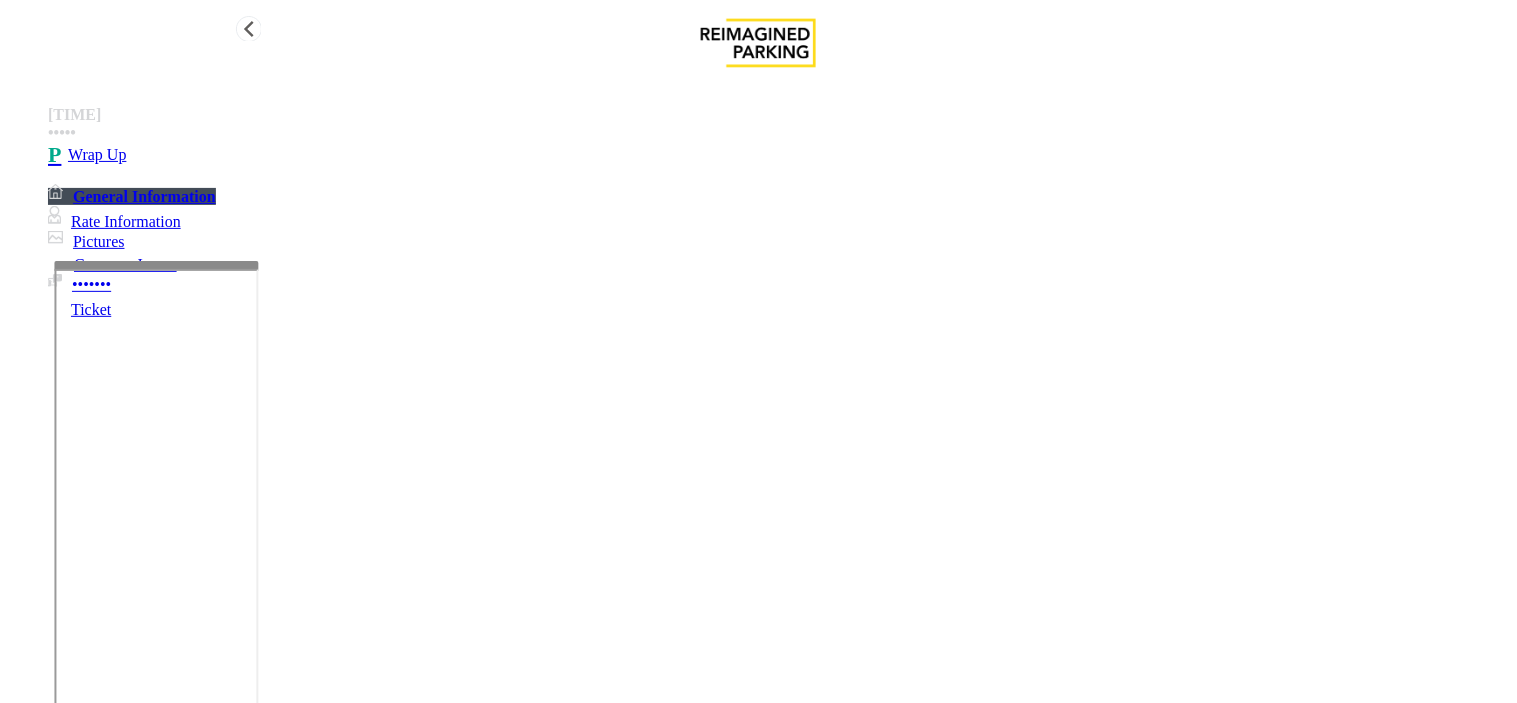 type on "**********" 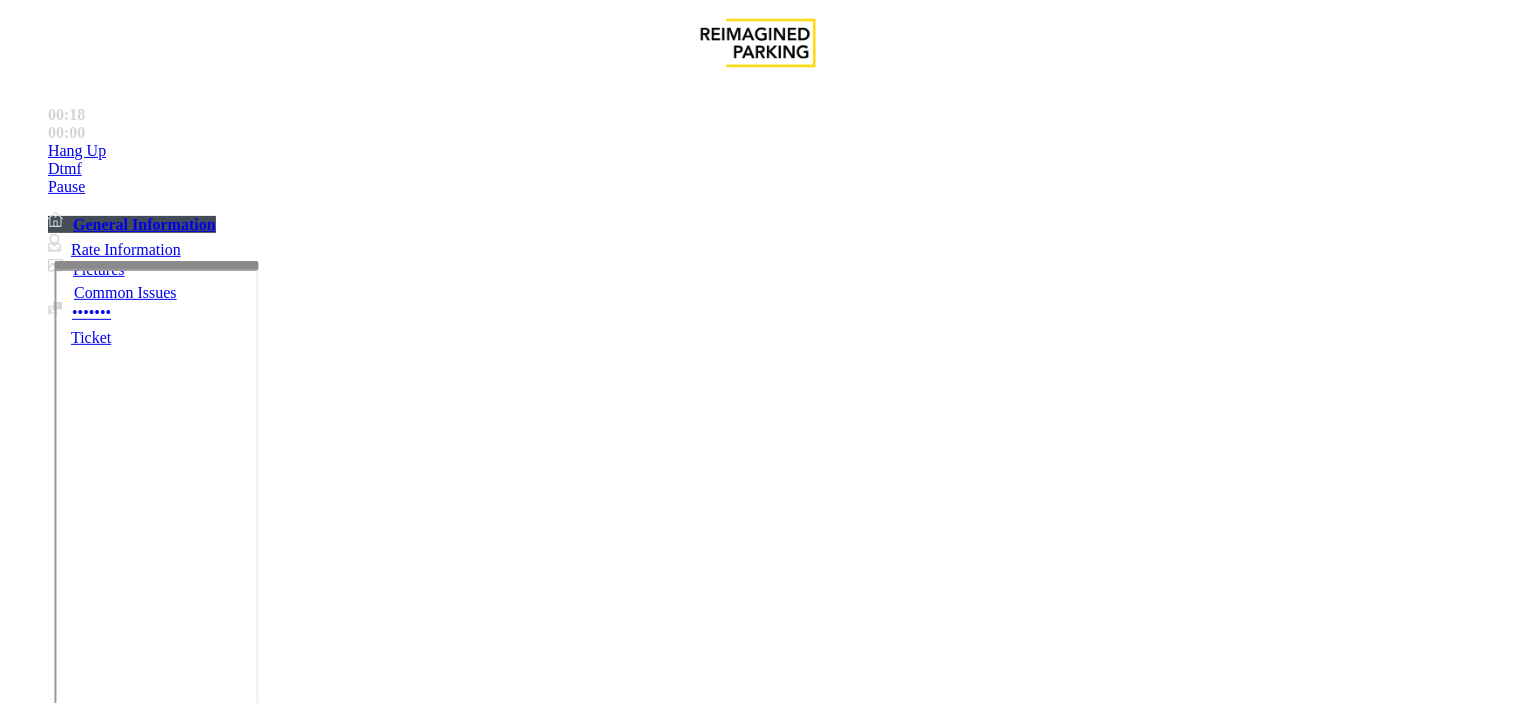click on "Intercom Issue/No Response" at bounding box center [929, 1356] 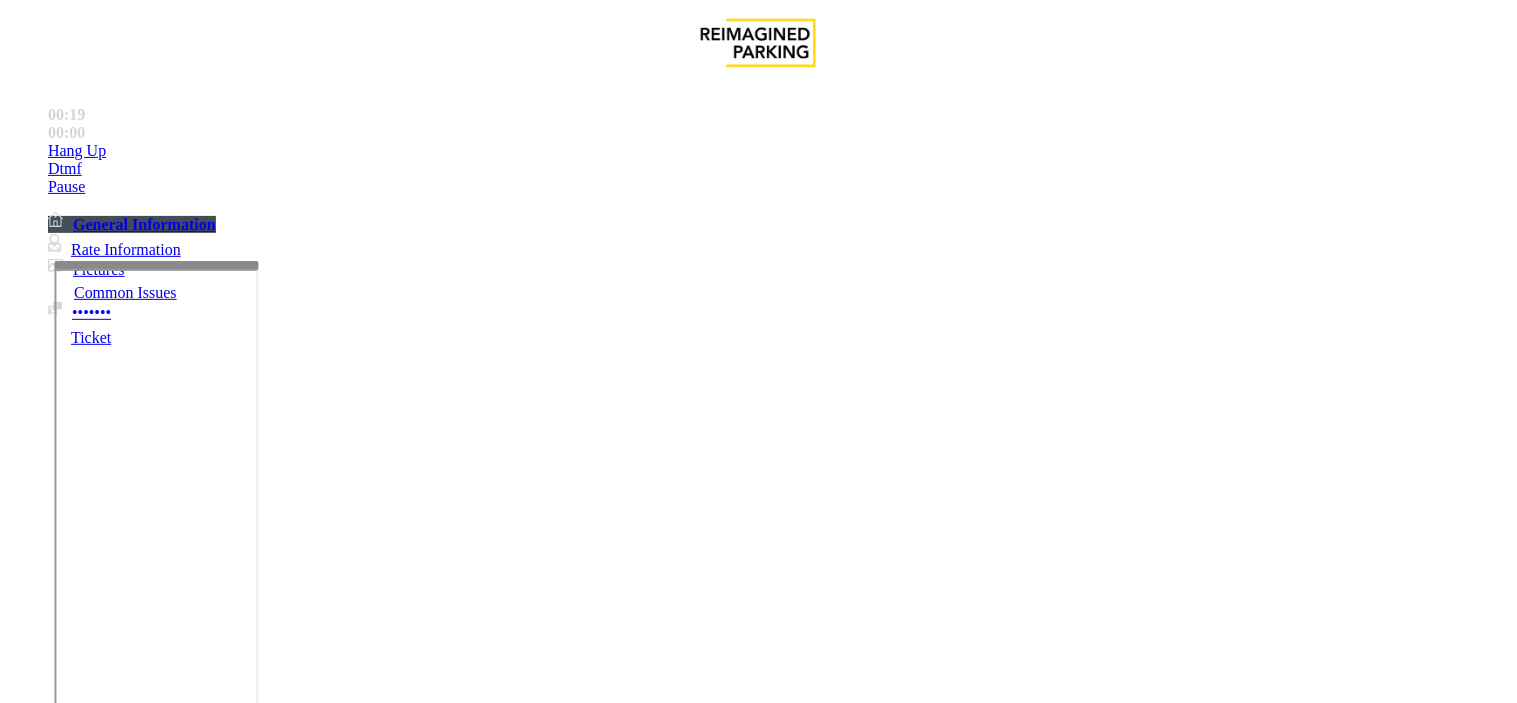 click on "No Response/Unable to hear parker" at bounding box center (758, 1341) 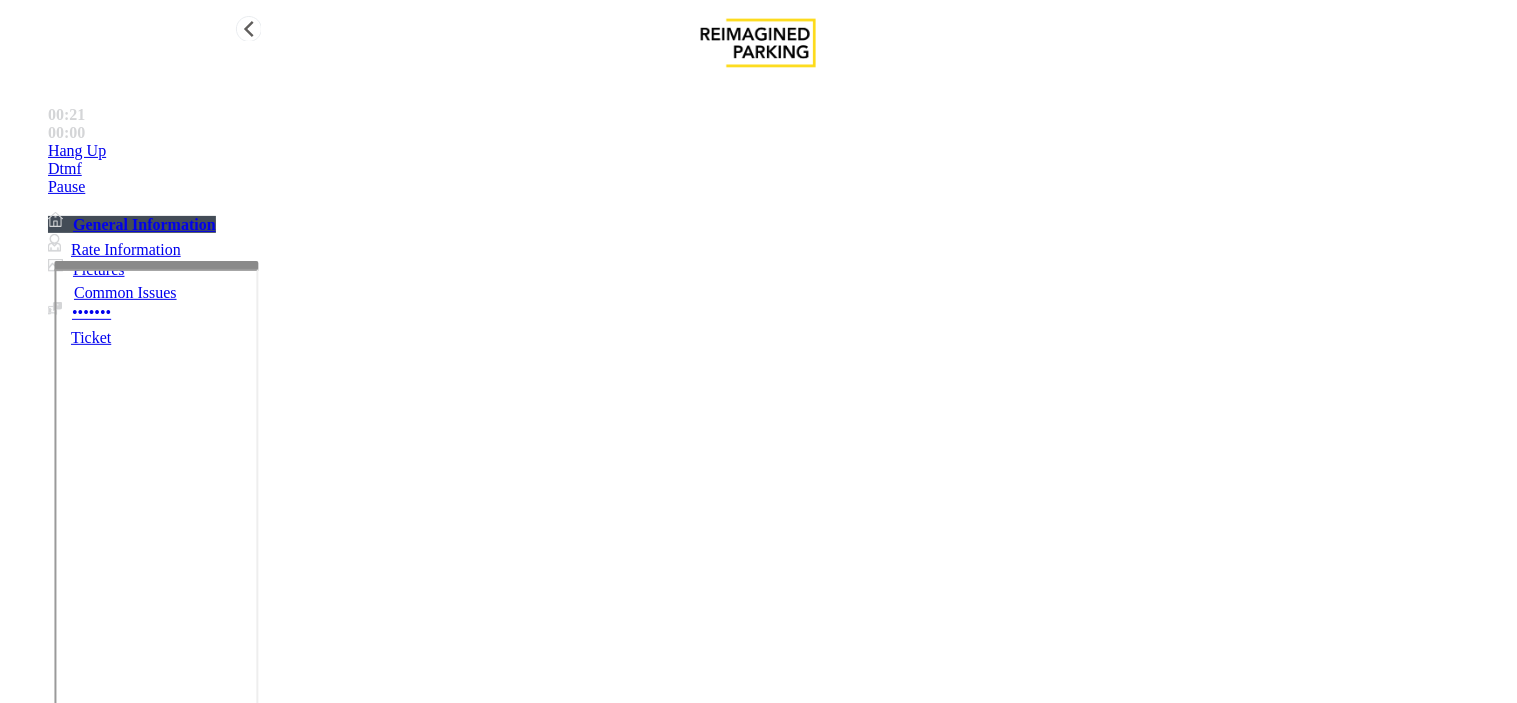 click on "Hang Up" at bounding box center (778, 151) 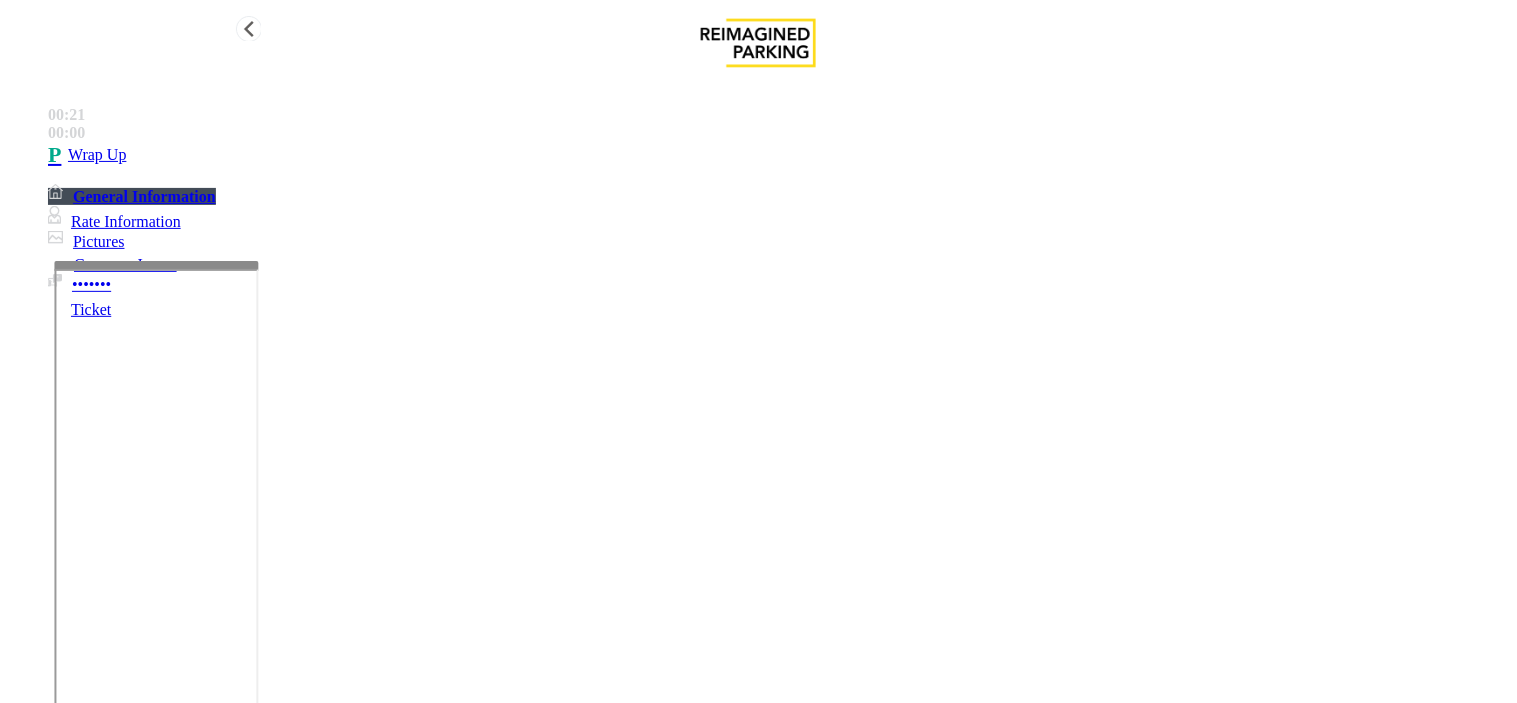 type on "**********" 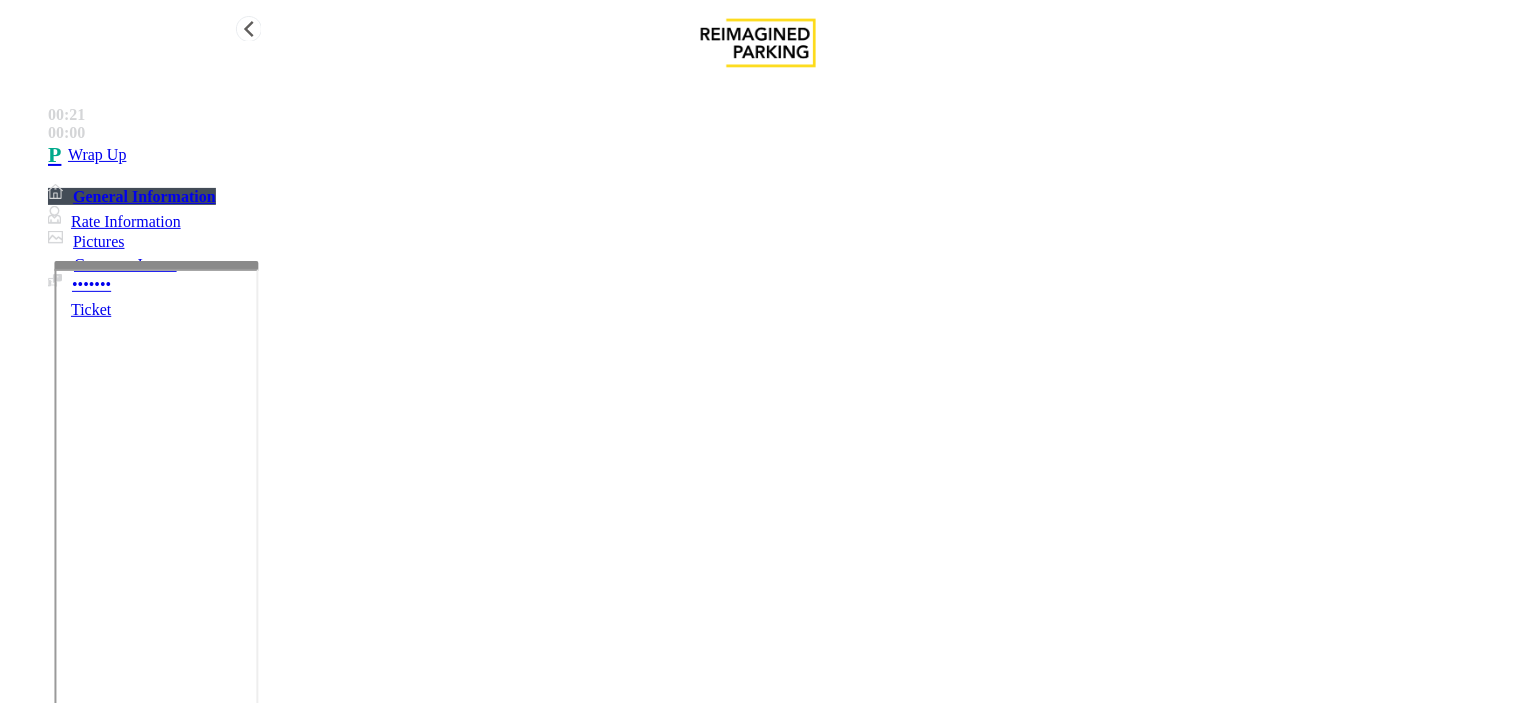 click on "Wrap Up" at bounding box center [778, 155] 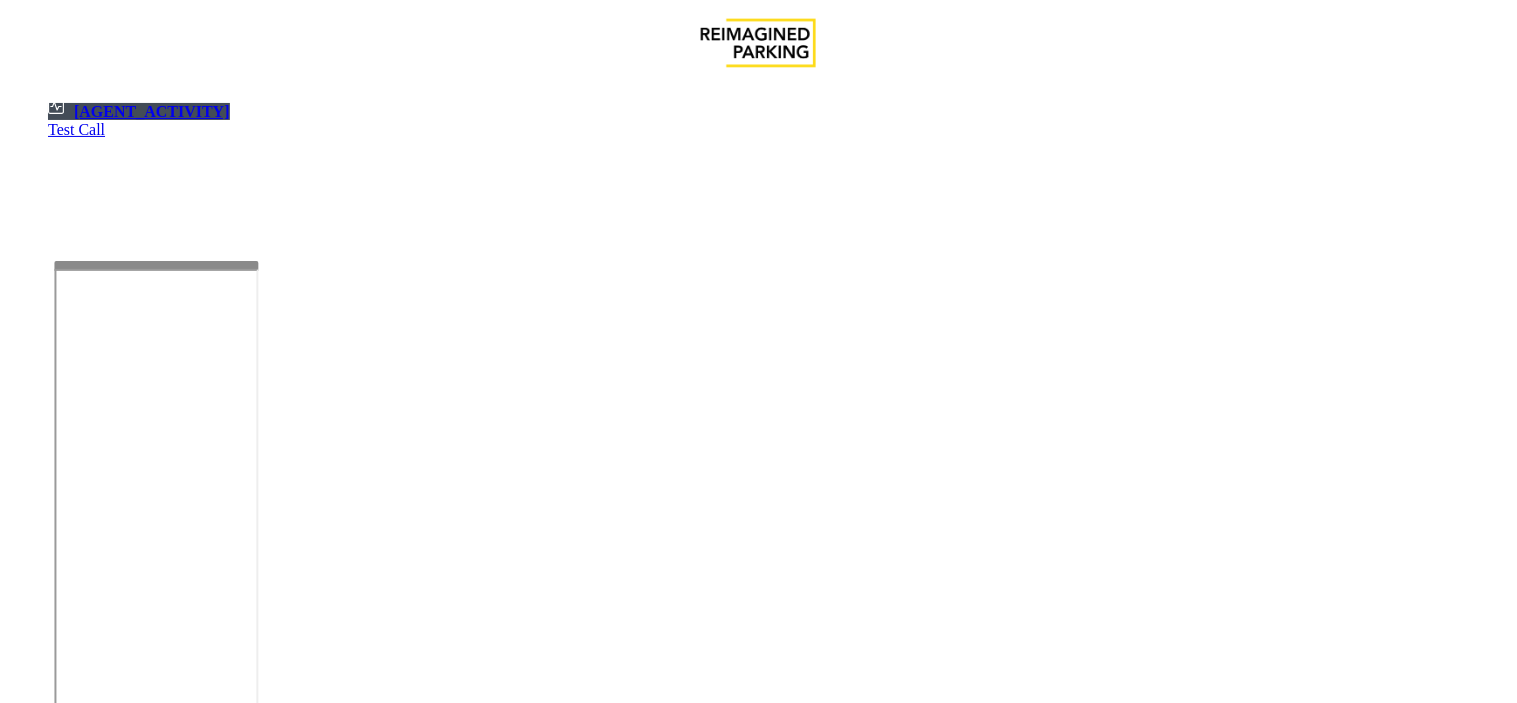 scroll, scrollTop: 0, scrollLeft: 0, axis: both 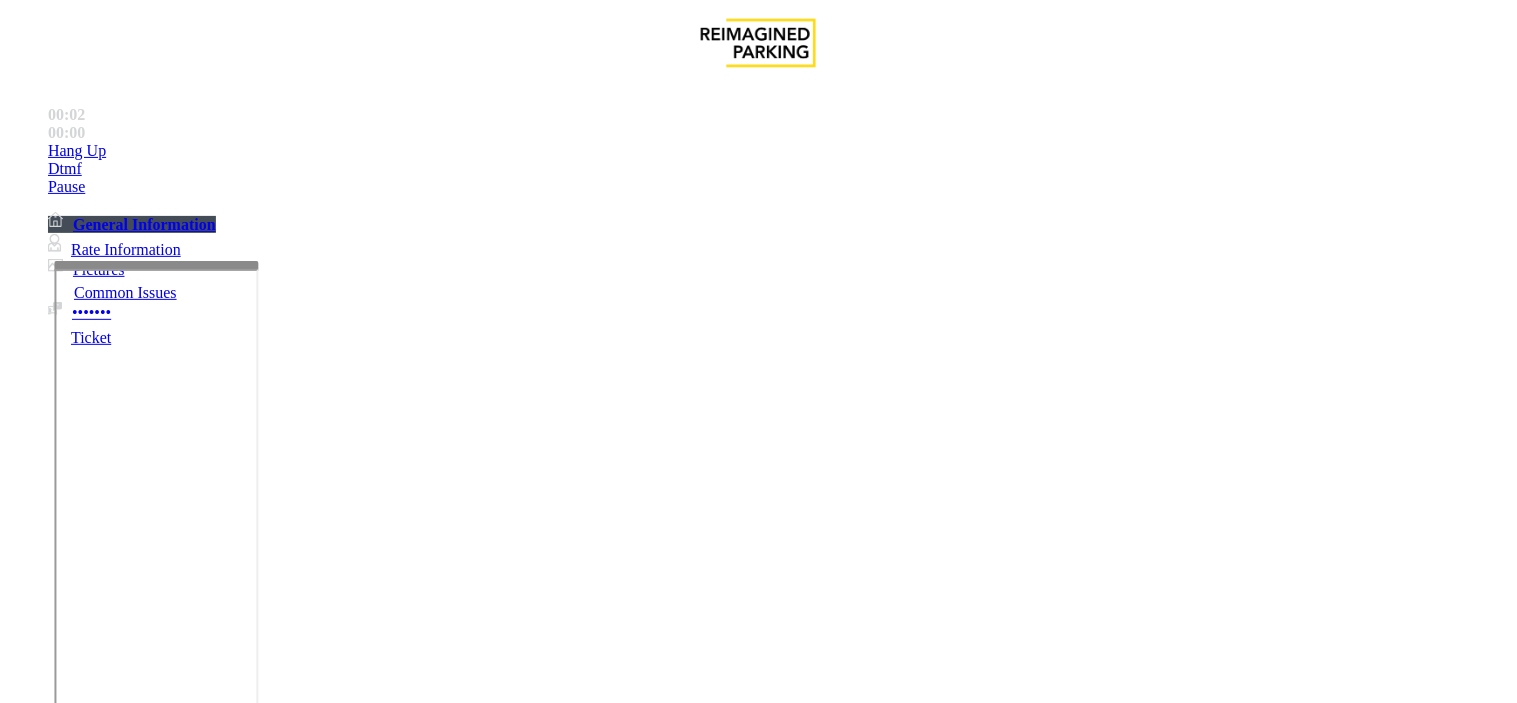 click on "[ID]" at bounding box center [46, 2466] 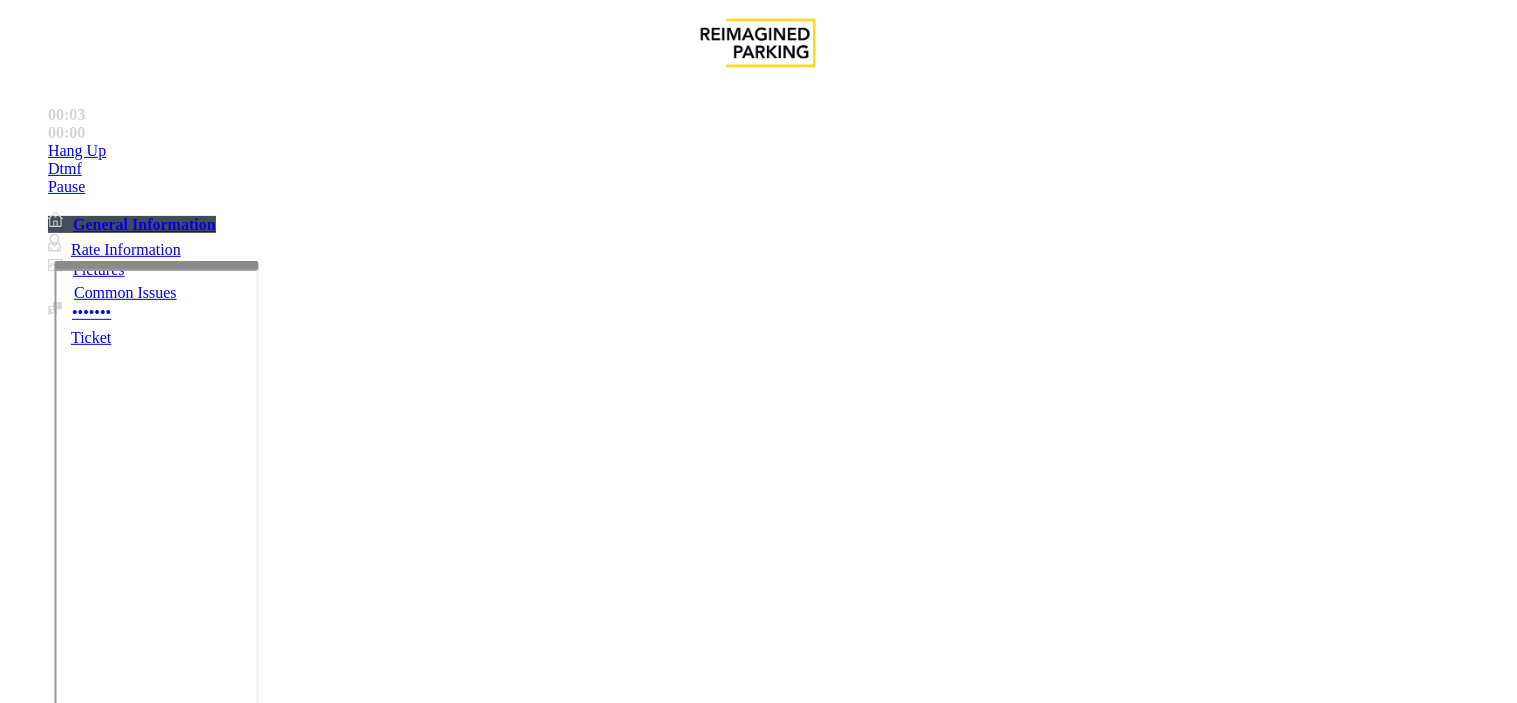 copy on "[ID]" 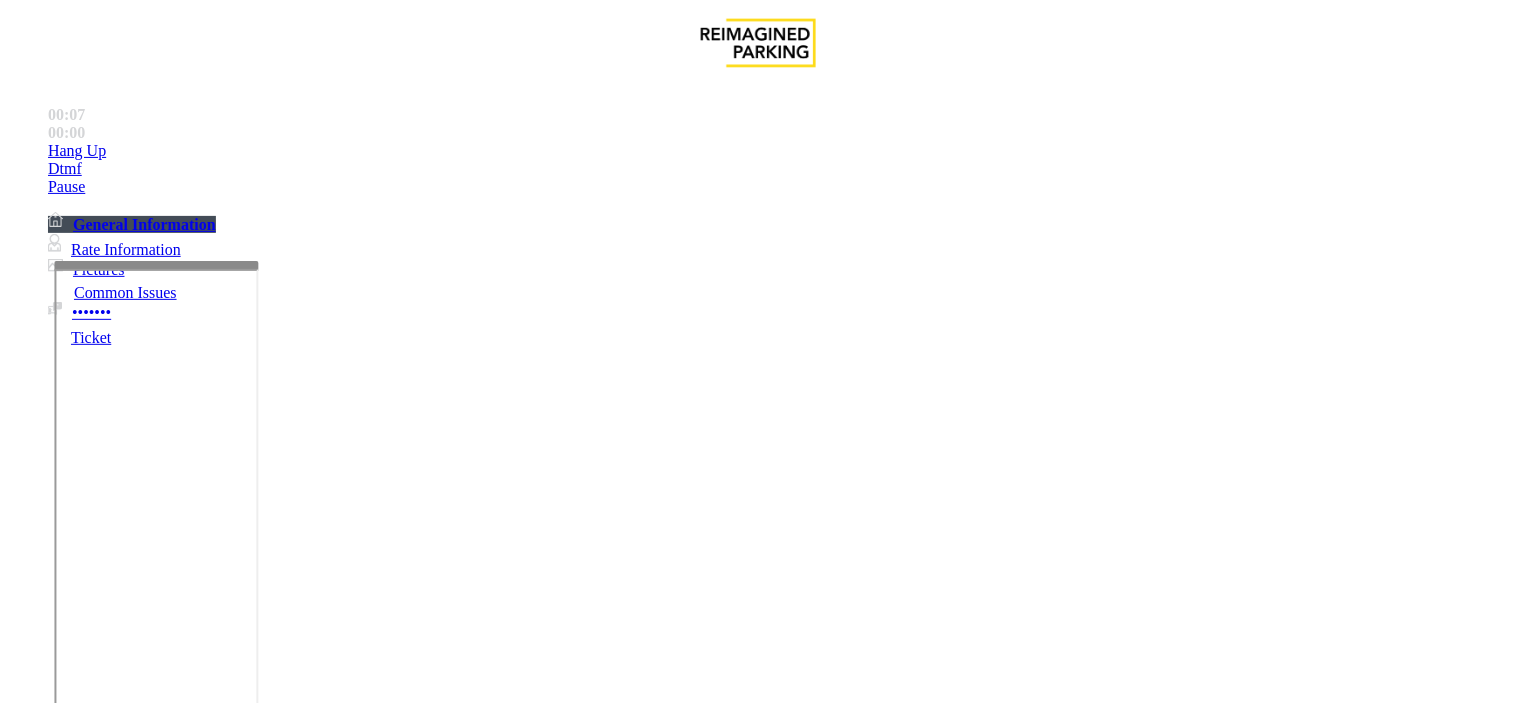 scroll, scrollTop: 777, scrollLeft: 0, axis: vertical 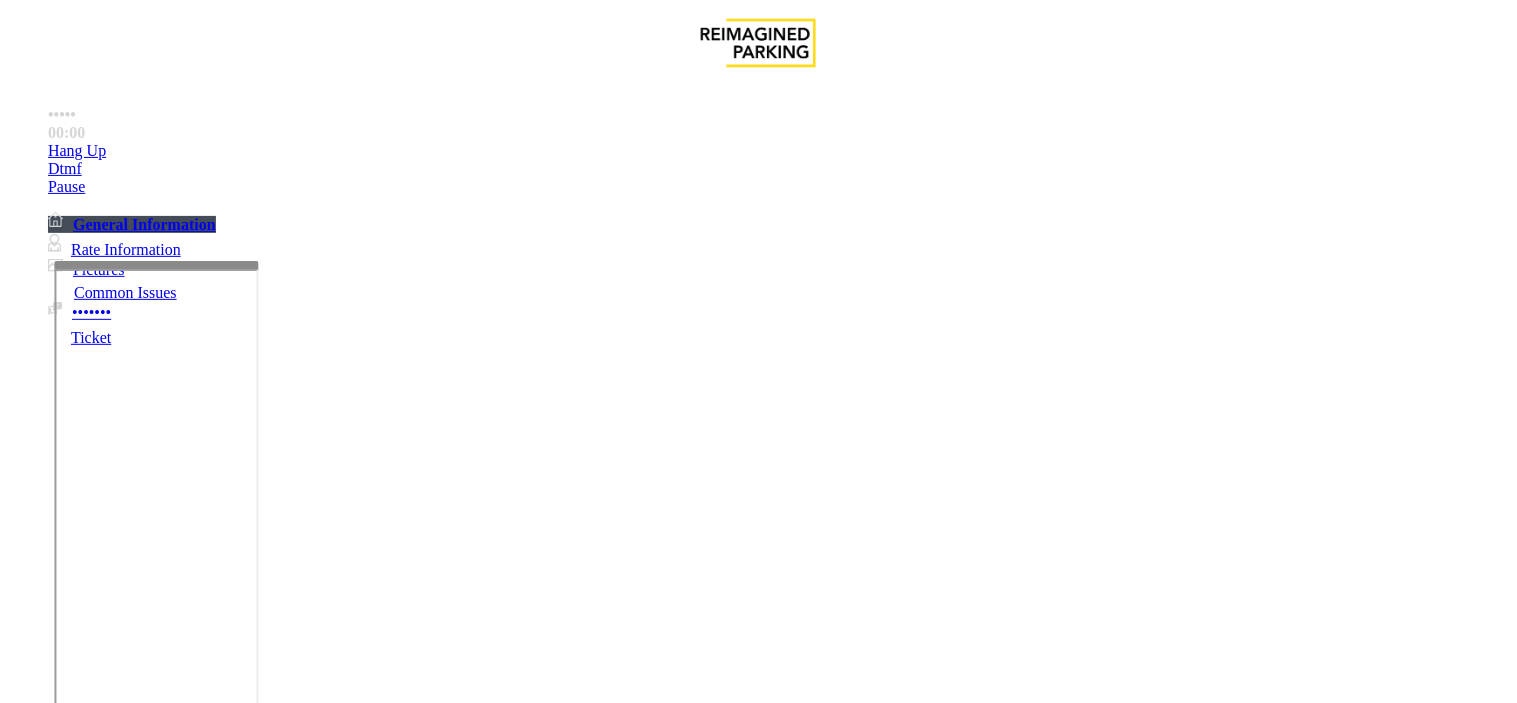 drag, startPoint x: 485, startPoint y: 121, endPoint x: 492, endPoint y: 137, distance: 17.464249 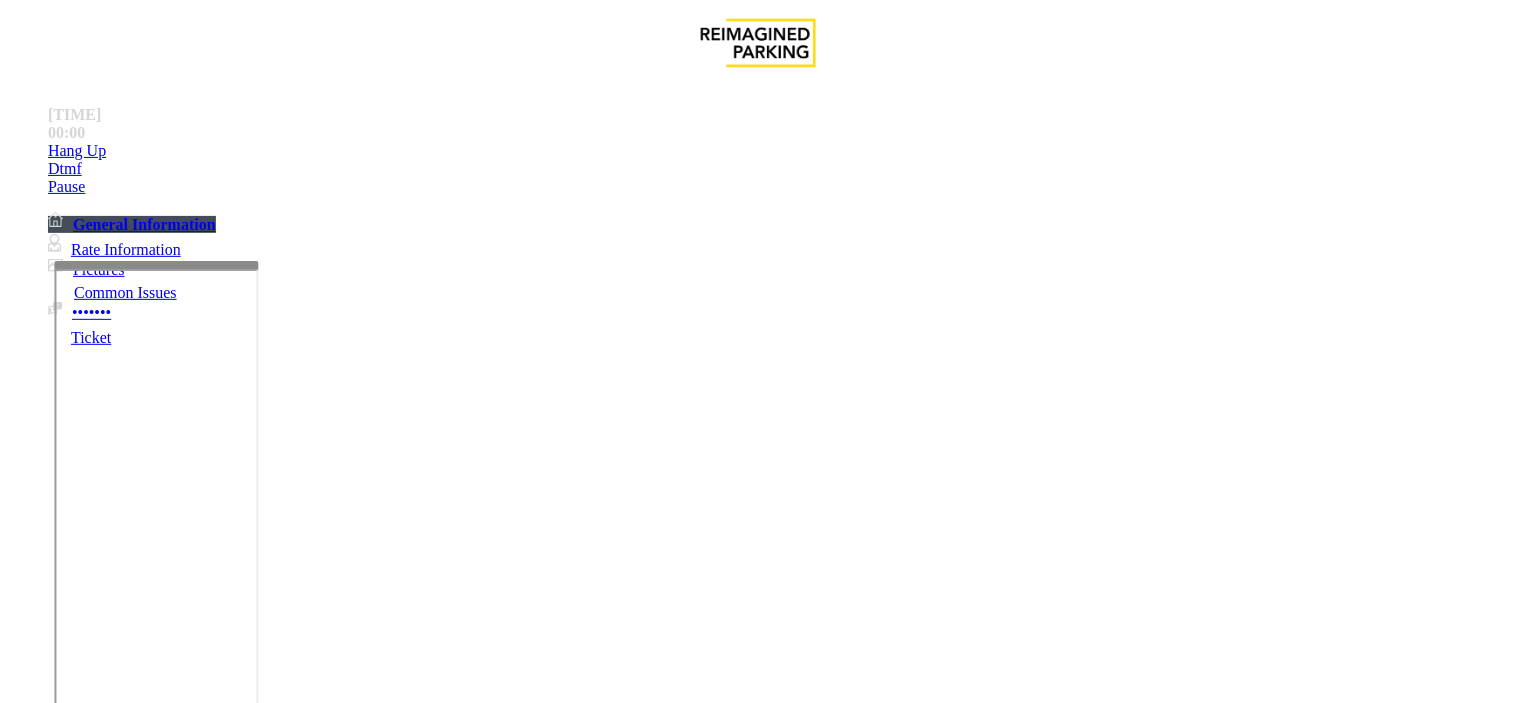click at bounding box center [137, 2466] 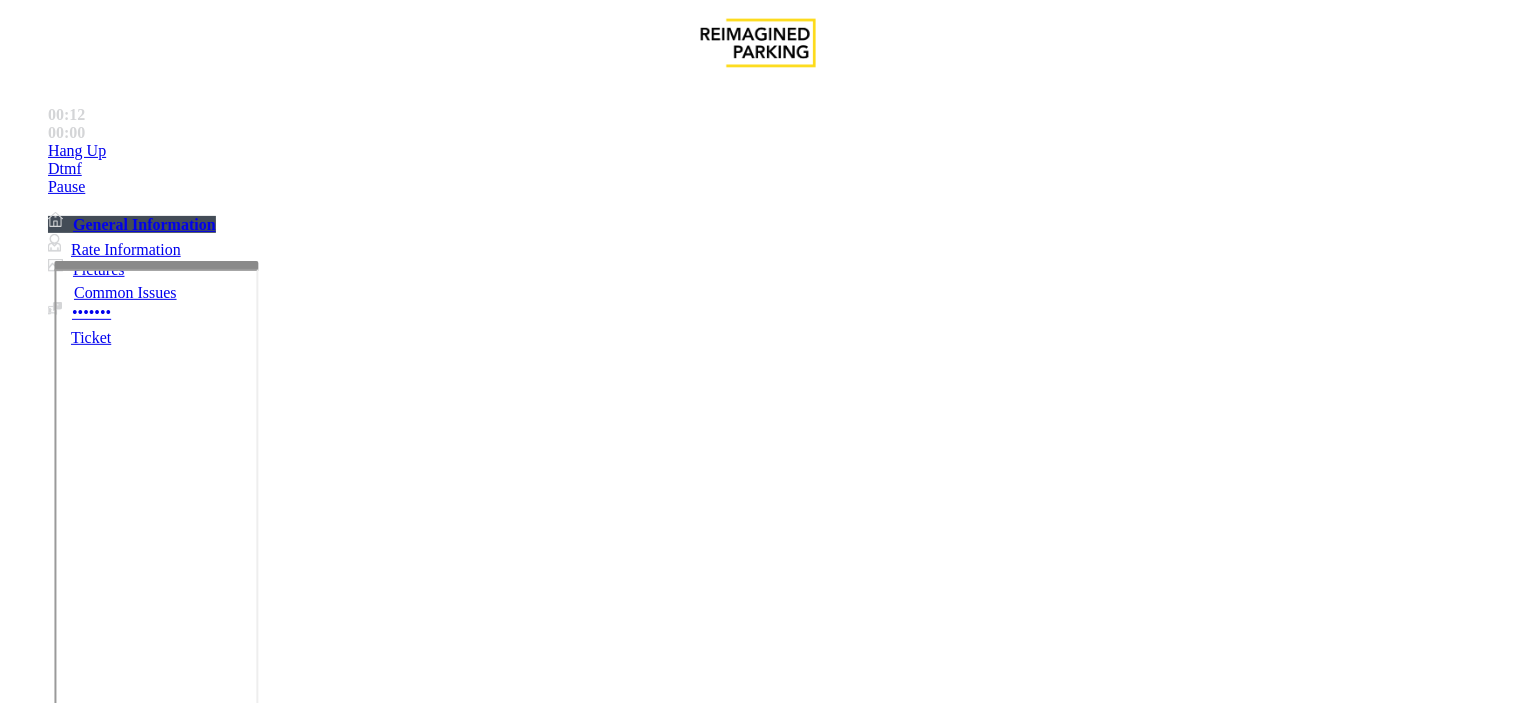 click on "Equipment Issue" at bounding box center [483, 1356] 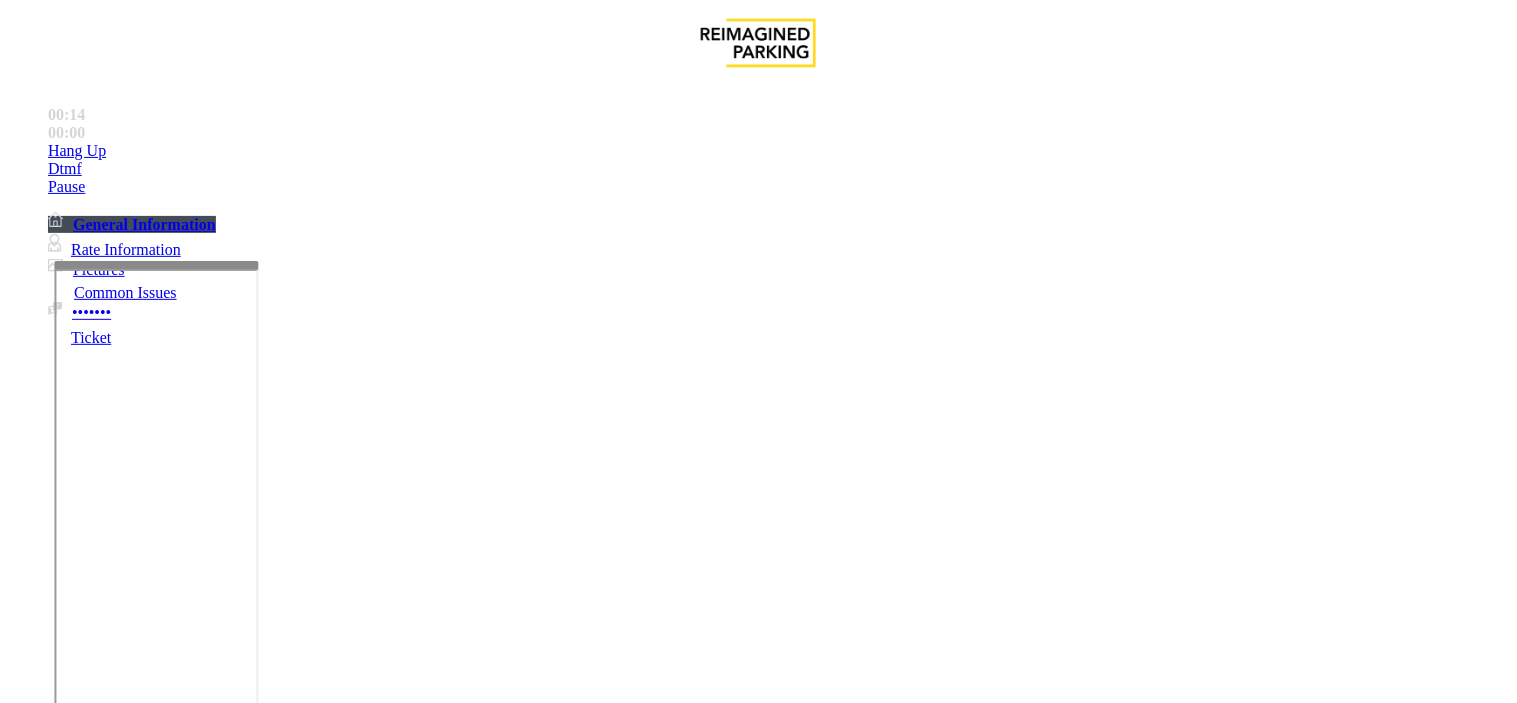 drag, startPoint x: 398, startPoint y: 183, endPoint x: 267, endPoint y: 162, distance: 132.67253 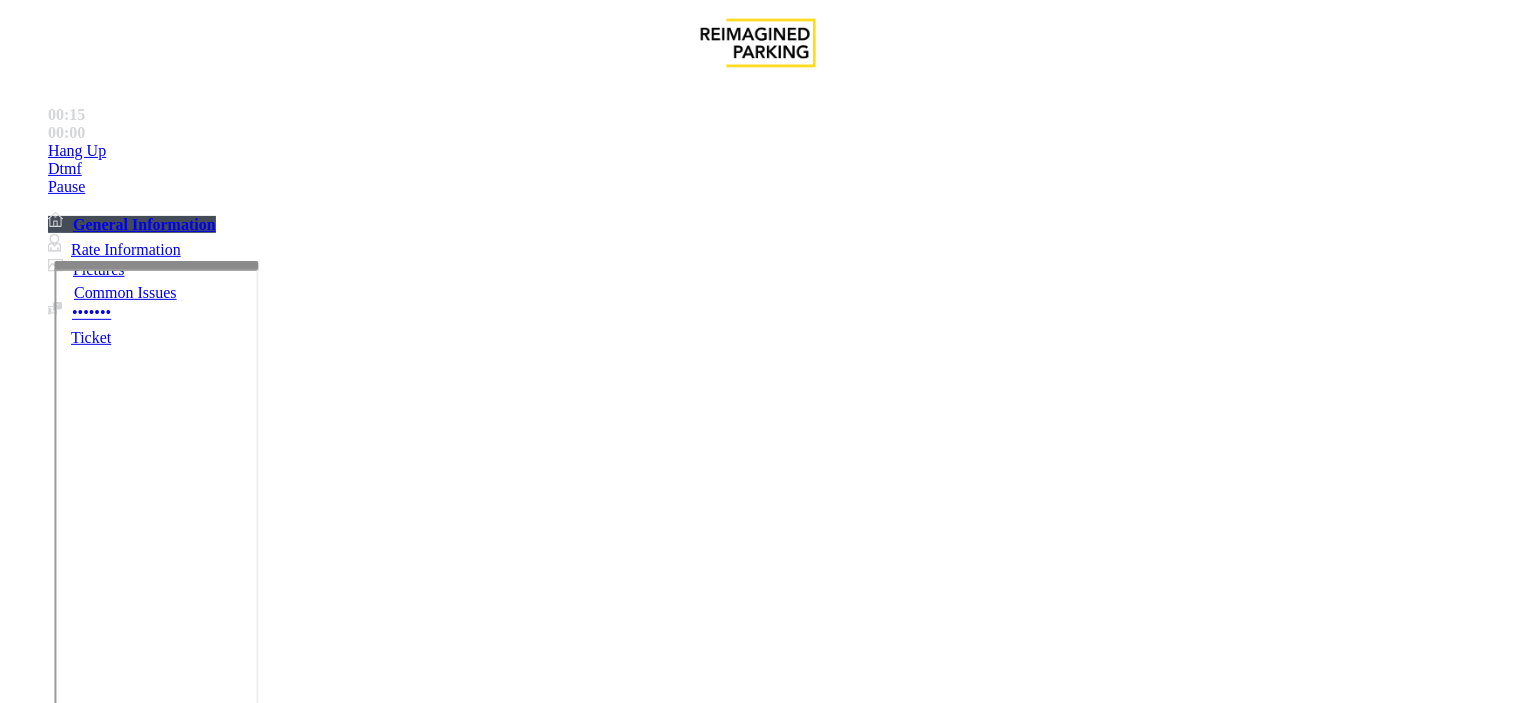 click at bounding box center (246, 1631) 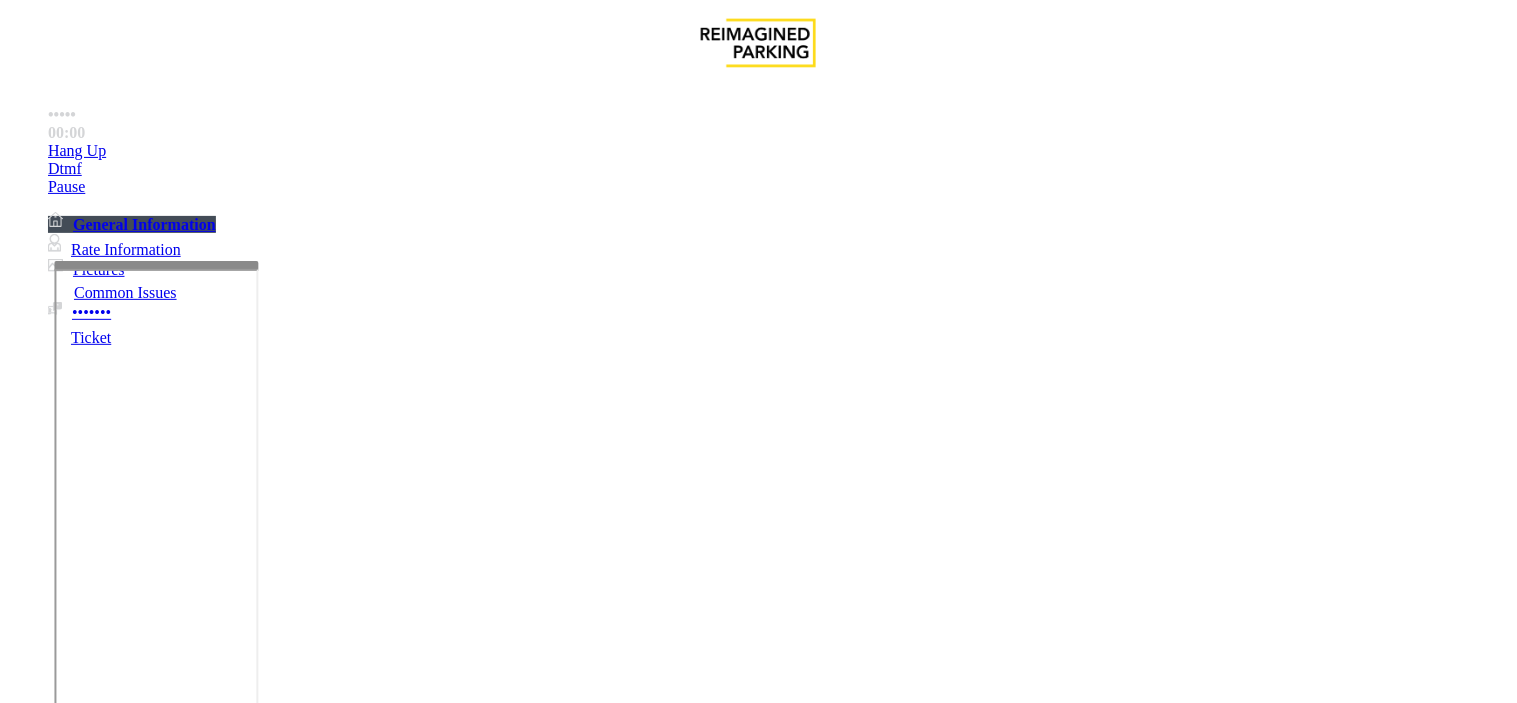 paste on "**********" 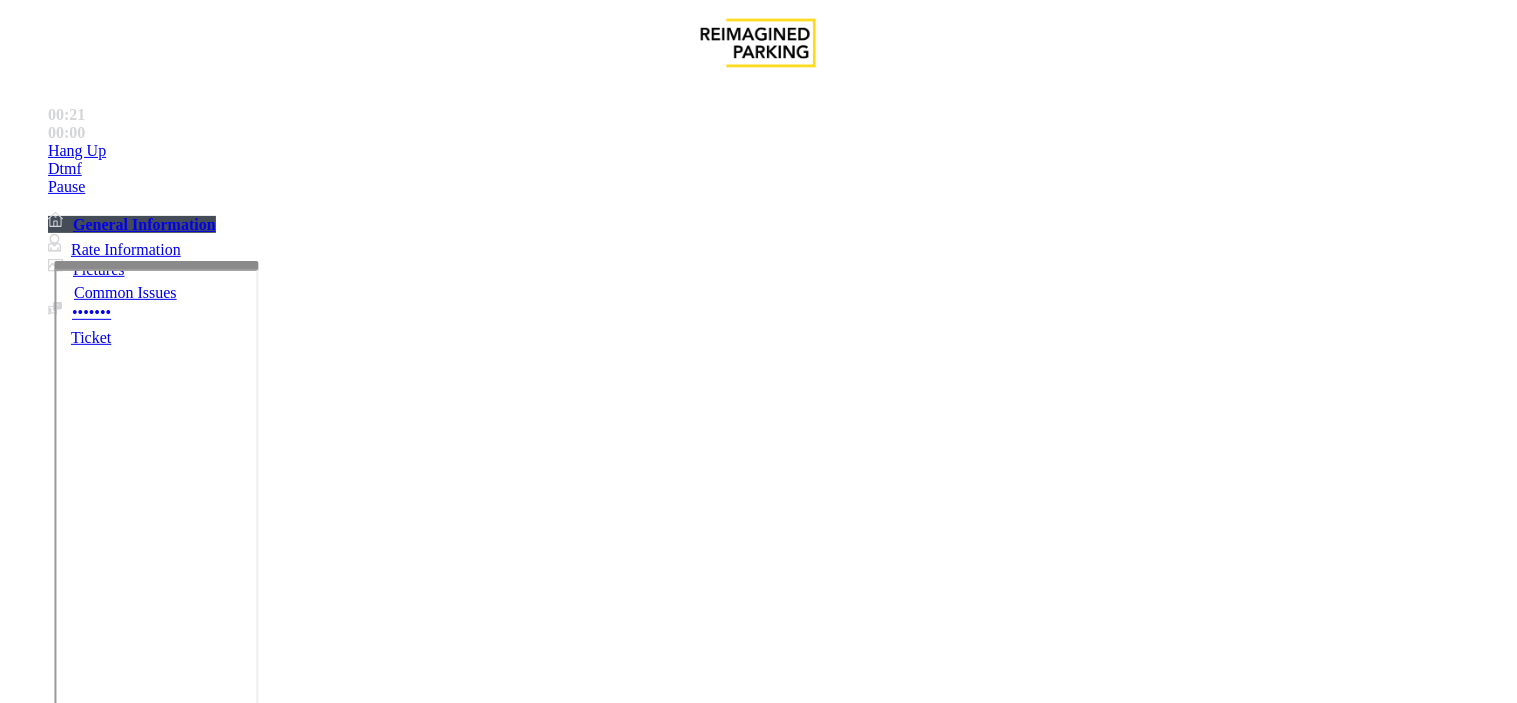 scroll, scrollTop: 333, scrollLeft: 0, axis: vertical 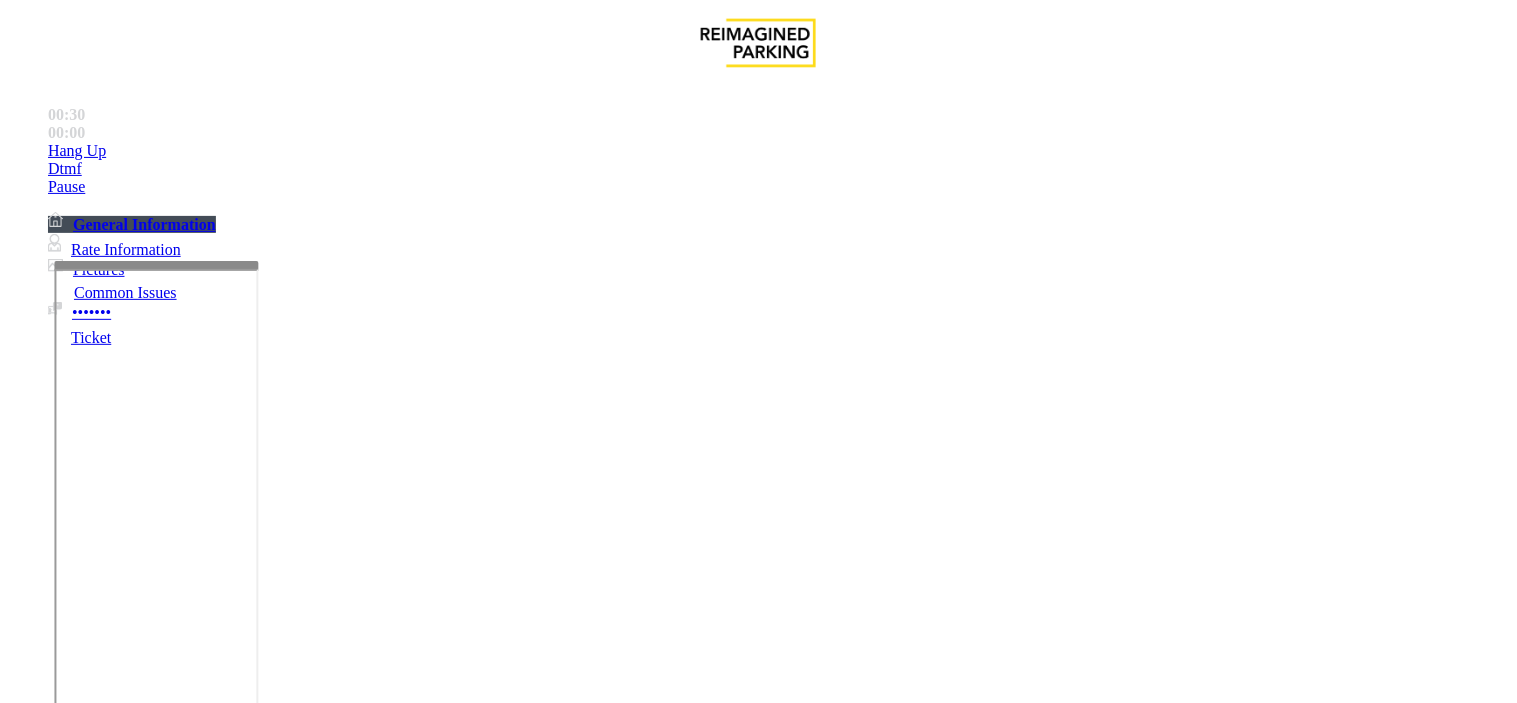 click on "••••• •••••" at bounding box center [38, 1300] 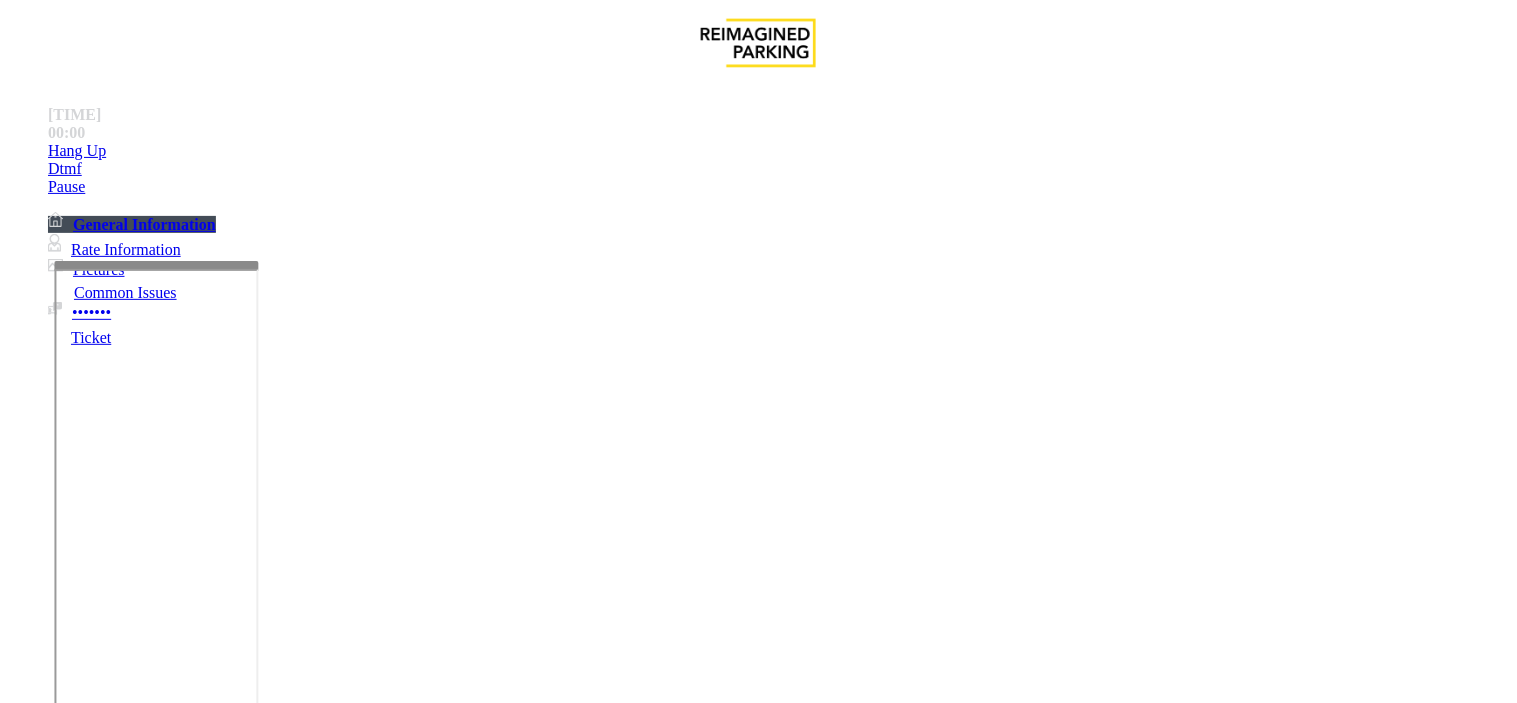 click at bounding box center (758, 2739) 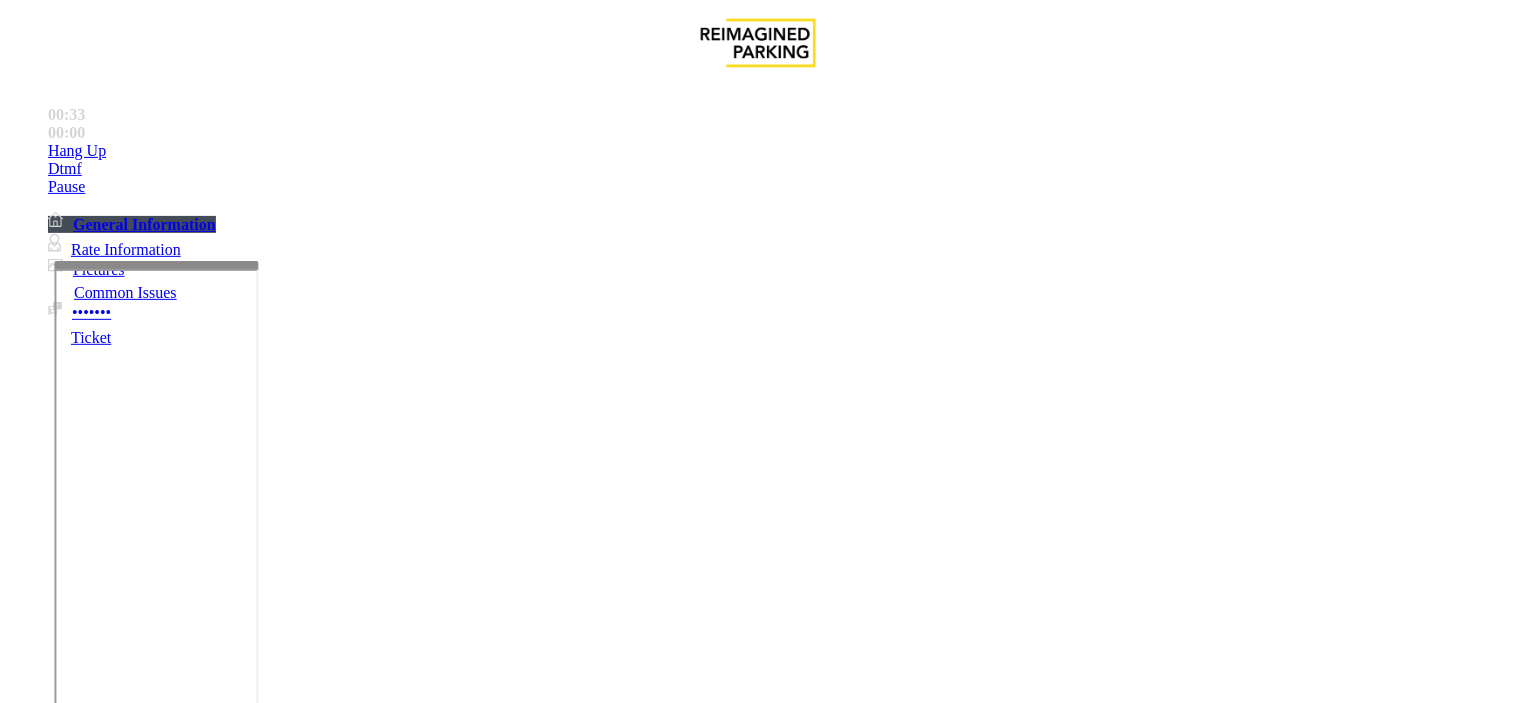 click at bounding box center [246, 1631] 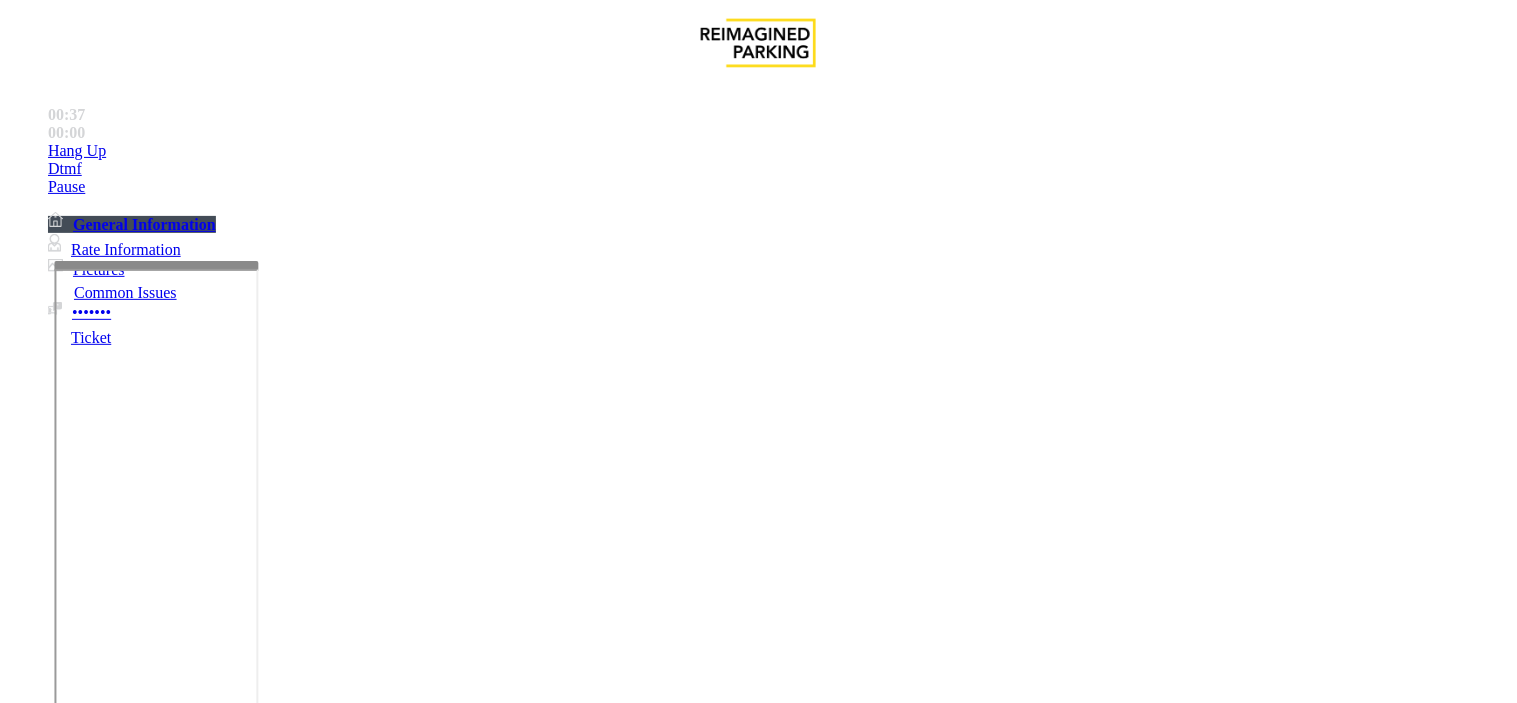 click at bounding box center (246, 1631) 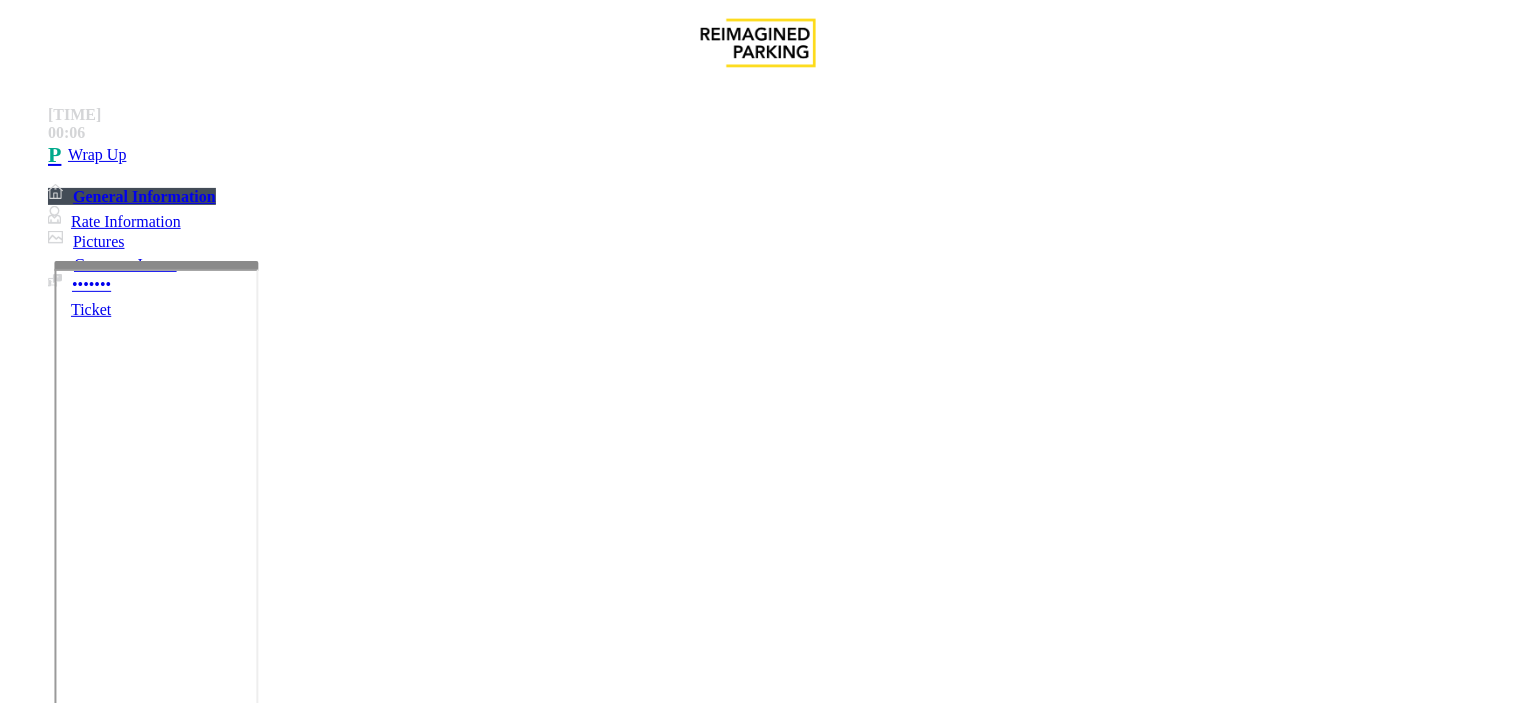 click at bounding box center (246, 1631) 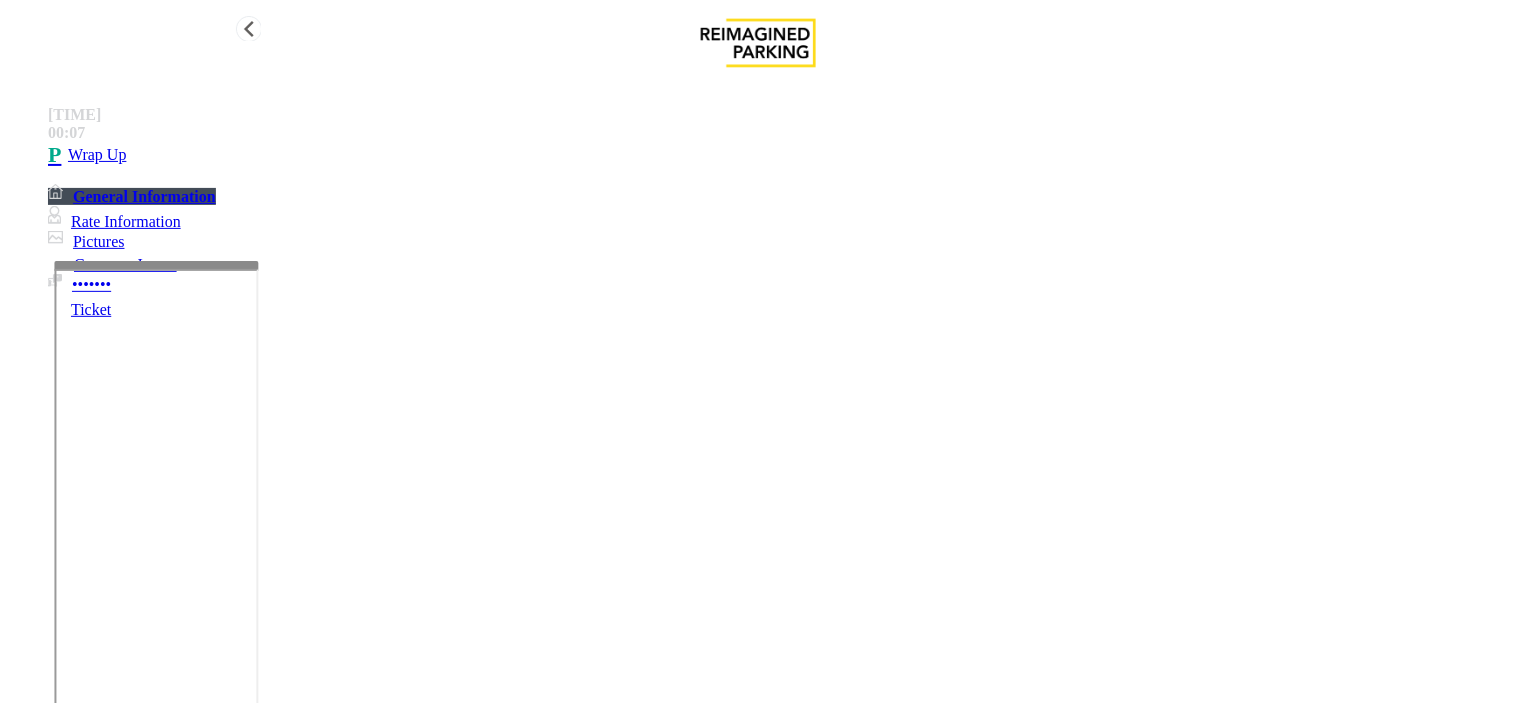 type on "**********" 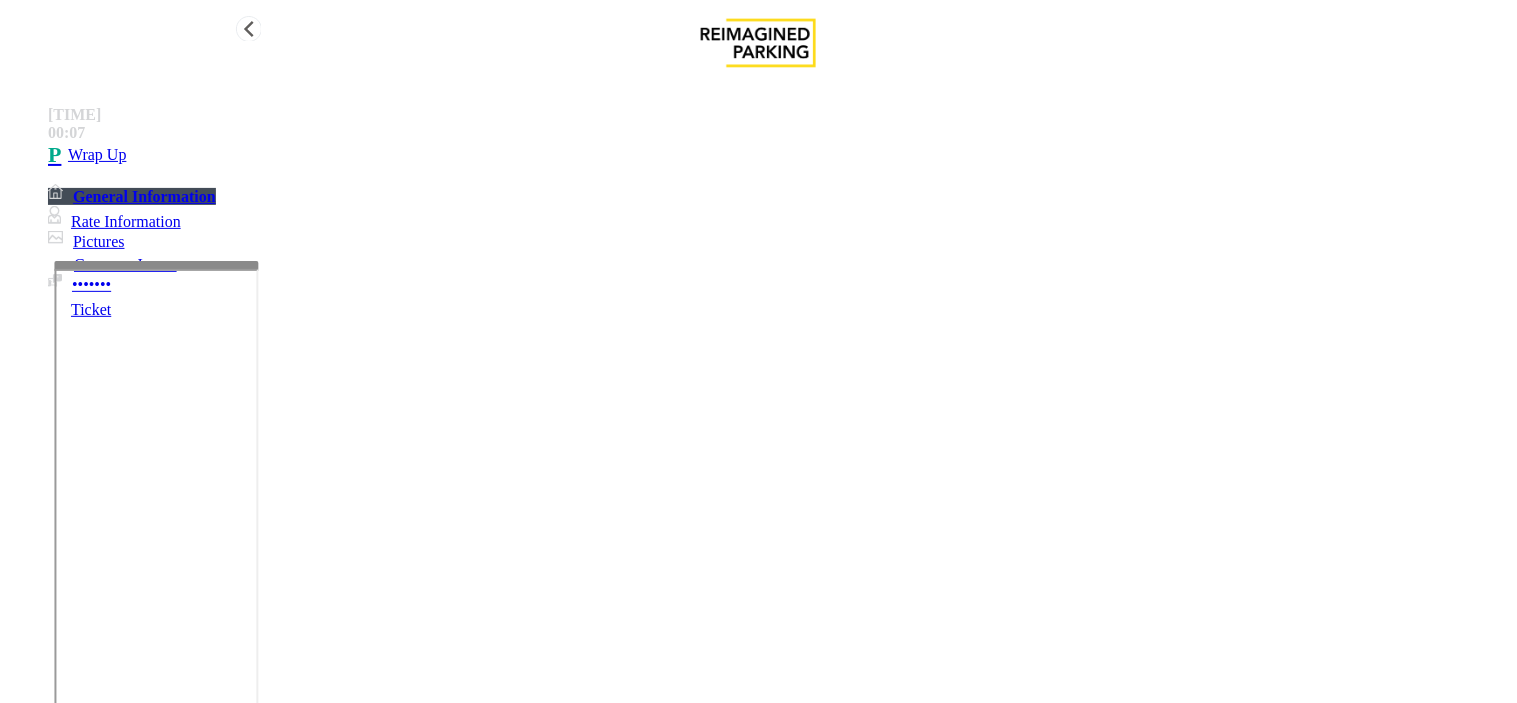 click on "Wrap Up" at bounding box center (778, 155) 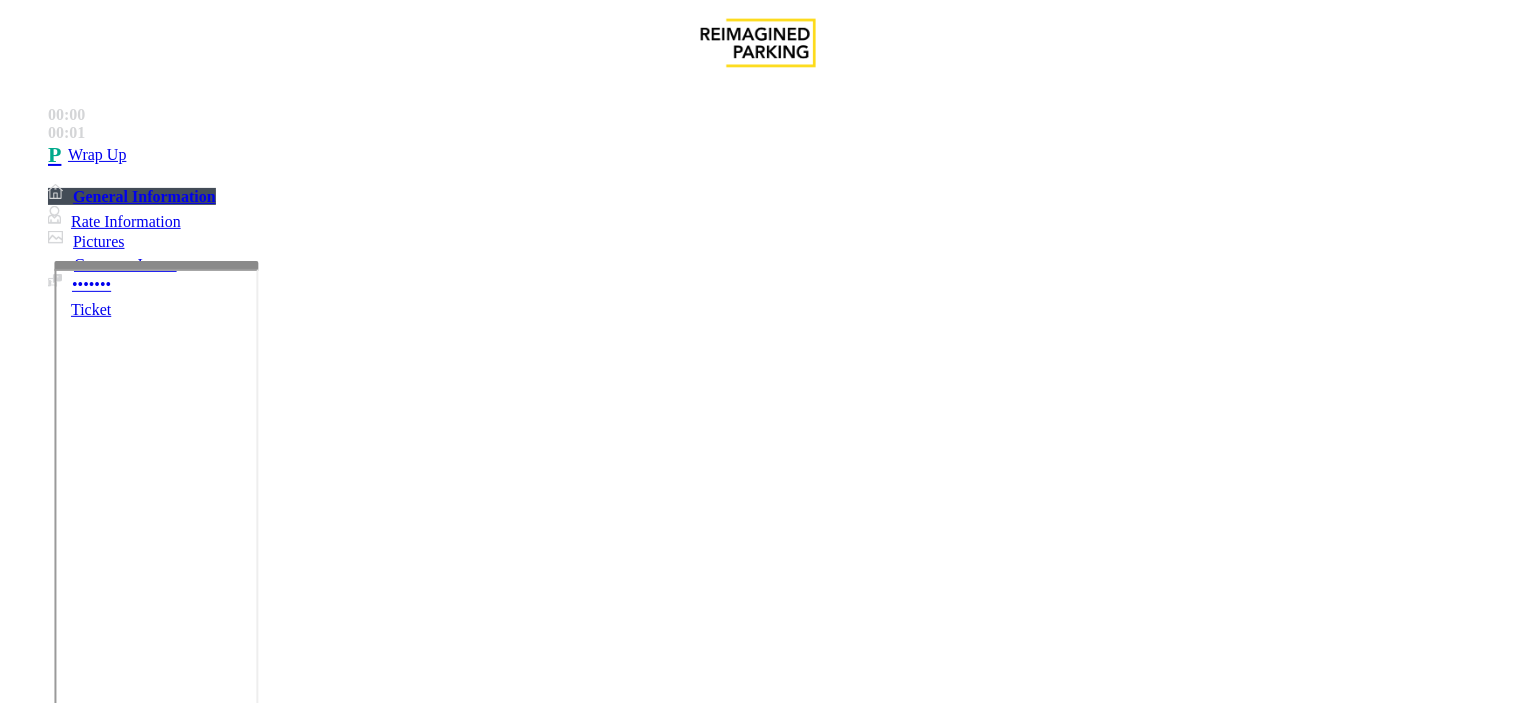 click on "Intercom Issue/No Response" at bounding box center (929, 1356) 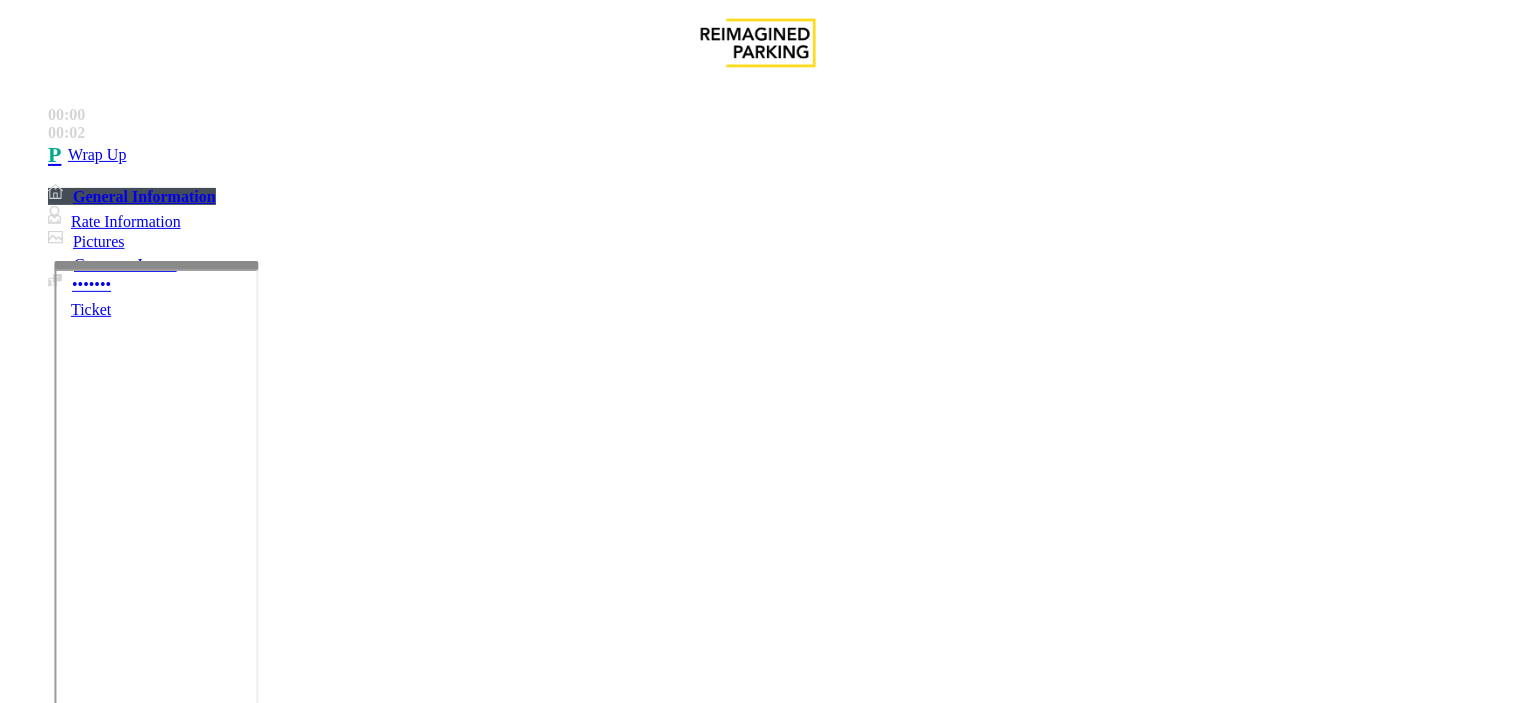 click on "Call dropped" at bounding box center [758, 1341] 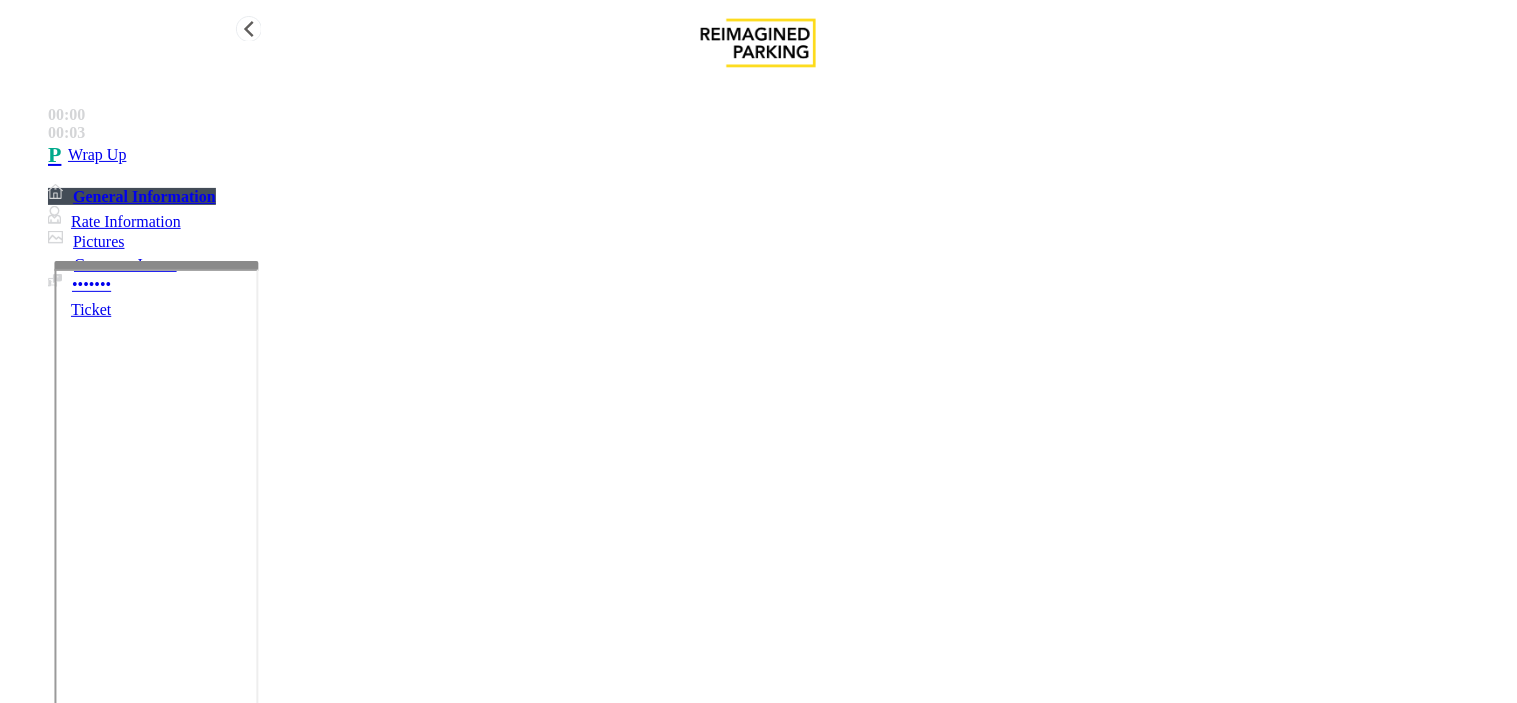 type on "**********" 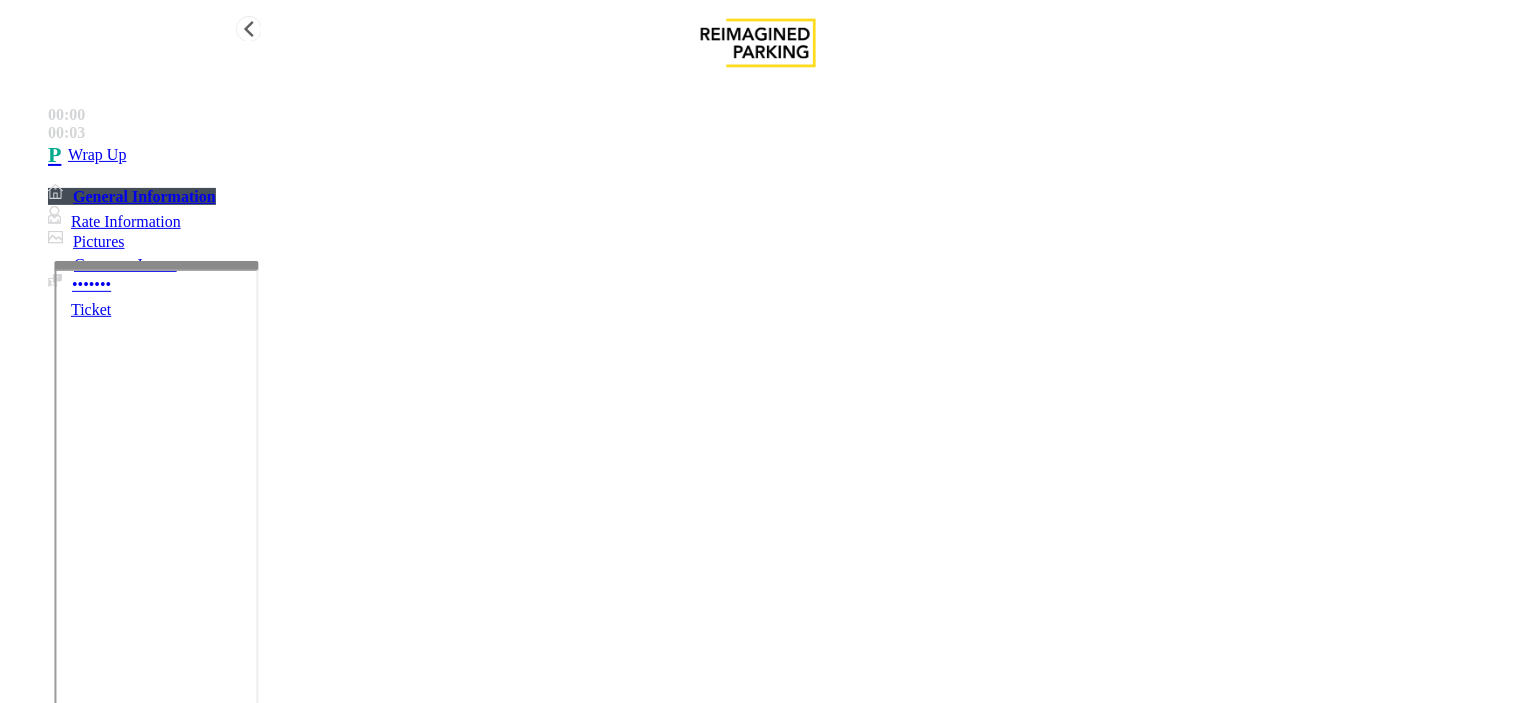 click on "Wrap Up" at bounding box center [778, 155] 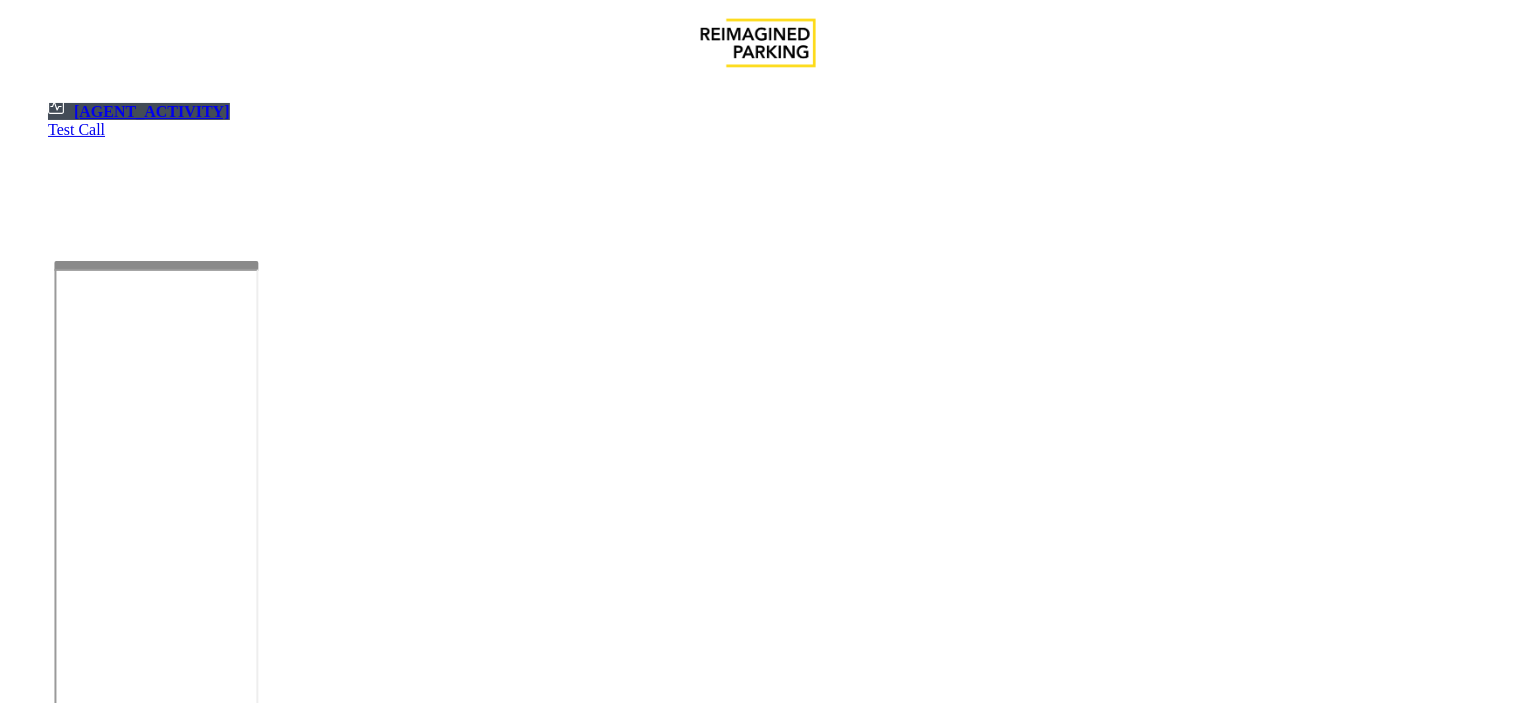 click on "•••••• •••••••• • •••••• ••••• •••••• ••• •••••• •••••••• •••• ••••••• •••••• ••••••• •••••• •••••• ••• ••••••••• ••••••• ••••••• •• •••••• ••• •••••• ••••• ••••• •• ••• ••••••• ••••••  •••• •••• ••• ••••••• ••••••• •• ••••• •••••••••• •••• ••••••• •••••• •••• ••• •••• ••••• ••••• •••••••• •• ••••• •••••••• •••••••• ••••••• ••••• •••• ••••••• ••••• ••••••••• •• •••• ••••••••• •••••••• ••••••• •••••• ••• •••••••• •••••• •••••••••• •• •••••• •••••• ••••••••• •••••• •••••• ••••• ••••••••• •••••••• •••• ••••••••• •• ••••• •••• •••••• •••••• •••••• •••• ••••••• ••••••• •••••••• •• ••••• •••••••• •••••••••• •••••• •••••• •••• ••••• ••••• •••••••••• ••••••••• •• ••••• ••••••••••• •••••• ••••••••••• ••••• ••••••••• ••• ••••••• ••••••••• •• ••••••• •••••• •••• •••••• ••• •••• ••••••• •••••••• •• ••••••• ••••• ••••• •••• ••••••• •••••••• •••••• •••• •••••••• ••••••• •••••••• •• ••••••• •• •••••• •••••• •••• ••• •••••• •••••• •••••••• •• ••••••• ••••••• ••••• •••• •••••• •••••• •••• •••• •••••• •••••• •••••••• •• •••••" at bounding box center [758, 3027] 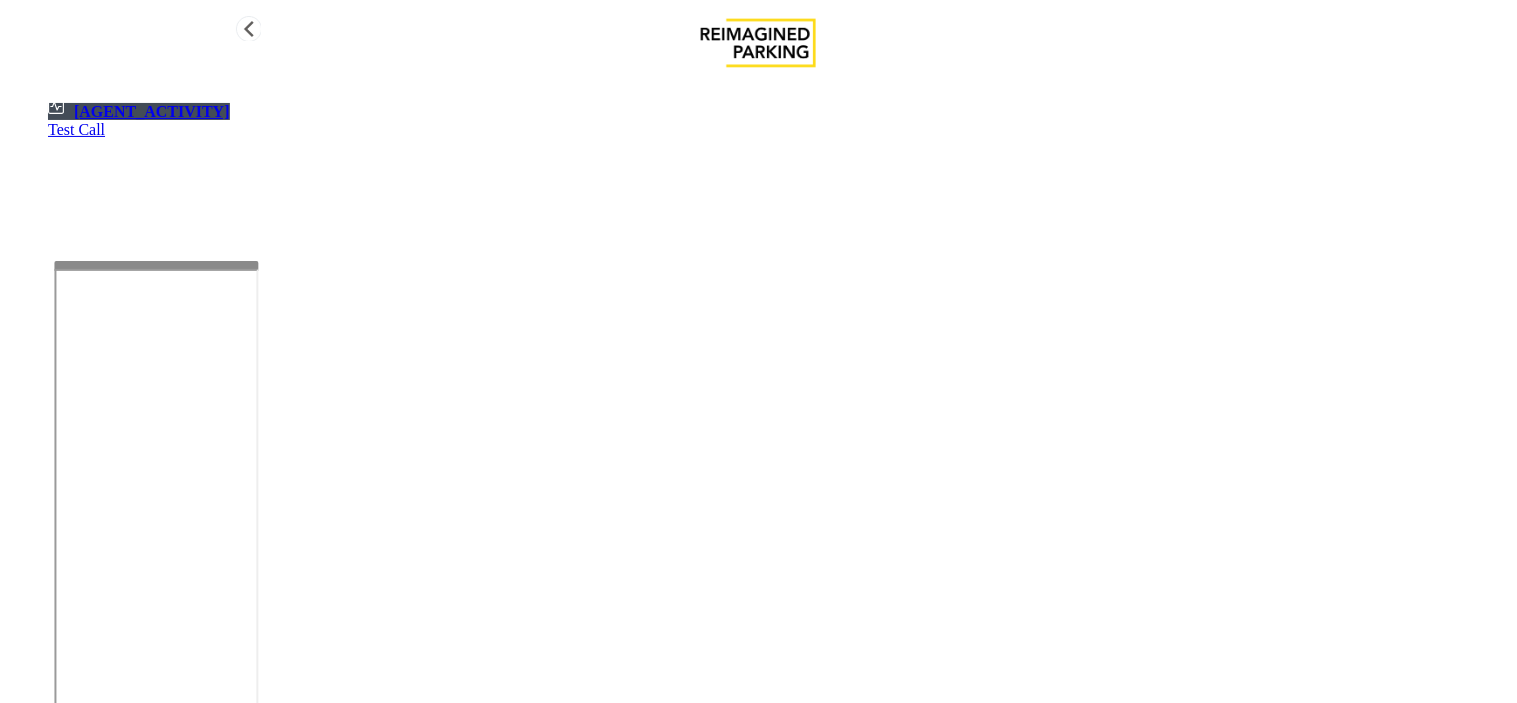 click on "[AGENT_ACTIVITY]" at bounding box center (139, 111) 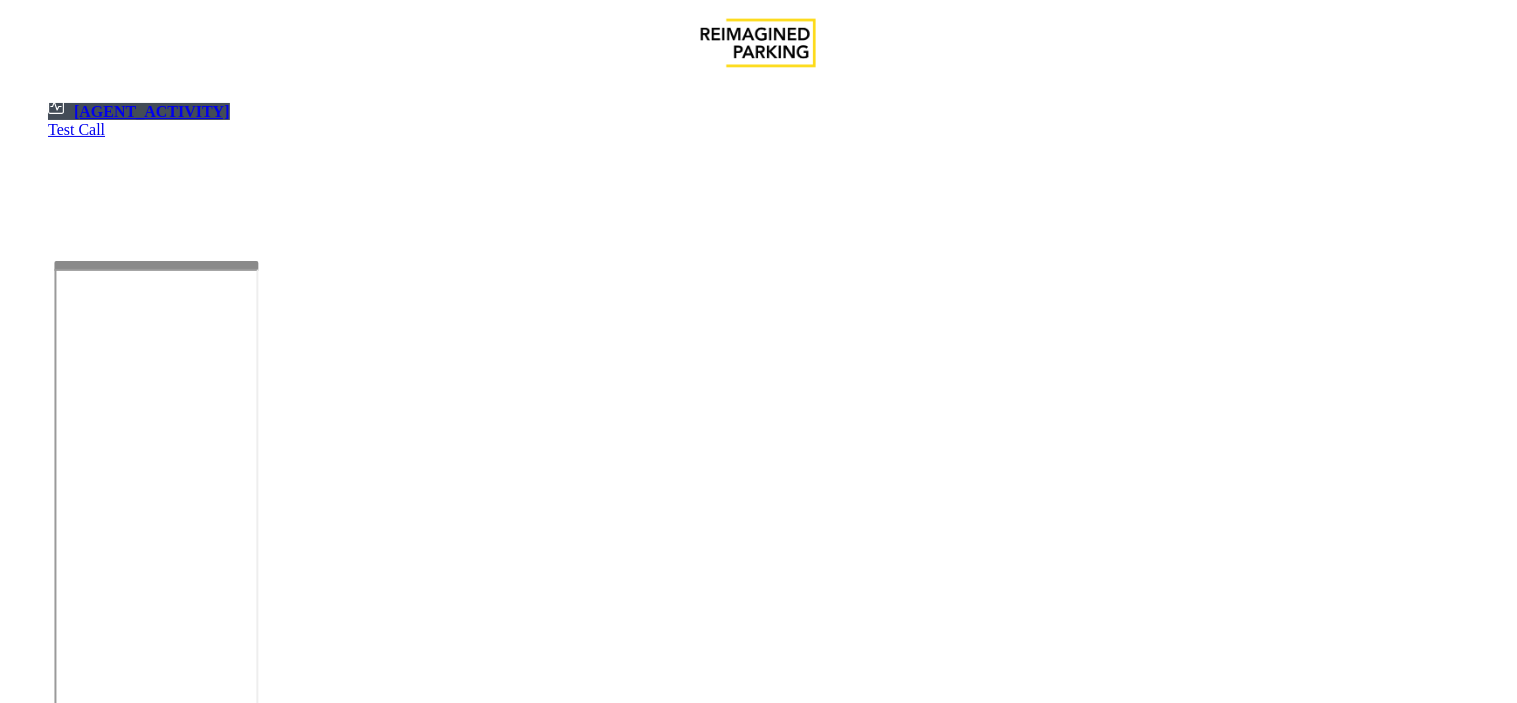 drag, startPoint x: 1118, startPoint y: 48, endPoint x: 547, endPoint y: 76, distance: 571.6861 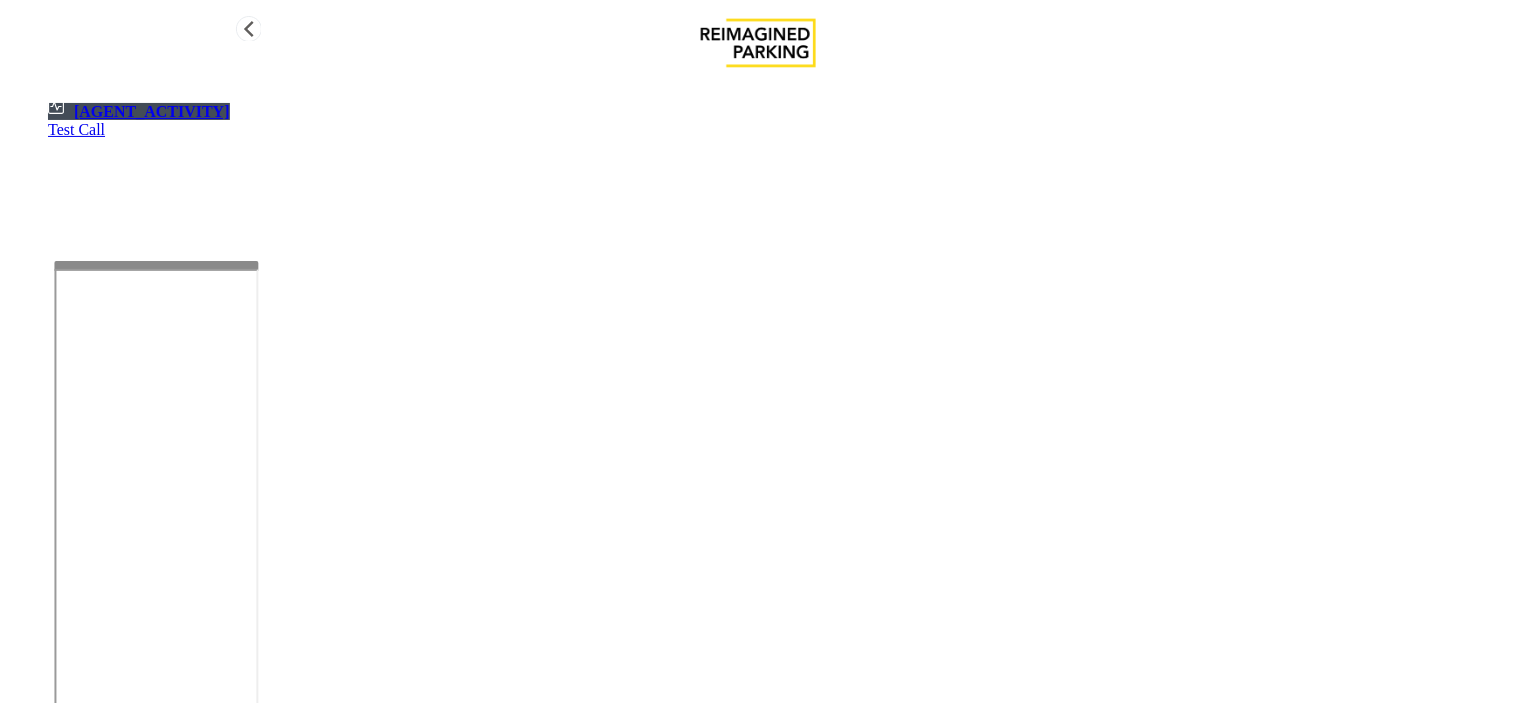 click on "[AGENT_ACTIVITY]" at bounding box center (139, 111) 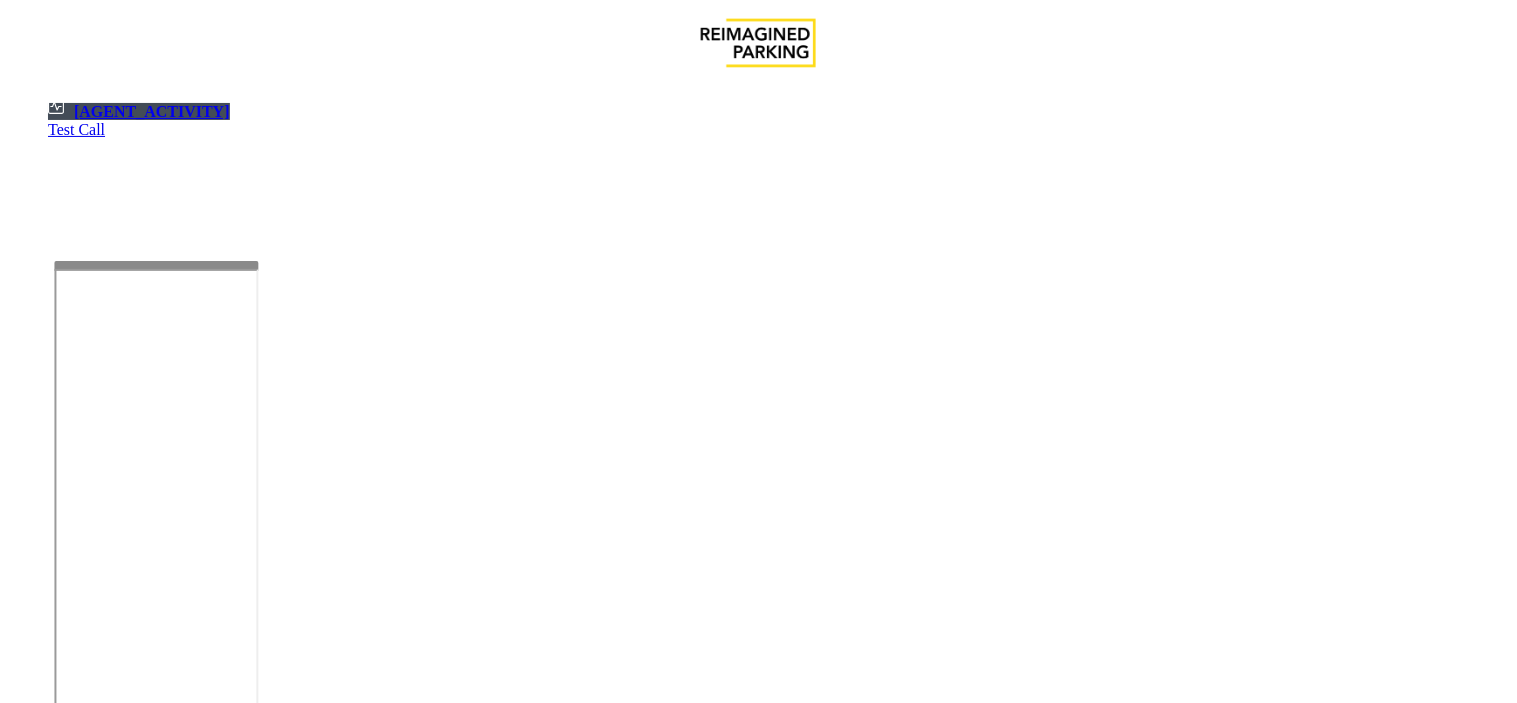 scroll, scrollTop: 0, scrollLeft: 136, axis: horizontal 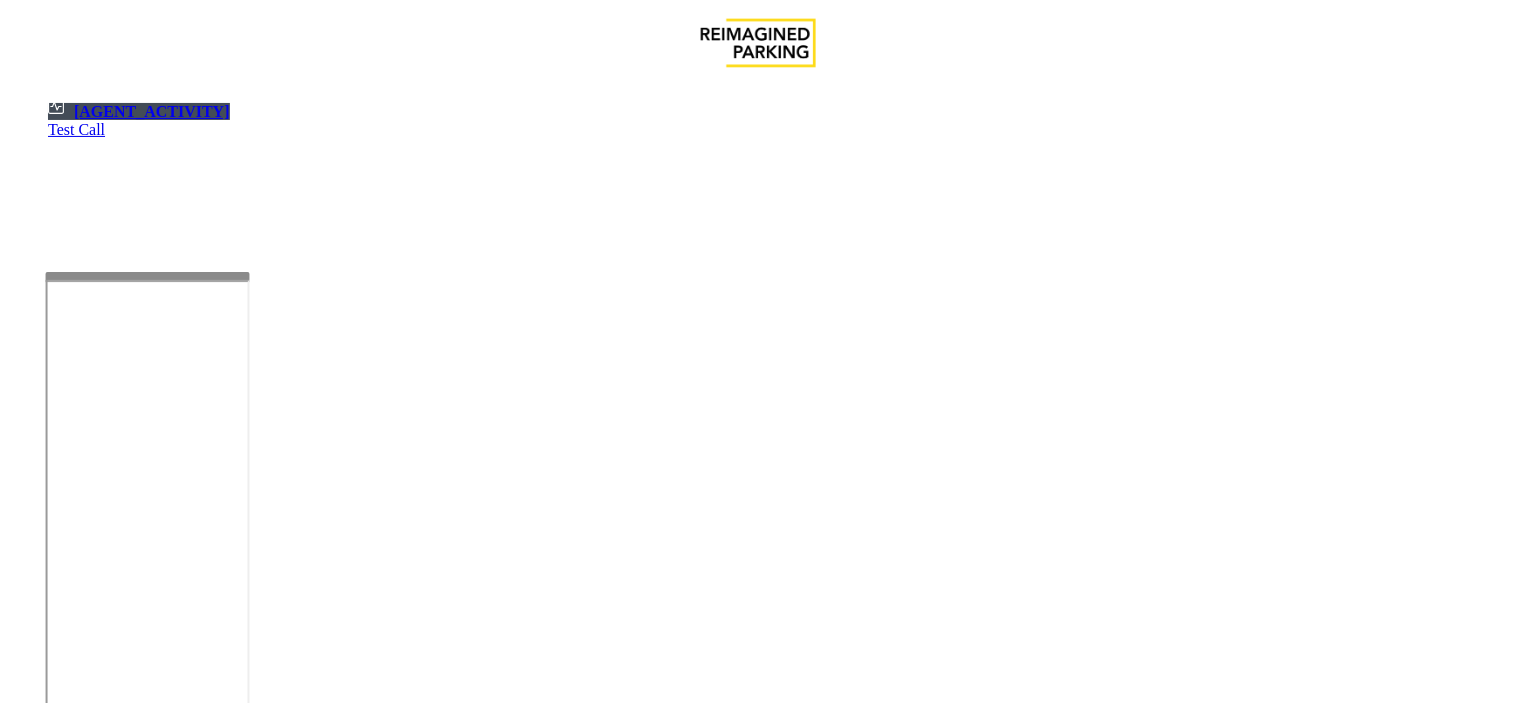 click at bounding box center [148, 276] 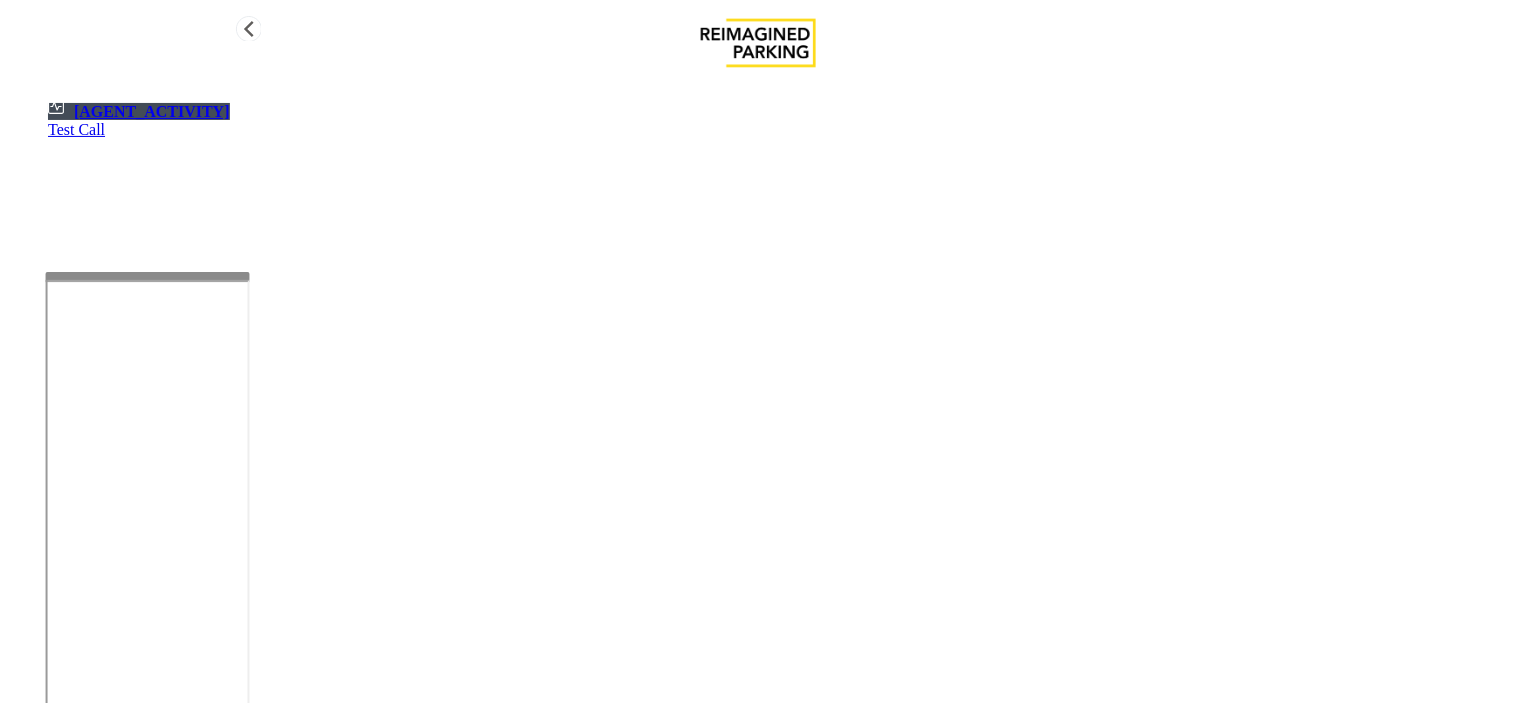 click on "••••• •••••••• •••• ••••" at bounding box center (758, 433) 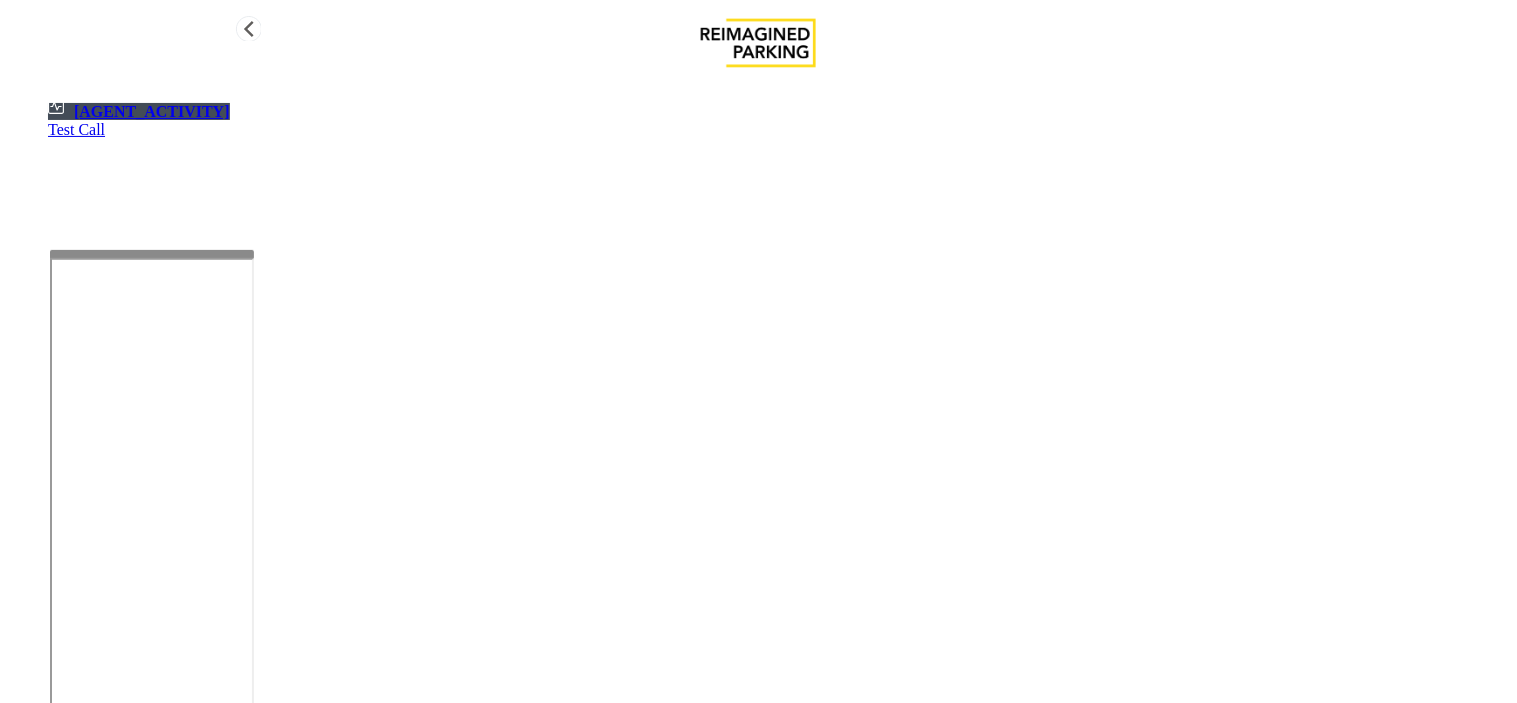 click on "Agent Activity Test Call × Close Powered by Umojo © [YEAR] Agent Activity Logout  From [PHONE] To [PHONE] Day of week Select day... Agent Select agent... Incident Id Select Export to PDF  Export to Excel By clicking Incident row you will be taken to the incident details page.   Drag a column header and drop it here to group by that column  Id Date Sorted Descending H Lot Location Lane Issue Vend Video Agent Parker Source Closed by Agent  4022731   [DATE] [TIME]
9   2   Remote Monitoring Locations (L)   Ask Which Lot   No Response/Unable to hear parker   NO   [NAME]      genesys   NO   No Response/Unable to hear parker .
4022730   [DATE] [TIME]
9   2   Remote Monitoring Locations (L)   Ask Which Lot   No Response/Unable to hear parker   NO   [NAME]      genesys   NO   No Response   4022729   [DATE] [TIME]
9   L21023900   DDA-Government Center (L)   Lower Level Entry   No Response/Unable to hear parker   NO   [NAME]      genesys   NO  *" at bounding box center (758, 2685) 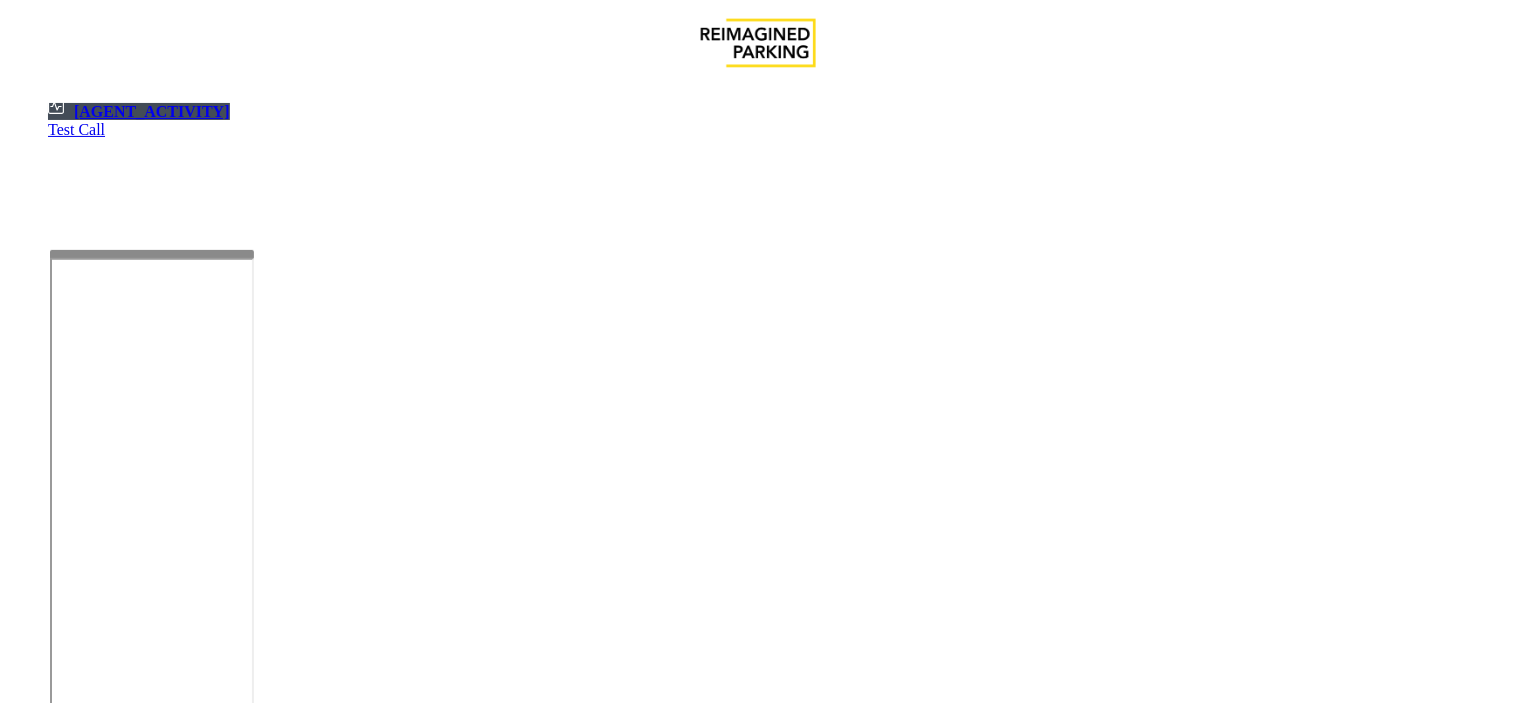 scroll, scrollTop: 0, scrollLeft: 94, axis: horizontal 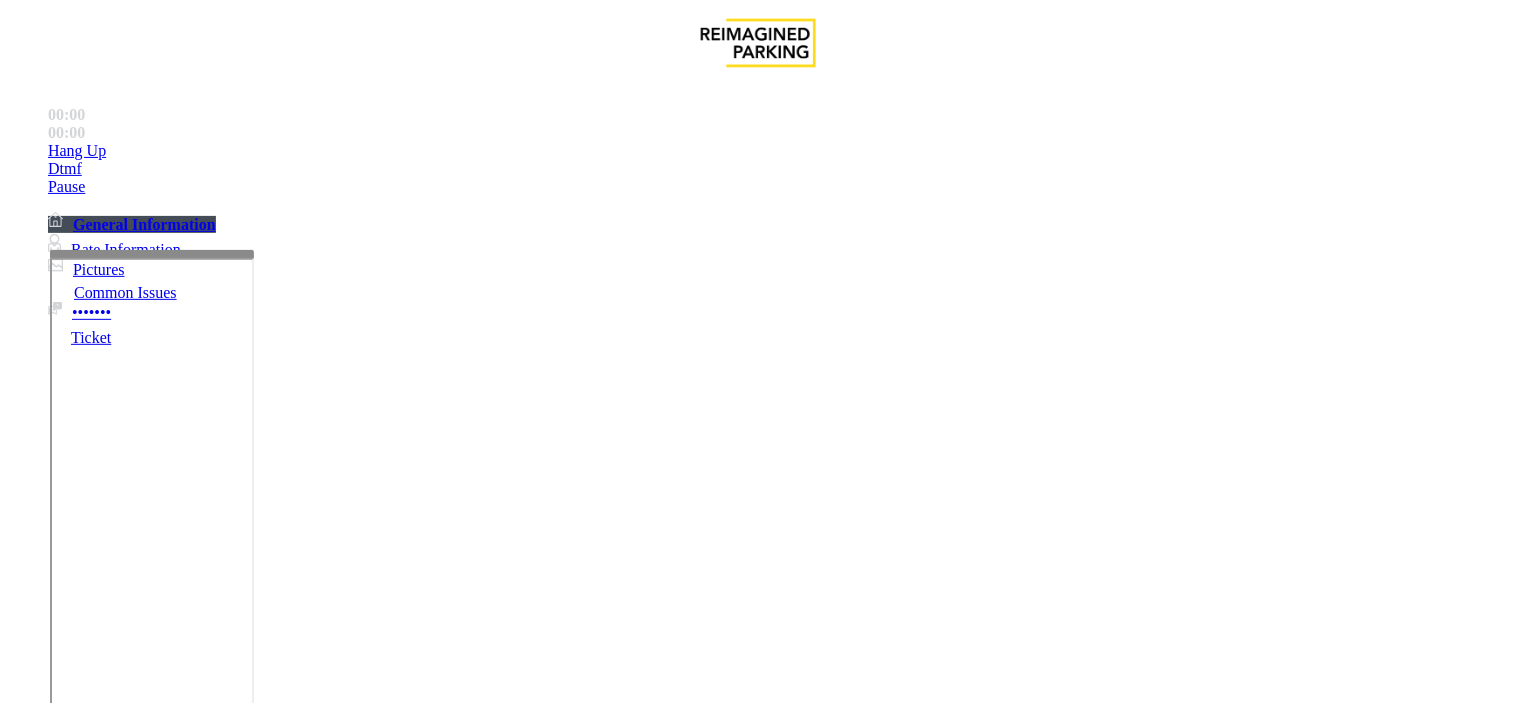 click on "Validation Issue" at bounding box center [371, 1356] 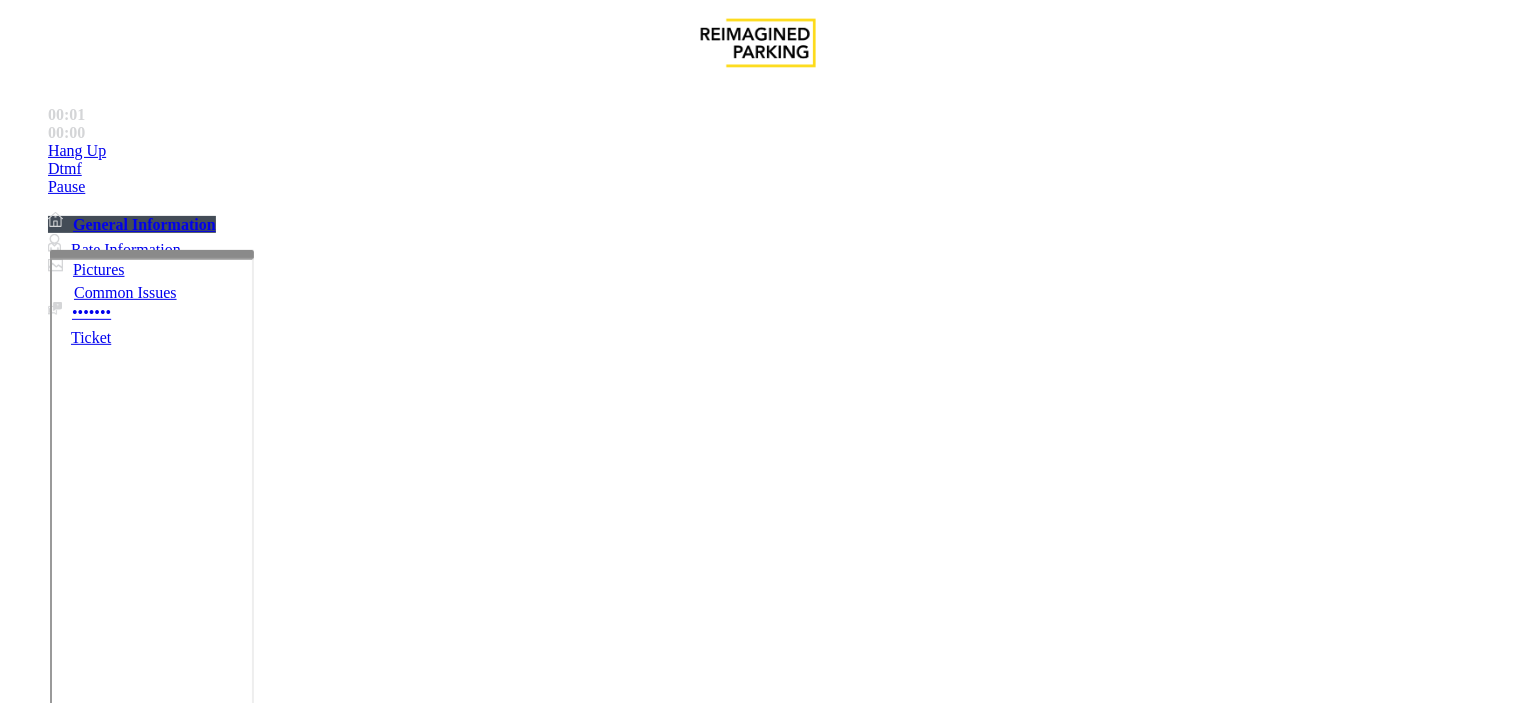 click on "Validation Error" at bounding box center (262, 1356) 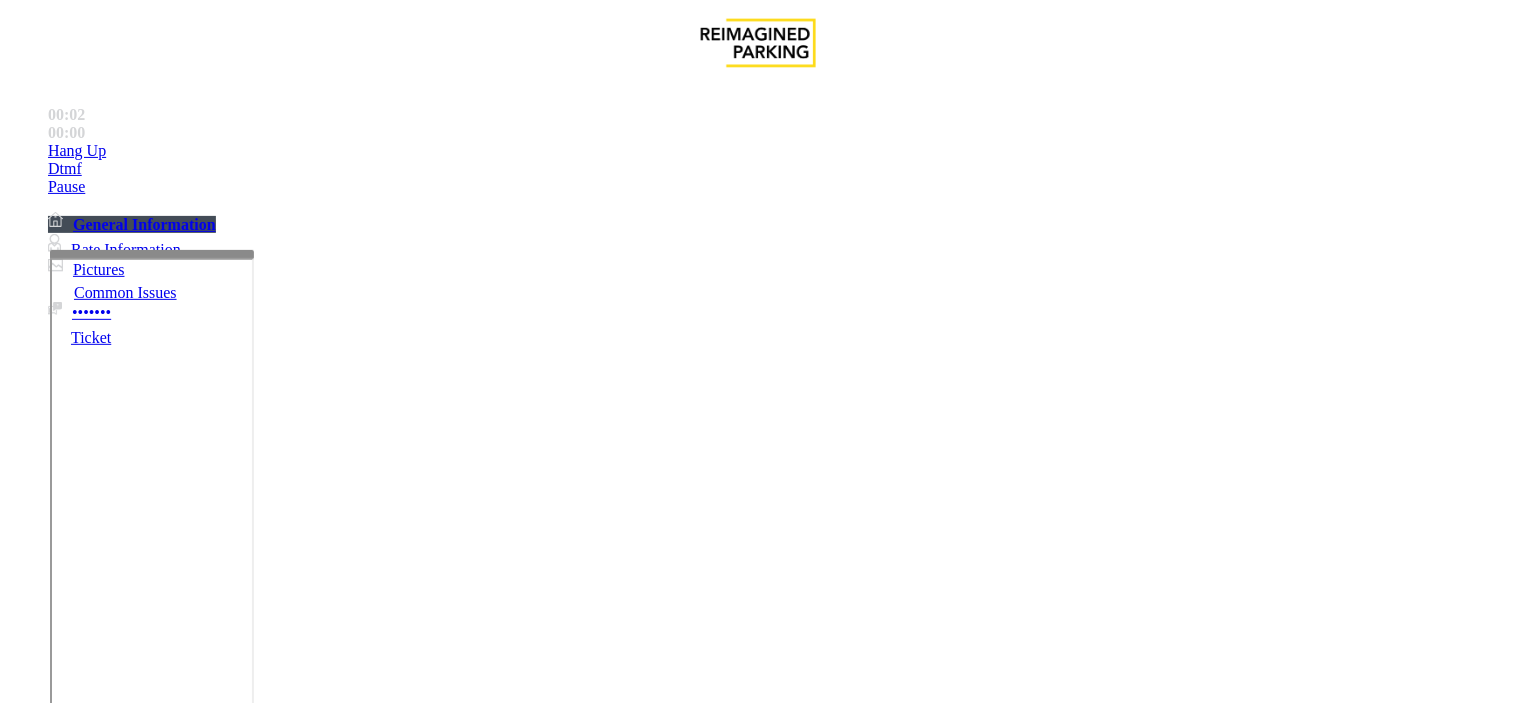 drag, startPoint x: 334, startPoint y: 164, endPoint x: 265, endPoint y: 154, distance: 69.72087 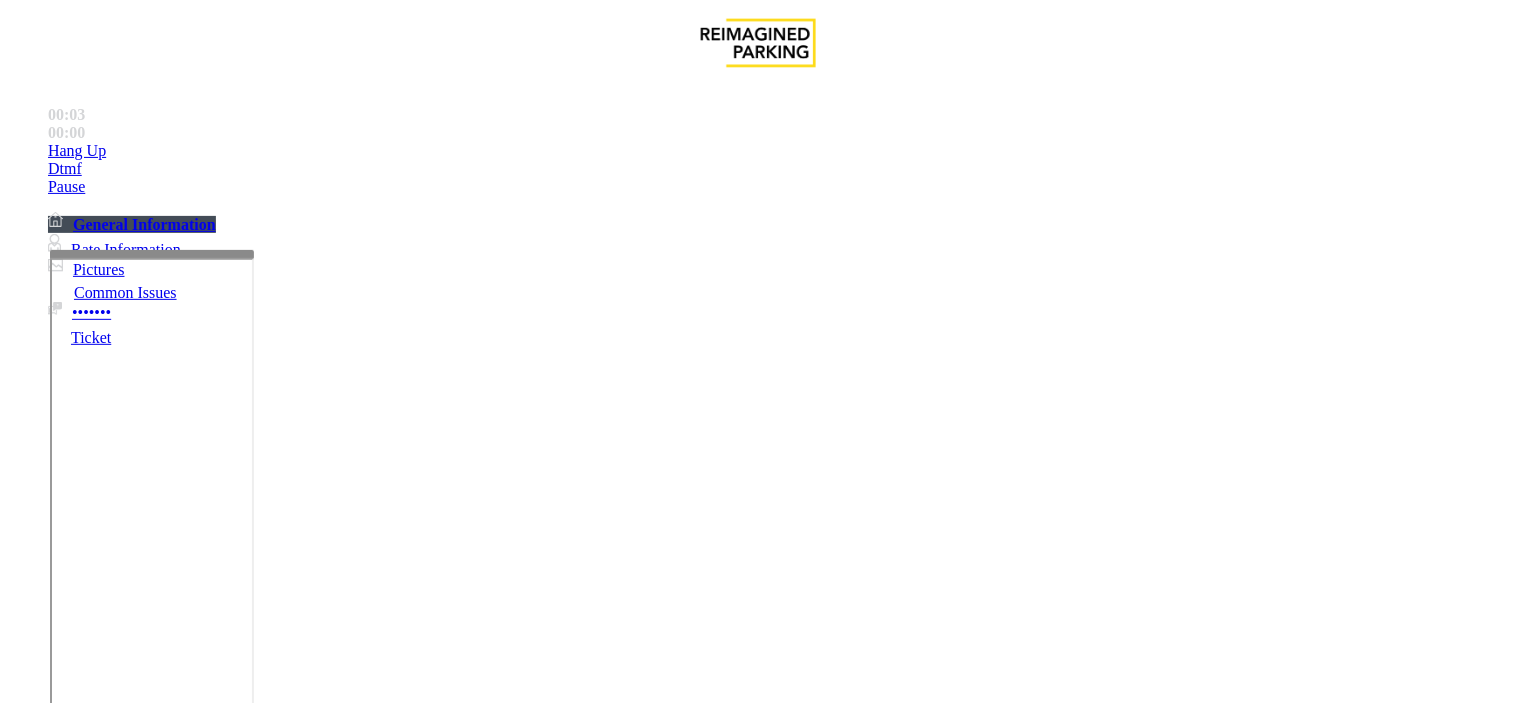 click at bounding box center [254, 1404] 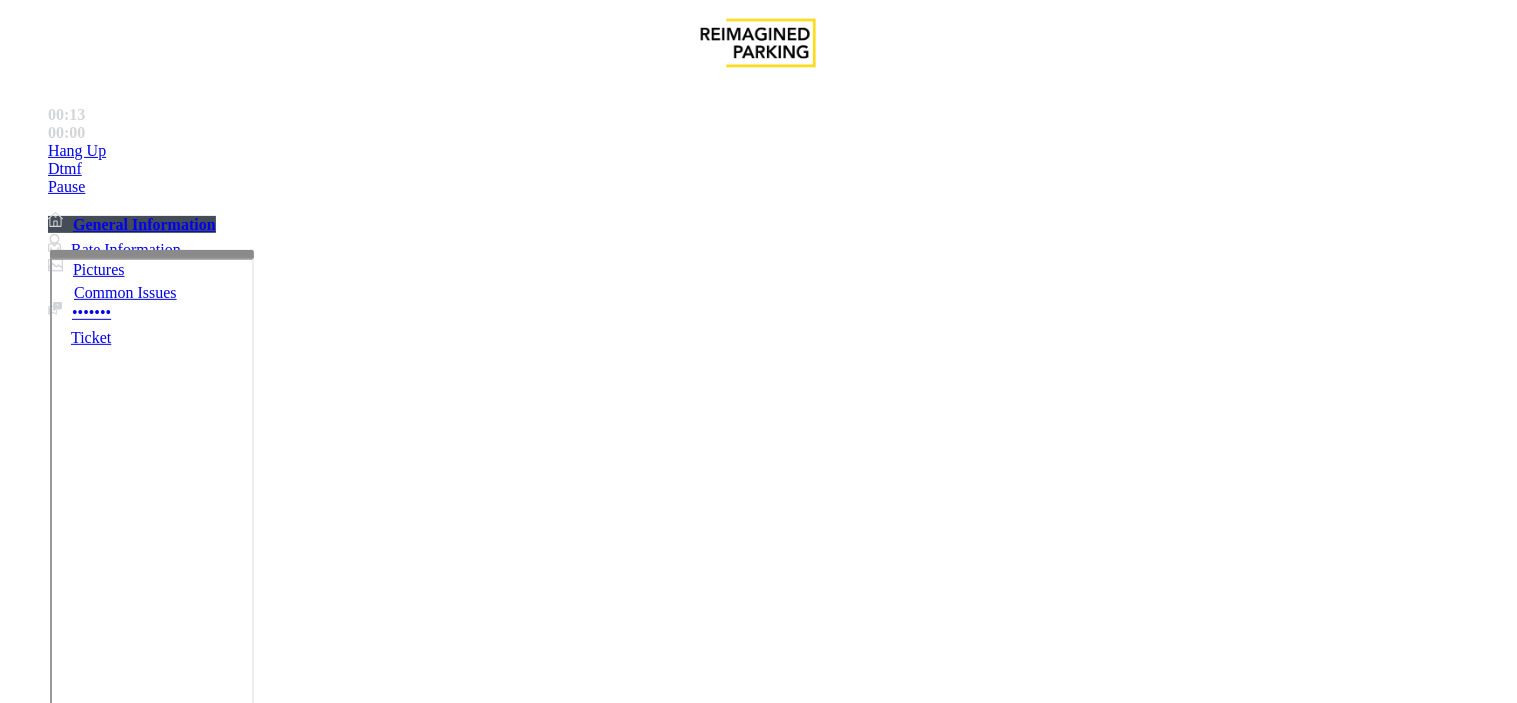 scroll, scrollTop: 35, scrollLeft: 0, axis: vertical 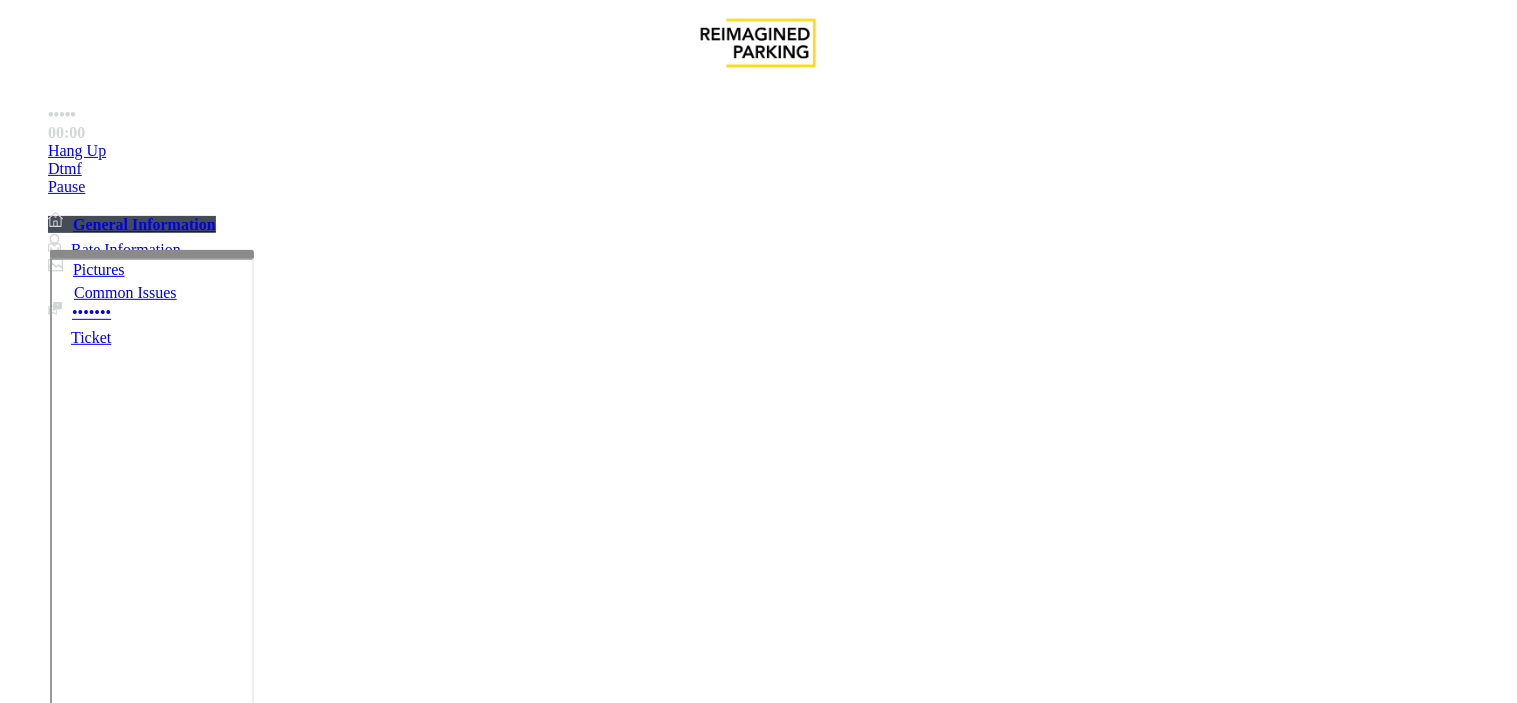 click on "Time Zone" at bounding box center (758, 2909) 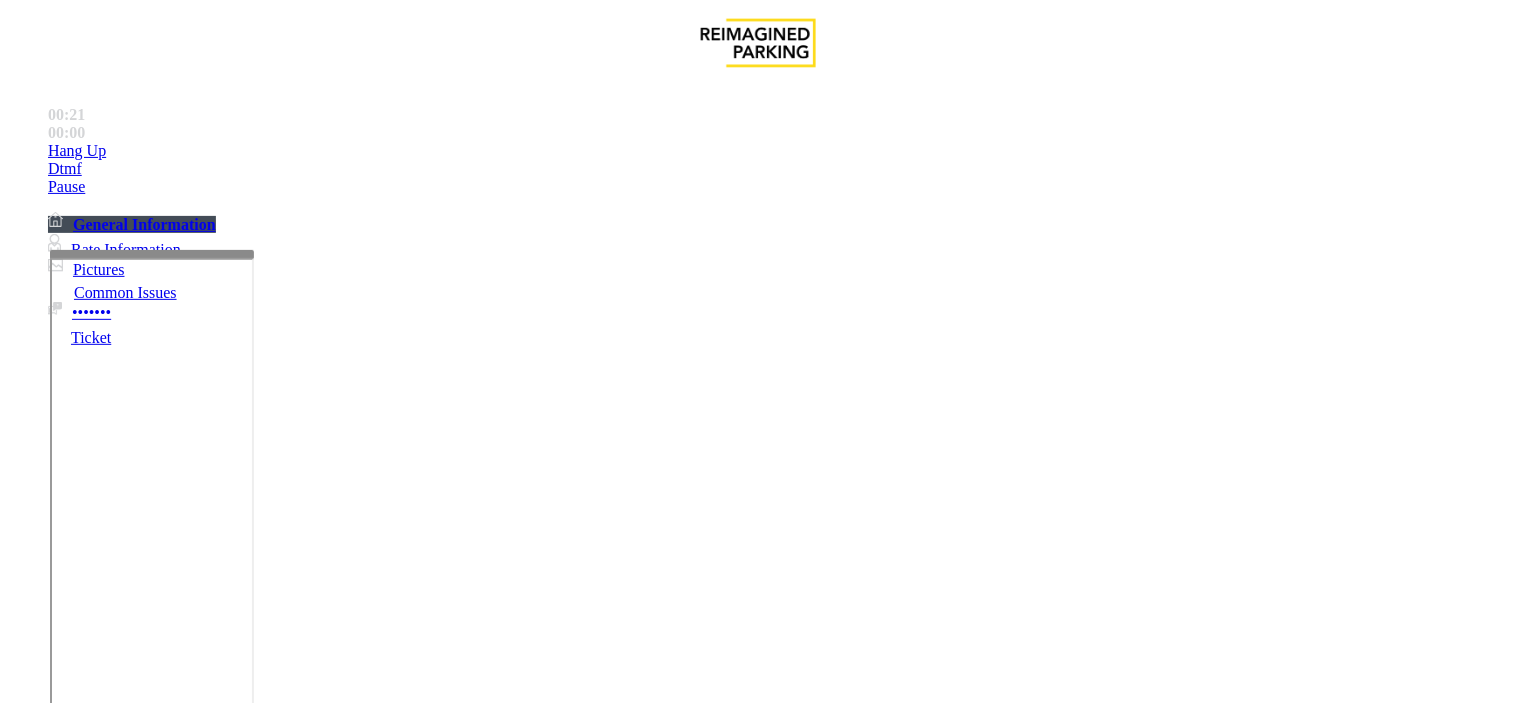 click at bounding box center (254, 1404) 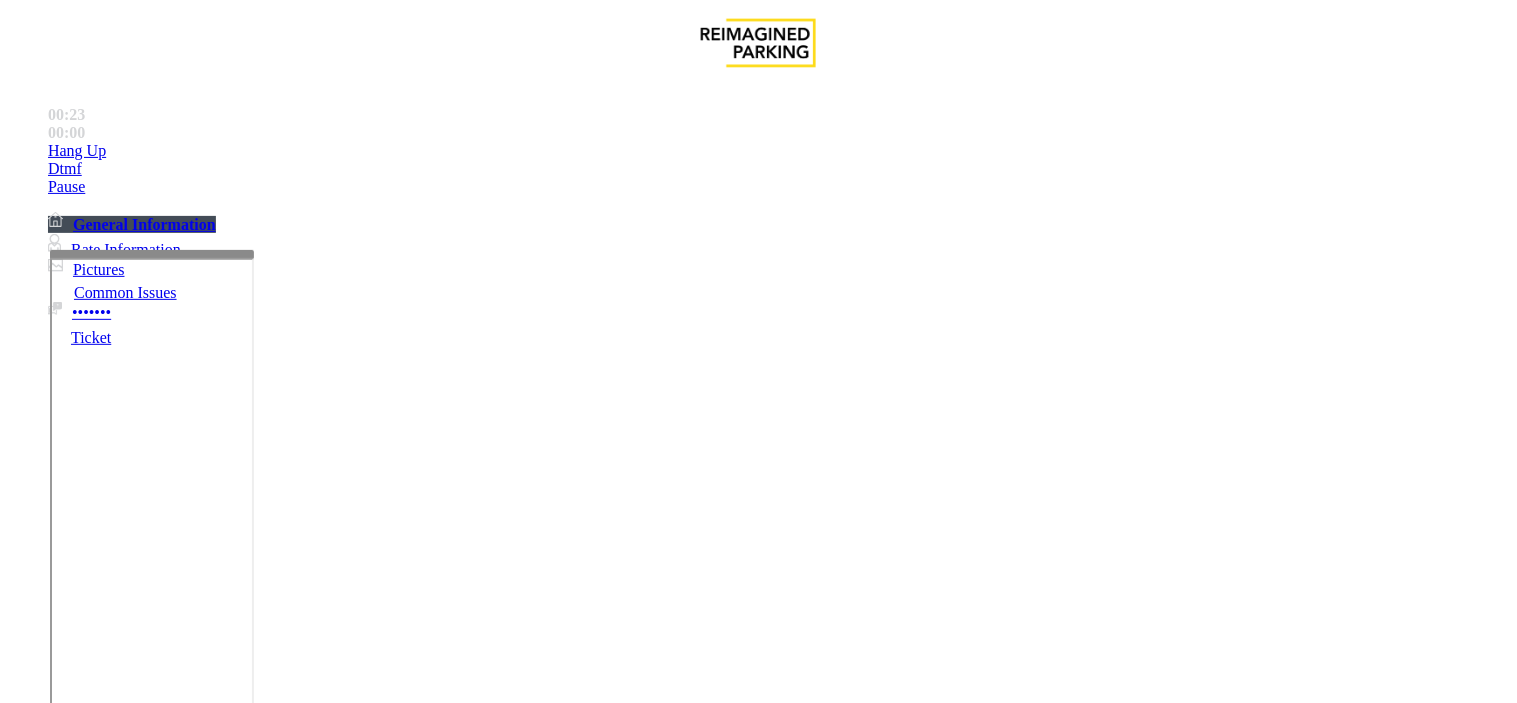 click at bounding box center [254, 1404] 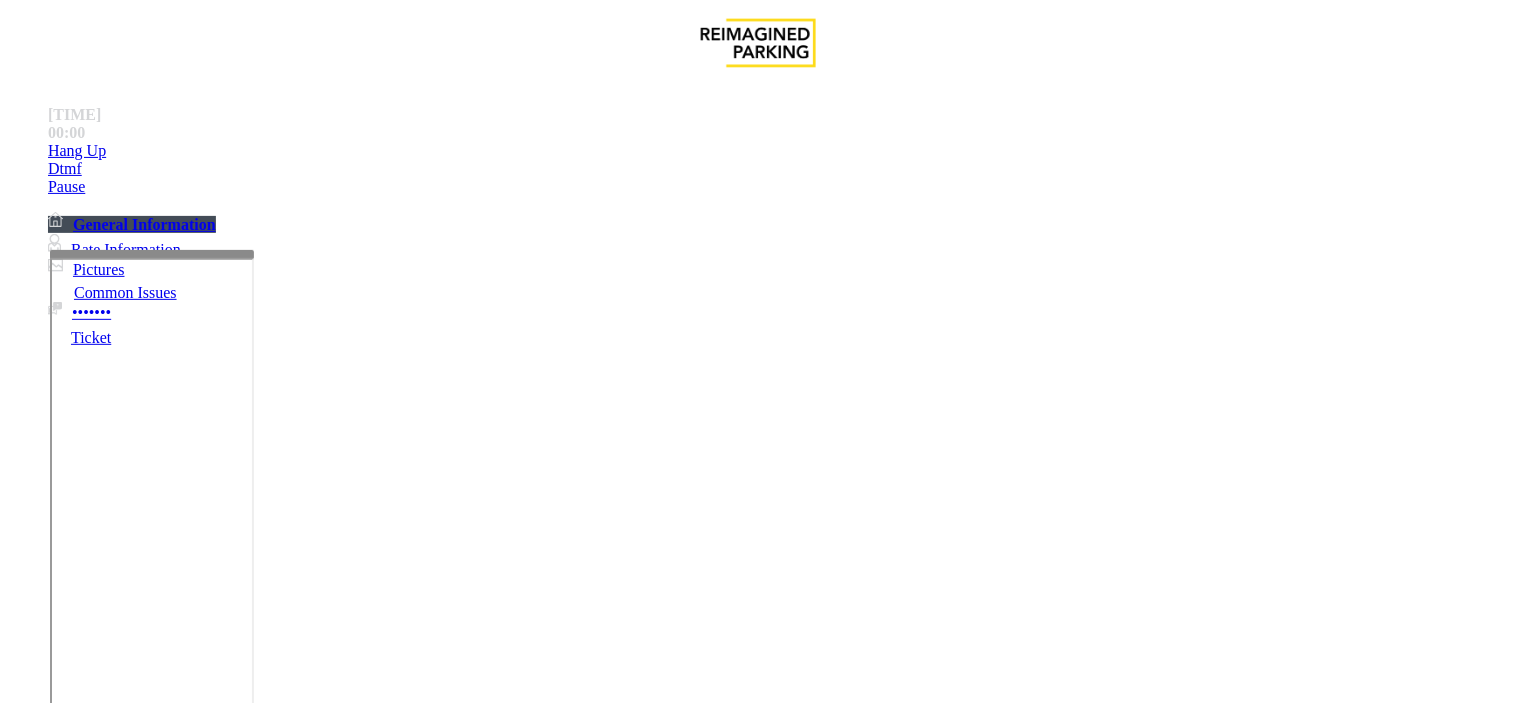 click at bounding box center [254, 1404] 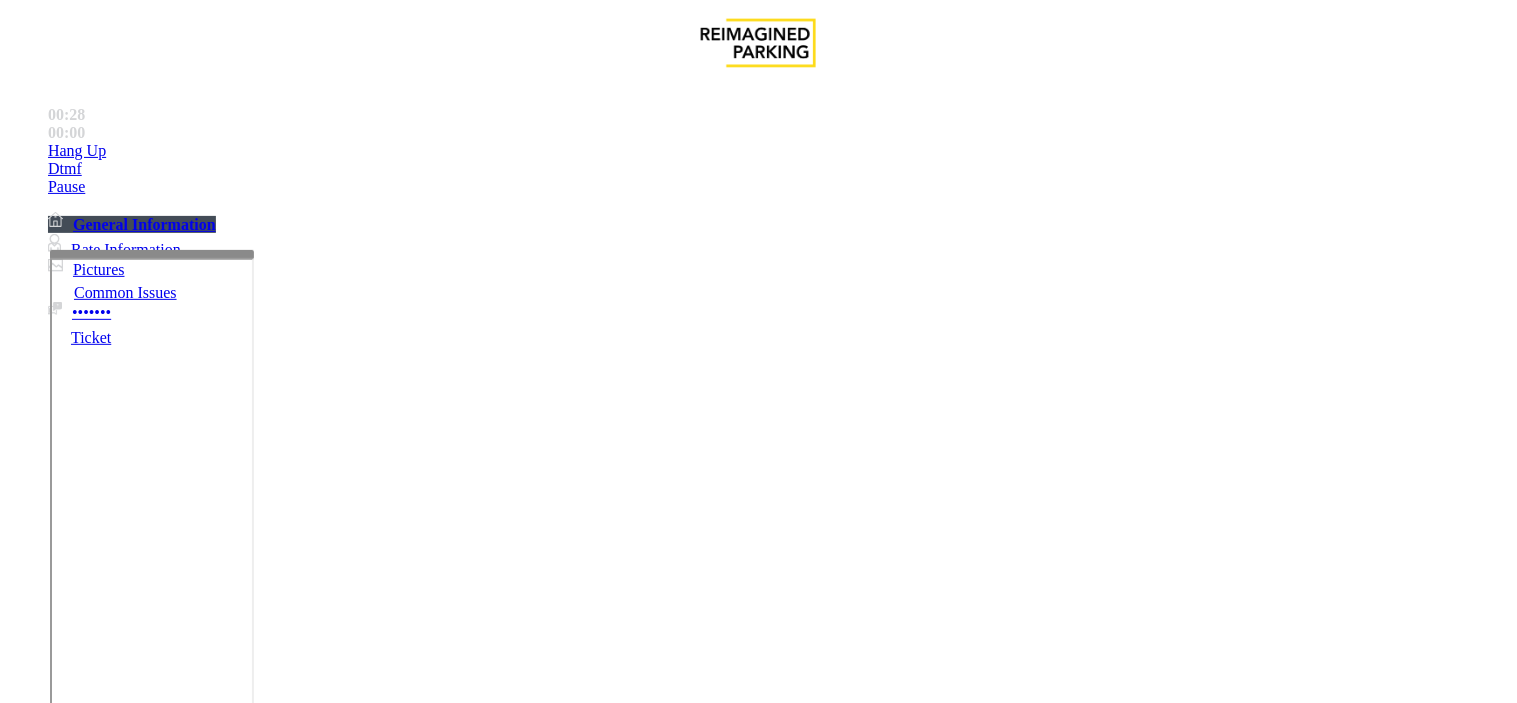 click at bounding box center (254, 1404) 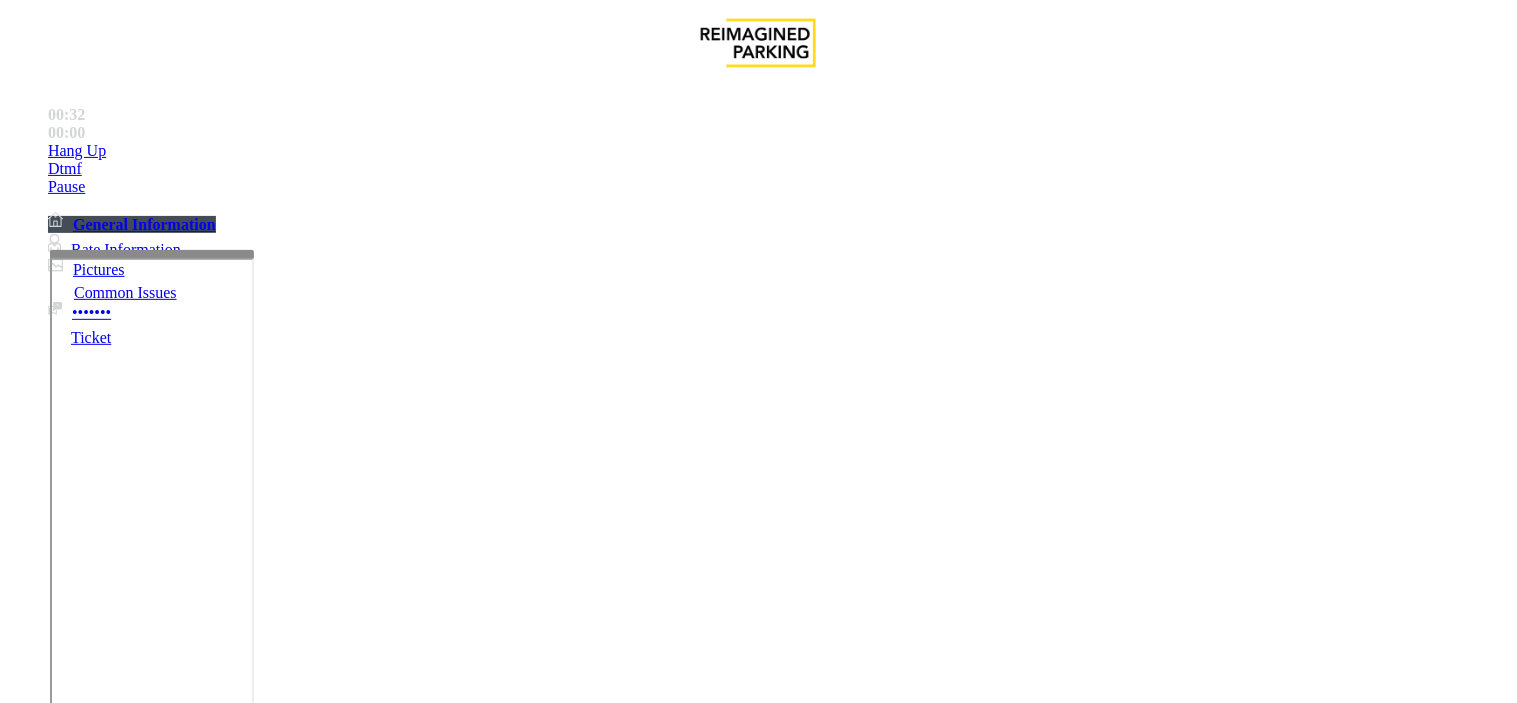 scroll, scrollTop: 0, scrollLeft: 0, axis: both 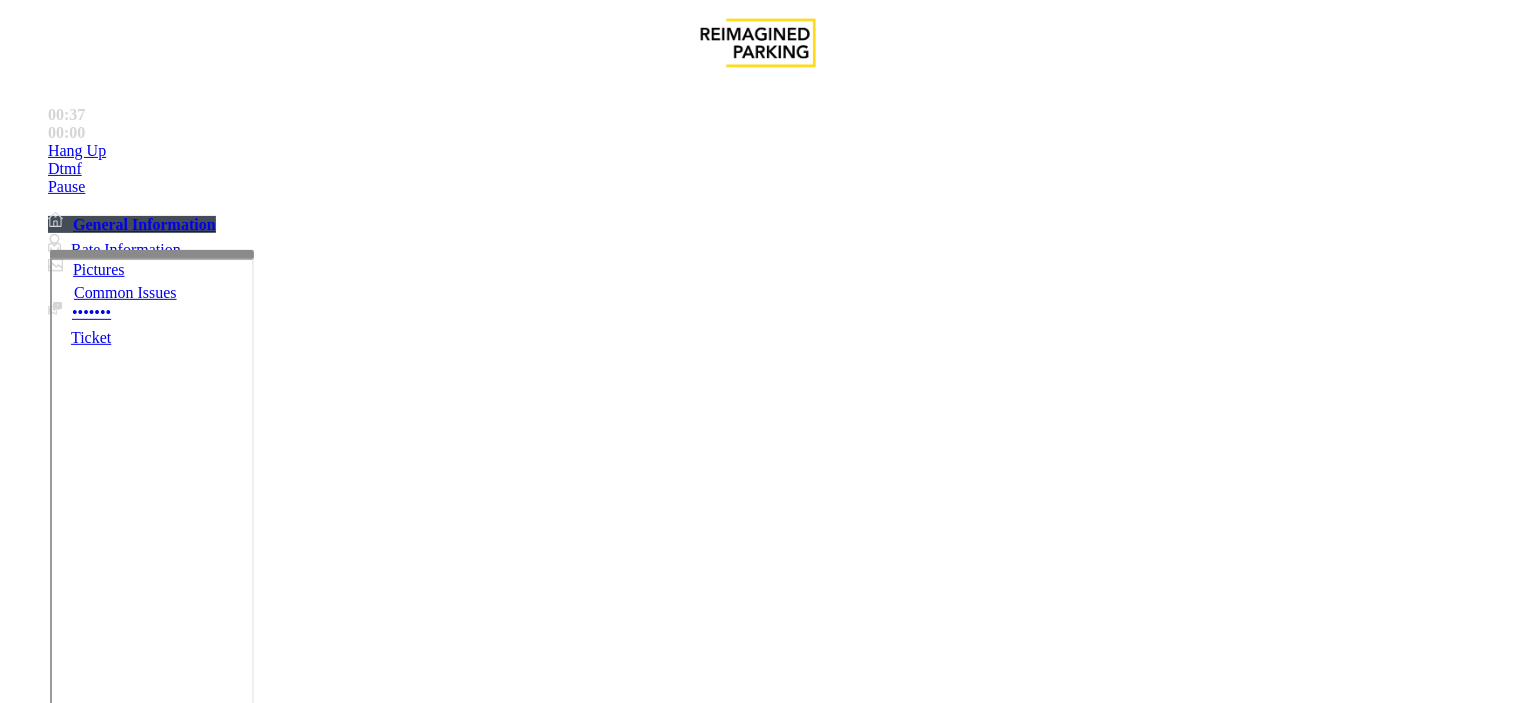click at bounding box center (254, 1404) 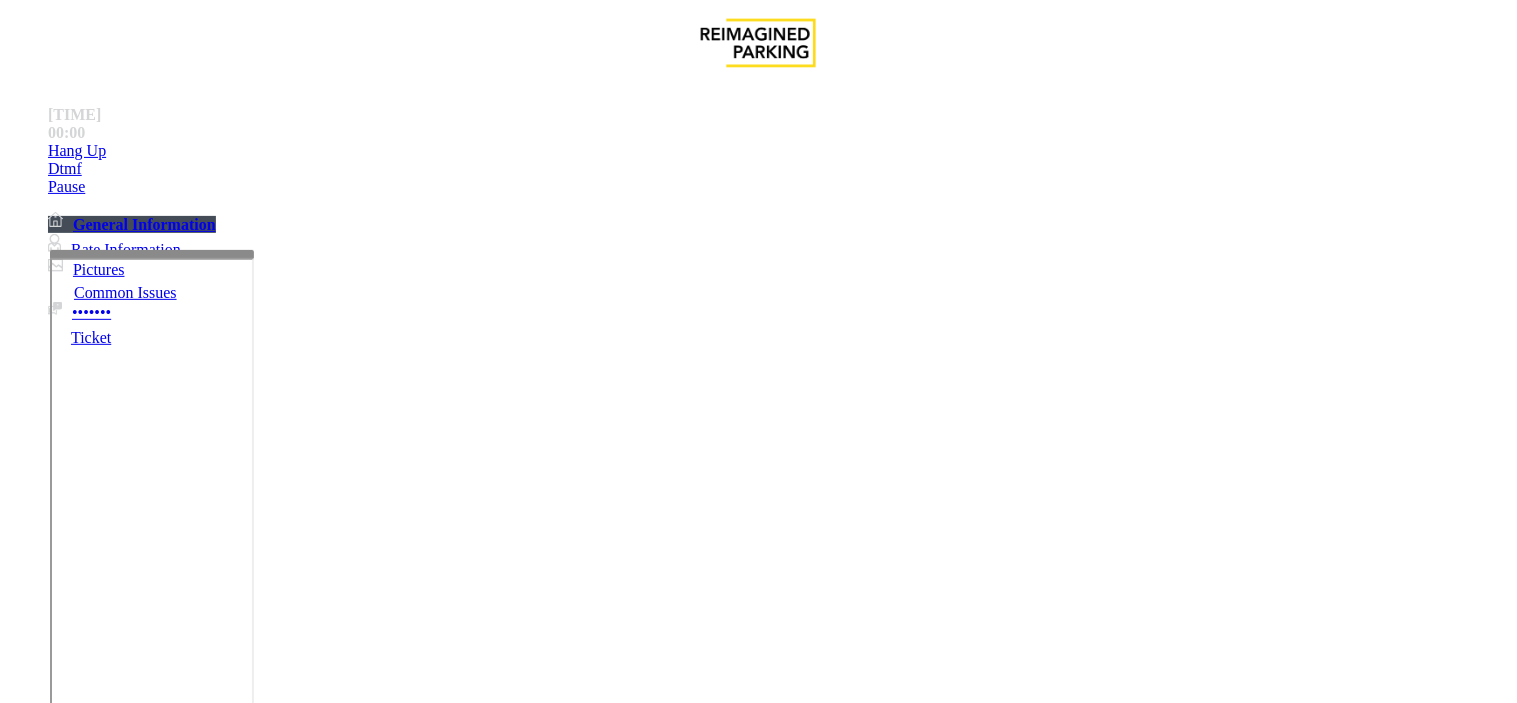 scroll, scrollTop: 42, scrollLeft: 0, axis: vertical 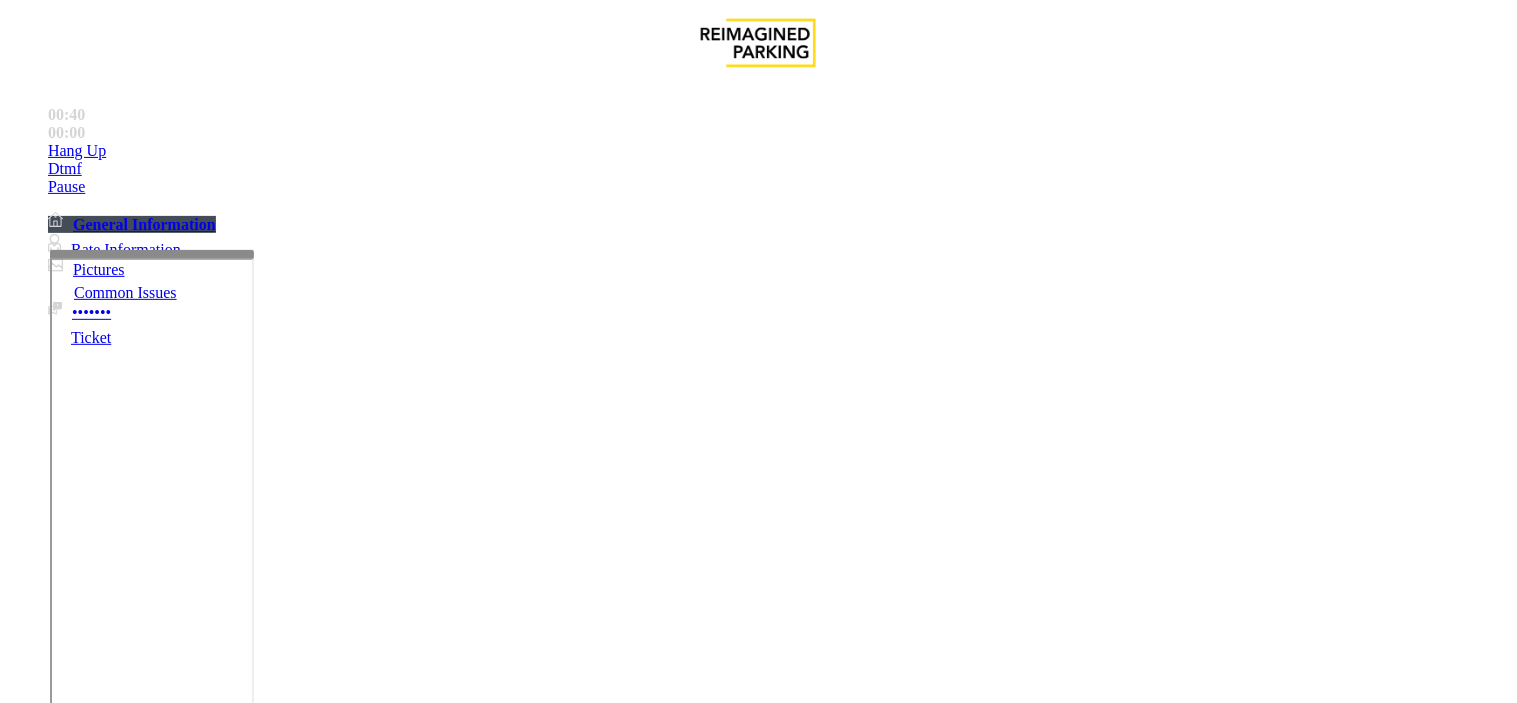 click on "Vend Gate" at bounding box center [69, 1497] 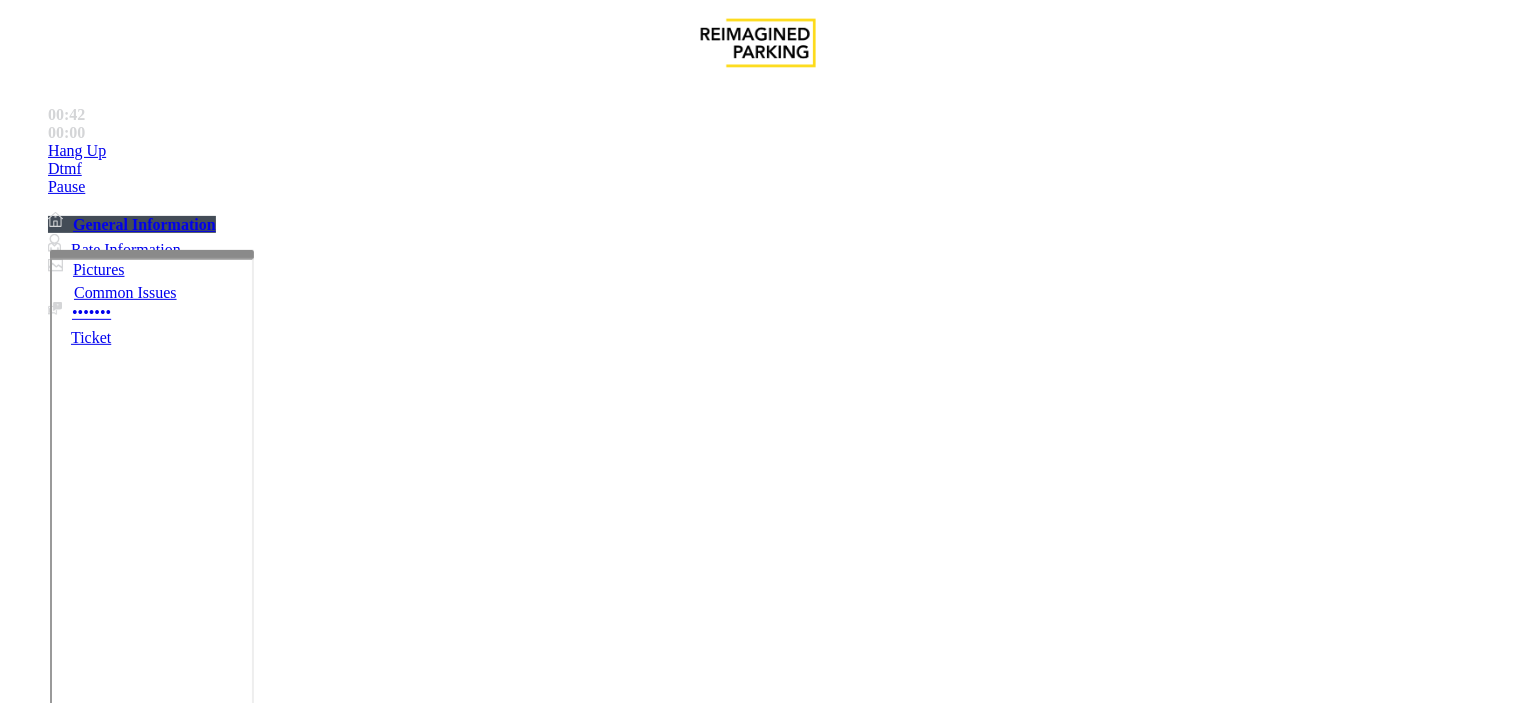 click at bounding box center (254, 1404) 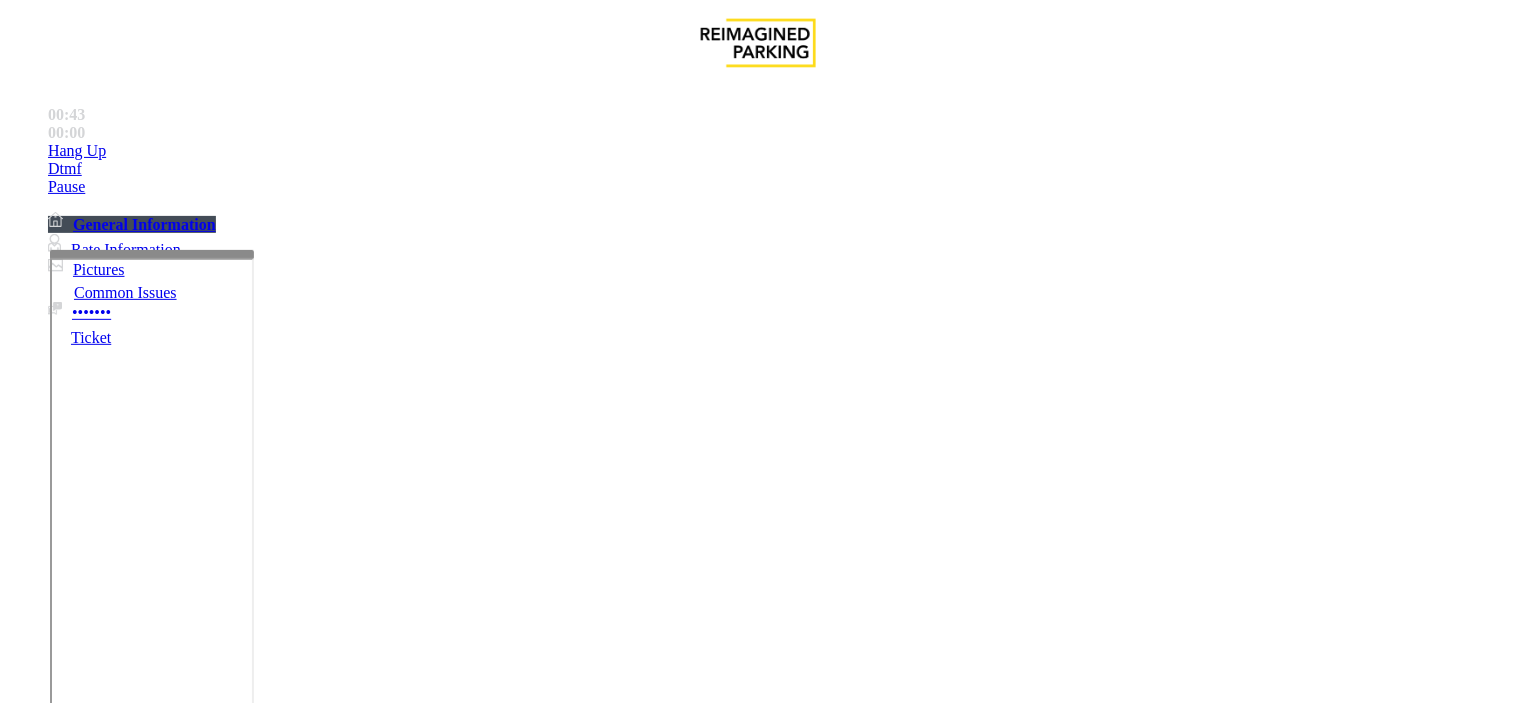 scroll, scrollTop: 0, scrollLeft: 0, axis: both 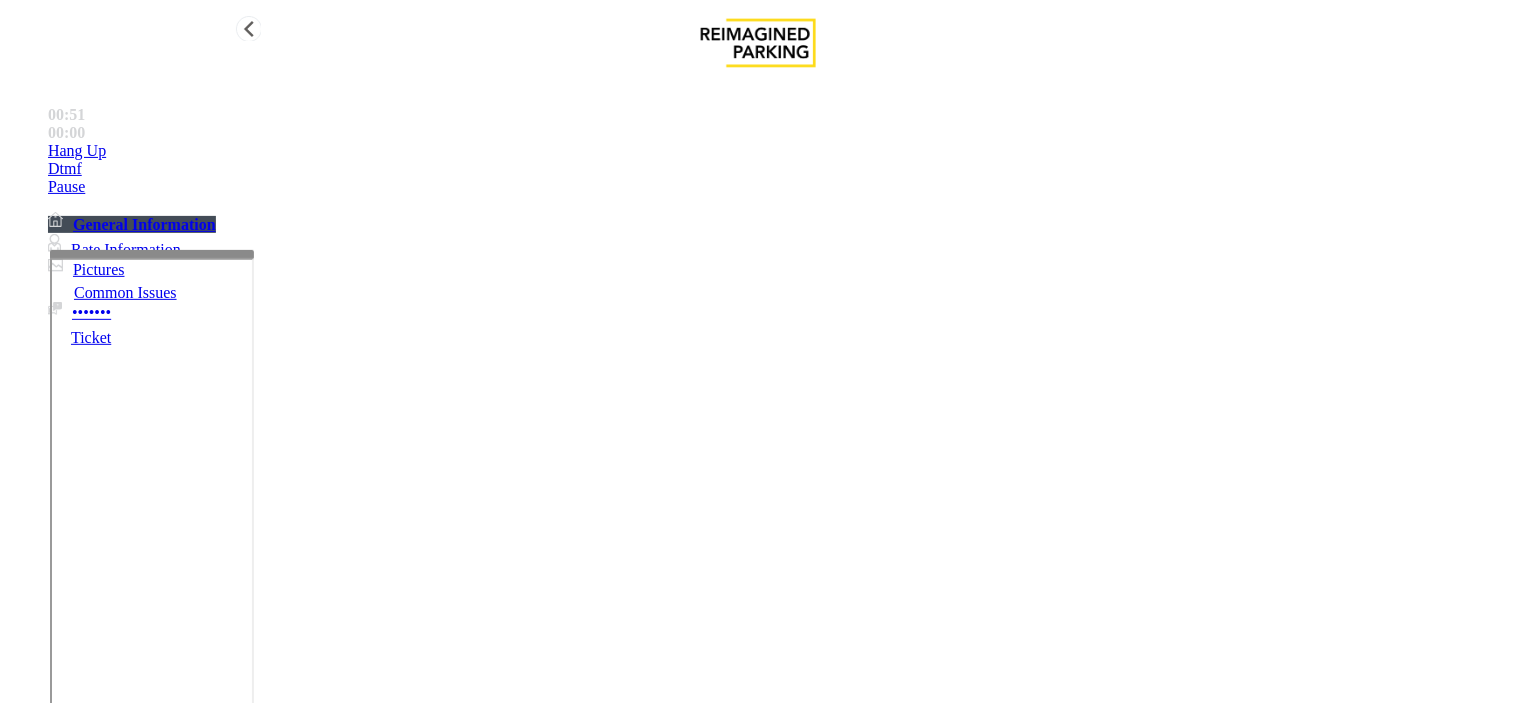 type on "••••••••••••••••••••••••
•••••••••••••••••••••••••
••••••••••••••••••••••••••••••••
••••••••••••••••" 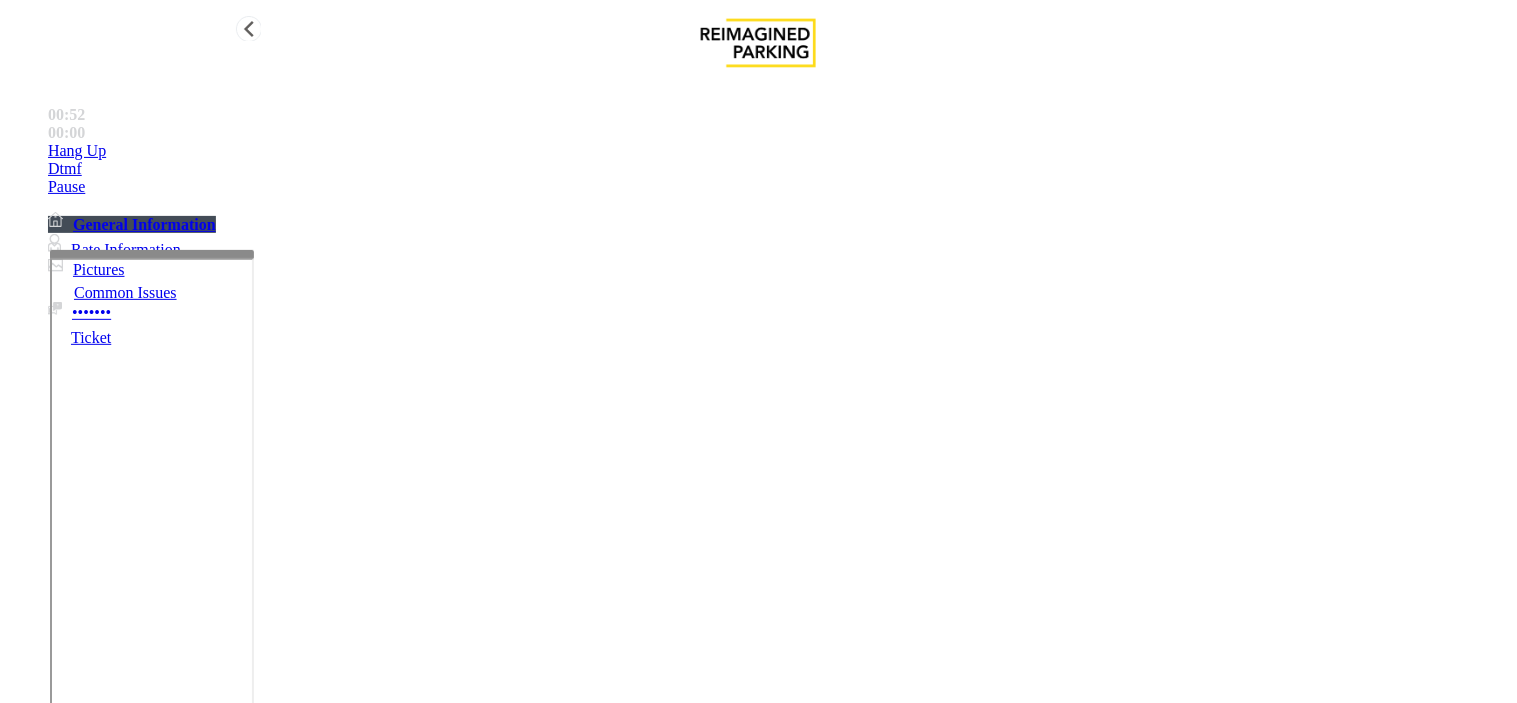 click on "Hang Up" at bounding box center [778, 151] 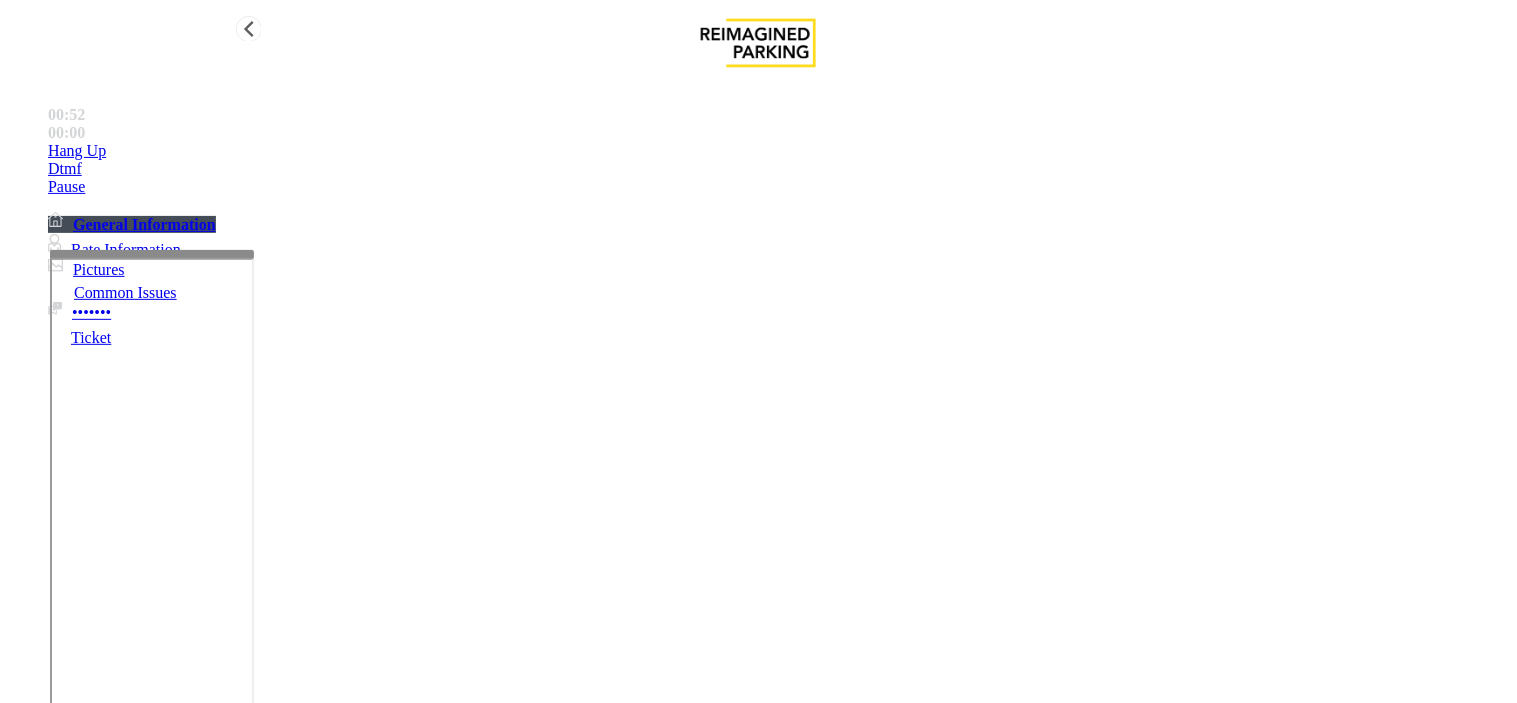 click on "Hang Up" at bounding box center (778, 151) 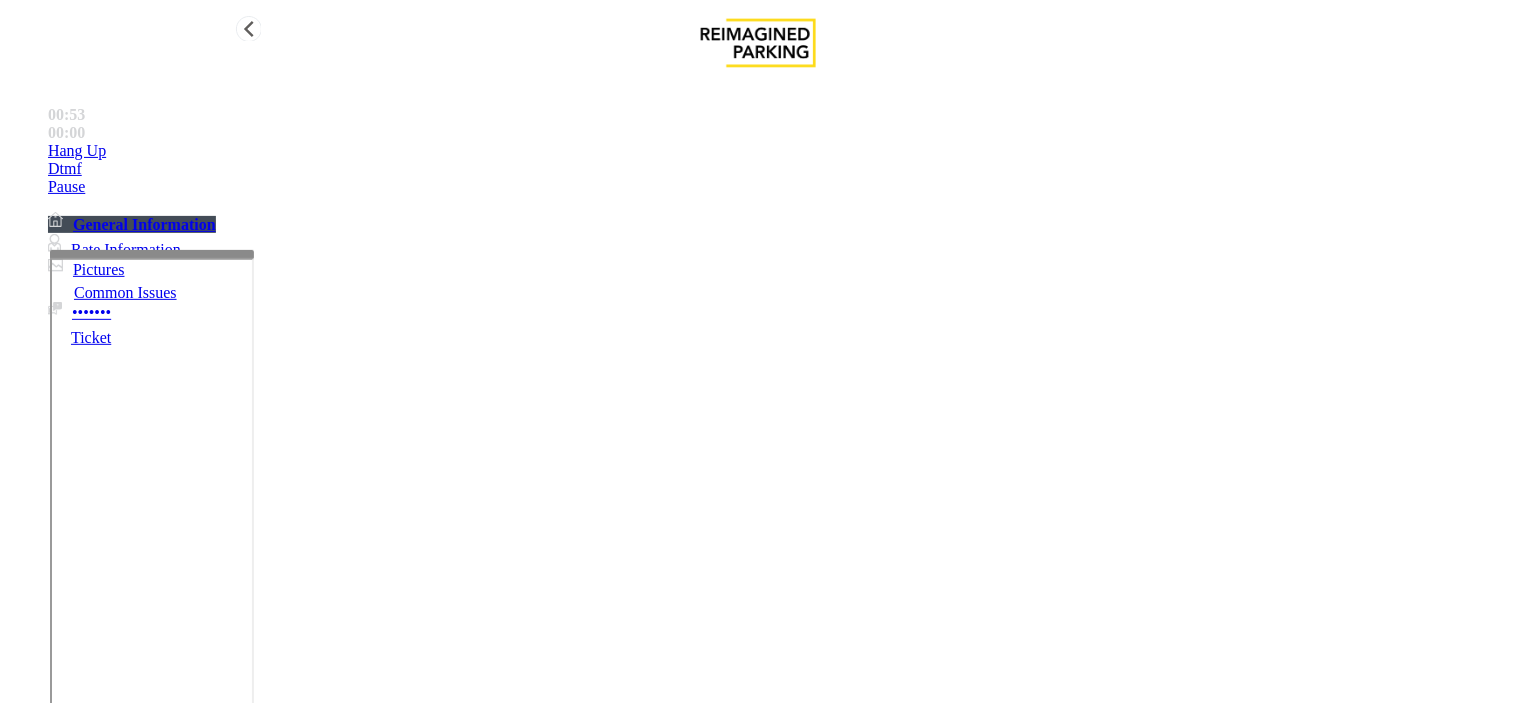 click on "Hang Up" at bounding box center [778, 151] 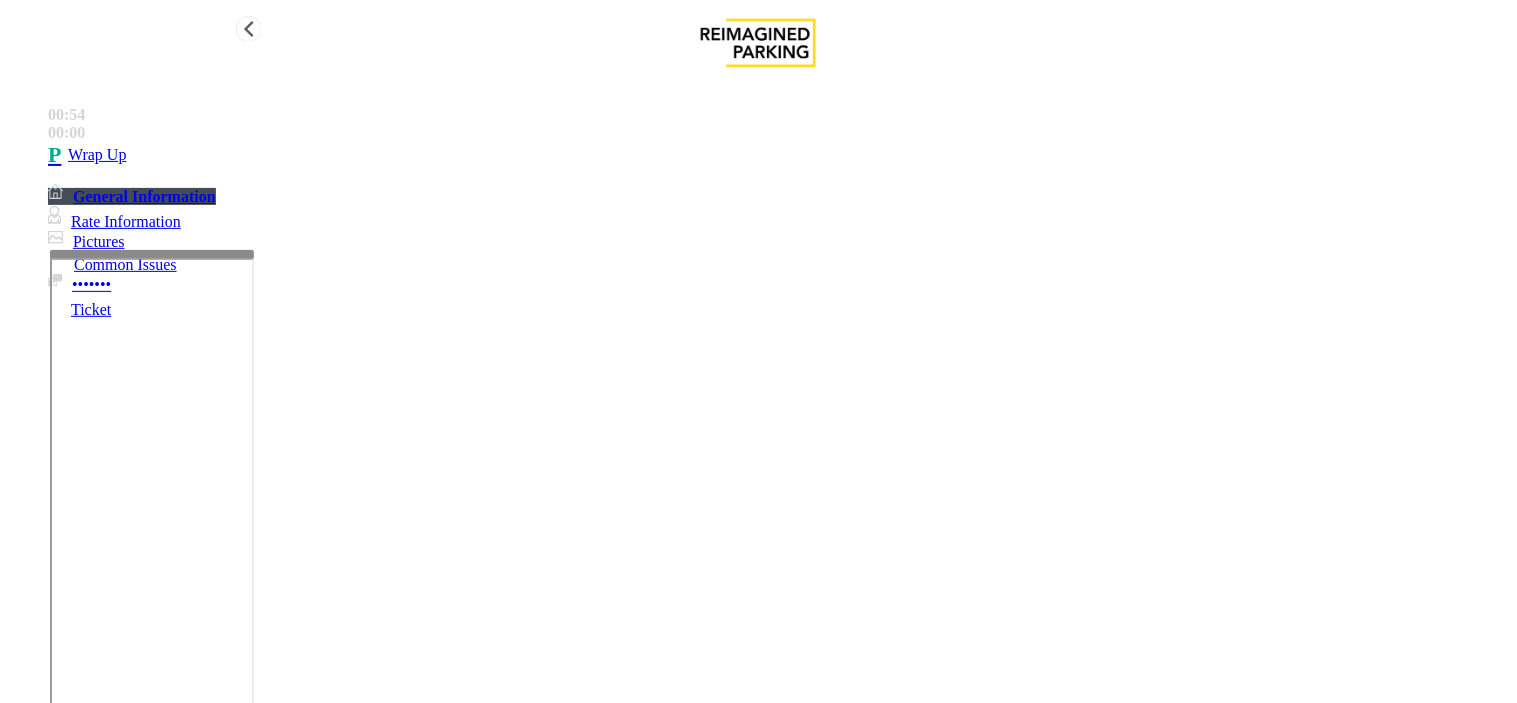 click on "Wrap Up" at bounding box center (778, 155) 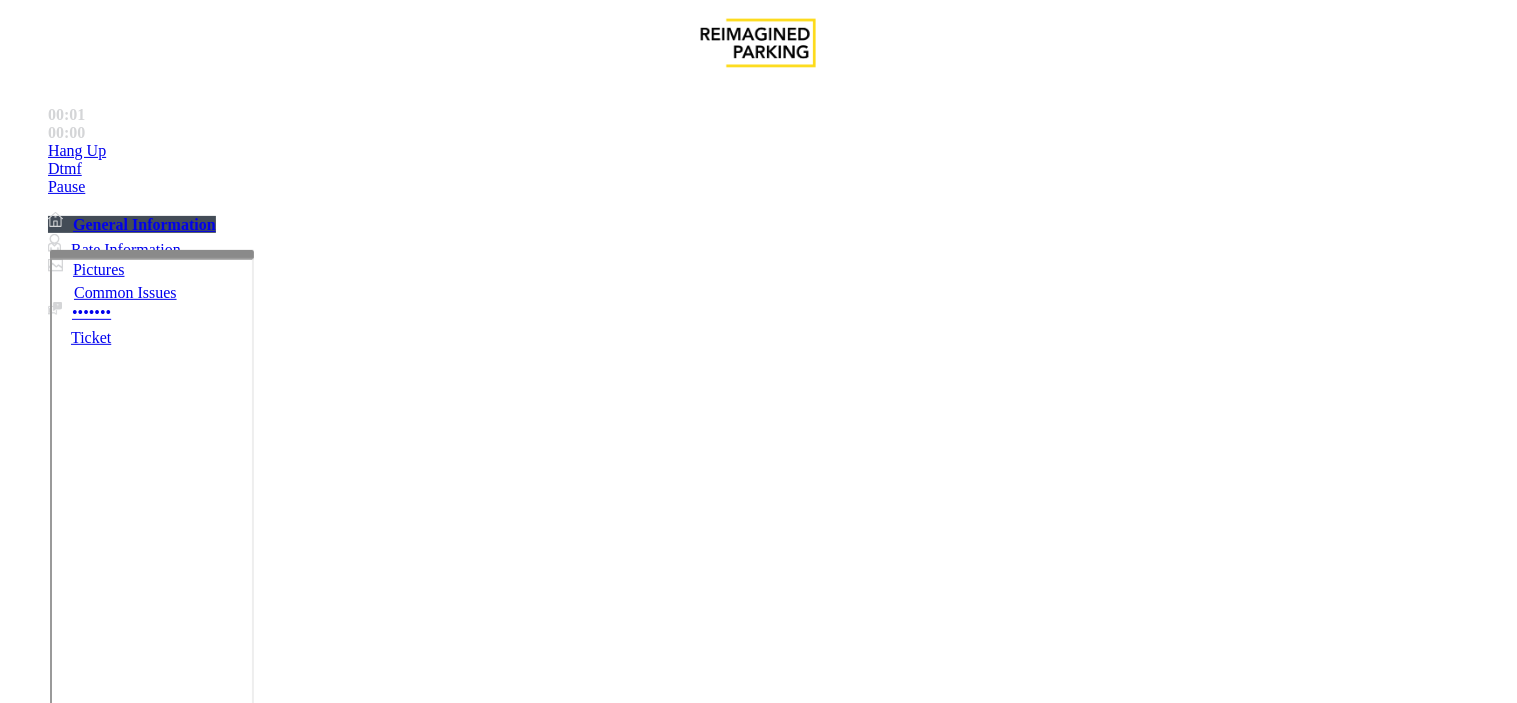 click on "Equipment Issue" at bounding box center (697, 1356) 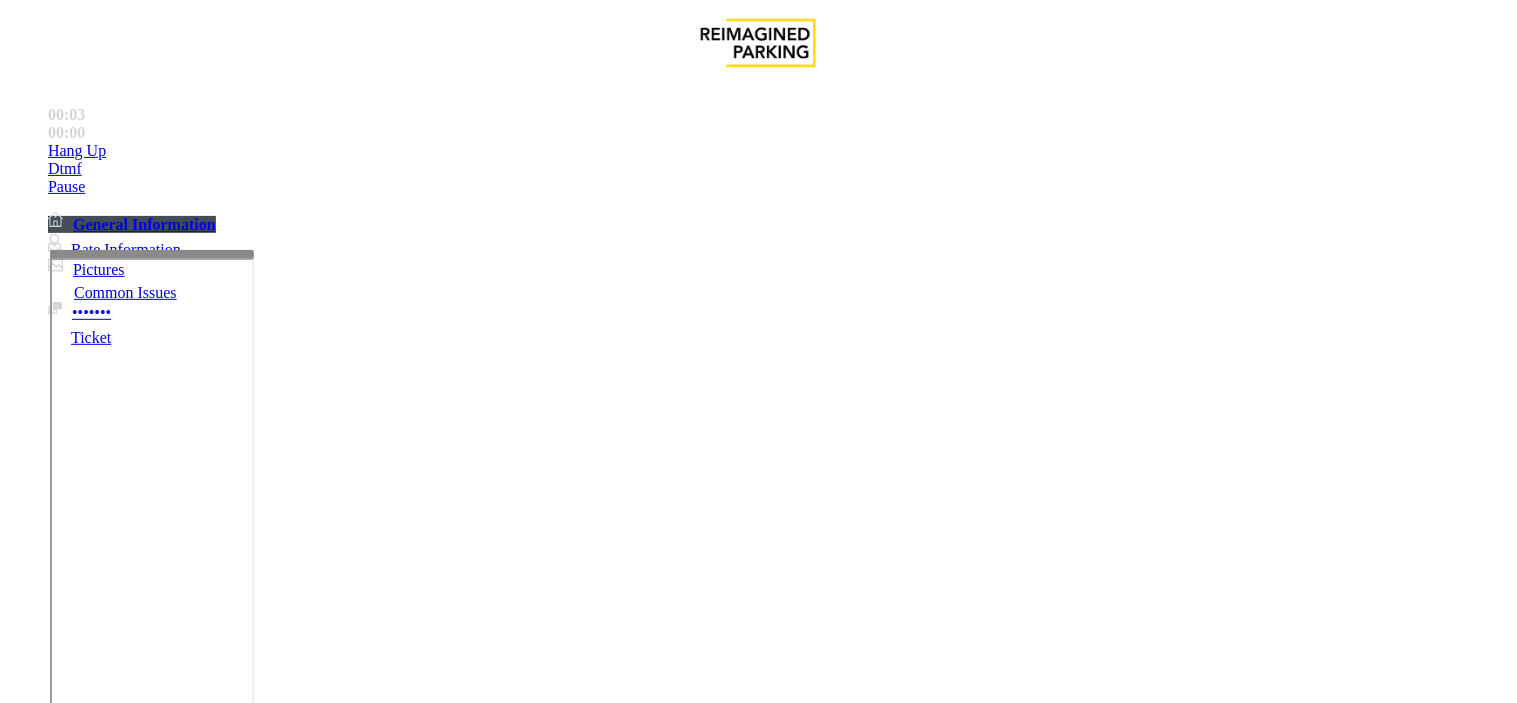 drag, startPoint x: 441, startPoint y: 603, endPoint x: 440, endPoint y: 585, distance: 18.027756 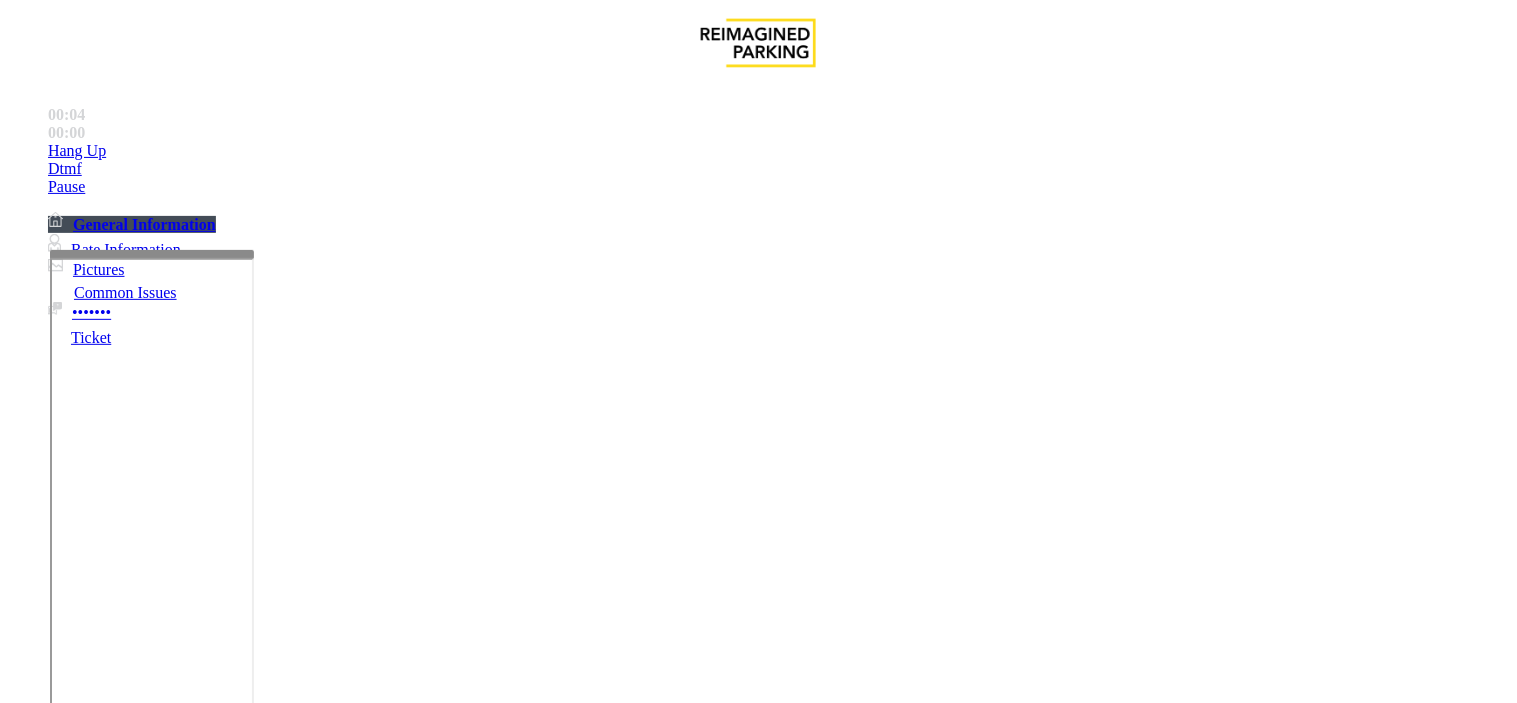 click on "Equipment Testing" at bounding box center (758, 1341) 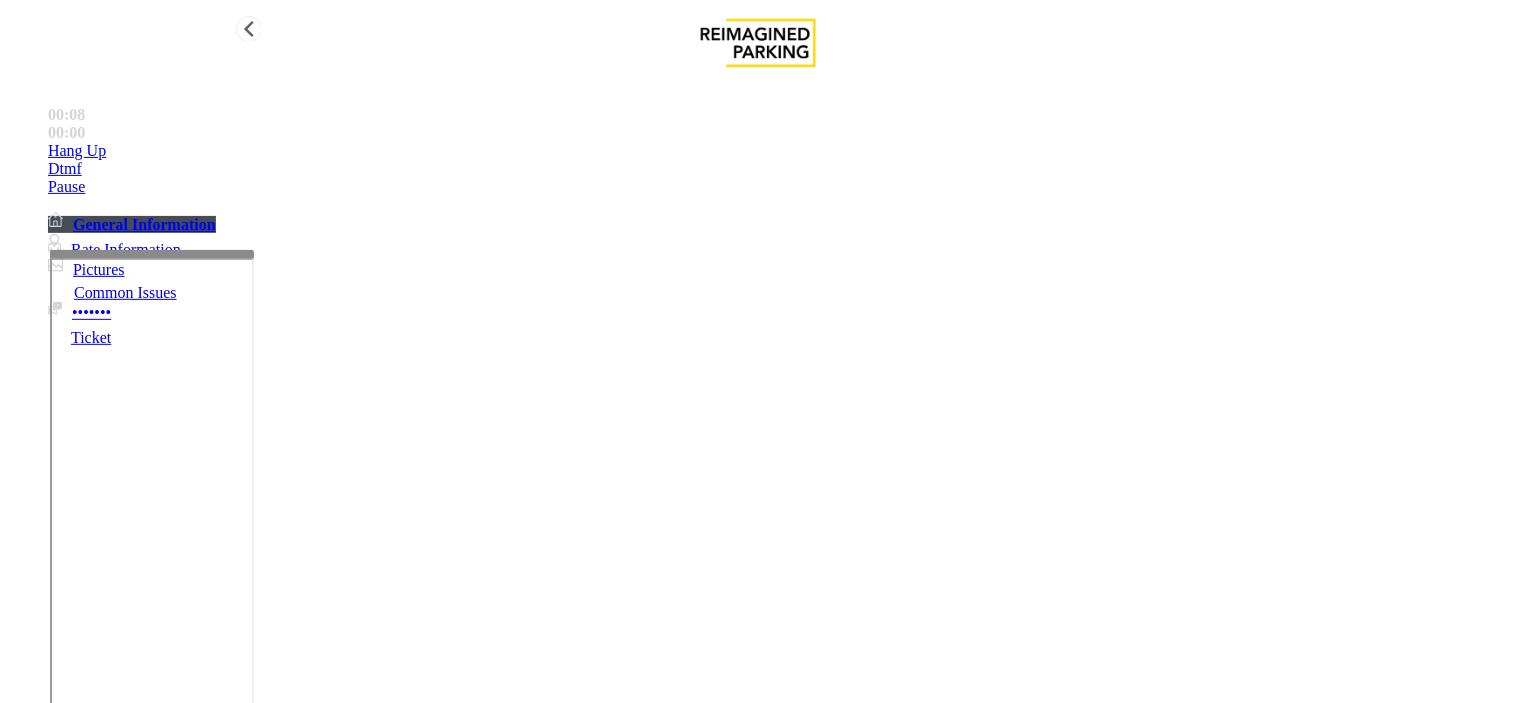 type on "**********" 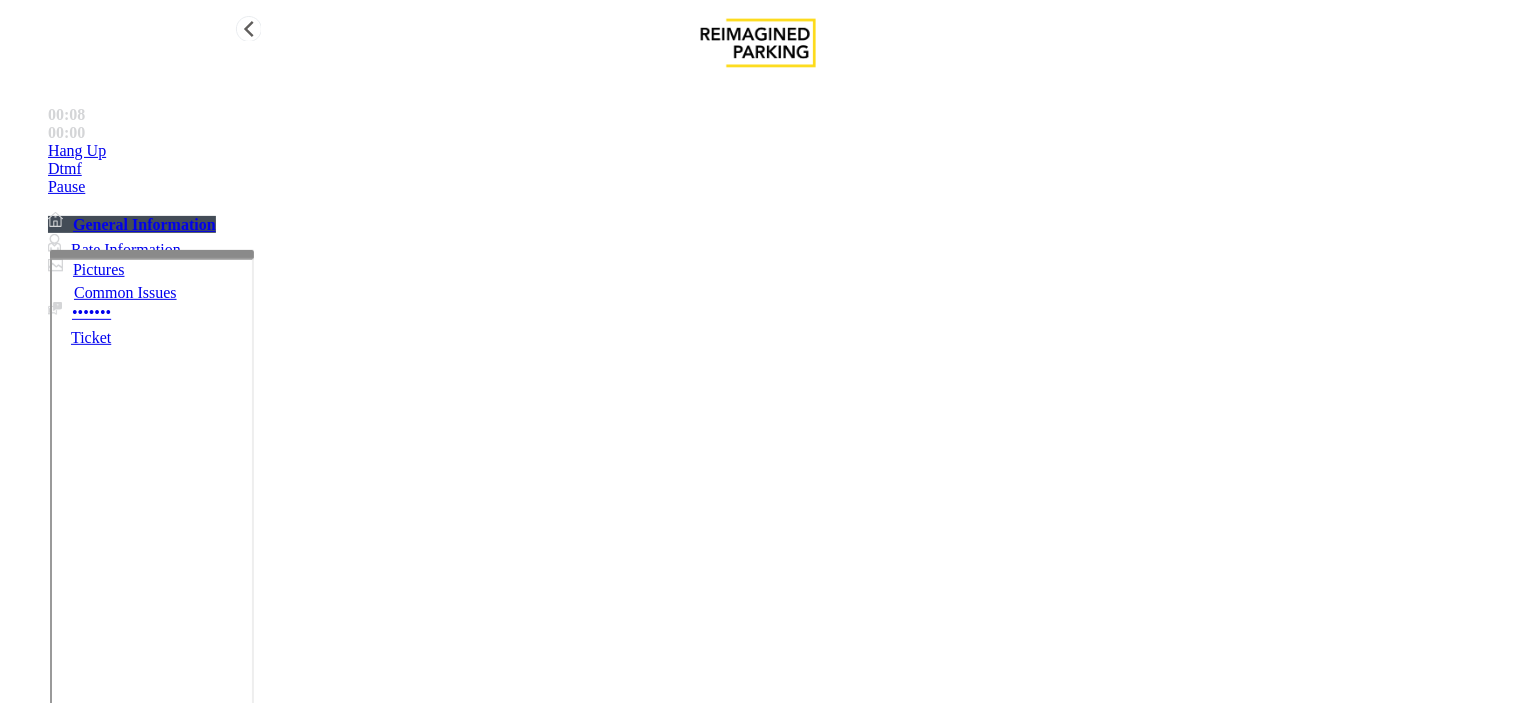 click on "Hang Up" at bounding box center (778, 151) 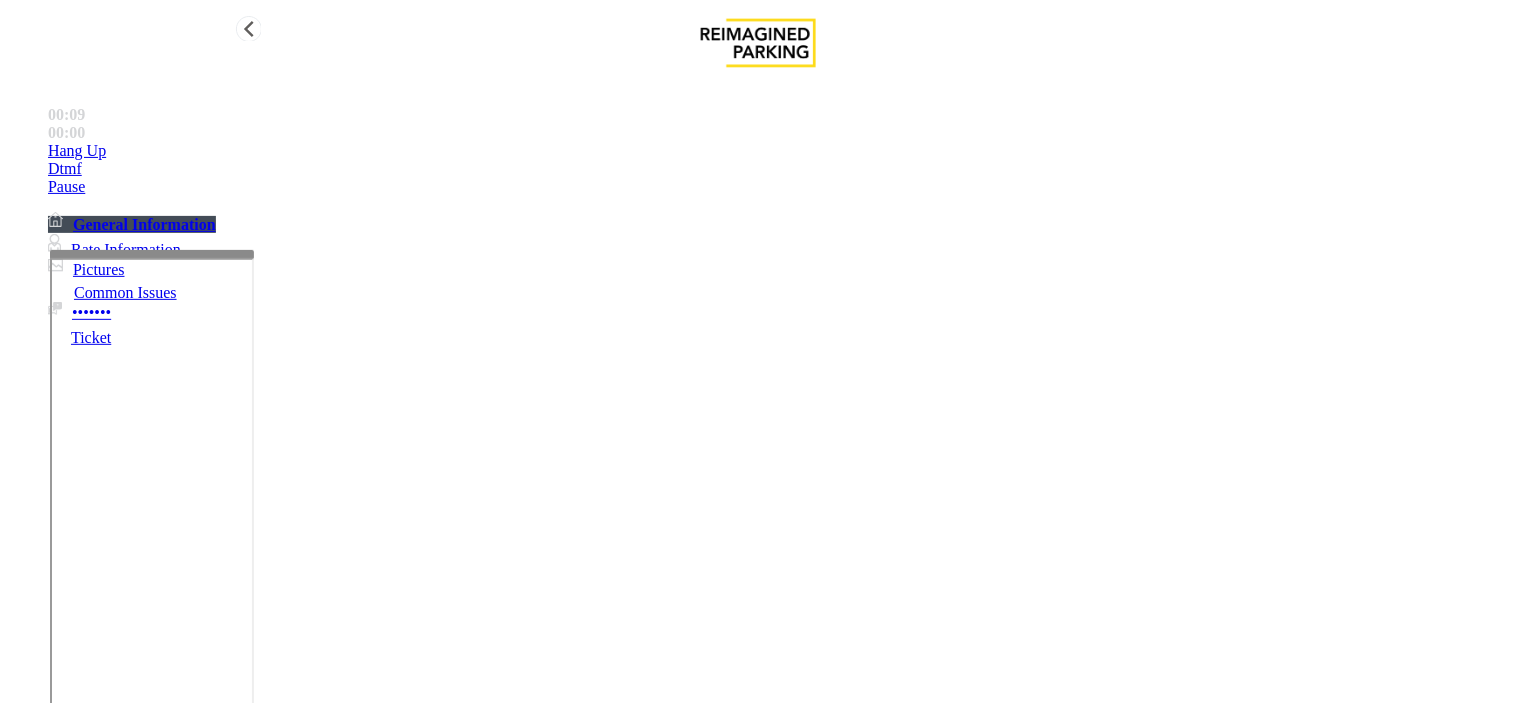 click on "Hang Up" at bounding box center (778, 151) 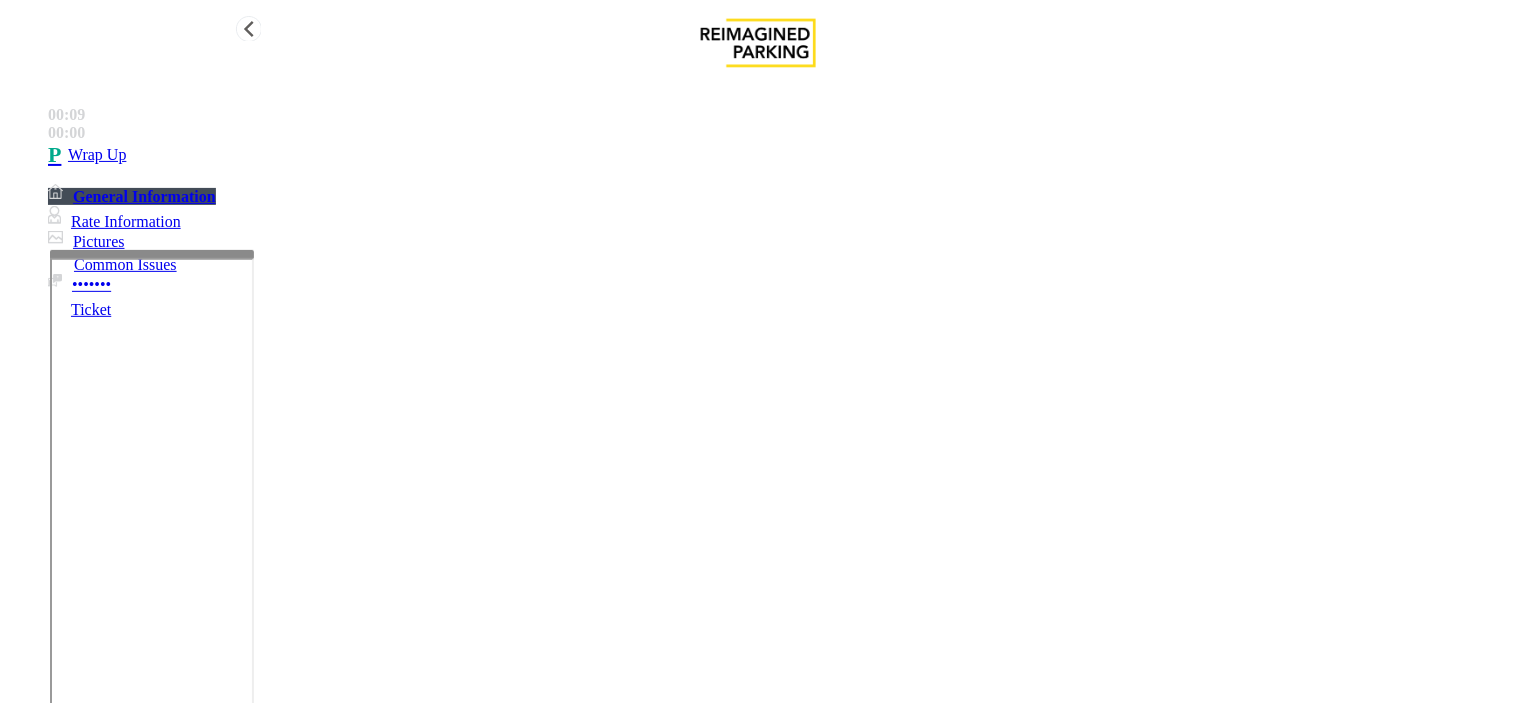 click on "Wrap Up" at bounding box center (778, 155) 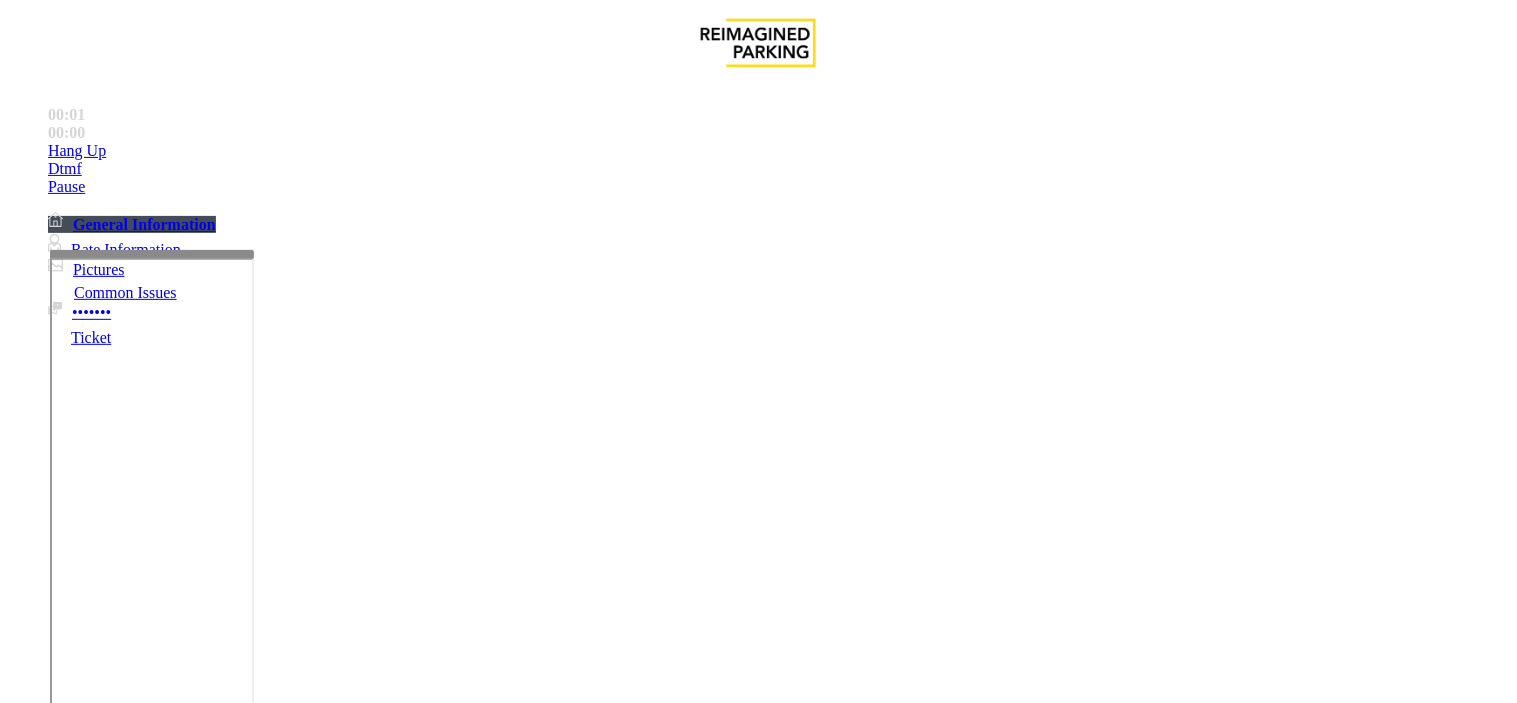 scroll, scrollTop: 888, scrollLeft: 0, axis: vertical 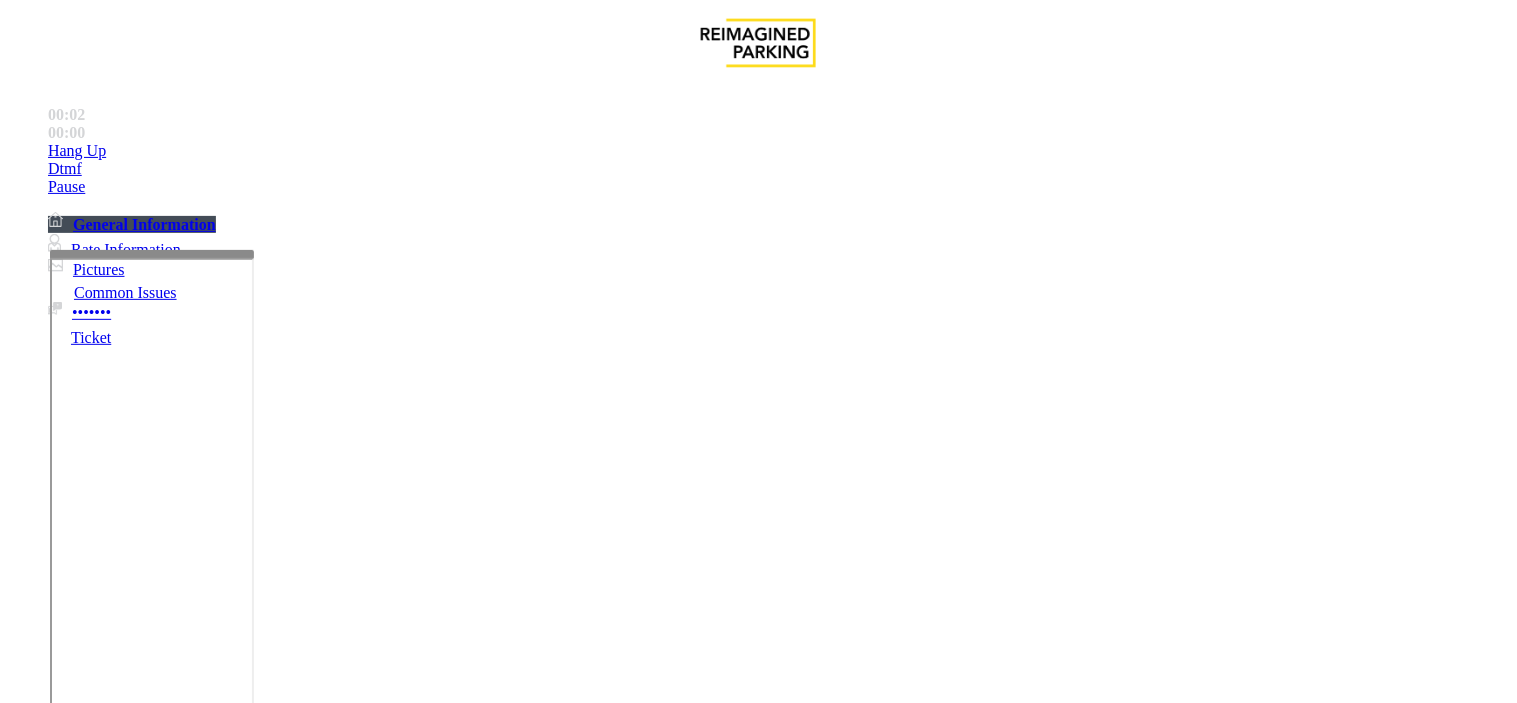 click on "[ALPHANUMERIC]" at bounding box center [46, 2986] 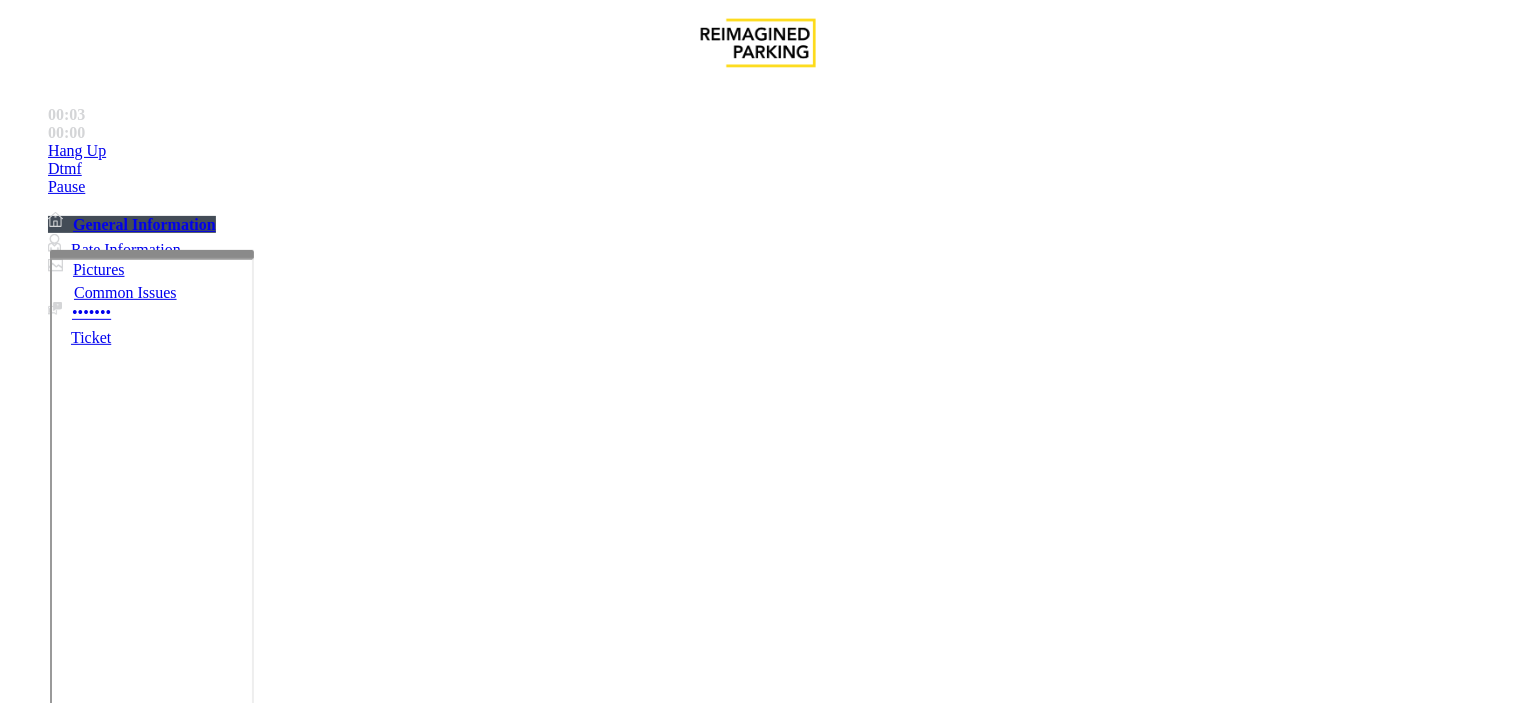 copy on "[ALPHANUMERIC]" 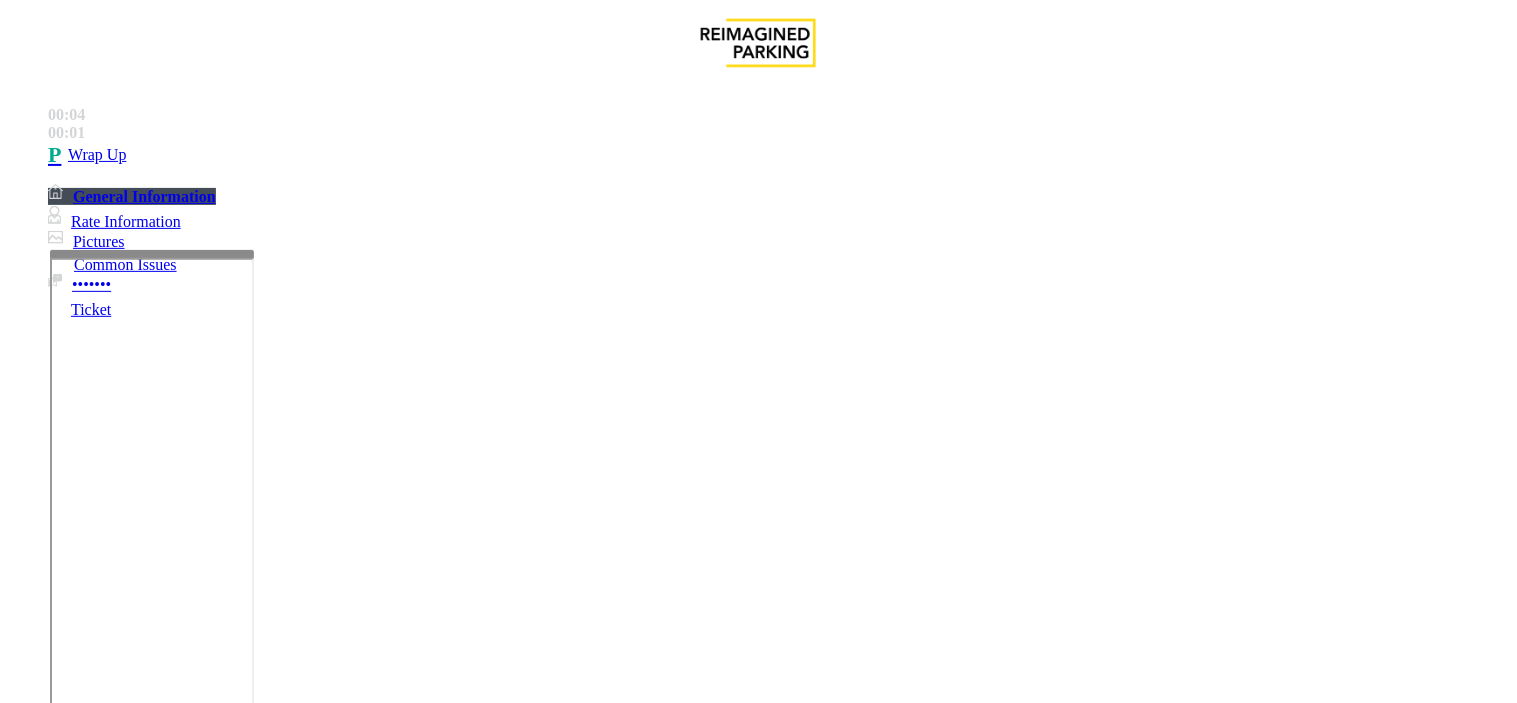 drag, startPoint x: 417, startPoint y: 564, endPoint x: 406, endPoint y: 452, distance: 112.53888 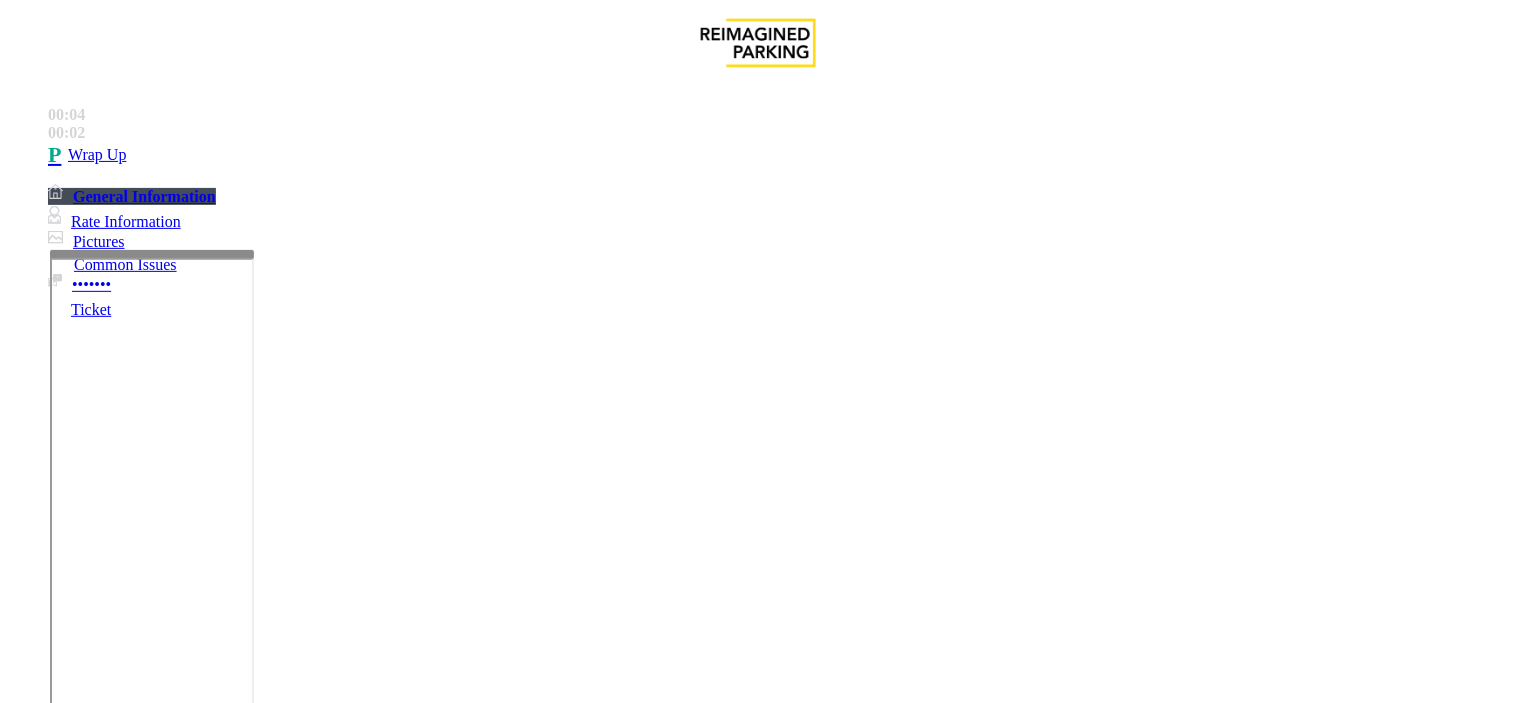 click on "Call dropped" at bounding box center (546, 1356) 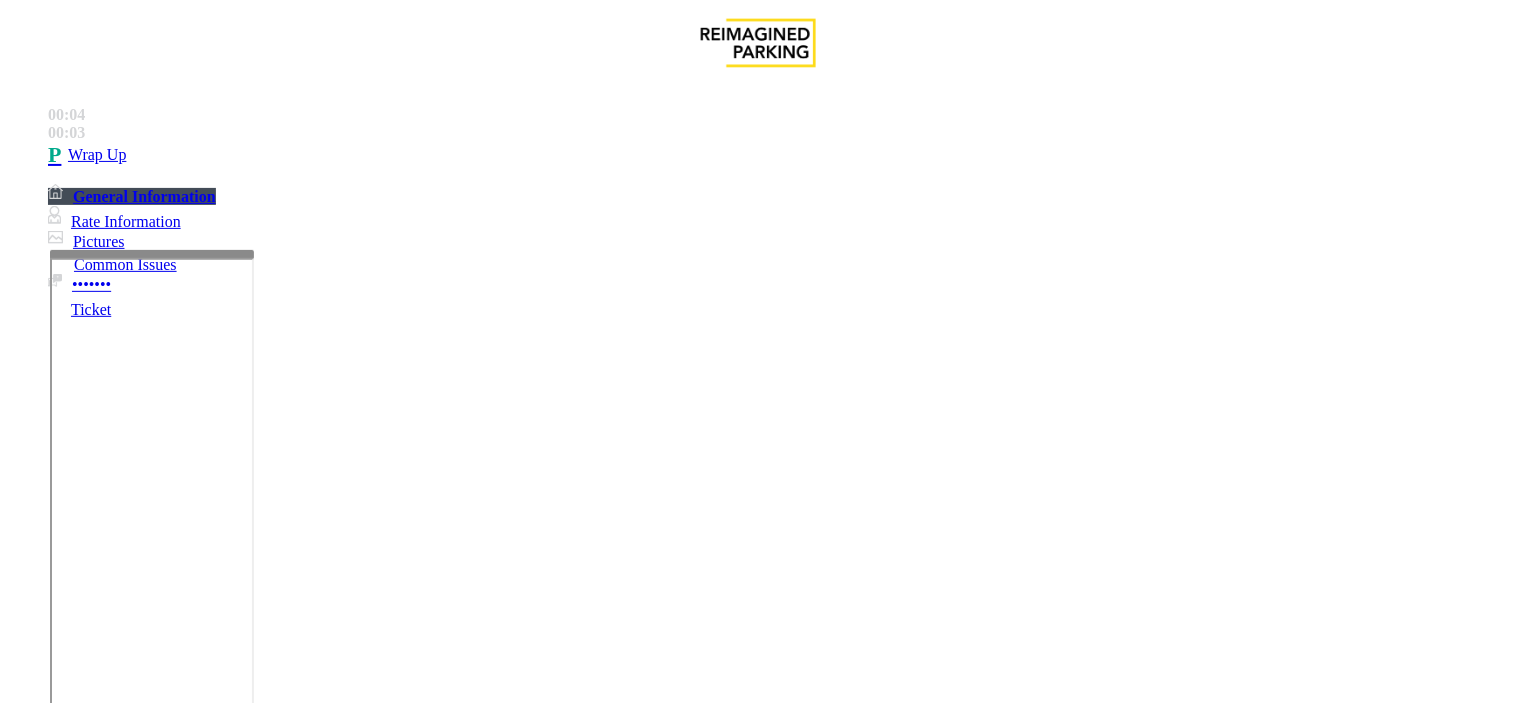 click on "Call dropped" at bounding box center [758, 1341] 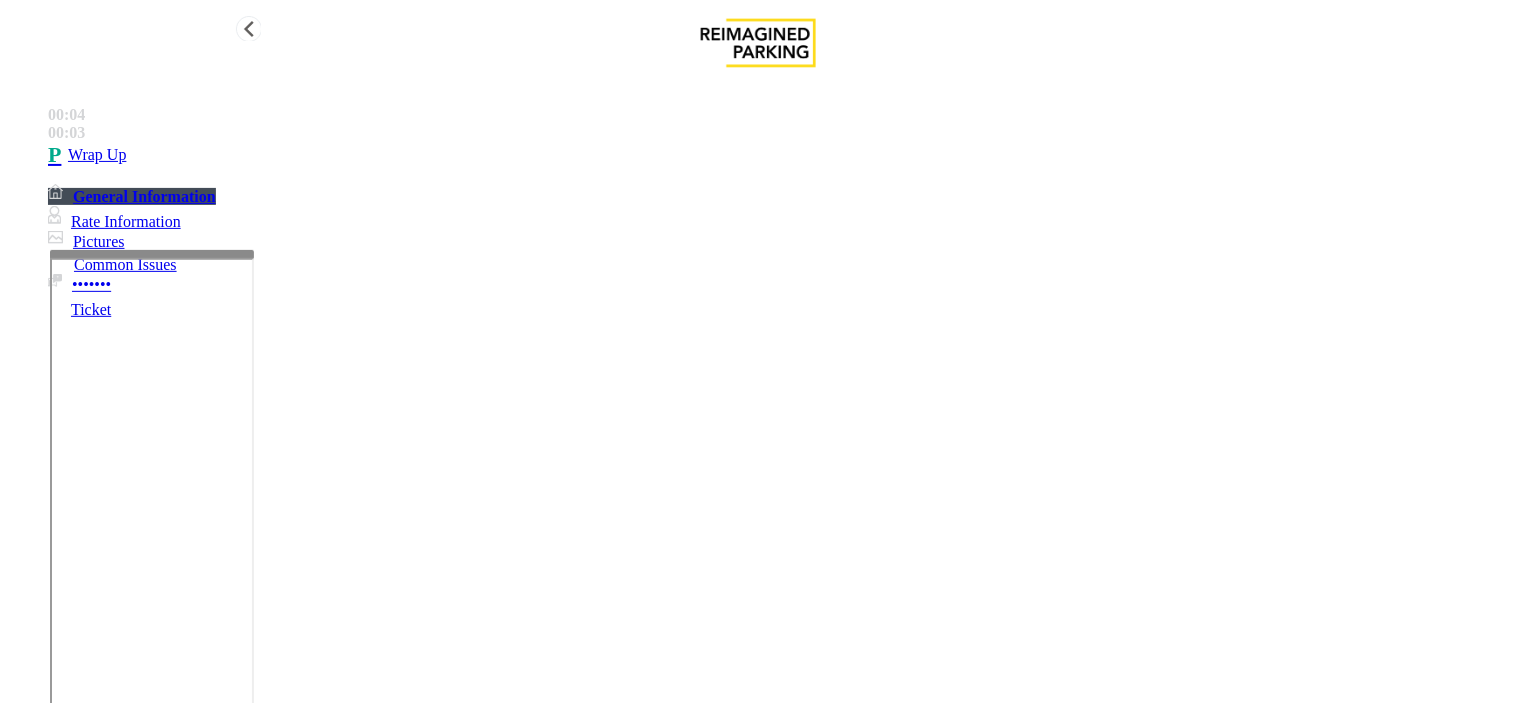type on "**********" 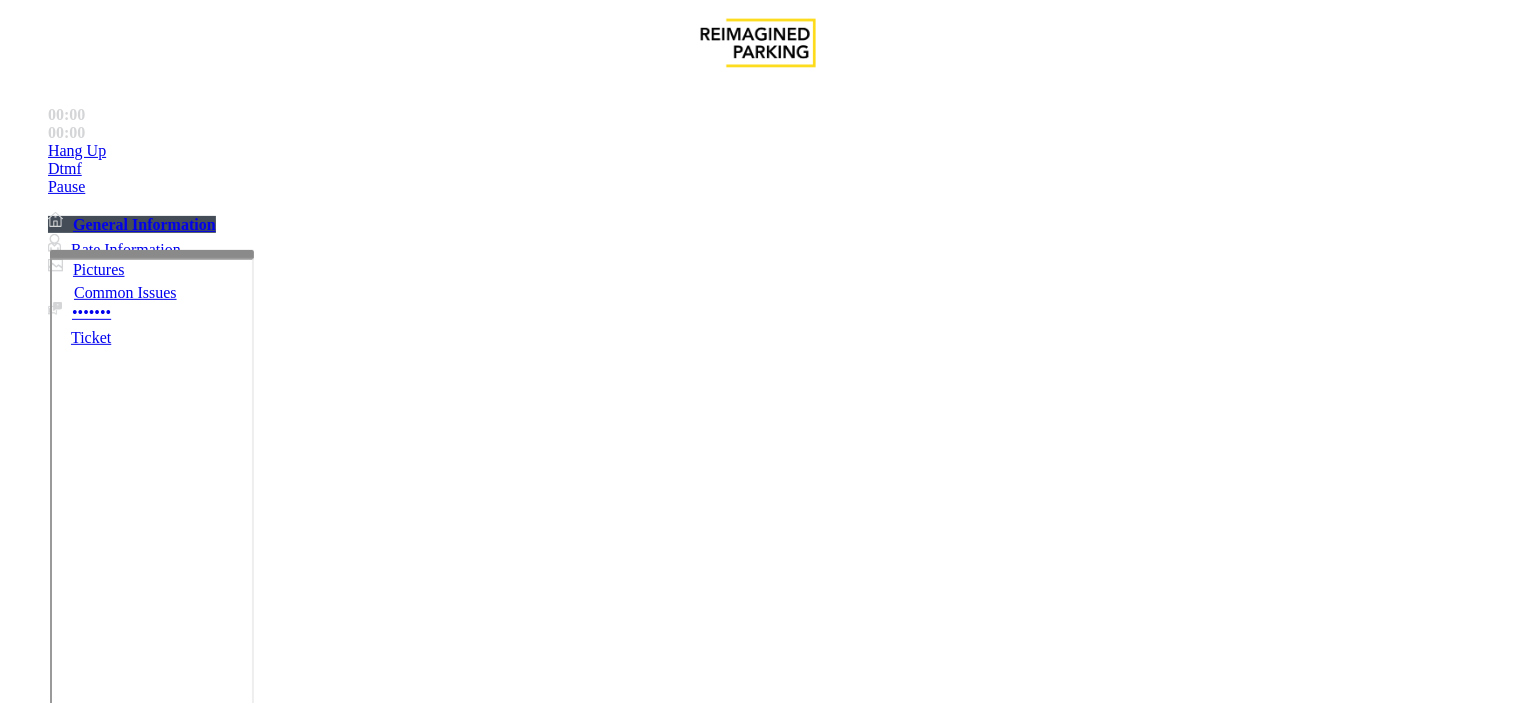click on "Intercom Issue/No Response" at bounding box center (929, 1356) 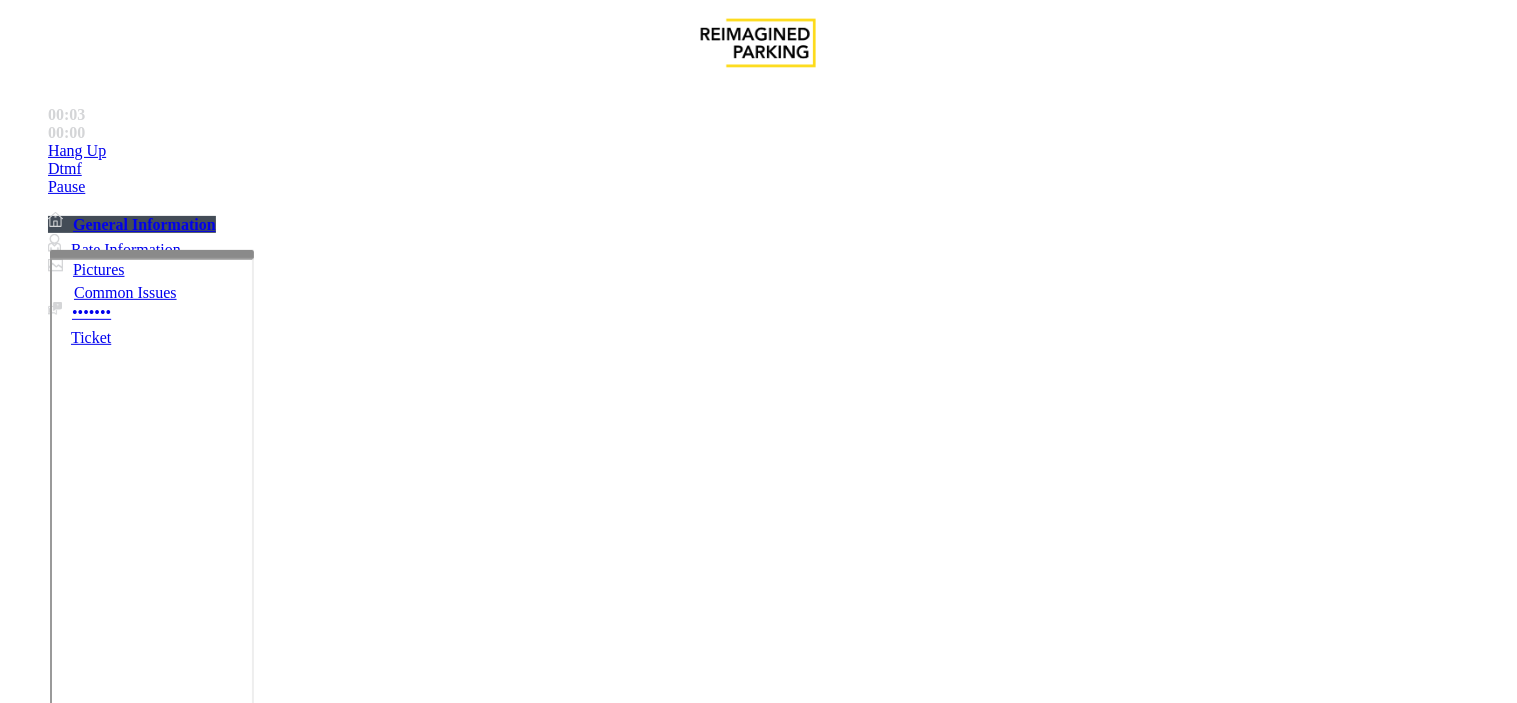 scroll, scrollTop: 222, scrollLeft: 0, axis: vertical 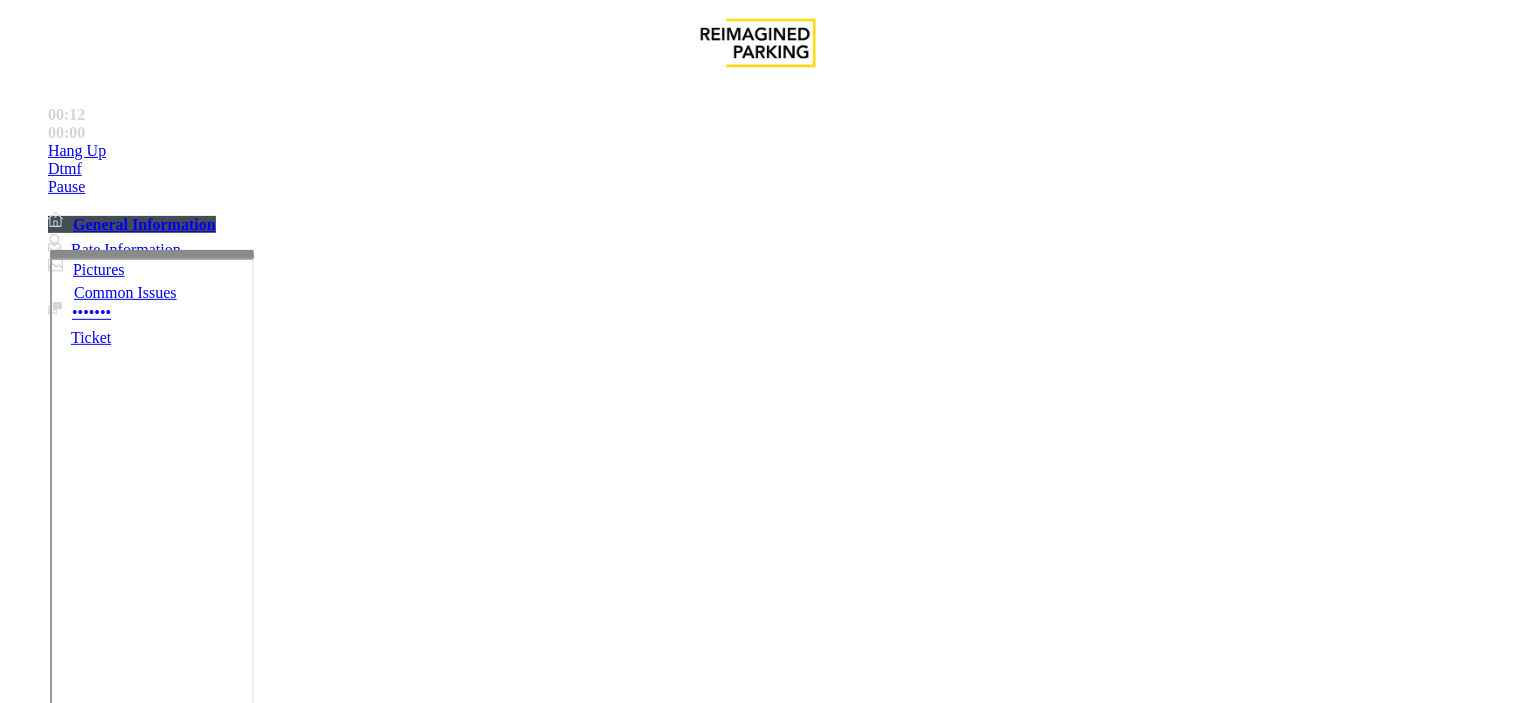 click on "No Response/Unable to hear parker" at bounding box center [142, 1356] 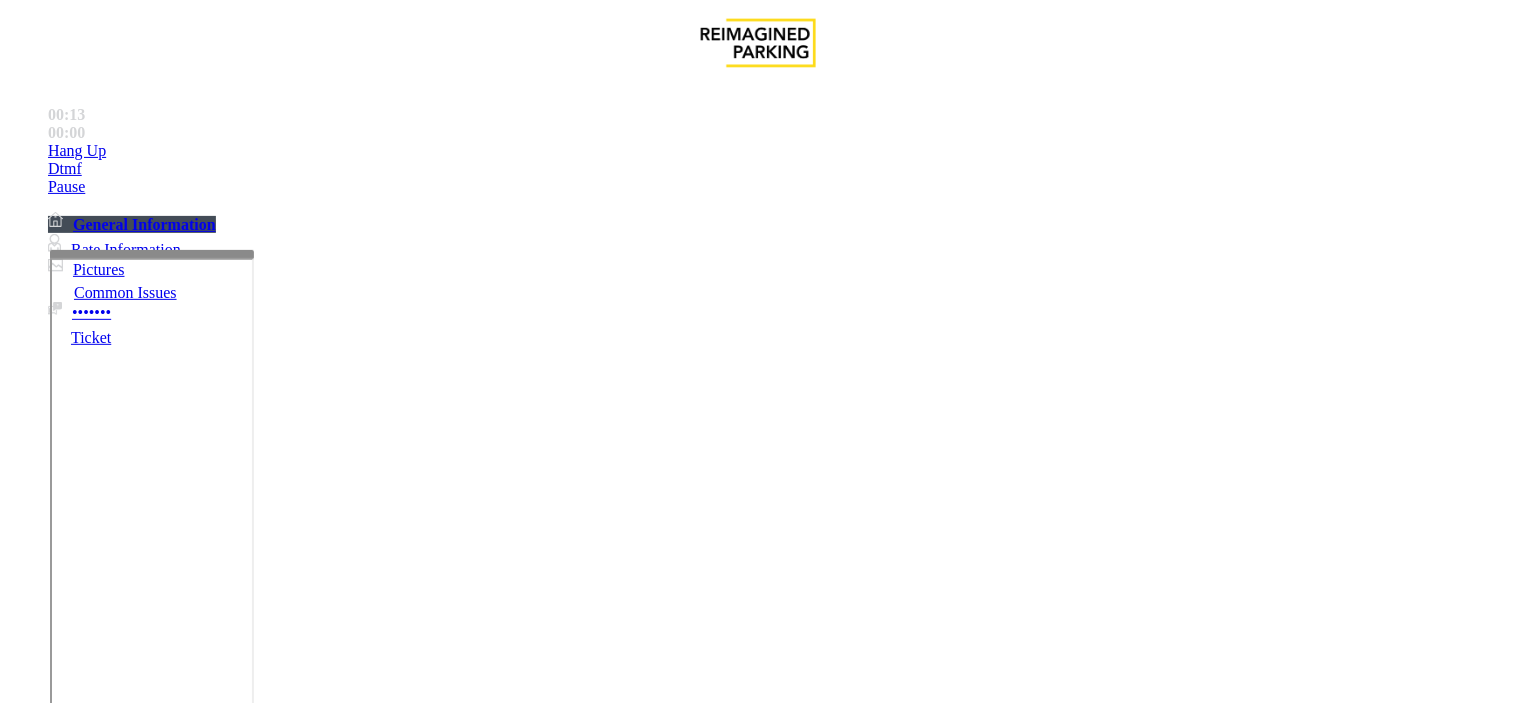 click on "No Response/Unable to hear parker" at bounding box center [758, 1341] 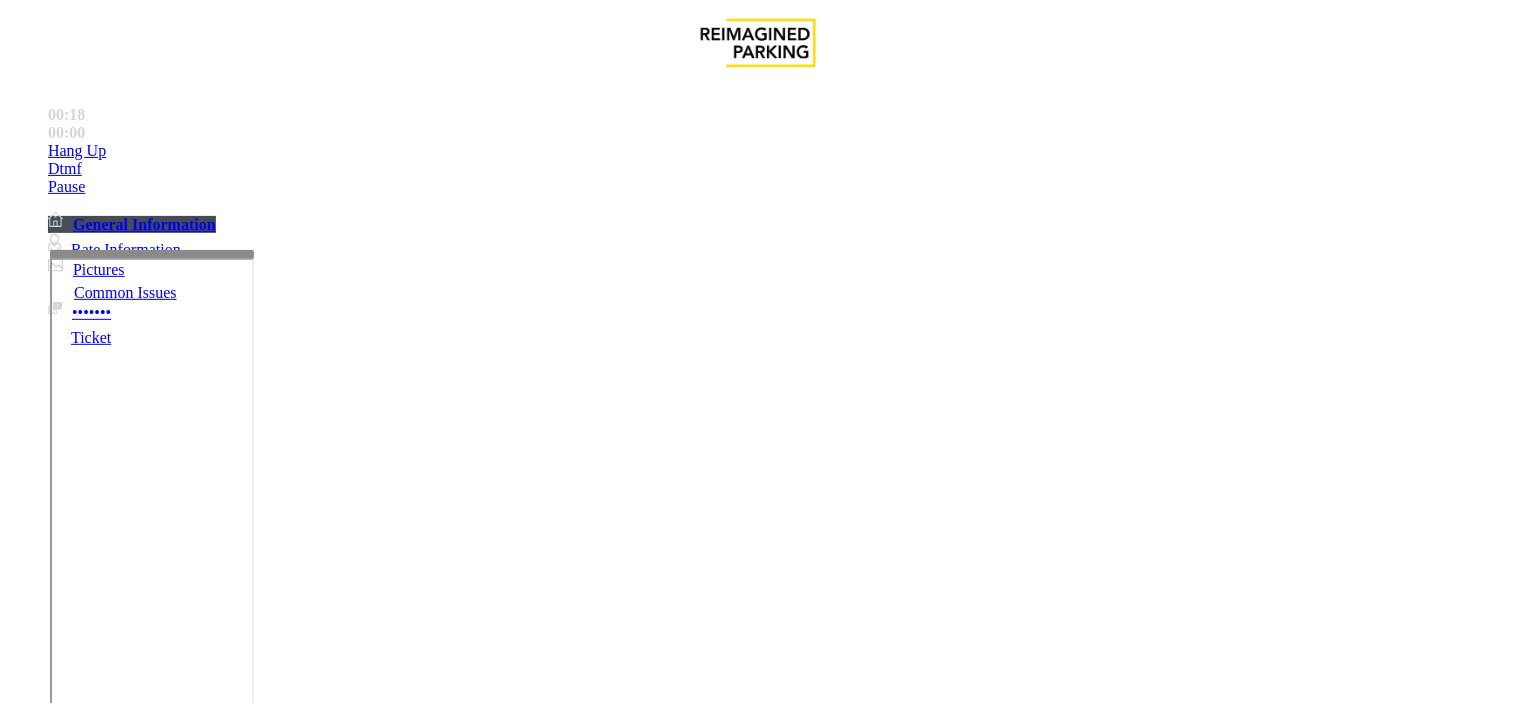 type on "**********" 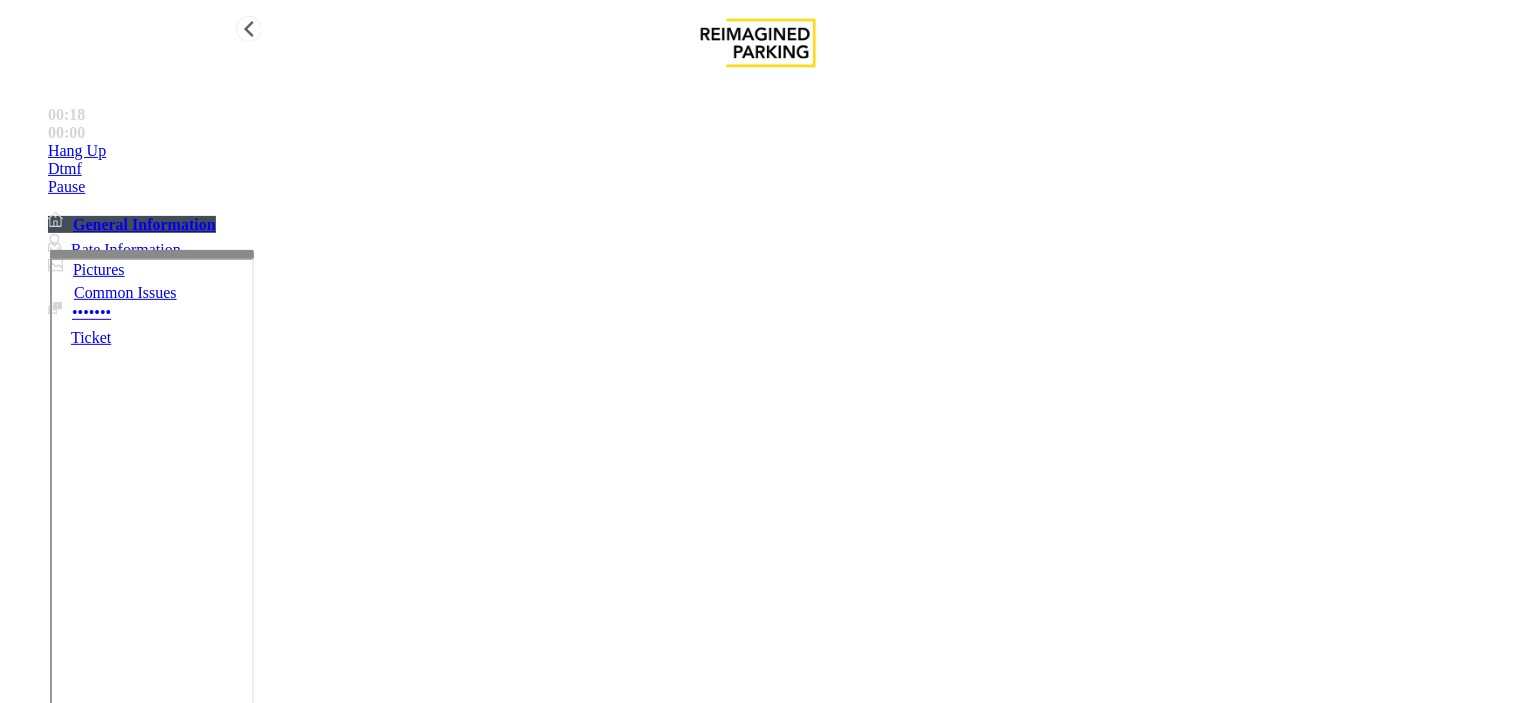 click on "Hang Up" at bounding box center [778, 151] 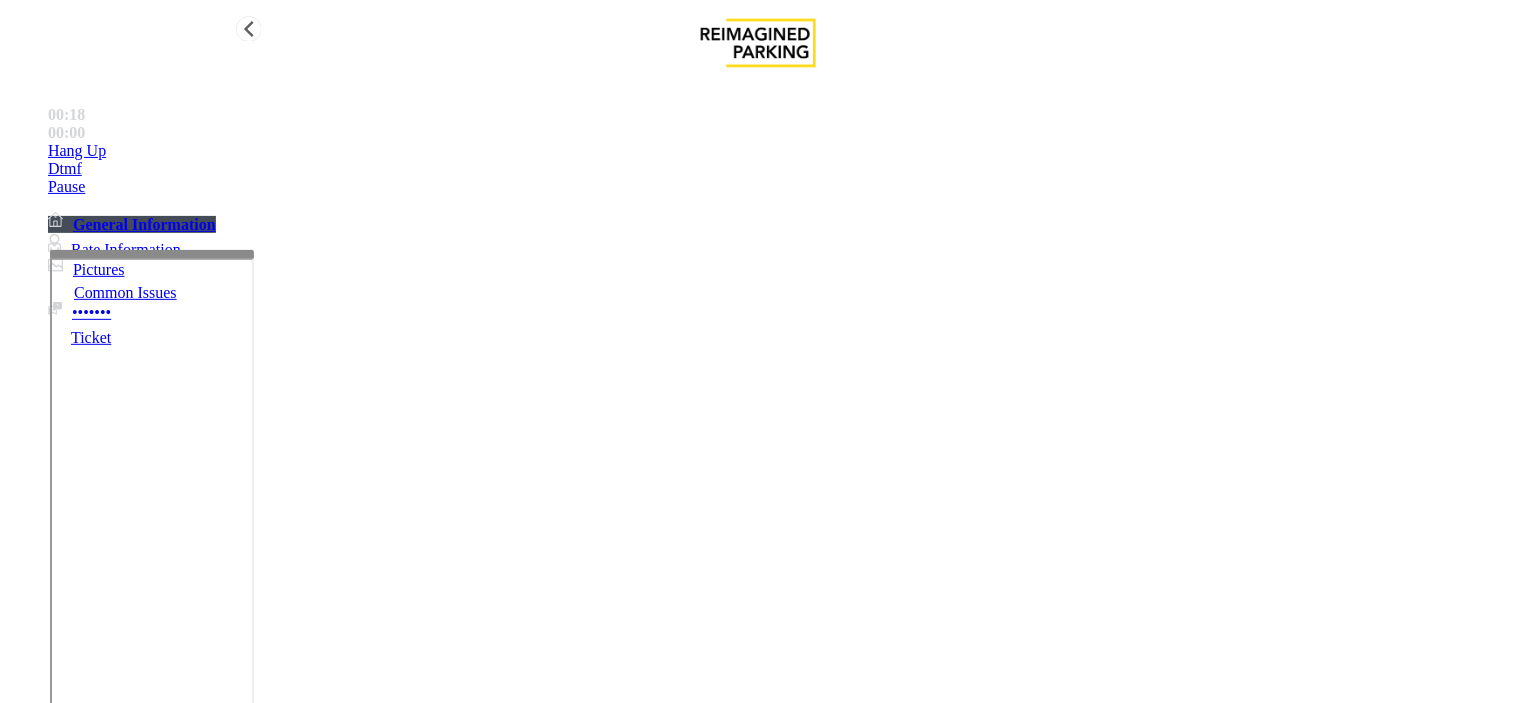 click on "Hang Up" at bounding box center (778, 151) 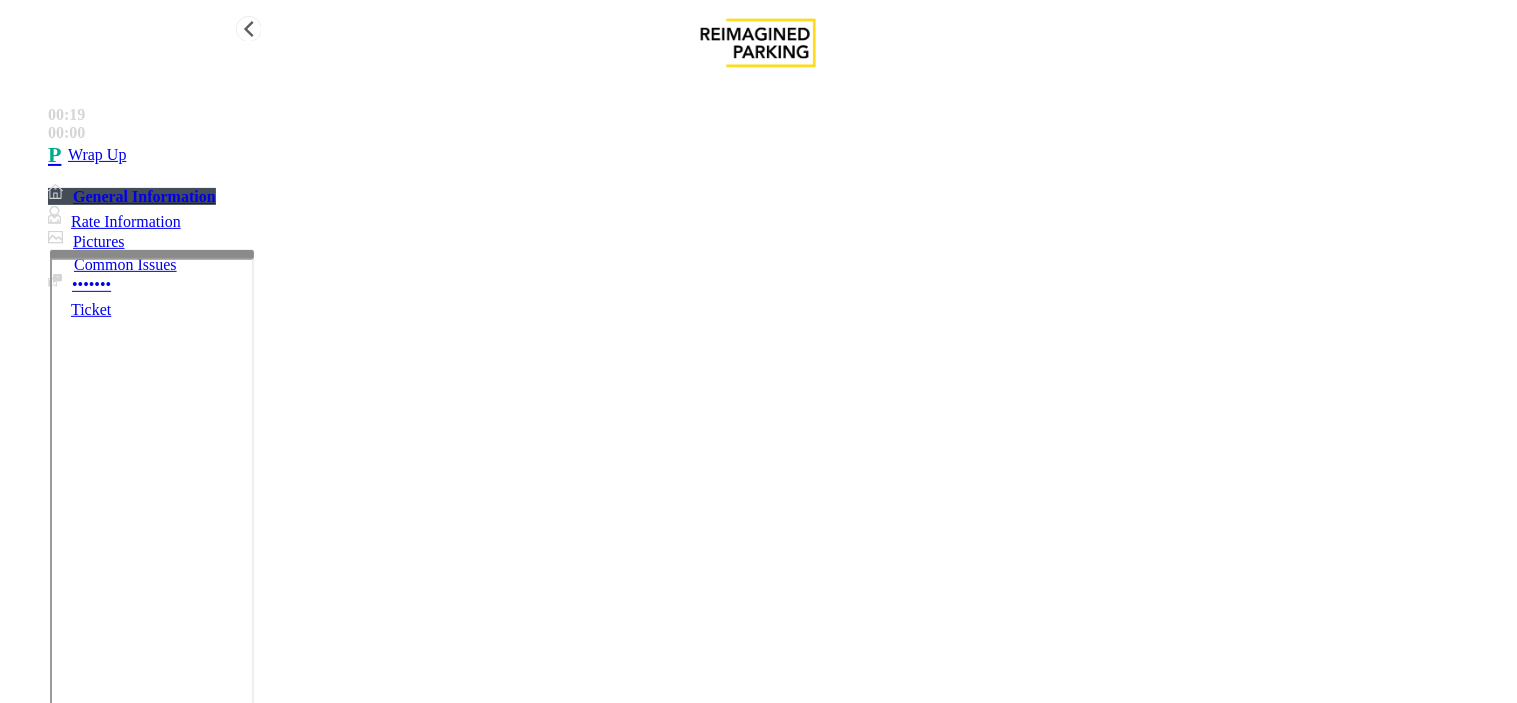 click on "Wrap Up" at bounding box center (778, 155) 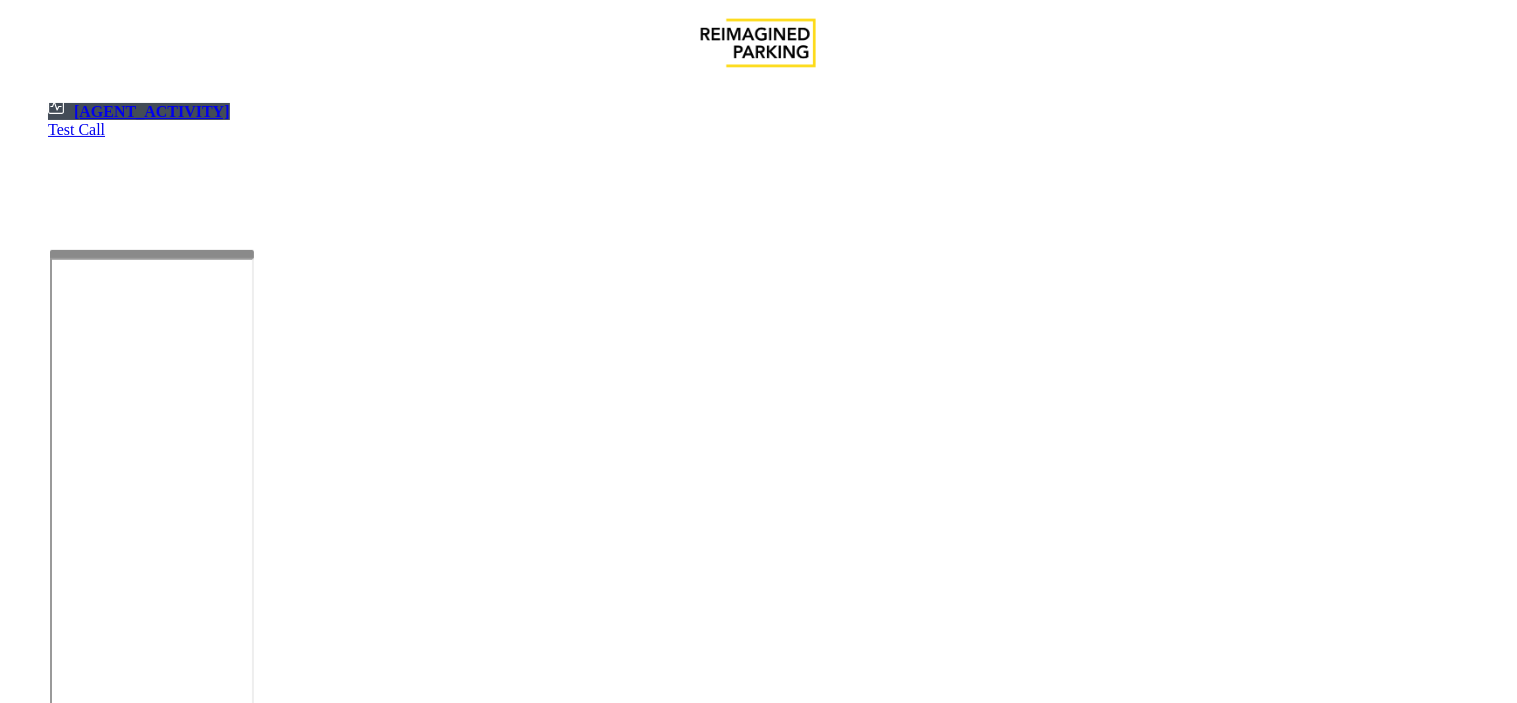 scroll, scrollTop: 0, scrollLeft: 0, axis: both 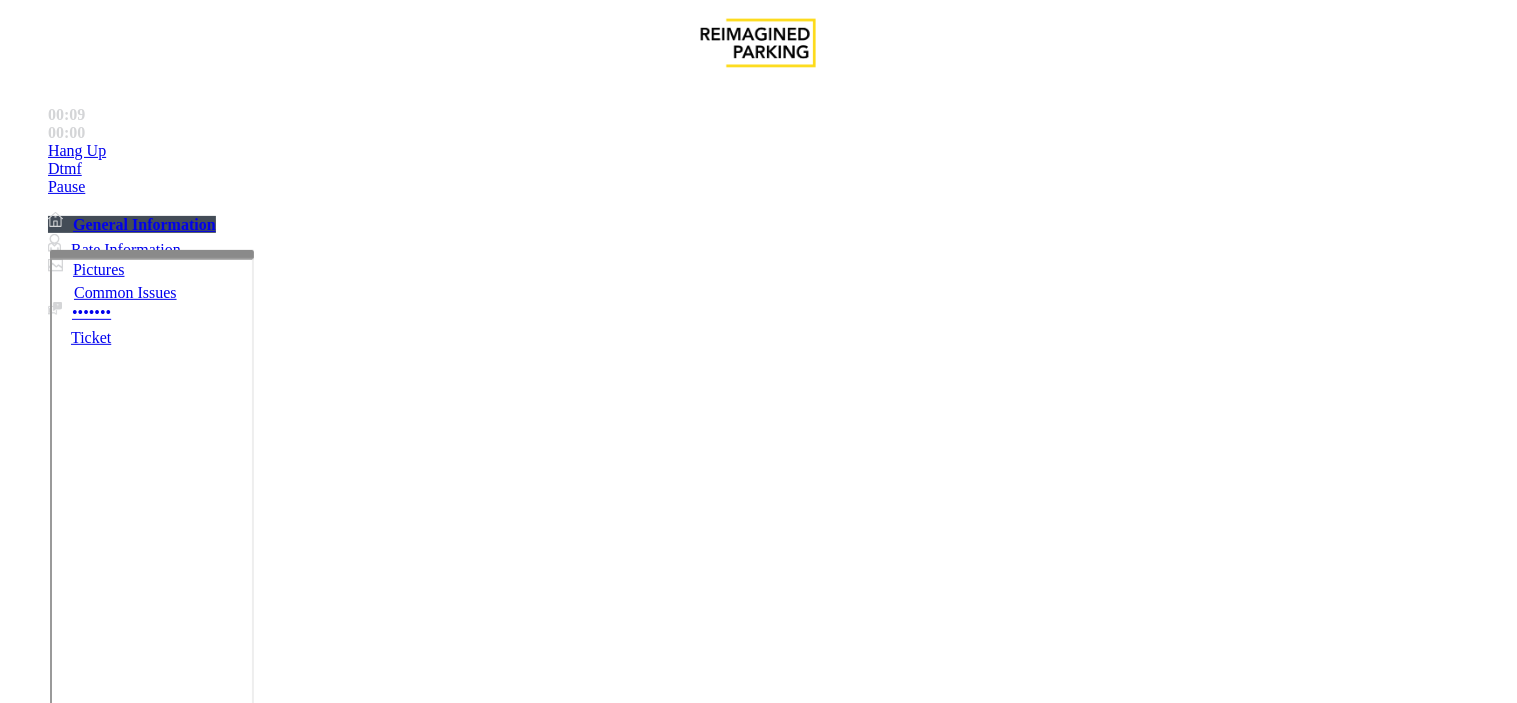 drag, startPoint x: 552, startPoint y: 564, endPoint x: 377, endPoint y: 162, distance: 438.43927 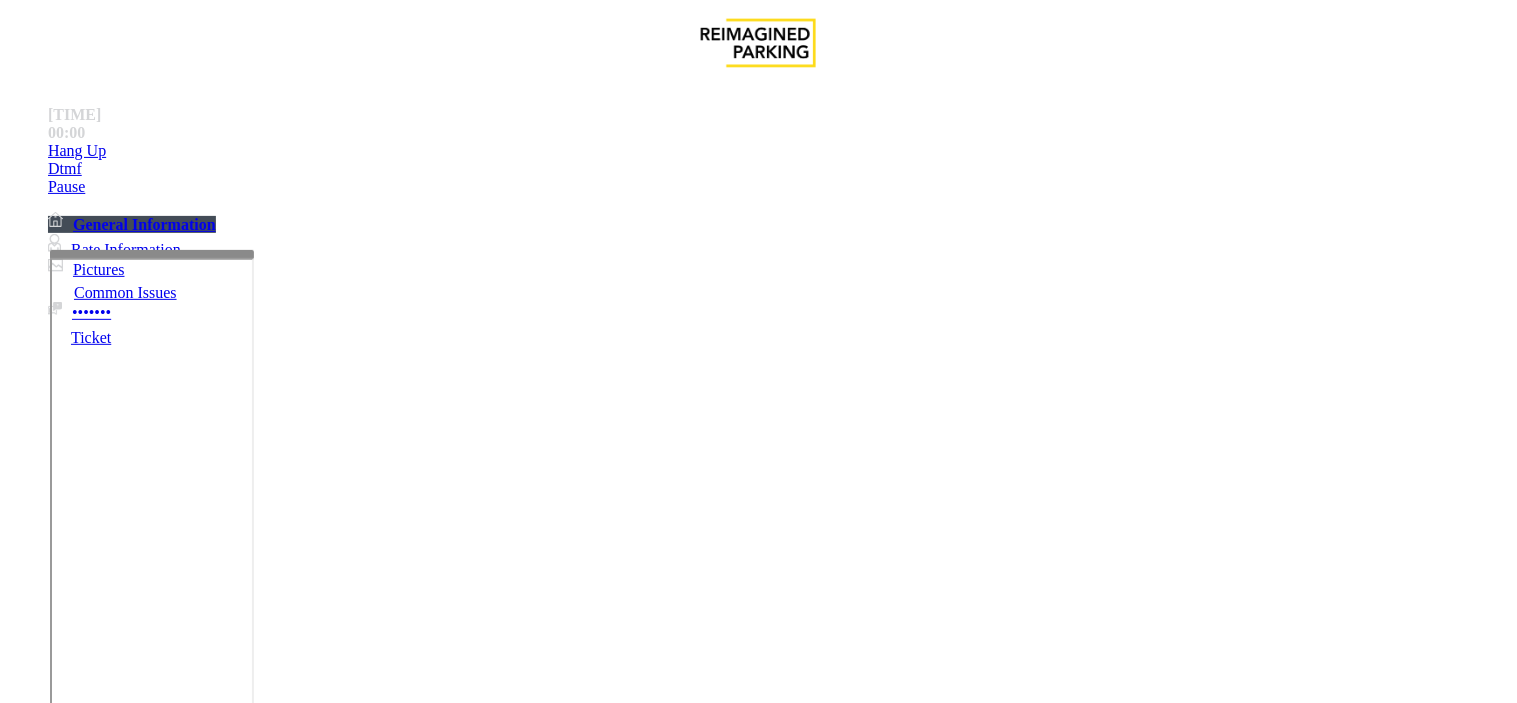 click on "No Response/Unable to hear parker" at bounding box center (142, 1356) 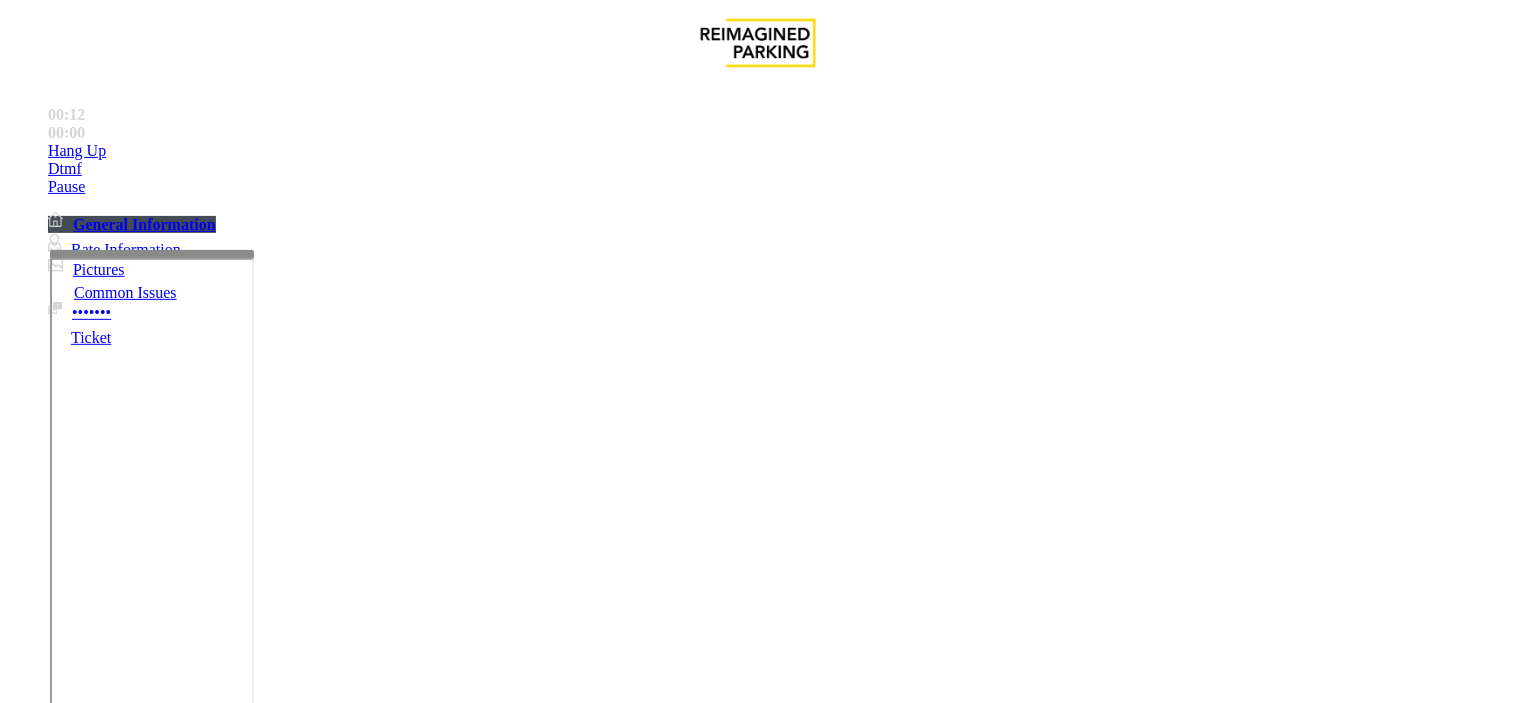 click on "No Response/Unable to hear parker" at bounding box center (758, 1341) 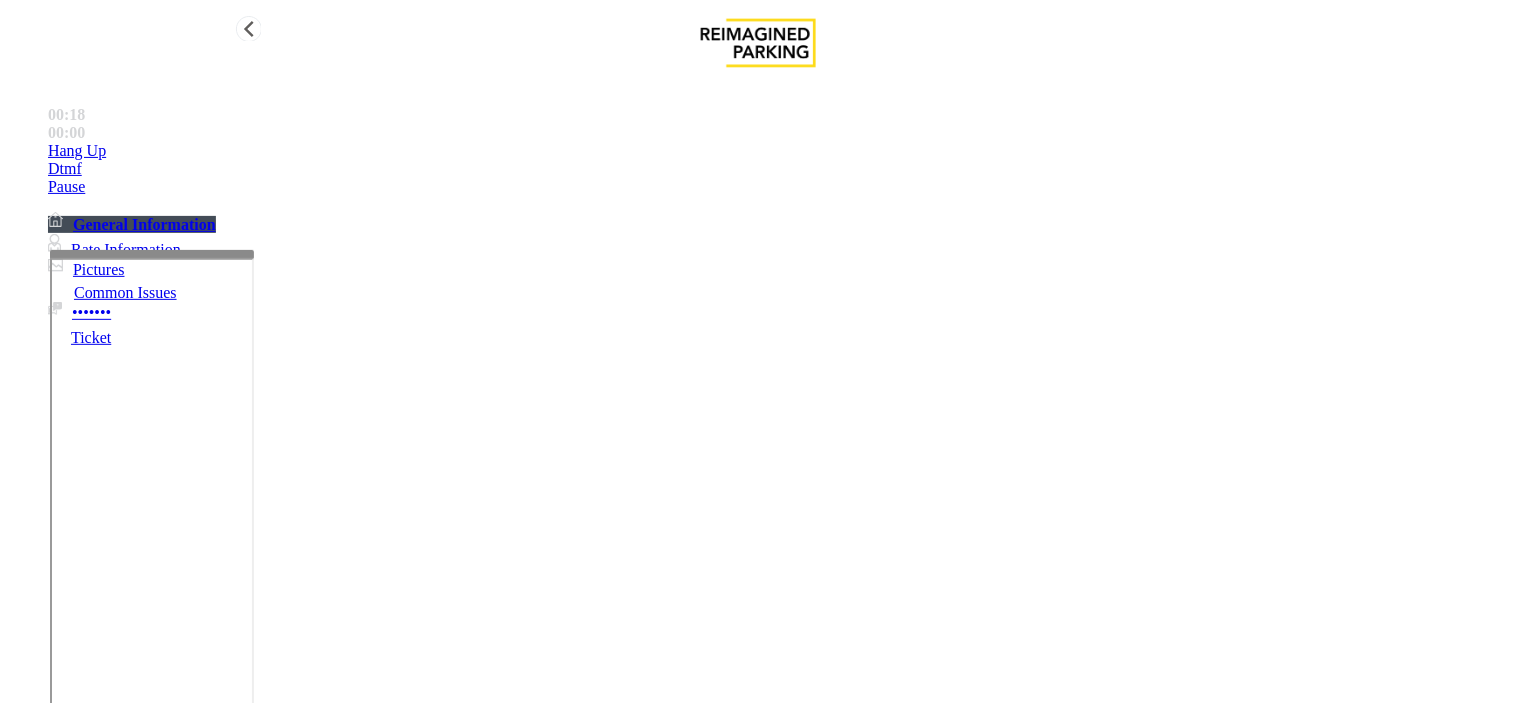 type on "**********" 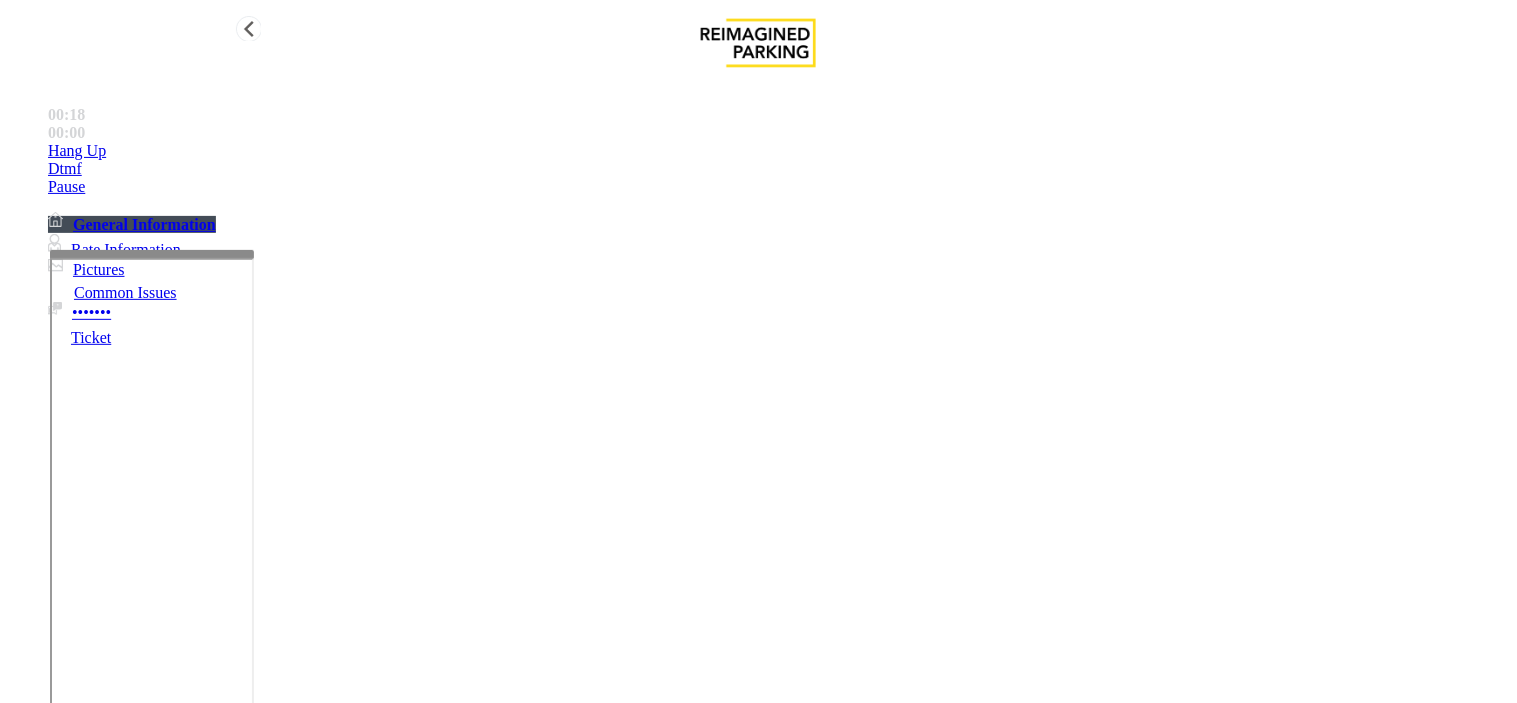 click on "Hang Up" at bounding box center (778, 151) 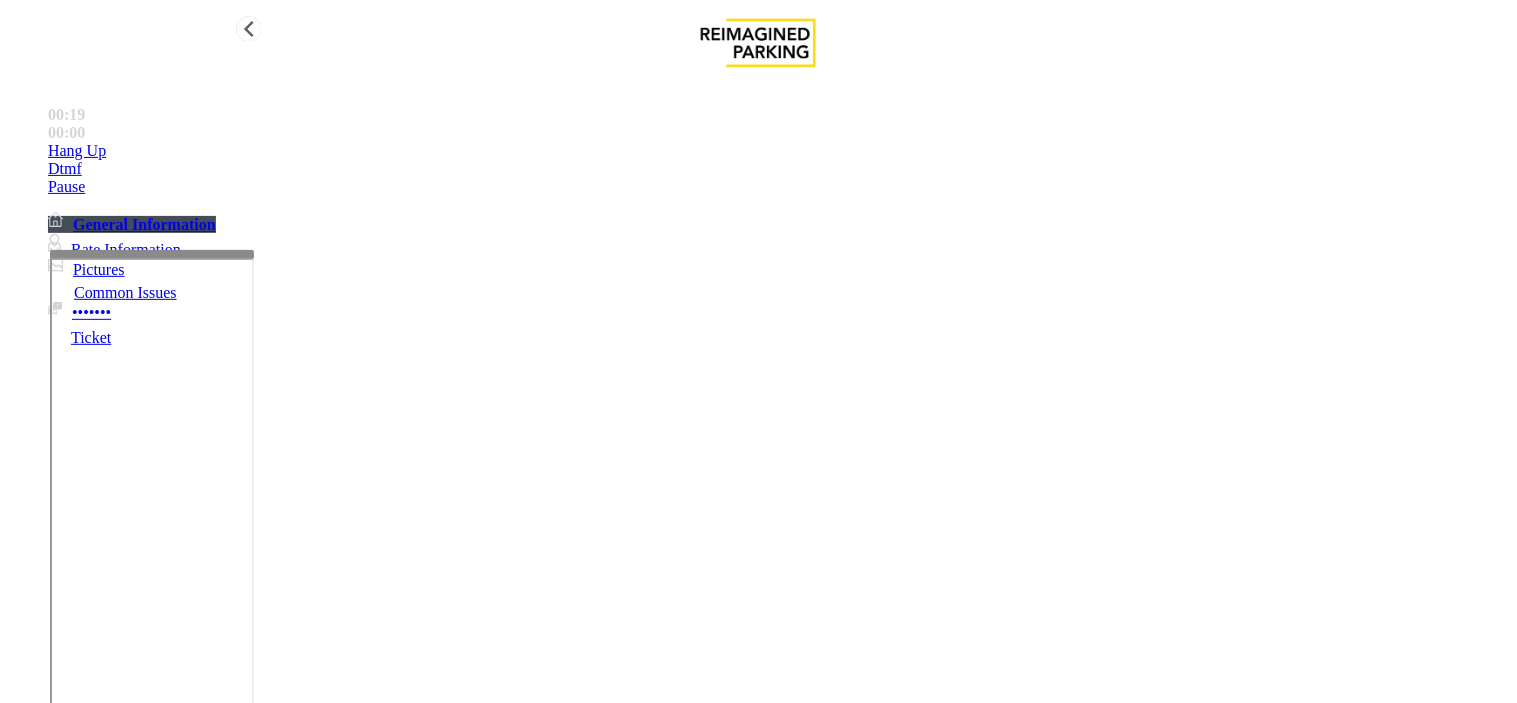 click on "Hang Up" at bounding box center (778, 151) 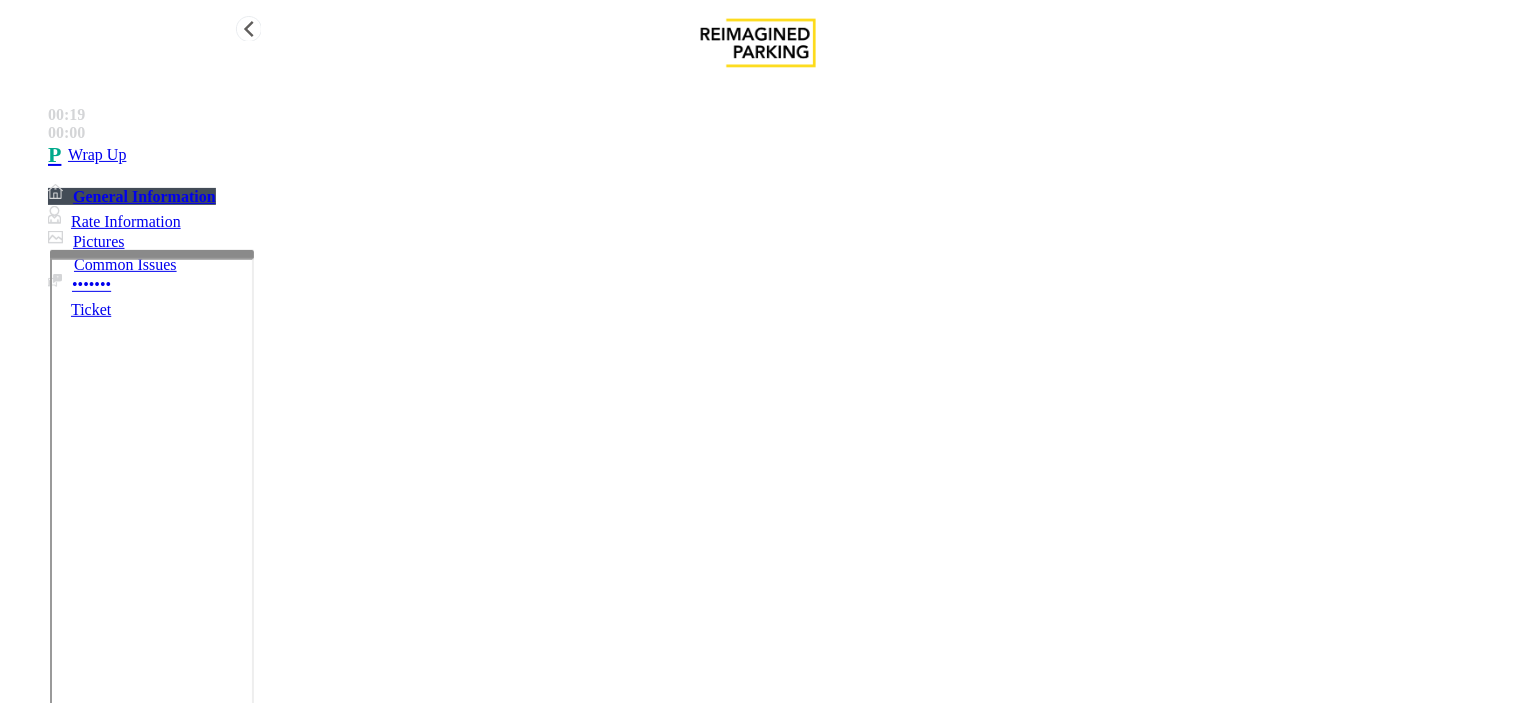 click on "Wrap Up" at bounding box center (778, 155) 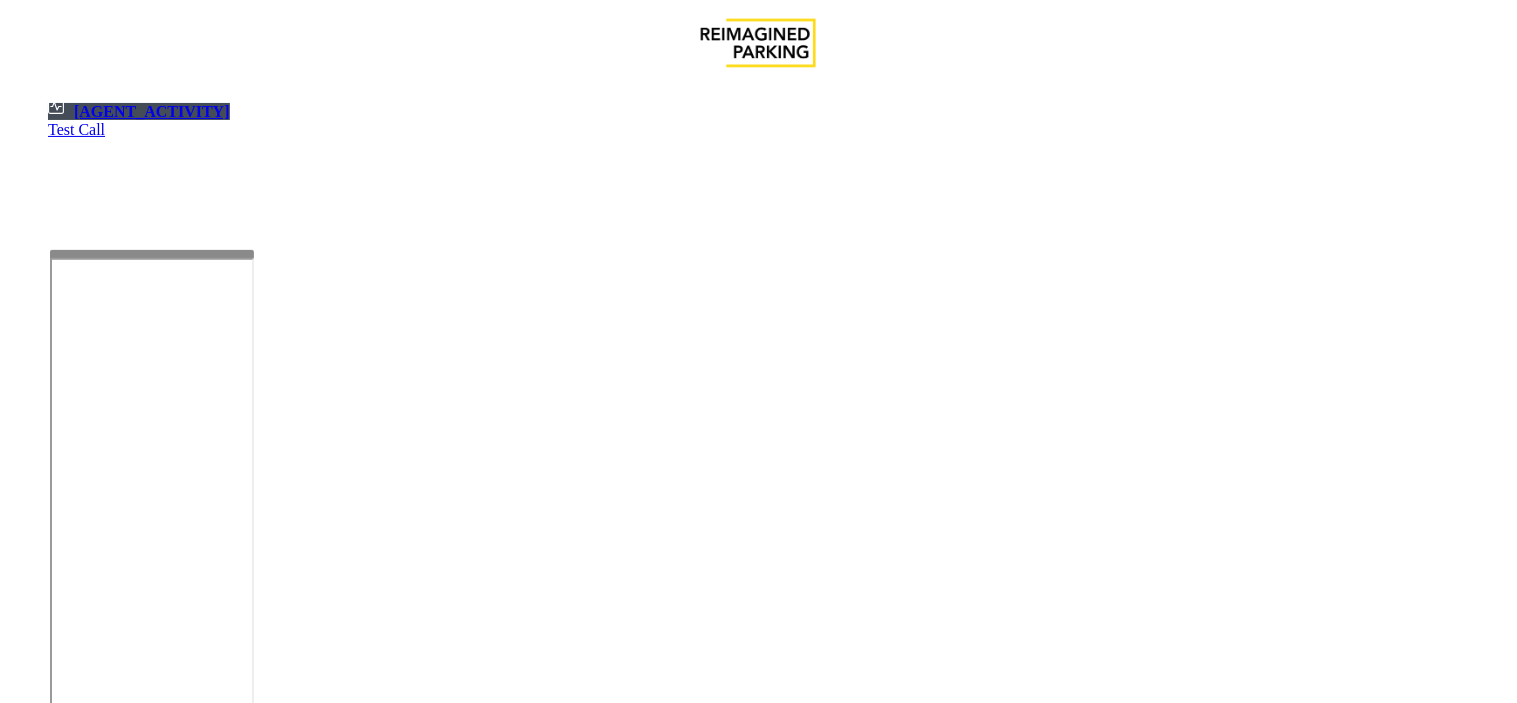 click on "×" at bounding box center [20, 1314] 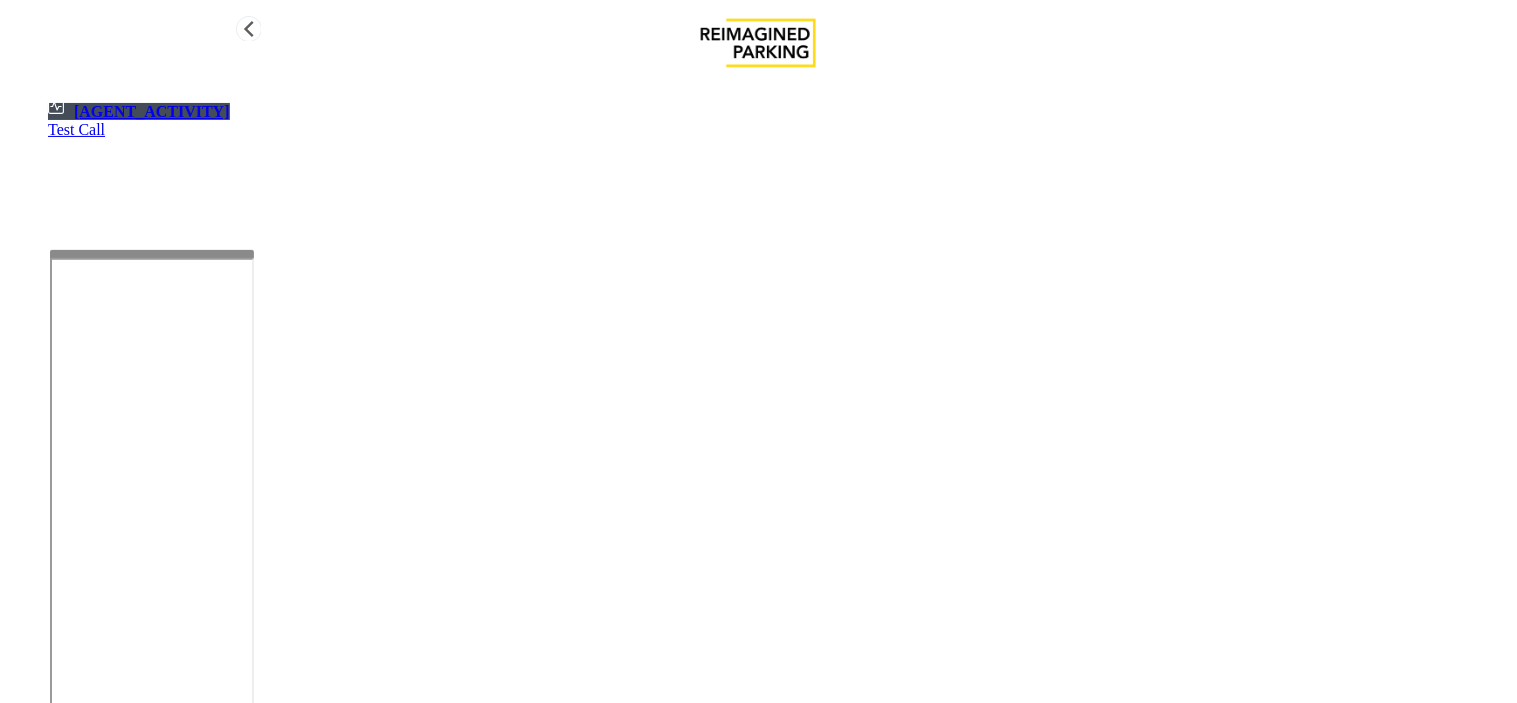 click on "[AGENT_ACTIVITY]" at bounding box center [139, 111] 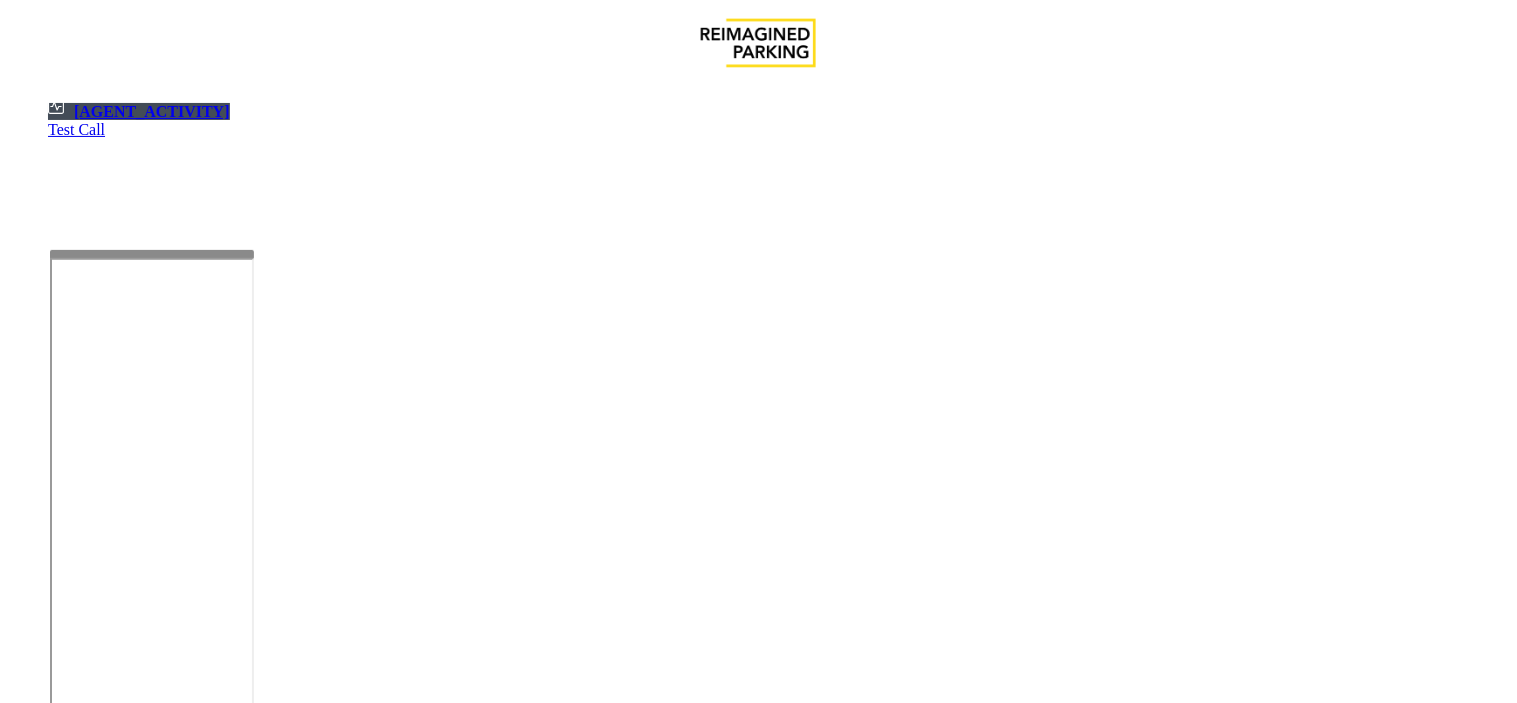 click on "×" at bounding box center [20, 1314] 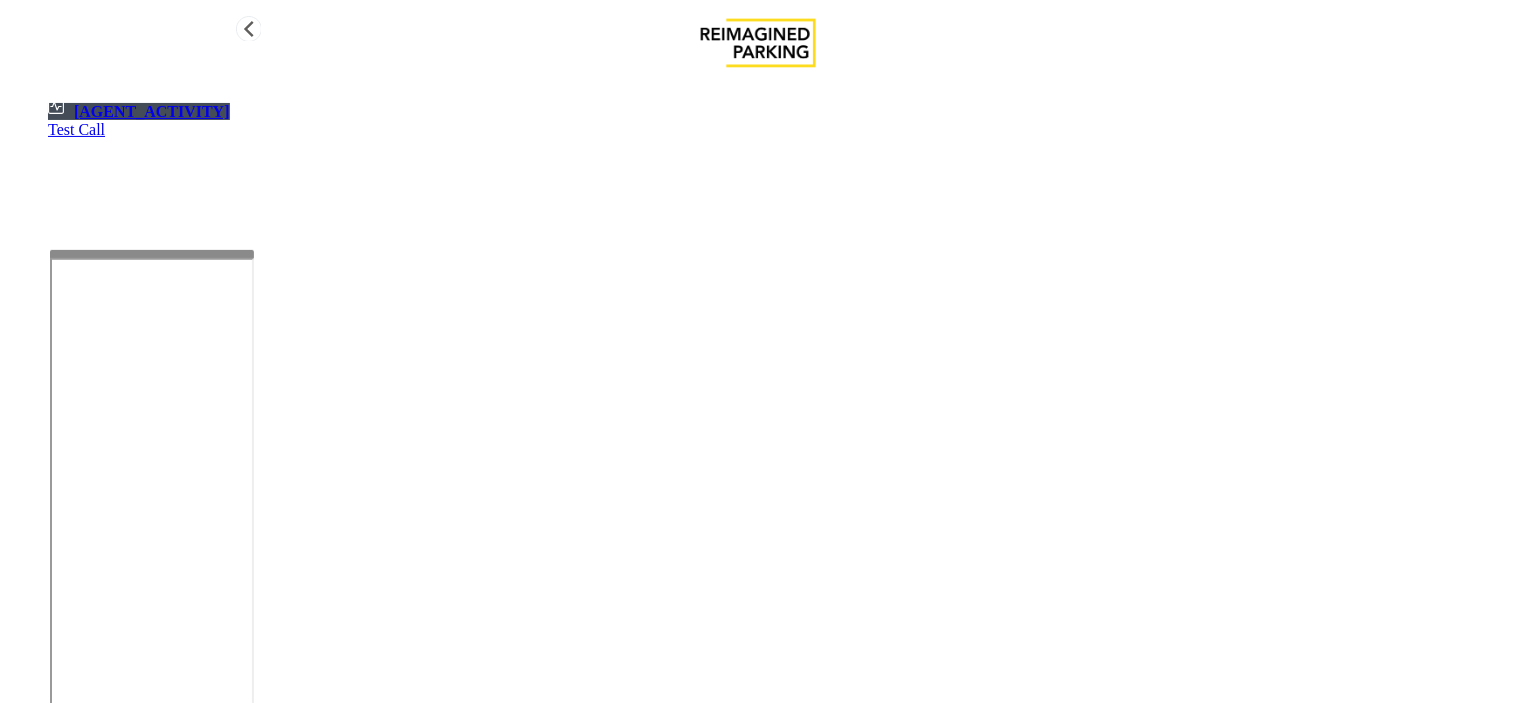 click on "[AGENT_ACTIVITY]" at bounding box center (139, 111) 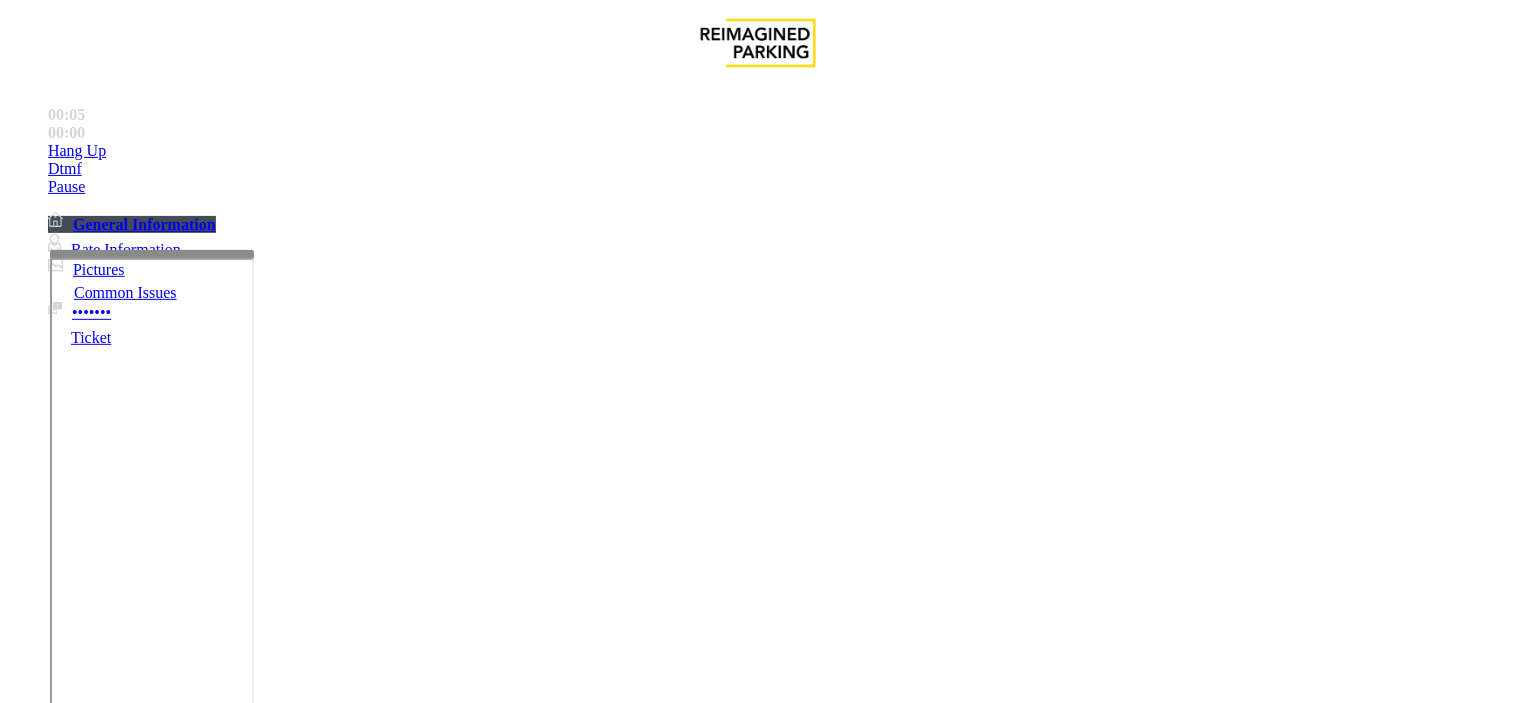 click on "Intercom Issue/No Response" at bounding box center [929, 1356] 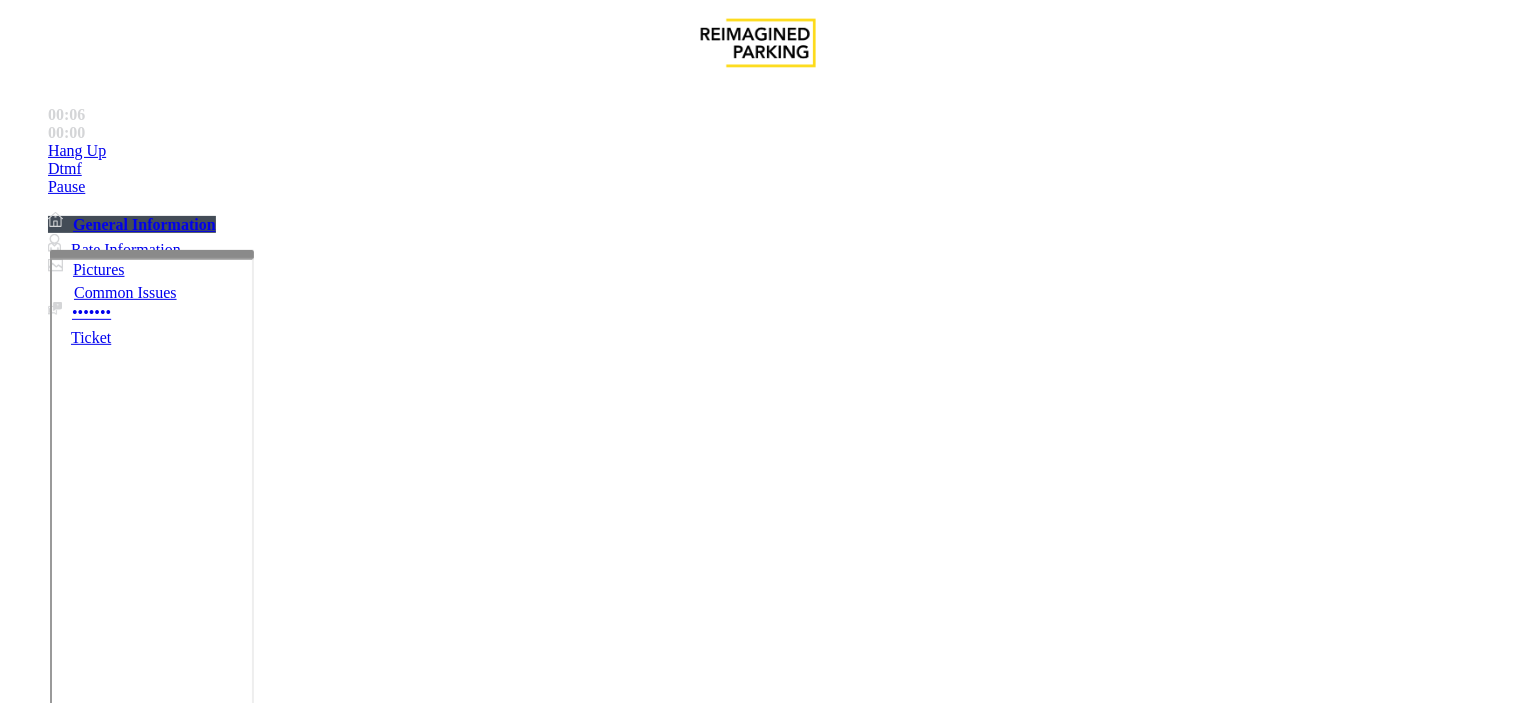click on "No Response/Unable to hear parker" at bounding box center (142, 1356) 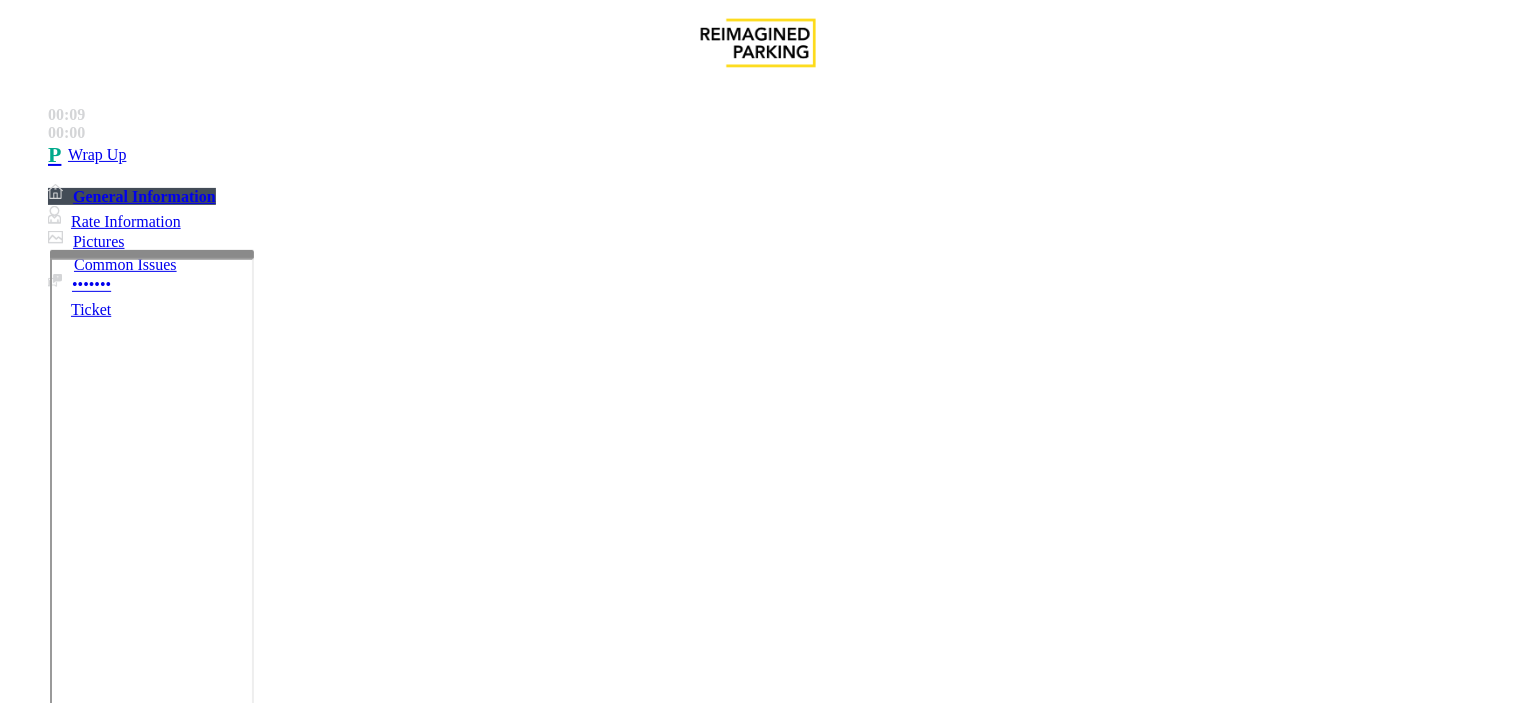 click on "-  Intercom Issue/No Response" at bounding box center [140, 1322] 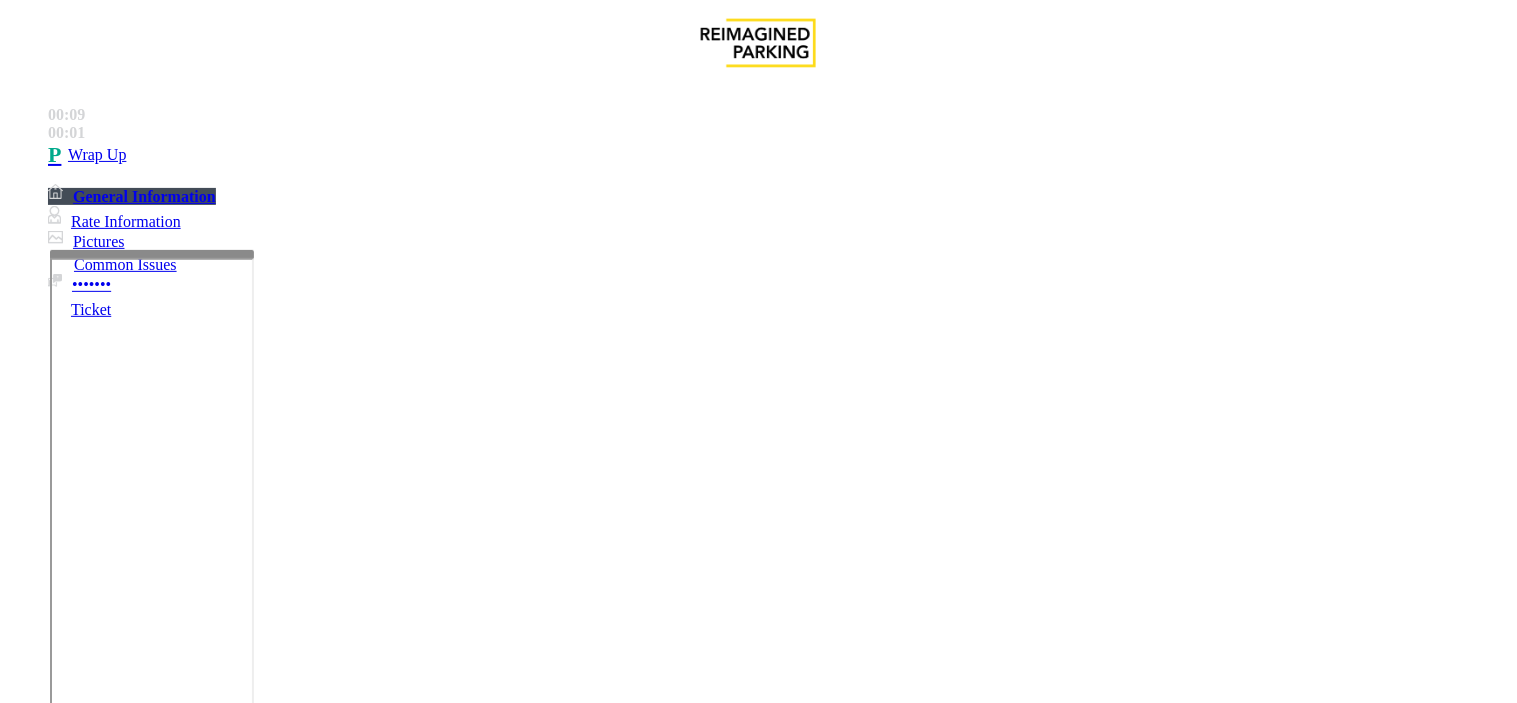 click on "-  Intercom Issue/No Response" at bounding box center (140, 1322) 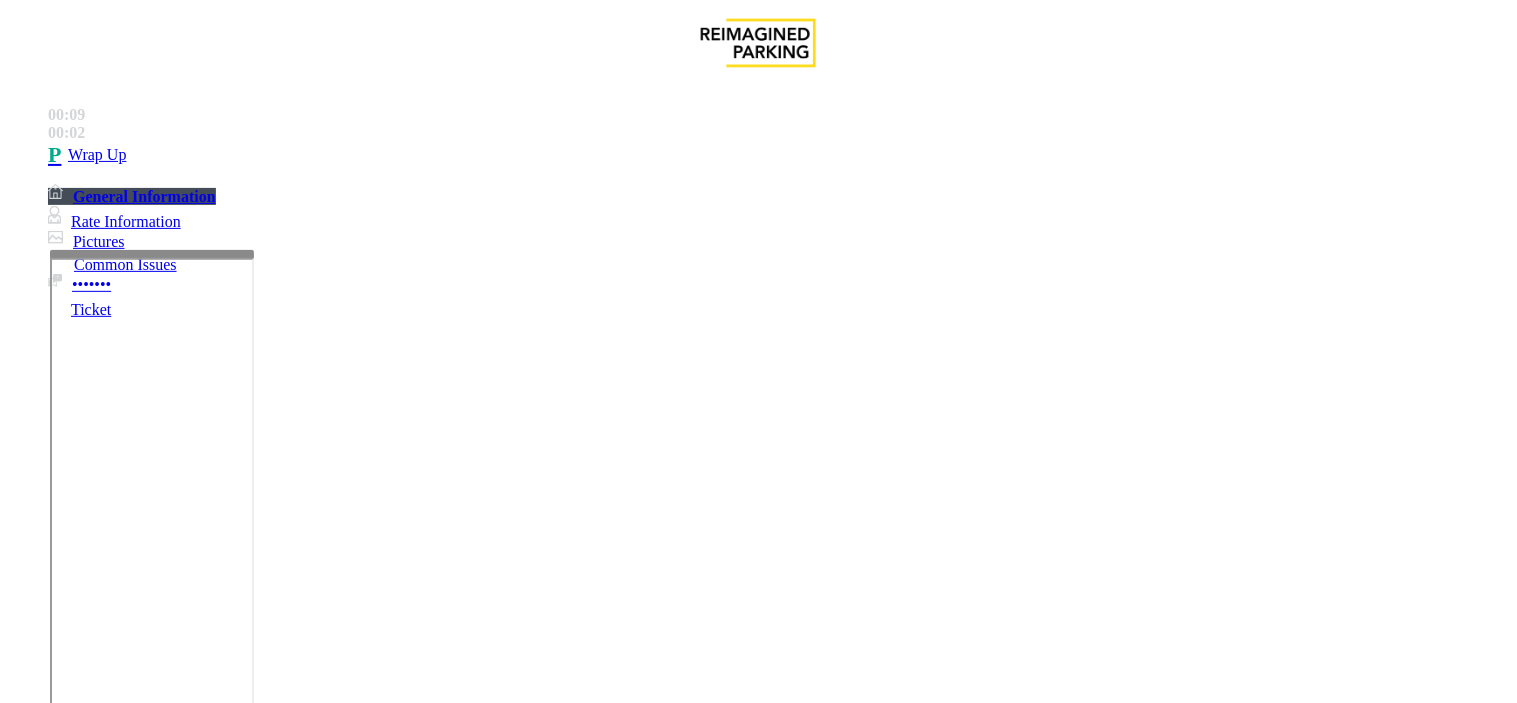 click on "Issue" at bounding box center [42, 1323] 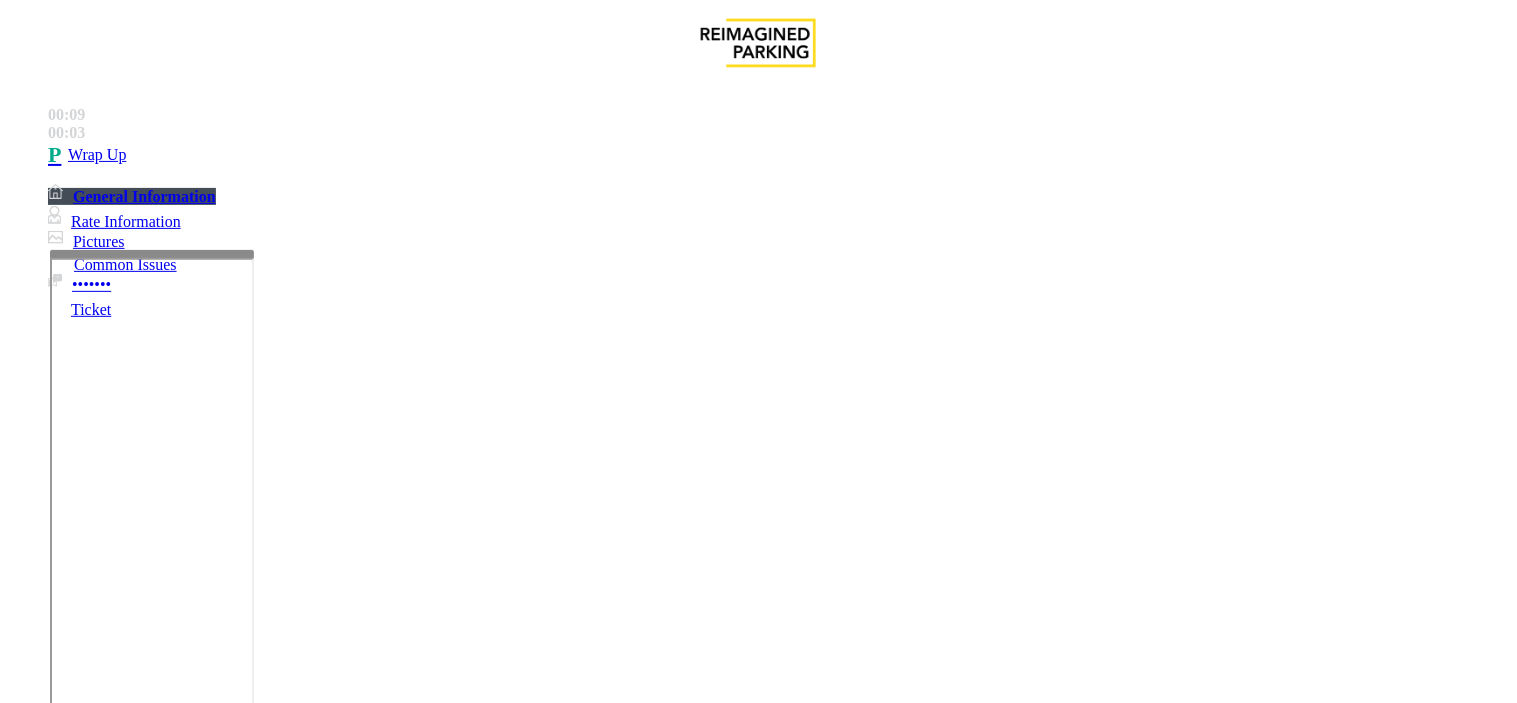 click on "Intercom Issue/No Response" at bounding box center (929, 1356) 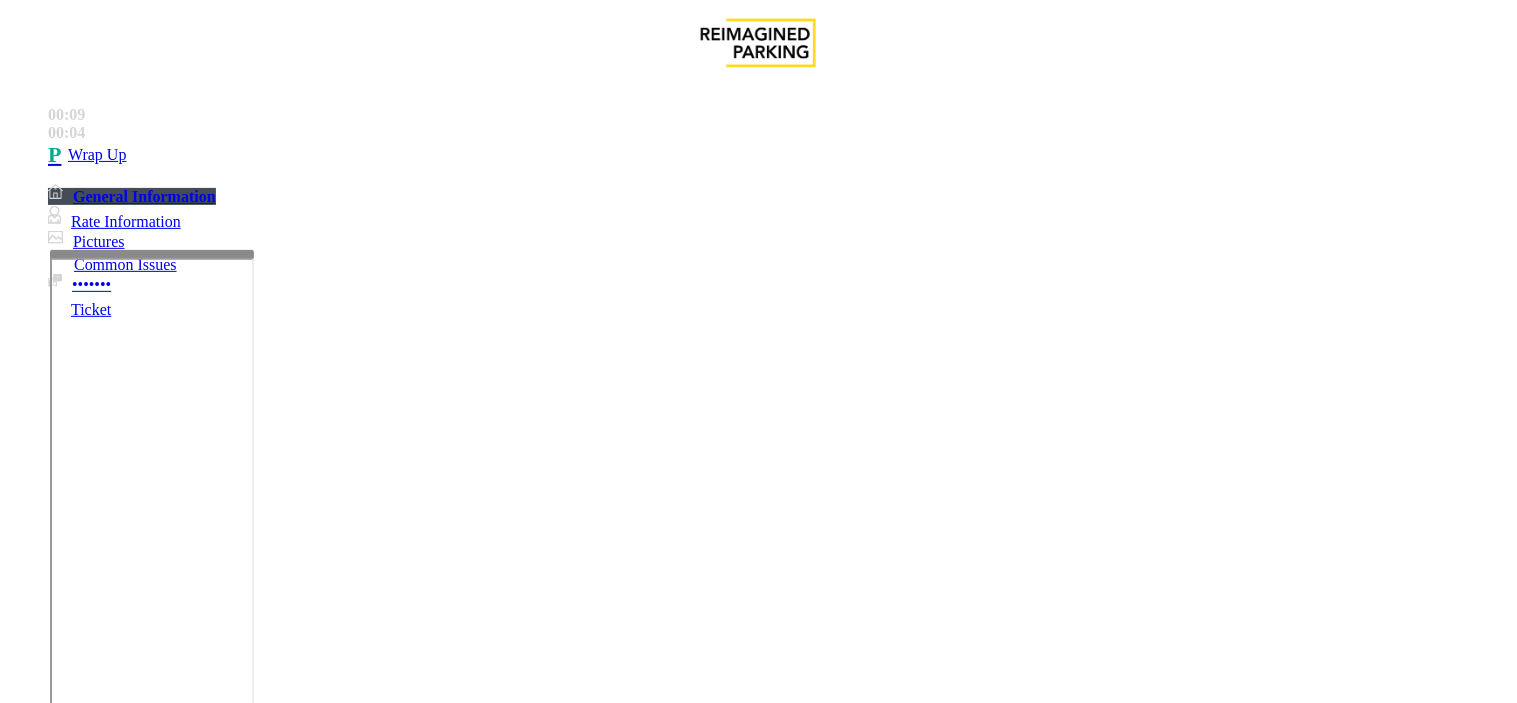 click on "Call dropped" at bounding box center [758, 1341] 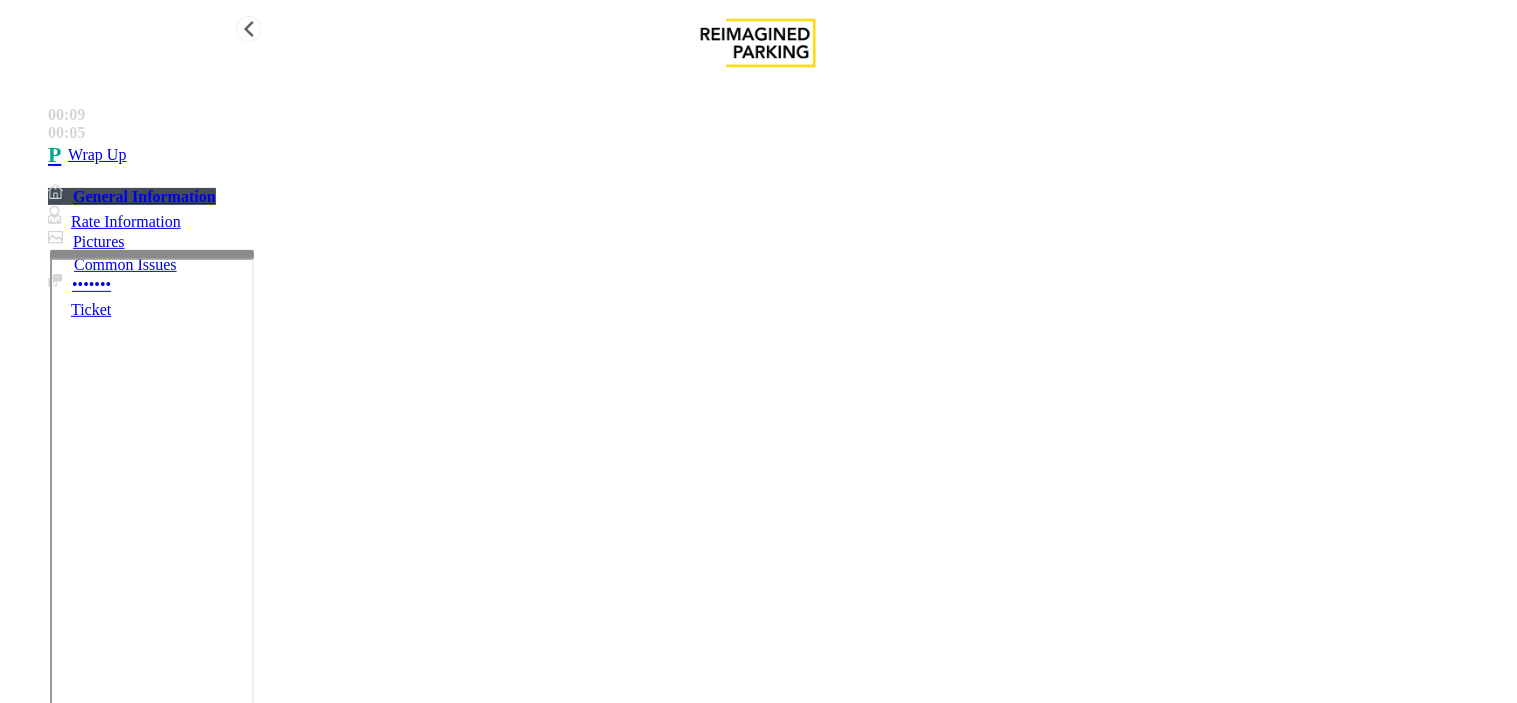 type on "**********" 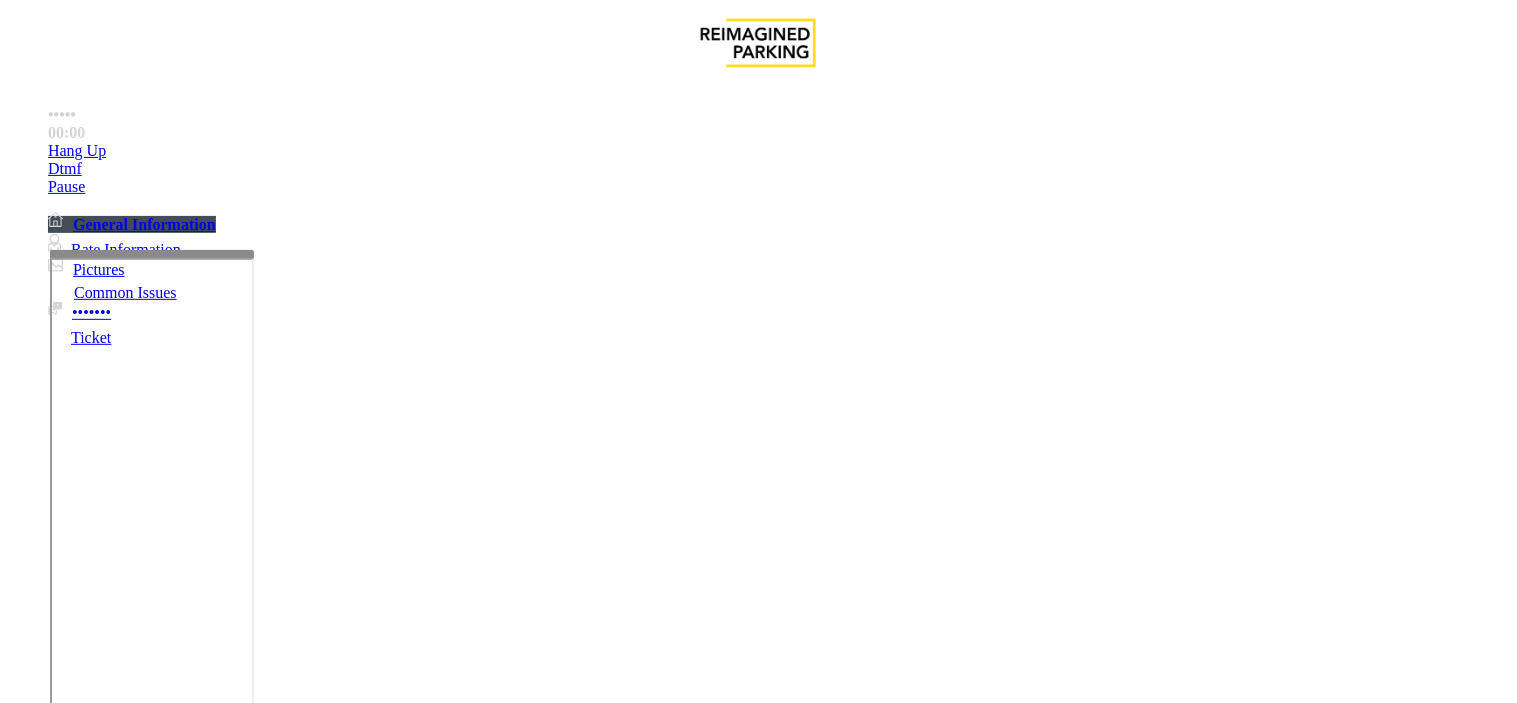 click on "Intercom Issue/No Response" at bounding box center (929, 1356) 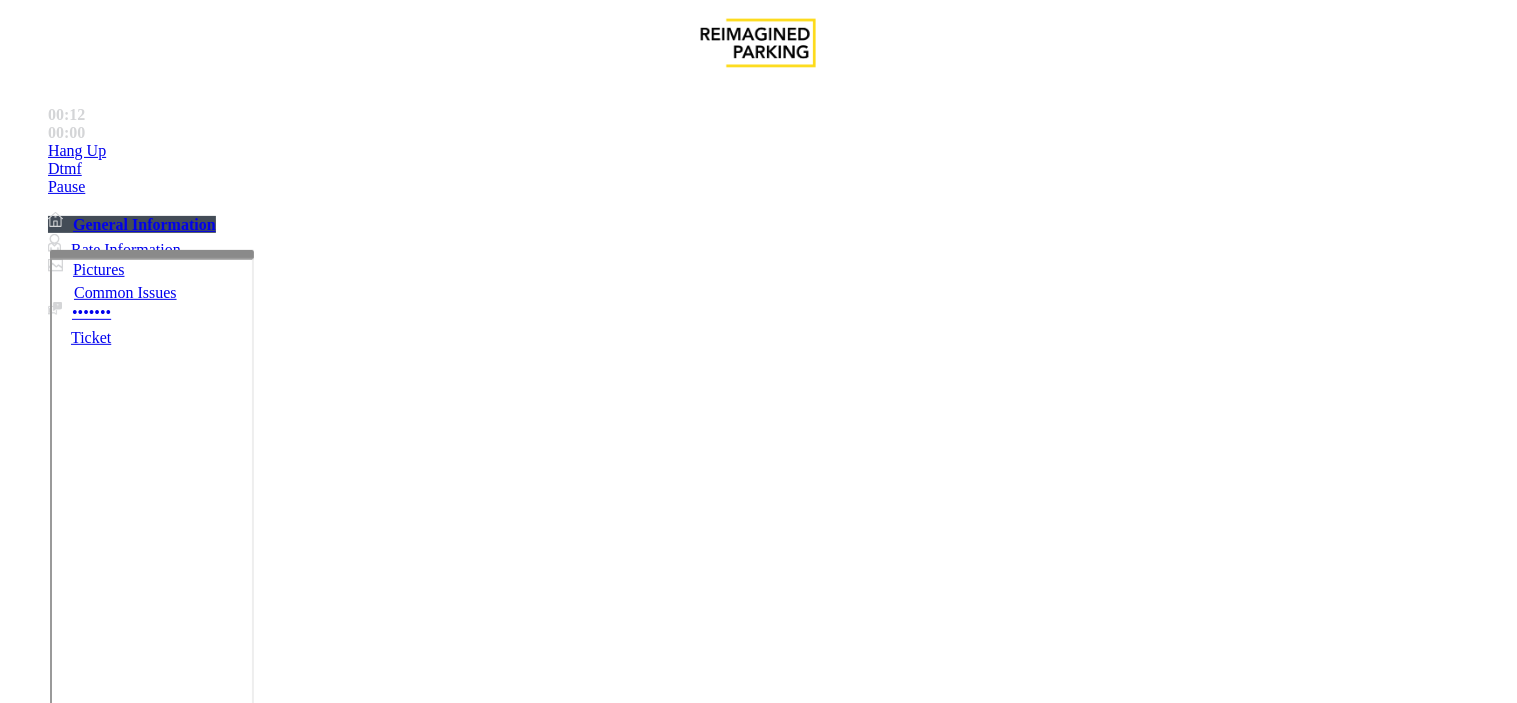 click on "No Response/Unable to hear parker" at bounding box center [142, 1356] 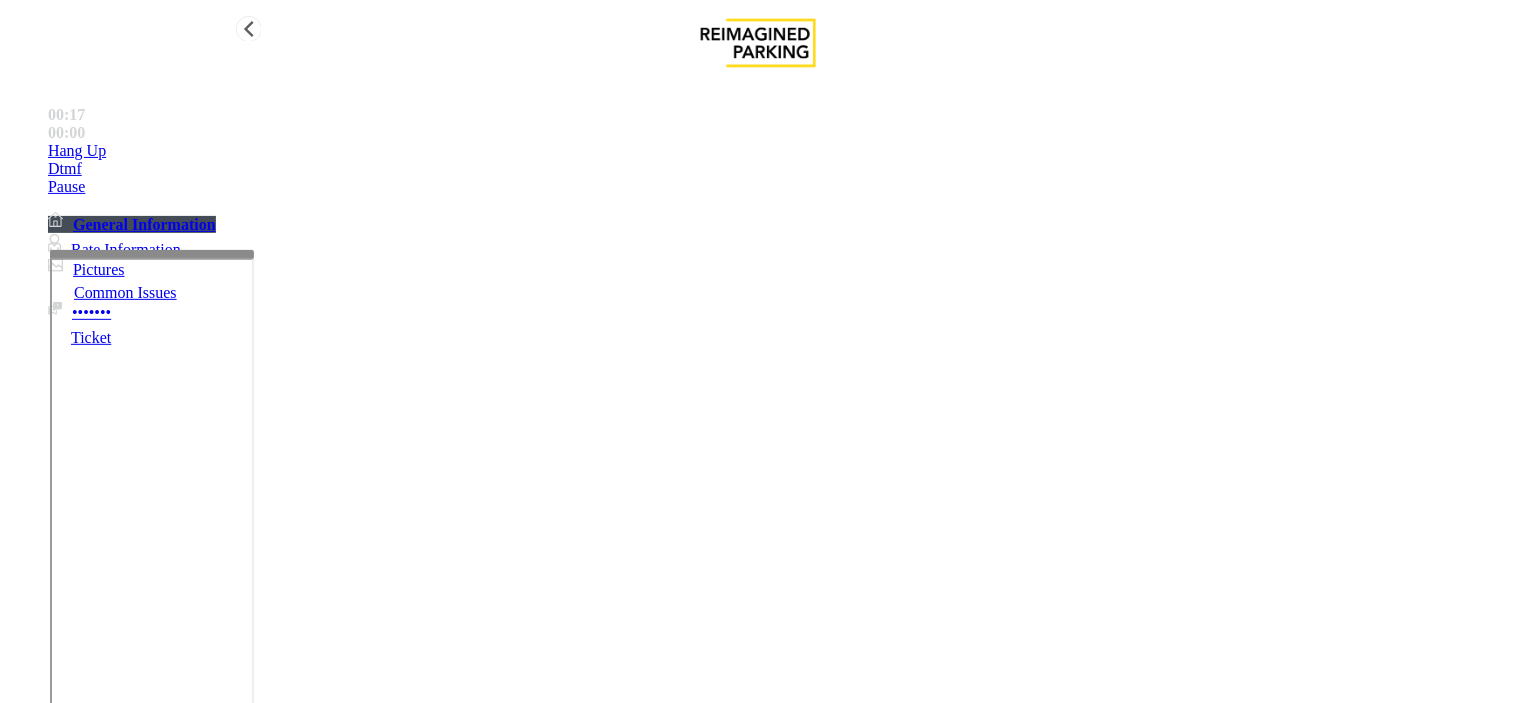 type on "**********" 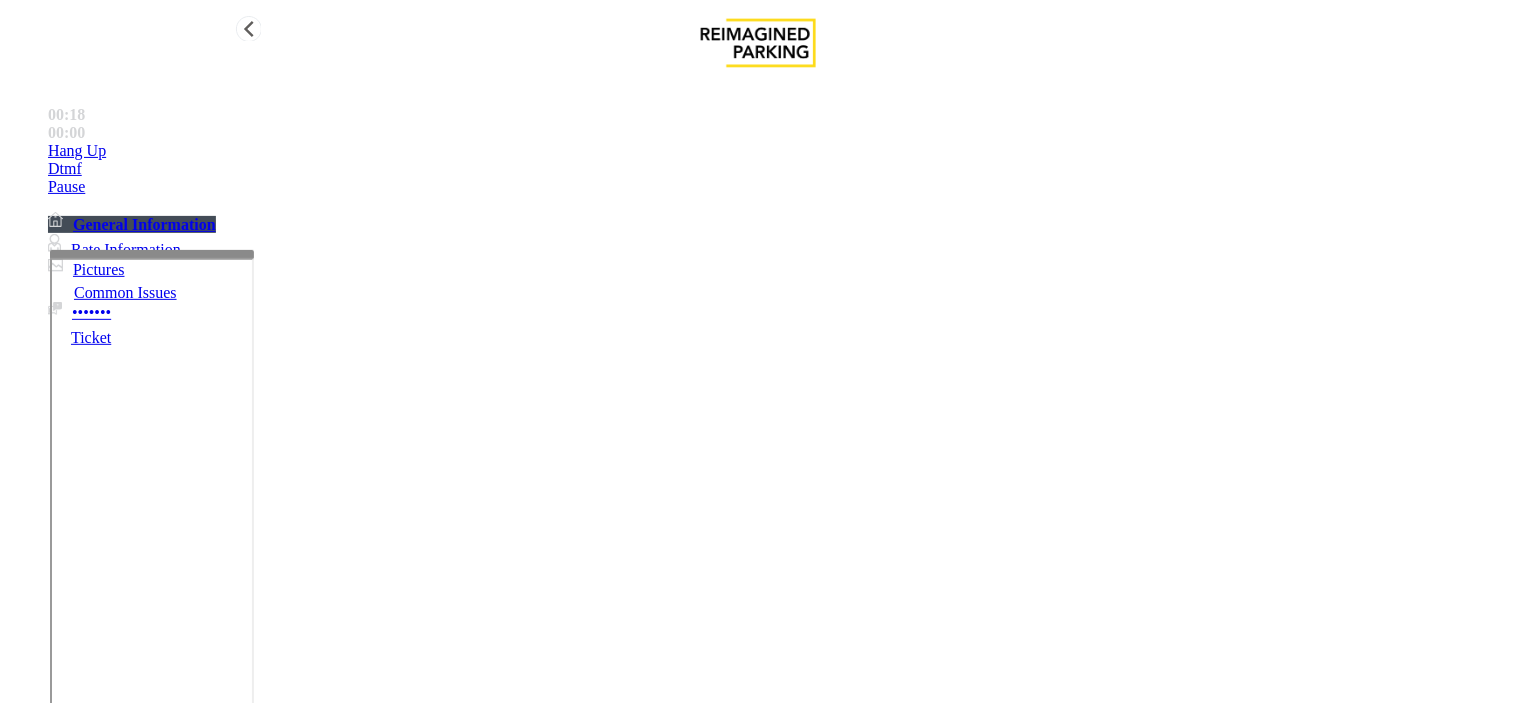 click on "Hang Up" at bounding box center (778, 151) 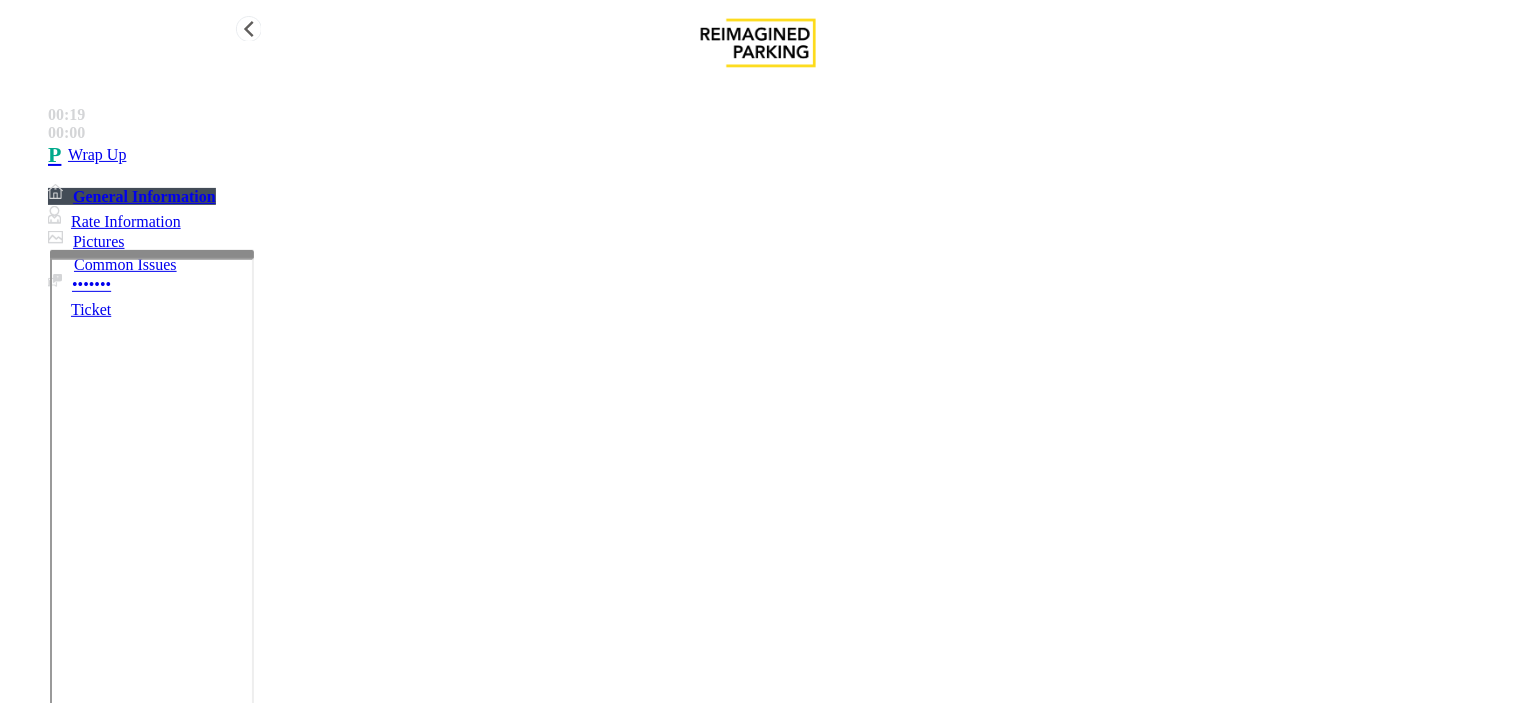 click on "Wrap Up" at bounding box center (778, 155) 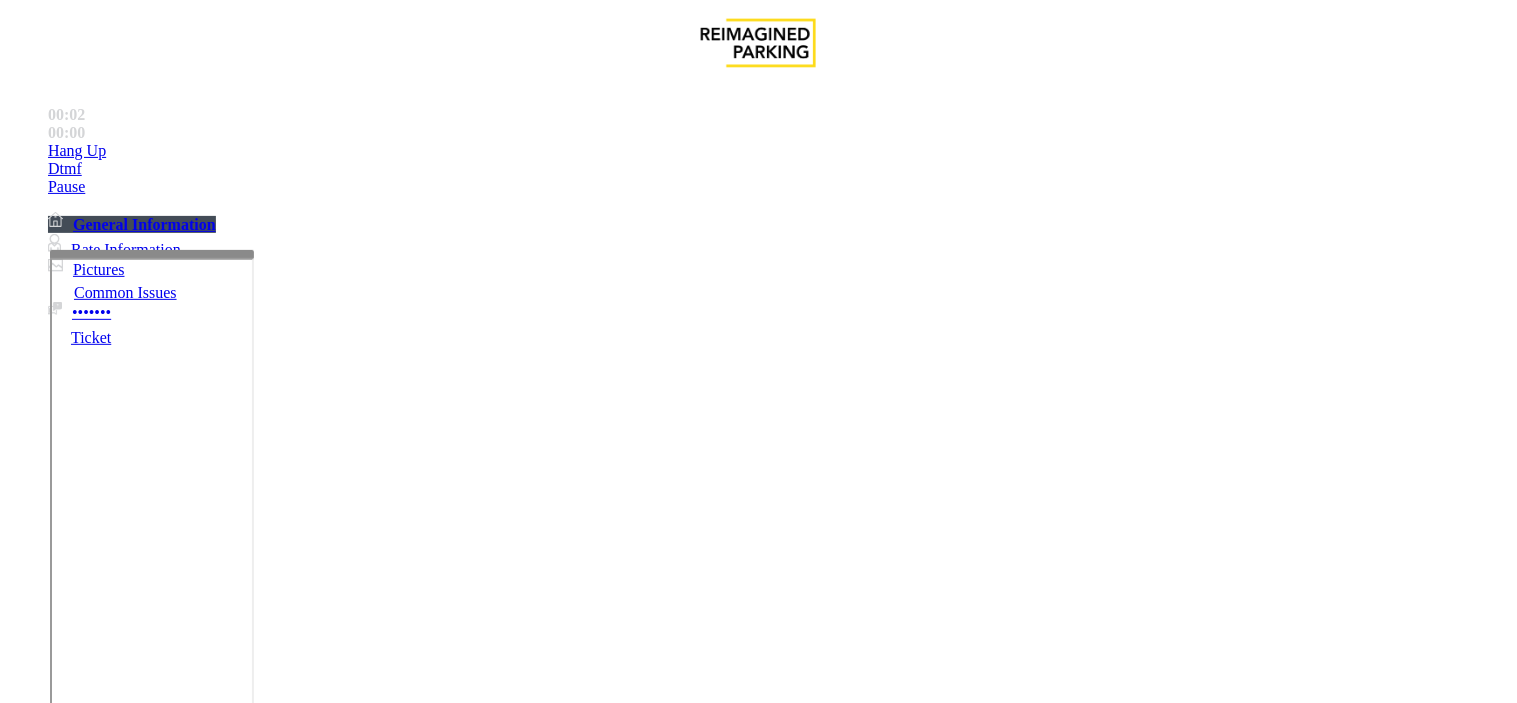 scroll, scrollTop: 1333, scrollLeft: 0, axis: vertical 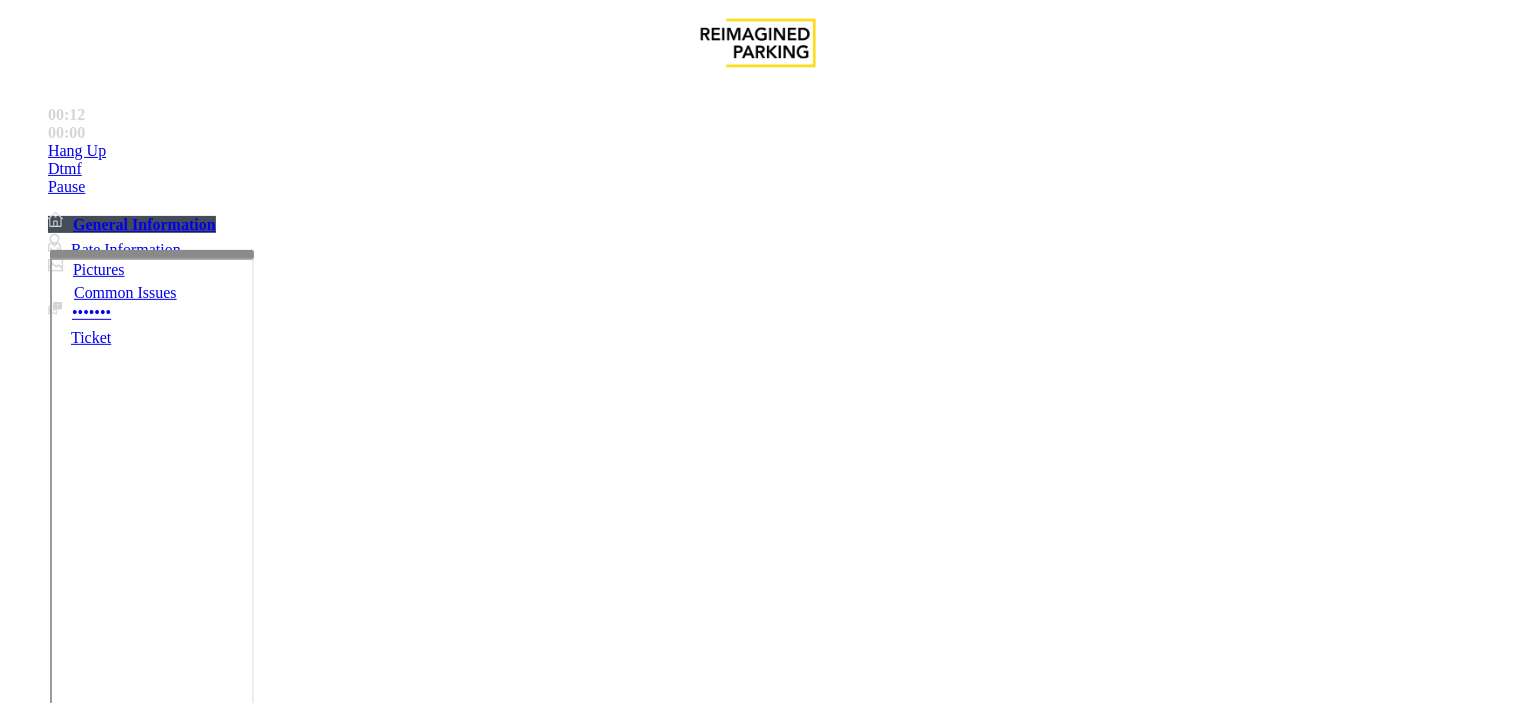click on "Intercom Issue/No Response" at bounding box center [773, 1356] 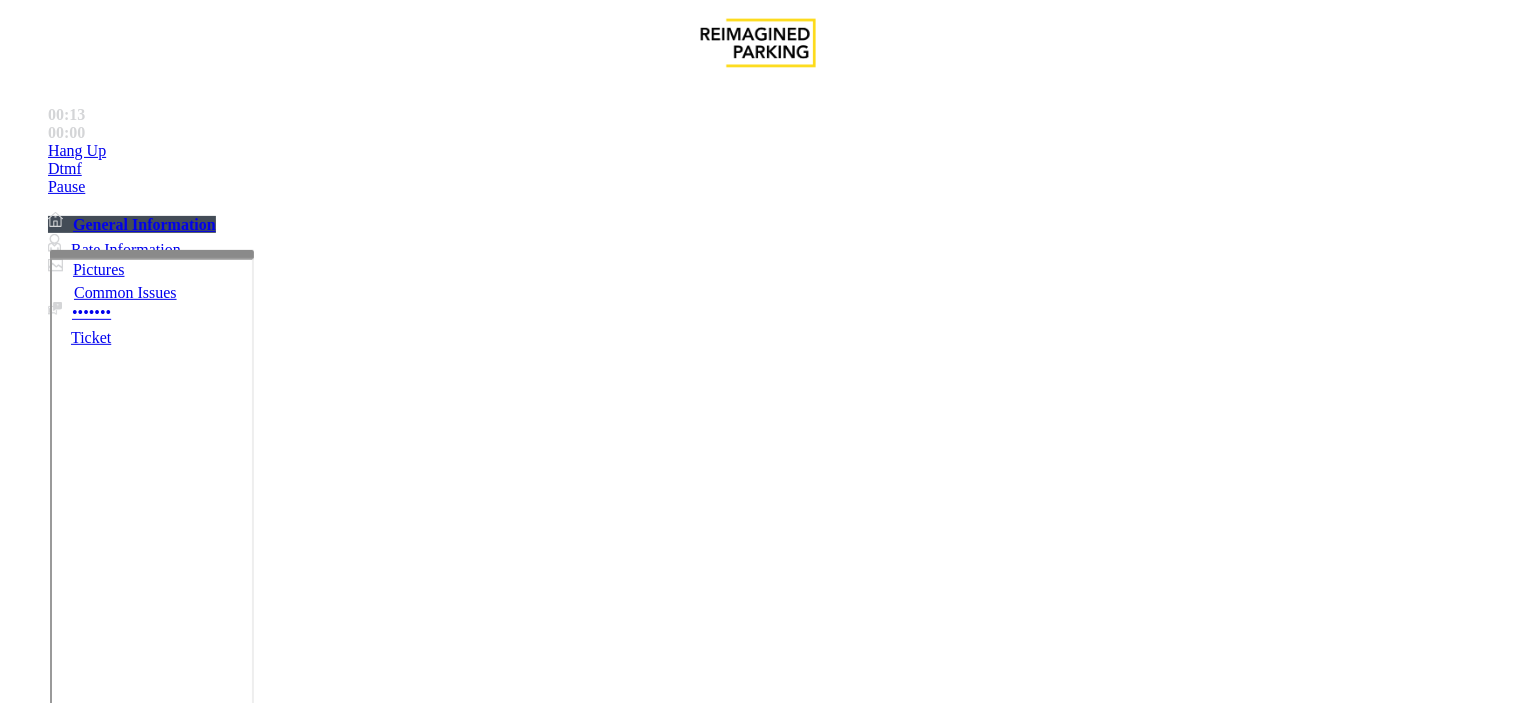 click on "No Response/Unable to hear parker" at bounding box center [758, 1341] 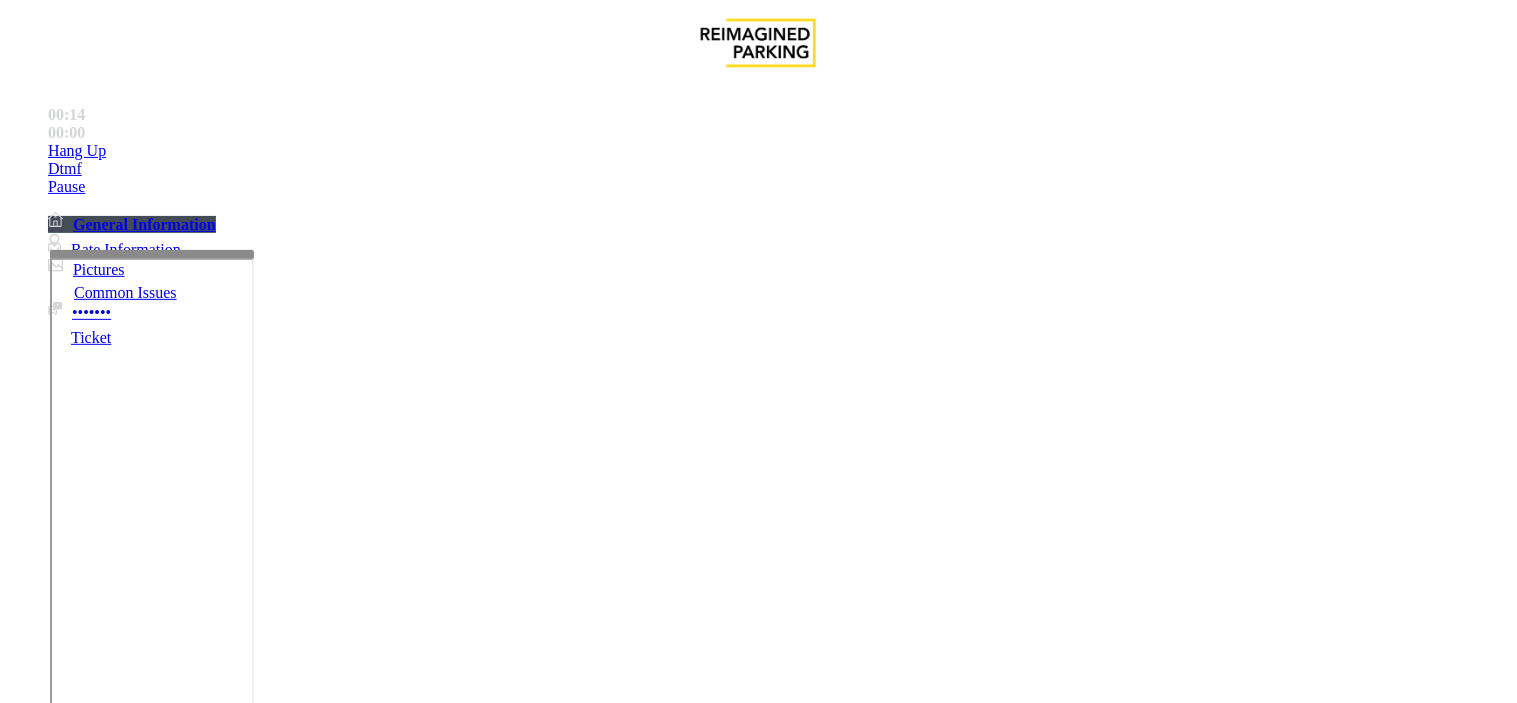 click on "No Response/Unable to hear parker" at bounding box center (758, 1341) 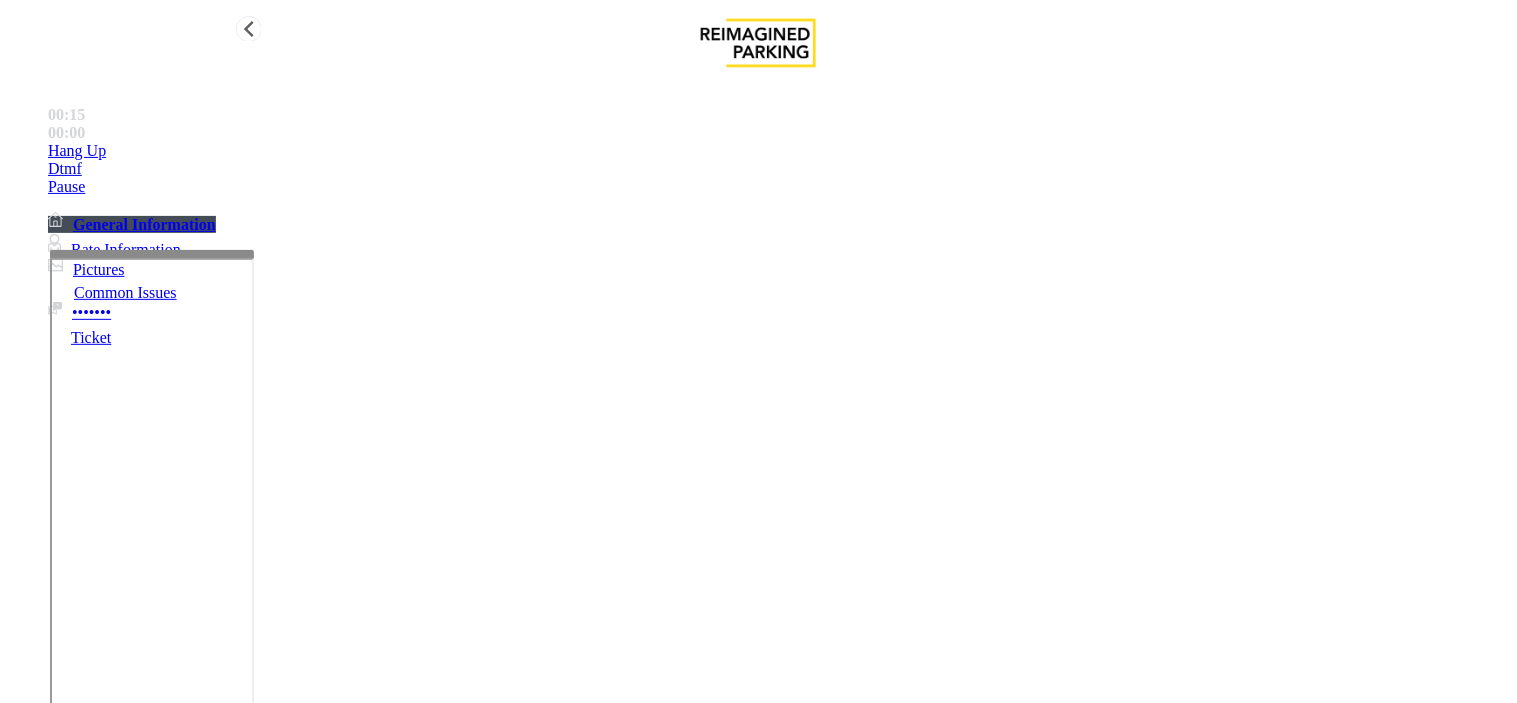 type on "**********" 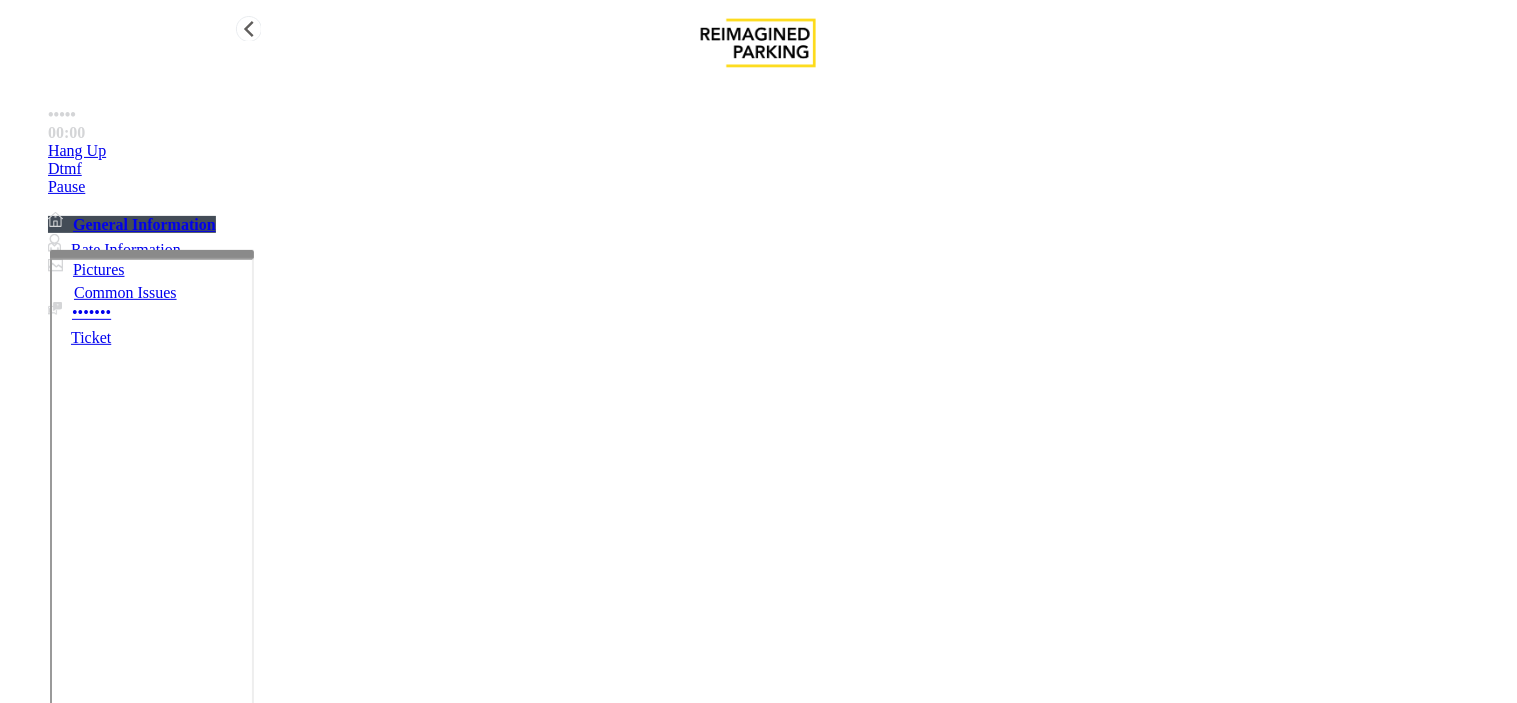 click on "Hang Up" at bounding box center [778, 151] 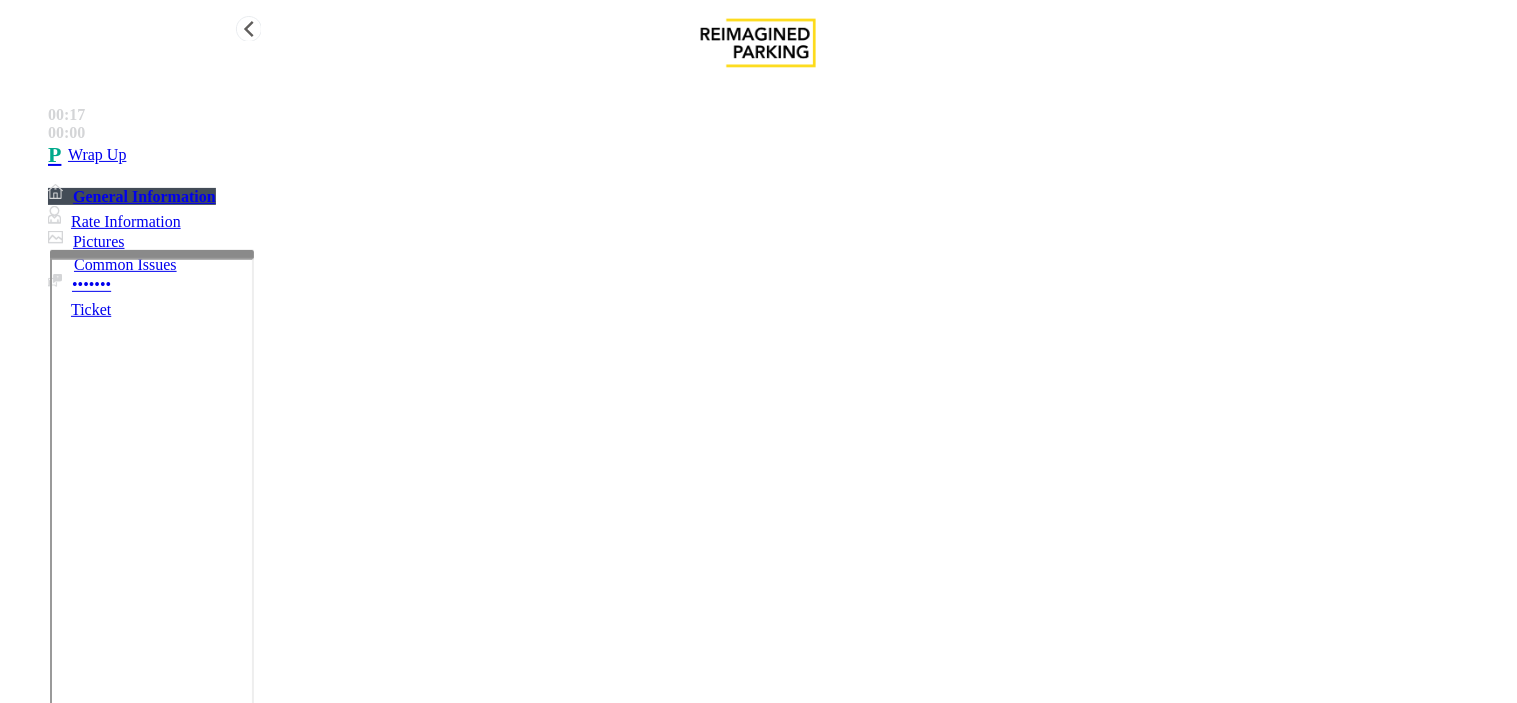 click on "Wrap Up" at bounding box center (778, 155) 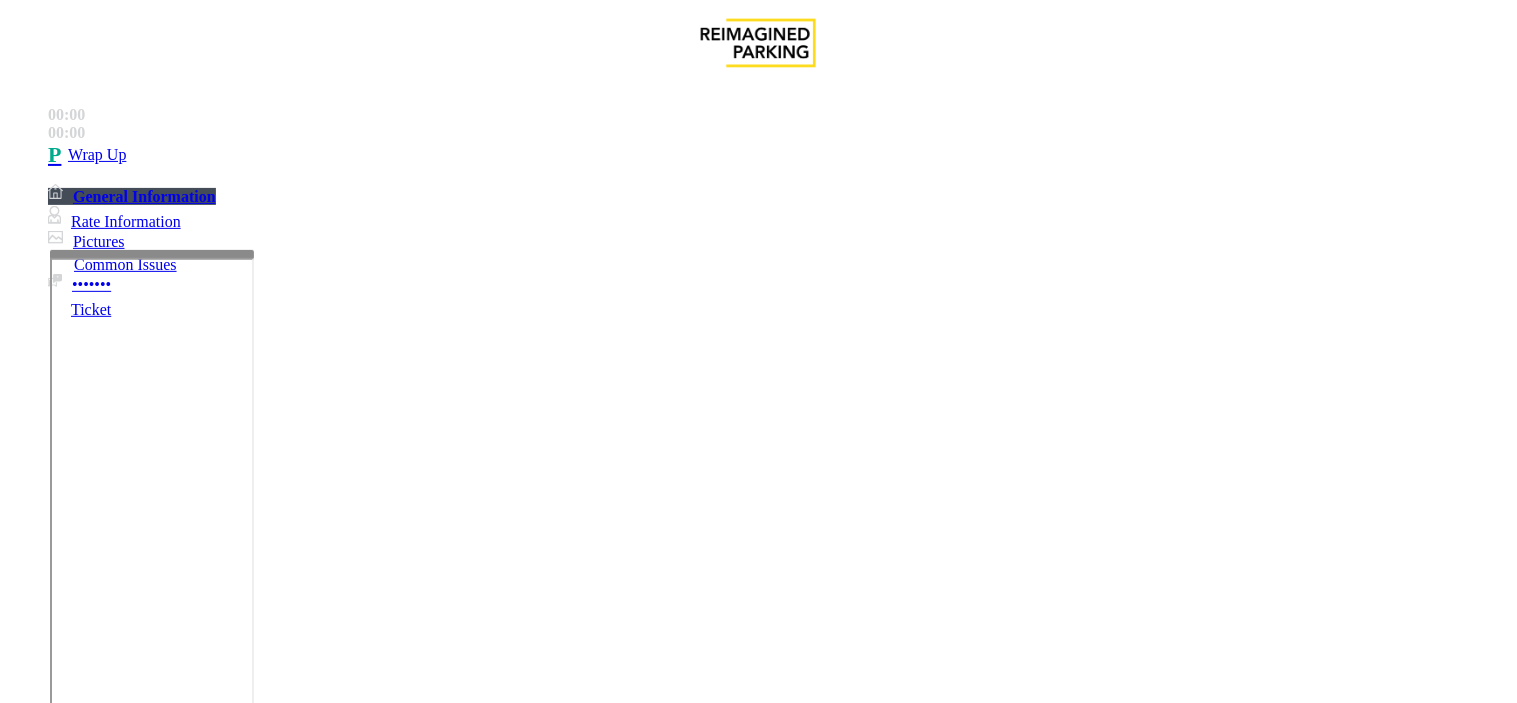 drag, startPoint x: 535, startPoint y: 558, endPoint x: 435, endPoint y: 366, distance: 216.48094 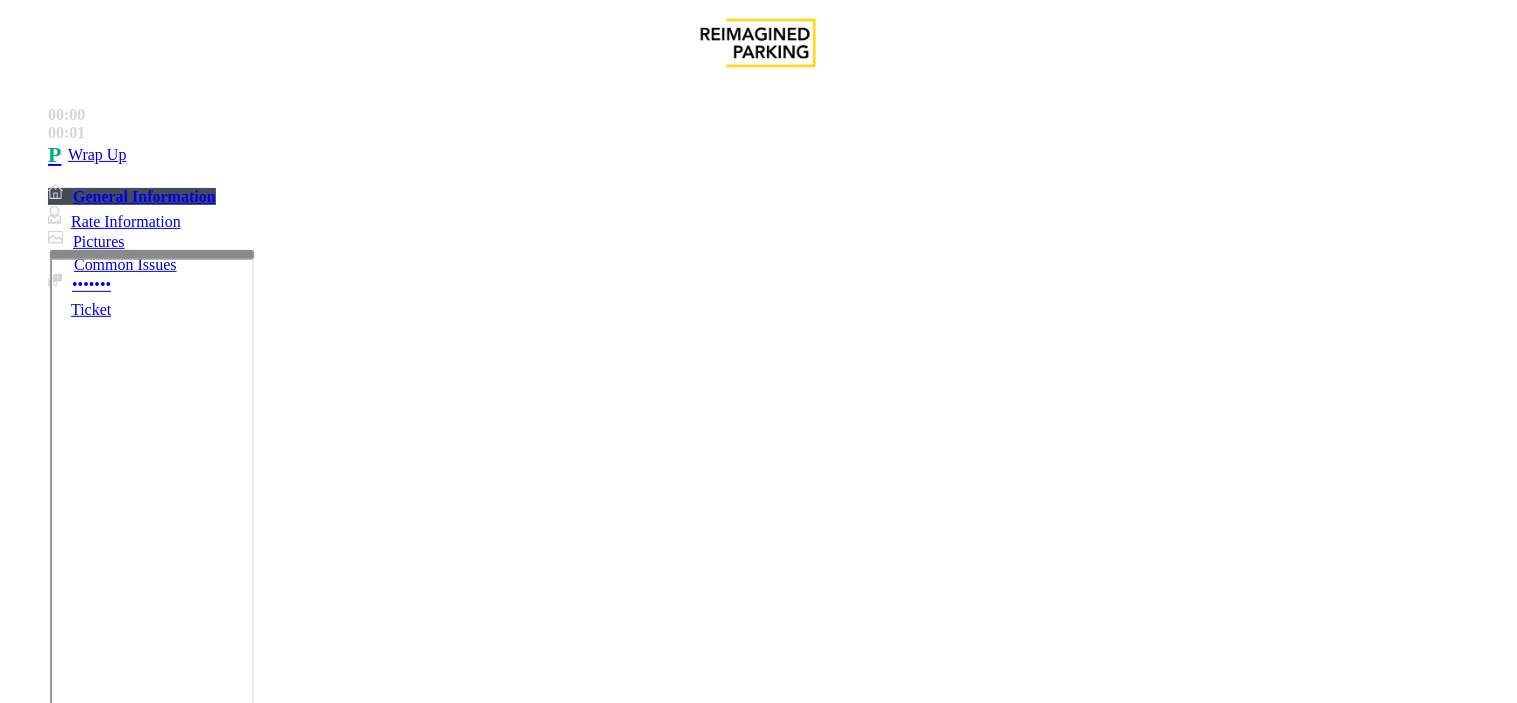 click on "Call dropped" at bounding box center [546, 1356] 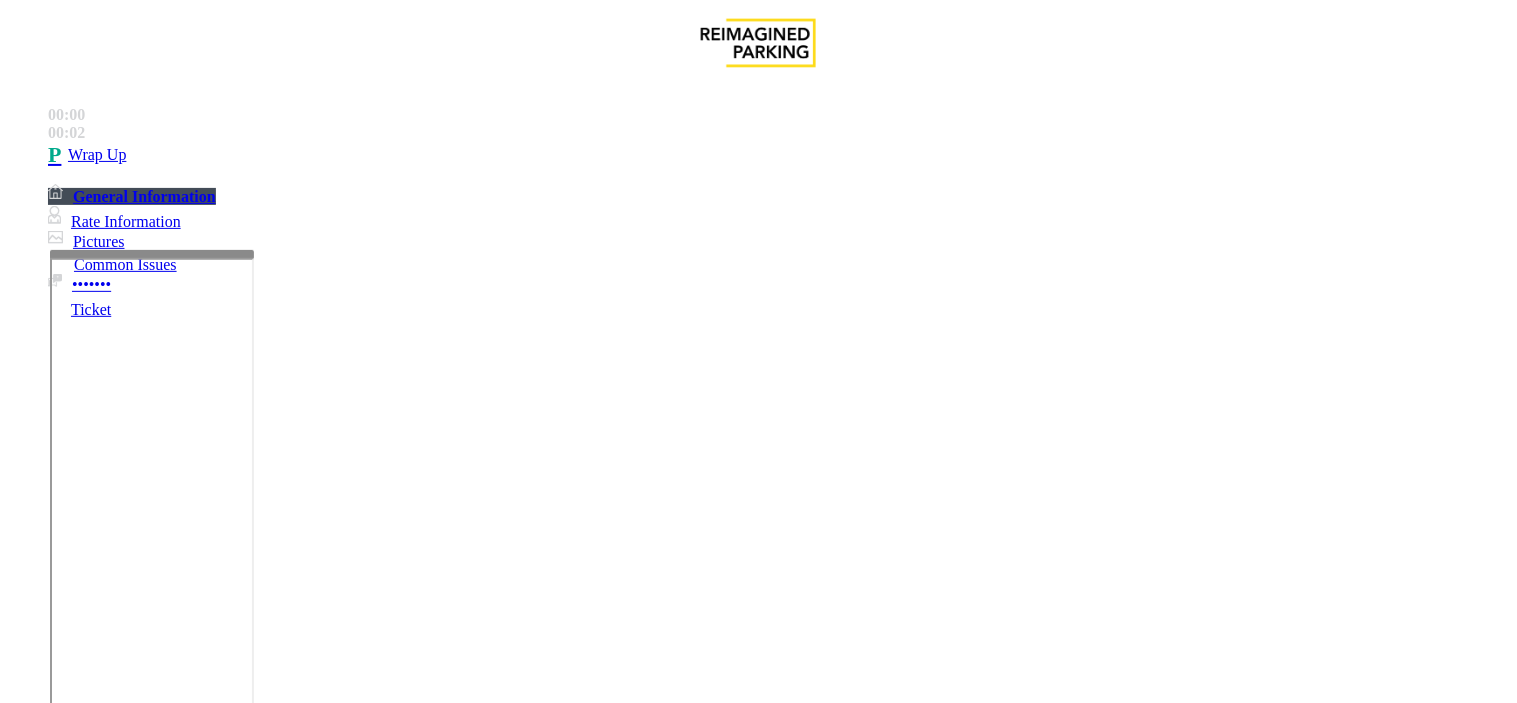 click on "Call dropped" at bounding box center [758, 1341] 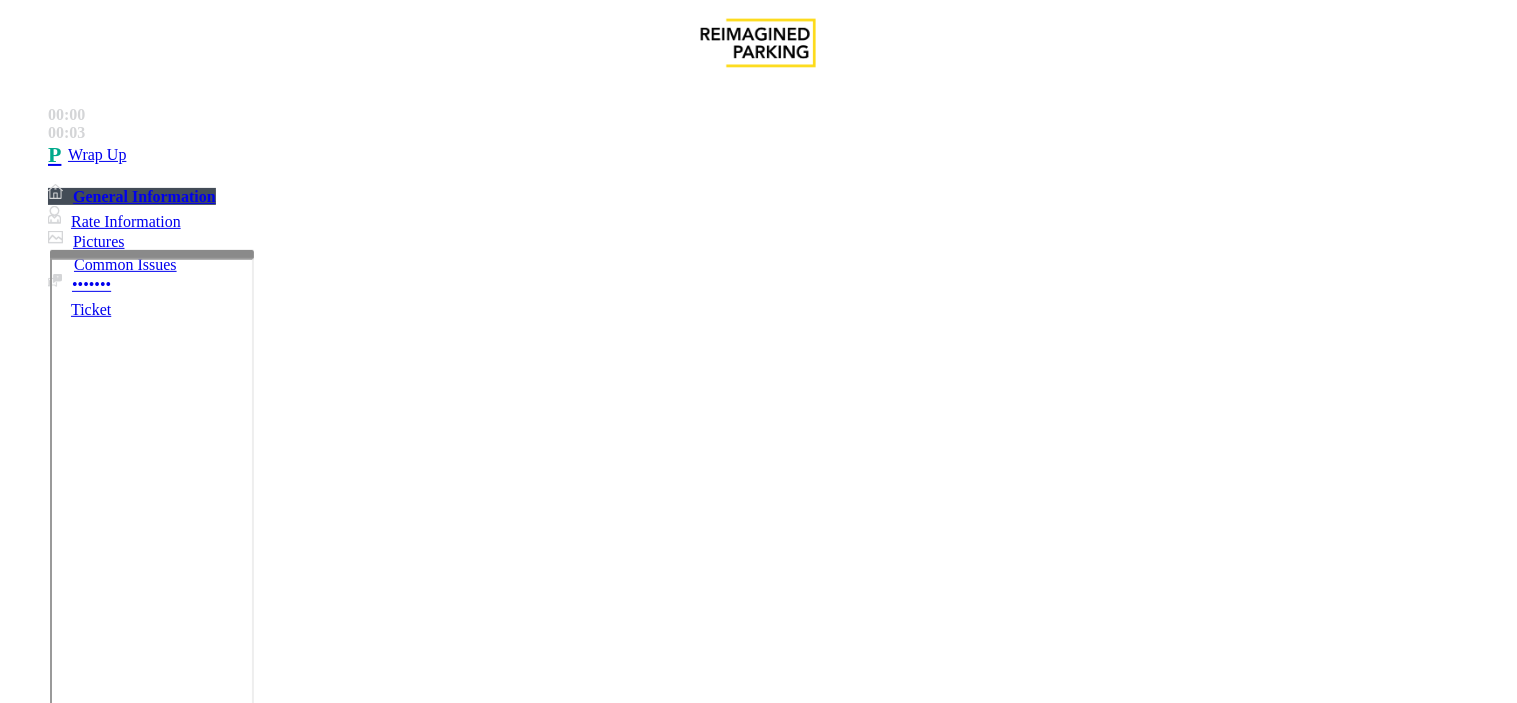 type on "**********" 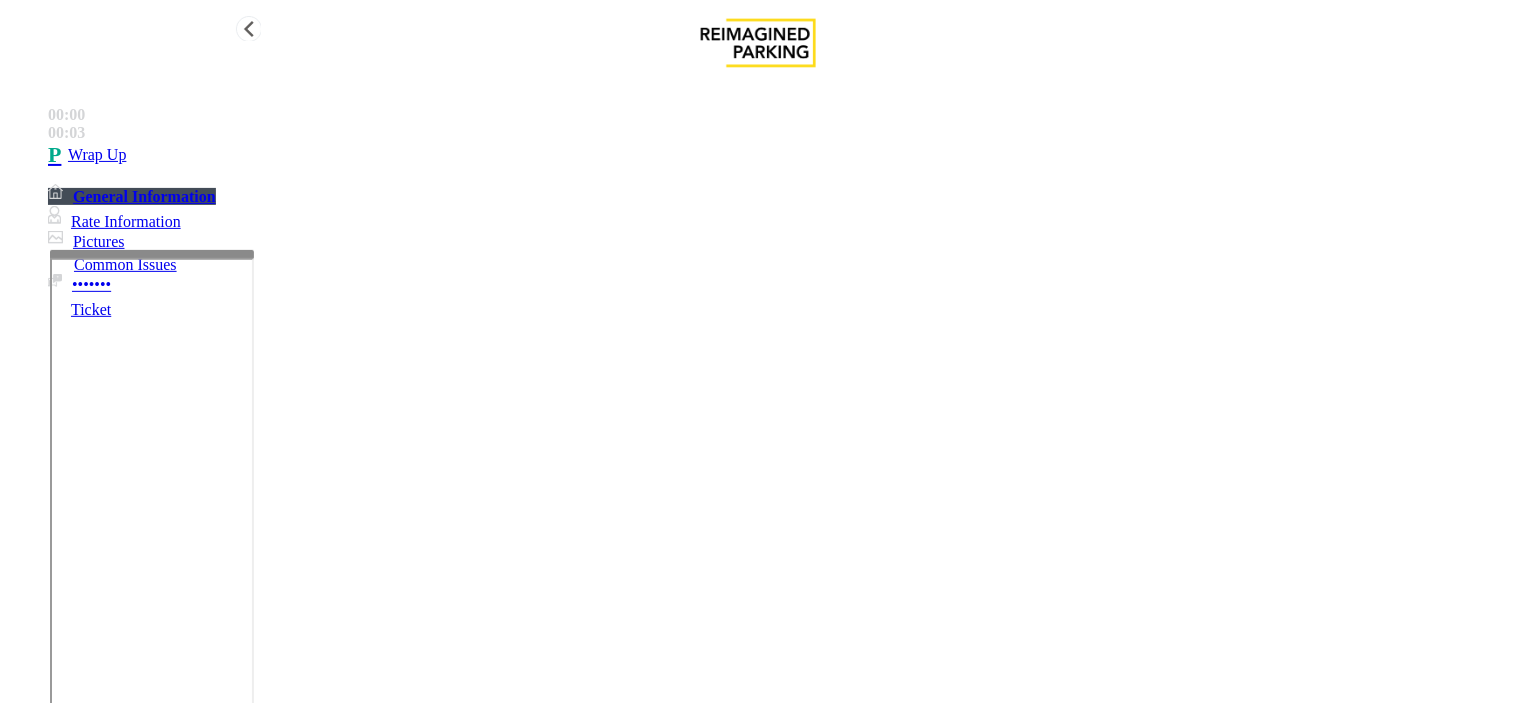 click on "Wrap Up" at bounding box center (778, 155) 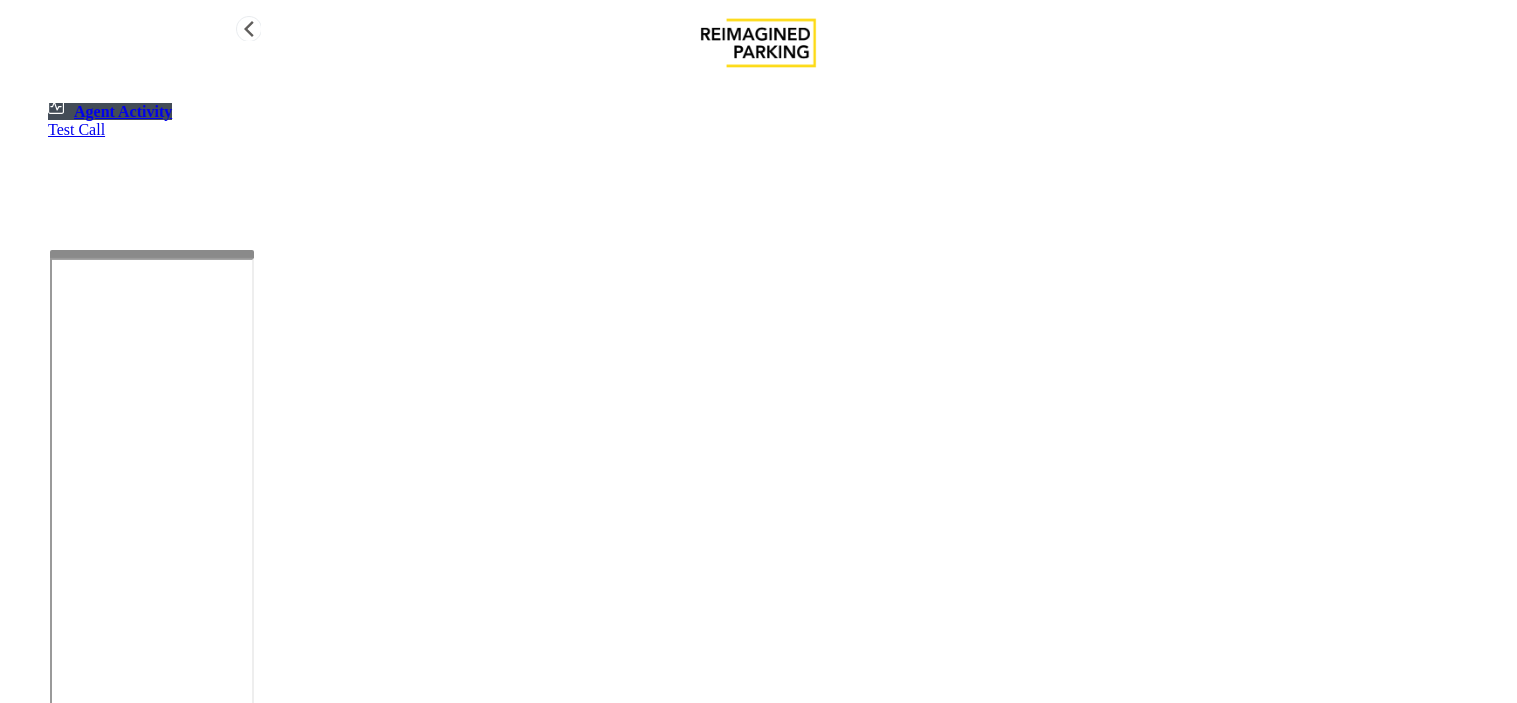 scroll, scrollTop: 0, scrollLeft: 0, axis: both 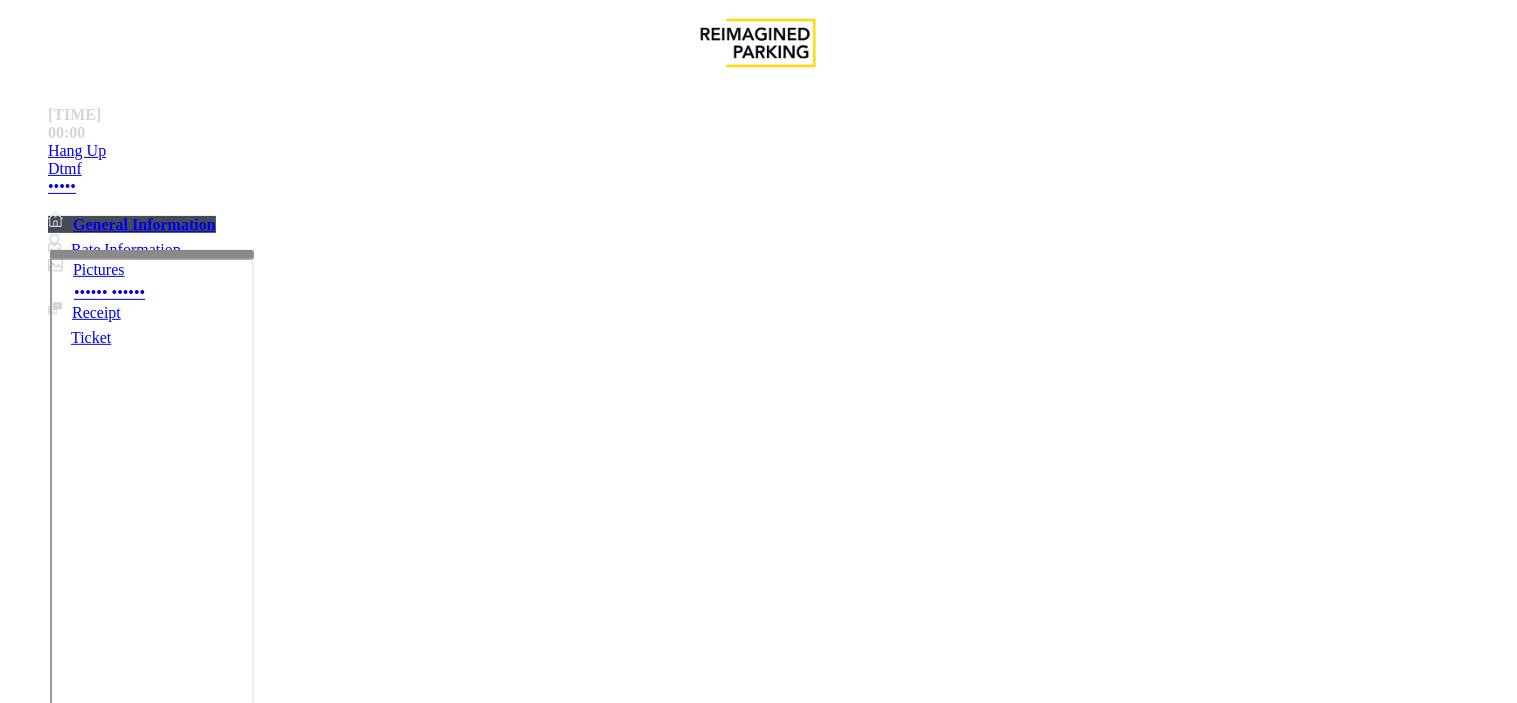 click on "Ticket Issue" at bounding box center [71, 1356] 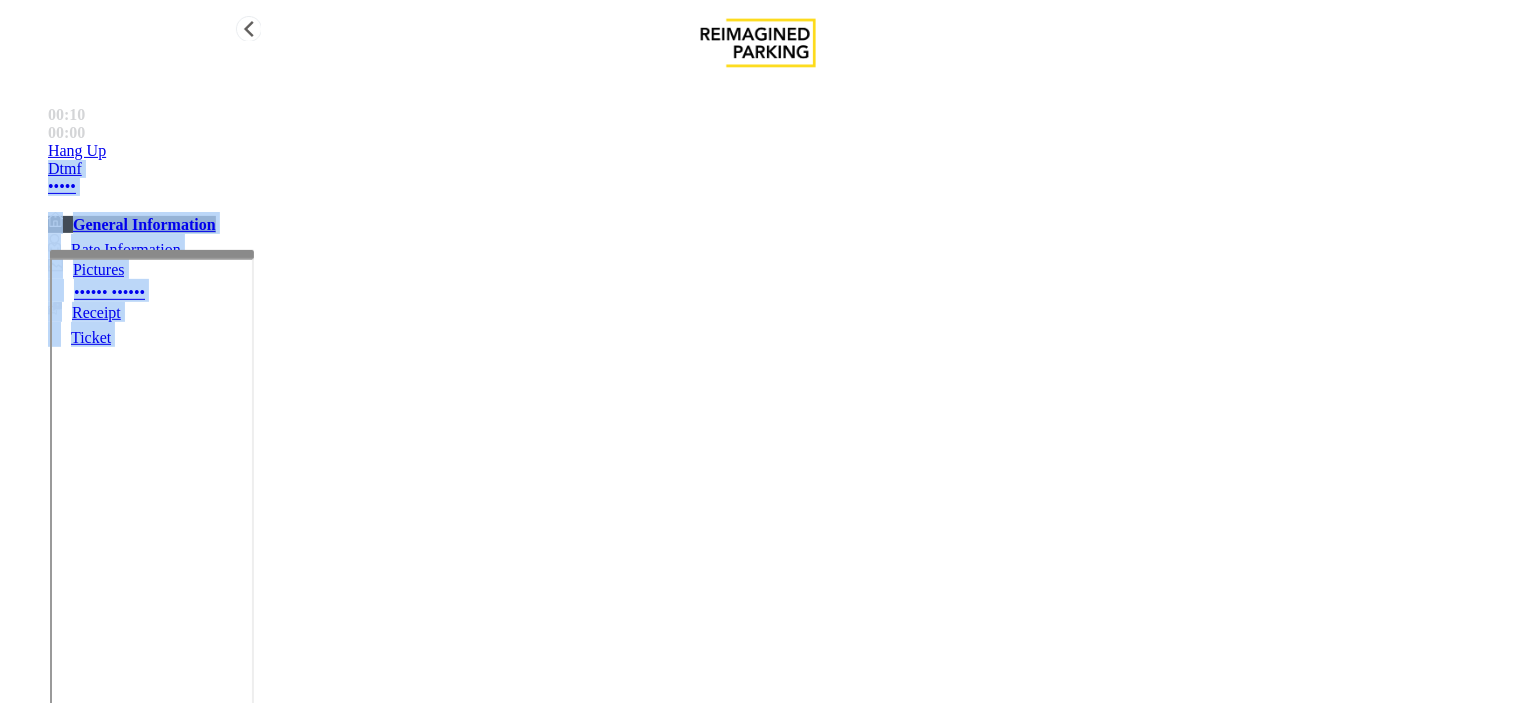 drag, startPoint x: 452, startPoint y: 180, endPoint x: 248, endPoint y: 153, distance: 205.779 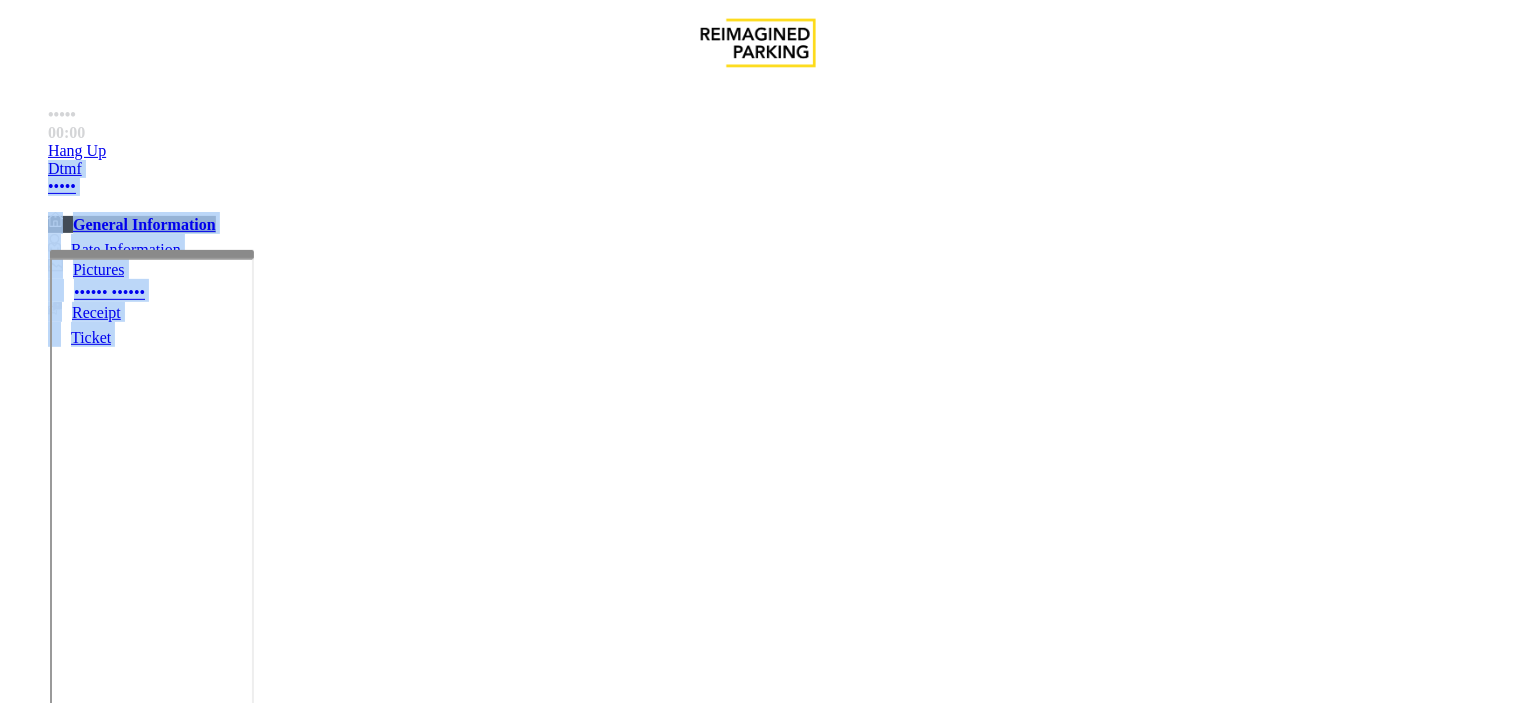 click on "Issue  -  Ticket Issue Ticket Unreadable" at bounding box center (758, 1333) 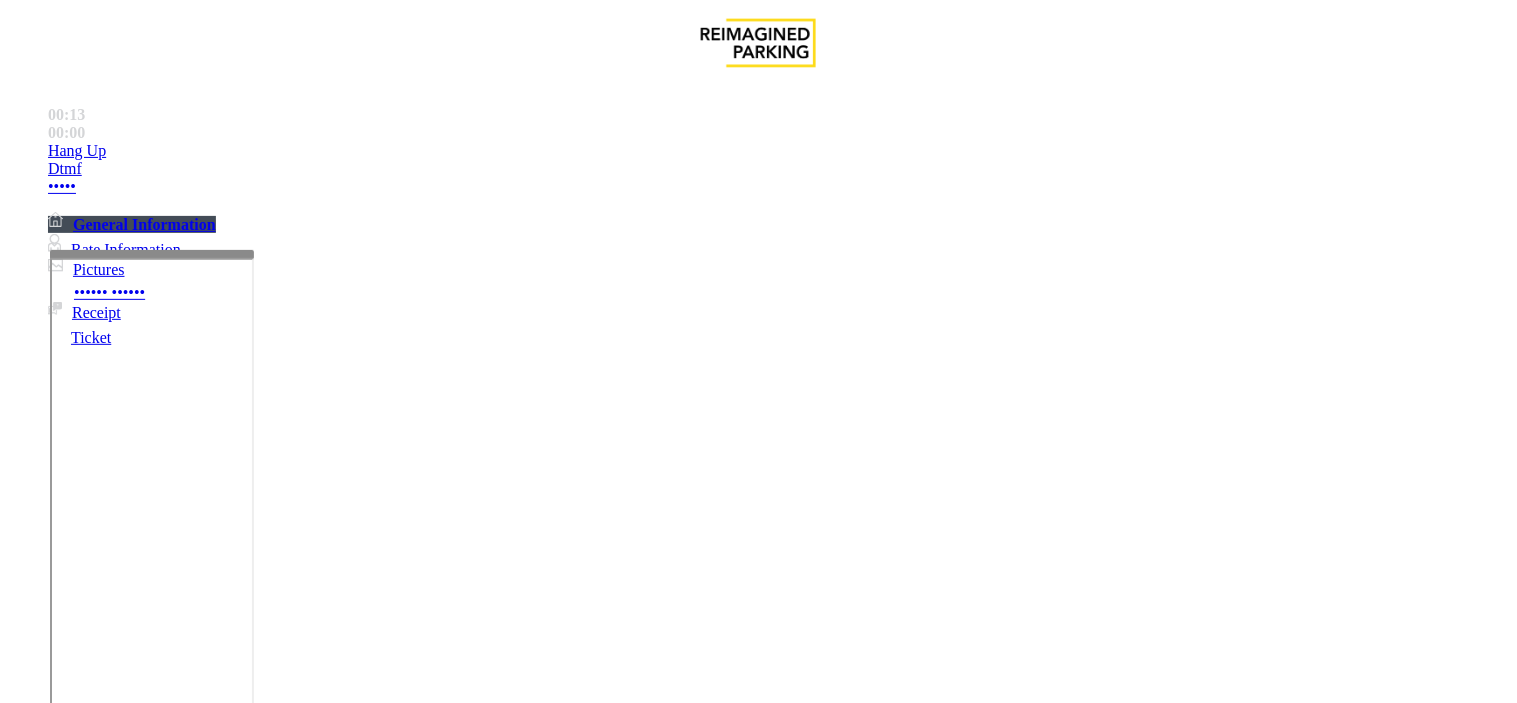 drag, startPoint x: 431, startPoint y: 184, endPoint x: 268, endPoint y: 158, distance: 165.0606 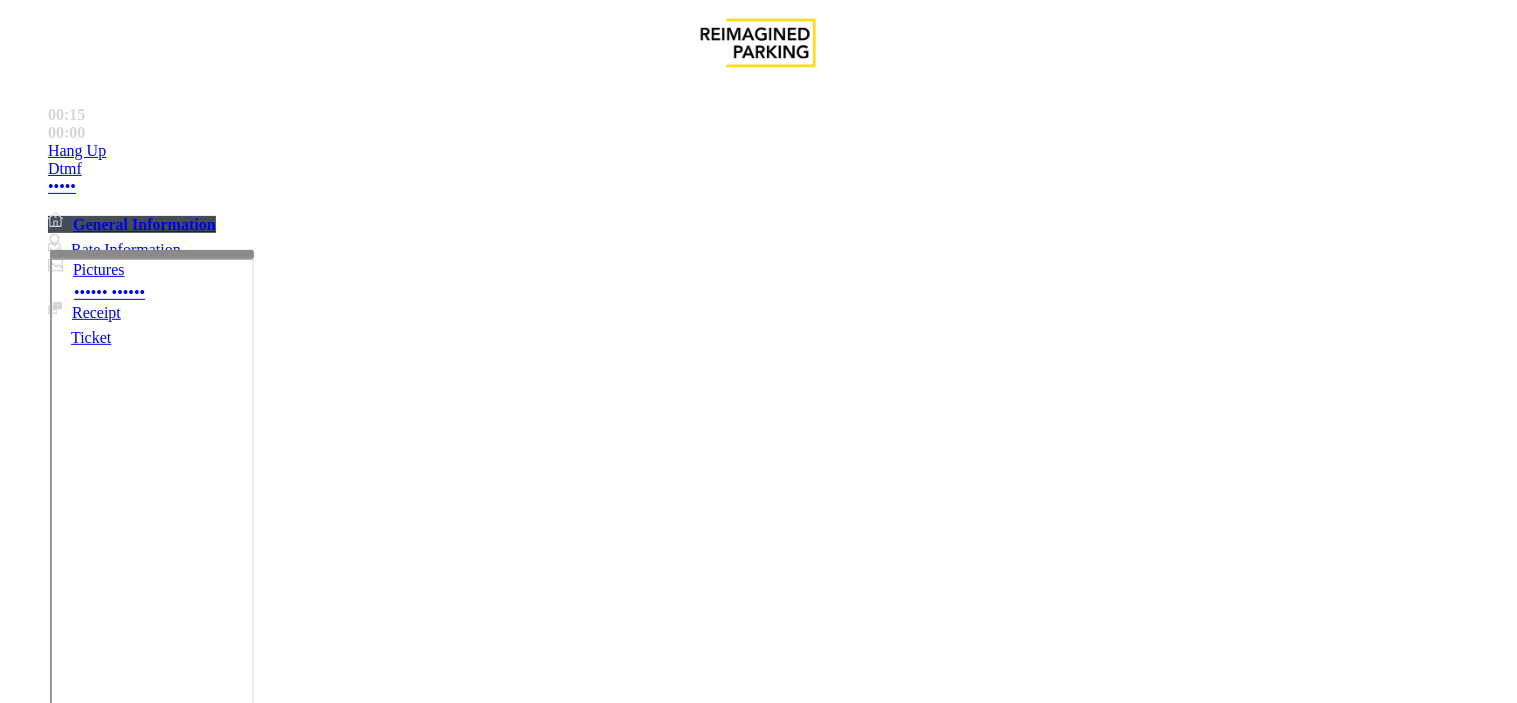 click at bounding box center (246, 1531) 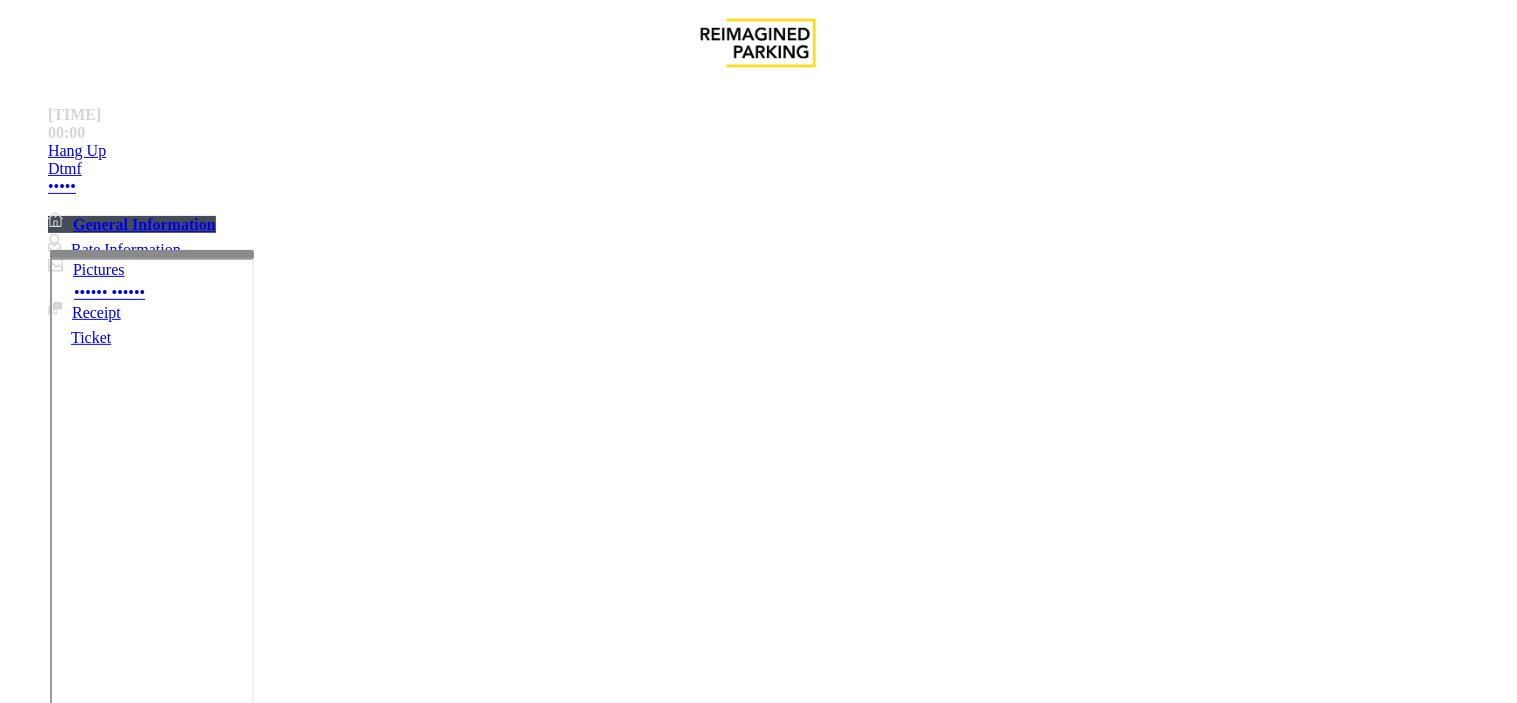 type on "**********" 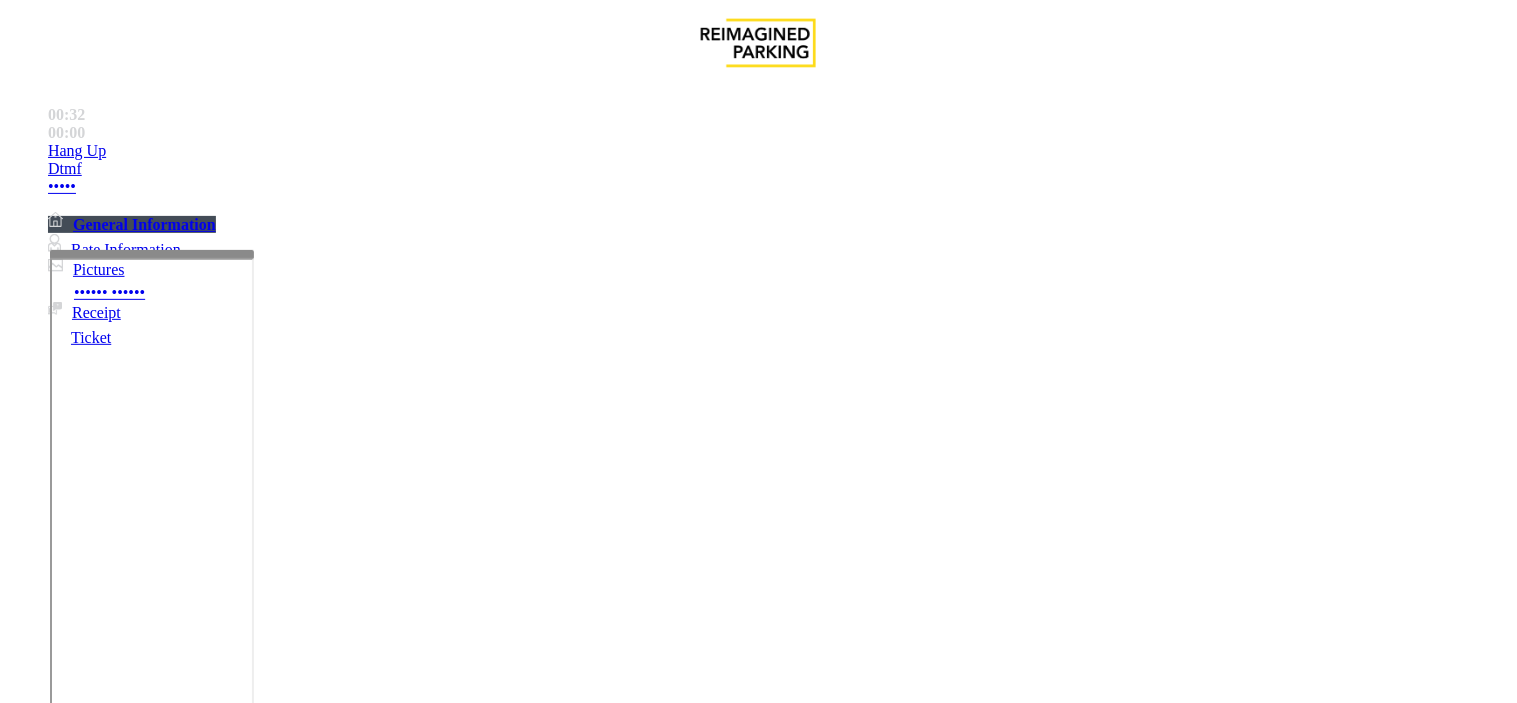 scroll, scrollTop: 102, scrollLeft: 0, axis: vertical 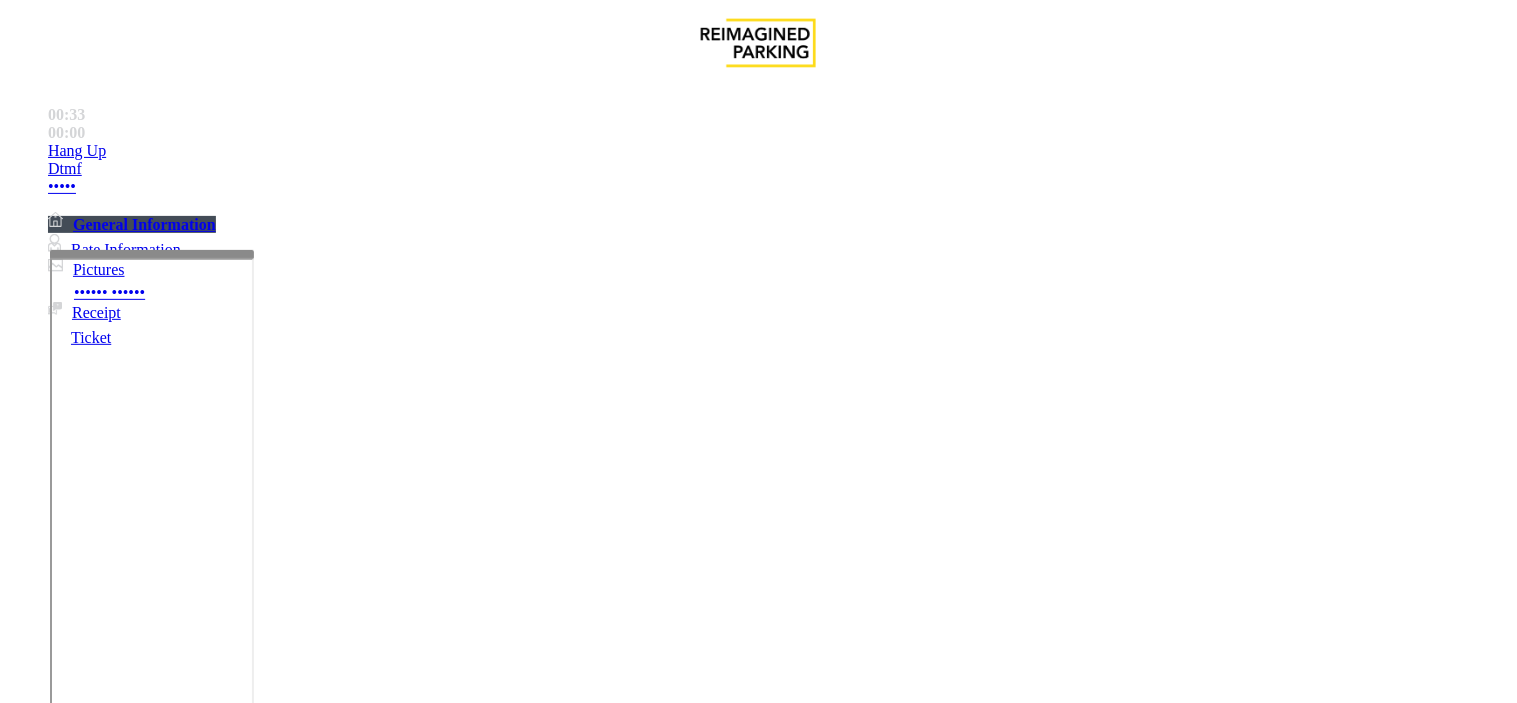 click on "Vend Gate" at bounding box center [51, 1624] 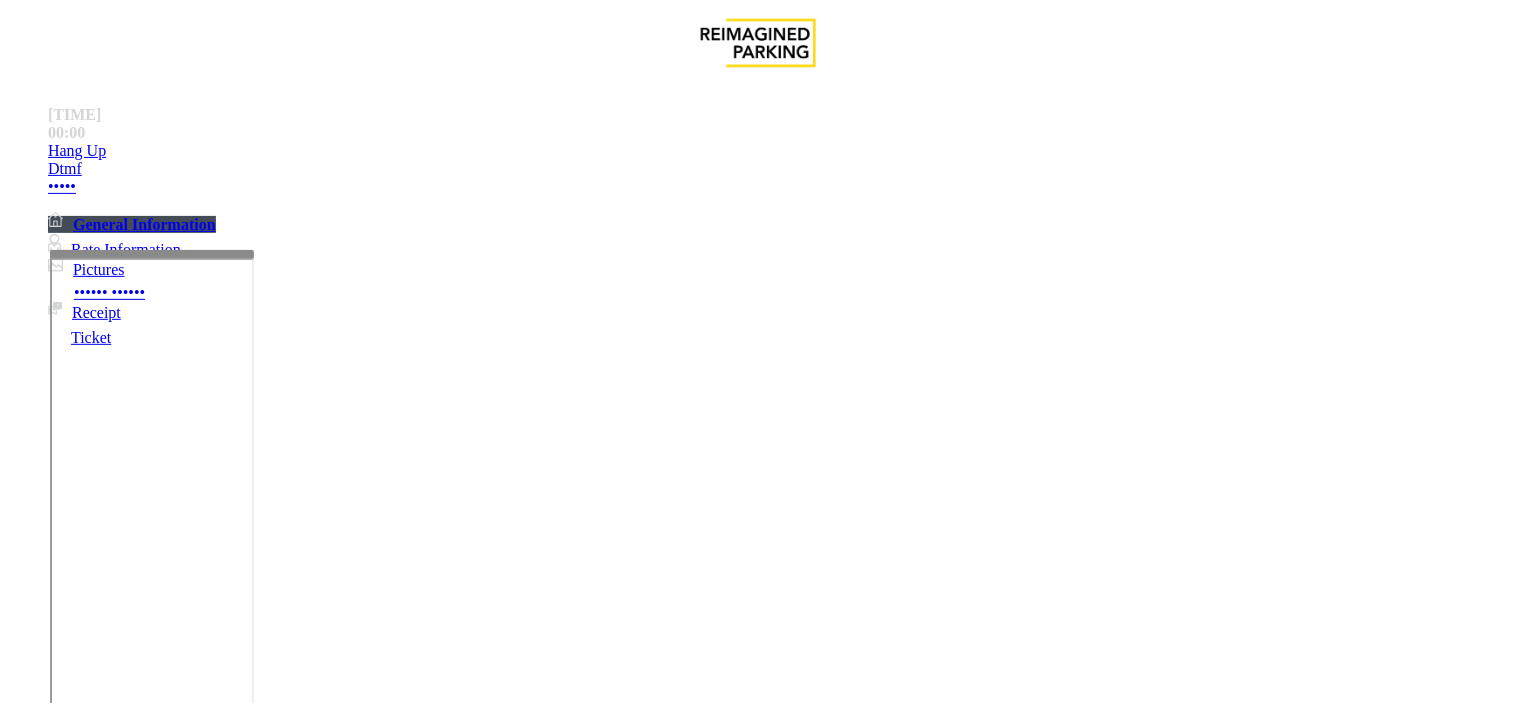 type on "**********" 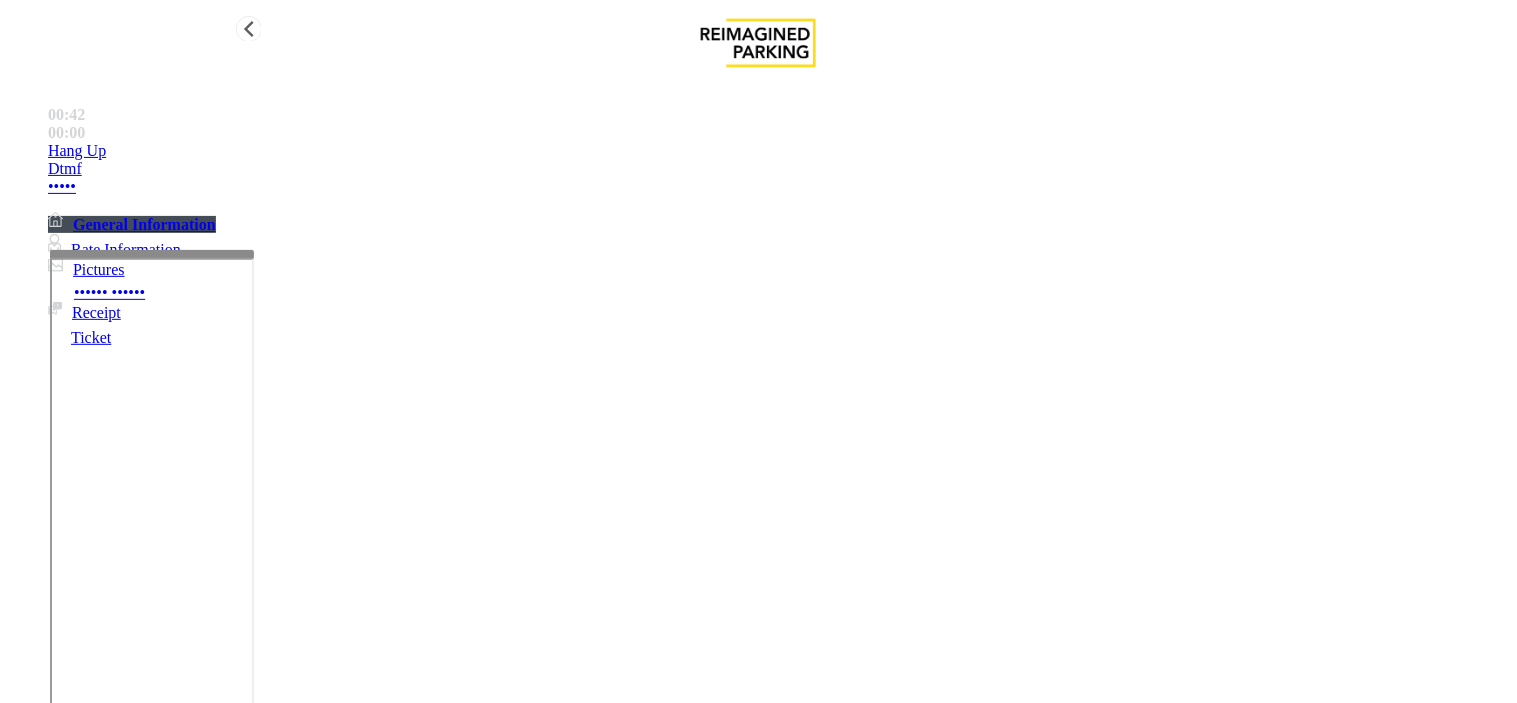 click on "Hang Up" at bounding box center (778, 151) 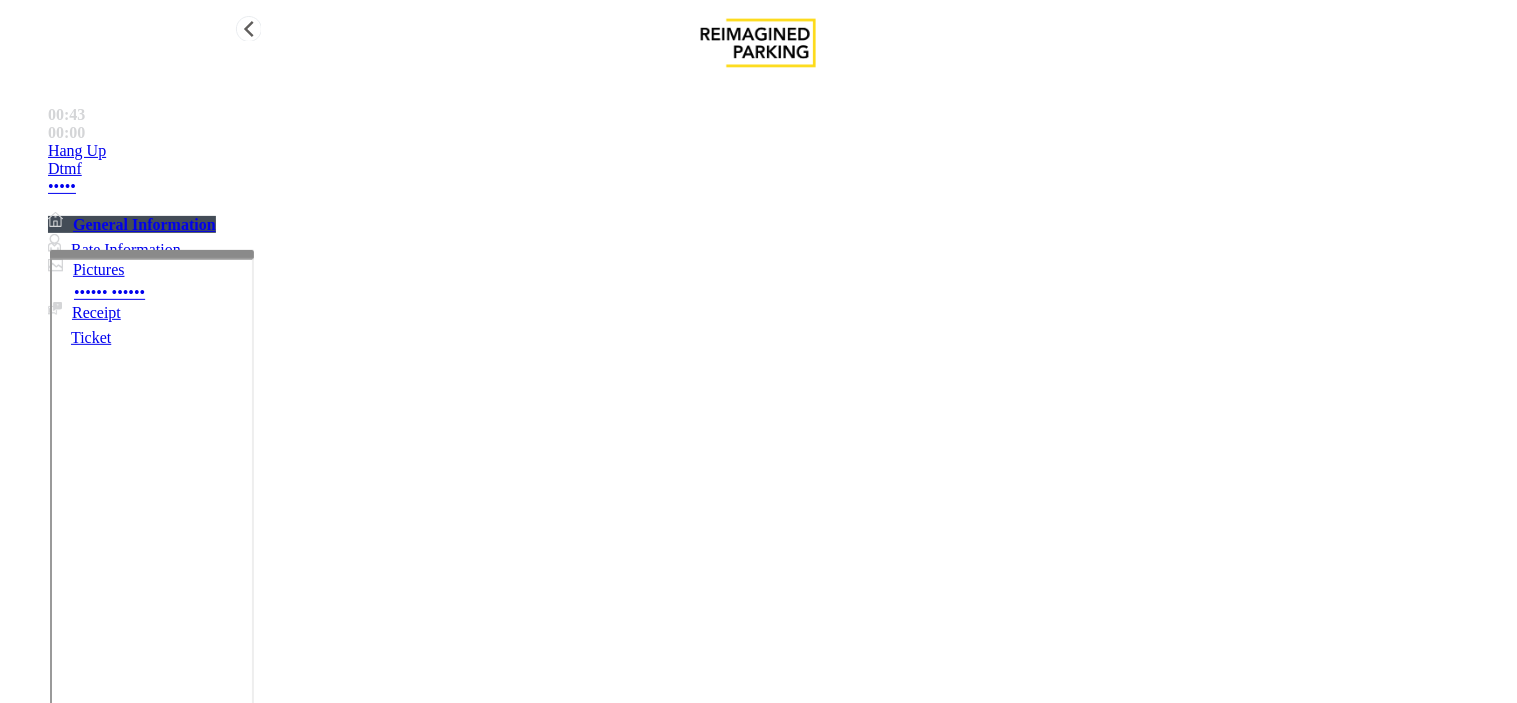 click on "Hang Up" at bounding box center [778, 151] 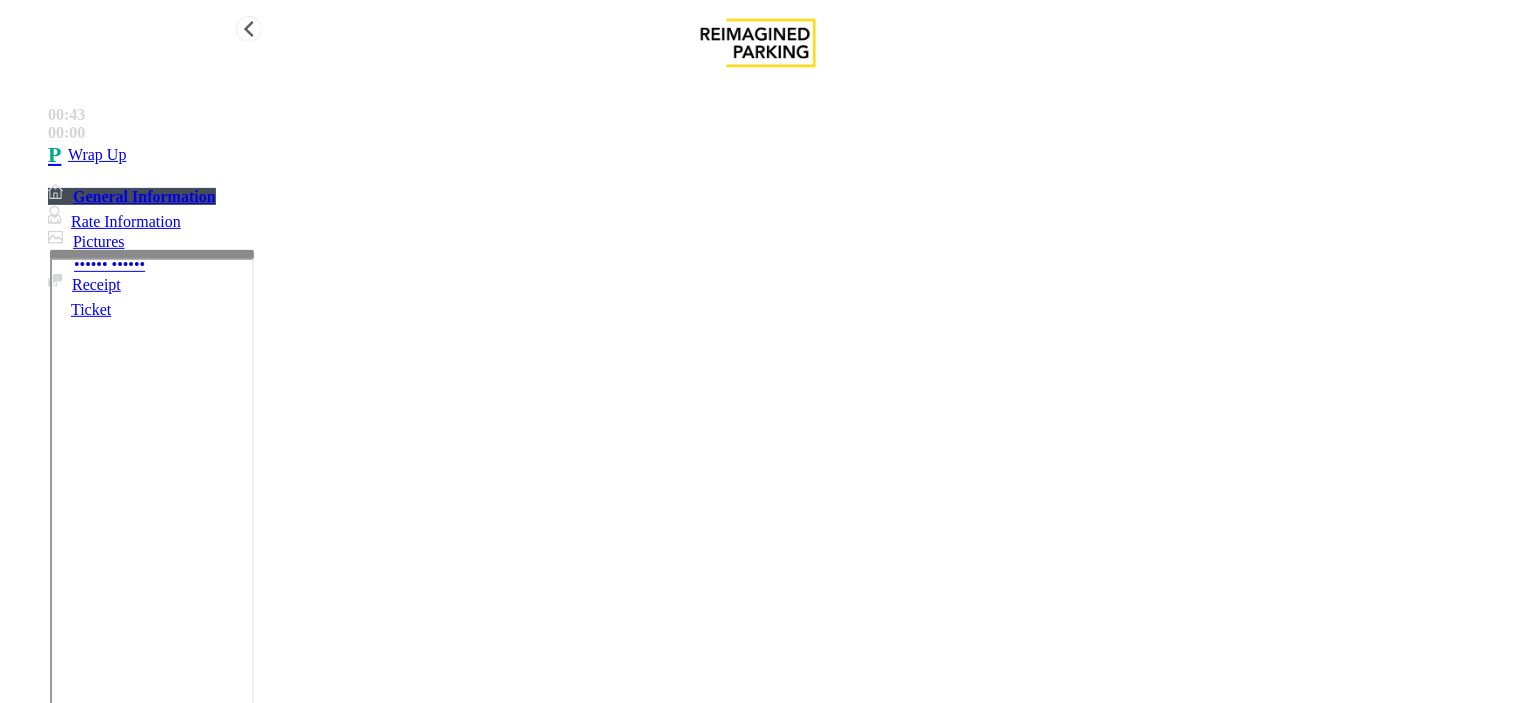 click on "Wrap Up" at bounding box center (778, 155) 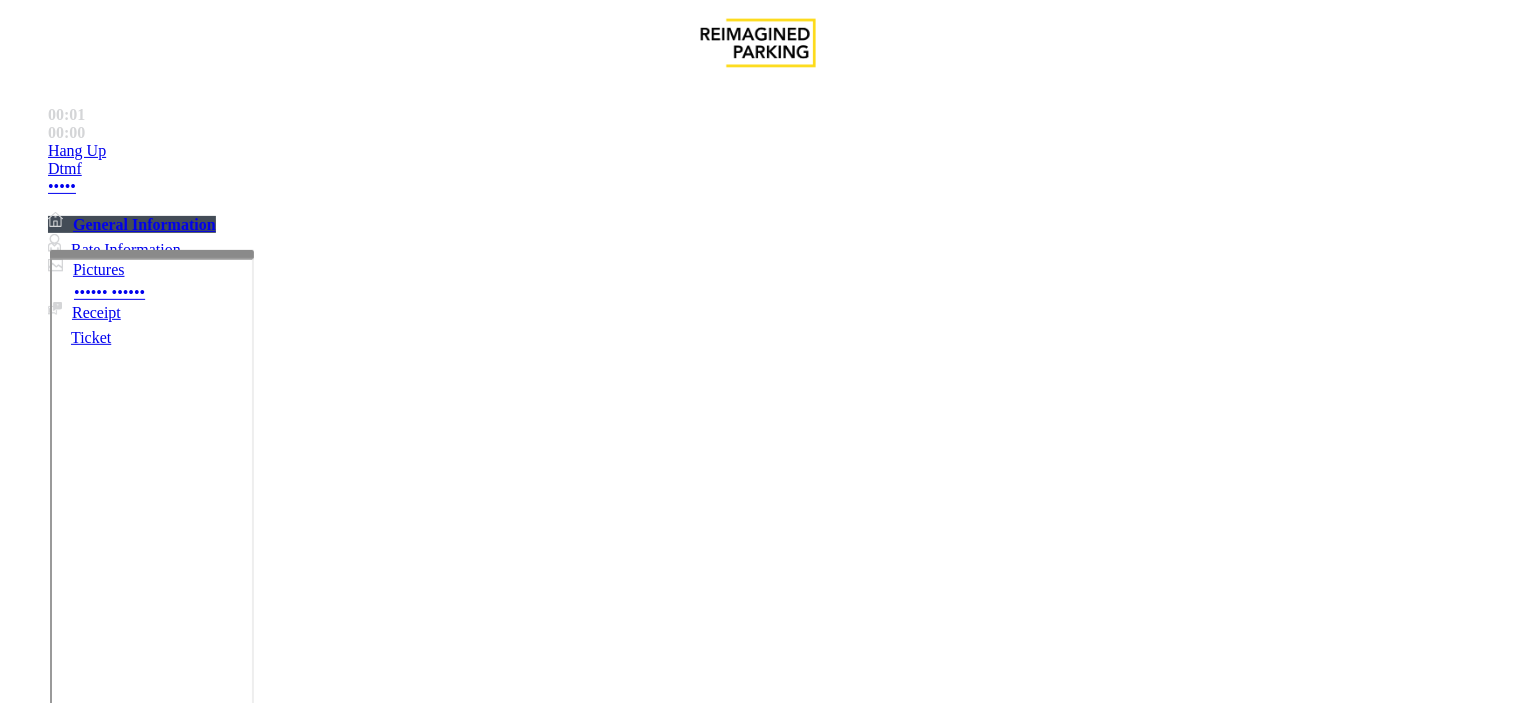 scroll, scrollTop: 1111, scrollLeft: 0, axis: vertical 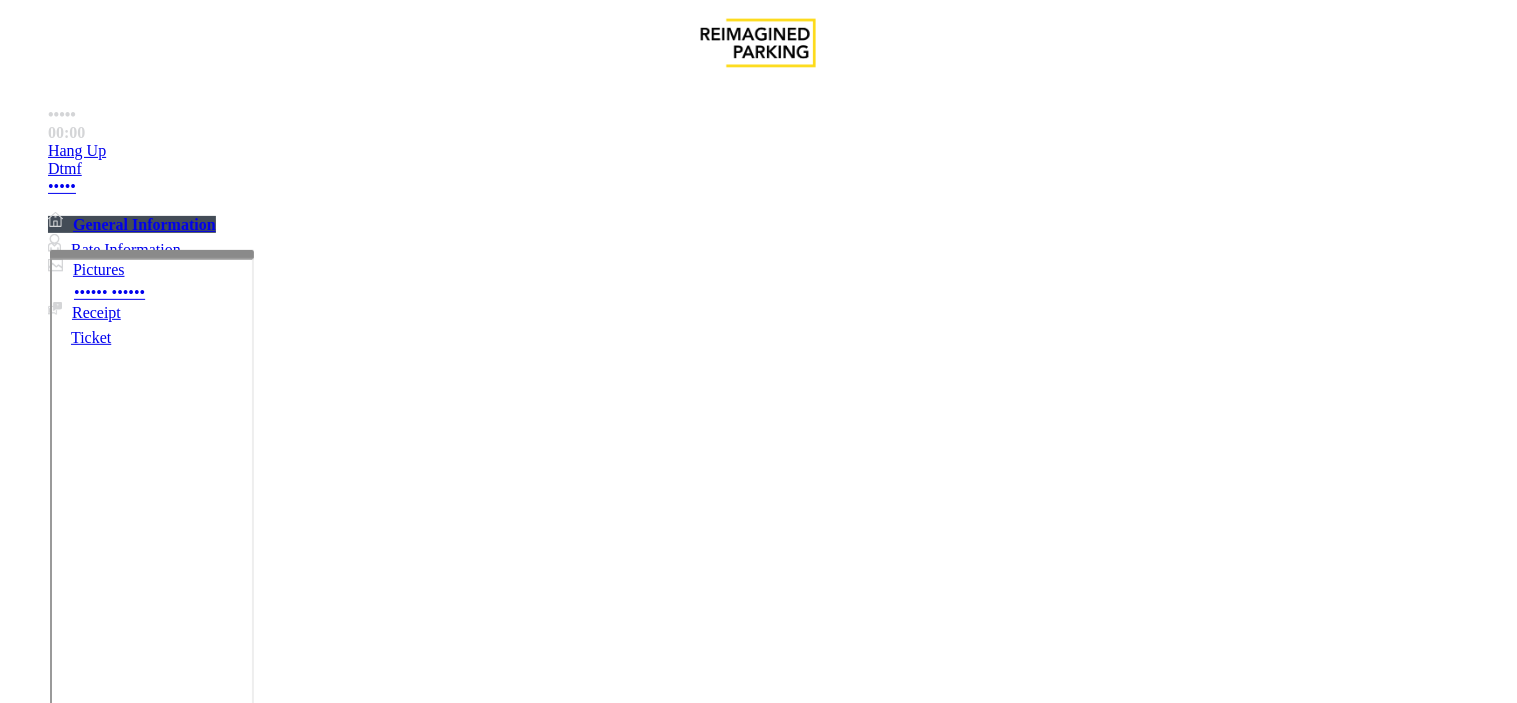 click on "LAN21063800" at bounding box center [46, 2442] 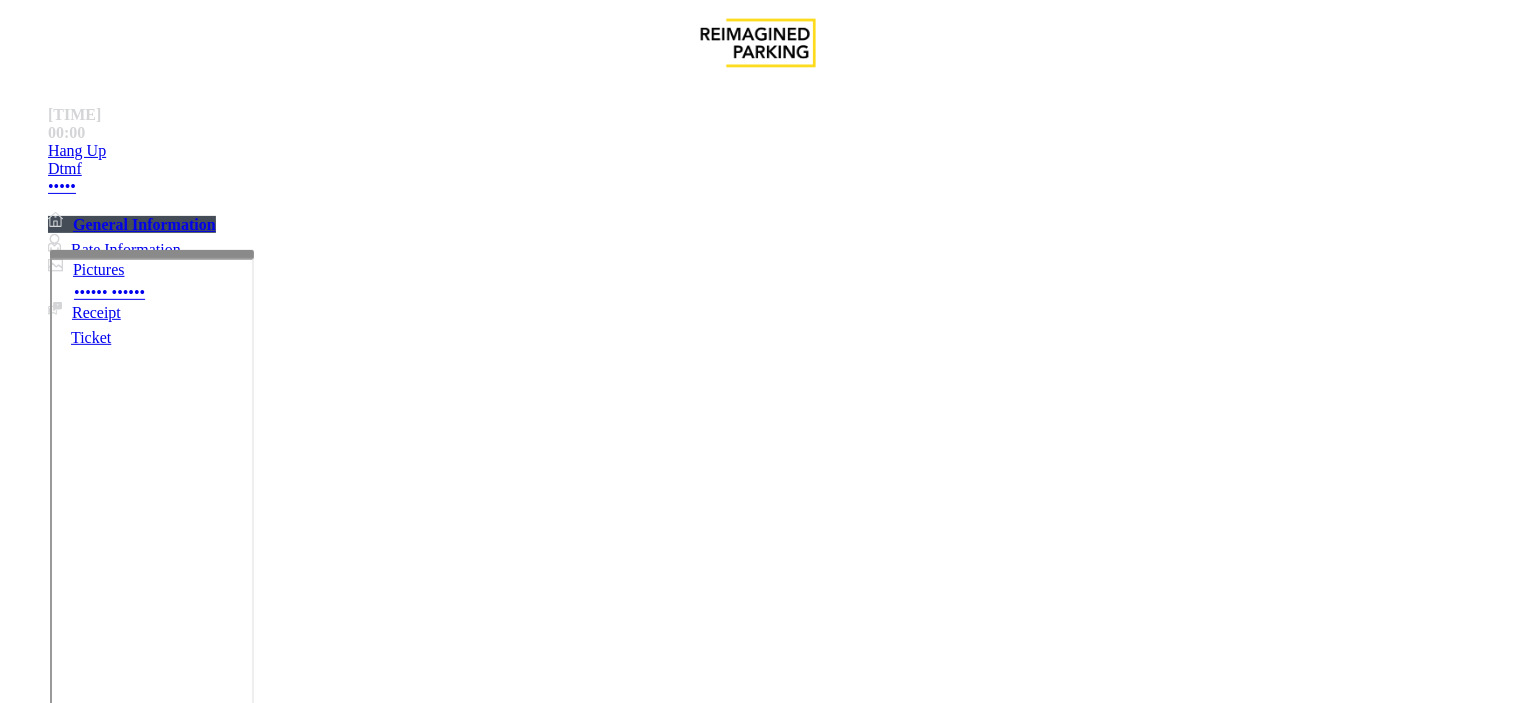 copy on "LAN21063800" 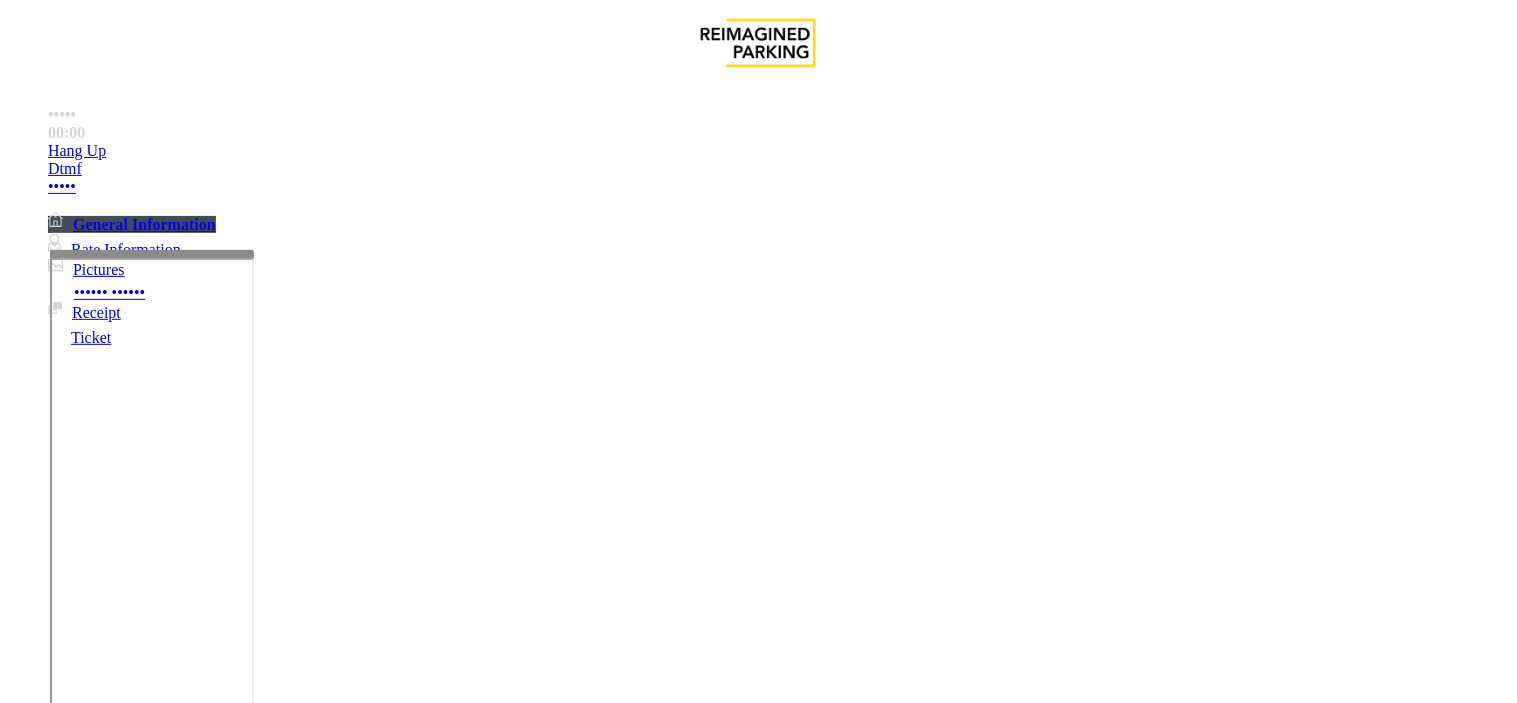 click on "Validation Issue" at bounding box center [371, 1356] 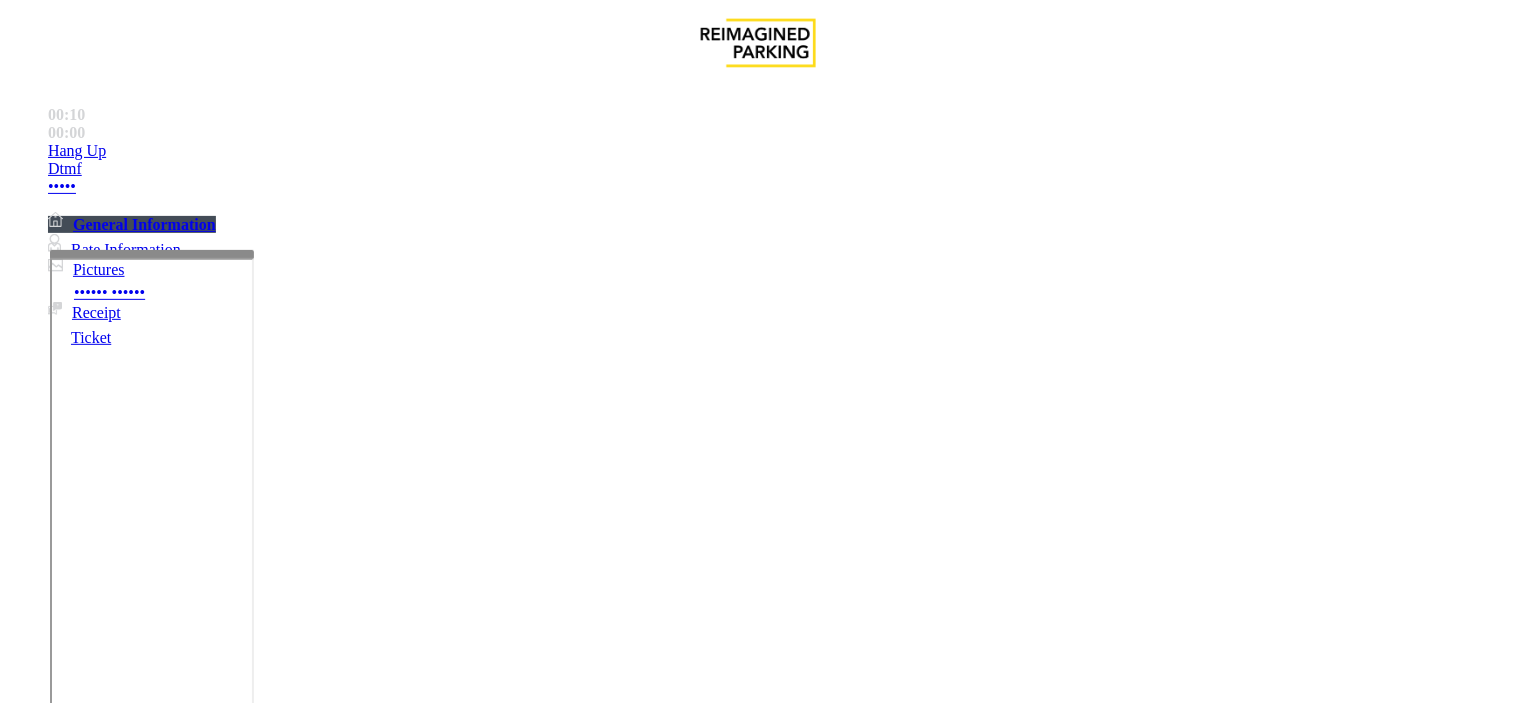 click at bounding box center (96, 1378) 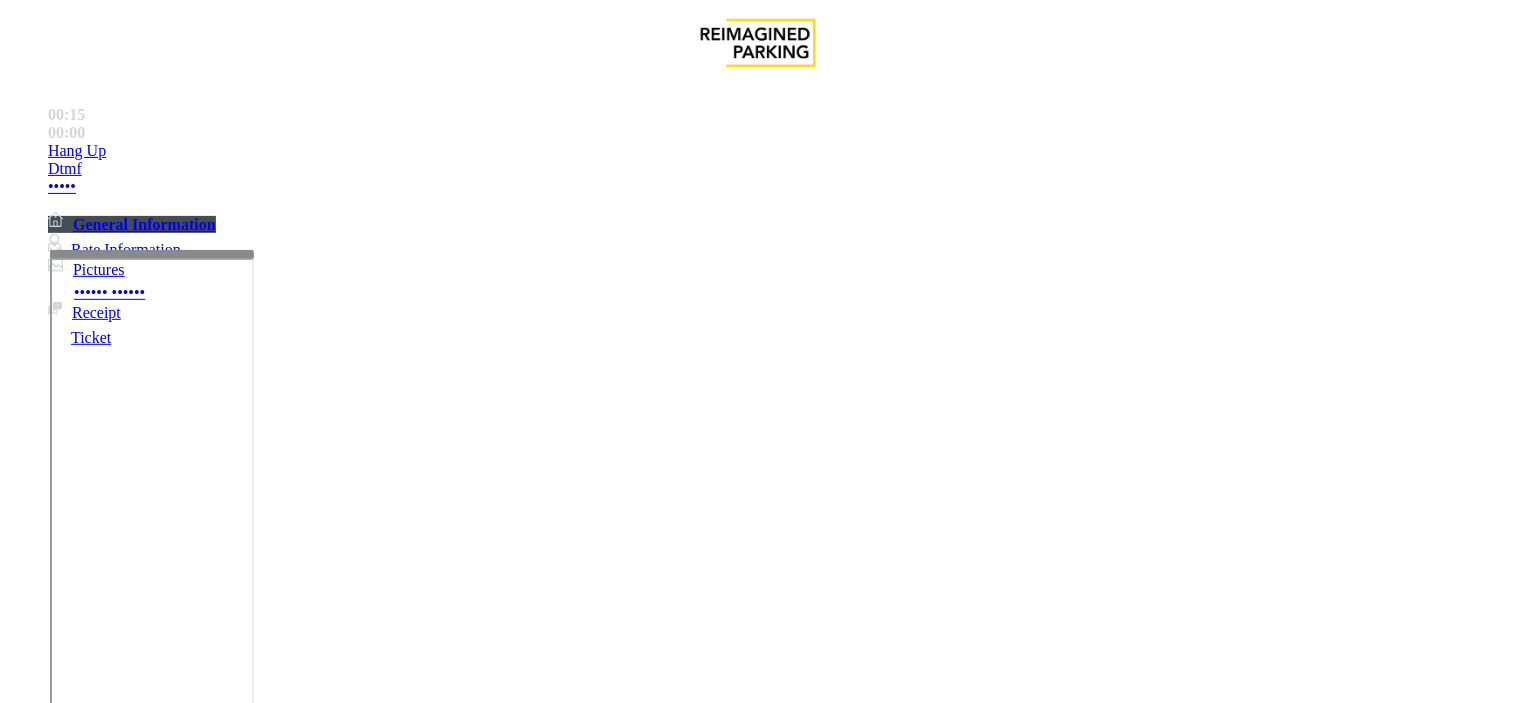 type on "*******" 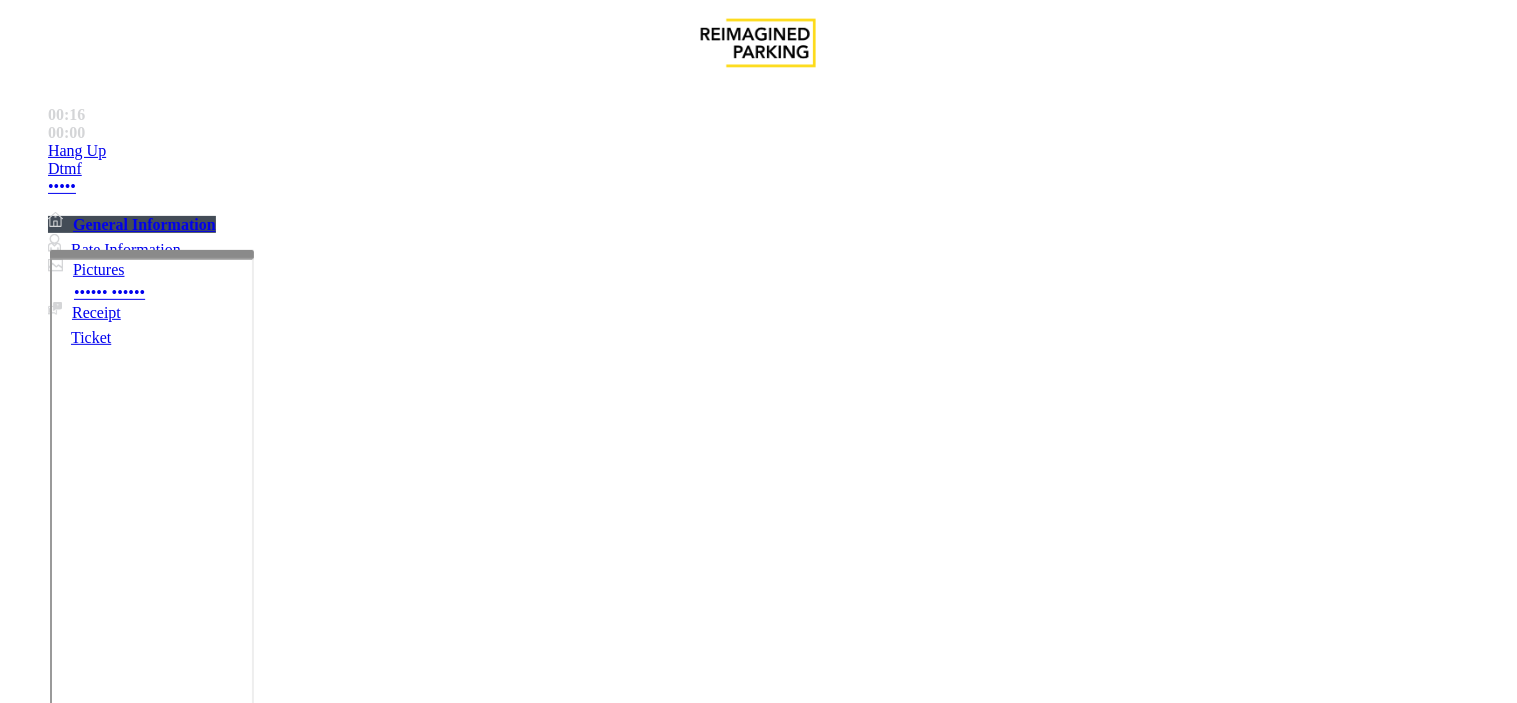 drag, startPoint x: 388, startPoint y: 180, endPoint x: 273, endPoint y: 141, distance: 121.433105 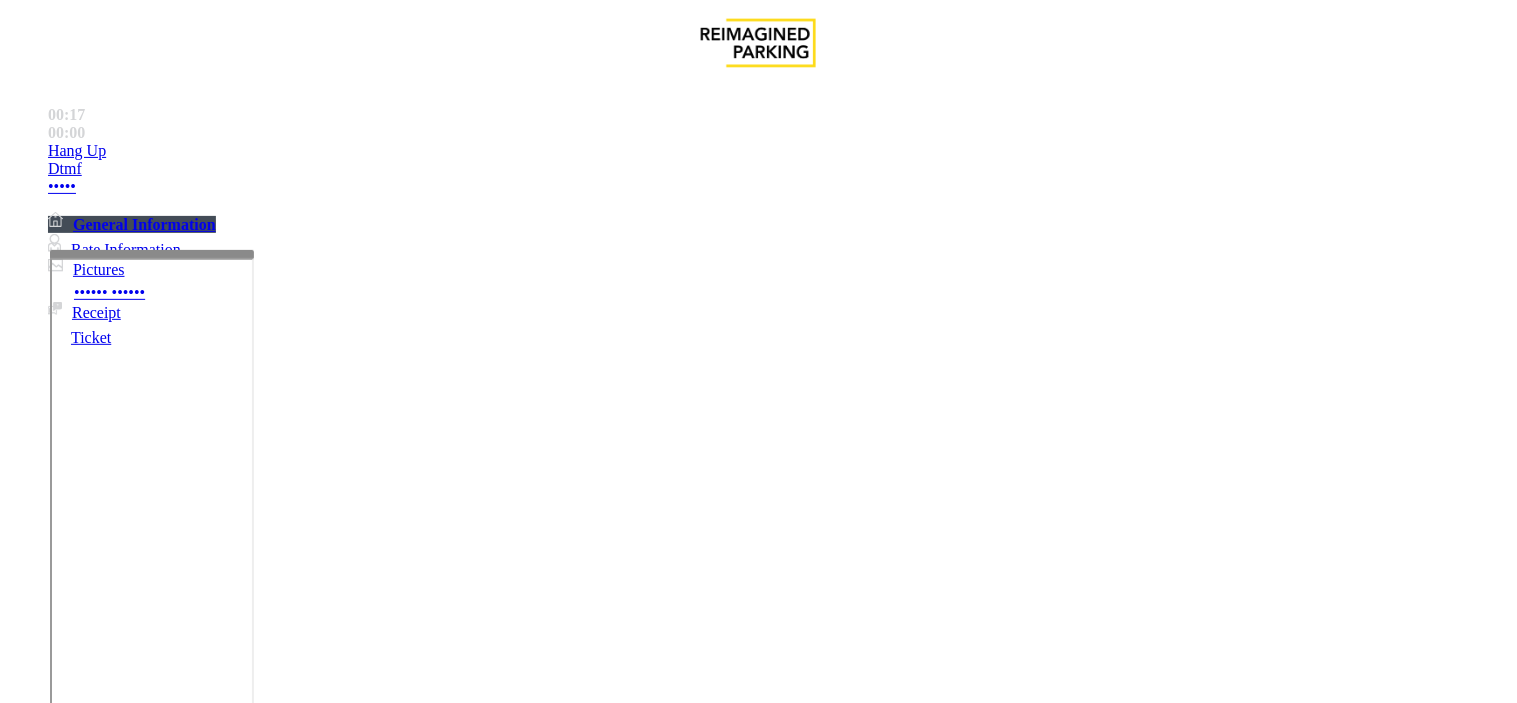 click at bounding box center (246, 1585) 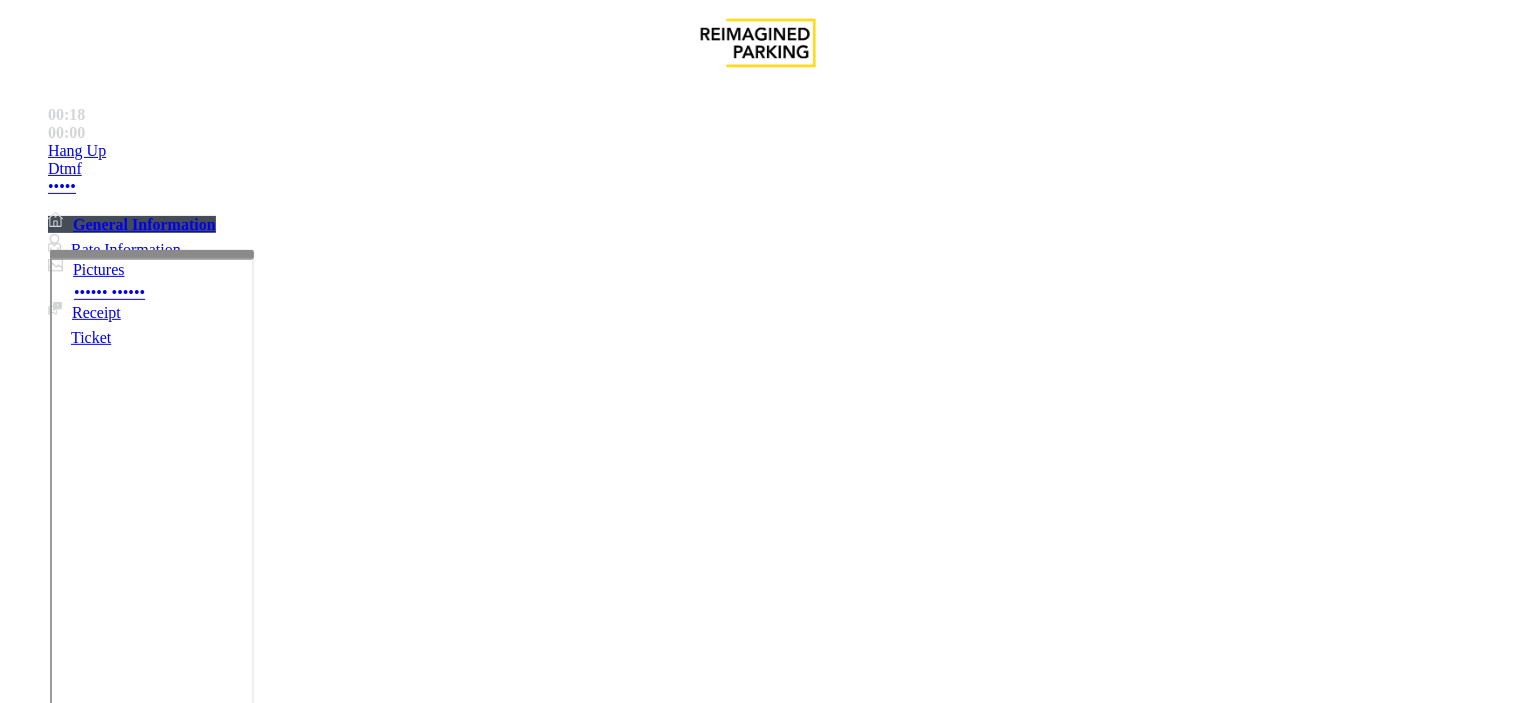 click on "LAN21063800" at bounding box center (48, 2979) 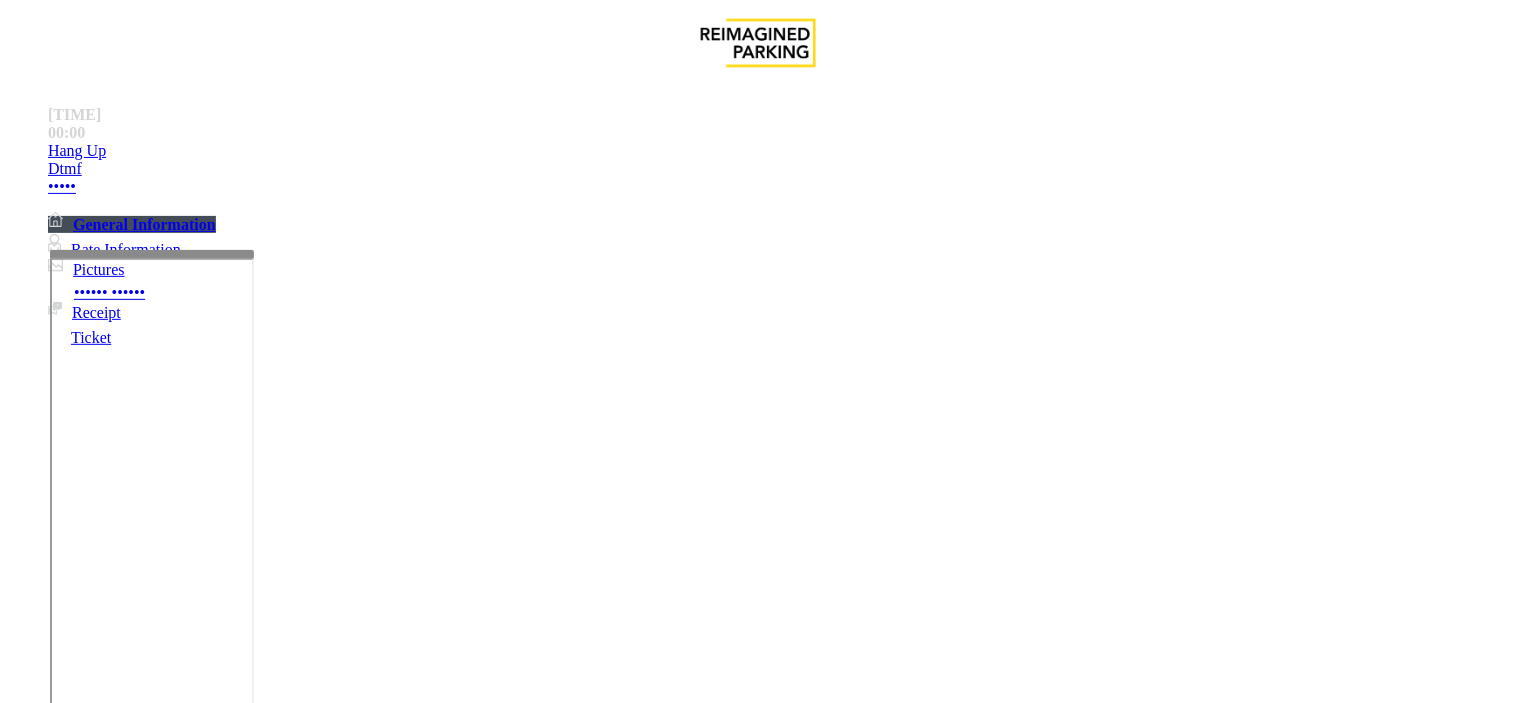 copy on "LAN21063800" 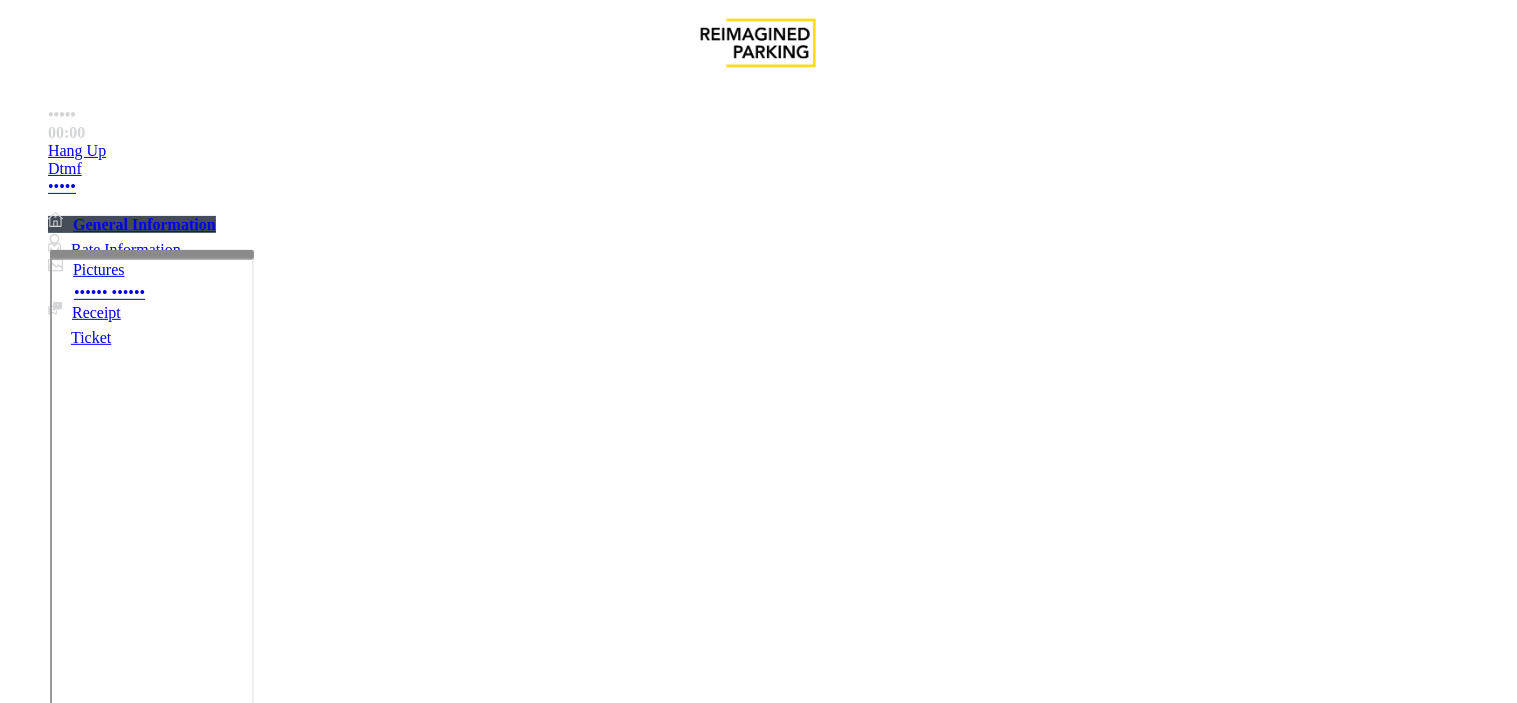 click at bounding box center [246, 1585] 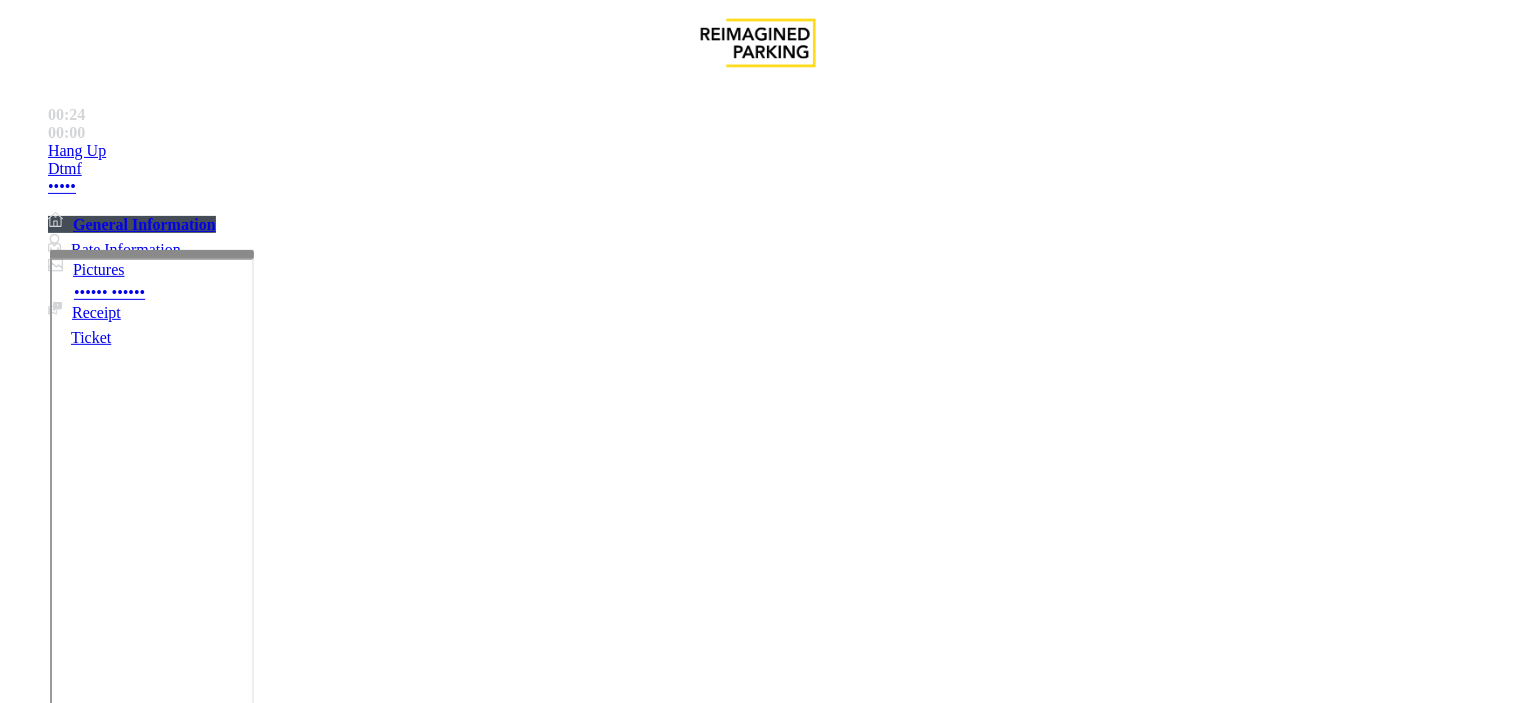 type on "**********" 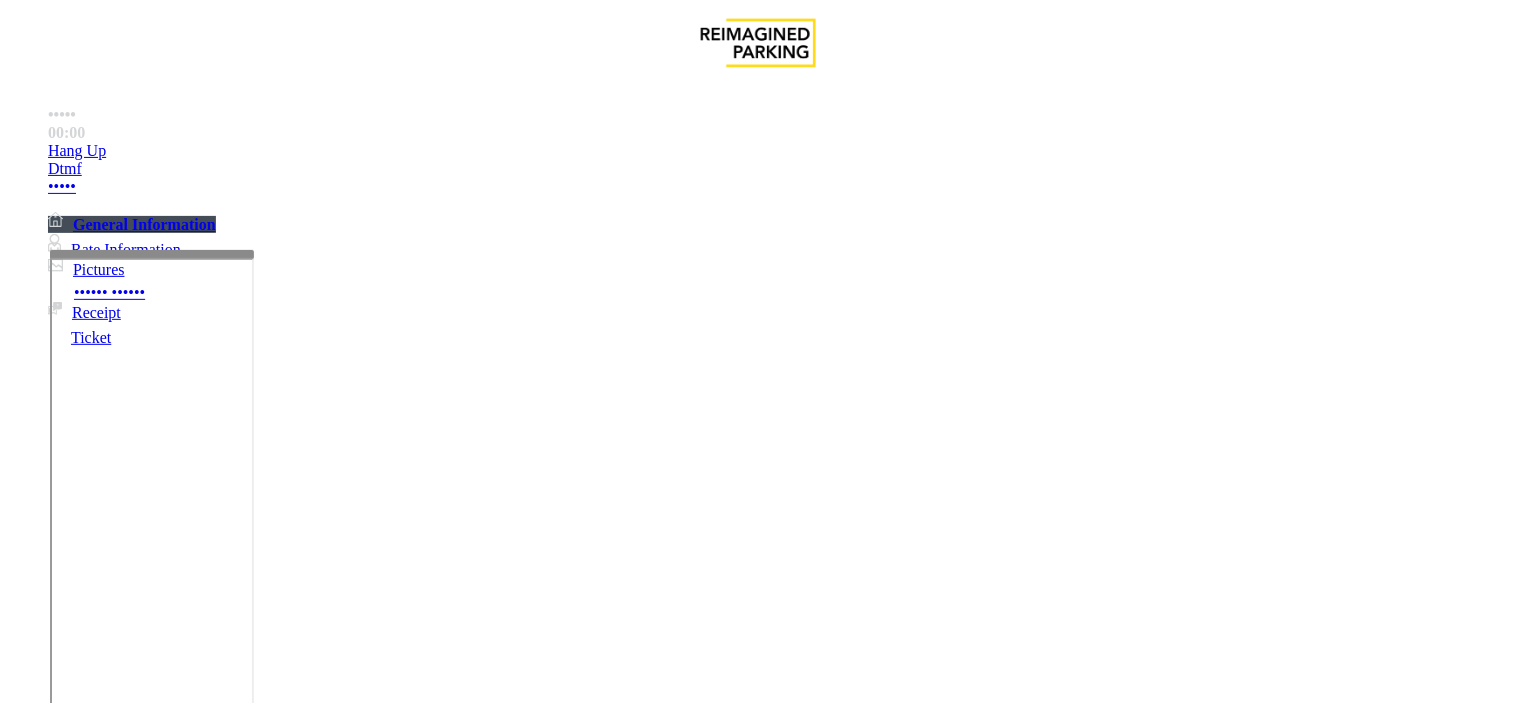 click at bounding box center [96, 1405] 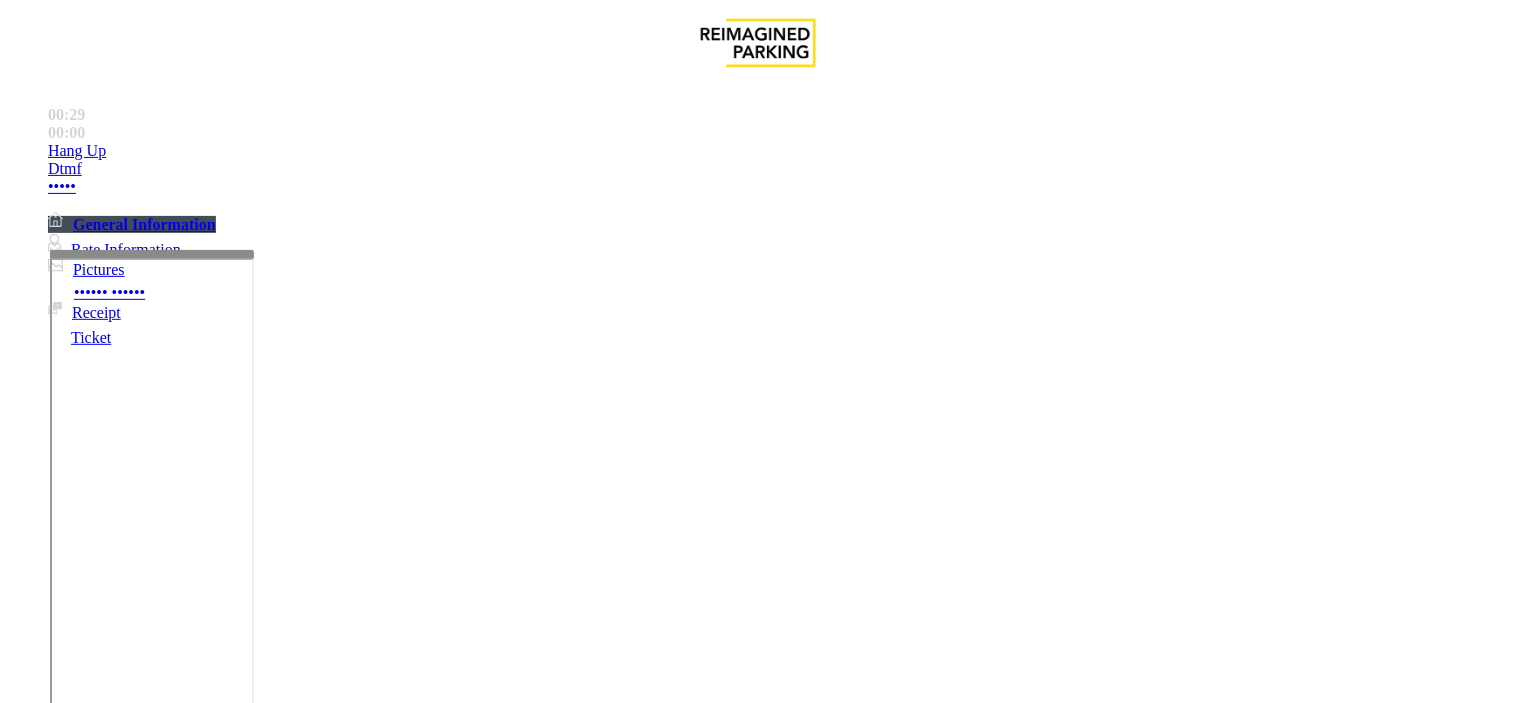 scroll, scrollTop: 333, scrollLeft: 0, axis: vertical 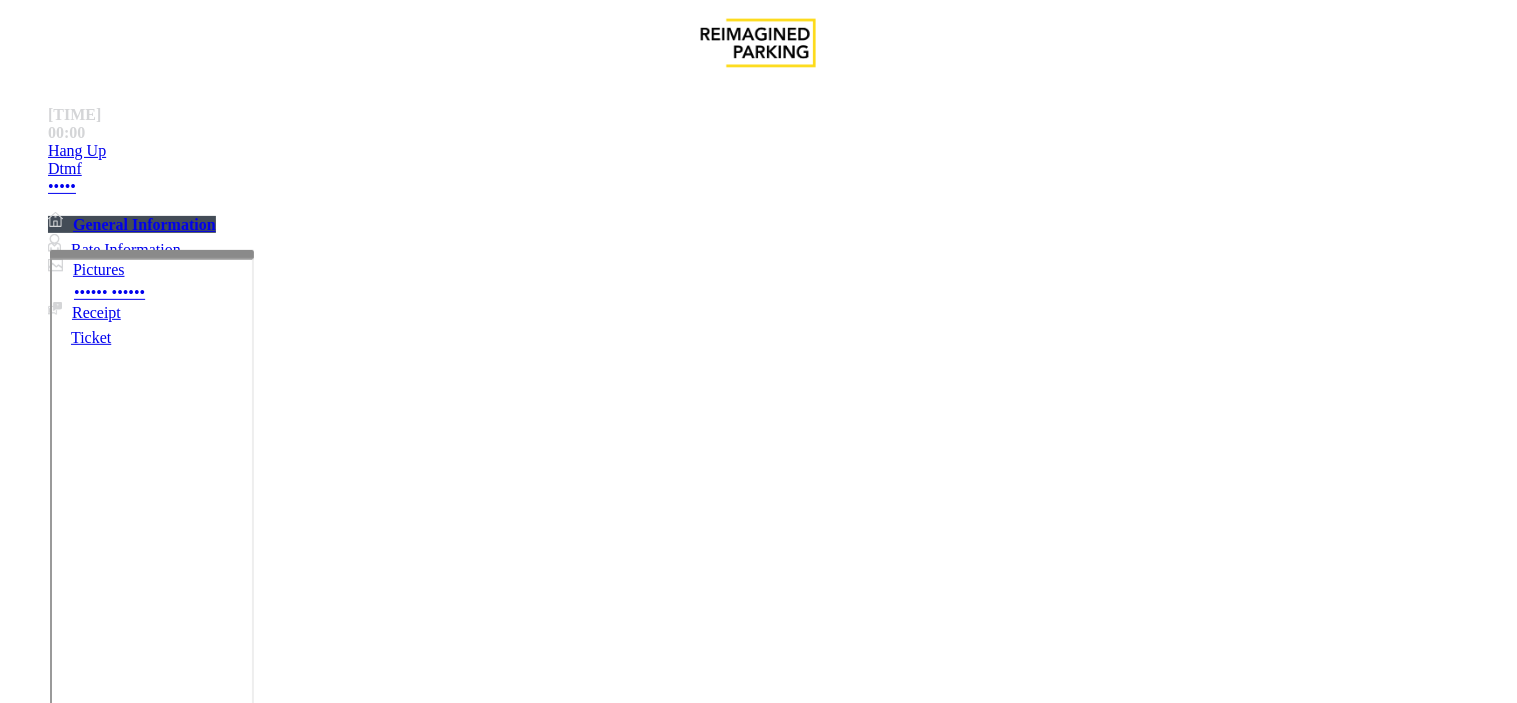 click at bounding box center [96, 1405] 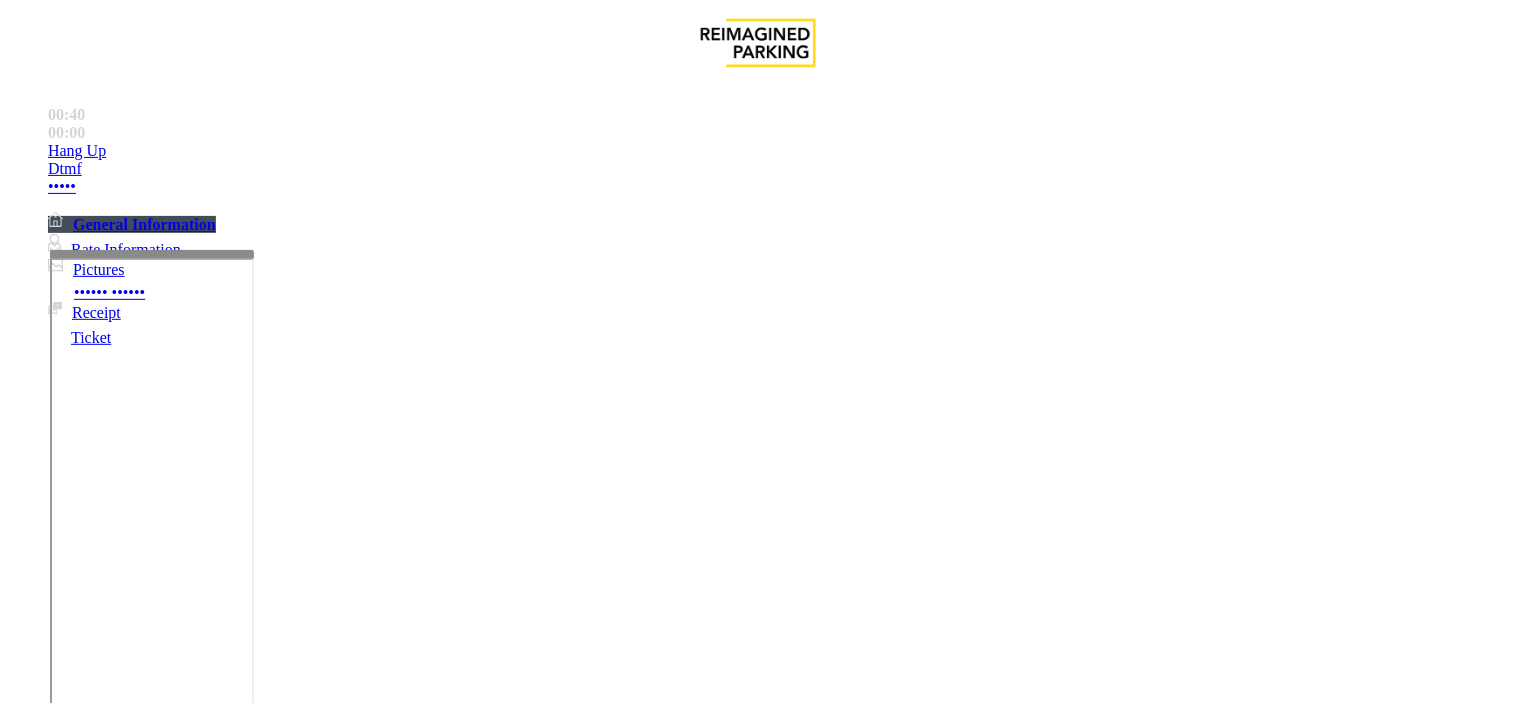 click on "*****" at bounding box center [96, 1486] 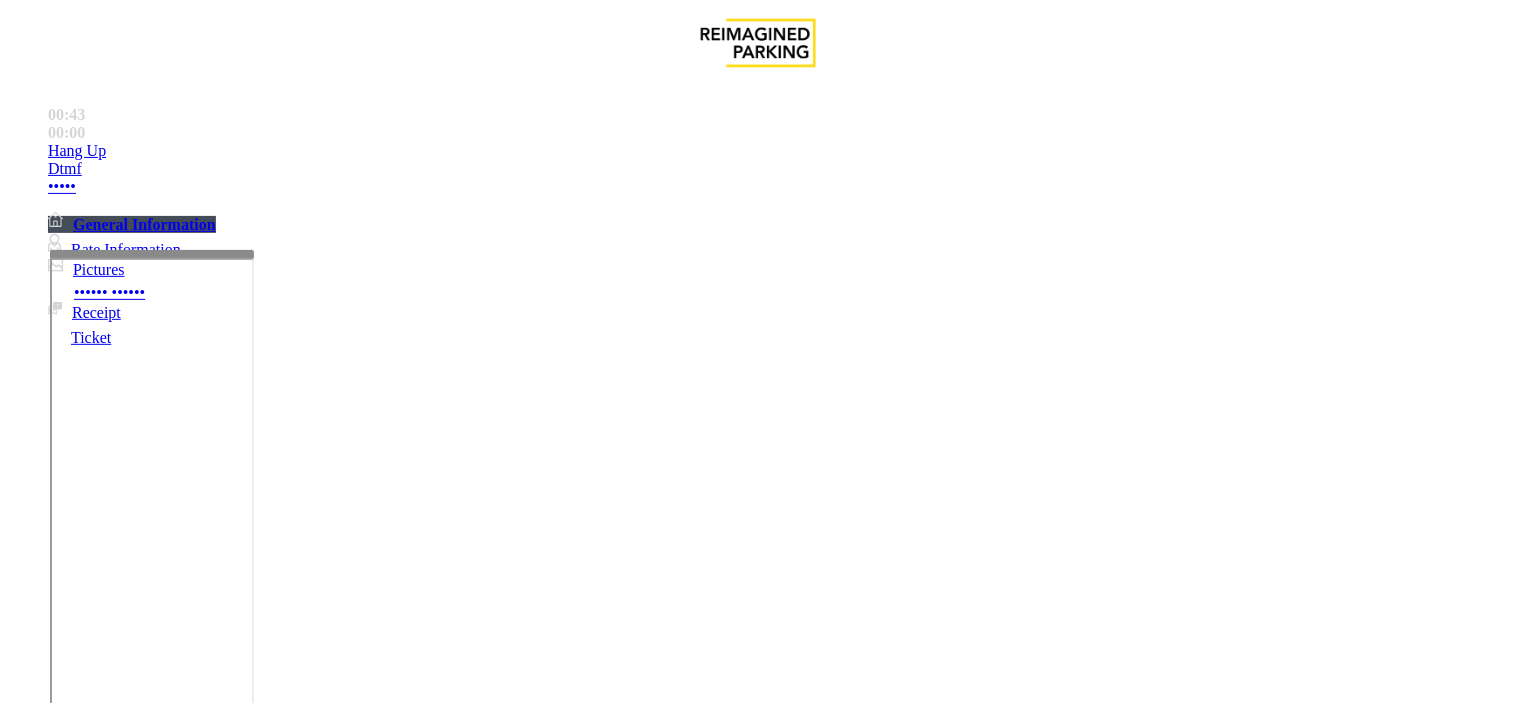 type on "*******" 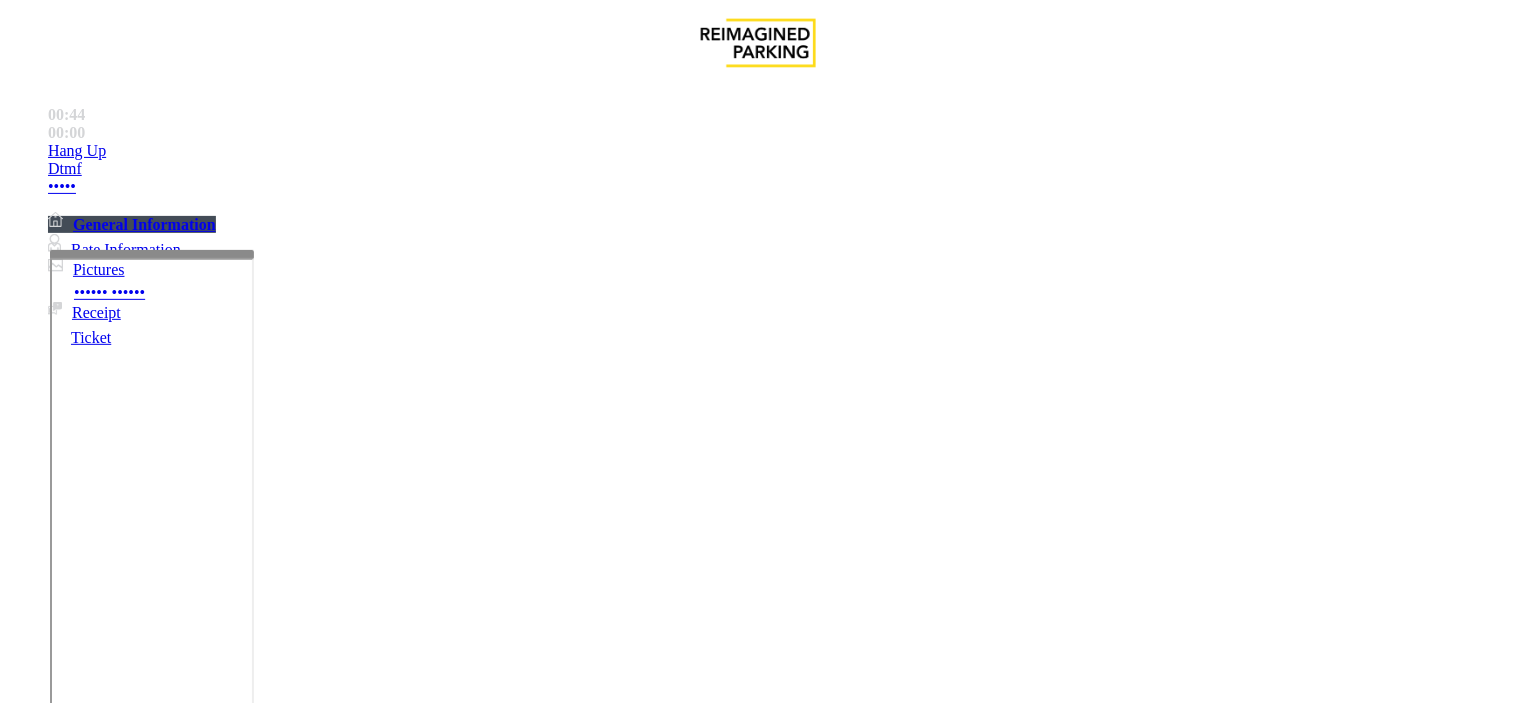 click at bounding box center [96, 1378] 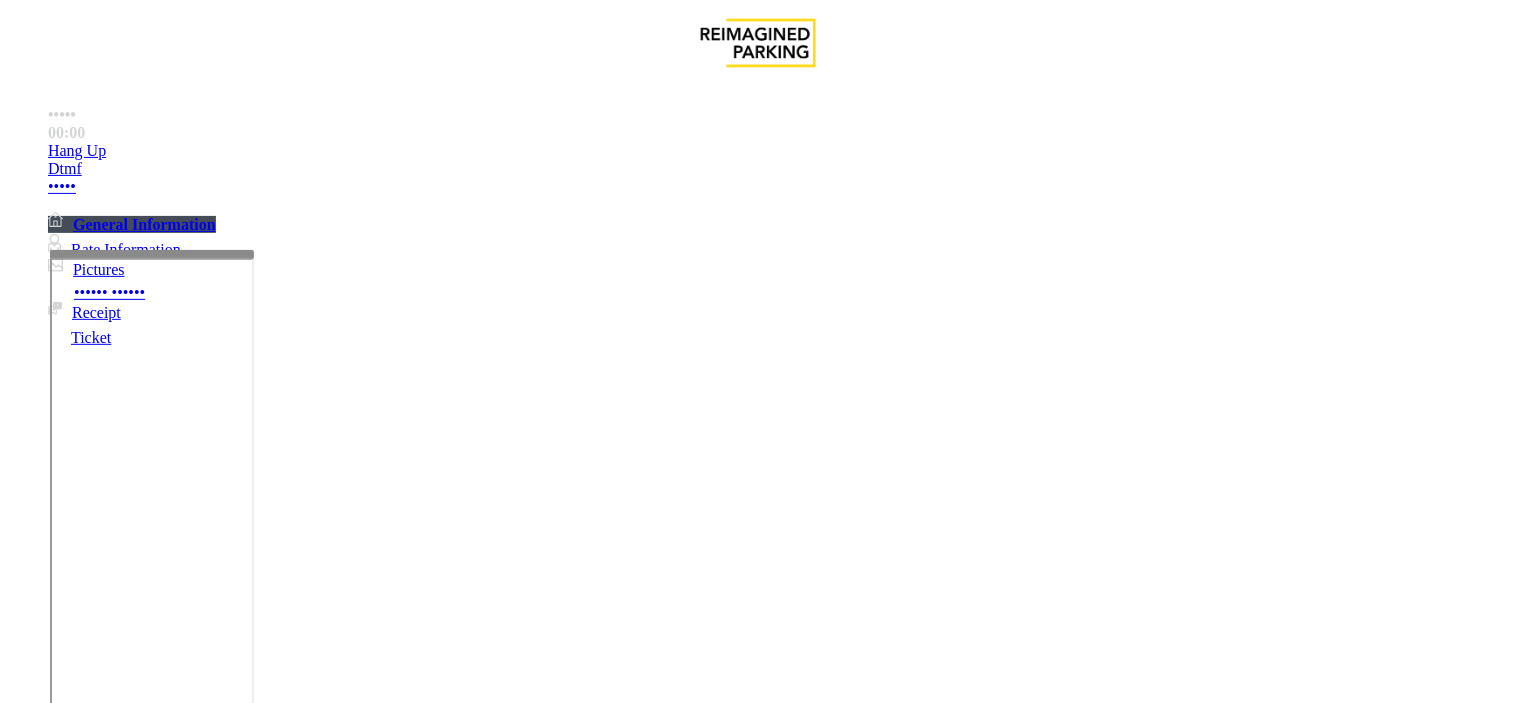 click at bounding box center (96, 1378) 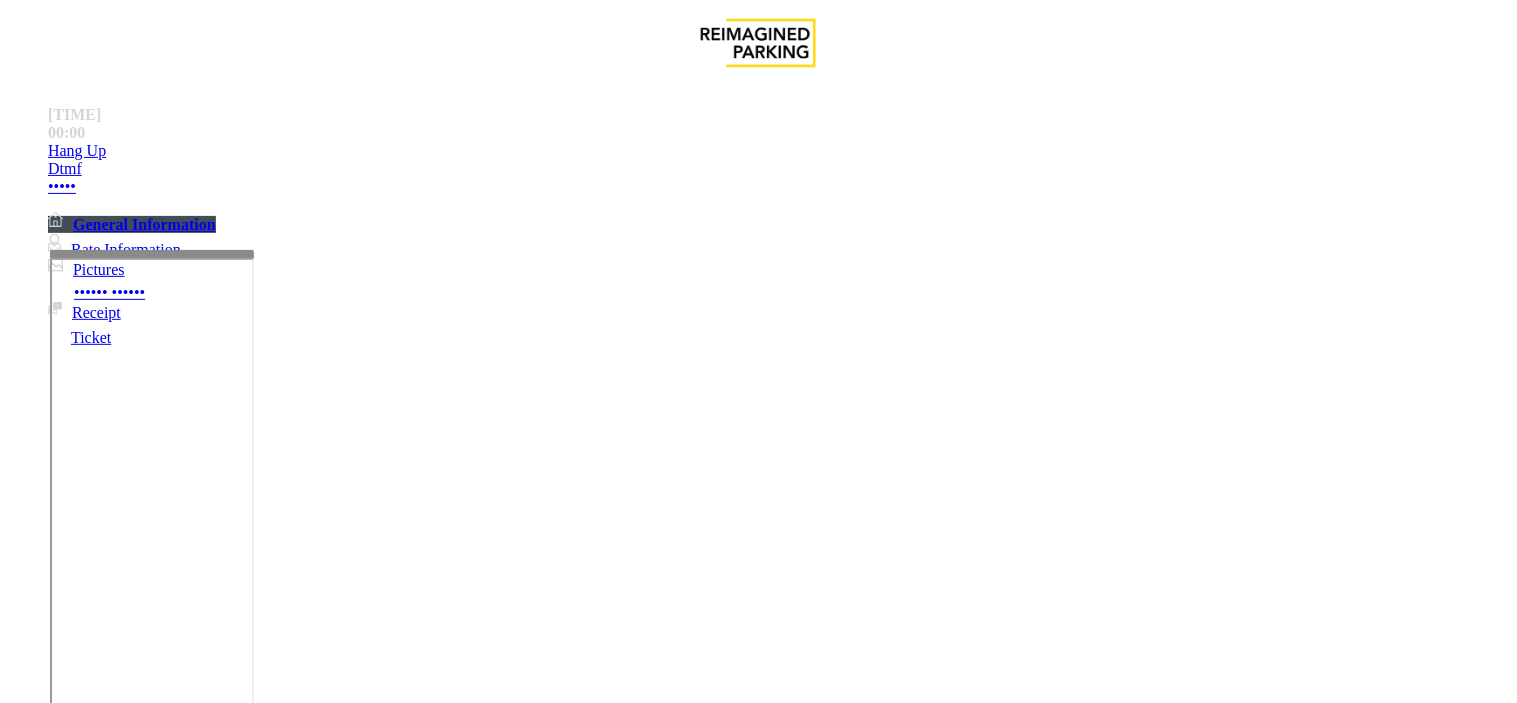 type on "*****" 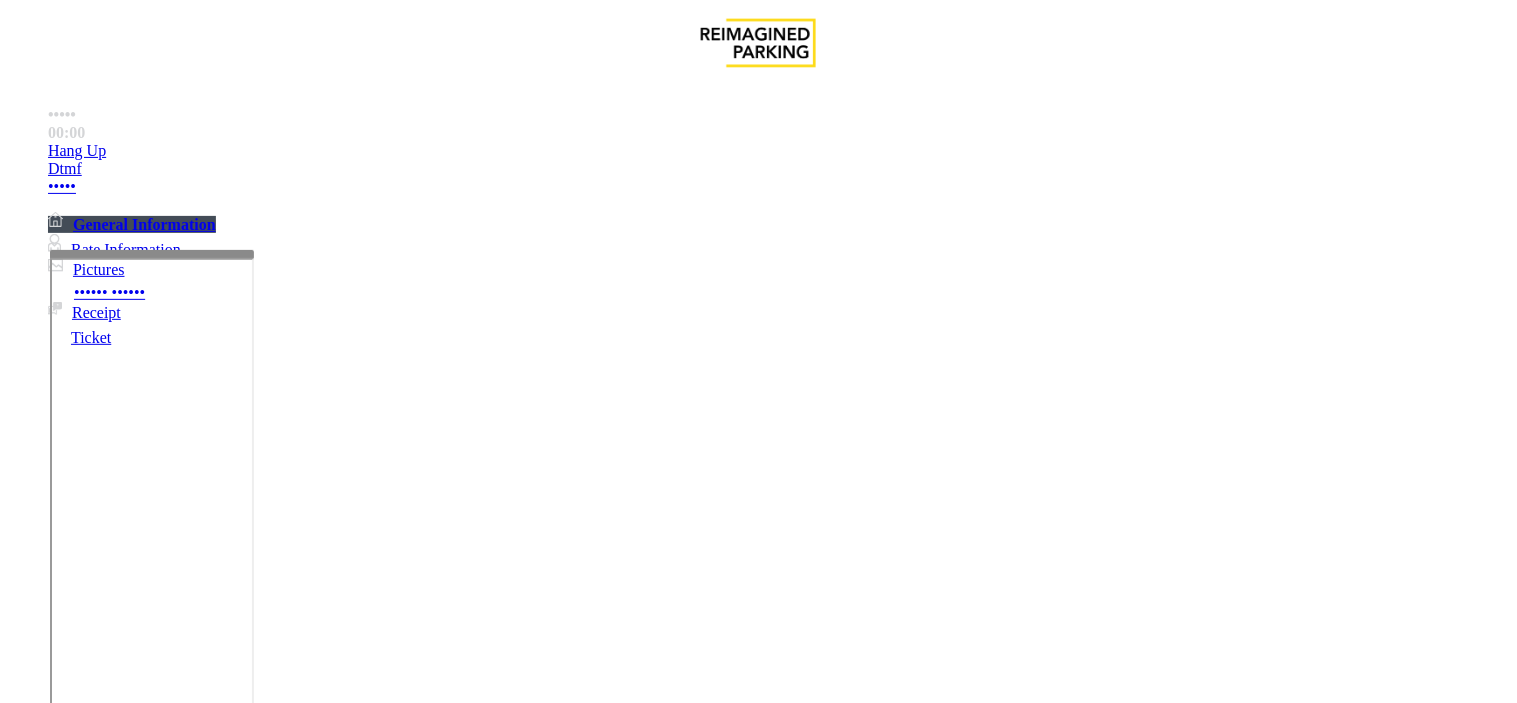scroll, scrollTop: 1555, scrollLeft: 0, axis: vertical 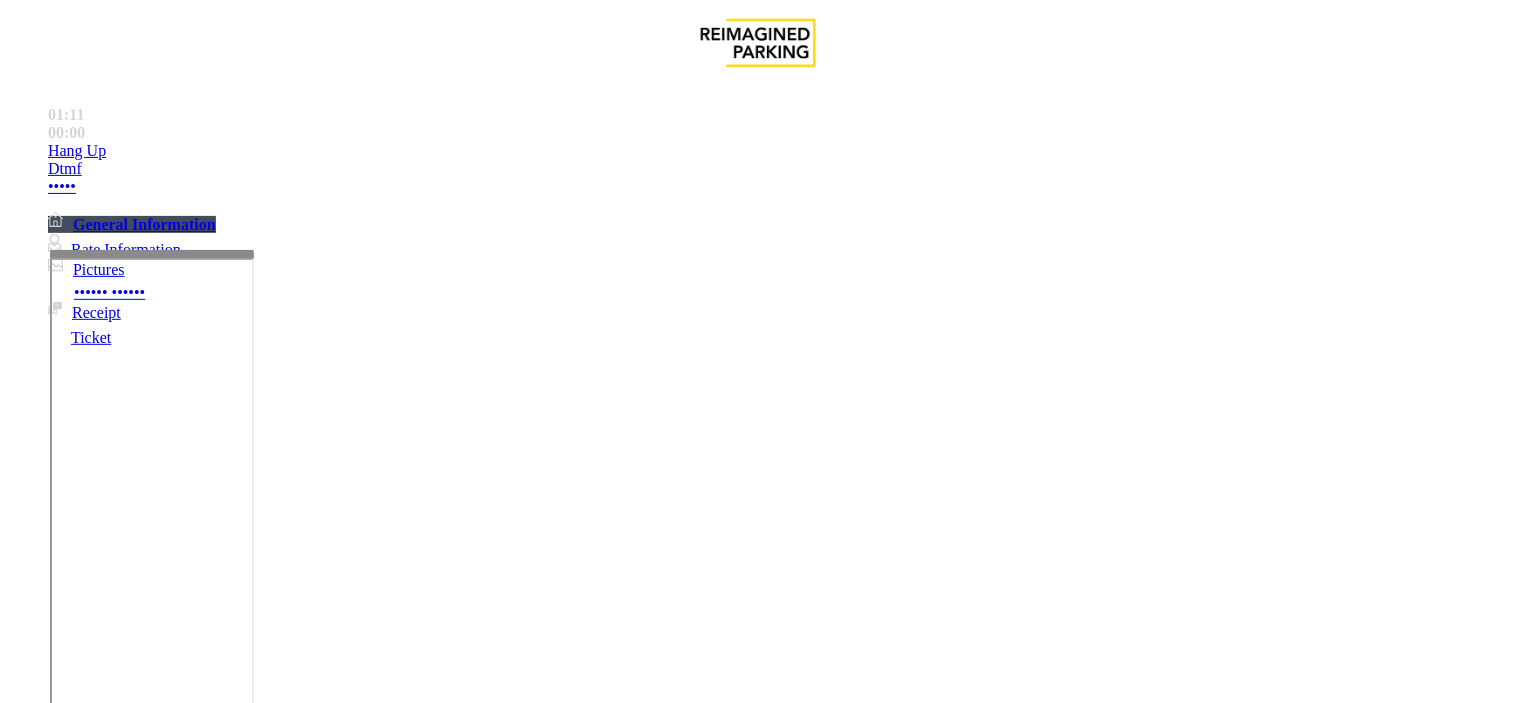 click on "Click Here for the local time" at bounding box center [48, 2979] 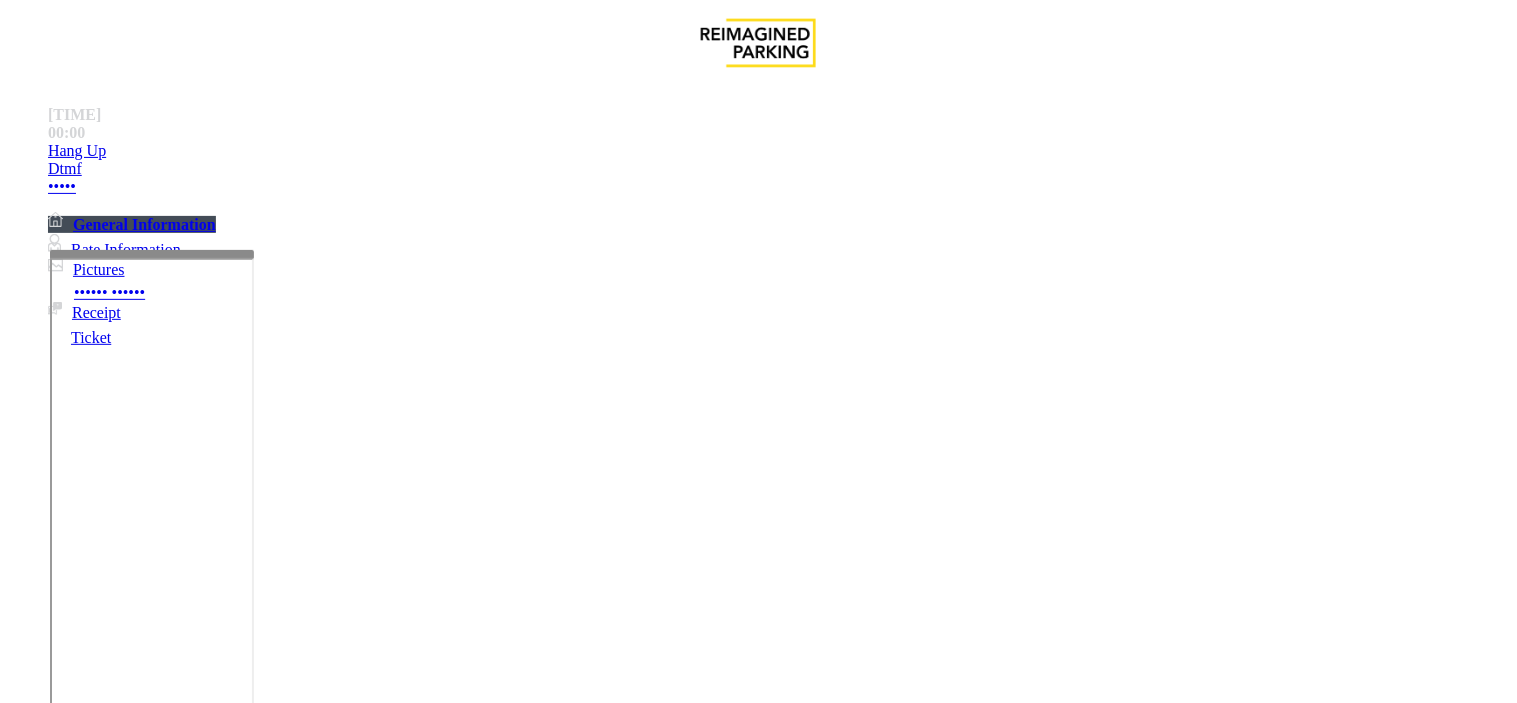 click on "Click Here for the local time" at bounding box center (604, 3566) 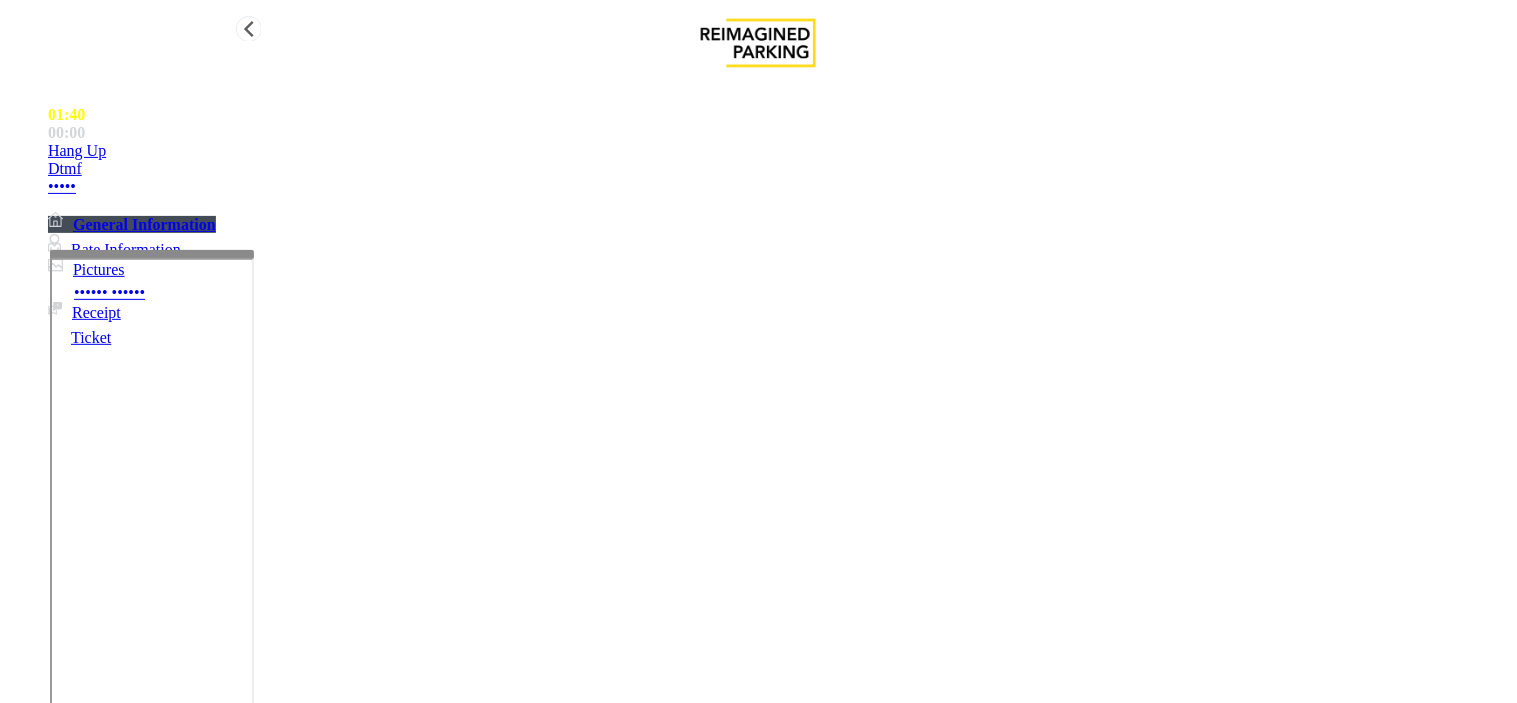 click on "Rate Information" at bounding box center (114, 249) 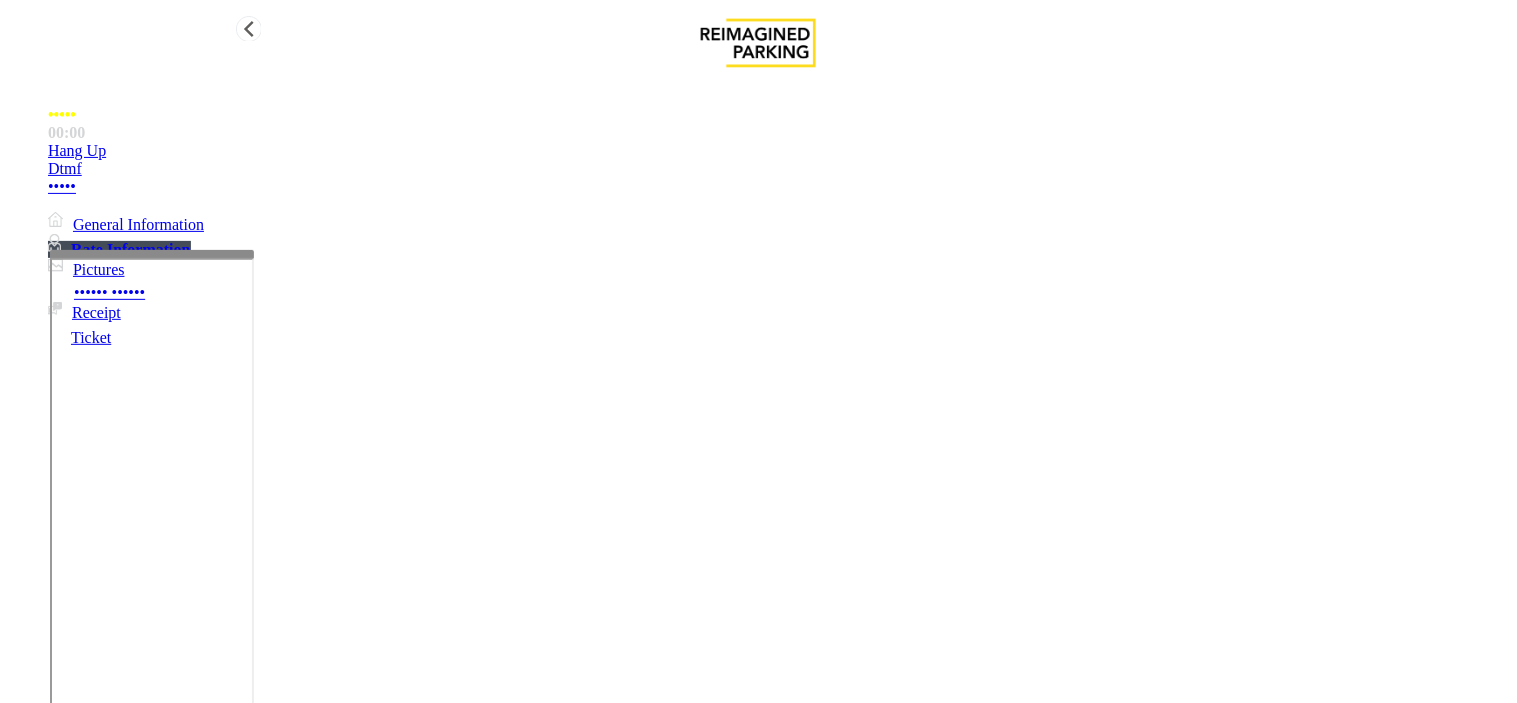 scroll, scrollTop: 130, scrollLeft: 0, axis: vertical 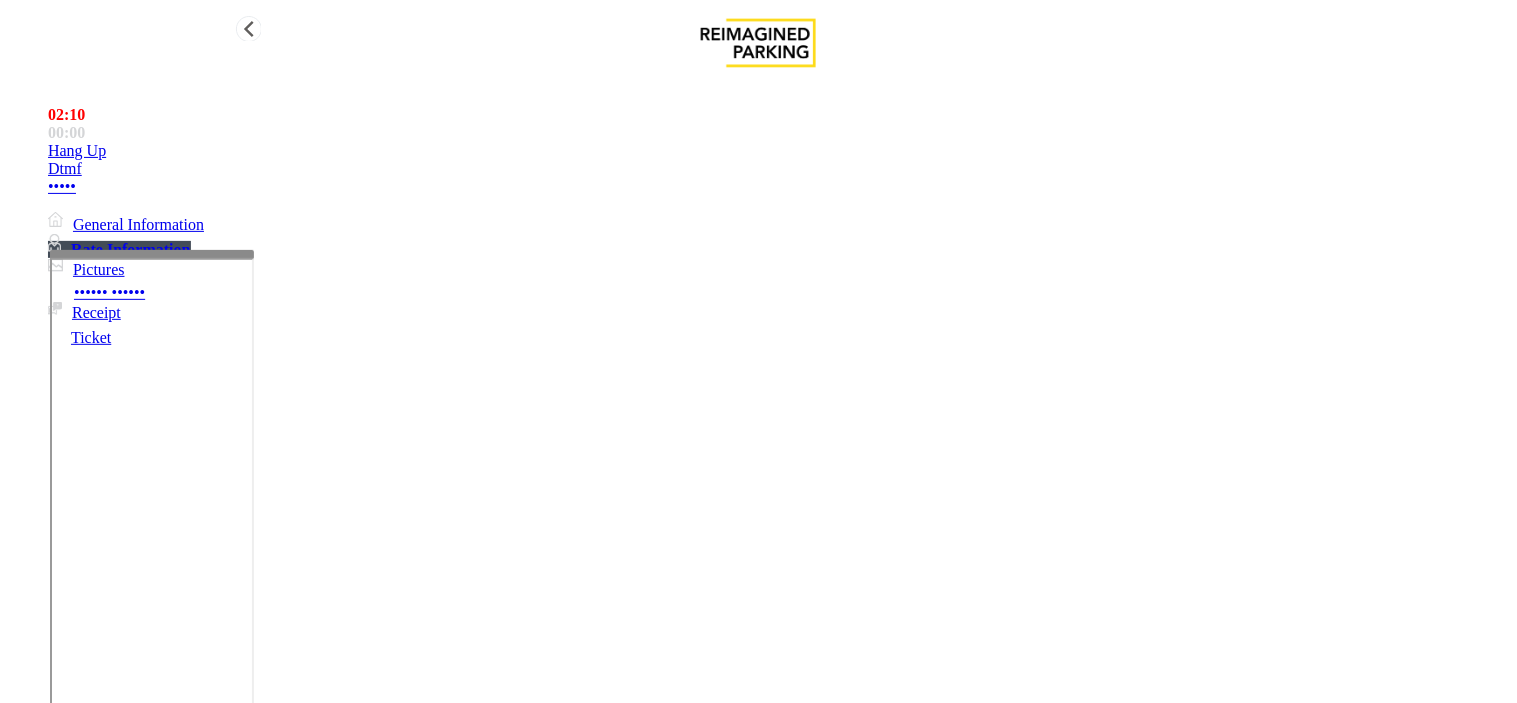 click at bounding box center (54, 243) 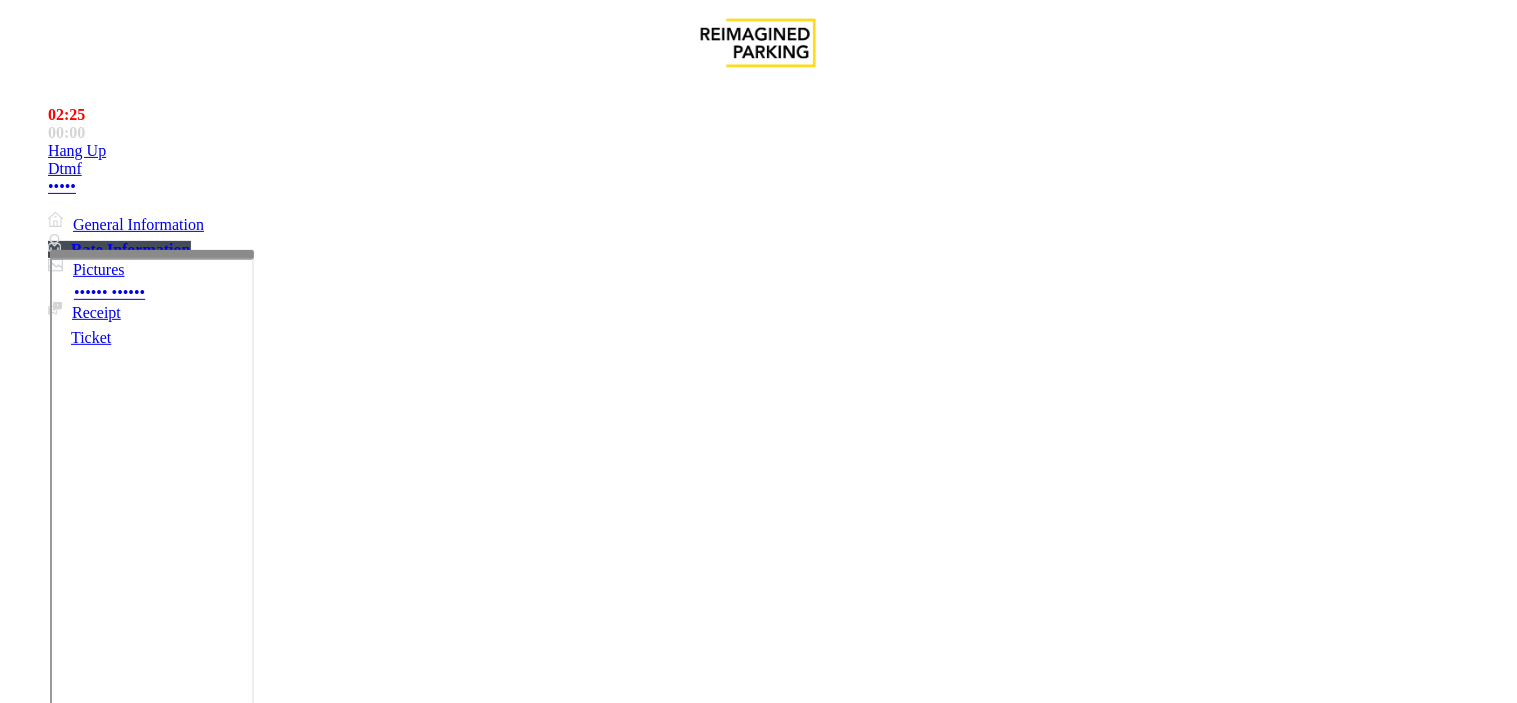 click on "Issue" at bounding box center (42, 1323) 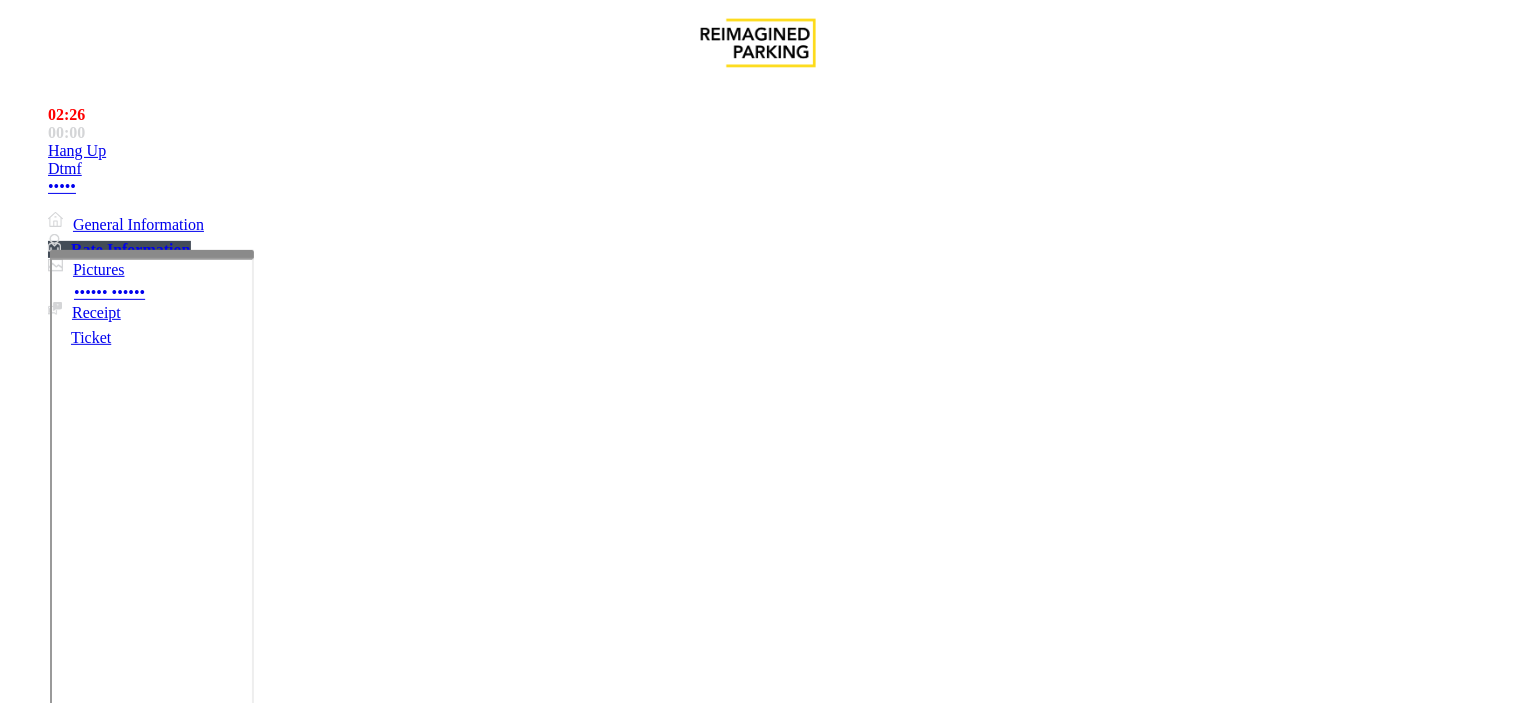 click on "Validation Issue" at bounding box center (371, 1356) 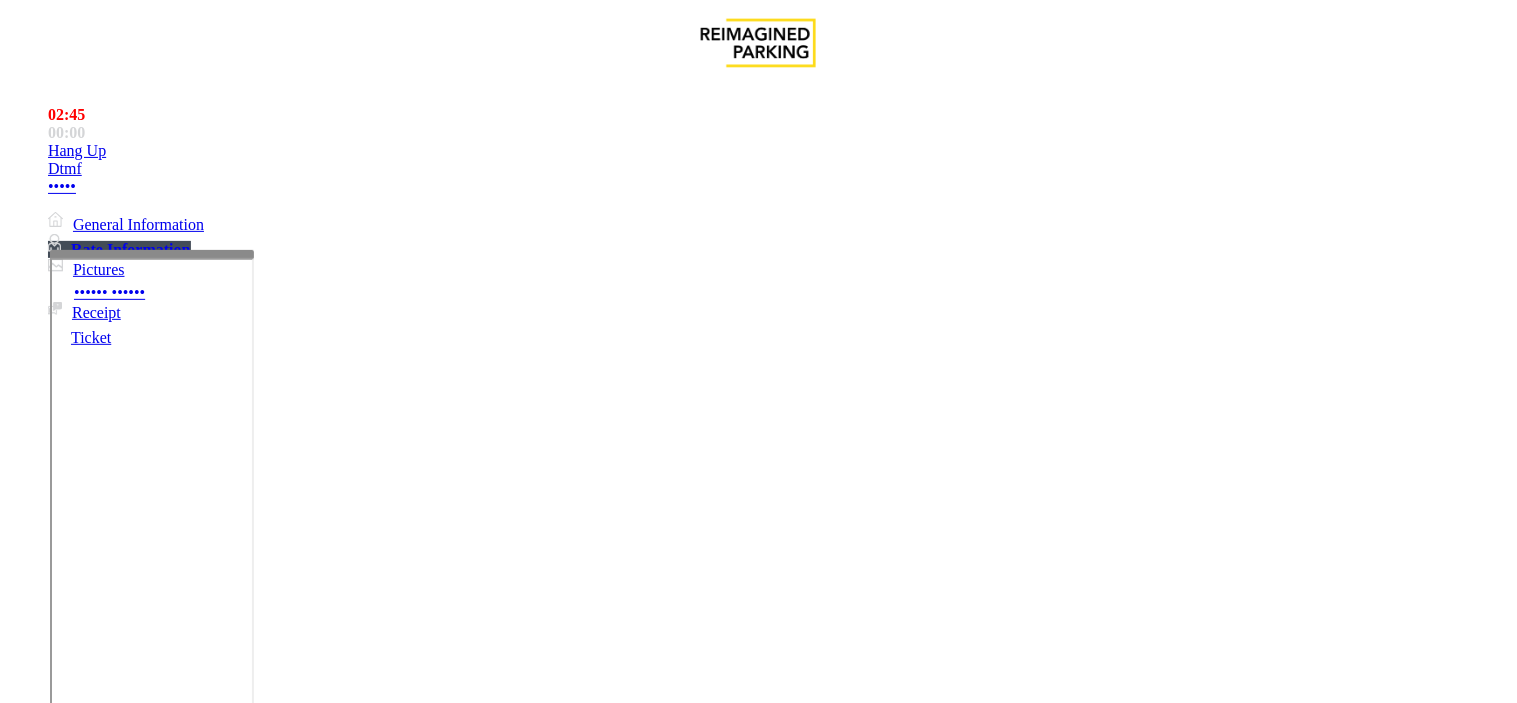 click on "Validation Expired/Need To Pay" at bounding box center (636, 1356) 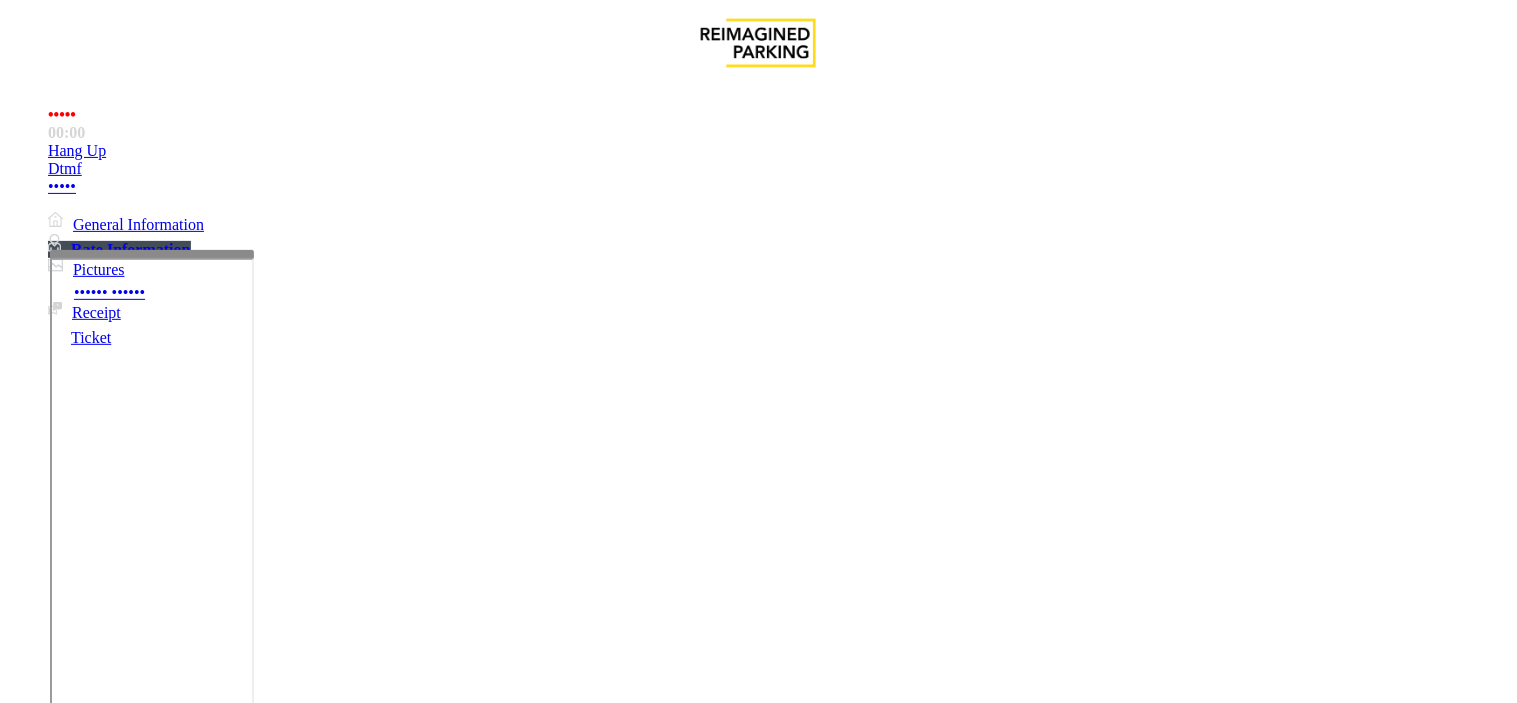 drag, startPoint x: 327, startPoint y: 450, endPoint x: 344, endPoint y: 458, distance: 18.788294 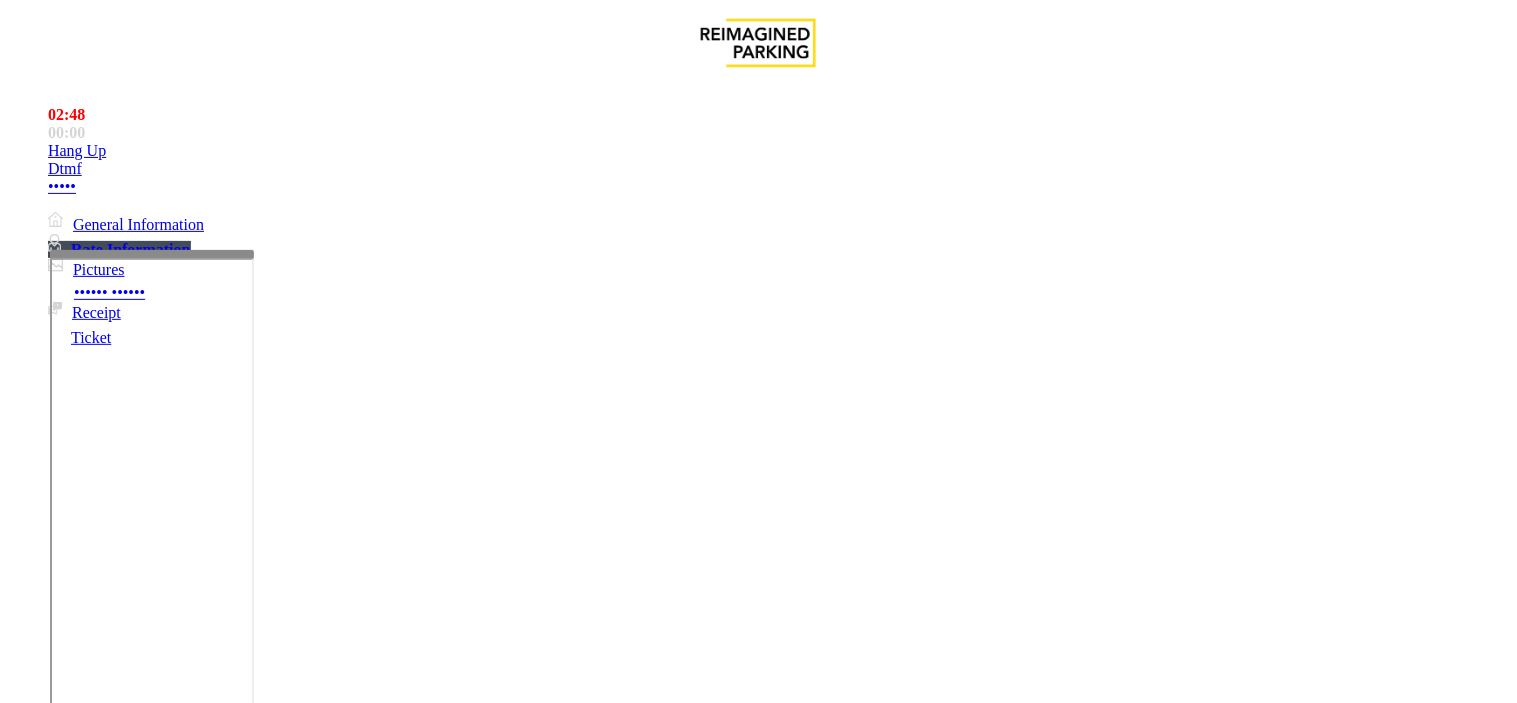 drag, startPoint x: 323, startPoint y: 446, endPoint x: 384, endPoint y: 472, distance: 66.309875 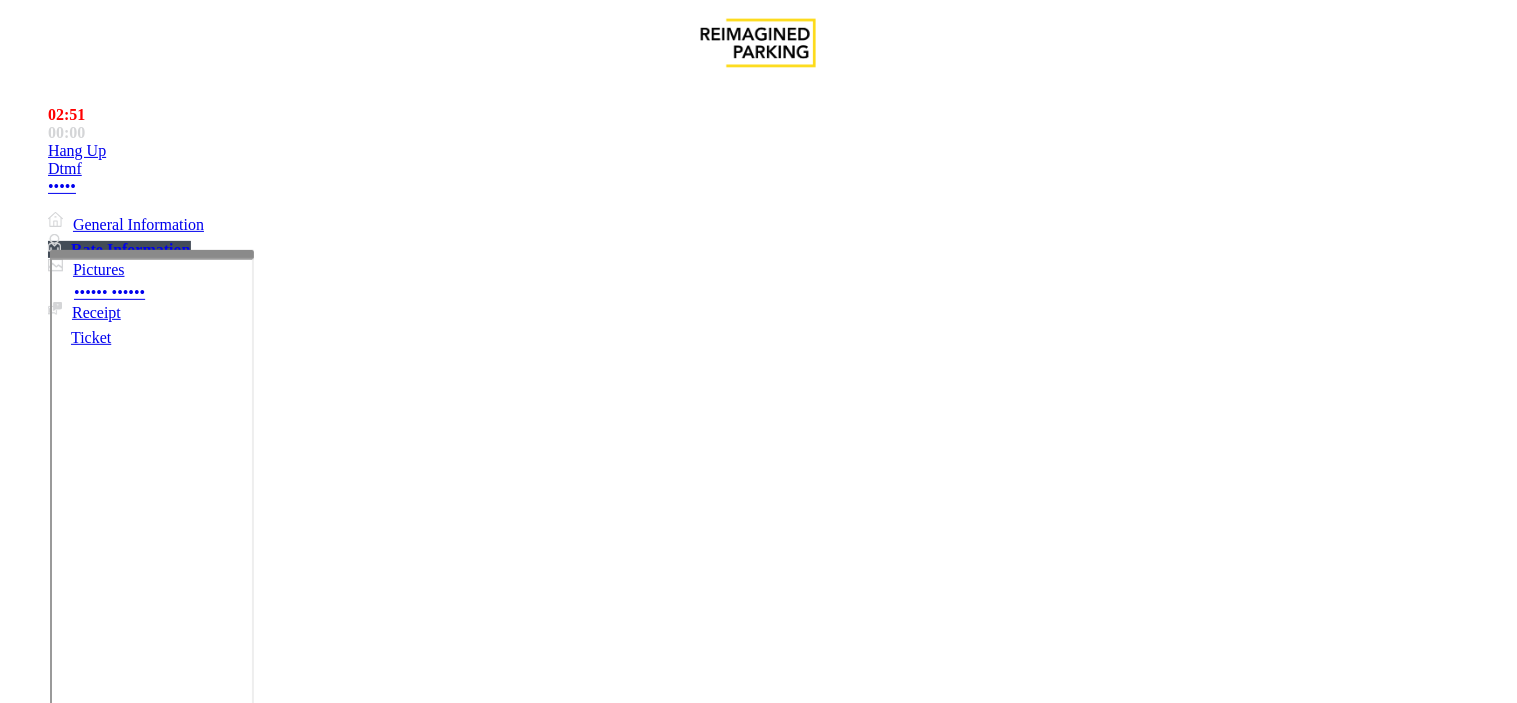 drag, startPoint x: 270, startPoint y: 182, endPoint x: 556, endPoint y: 187, distance: 286.0437 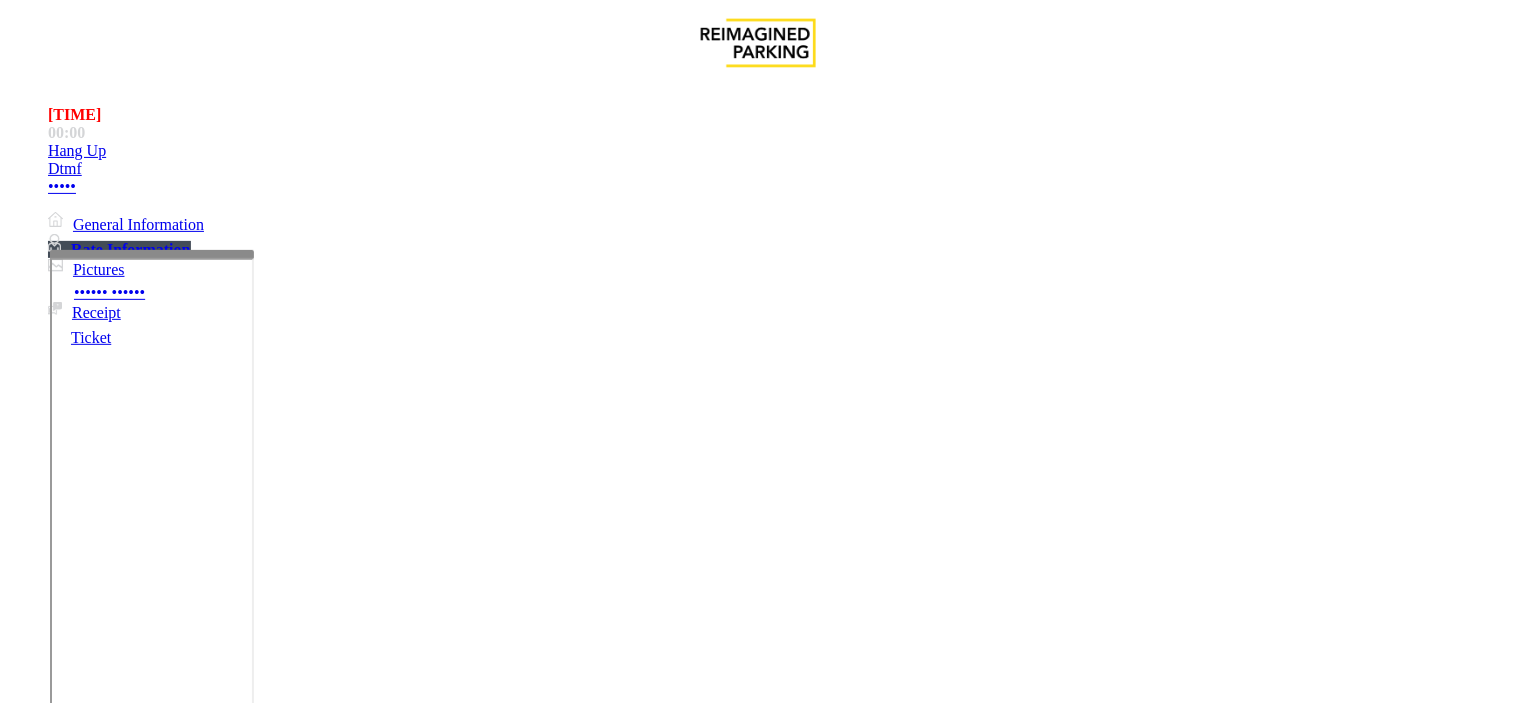 copy on "Validation Expired/Need To Pay" 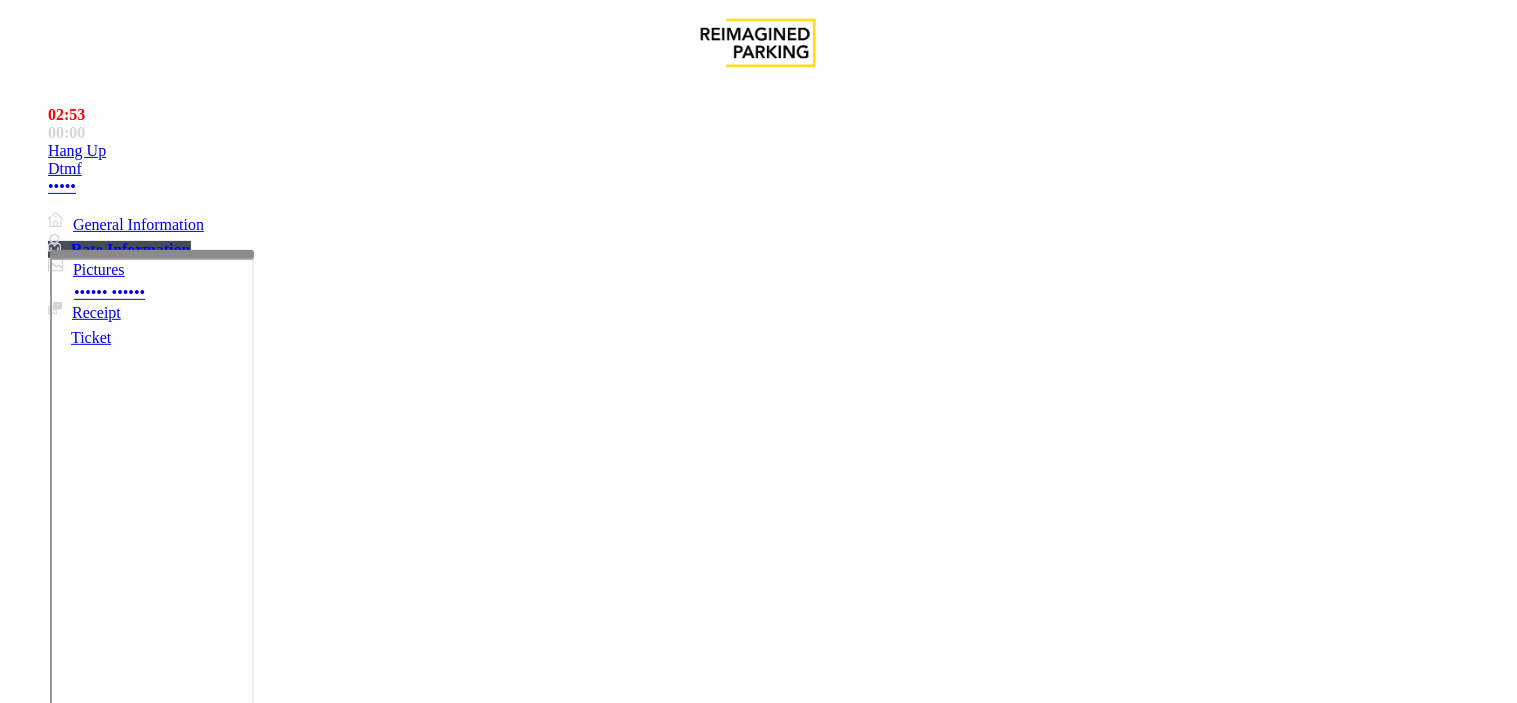 click at bounding box center (246, 1558) 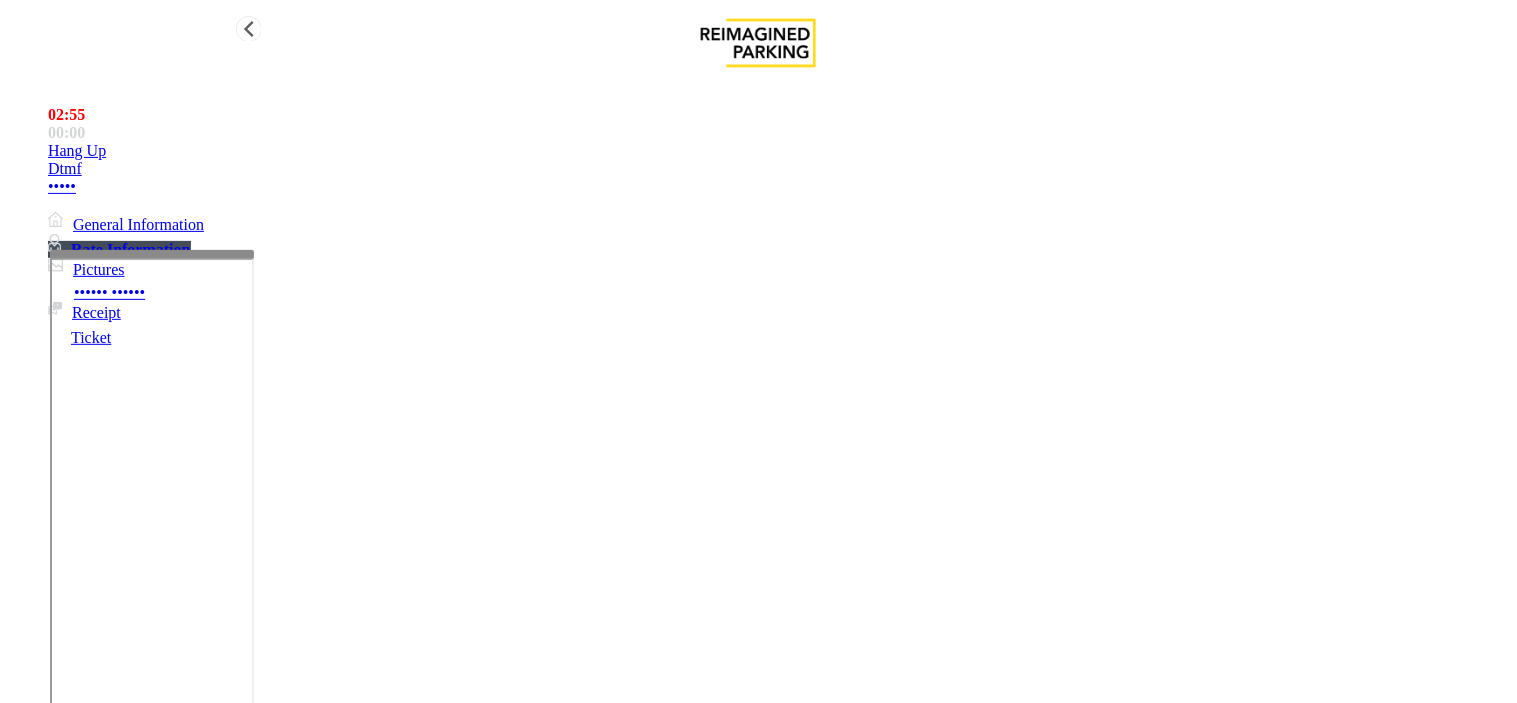 click on "Hang Up" at bounding box center (778, 151) 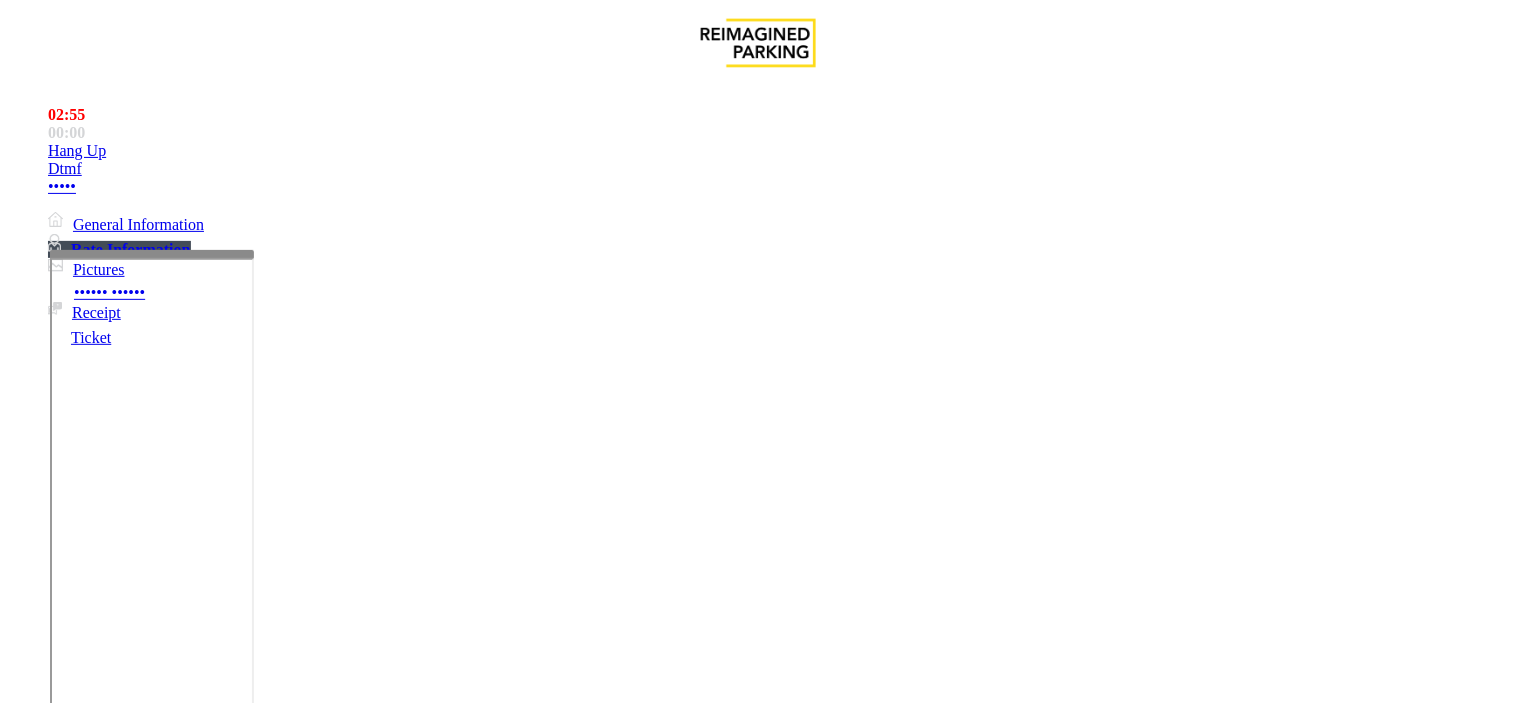 click at bounding box center [246, 1558] 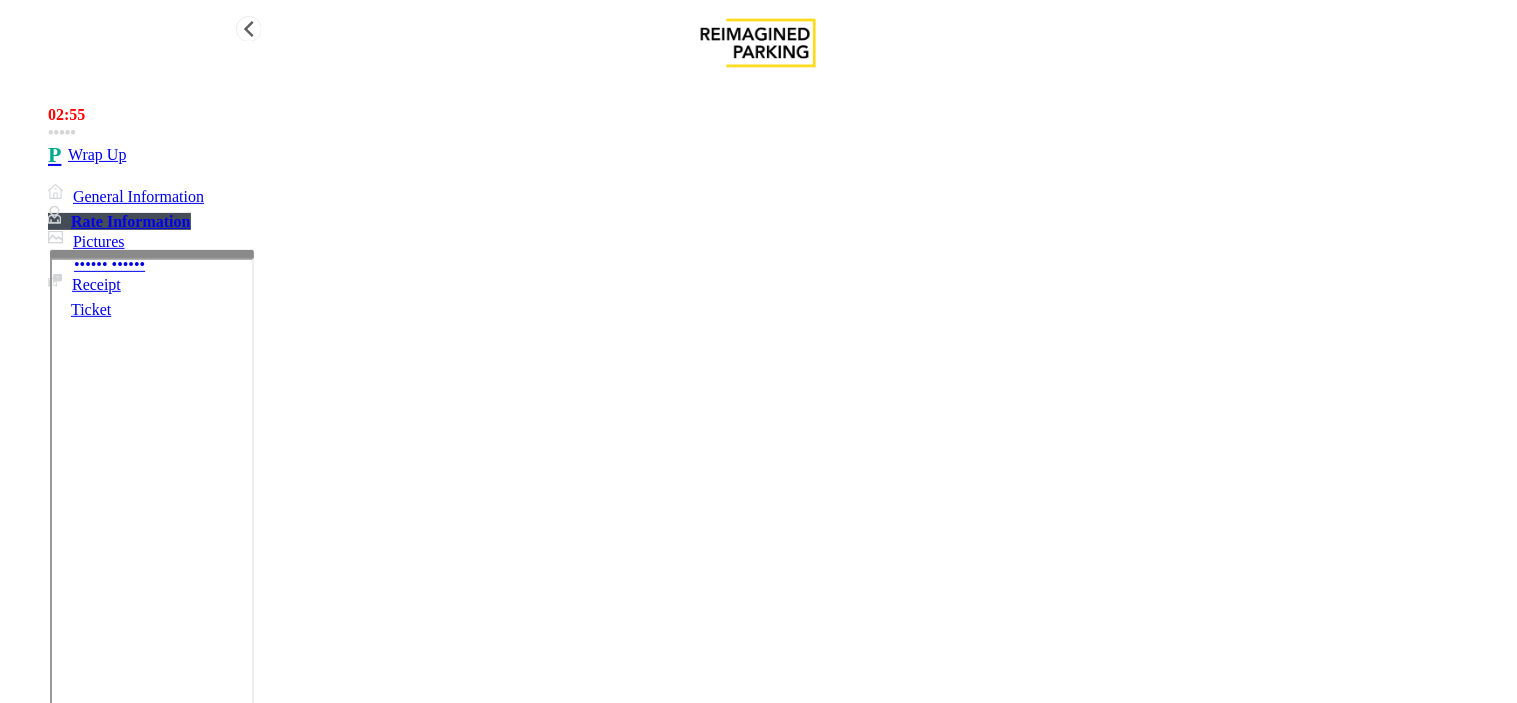 type on "**********" 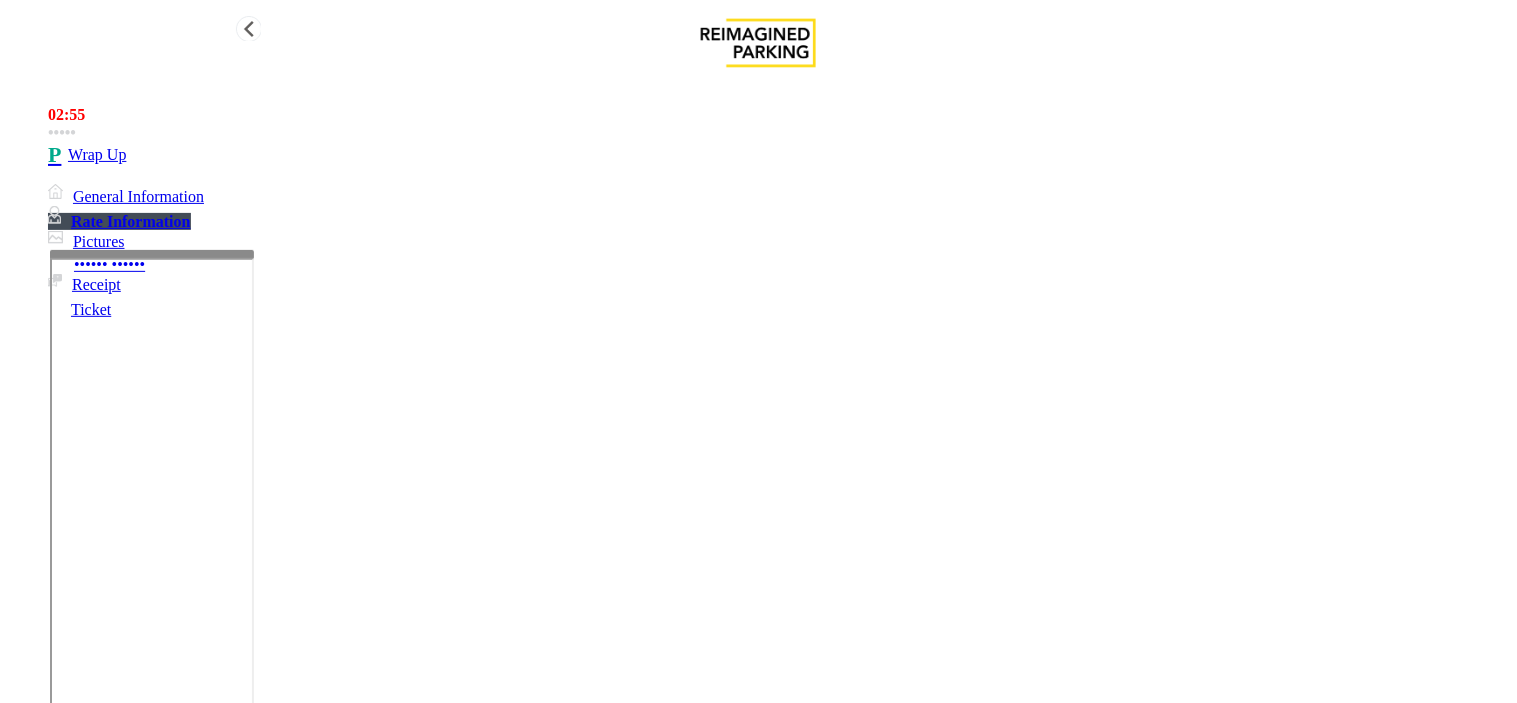 click on "Wrap Up" at bounding box center (778, 155) 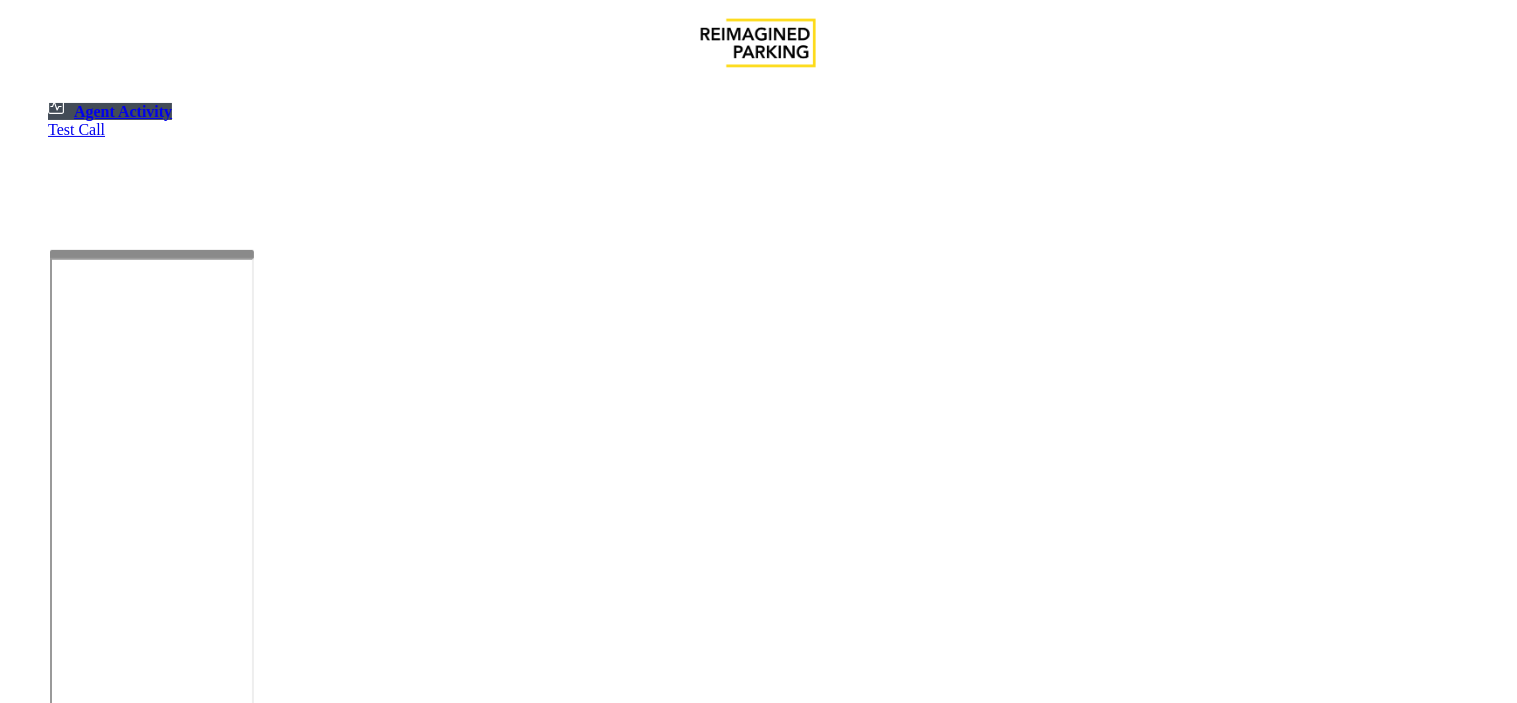 scroll, scrollTop: 222, scrollLeft: 0, axis: vertical 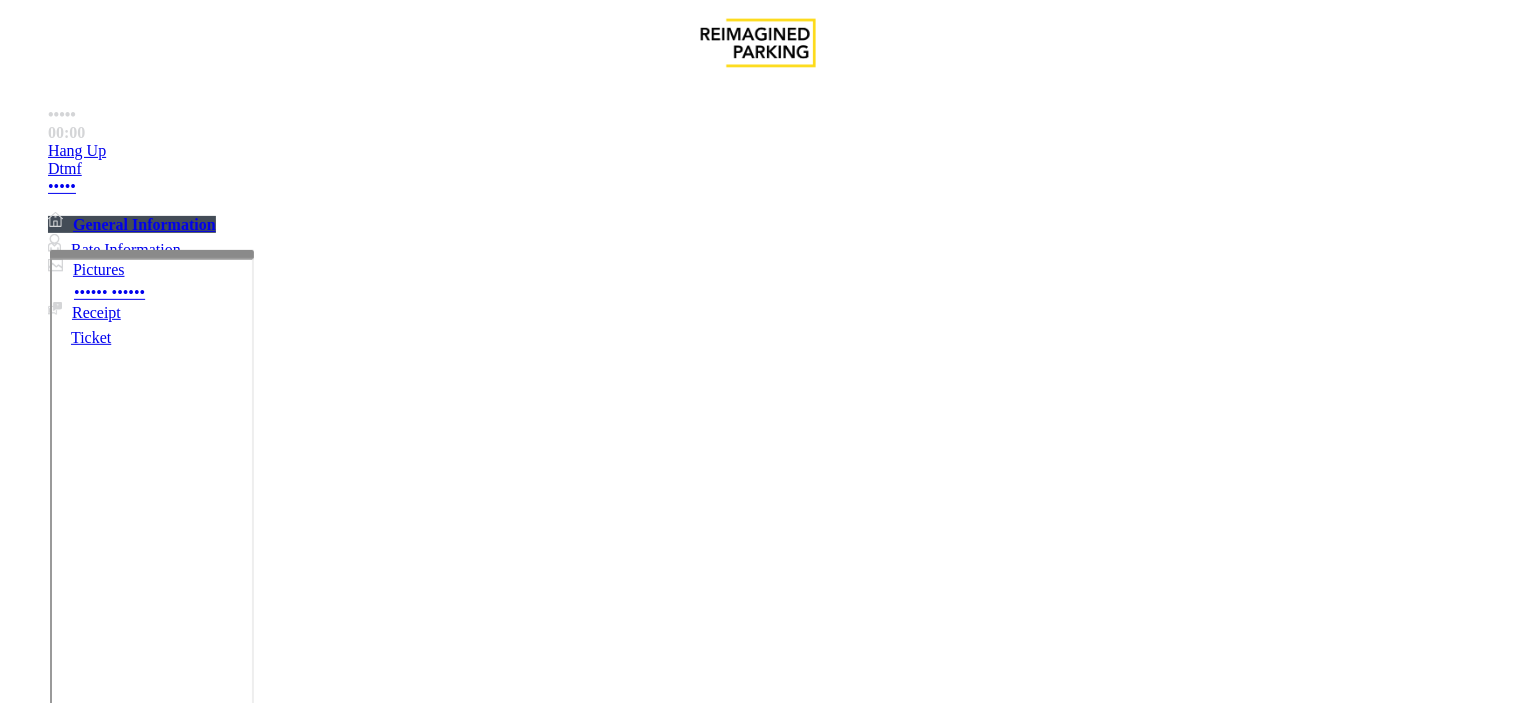 click on "https://fillmore-web.sp.tibaparking.net/" at bounding box center (789, 2196) 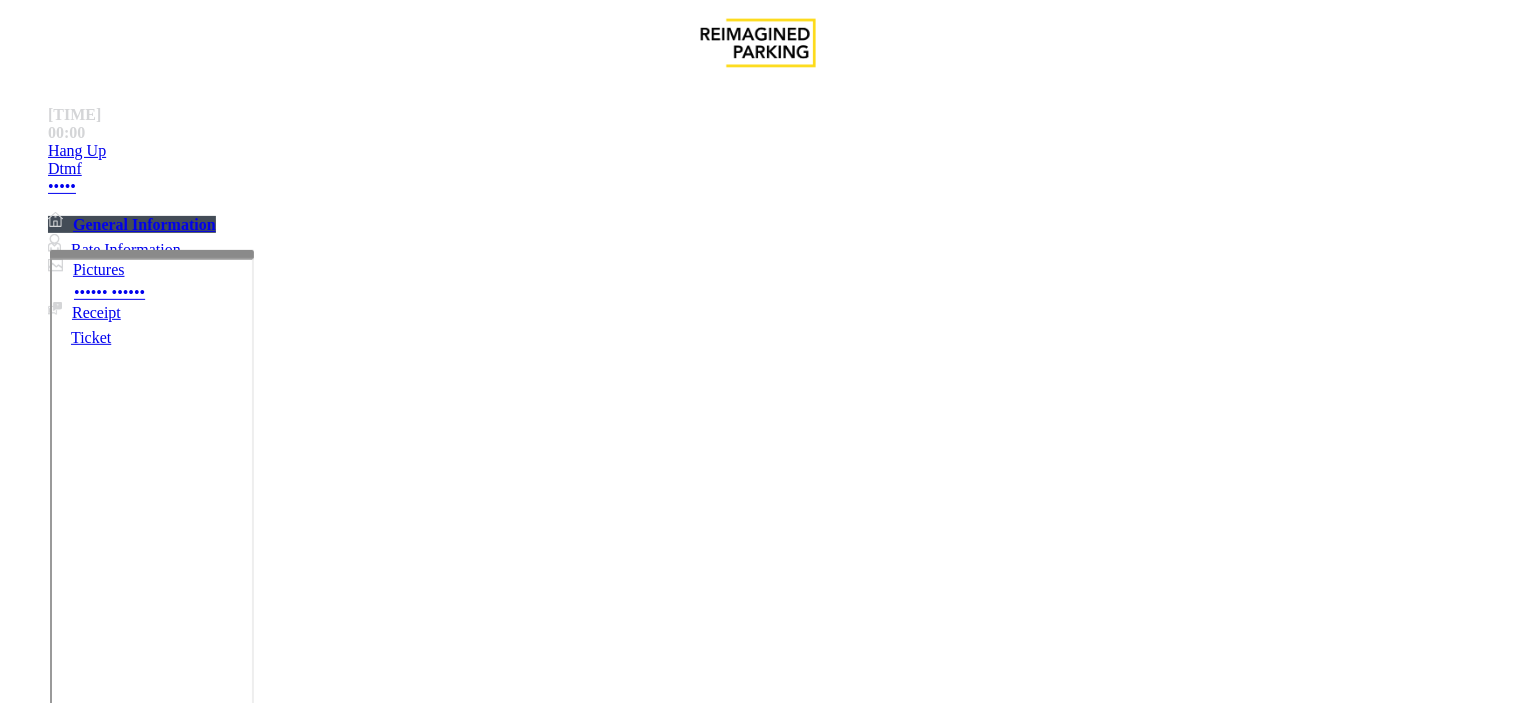click on "Other" at bounding box center [565, 1356] 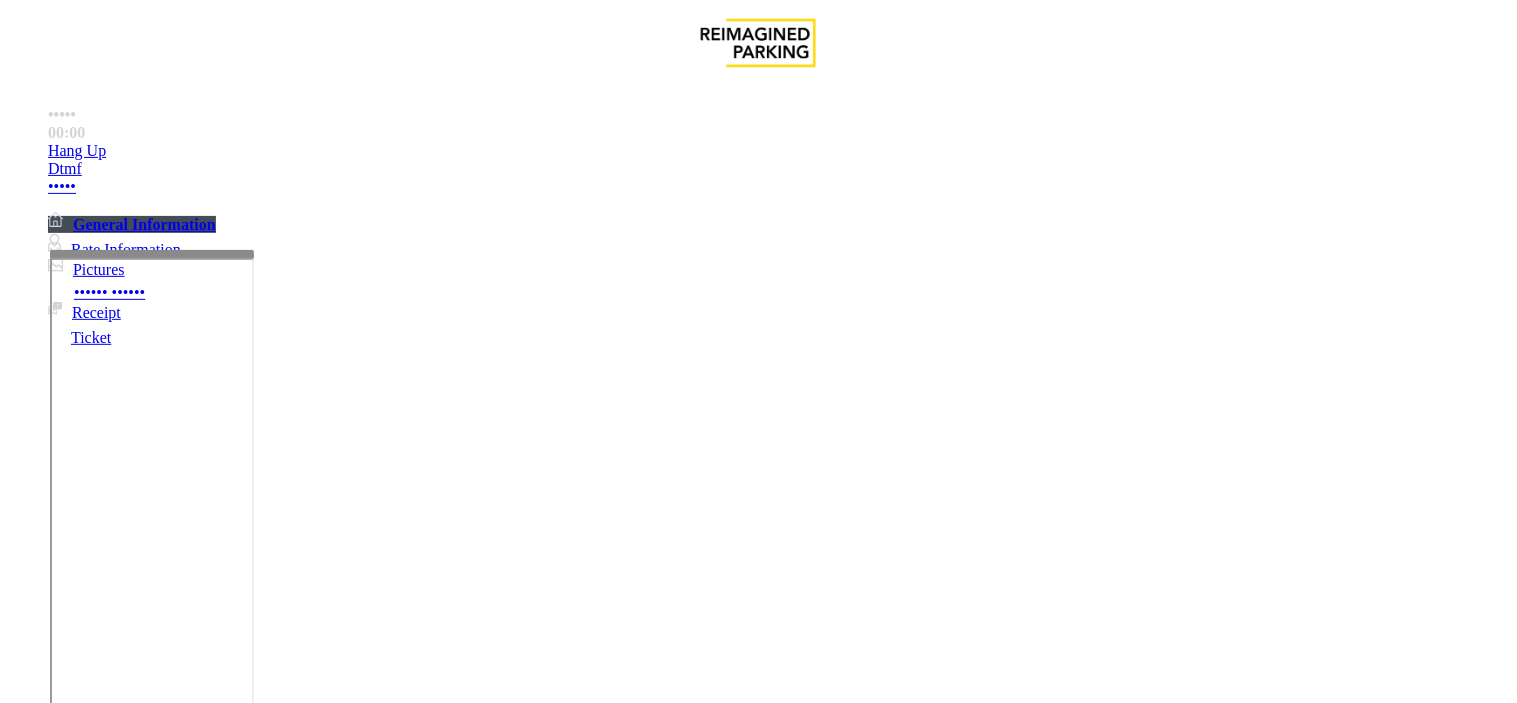 copy on "Issue  -  Other Wrong Lane" 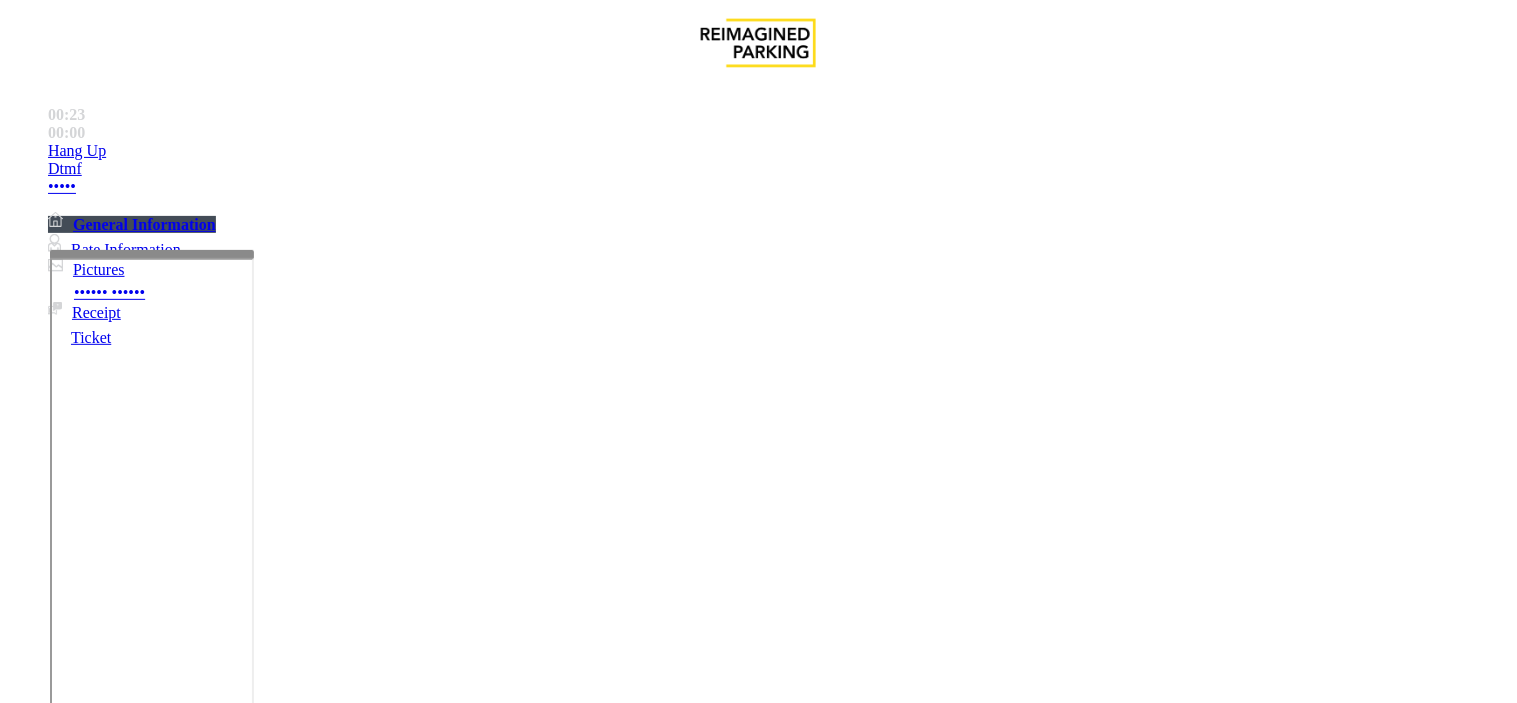 click at bounding box center (246, 1404) 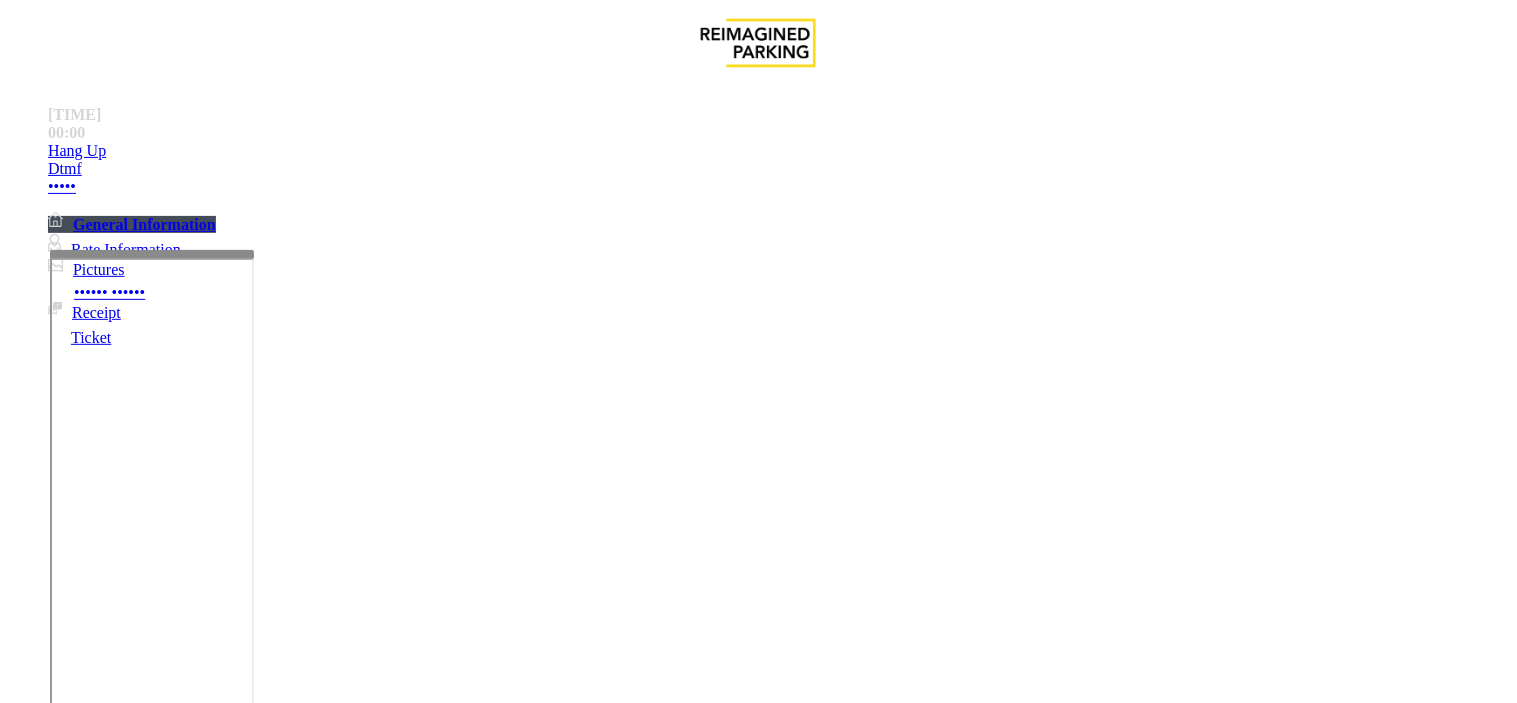 click on "Monthly Exit" at bounding box center (66, 1300) 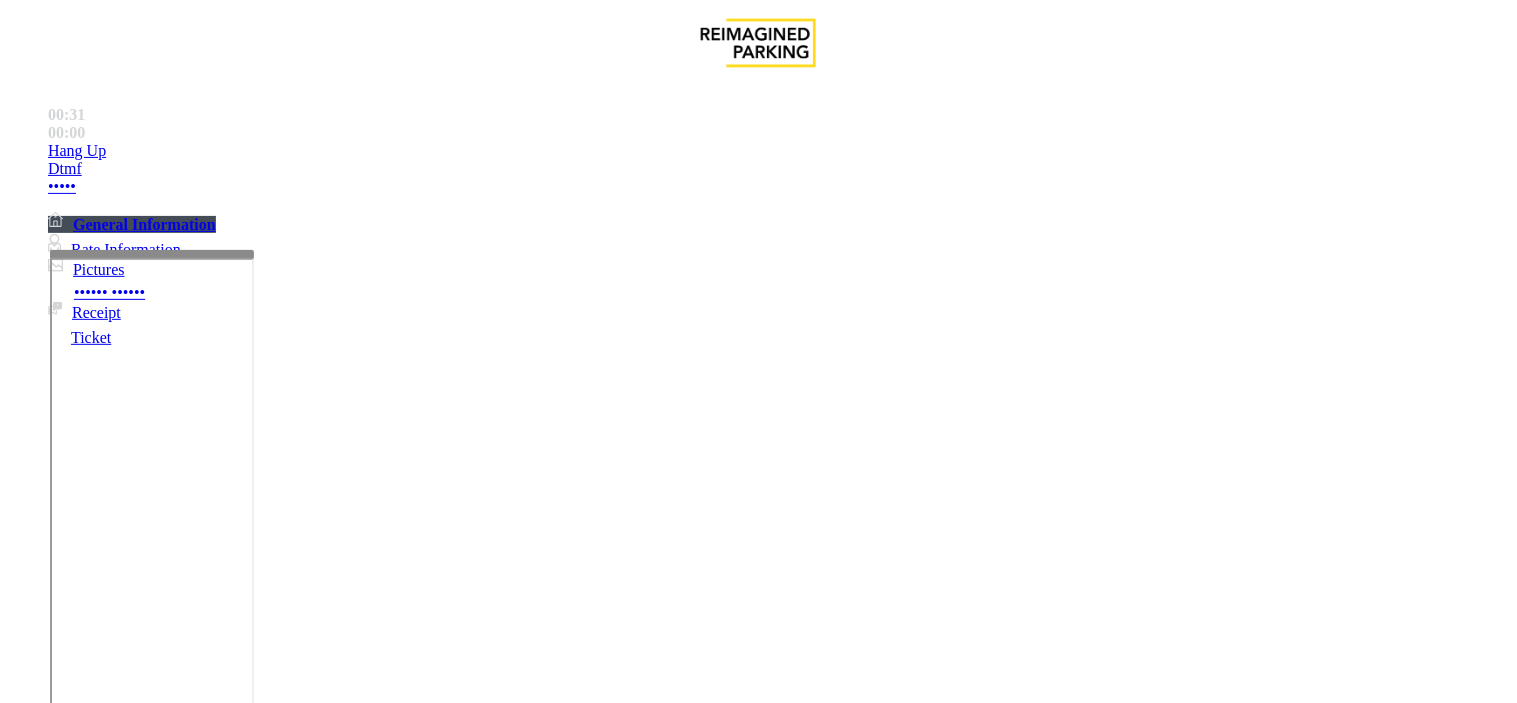 click on "Vend Gate Not Allowed" at bounding box center (758, 1496) 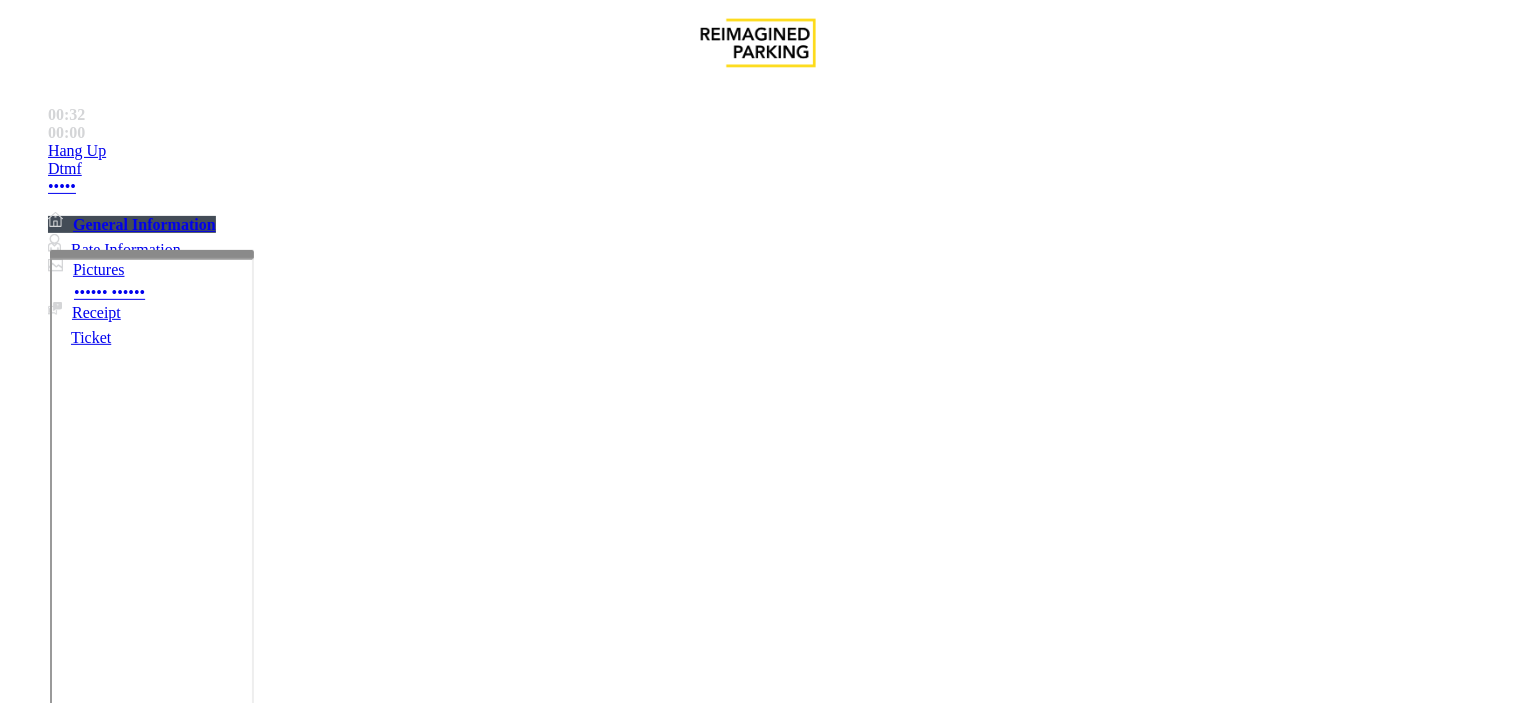 click at bounding box center [246, 1404] 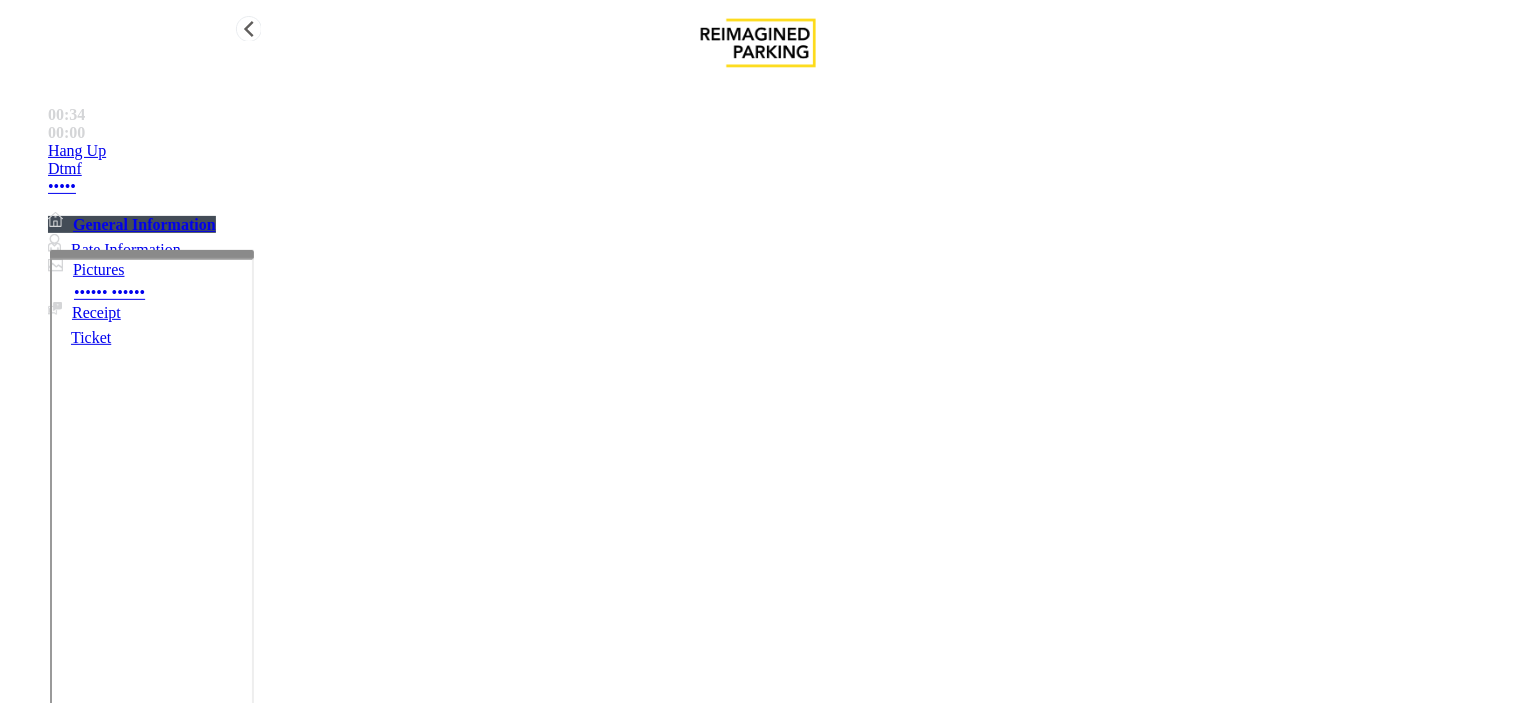 click on "Hang Up" at bounding box center [778, 151] 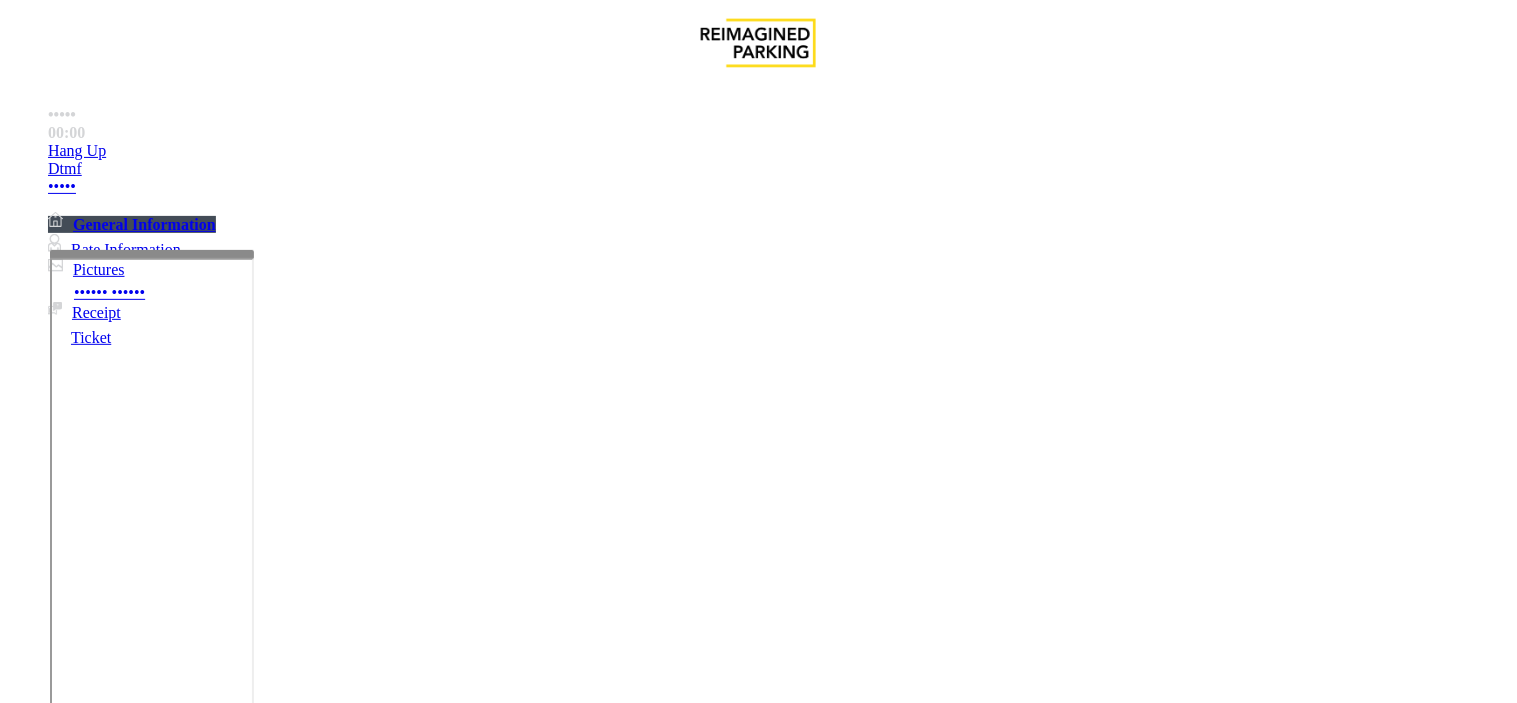 click at bounding box center (246, 1404) 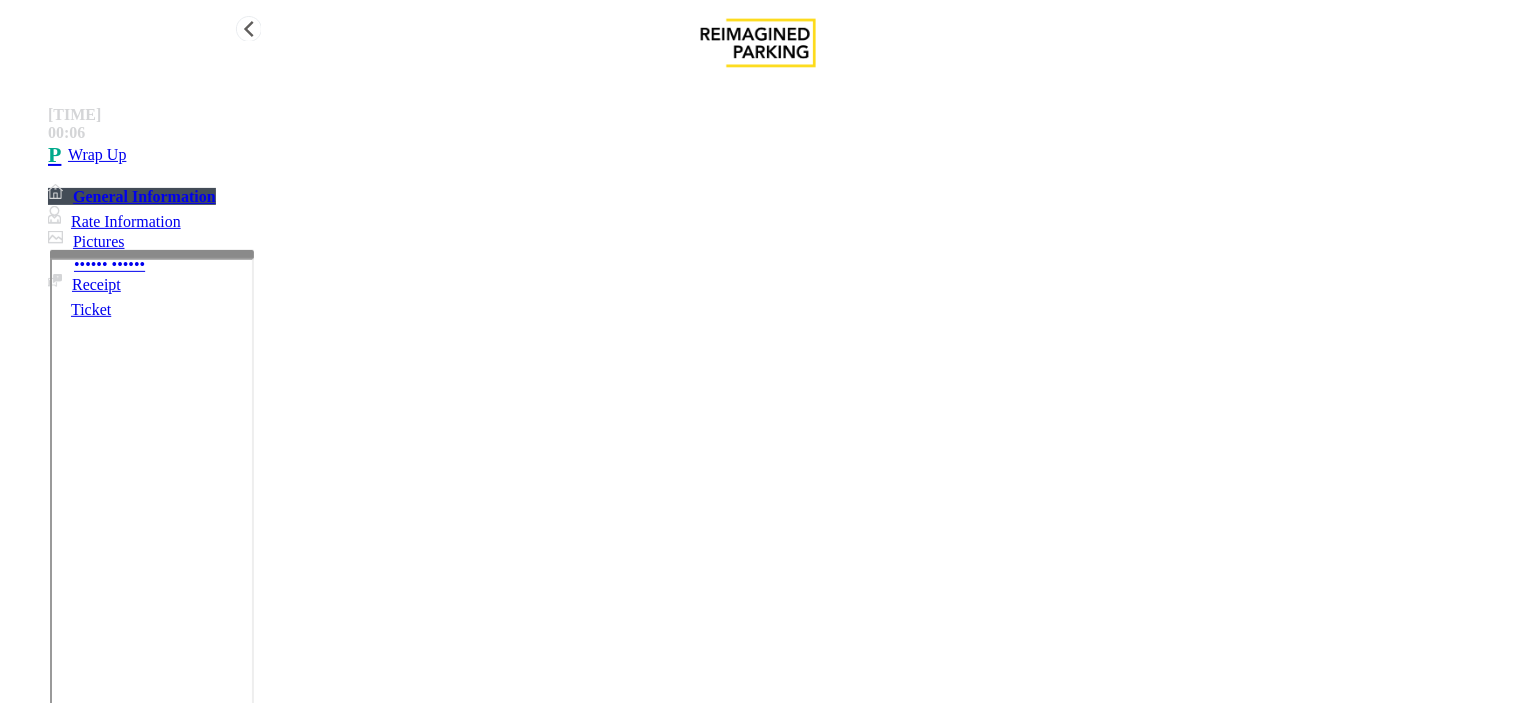 type on "**********" 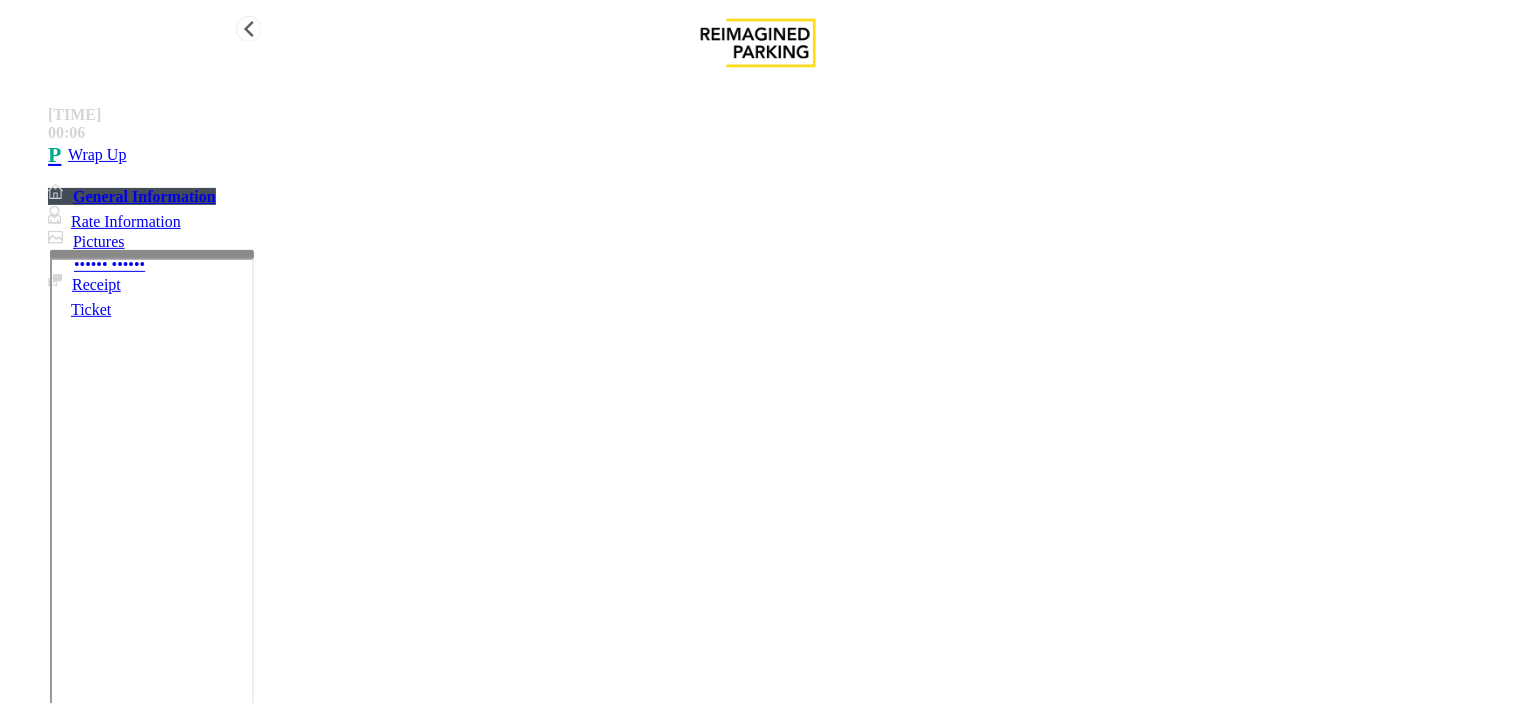 click on "Wrap Up" at bounding box center [778, 155] 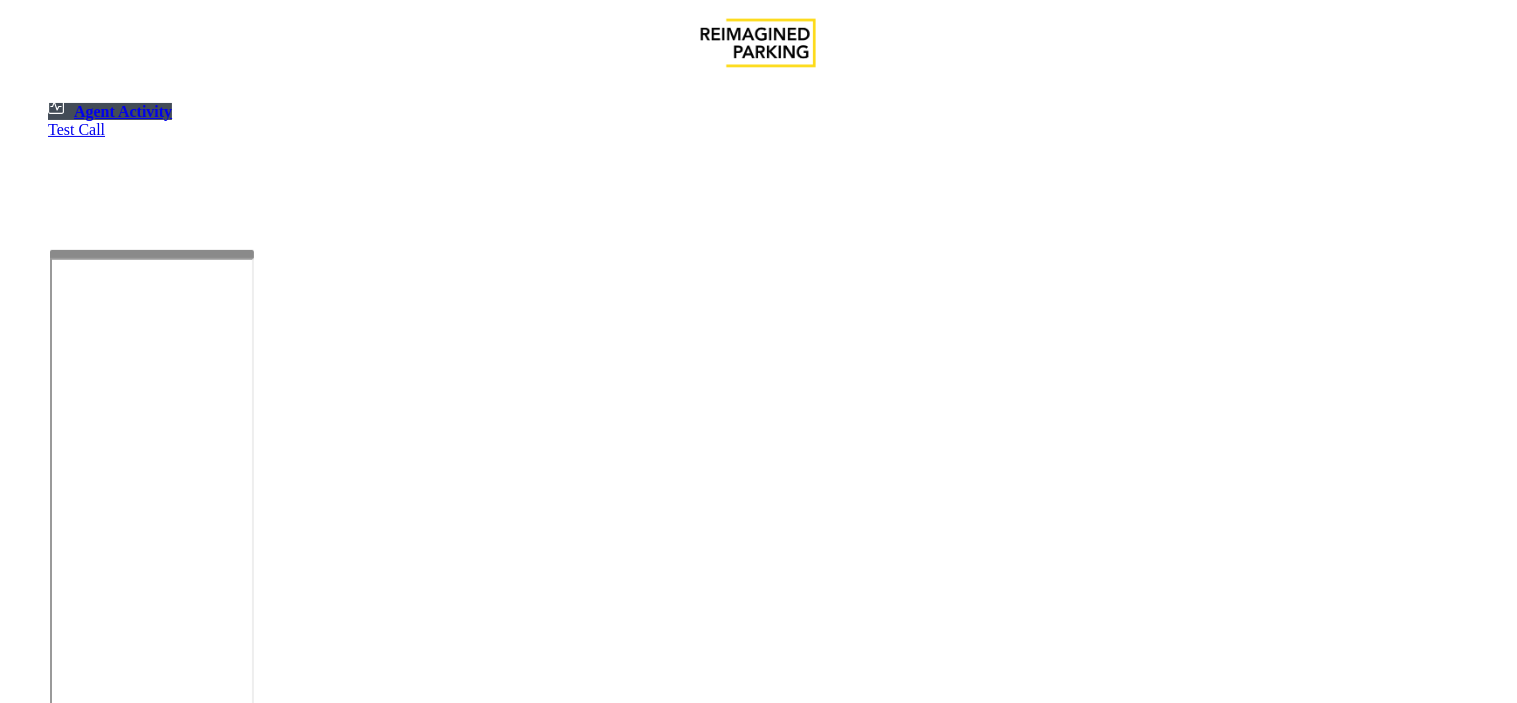click on "**********" at bounding box center (759, 1307) 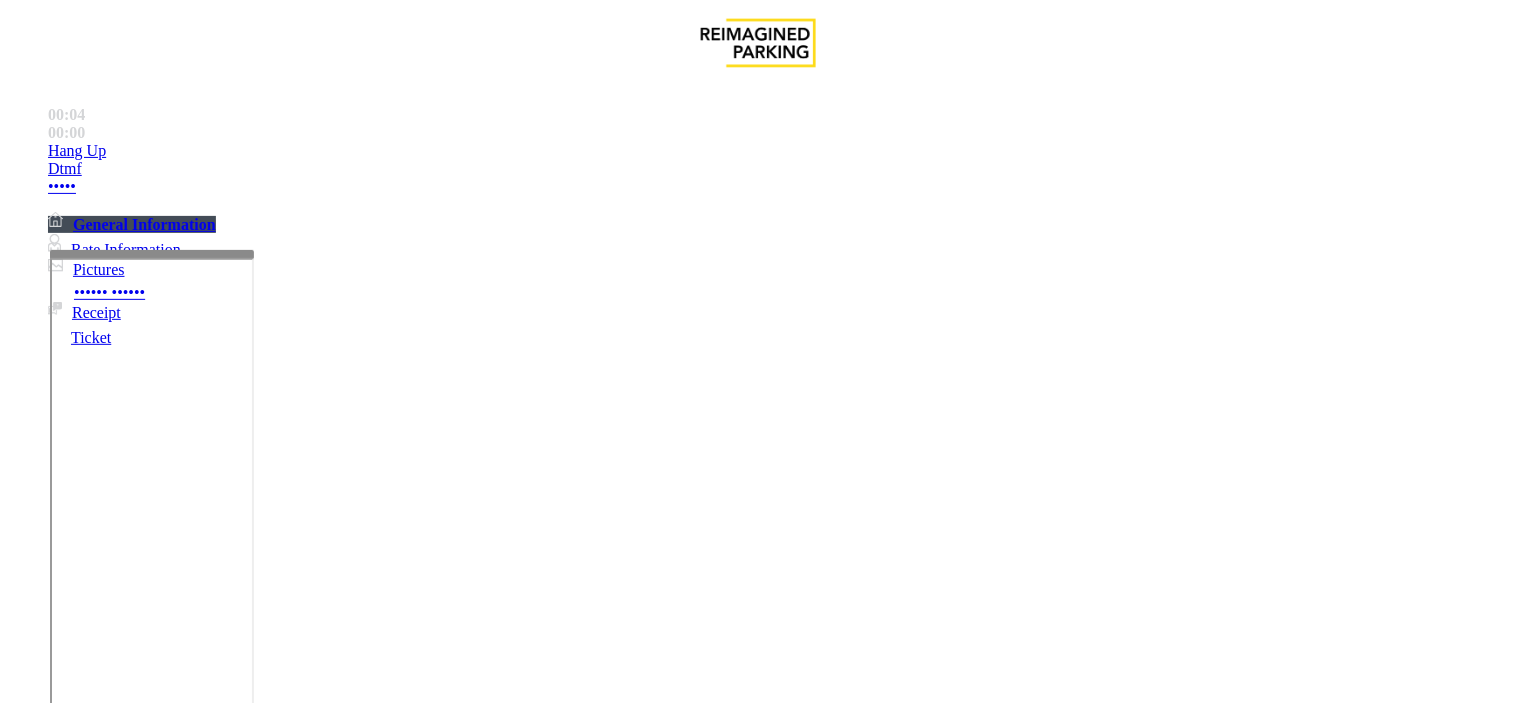 click on "Intercom Issue/No Response" at bounding box center [905, 1356] 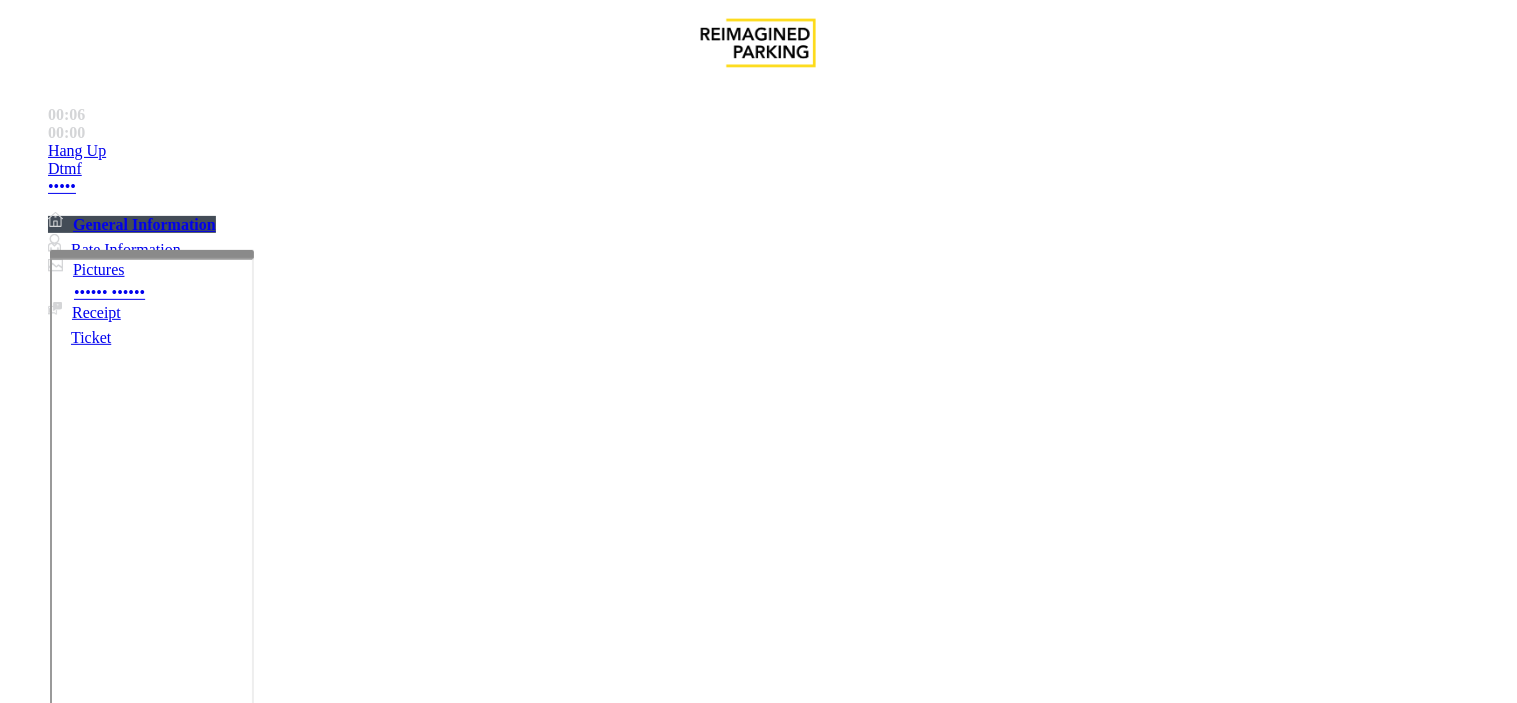 click on "No Response/Unable to hear parker" at bounding box center [111, 1356] 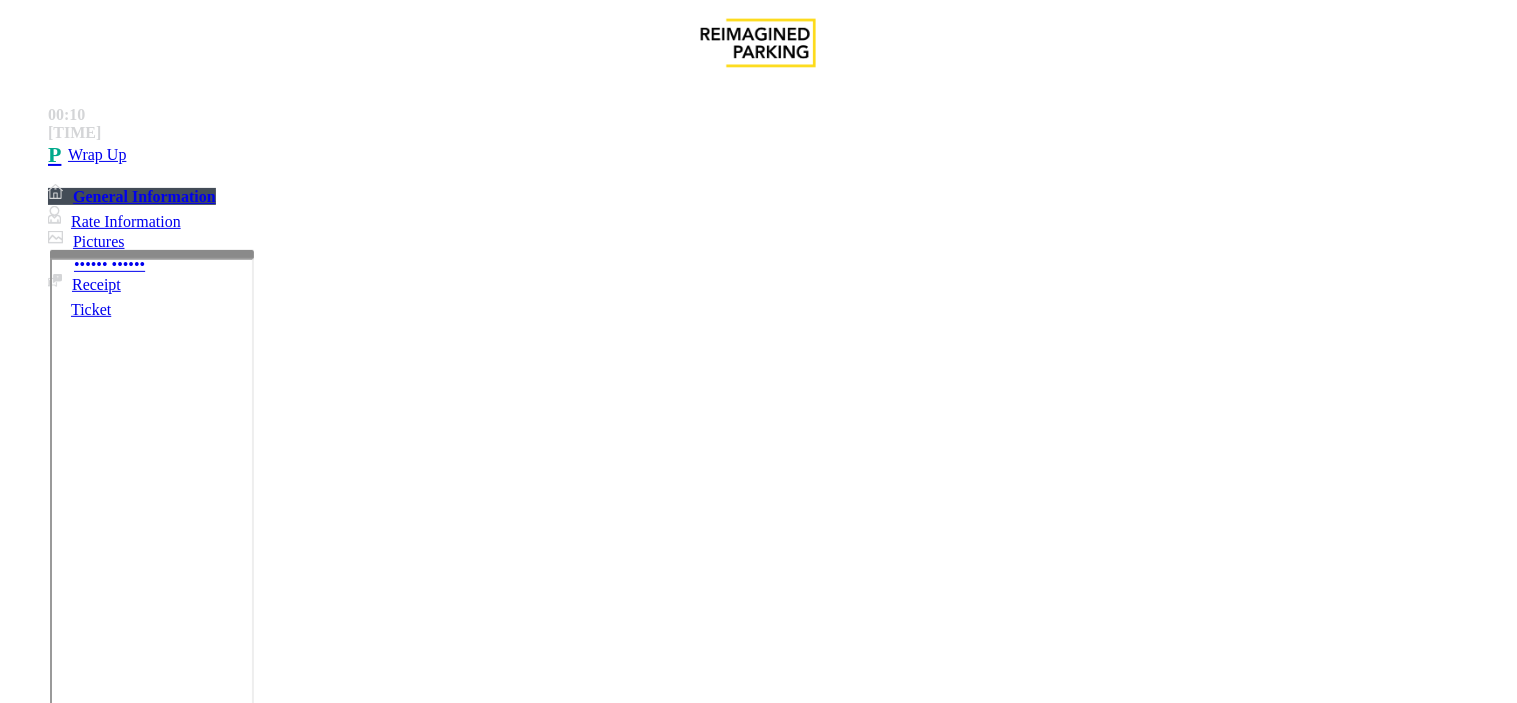 click at bounding box center [254, 1404] 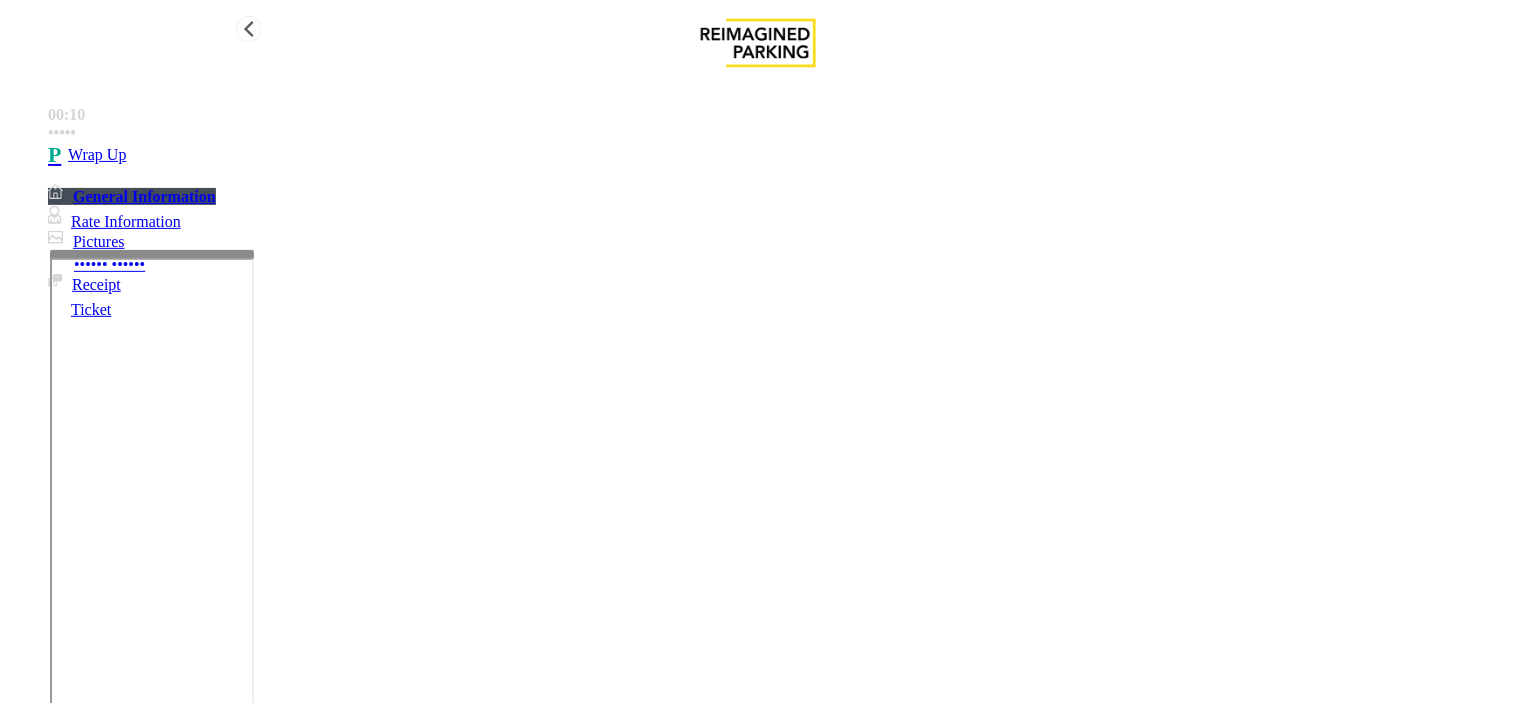 type on "**********" 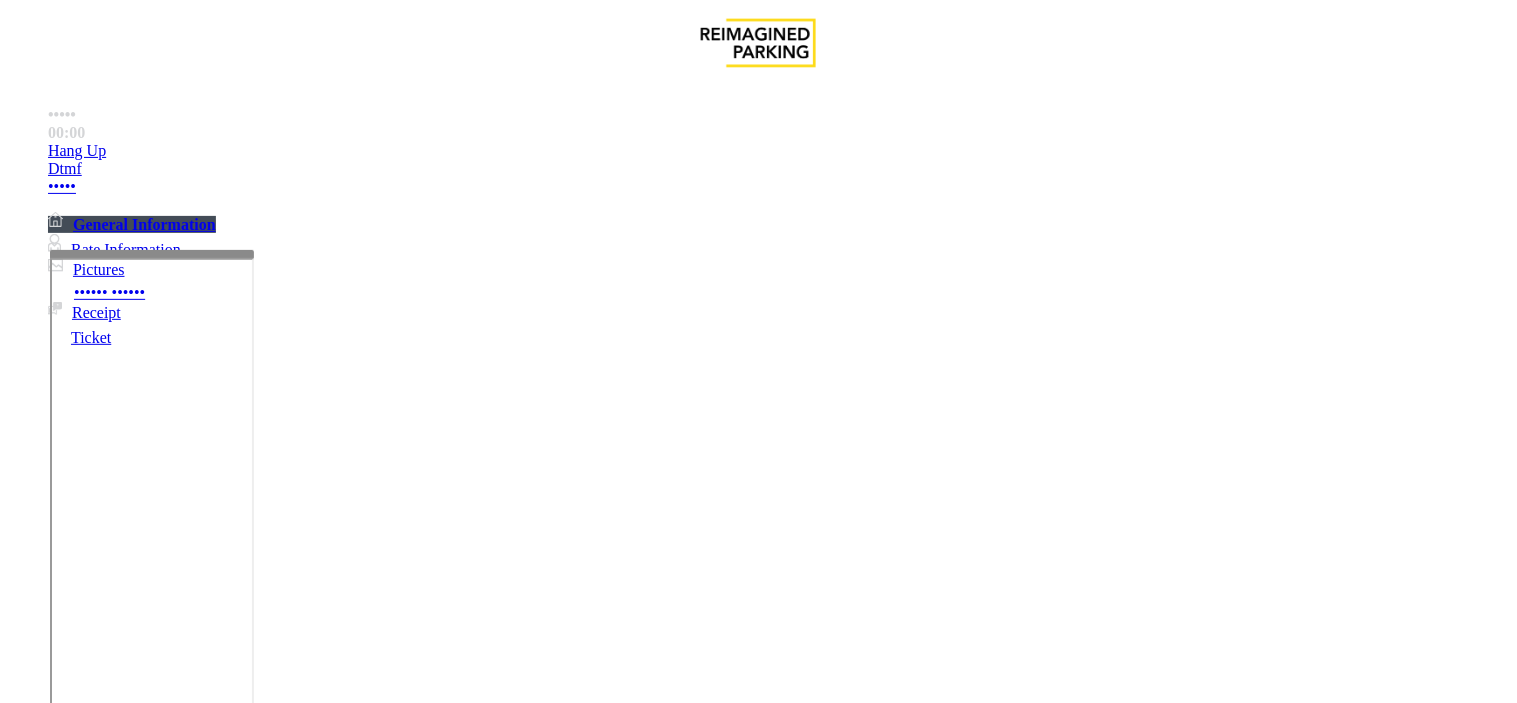 scroll, scrollTop: 1111, scrollLeft: 0, axis: vertical 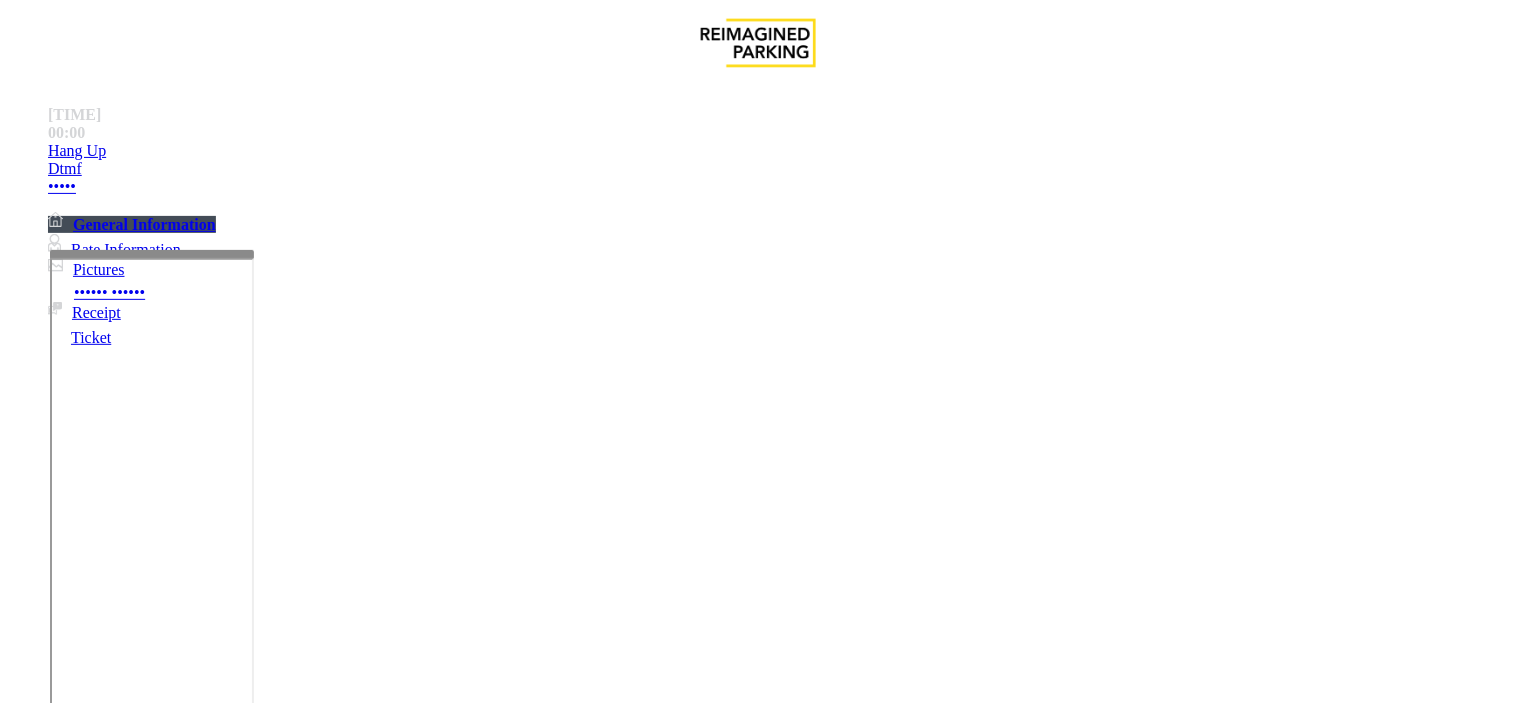click on "LAN21063800 - AMLI2ND" at bounding box center (48, 2560) 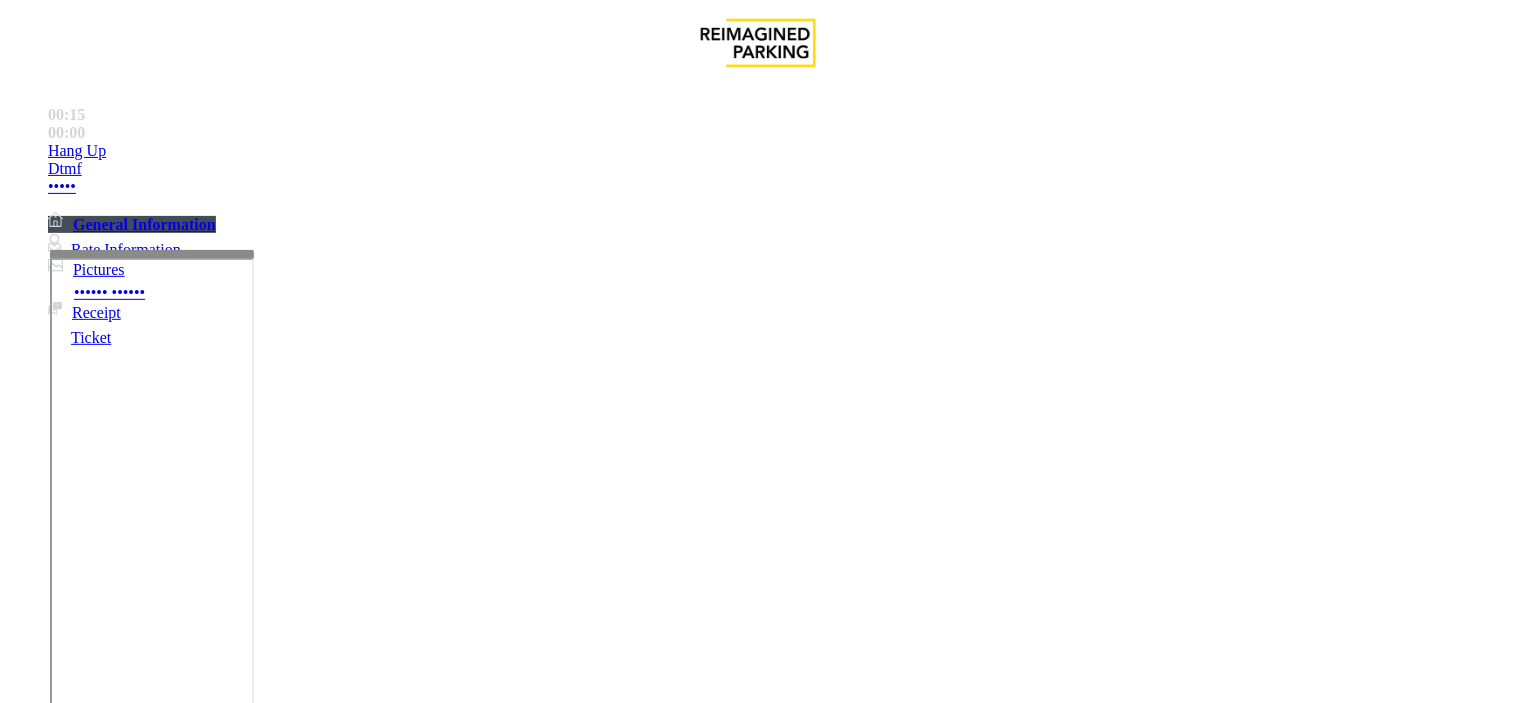 click on "Equipment Issue" at bounding box center (483, 1356) 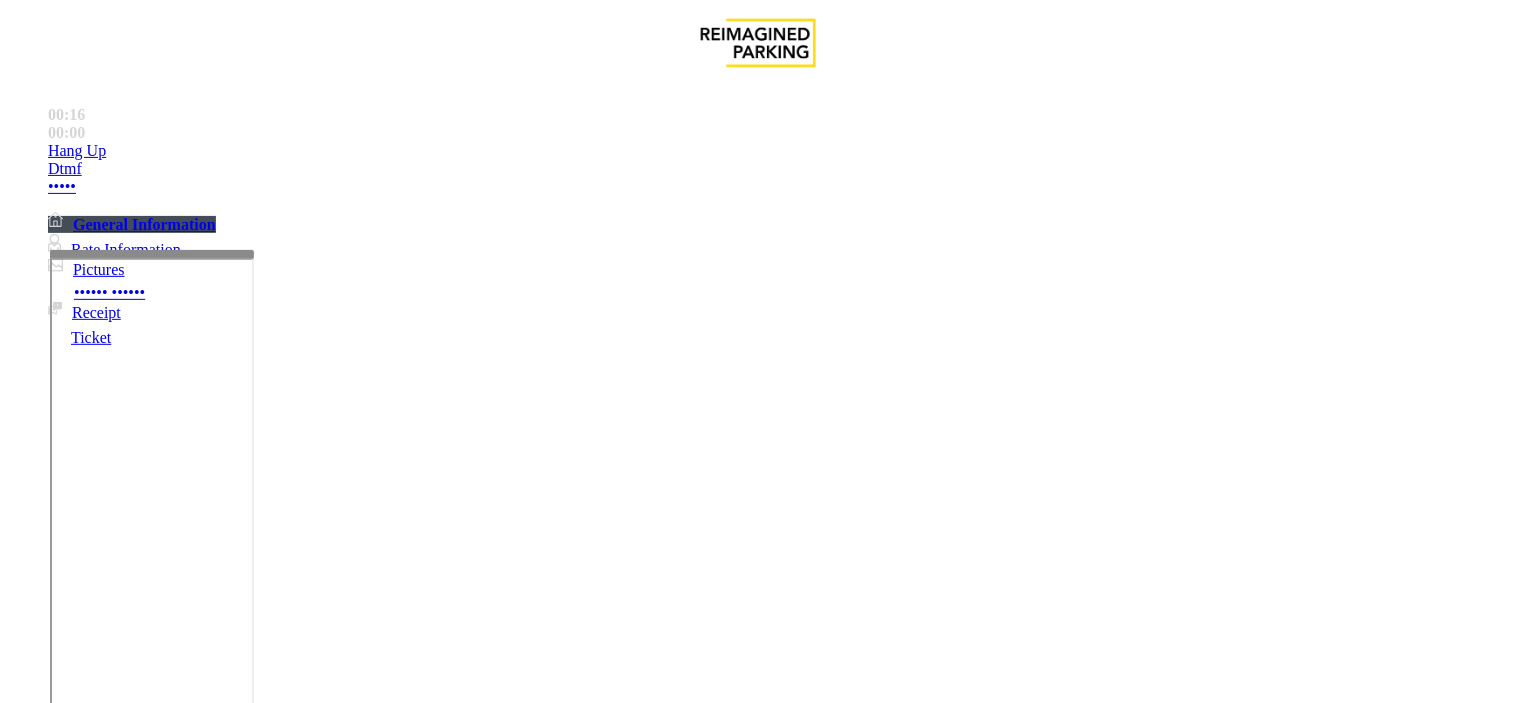 click on "Gate / Door Won't Open" at bounding box center (532, 1356) 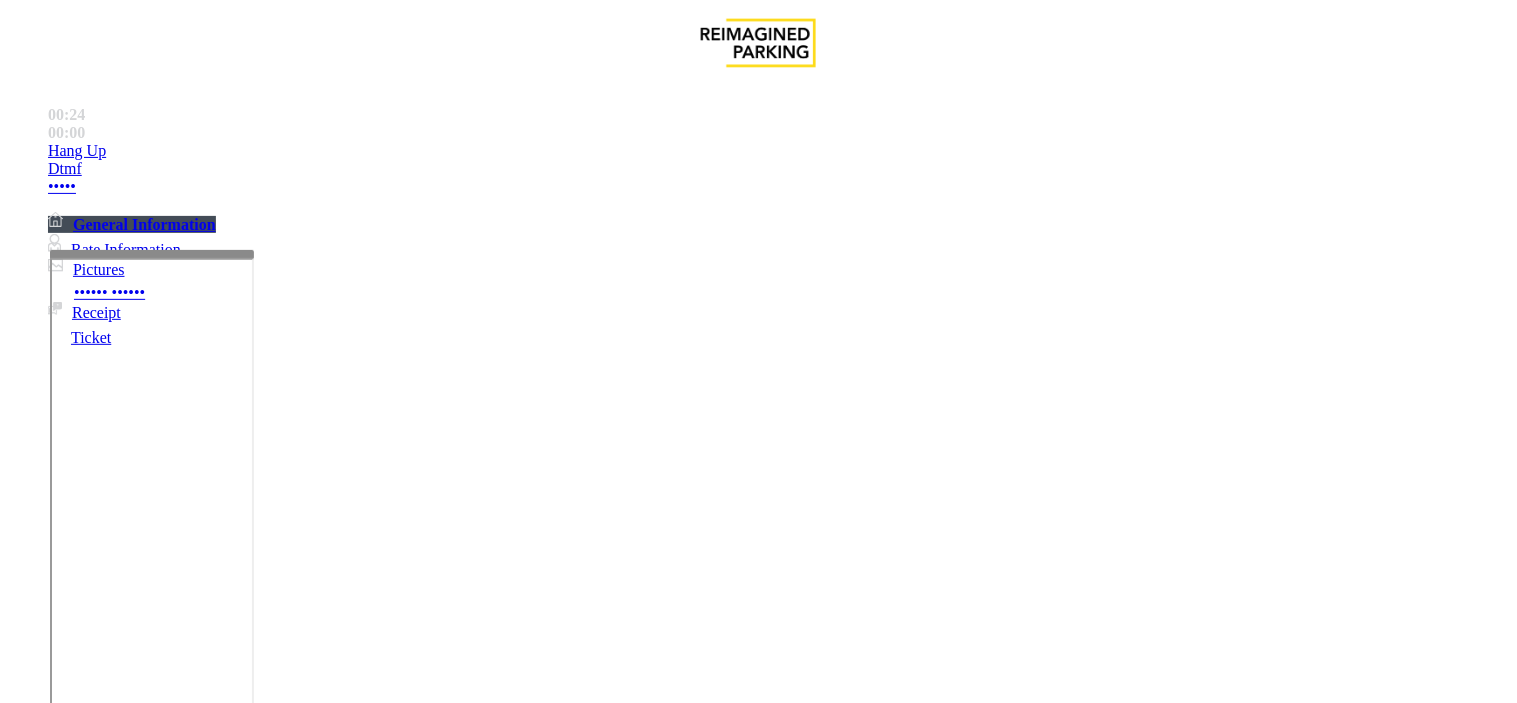 click at bounding box center [246, 1604] 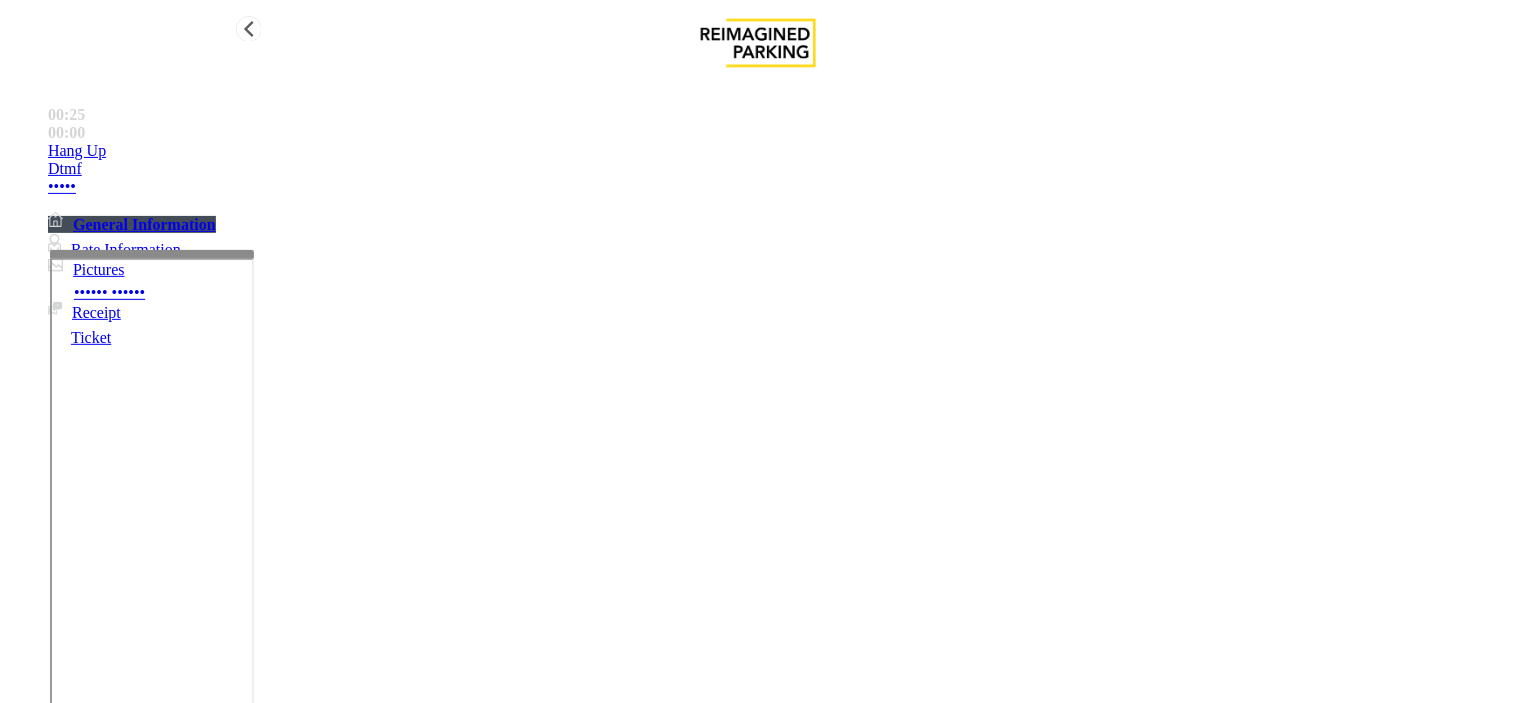 click on "Hang Up" at bounding box center (778, 151) 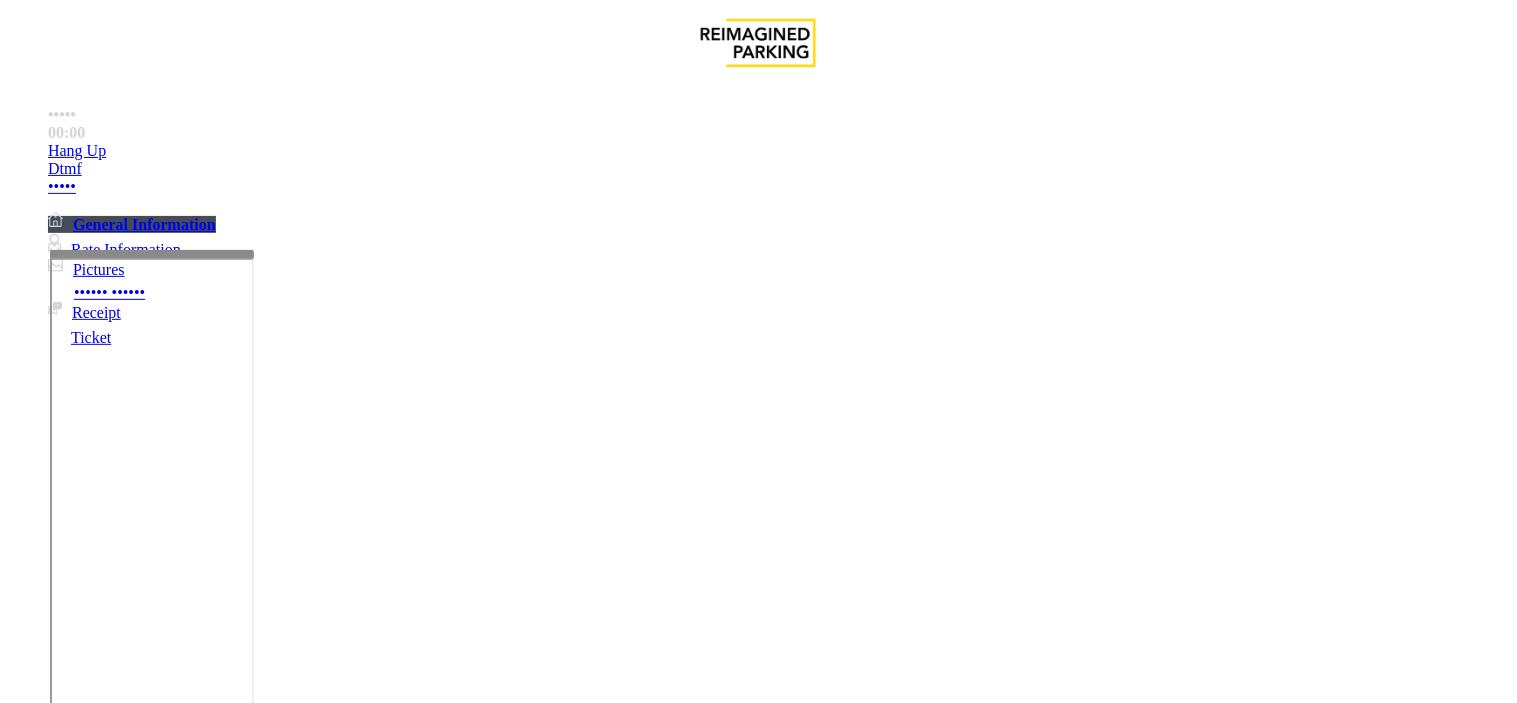 click at bounding box center [246, 1604] 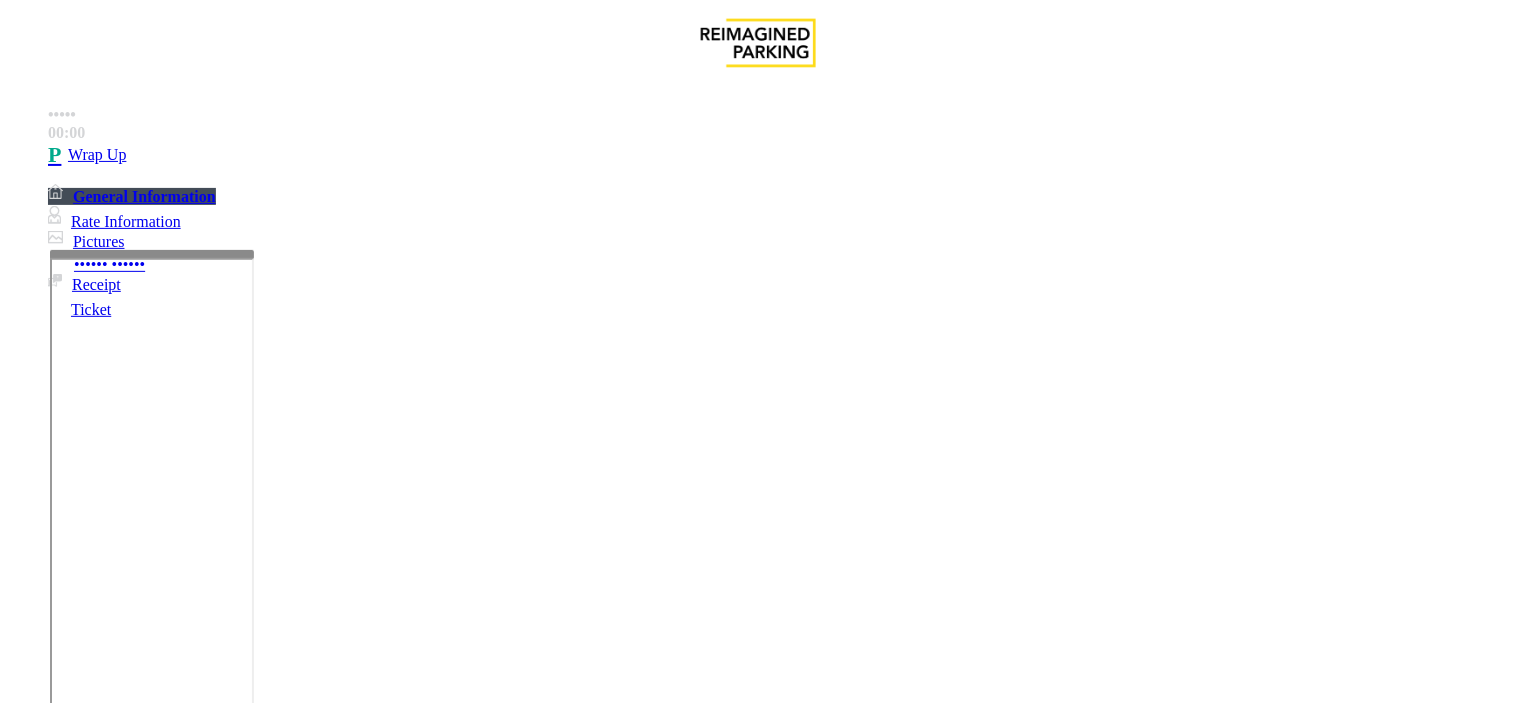 click at bounding box center (246, 1604) 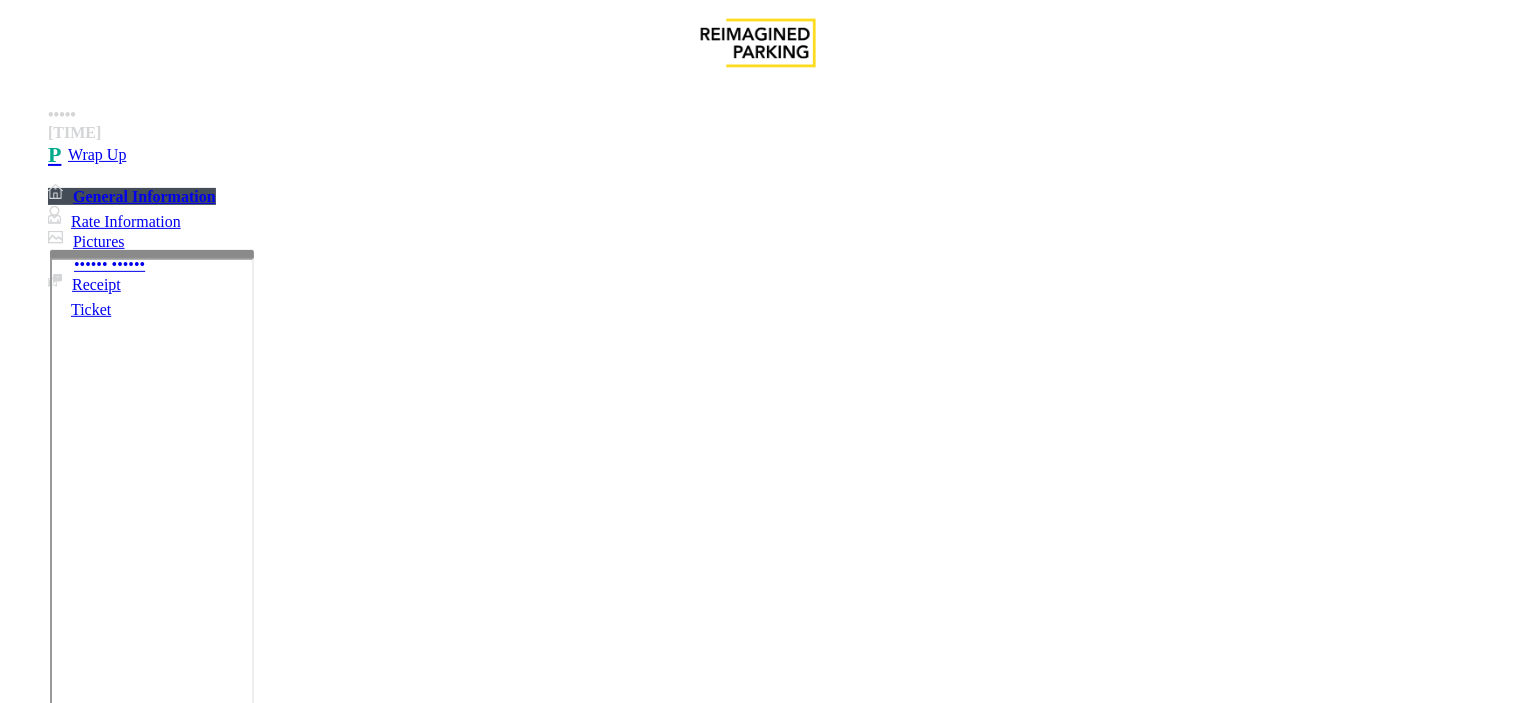 click at bounding box center (246, 1604) 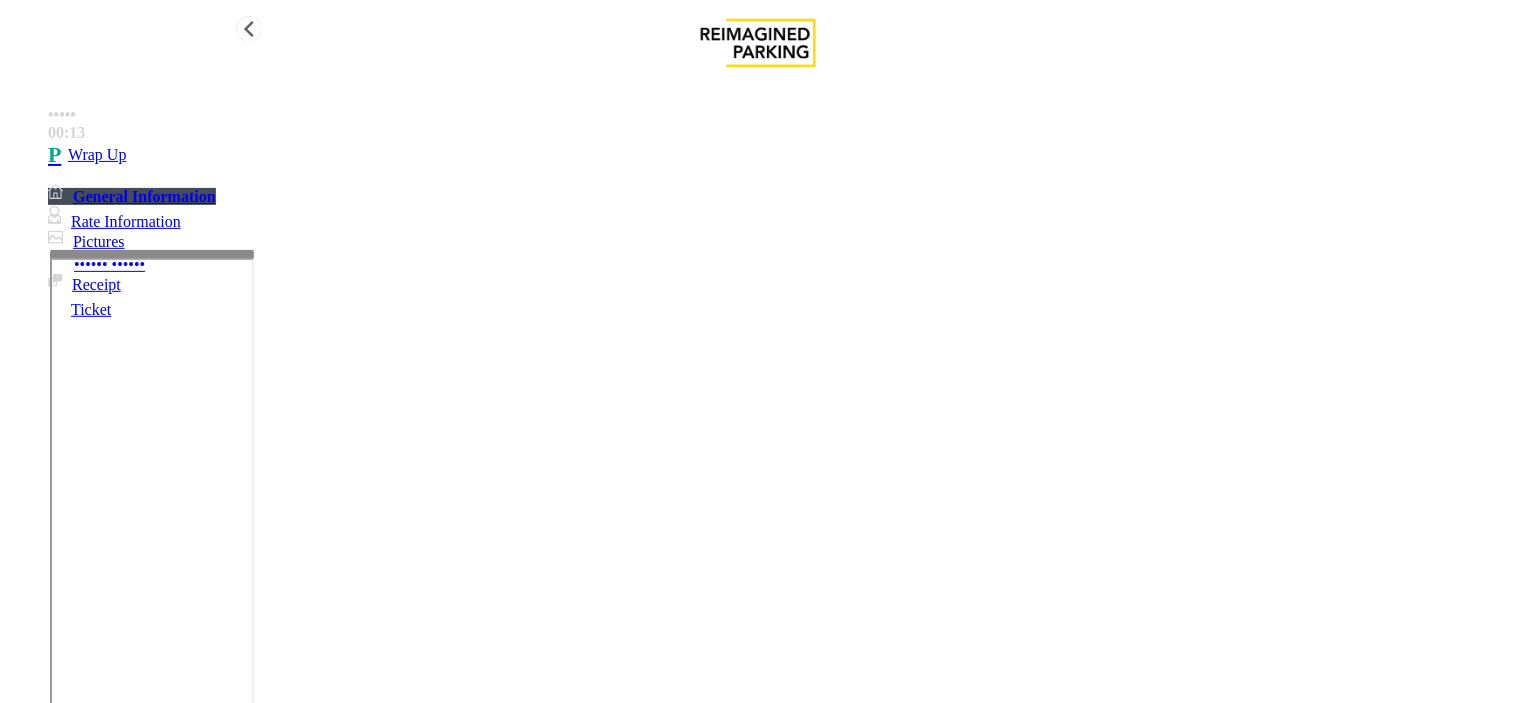 type on "**********" 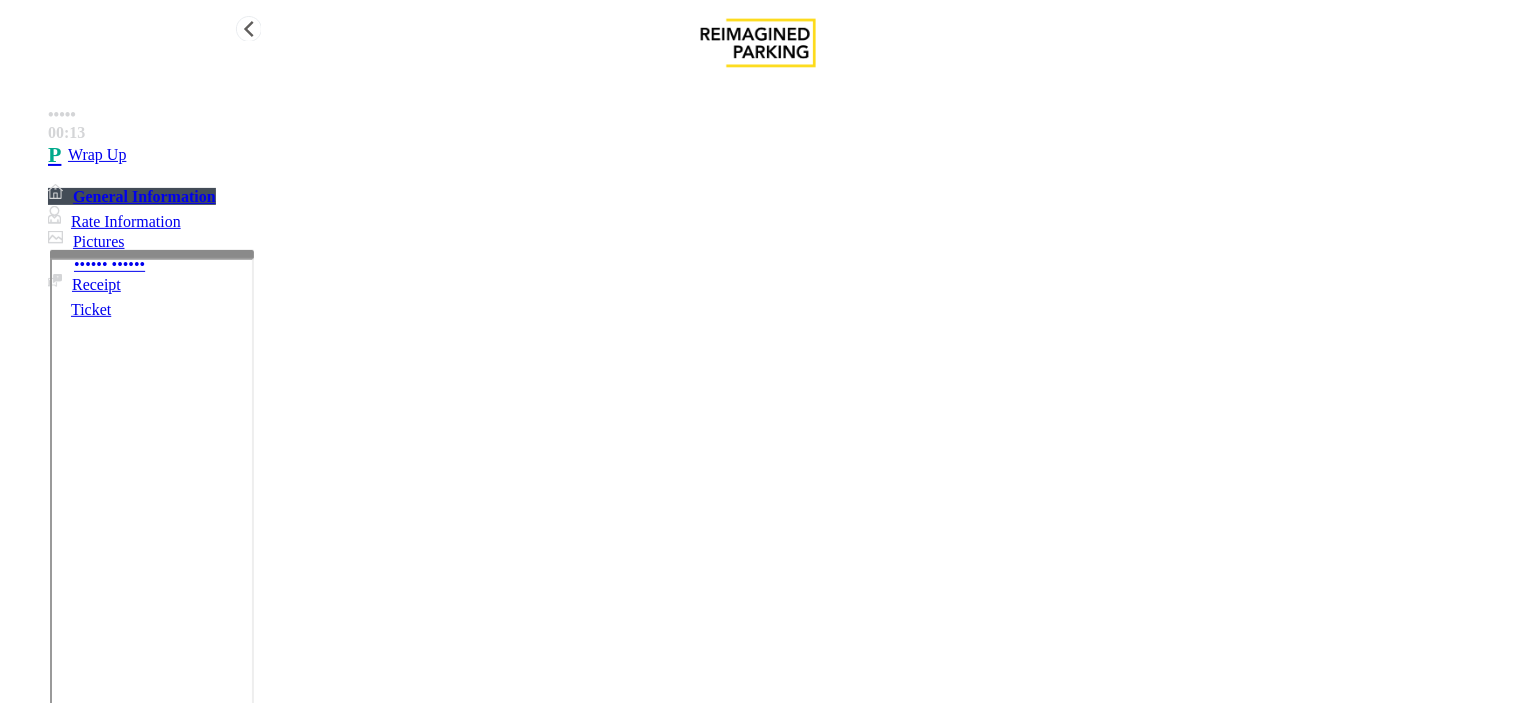 click on "Wrap Up" at bounding box center (778, 155) 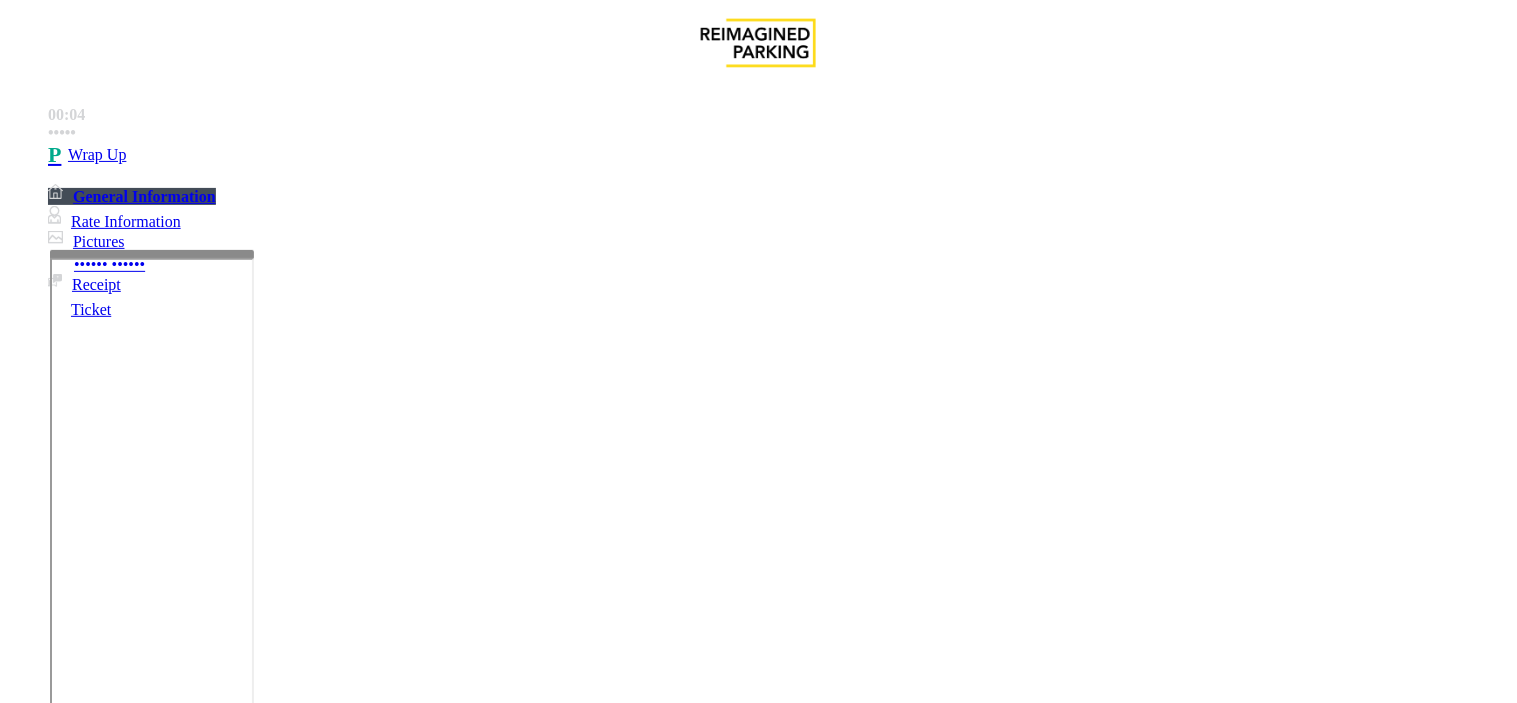 click on "Intercom Issue/No Response" at bounding box center (1012, 1356) 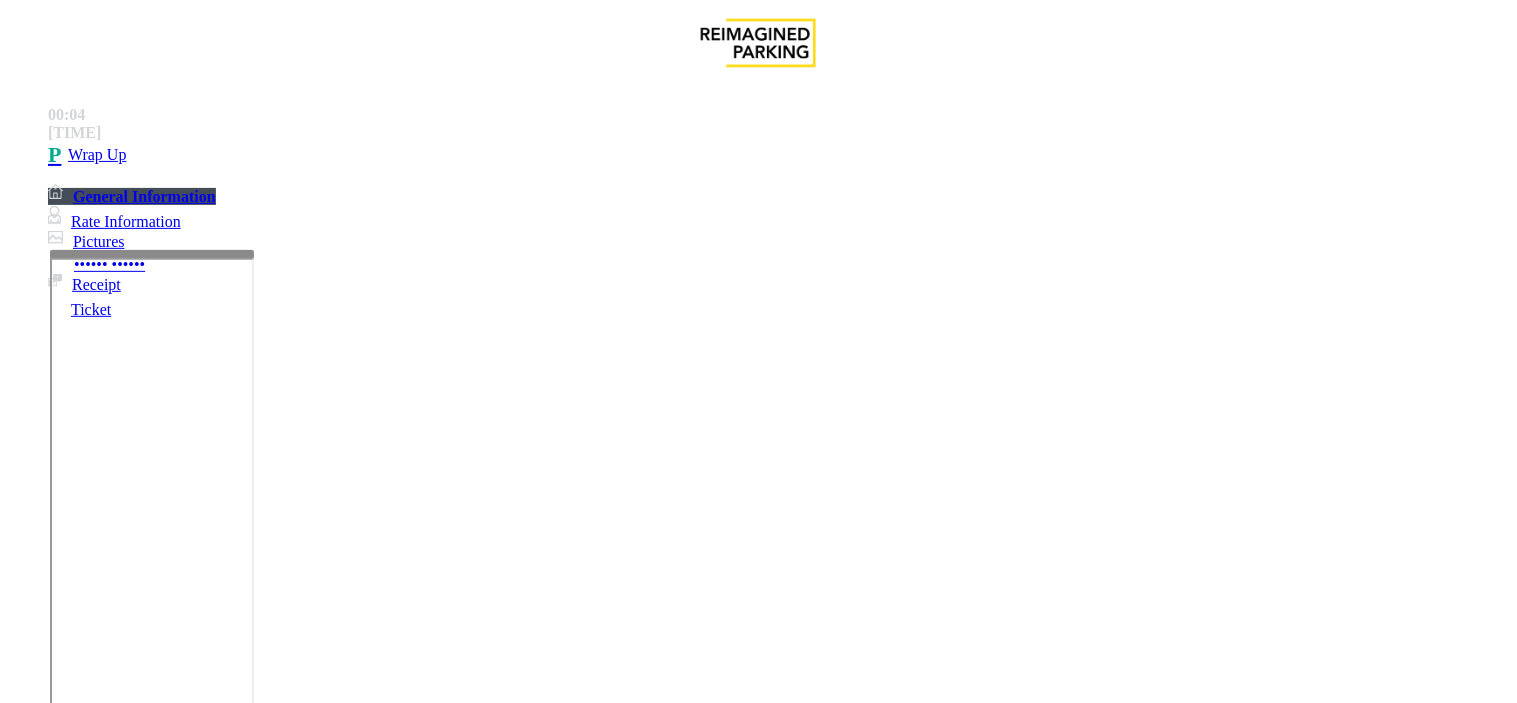 click on "Call dropped" at bounding box center [419, 1356] 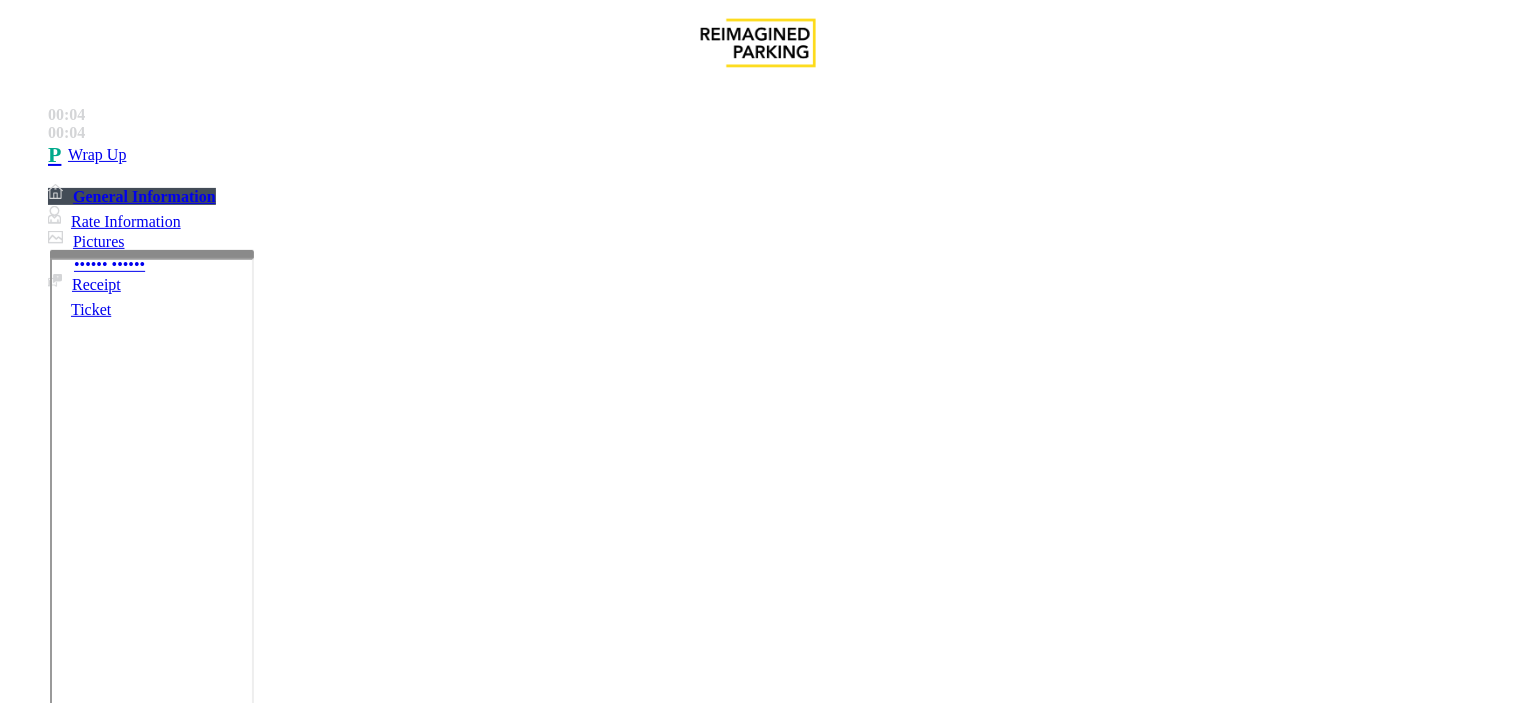 click on "Call dropped" at bounding box center (758, 1341) 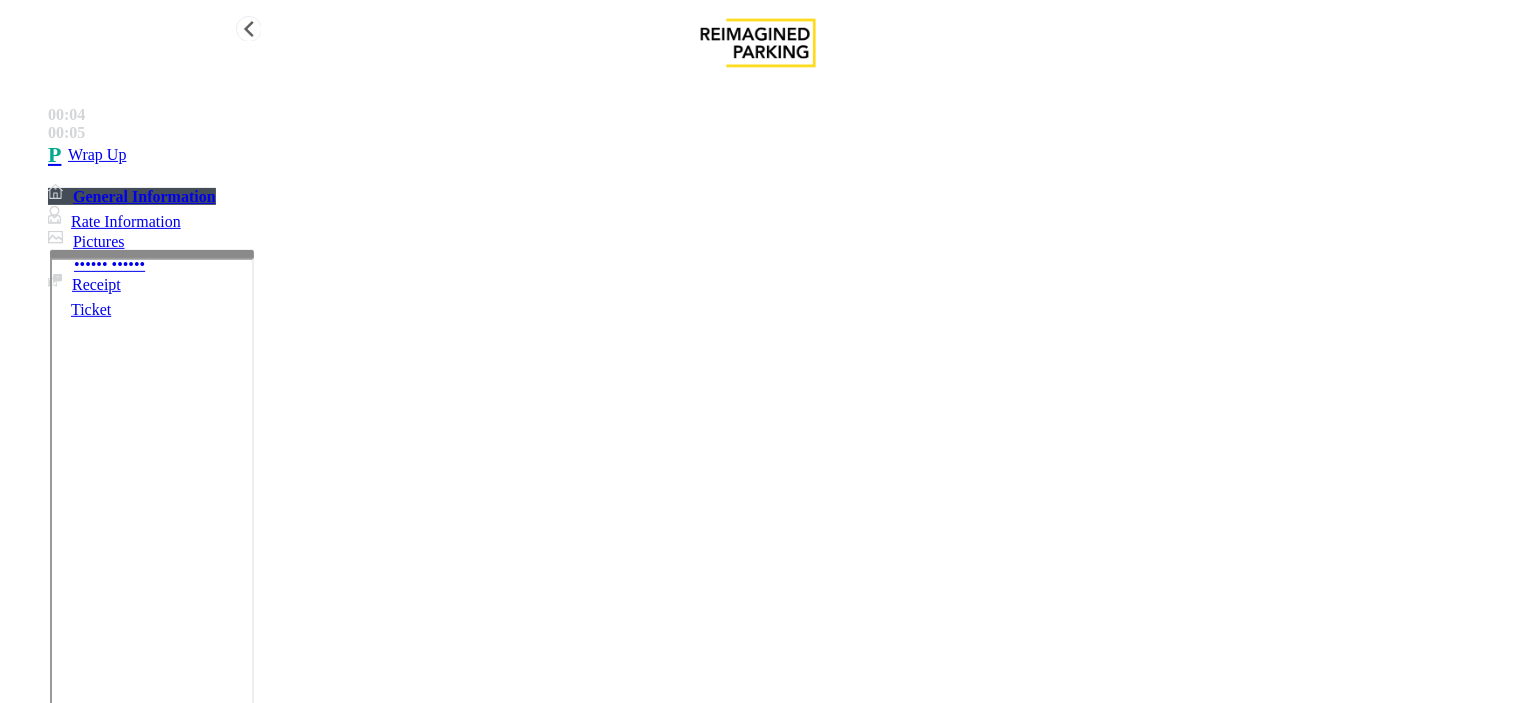 type on "**********" 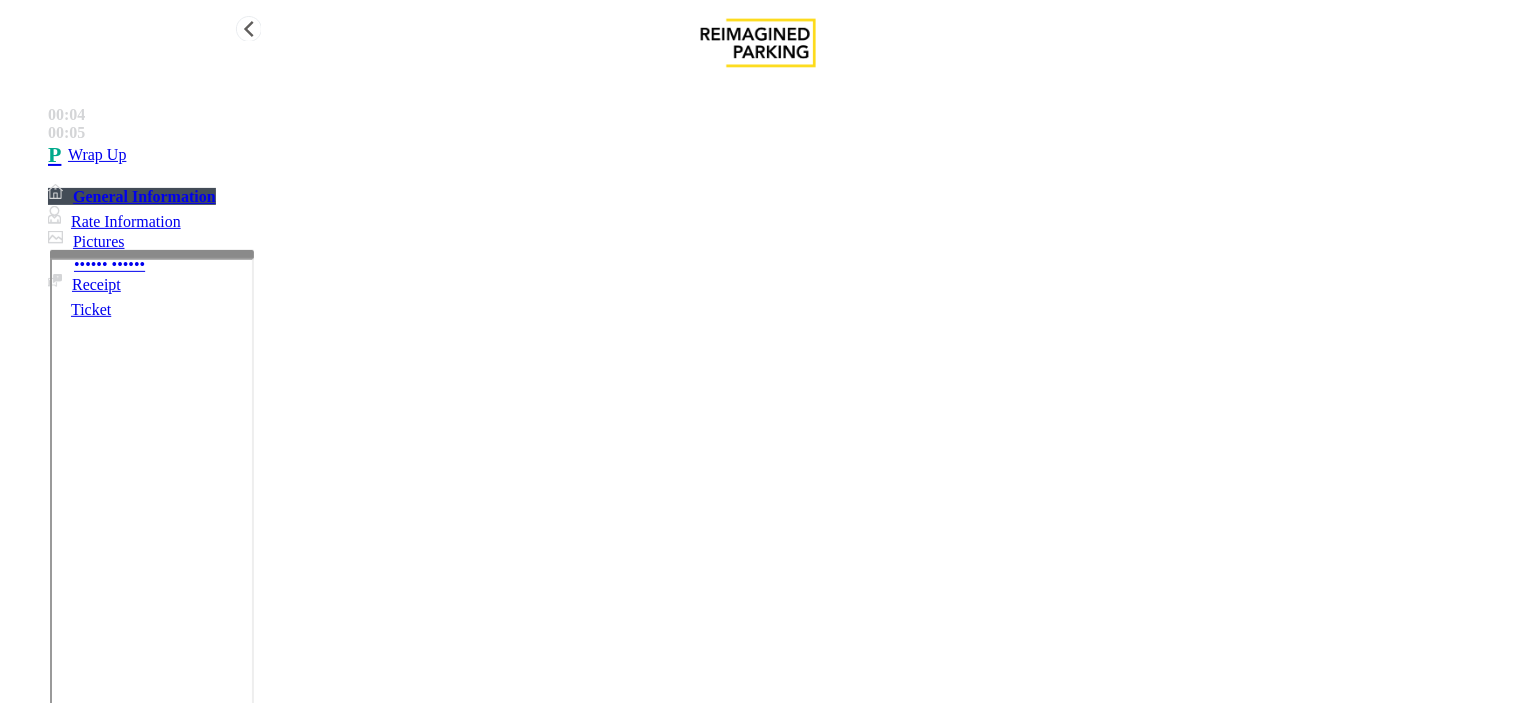click on "Wrap Up" at bounding box center [778, 155] 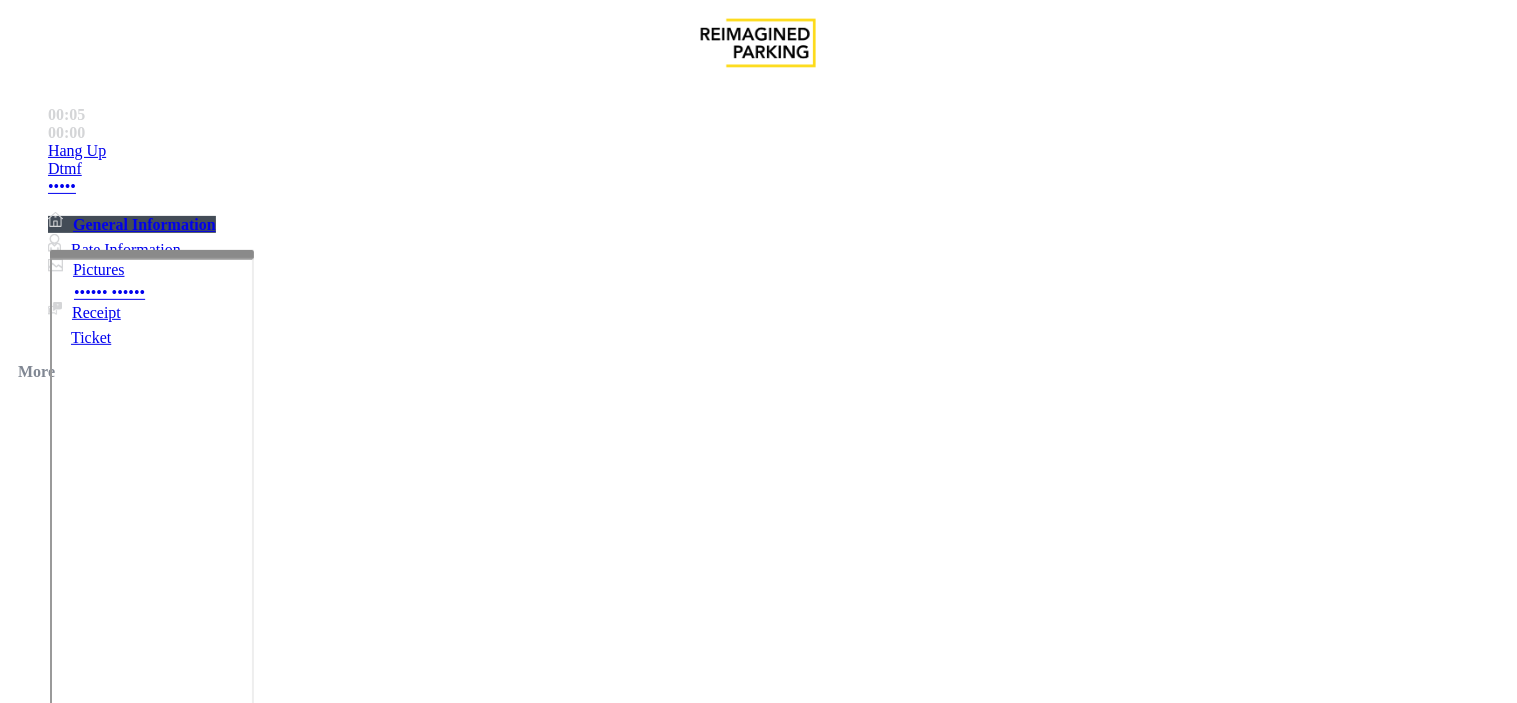 click on "No Assistance Needed" at bounding box center (1052, 1356) 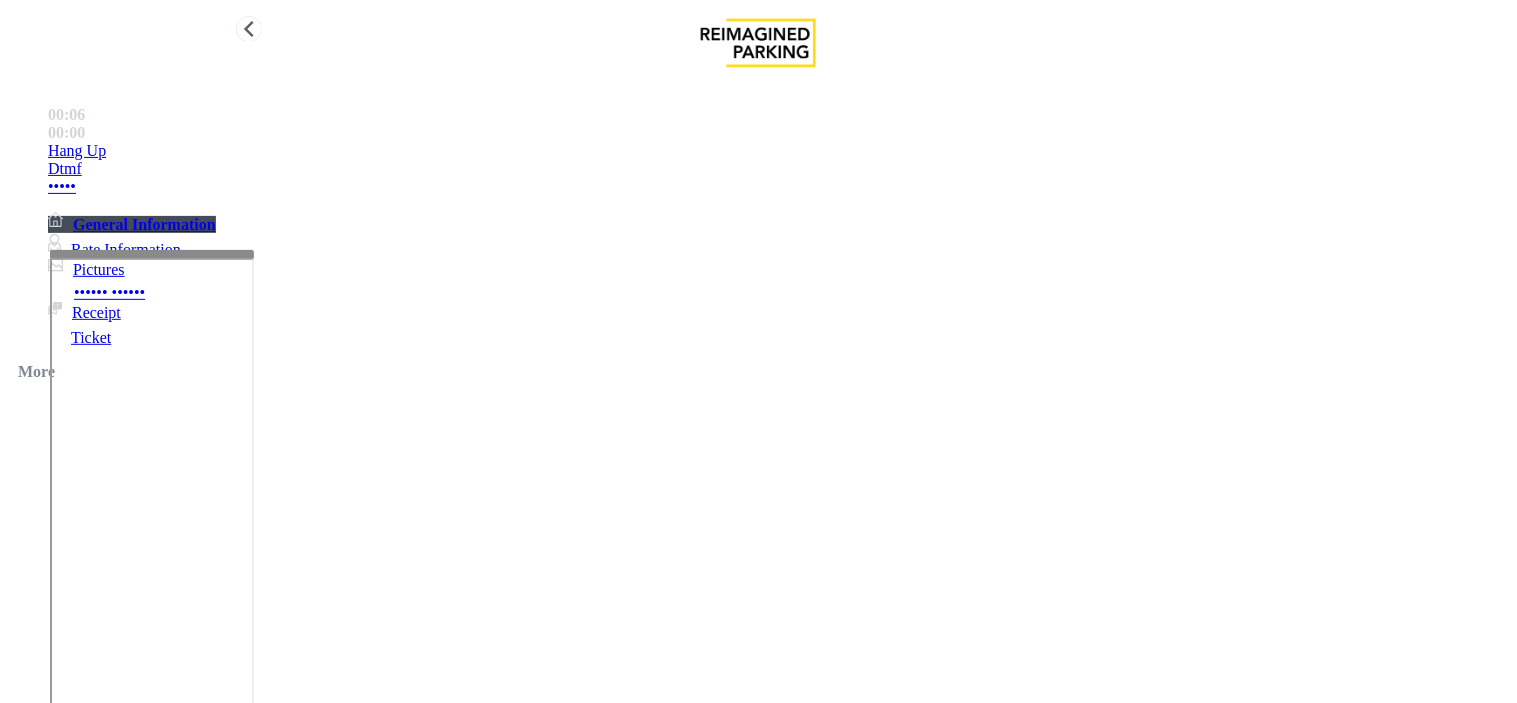click on "Hang Up" at bounding box center [778, 151] 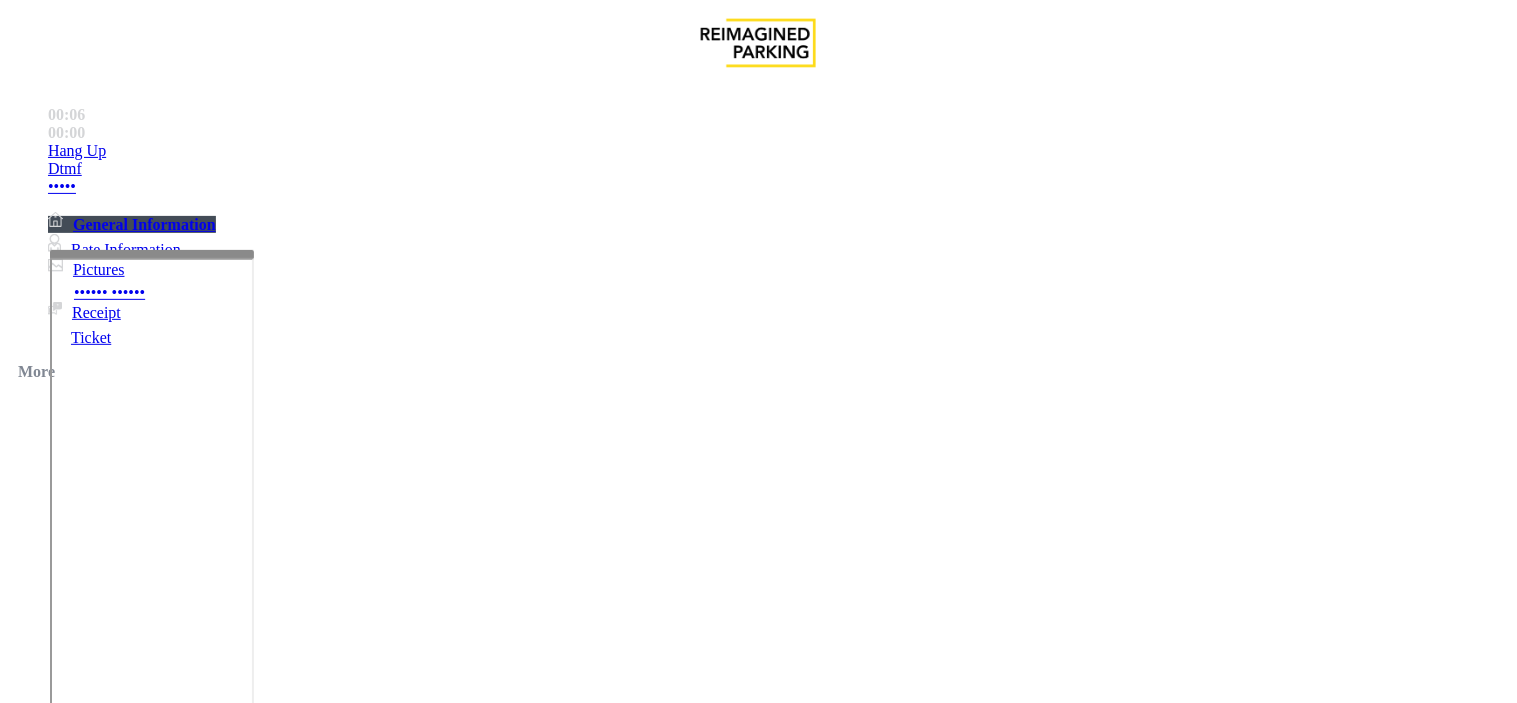 click on "No assistance needed" at bounding box center (102, 1356) 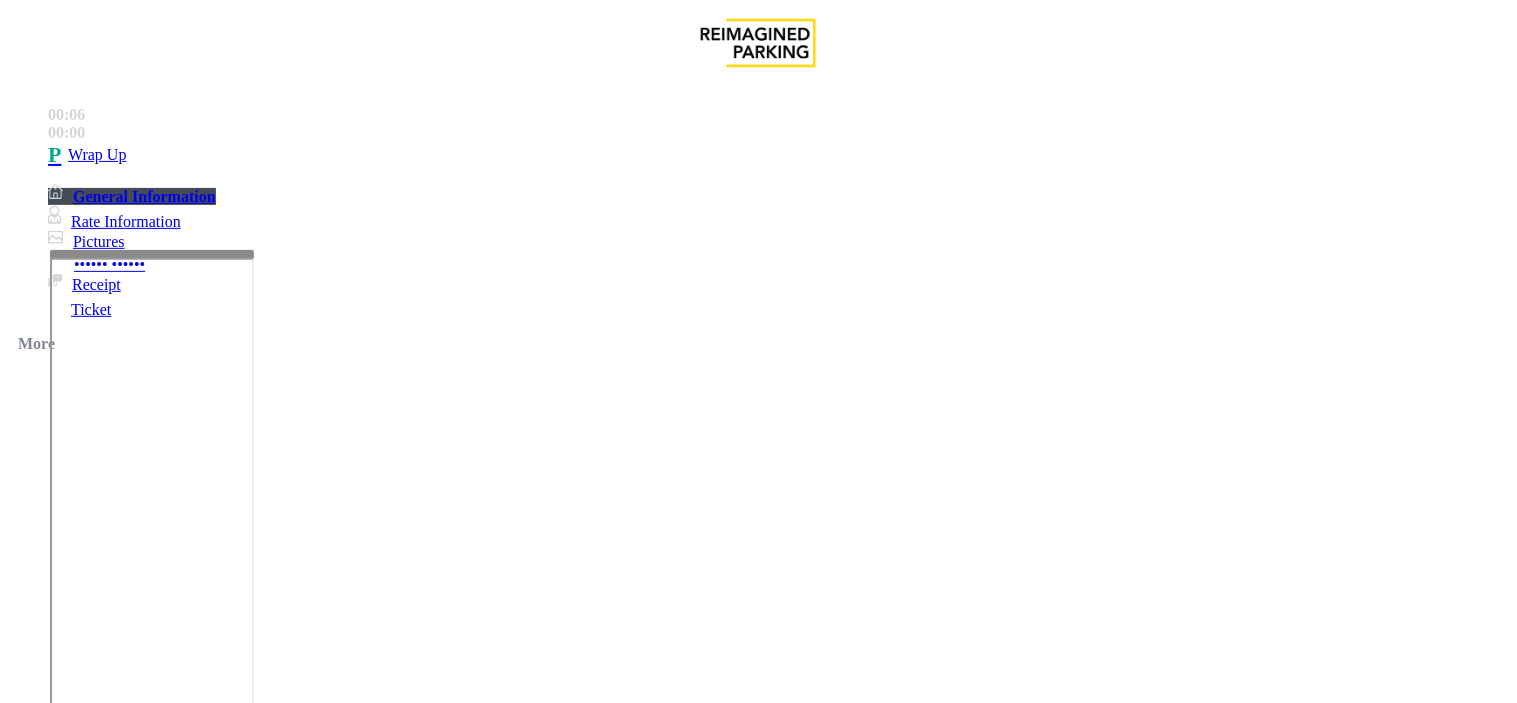 click on "No assistance needed" at bounding box center (758, 1341) 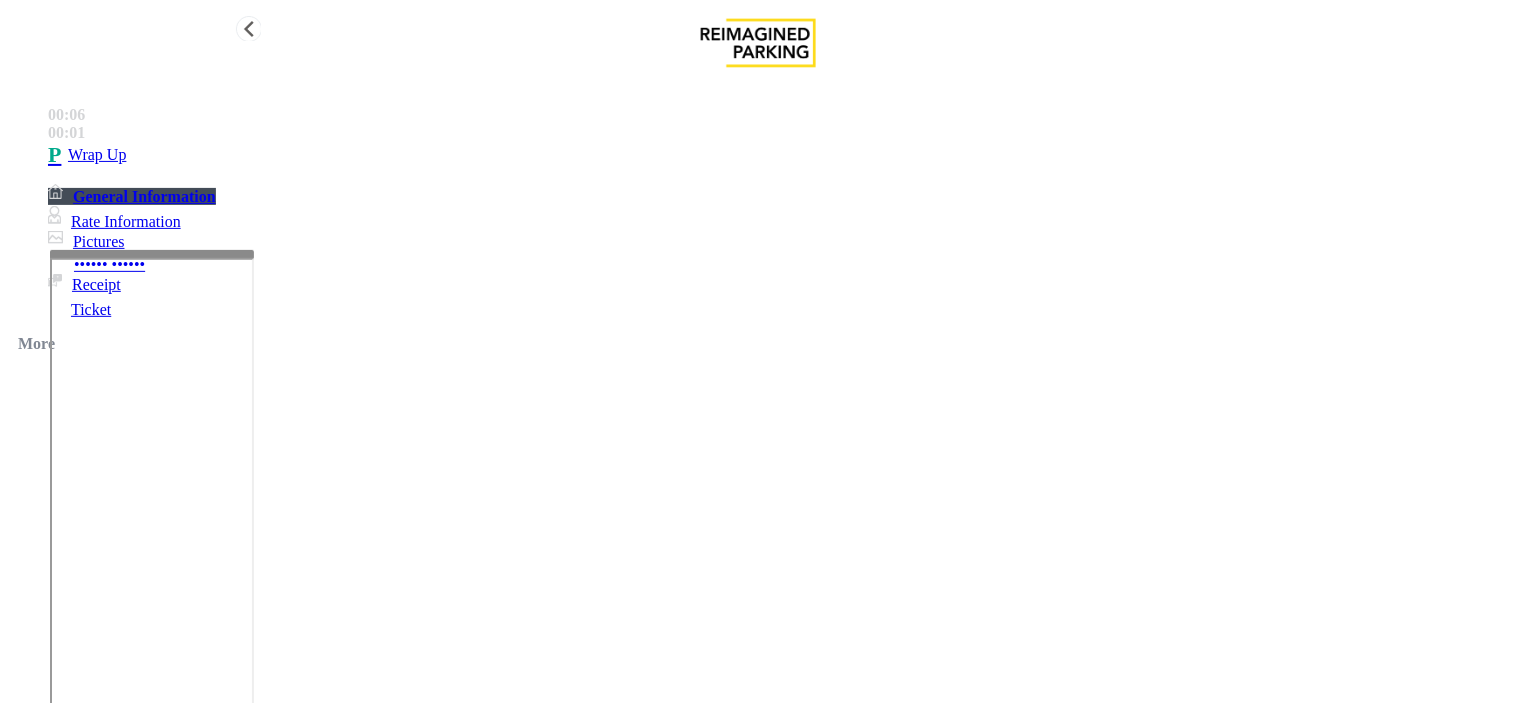 type on "**********" 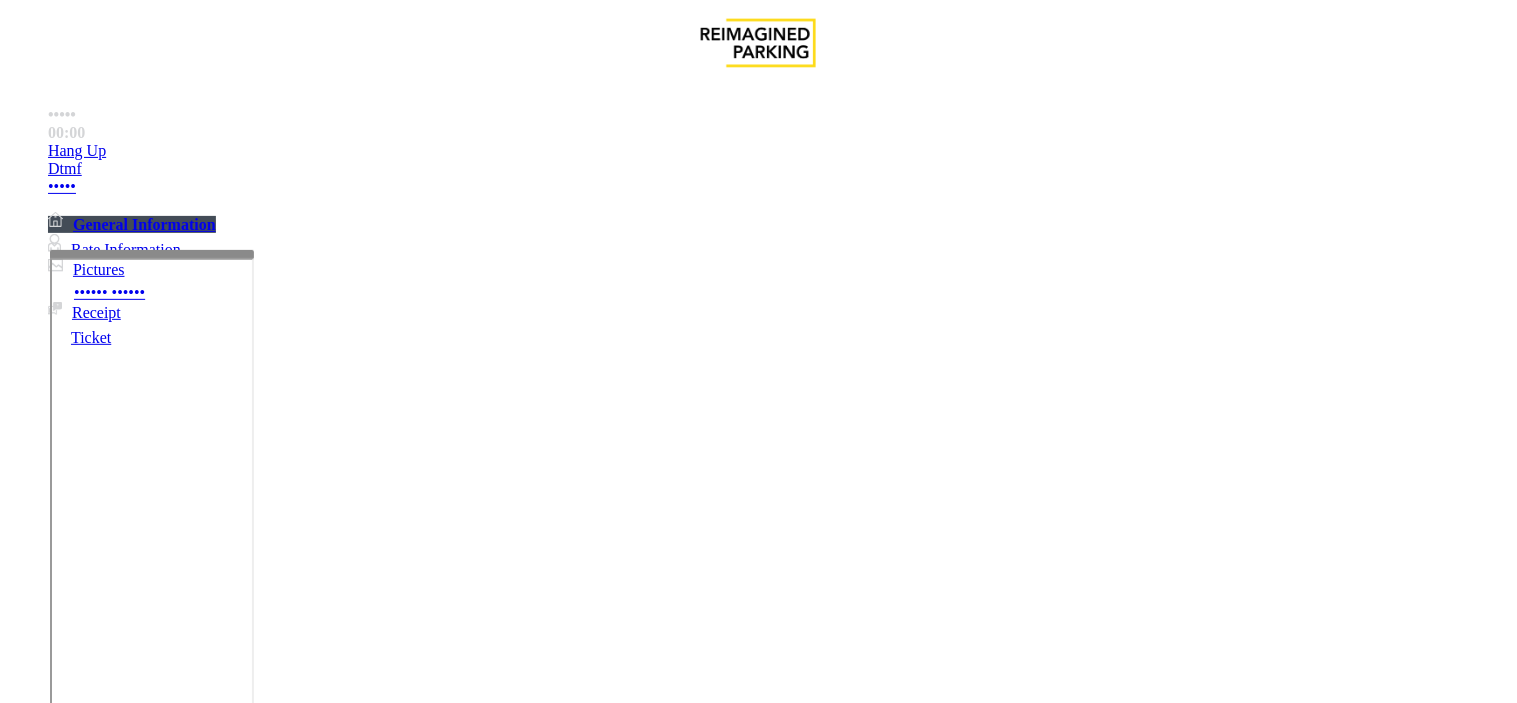 scroll, scrollTop: 333, scrollLeft: 0, axis: vertical 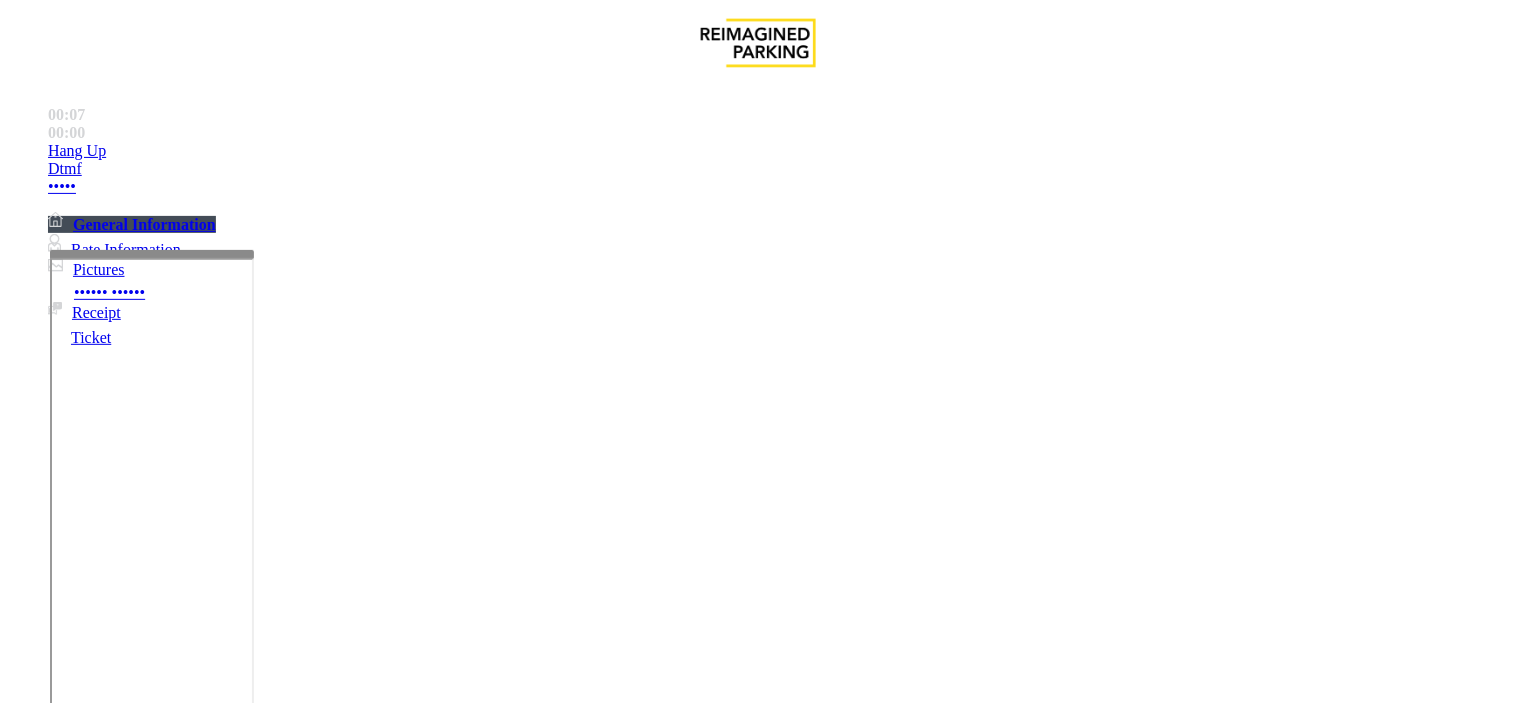 click on "Intercom Issue/No Response" at bounding box center [905, 1356] 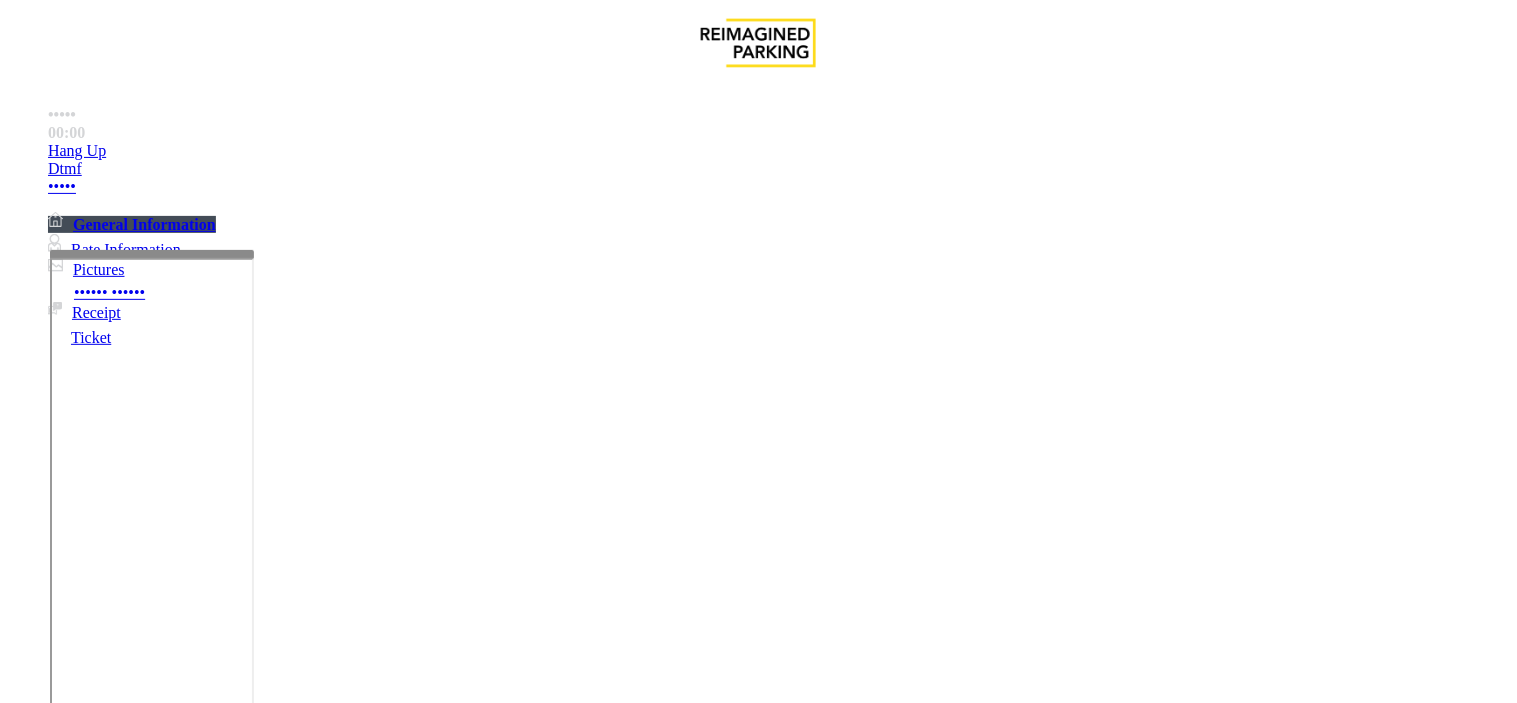 click on "No Response/Unable to hear parker" at bounding box center (111, 1356) 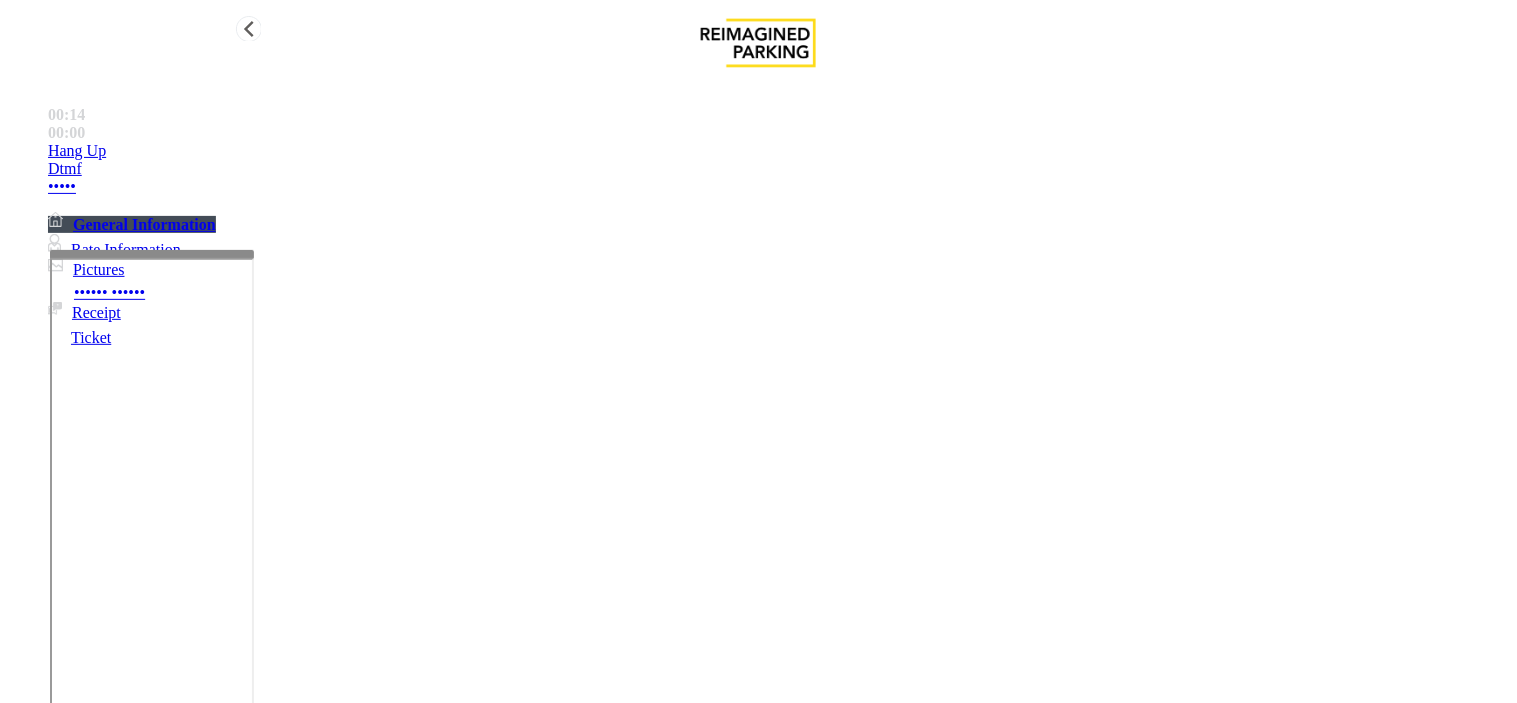 type on "**********" 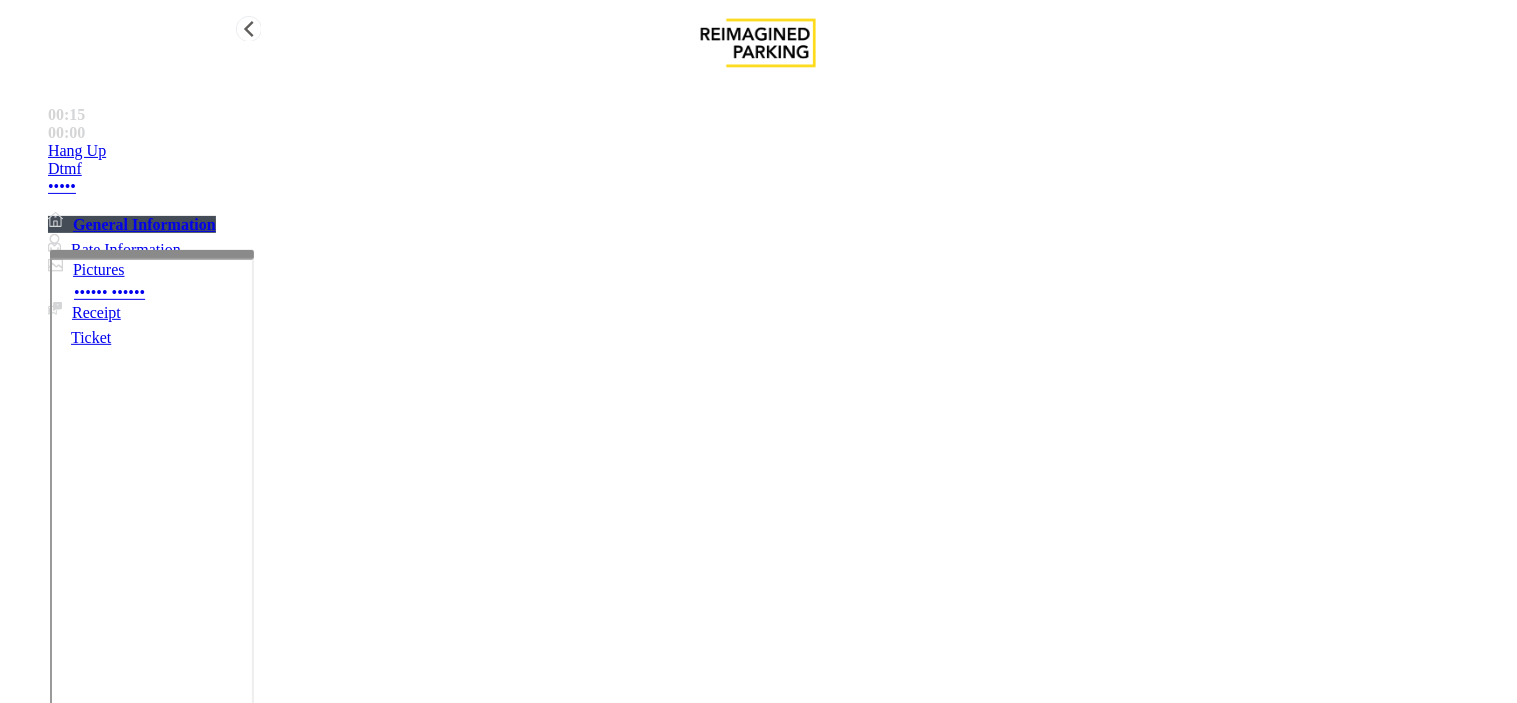 click on "Hang Up" at bounding box center [778, 151] 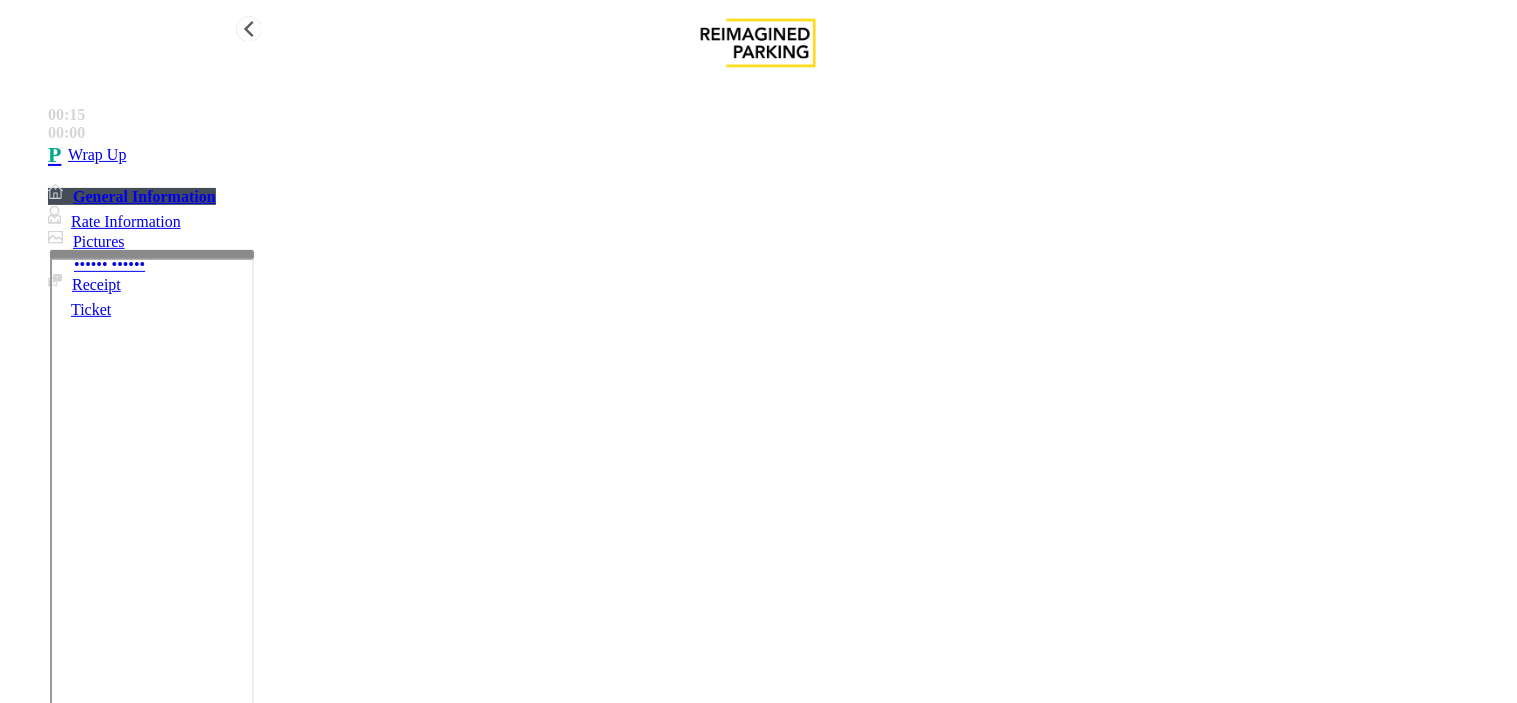 click on "Wrap Up" at bounding box center (778, 155) 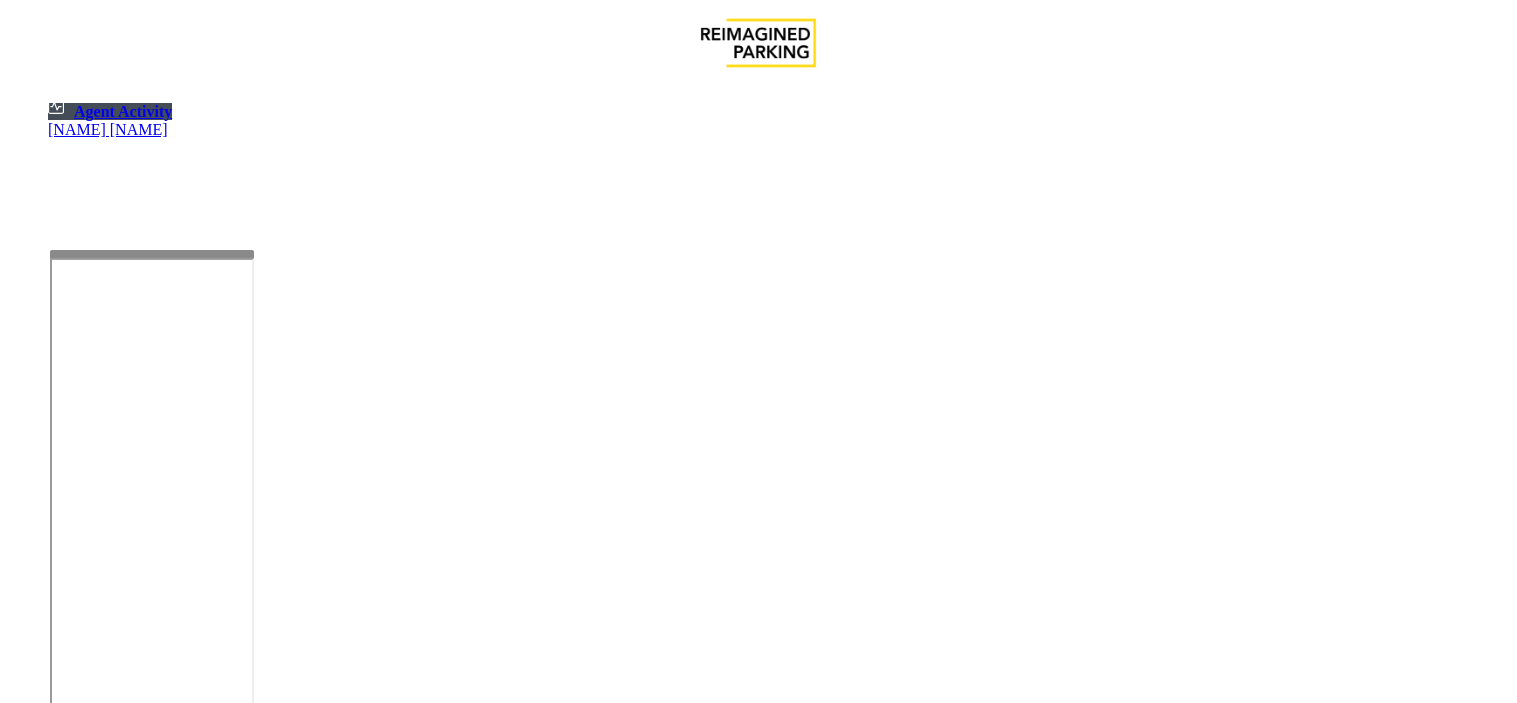 scroll, scrollTop: 0, scrollLeft: 0, axis: both 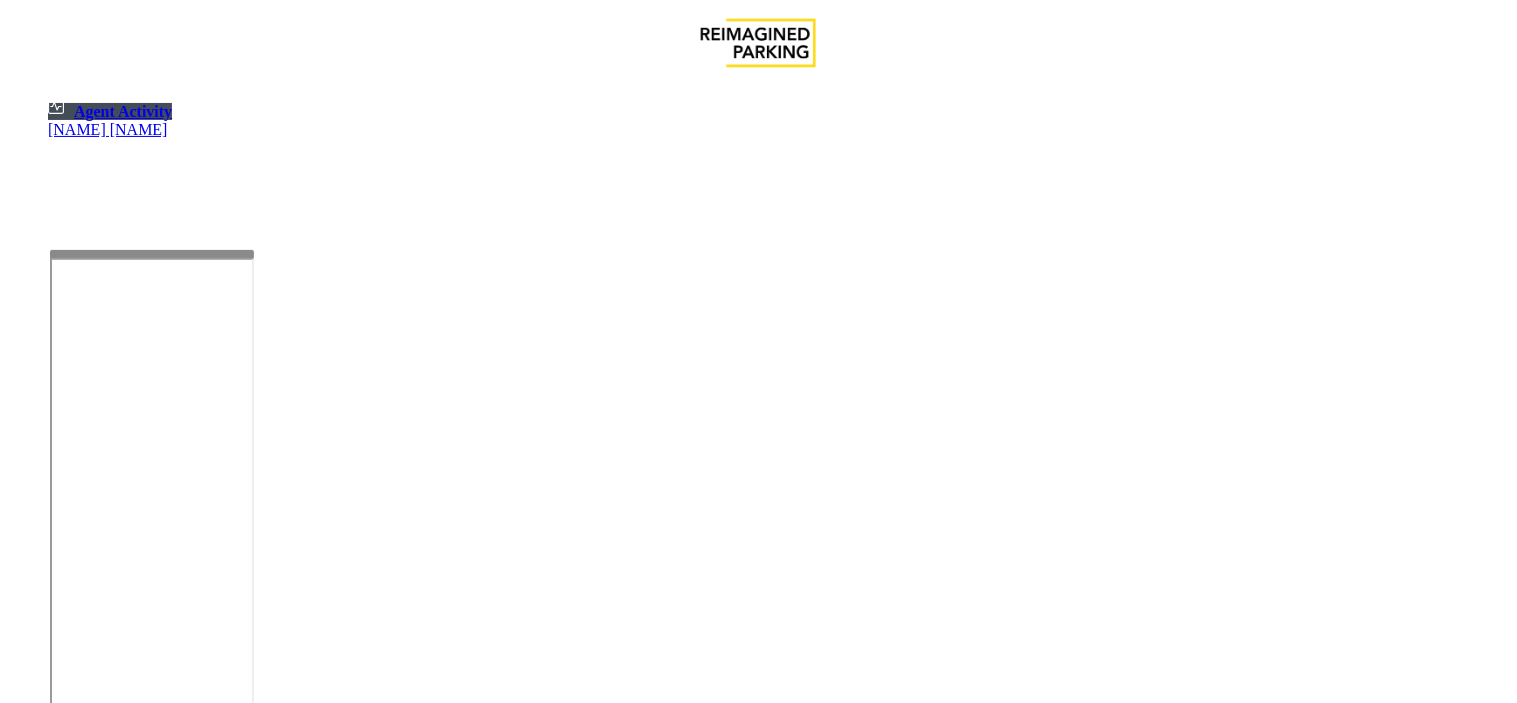 click on "Logout" at bounding box center (41, 1242) 